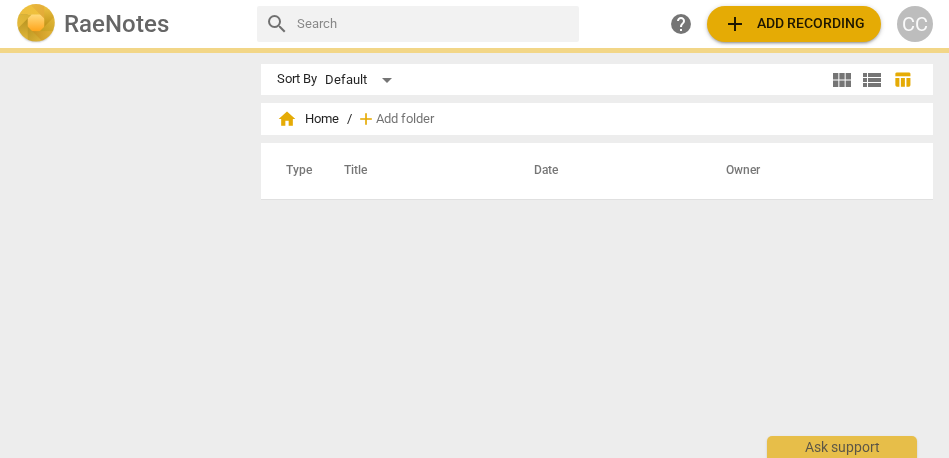 scroll, scrollTop: 0, scrollLeft: 0, axis: both 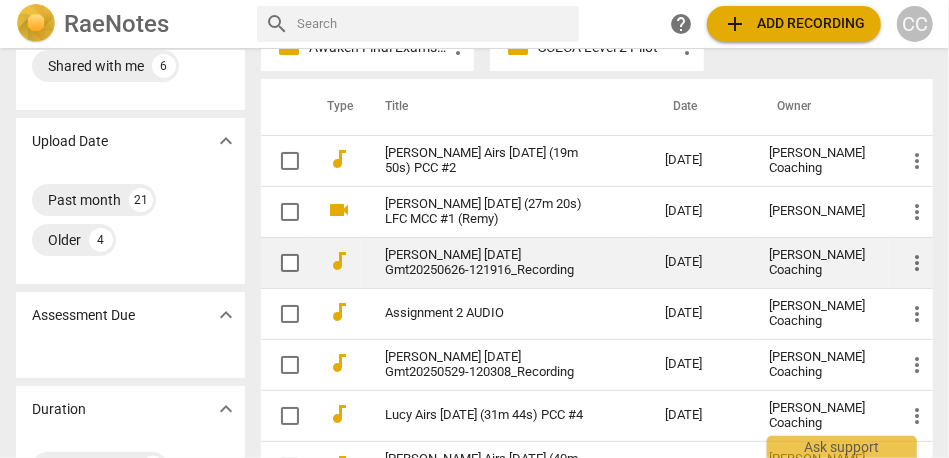 click on "[PERSON_NAME] [DATE] Gmt20250626-121916_Recording" at bounding box center (489, 263) 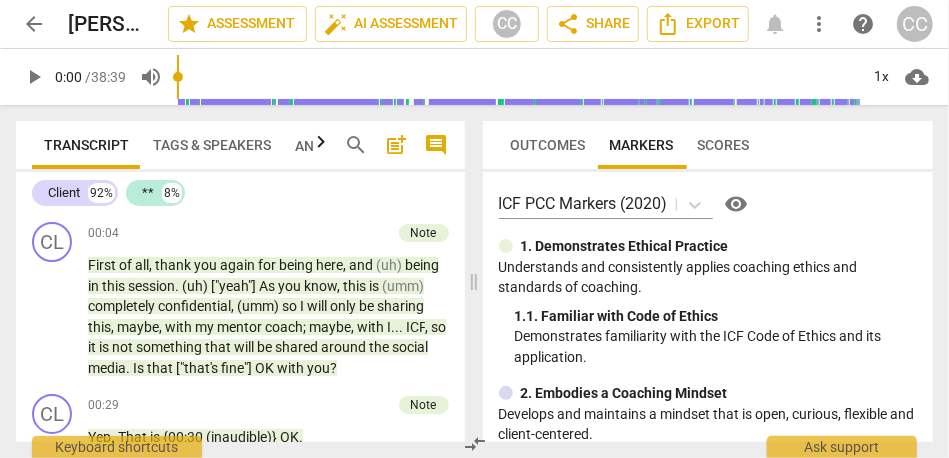 click on "comment" at bounding box center (437, 145) 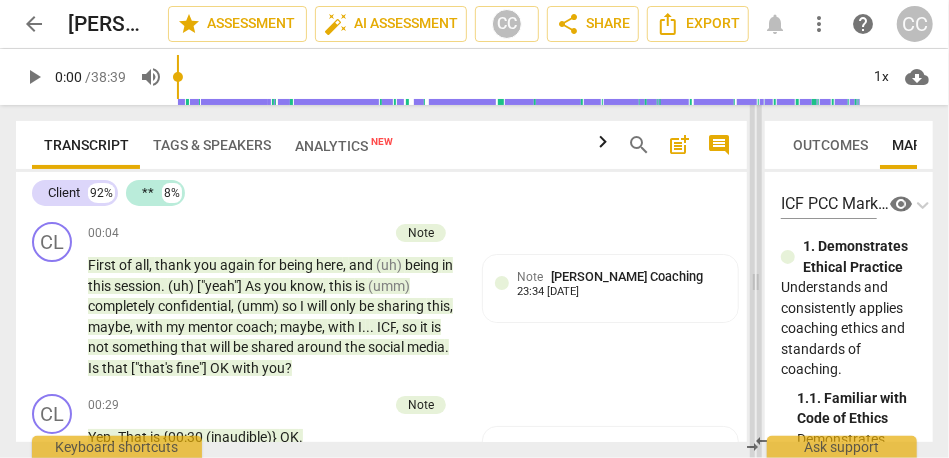 drag, startPoint x: 441, startPoint y: 281, endPoint x: 757, endPoint y: 292, distance: 316.1914 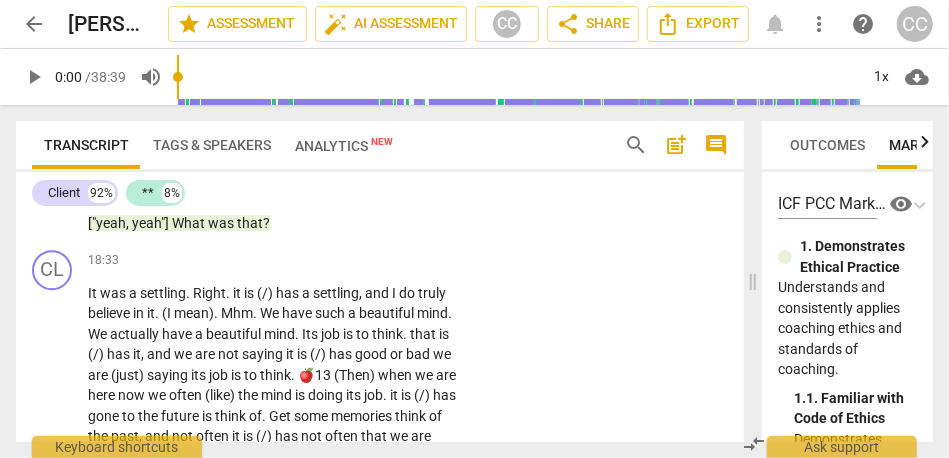scroll, scrollTop: 5157, scrollLeft: 0, axis: vertical 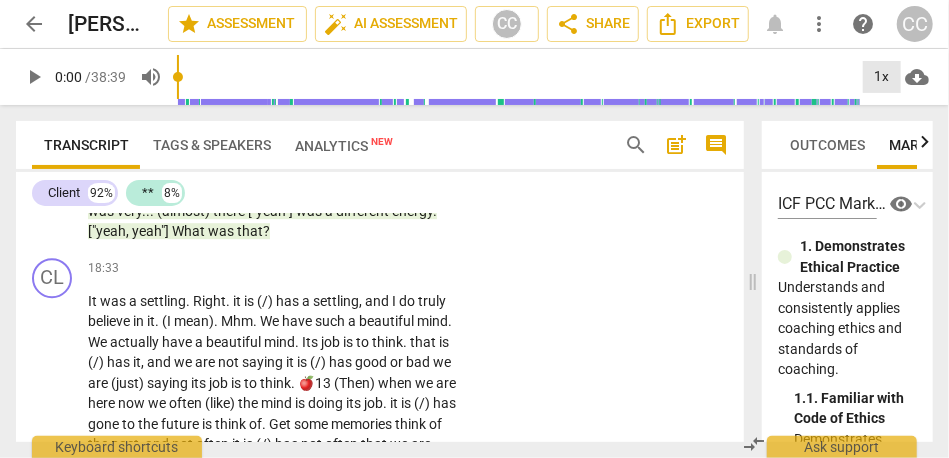 click on "1x" at bounding box center [882, 77] 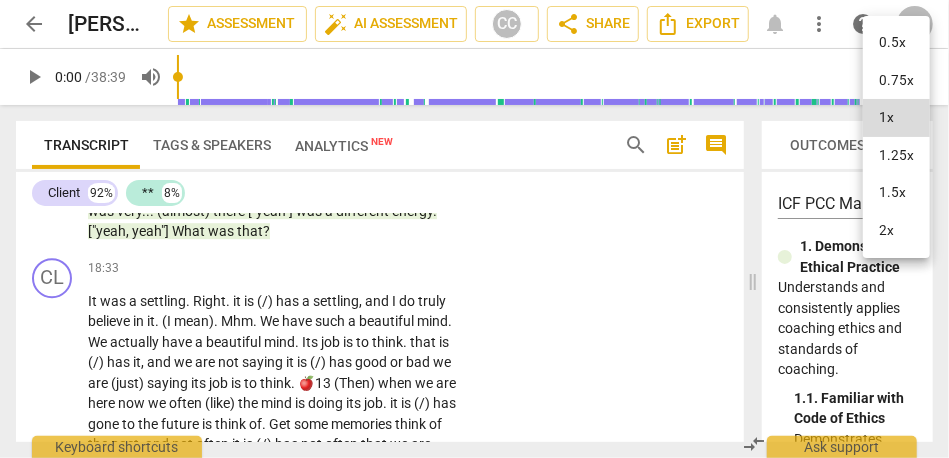 click on "1.5x" at bounding box center (896, 193) 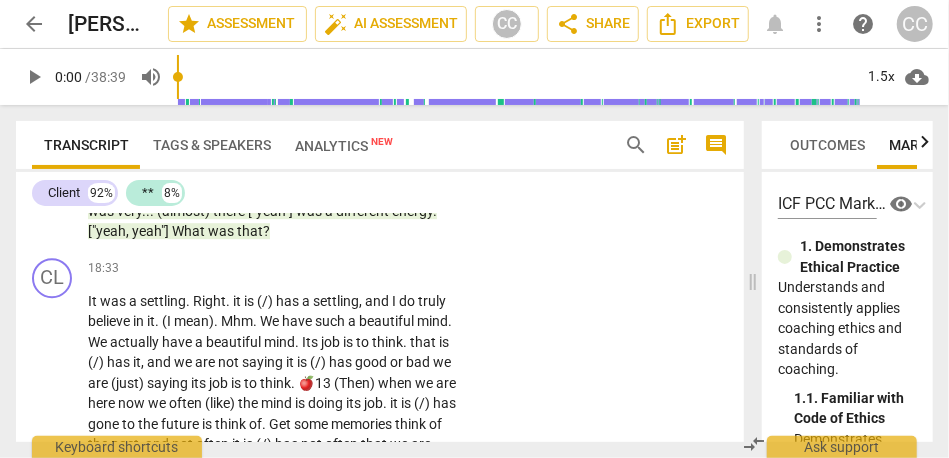 click on "was" at bounding box center [222, 231] 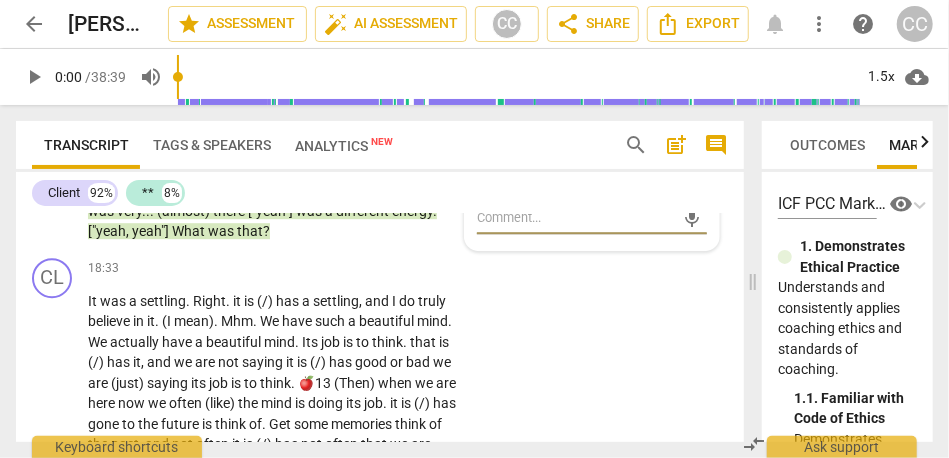 click on "was" at bounding box center [222, 231] 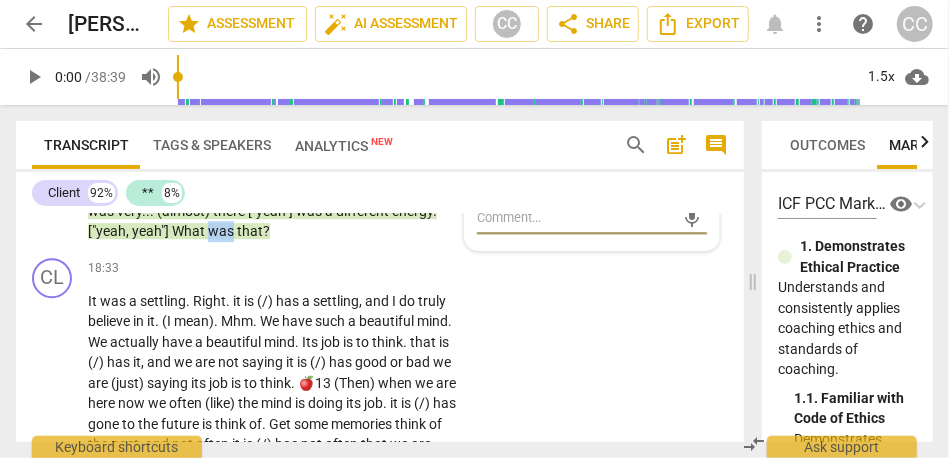 click on "was" at bounding box center [222, 231] 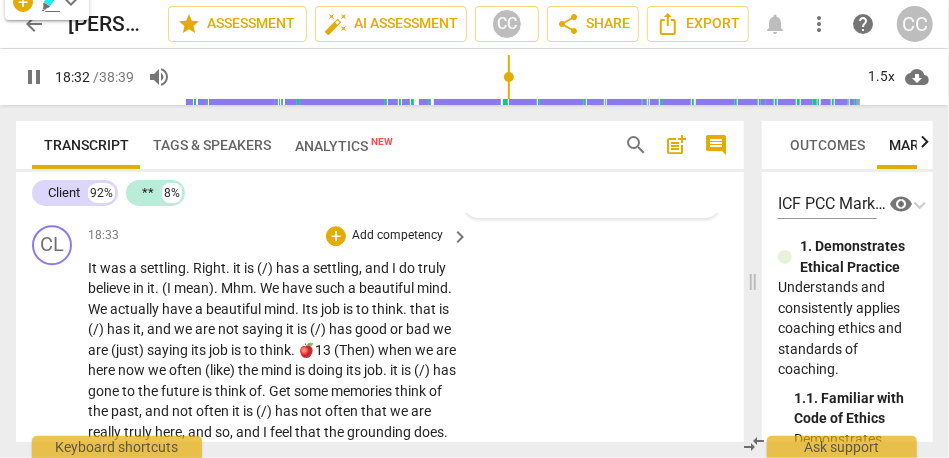 scroll, scrollTop: 5221, scrollLeft: 0, axis: vertical 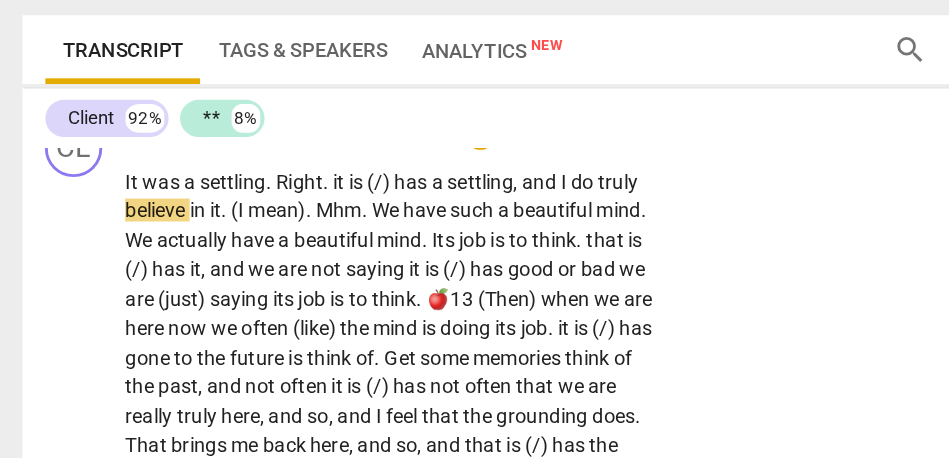 type on "1118" 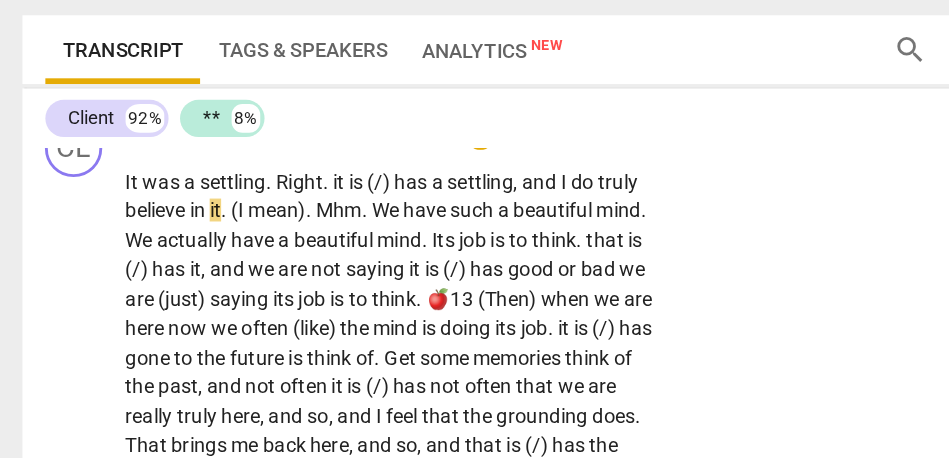 click on "Right" at bounding box center [209, 237] 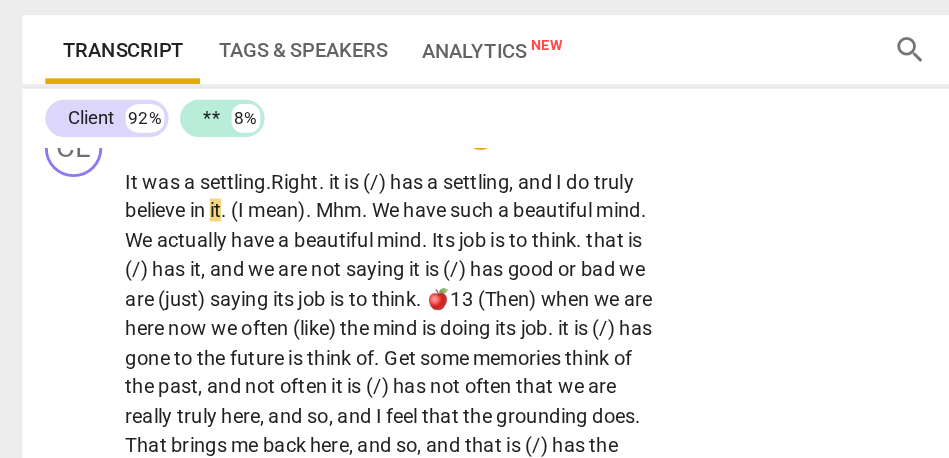 click on "it" at bounding box center [235, 237] 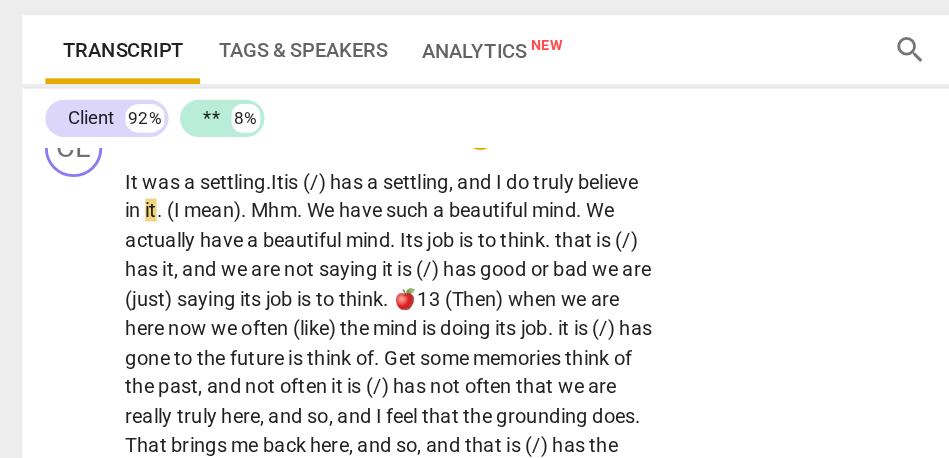 click on "was" at bounding box center (114, 237) 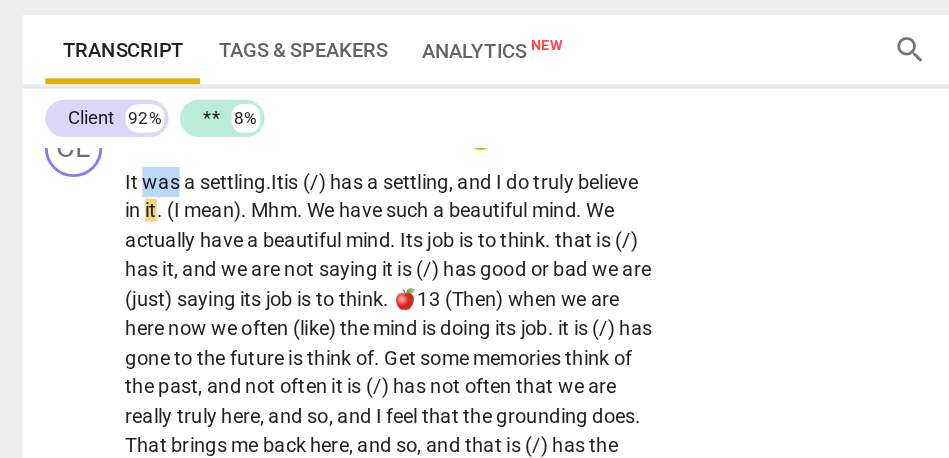 click on "was" at bounding box center (114, 237) 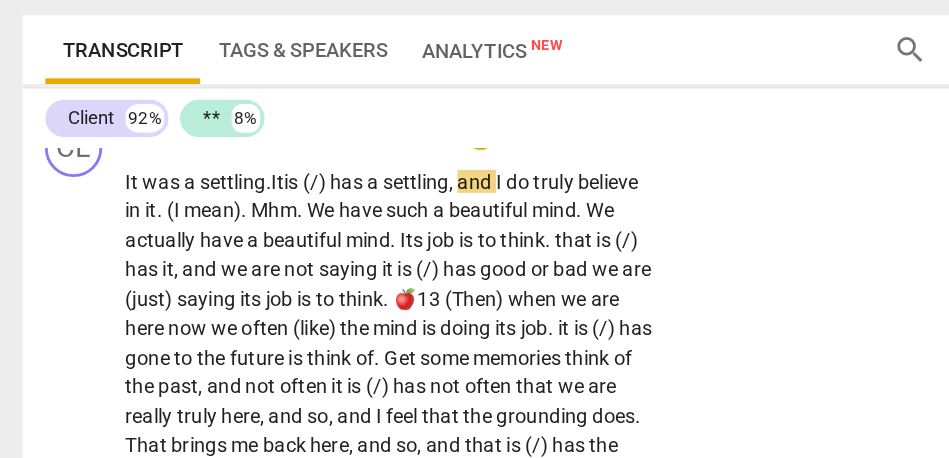 click on "has" at bounding box center [244, 237] 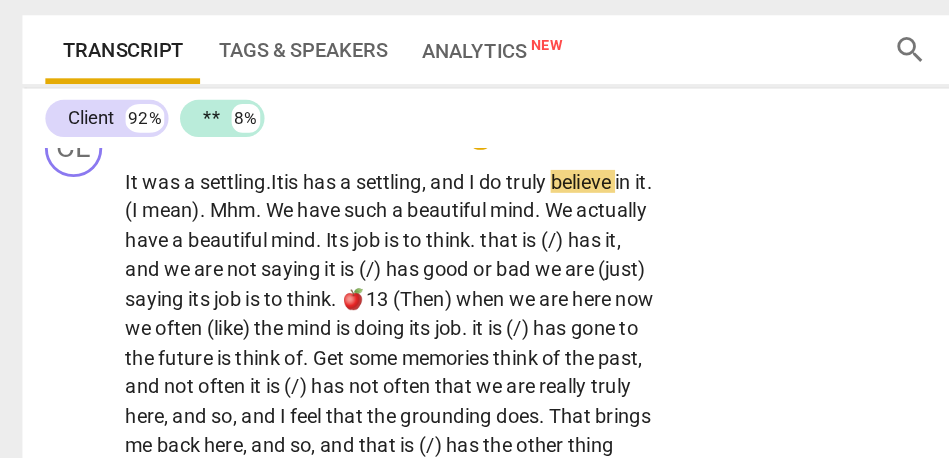 click on "I" at bounding box center (331, 237) 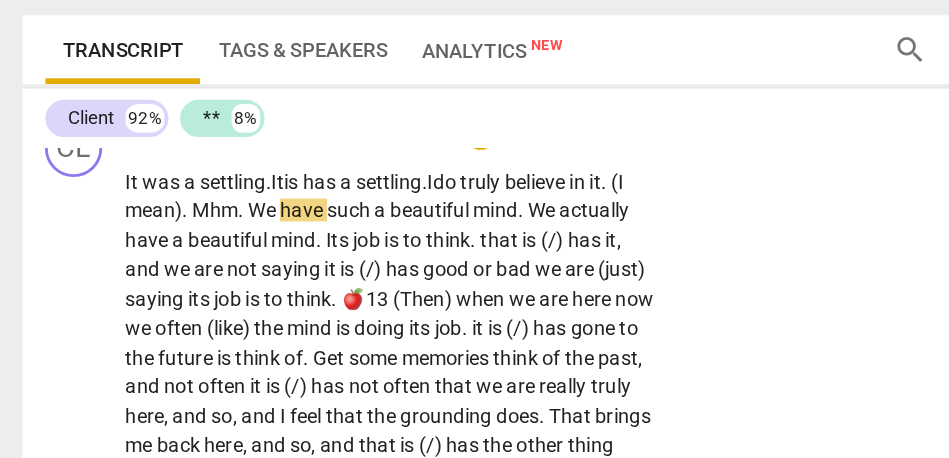 click on "Mhm" at bounding box center (151, 257) 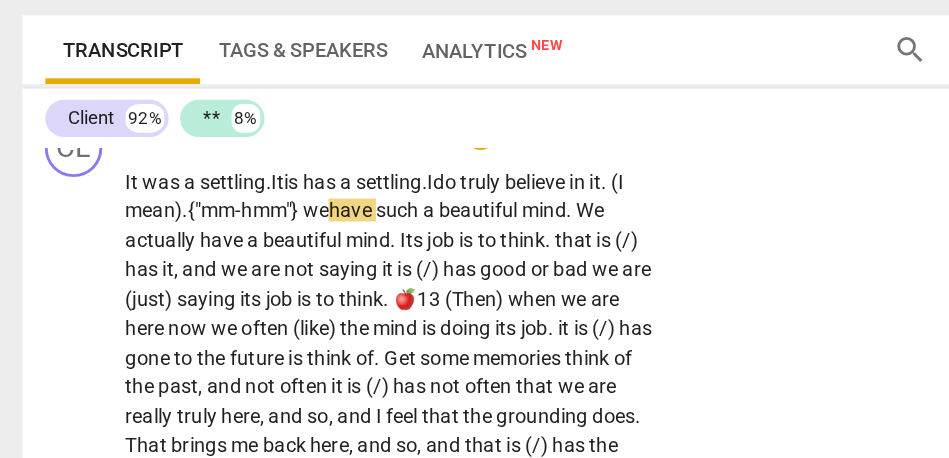 click on "a" at bounding box center (243, 237) 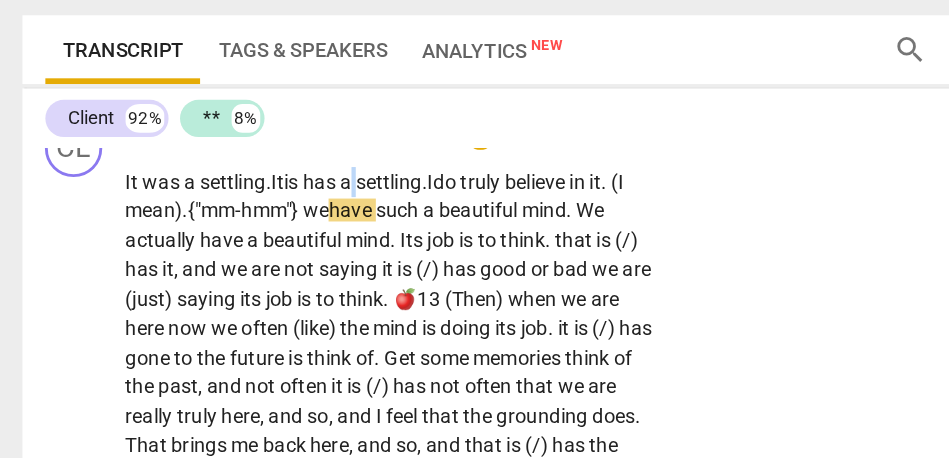 click on "a" at bounding box center (243, 237) 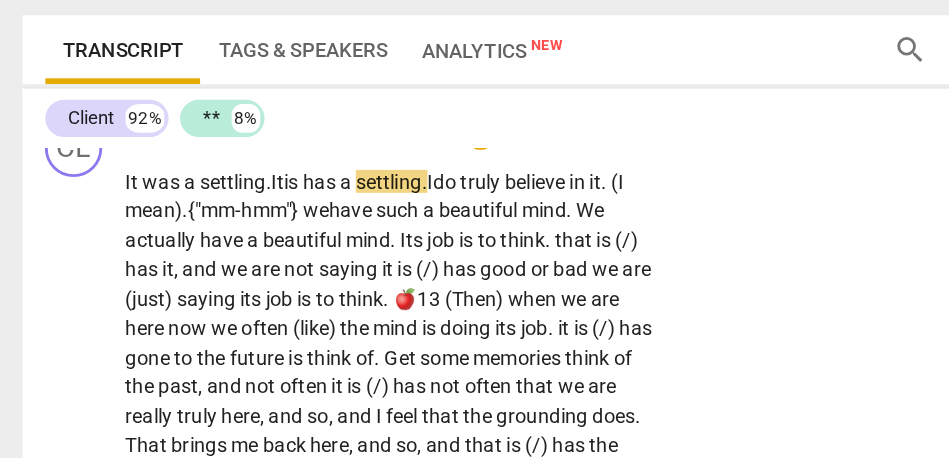 scroll, scrollTop: 5245, scrollLeft: 0, axis: vertical 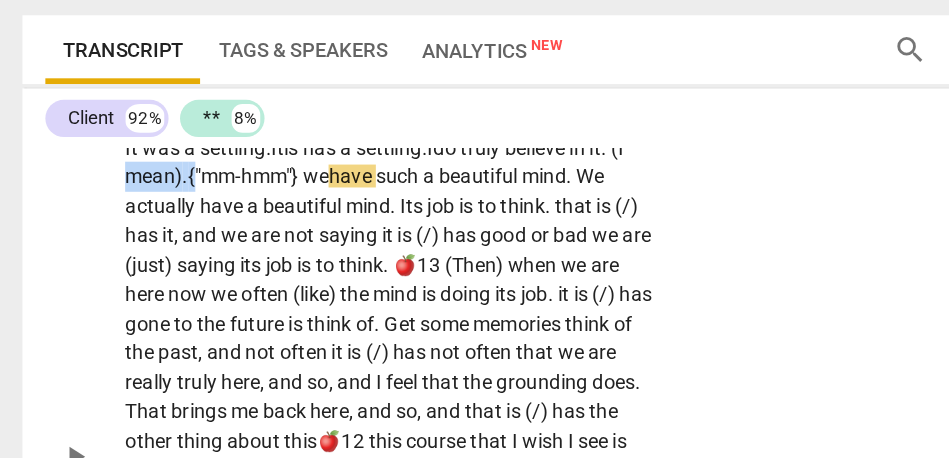 drag, startPoint x: 135, startPoint y: 295, endPoint x: 84, endPoint y: 296, distance: 51.009804 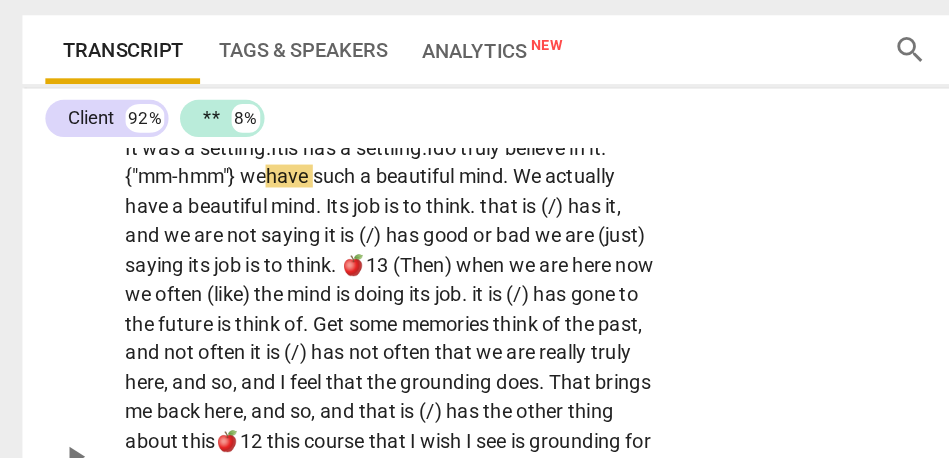 click on "CL play_arrow pause 18:33 + Add competency keyboard_arrow_right It   was   a   settling.  It  is   has   a   settling.  I  do   truly   believe   in   it . {"m m-hmm"}   we  have   such   a   beautiful   mind .   We   actually   have   a   beautiful   mind .   Its   job   is   to   think .   that   is   (/)   has   it ,   and   we   are   not   saying   it   is   (/)   has   good   or   bad   we   are   (just)   saying   its   job   is   to   think .   🍎13   (Then)   when   we   are   here   now   we   often   (like)   the   mind   is   doing   its   job .   it   is   (/)   has   gone   to   the   future   is   think   of .   Get   some   memories   think   of   the   past ,   and   not   often   it   is   (/)   has   not   often   that   we   are   really   truly   here ,   and   so ,   and   I   feel   that   the   grounding   does .   That   brings   me   back   here ,   and   so ,   and   that   is   (/)   has   the   other   thing   about   this🍎12   this   course   that   I   wish   I   see" at bounding box center [380, 412] 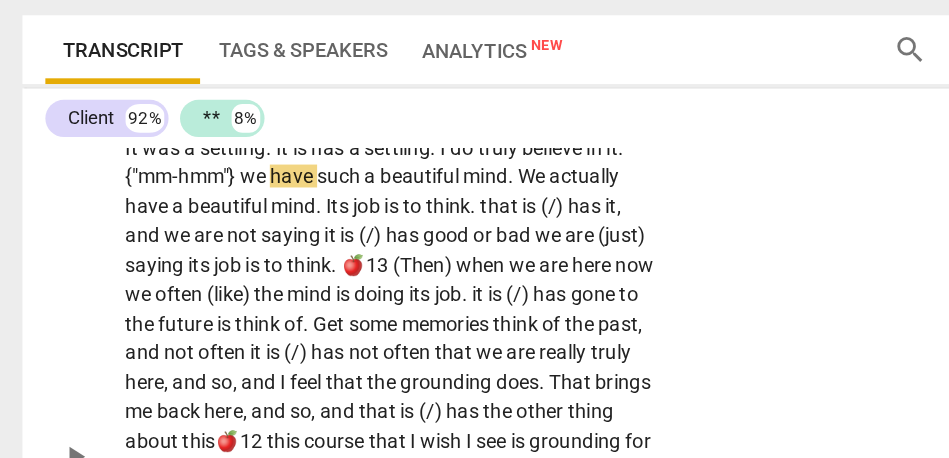 click on "in" at bounding box center [417, 213] 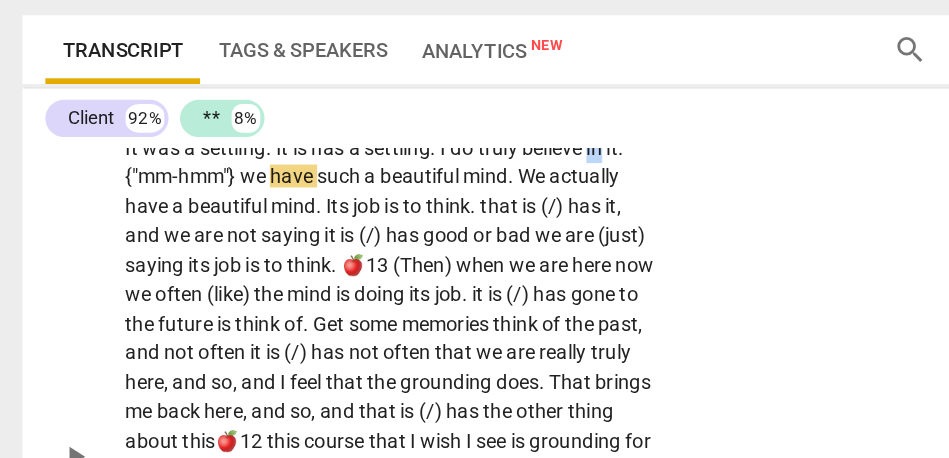 click on "in" at bounding box center (417, 213) 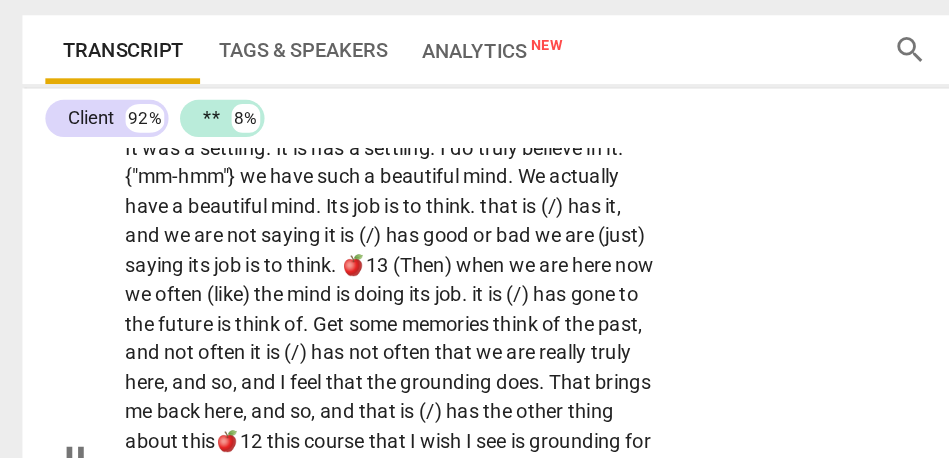 type on "1119" 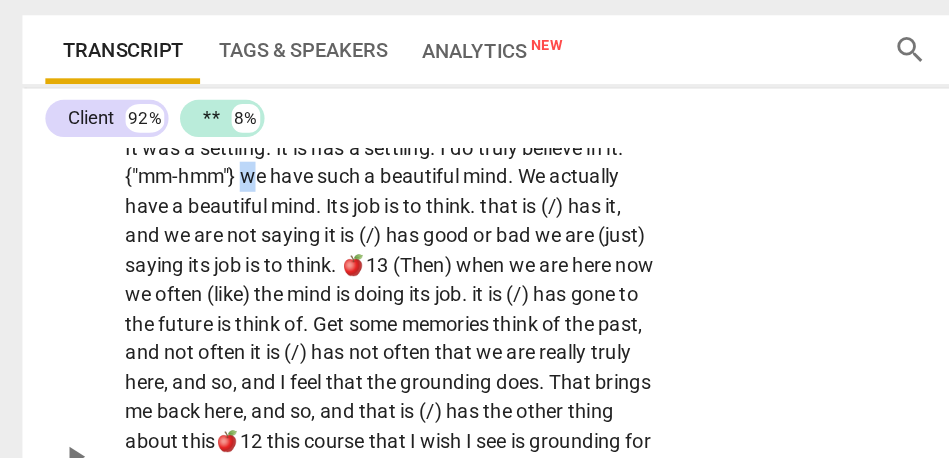 click on "we" at bounding box center [178, 233] 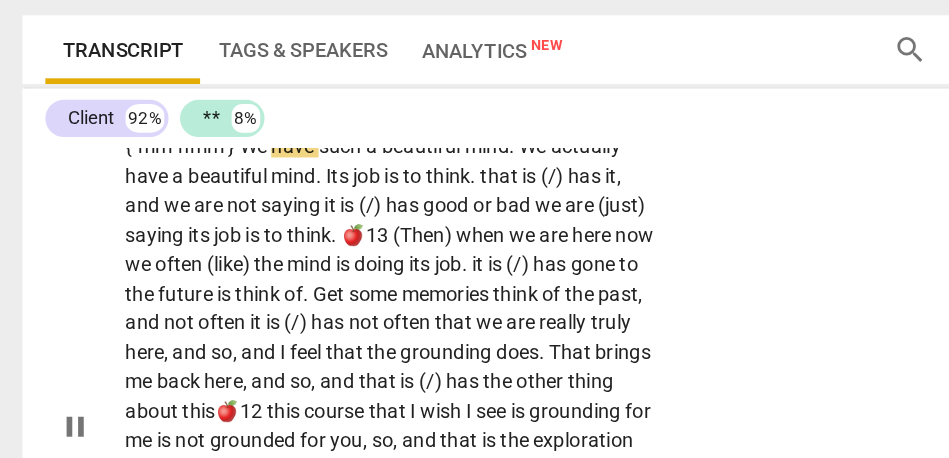 scroll, scrollTop: 5283, scrollLeft: 0, axis: vertical 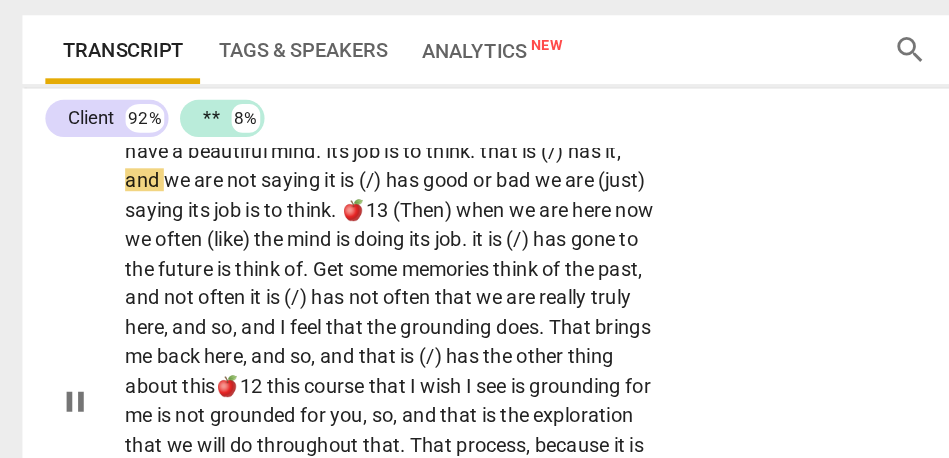 click on "." at bounding box center (332, 216) 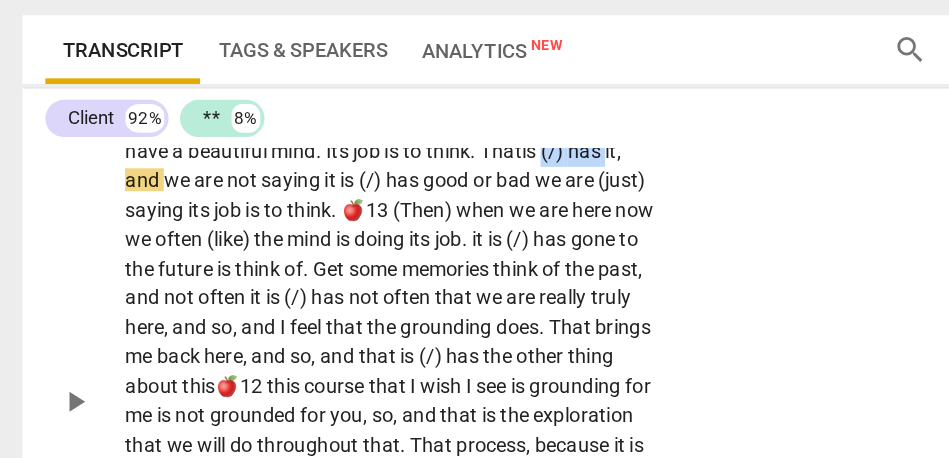 drag, startPoint x: 382, startPoint y: 277, endPoint x: 428, endPoint y: 278, distance: 46.010868 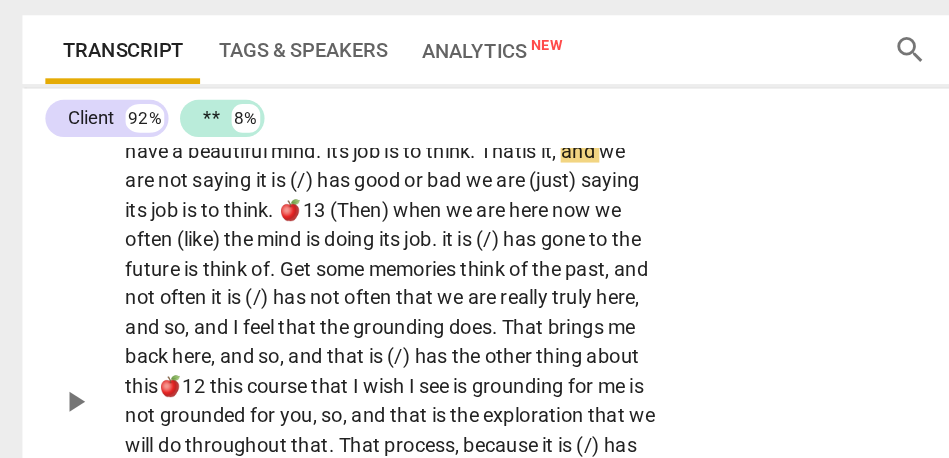 click on "That" at bounding box center [350, 216] 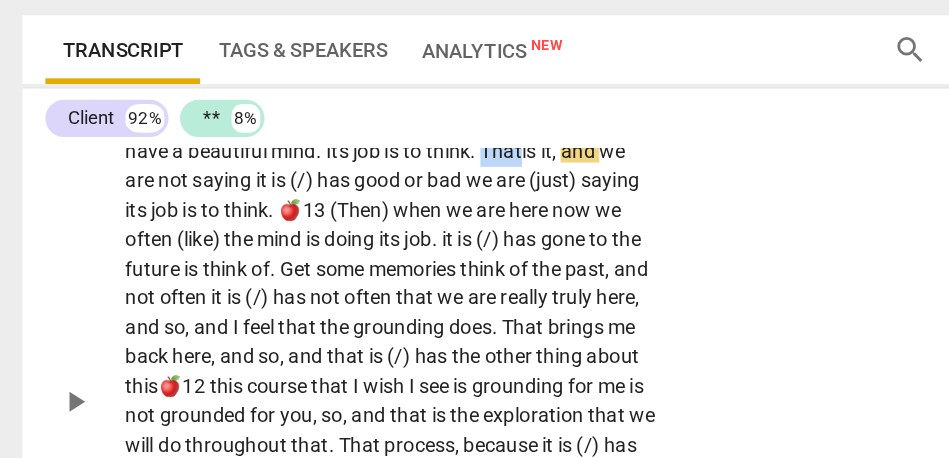 click on "That" at bounding box center (350, 216) 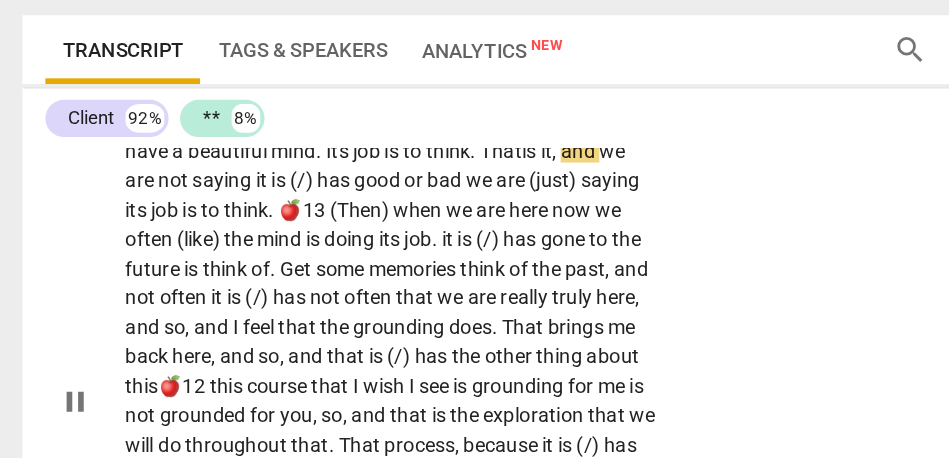 click on "," at bounding box center [389, 216] 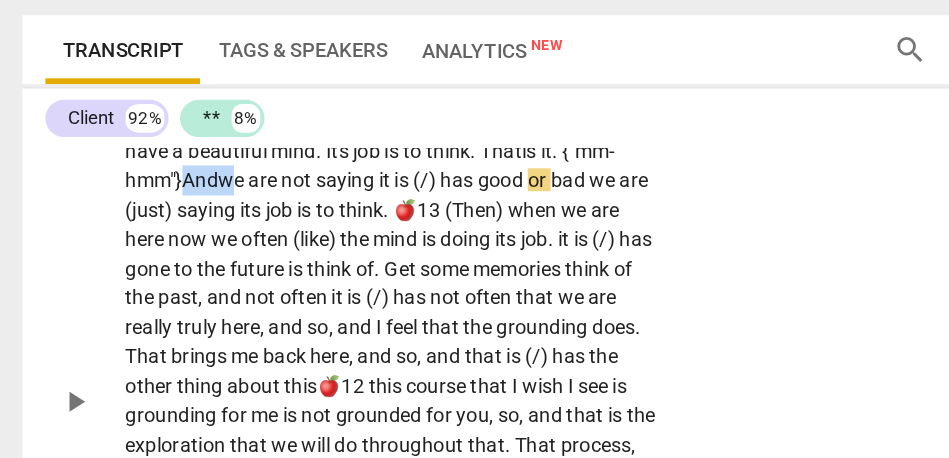 drag, startPoint x: 172, startPoint y: 296, endPoint x: 133, endPoint y: 295, distance: 39.012817 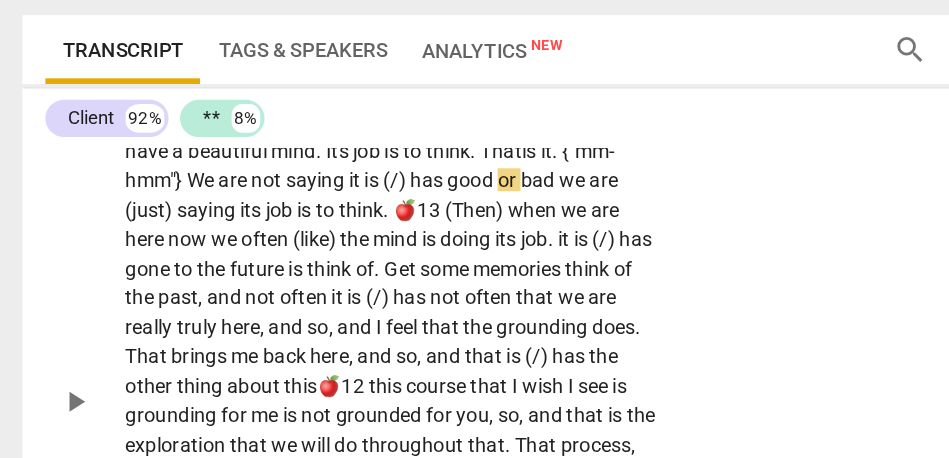 click on "e" at bounding box center (148, 236) 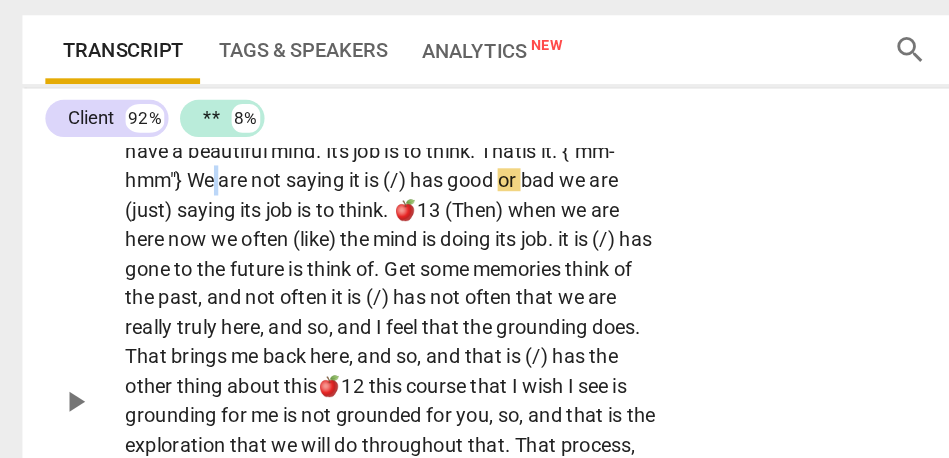 click on "e" at bounding box center [148, 236] 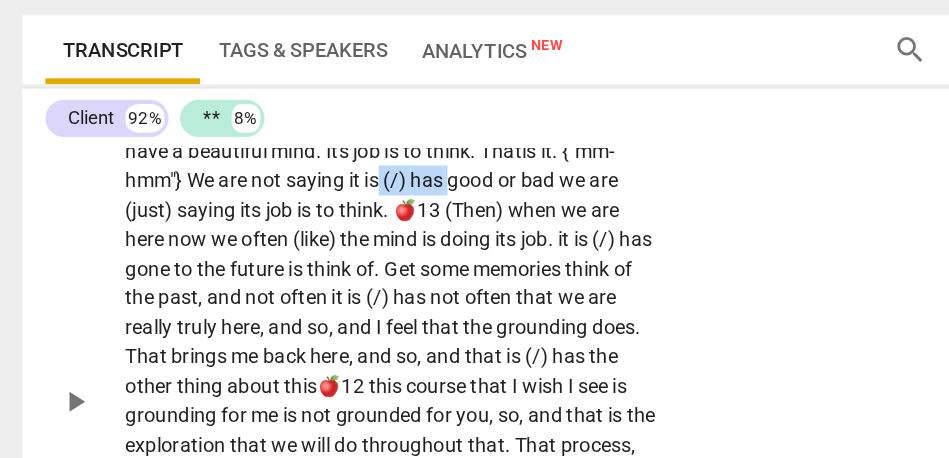 drag, startPoint x: 266, startPoint y: 293, endPoint x: 317, endPoint y: 292, distance: 51.009804 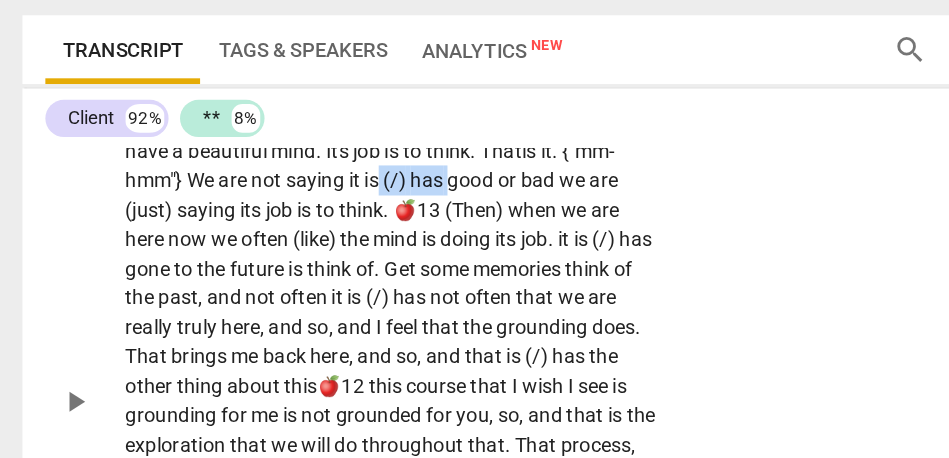 click on "It   was   a   settling .   It   is   has   a   settling .   I   do   truly   believe   in   it .   {"mm-hmm"}   We   have   such   a   beautiful   mind .   We   actually   have   a   beautiful   mind .   Its   job   is   to   think.   That  is   it. {"mm-hmm"} W e   are   not   saying   it   is   (/)   has   good   or   bad   we   are   (just)   saying   its   job   is   to   think .   🍎13   (Then)   when   we   are   here   now   we   often   (like)   the   mind   is   doing   its   job .   it   is   (/)   has   gone   to   the   future   is   think   of .   Get   some   memories   think   of   the   past ,   and   not   often   it   is   (/)   has   not   often   that   we   are   really   truly   here ,   and   so ,   and   I   feel   that   the   grounding   does .   That   brings   me   back   here ,   and   so ,   and   that   is   (/)   has   the   other   thing   about   this🍎12   this   course   that   I   wish   I   see   is   grounding   for   me   is   not   grounded   for   you ,   so ," at bounding box center (273, 390) 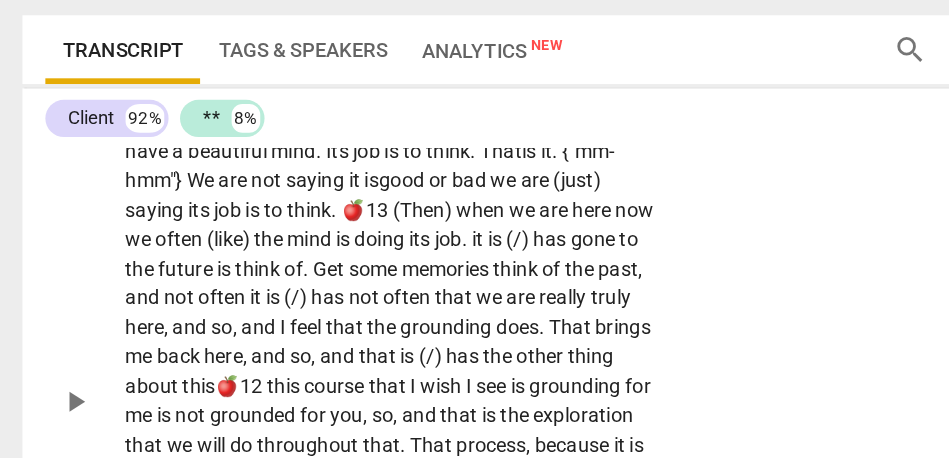 click on "saying" at bounding box center [222, 236] 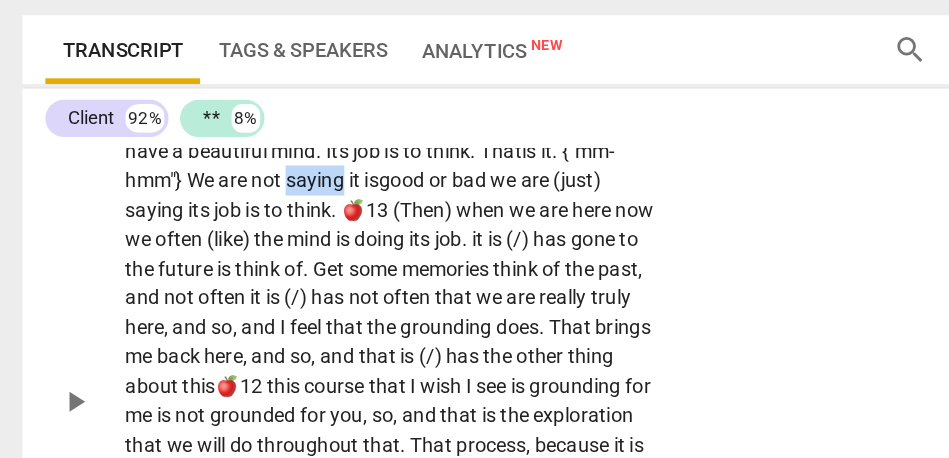 click on "saying" at bounding box center (222, 236) 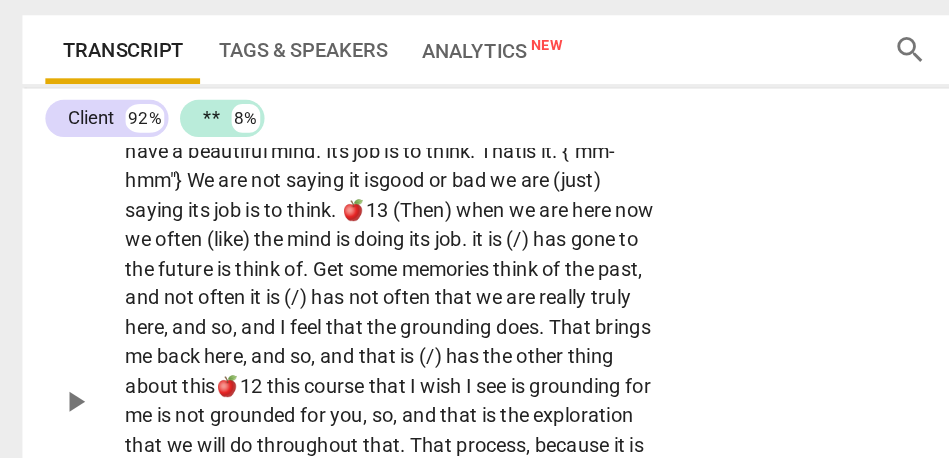 scroll, scrollTop: 5335, scrollLeft: 0, axis: vertical 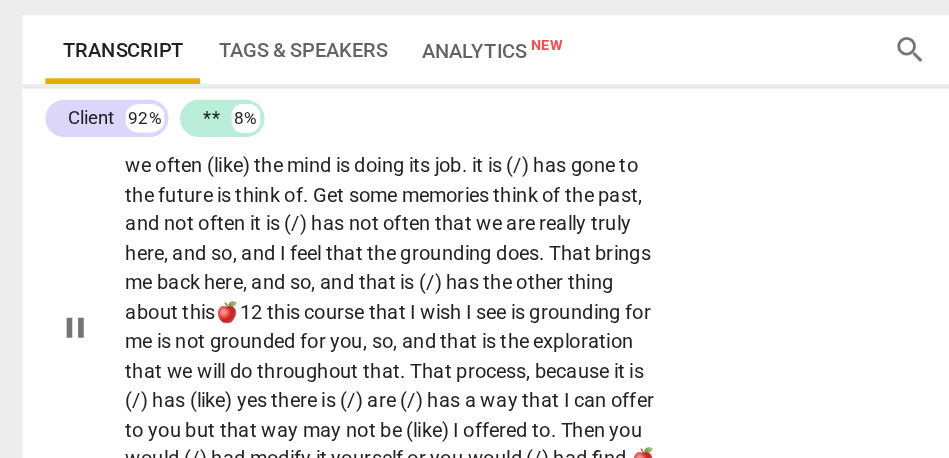 click on "we" at bounding box center [353, 184] 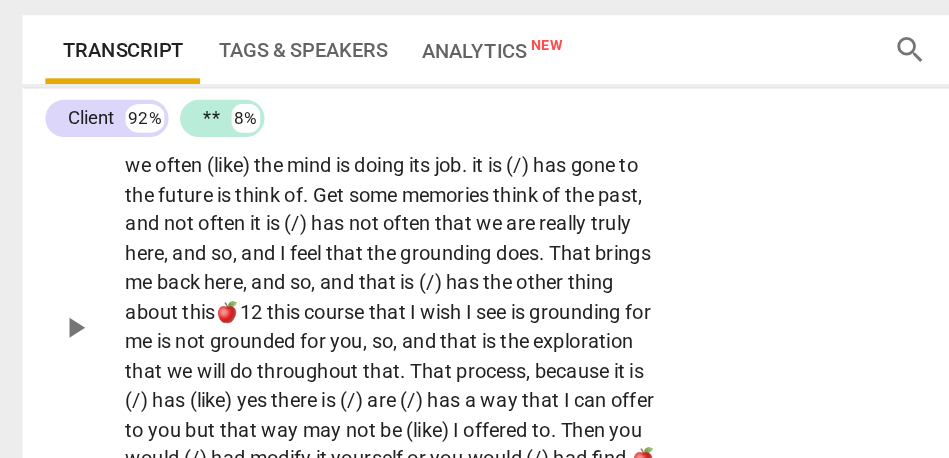 drag, startPoint x: 399, startPoint y: 247, endPoint x: 462, endPoint y: 246, distance: 63.007935 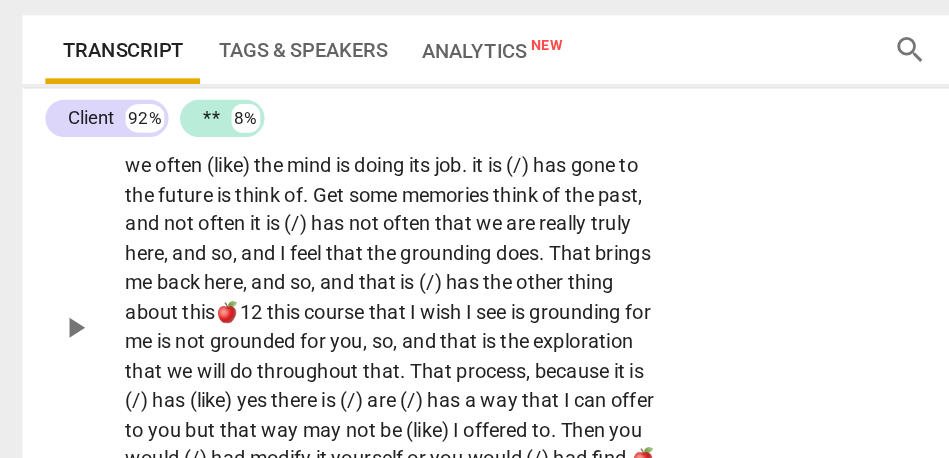 click on "It   was   a   settling .   It   is   has   a   settling .   I   do   truly   believe   in   it .   {"mm-hmm"}   We   have   such   a   beautiful   mind .   We   actually   have   a   beautiful   mind .   Its   job   is   to   think.   That  is   it. {"mm-hmm"} W e   are   not   saying   it   is  good   or   bad.  We  are   (just)   saying   its   job   is   to   think .   🍎13   (Then)   when   we   are   here   now   we   often   (like)   the   mind   is   doing   its   job .   it   is   (/)   has   gone   to   the   future   is   think   of .   Get   some   memories   think   of   the   past ,   and   not   often   it   is   (/)   has   not   often   that   we   are   really   truly   here ,   and   so ,   and   I   feel   that   the   grounding   does .   That   brings   me   back   here ,   and   so ,   and   that   is   (/)   has   the   other   thing   about   this🍎12   this   course   that   I   wish   I   see   is   grounding   for   me   is   not   grounded   for   you ,   so ,   and   that" at bounding box center [279, 338] 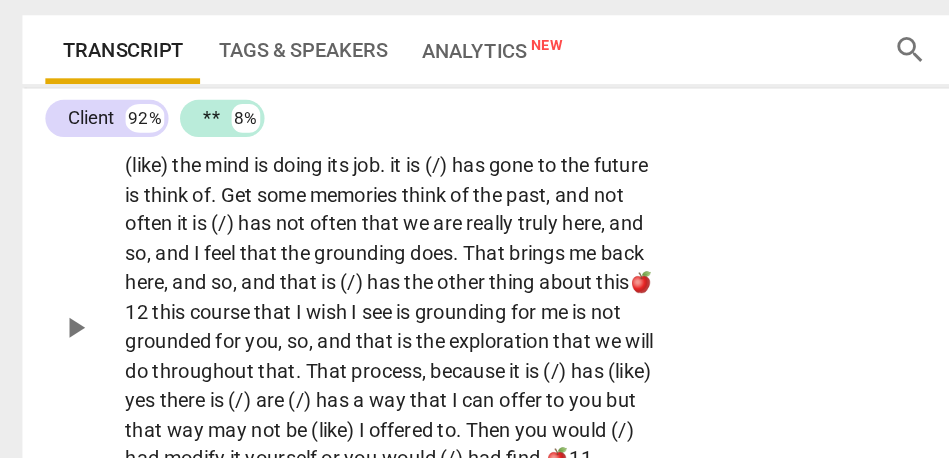 click on "saying" at bounding box center [408, 184] 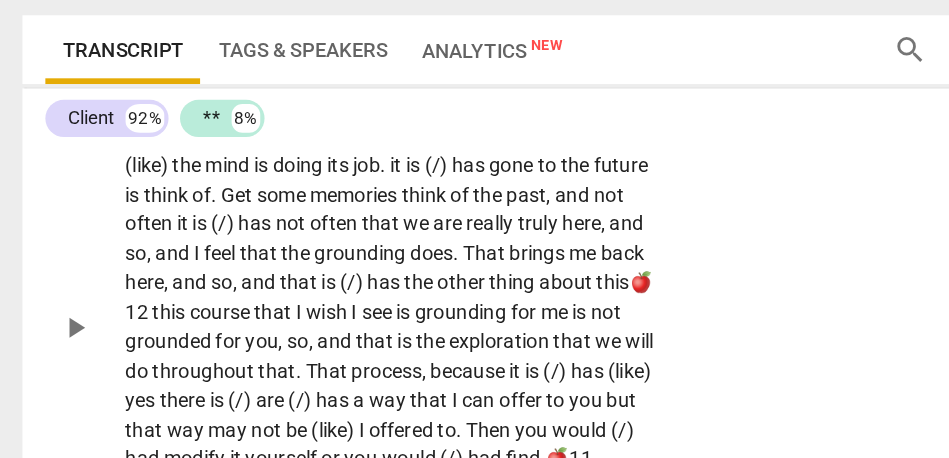 click on "saying" at bounding box center [408, 184] 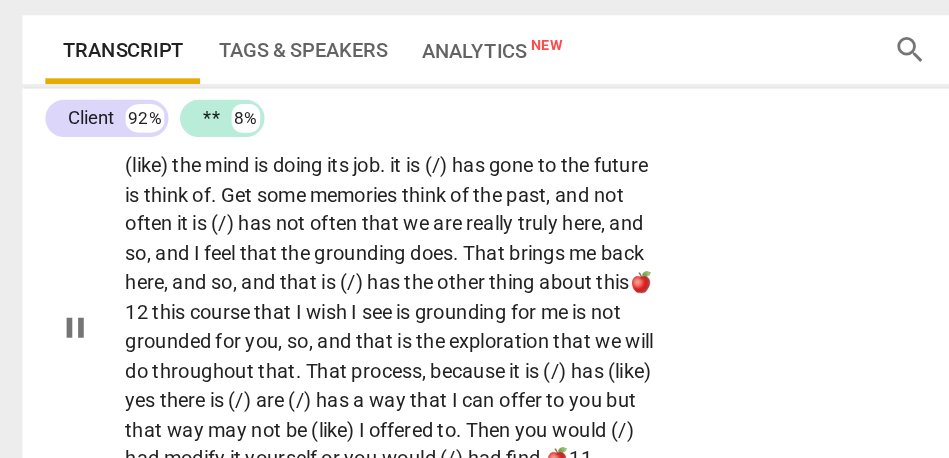 click on "(Then)" at bounding box center [235, 205] 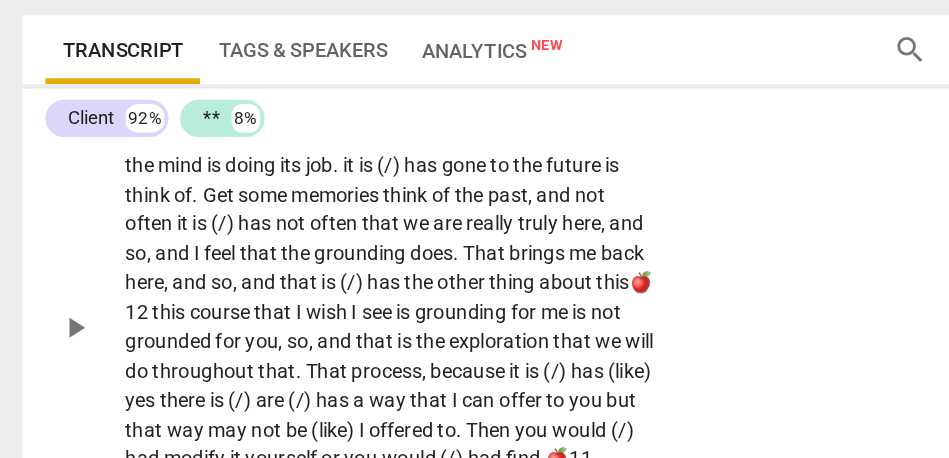 click on "Then," at bounding box center [191, 205] 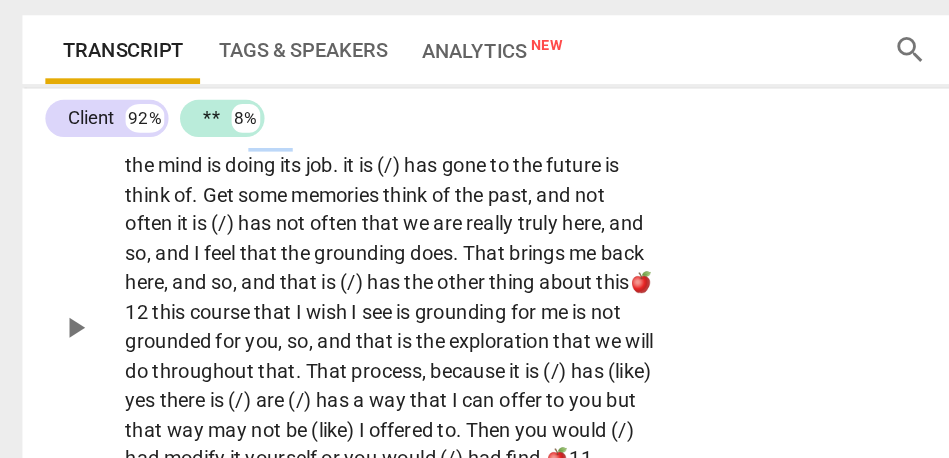 click on "Then," at bounding box center (191, 205) 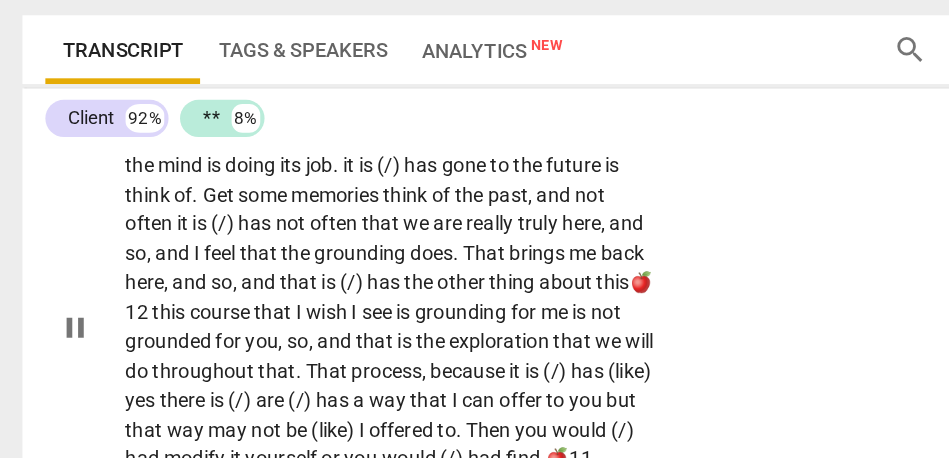 click on "now" at bounding box center [334, 205] 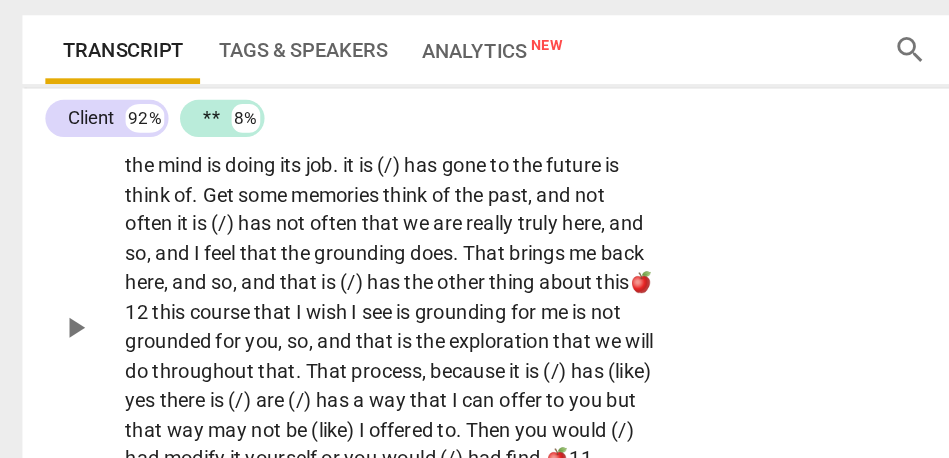 click on "now" at bounding box center (334, 205) 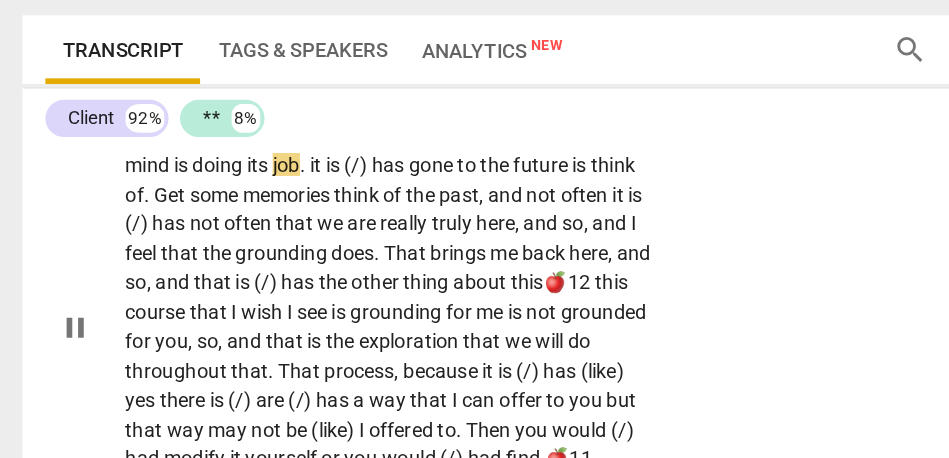 click on "often" at bounding box center (387, 205) 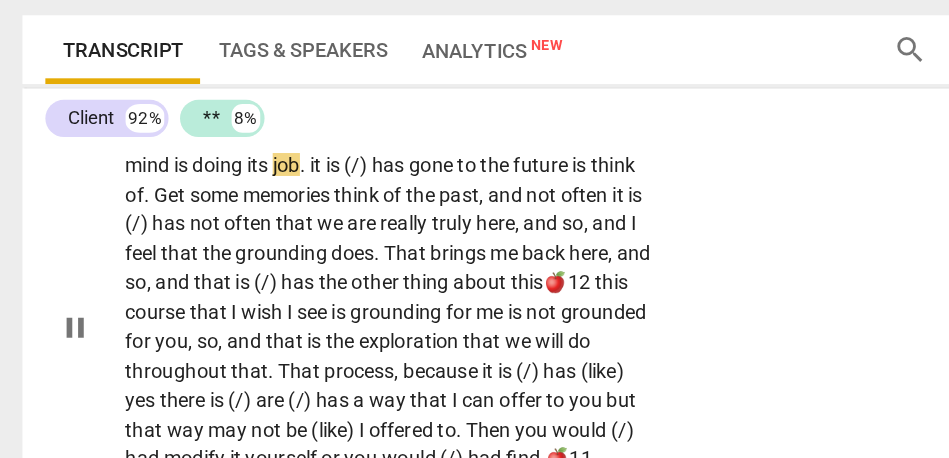 click on "often" at bounding box center (387, 205) 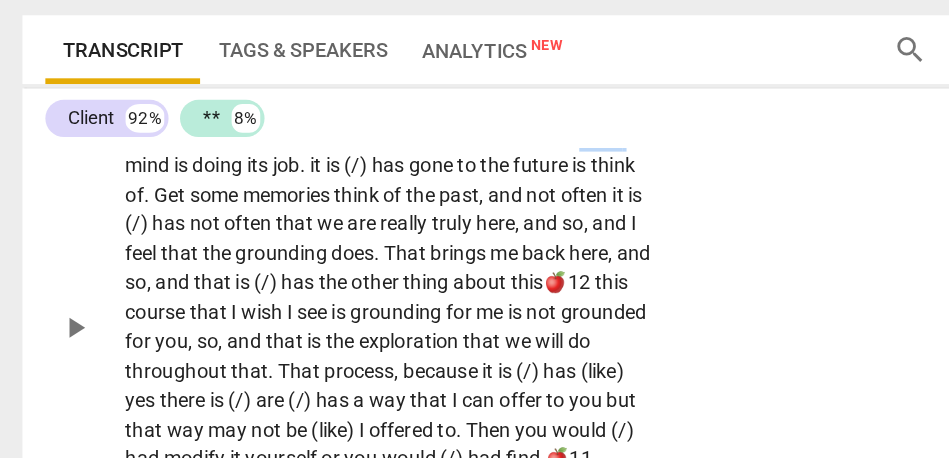 drag, startPoint x: 122, startPoint y: 285, endPoint x: 68, endPoint y: 285, distance: 54 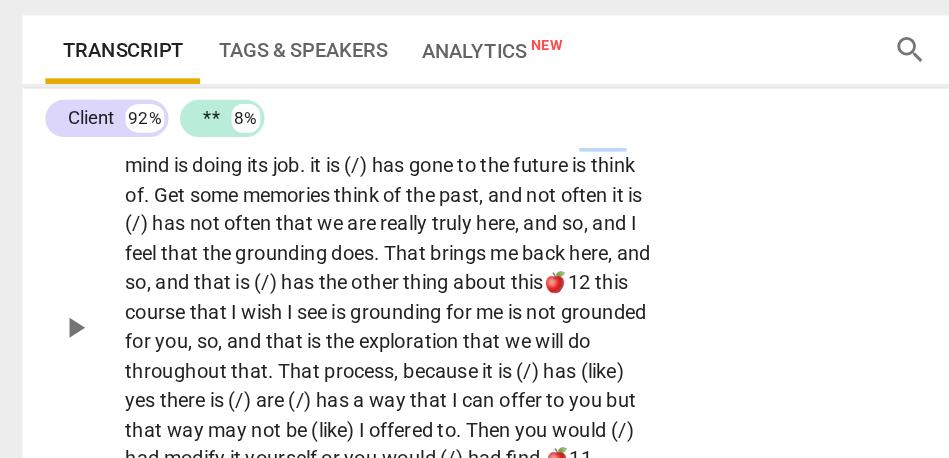 click on "CL play_arrow pause 18:33 + Add competency keyboard_arrow_right It   was   a   settling .   It   is   has   a   settling .   I   do   truly   believe   in   it .   {"mm-hmm"}   We   have   such   a   beautiful   mind .   We   actually   have   a   beautiful   mind .   Its   job   is   to   think.   That  is   it. {"mm-hmm"} W e   are   not   saying   it   is  good   or   bad.  We  are   saying   its   job   is   to   think.  Then,  when   we   are   here,  now,  we   often   (like)   the   mind   is   doing   its   job .   it   is   (/)   has   gone   to   the   future   is   think   of .   Get   some   memories   think   of   the   past ,   and   not   often   it   is   (/)   has   not   often   that   we   are   really   truly   here ,   and   so ,   and   I   feel   that   the   grounding   does .   That   brings   me   back   here ,   and   so ,   and   that   is   (/)   has   the   other   thing   about   this🍎12   this   course   that   I   wish   I   see   is   grounding   for   me   is" at bounding box center [380, 322] 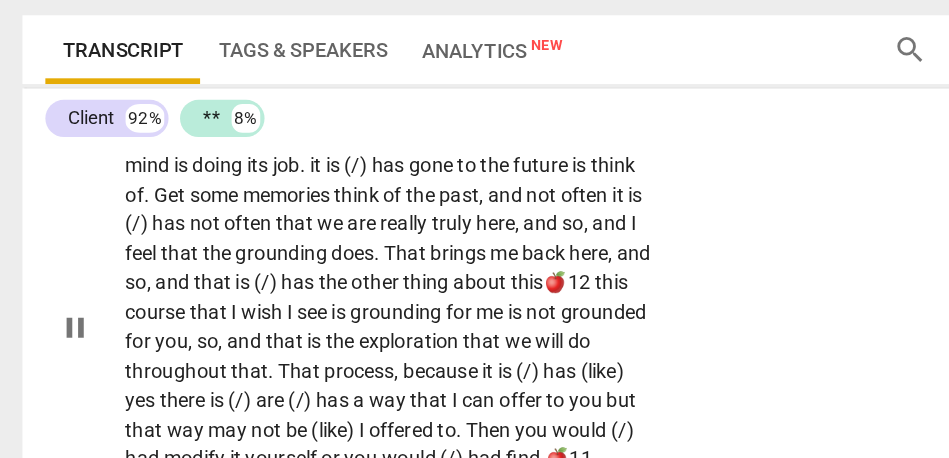 click on "it" at bounding box center (222, 225) 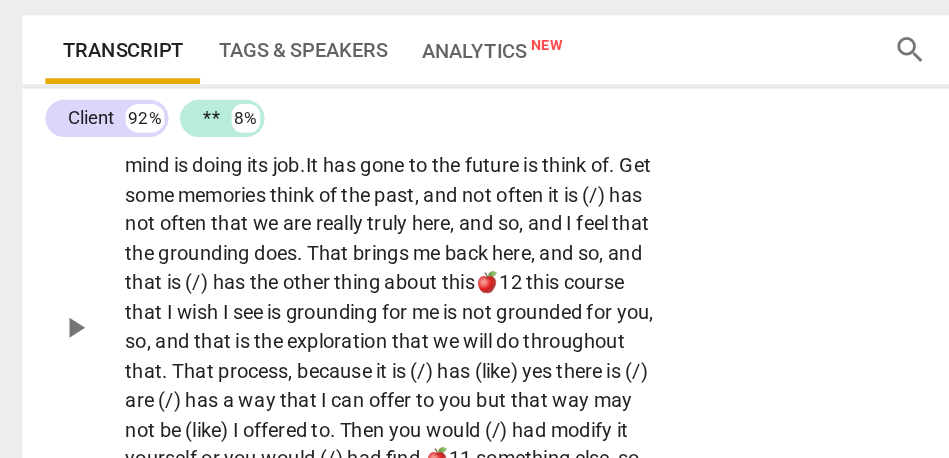 click on "its" at bounding box center (182, 225) 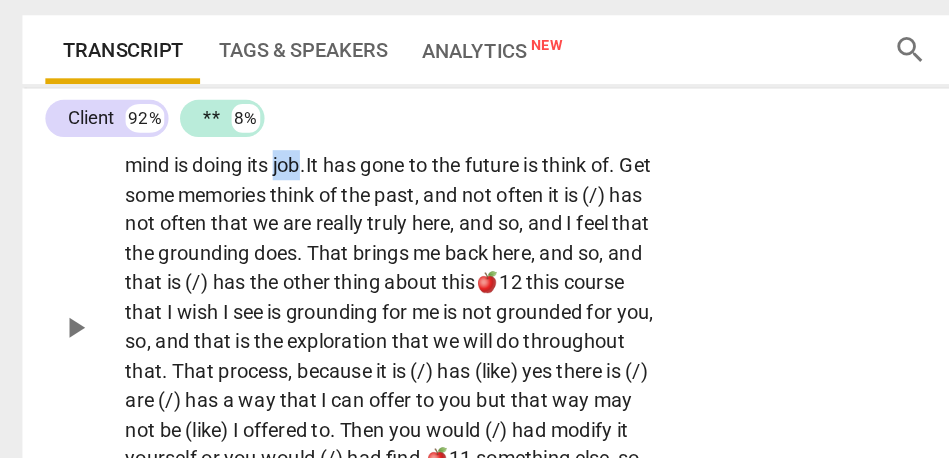 click on "its" at bounding box center [182, 225] 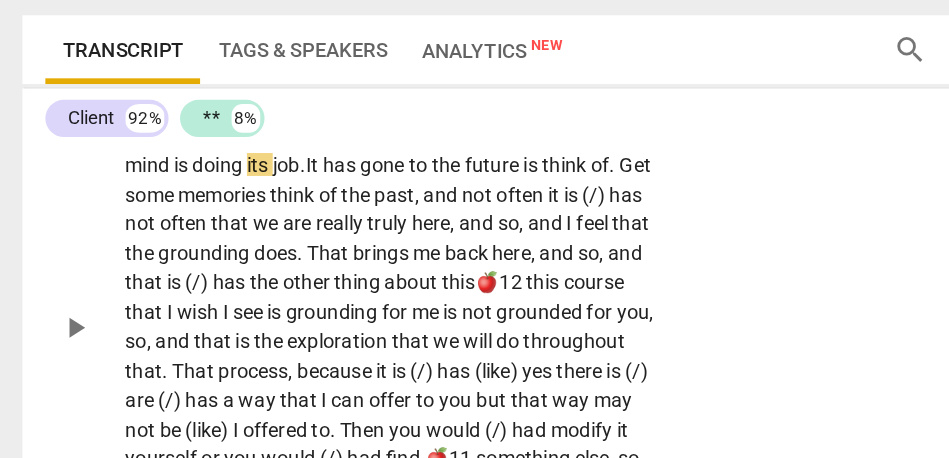 scroll, scrollTop: 5359, scrollLeft: 0, axis: vertical 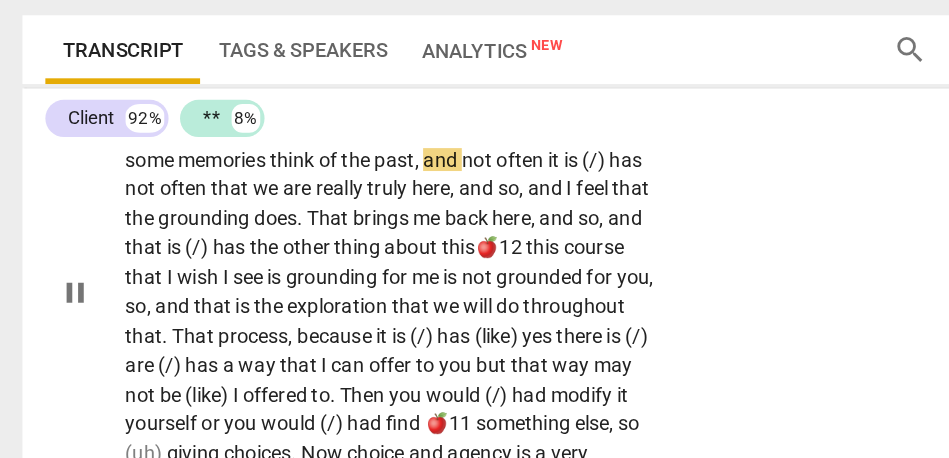click on "has" at bounding box center (239, 201) 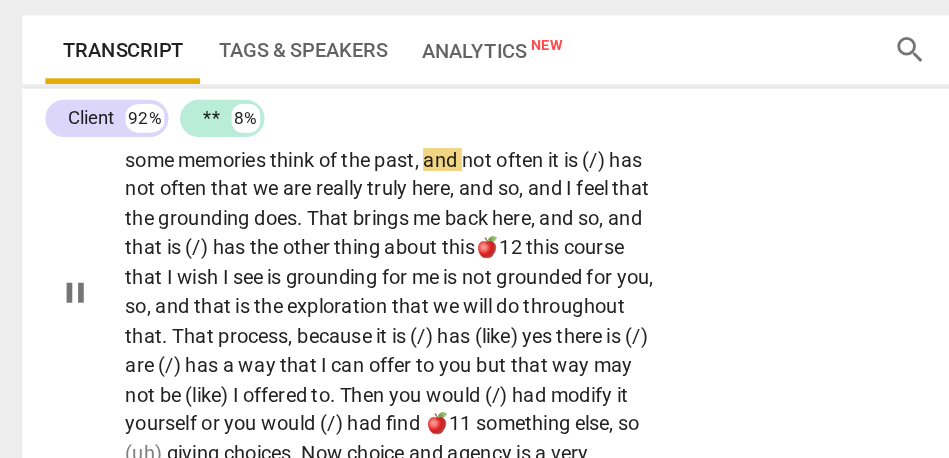 click on "has" at bounding box center (239, 201) 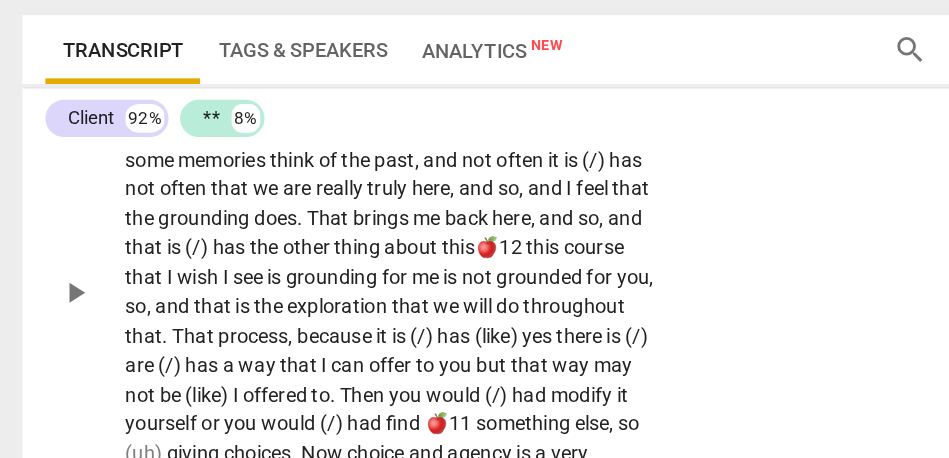 click on "has" at bounding box center (239, 201) 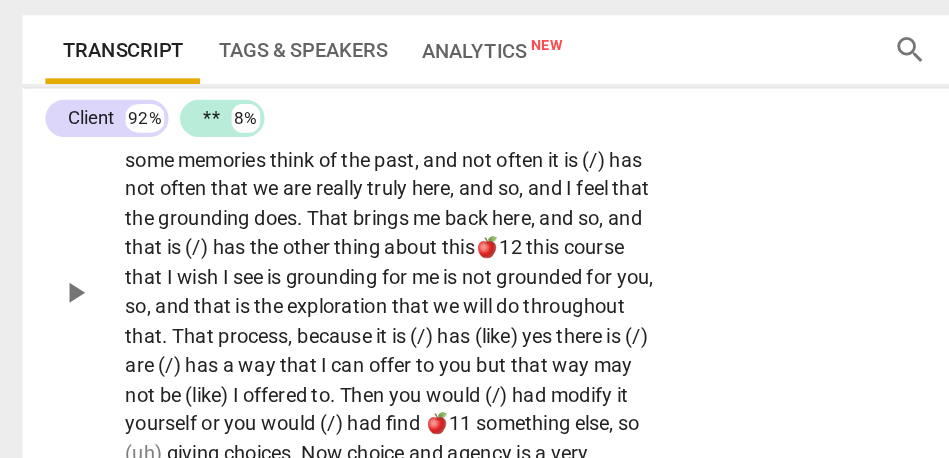 click on "has" at bounding box center [239, 201] 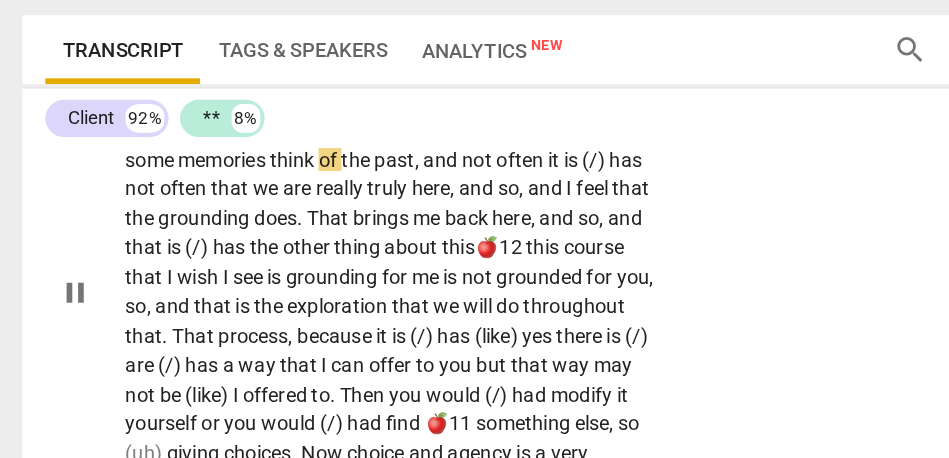 click on "has" at bounding box center [239, 201] 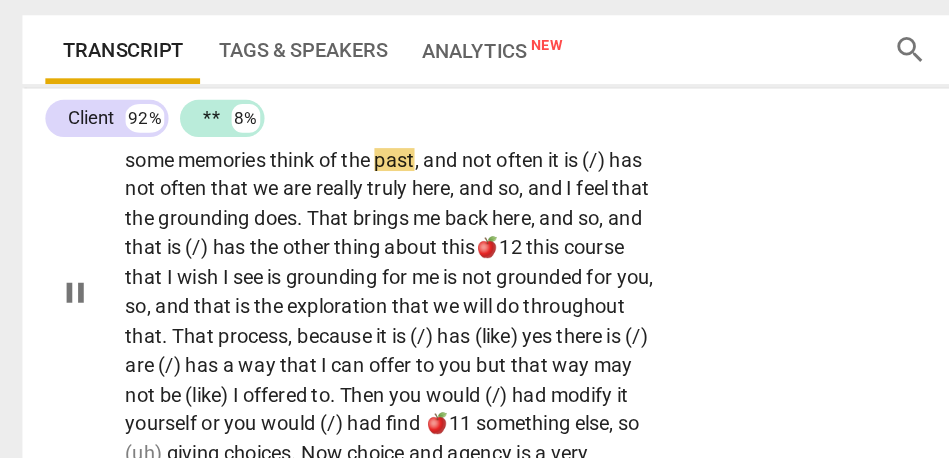 click on "has" at bounding box center [239, 201] 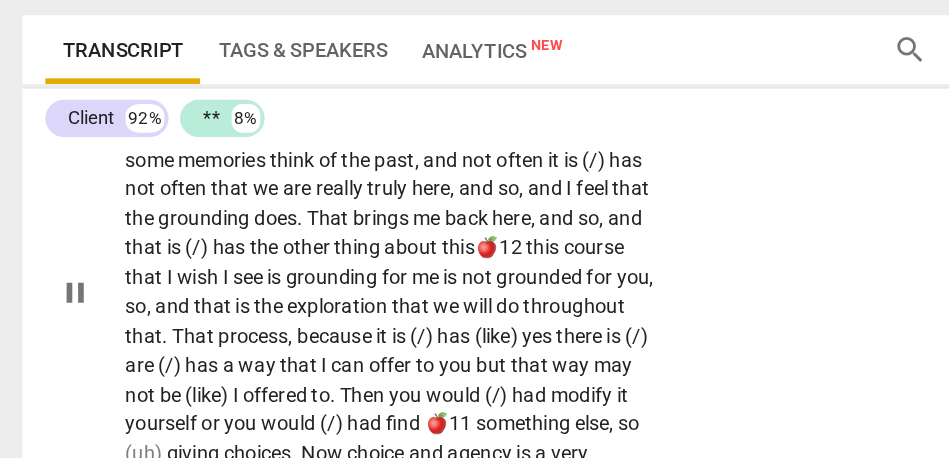 click on "future" at bounding box center (345, 201) 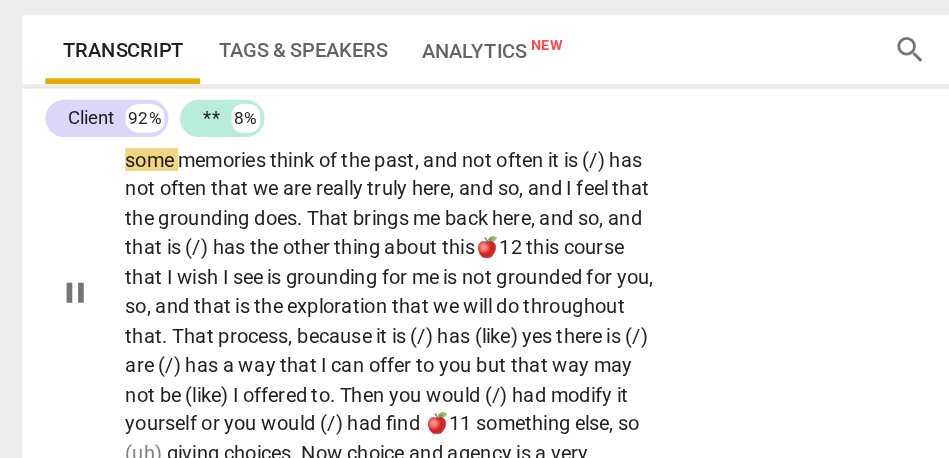 click on "think" at bounding box center (206, 222) 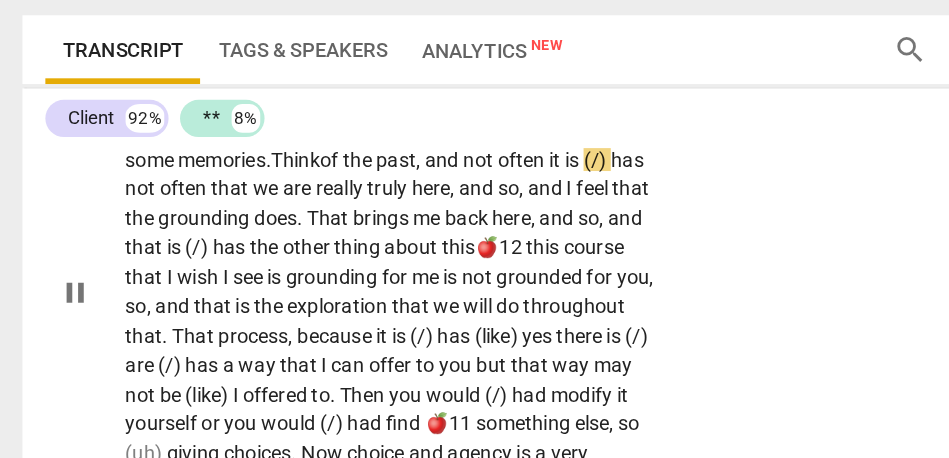 click on "not" at bounding box center [336, 222] 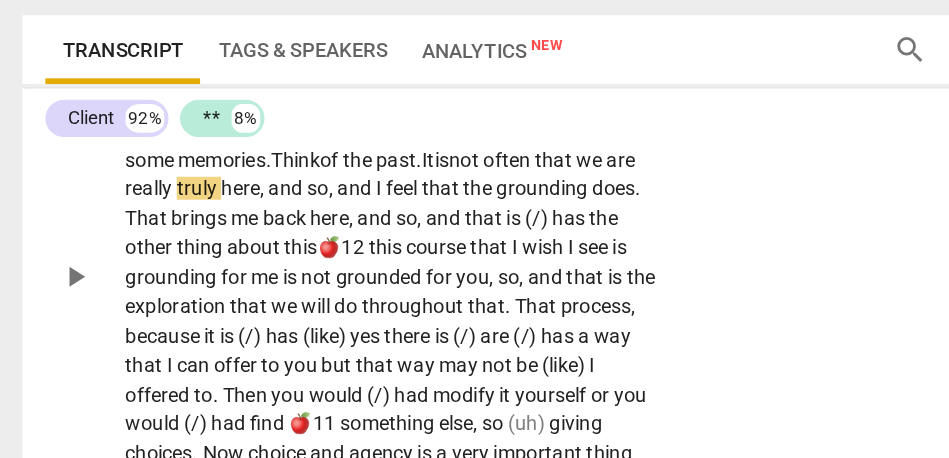 click on "not" at bounding box center [326, 222] 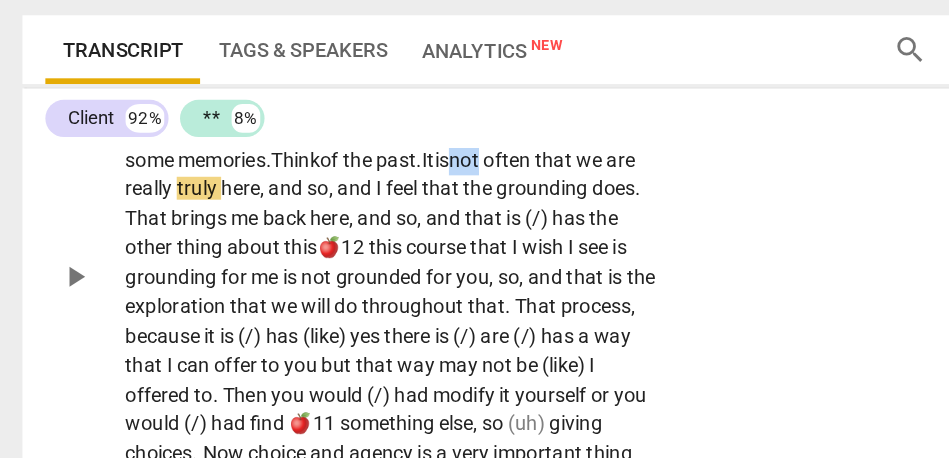 click on "not" at bounding box center (326, 222) 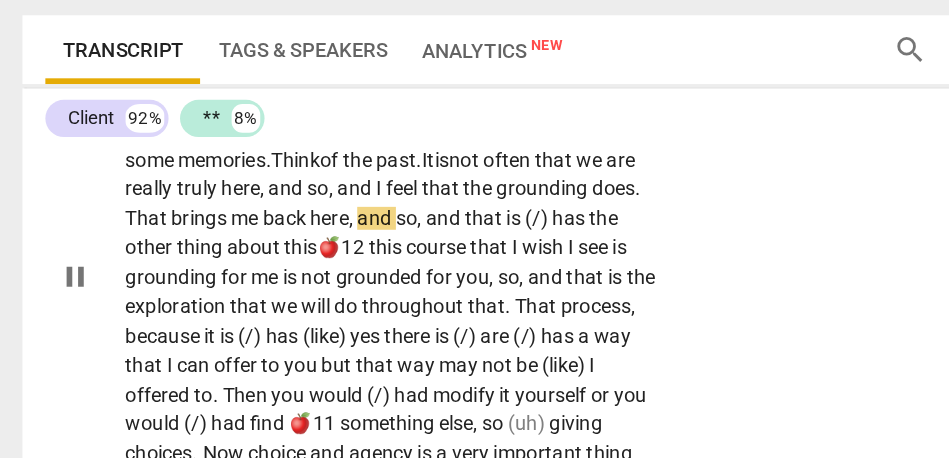 click on "is" at bounding box center (309, 222) 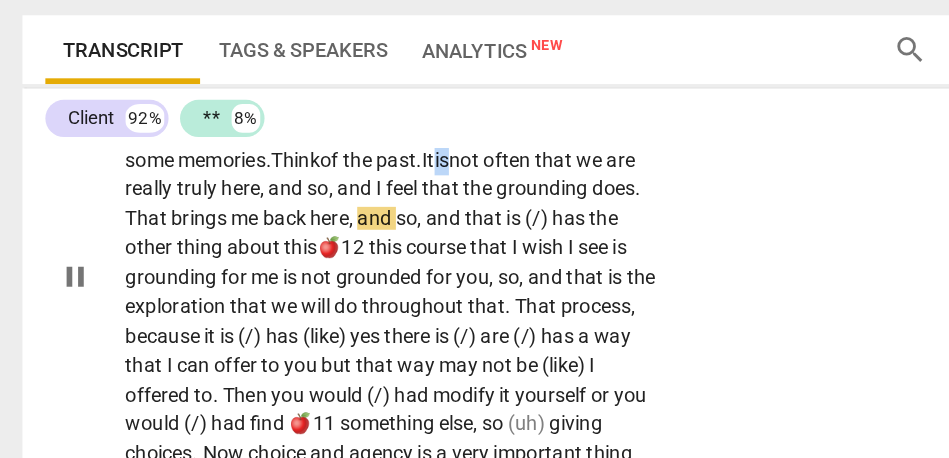 click on "is" at bounding box center (309, 222) 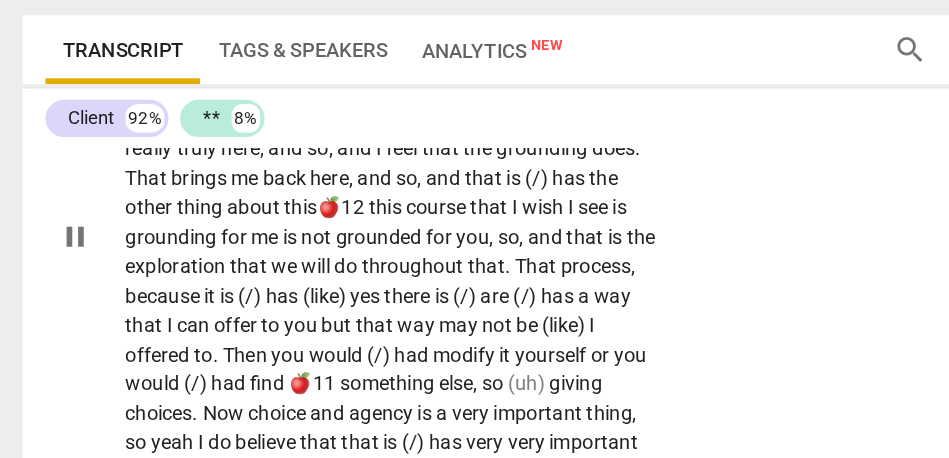 scroll, scrollTop: 5387, scrollLeft: 0, axis: vertical 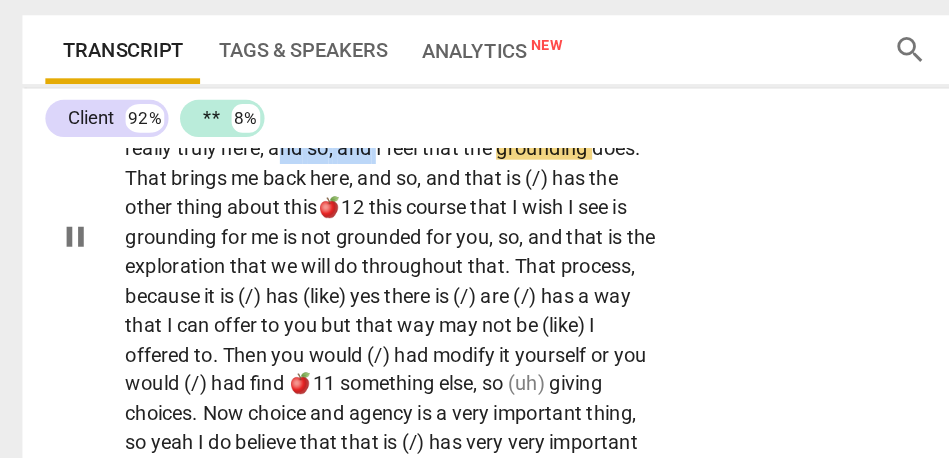 drag, startPoint x: 372, startPoint y: 274, endPoint x: 308, endPoint y: 274, distance: 64 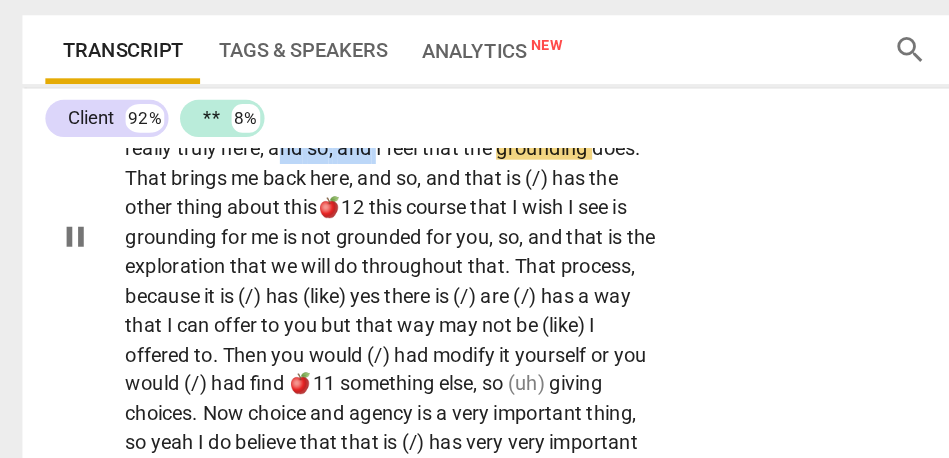 click on "It   was   a   settling .   It   is   has   a   settling .   I   do   truly   believe   in   it .   {"mm-hmm"}   We   have   such   a   beautiful   mind .   We   actually   have   a   beautiful   mind .   Its   job   is   to   think.   That  is   it. {"mm-hmm"} W e   are   not   saying   it   is  good   or   bad.  We  are   saying   its   job   is   to   think.  Then,  when   we   are   here,  now,  we   often🍎 the   mind   is   doing   its   job.  It   has   gone   to   the   future. [inaudible]  Get   some   memories.  Think  of   the   past.  It  is  not   often   that   we   are   really   truly   here ,   and   so ,   and   I   feel   that   the   grounding   does .   That   brings   me   back   here ,   and   so ,   and   that   is   (/)   has   the   other   thing   about   this🍎12   this   course   that   I   wish   I   see   is   grounding   for   me   is   not   grounded   for   you ,   so ,   and   that   is   the   exploration   that   we   will   do   throughout   that .     ," at bounding box center [273, 276] 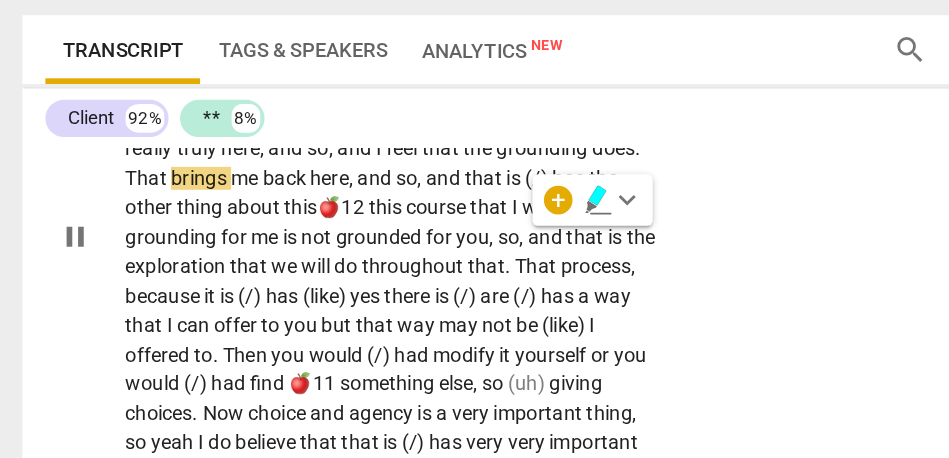 click on "and" at bounding box center (249, 214) 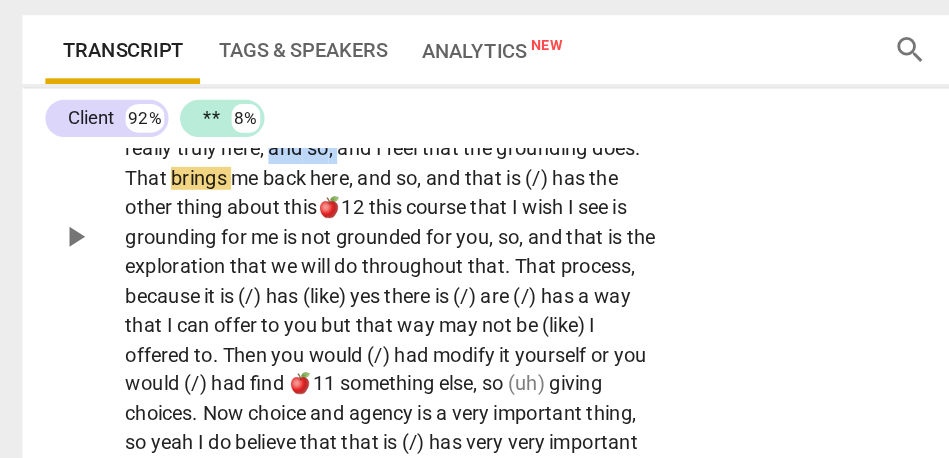 drag, startPoint x: 346, startPoint y: 276, endPoint x: 298, endPoint y: 274, distance: 48.04165 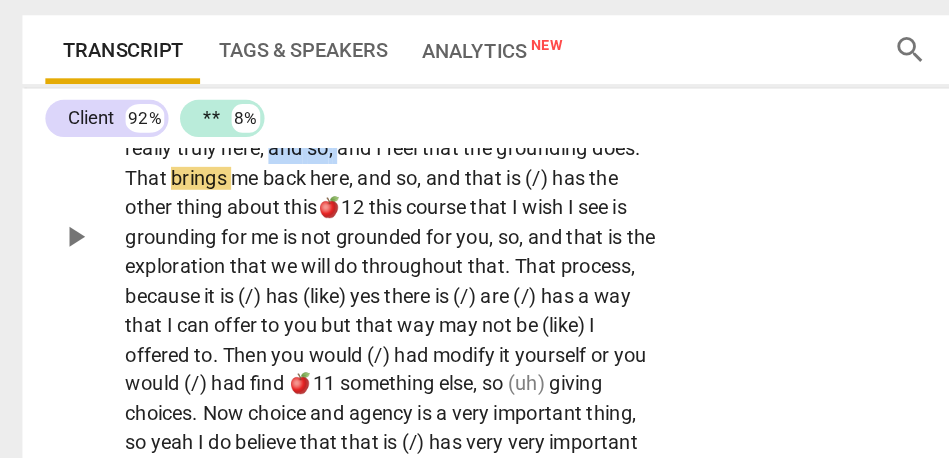 click on "It   was   a   settling .   It   is   has   a   settling .   I   do   truly   believe   in   it .   {"mm-hmm"}   We   have   such   a   beautiful   mind .   We   actually   have   a   beautiful   mind .   Its   job   is   to   think.   That  is   it. {"mm-hmm"} W e   are   not   saying   it   is  good   or   bad.  We  are   saying   its   job   is   to   think.  Then,  when   we   are   here,  now,  we   often🍎 the   mind   is   doing   its   job.  It   has   gone   to   the   future. [inaudible]  Get   some   memories.  Think  of   the   past.  It  is  not   often   that   we   are   really   truly   here ,   and   so ,   and   I   feel   that   the   grounding   does .   That   brings   me   back   here ,   and   so ,   and   that   is   (/)   has   the   other   thing   about   this🍎12   this   course   that   I   wish   I   see   is   grounding   for   me   is   not   grounded   for   you ,   so ,   and   that   is   the   exploration   that   we   will   do   throughout   that .     ," at bounding box center [273, 276] 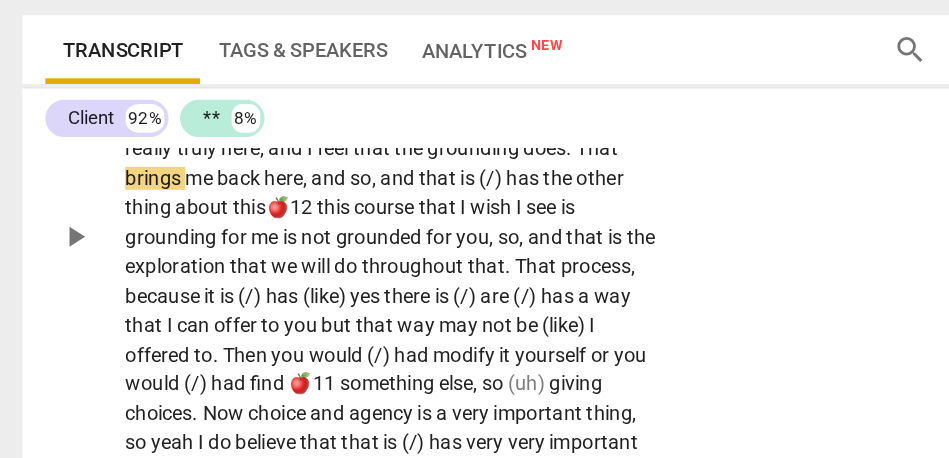 click on "and" at bounding box center (201, 214) 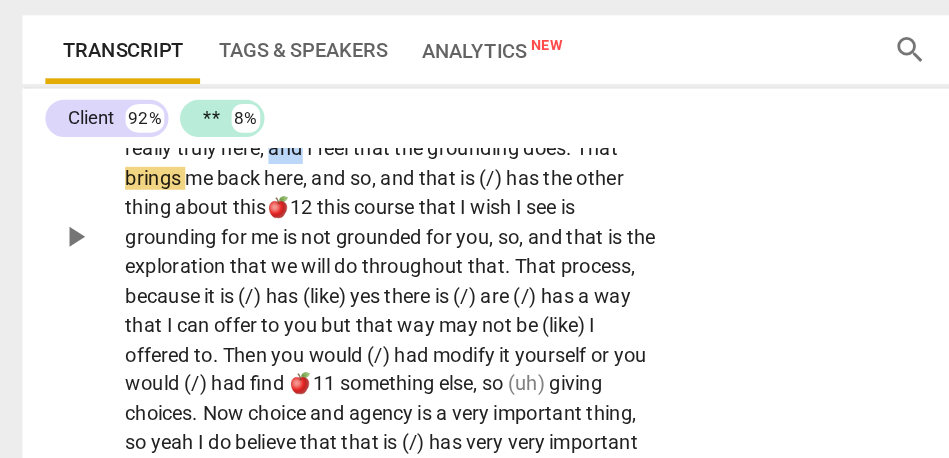 click on "and" at bounding box center (201, 214) 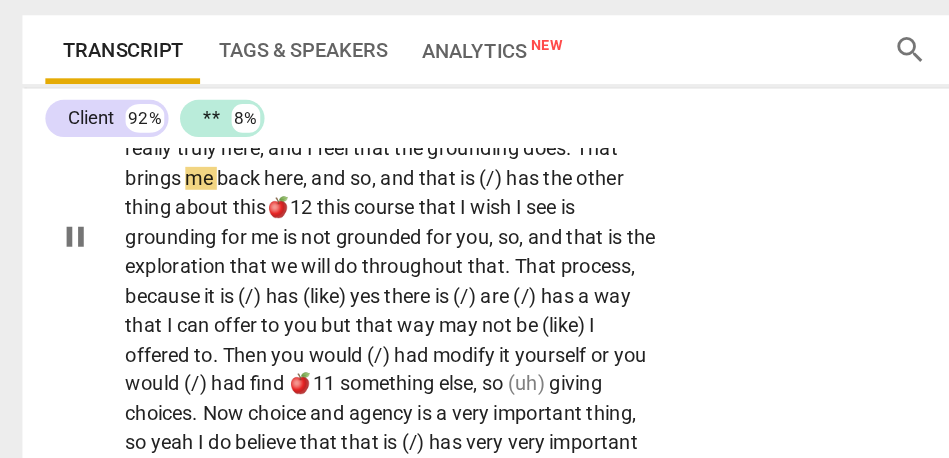 click on "That" at bounding box center [417, 214] 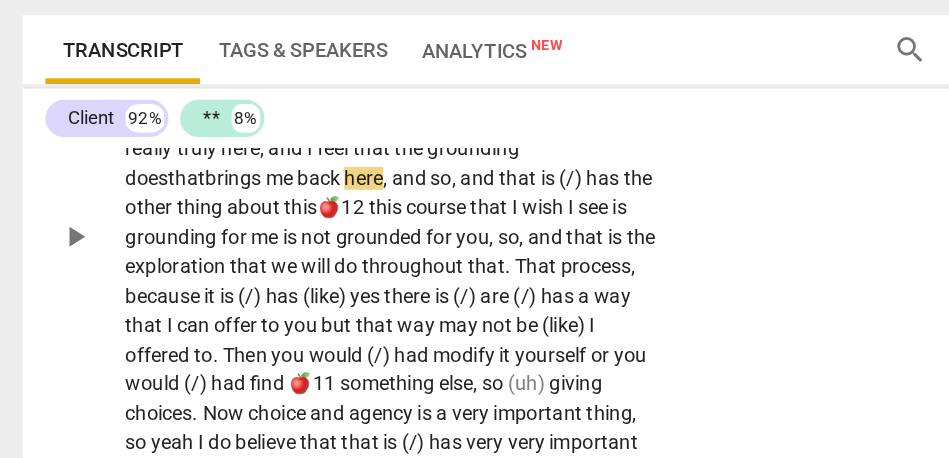 click on "does" at bounding box center (103, 235) 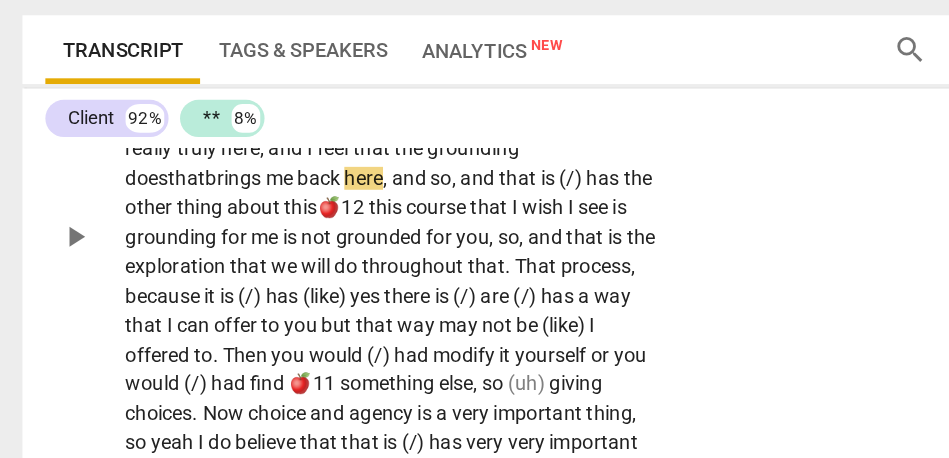 click on "does" at bounding box center [103, 235] 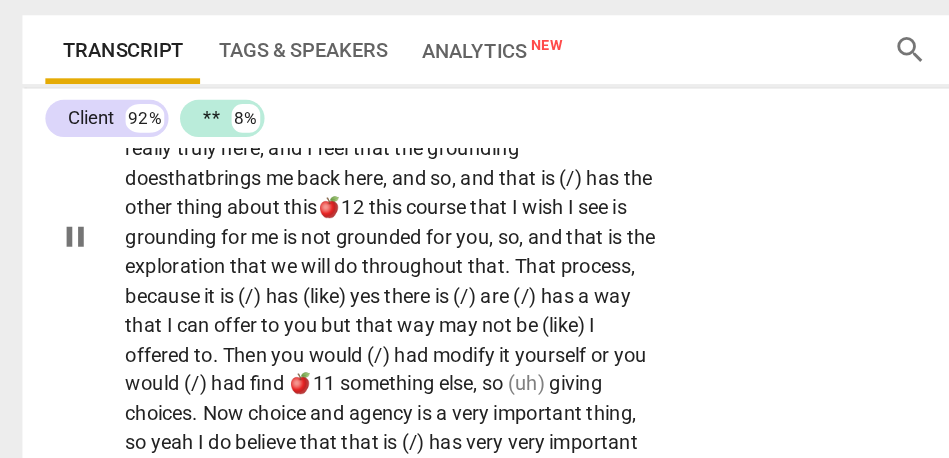 click on "brings" at bounding box center [165, 235] 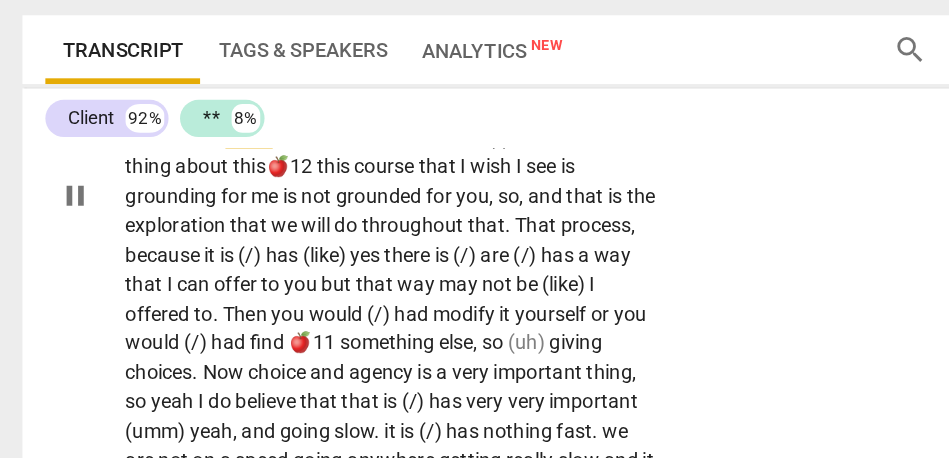 scroll, scrollTop: 5425, scrollLeft: 0, axis: vertical 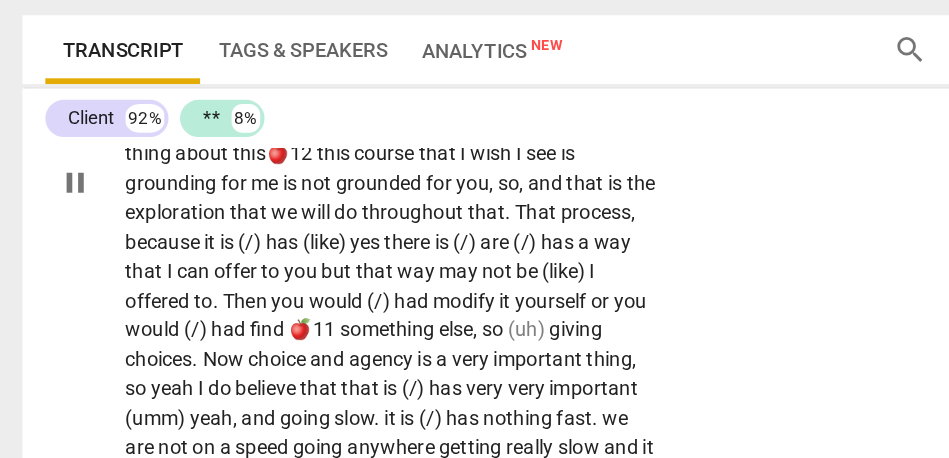 drag, startPoint x: 357, startPoint y: 259, endPoint x: 423, endPoint y: 258, distance: 66.007576 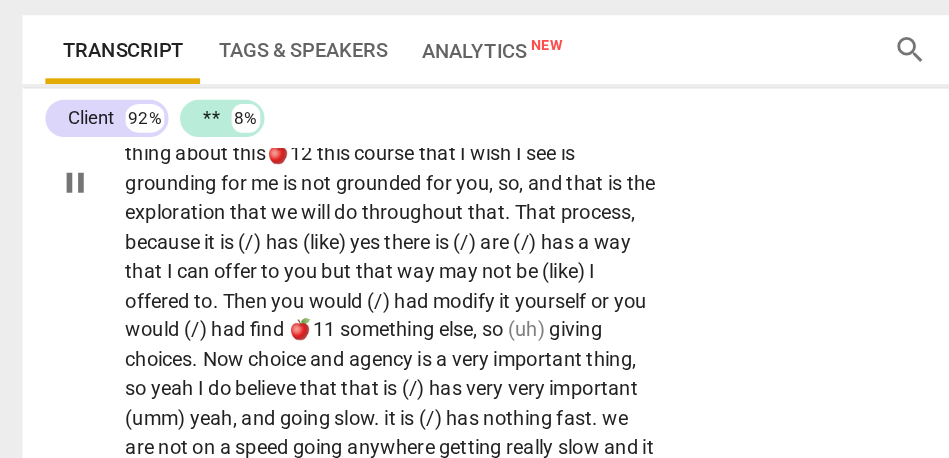 click on "It   was   a   settling .   It   is   has   a   settling .   I   do   truly   believe   in   it .   {"mm-hmm"}   We   have   such   a   beautiful   mind .   We   actually   have   a   beautiful   mind .   Its   job   is   to   think.   That  is   it. {"mm-hmm"} W e   are   not   saying   it   is  good   or   bad.  We  are   saying   its   job   is   to   think.  Then,  when   we   are   here,  now,  we   often🍎 the   mind   is   doing   its   job.  It   has   gone   to   the   future. [inaudible]  Get   some   memories.  Think  of   the   past.  It  is  not   often   that   we   are   really   truly   here ,   and   I   feel   that   the   grounding   does  that. It  brings  me   back   here ,   and   so ,   and   that   is   (/)   has   the   other   thing   about   this🍎12   this   course   that   I   wish   I   see   is   grounding   for   me   is   not   grounded   for   you ,   so ,   and   that   is   the   exploration   that   we   will   do   throughout   that .   That   process" at bounding box center [273, 238] 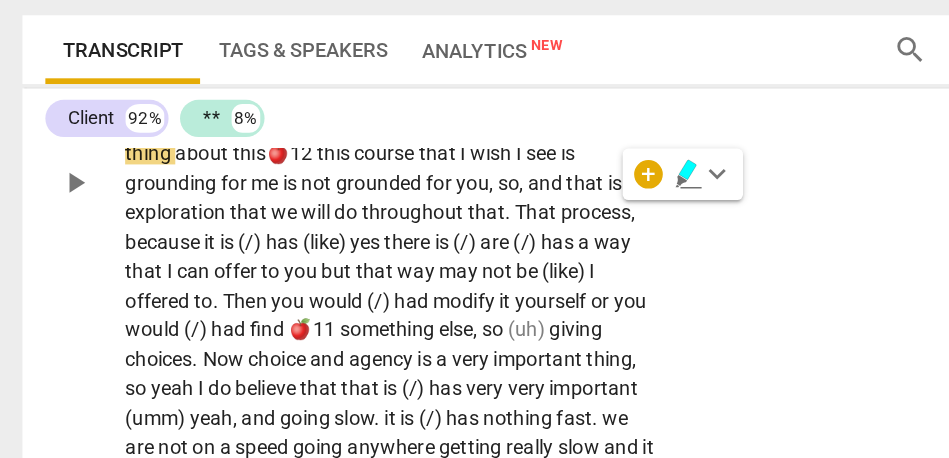 drag, startPoint x: 439, startPoint y: 258, endPoint x: 385, endPoint y: 254, distance: 54.147945 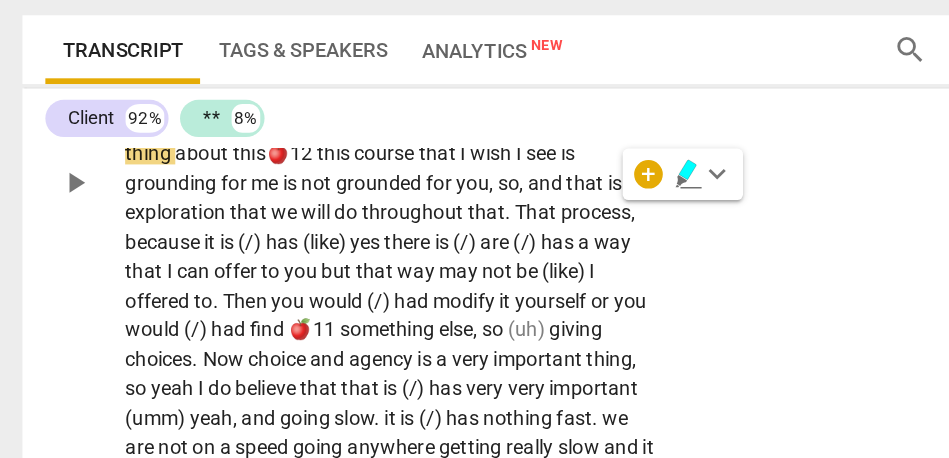 click on "It   was   a   settling .   It   is   has   a   settling .   I   do   truly   believe   in   it .   {"mm-hmm"}   We   have   such   a   beautiful   mind .   We   actually   have   a   beautiful   mind .   Its   job   is   to   think.   That  is   it. {"mm-hmm"} W e   are   not   saying   it   is  good   or   bad.  We  are   saying   its   job   is   to   think.  Then,  when   we   are   here,  now,  we   often🍎 the   mind   is   doing   its   job.  It   has   gone   to   the   future. [inaudible]  Get   some   memories.  Think  of   the   past.  It  is  not   often   that   we   are   really   truly   here ,   and   I   feel   that   the   grounding   does  that. It  brings  me   back   here ,   and   so ,   and   that   is   (/)   has   the   other   thing   about   this🍎12   this   course   that   I   wish   I   see   is   grounding   for   me   is   not   grounded   for   you ,   so ,   and   that   is   the   exploration   that   we   will   do   throughout   that .   That   process" at bounding box center (273, 238) 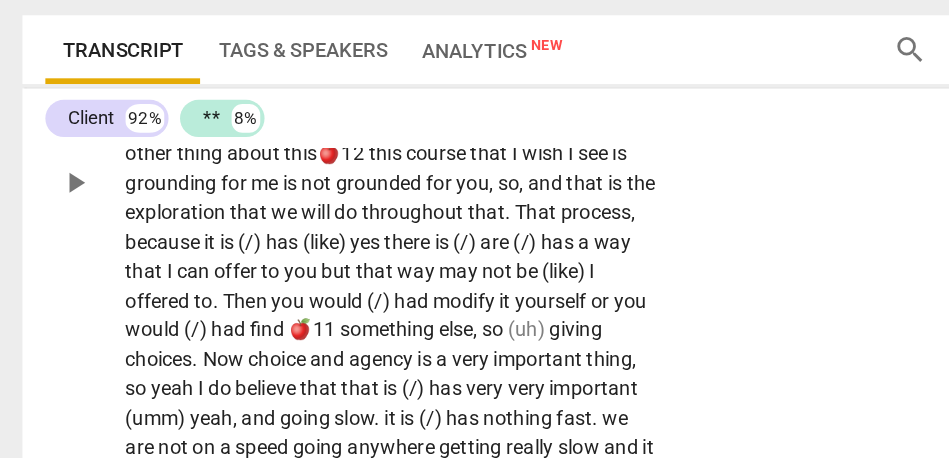 type on "1151" 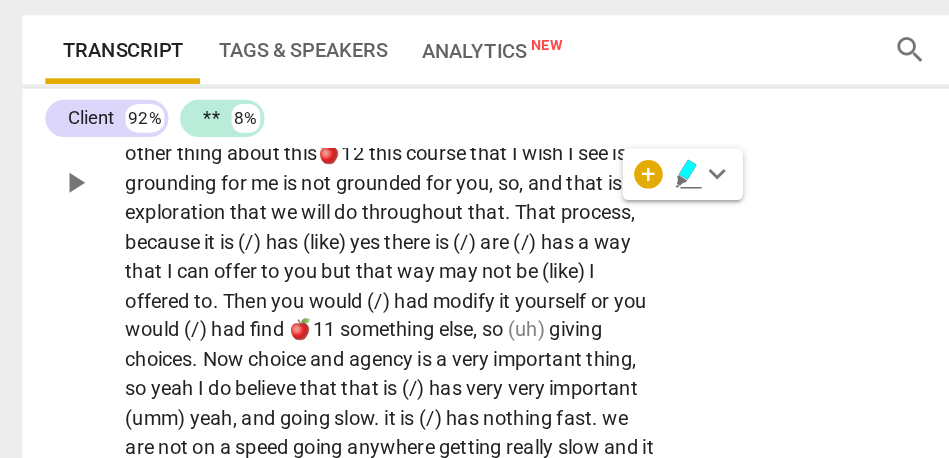 type 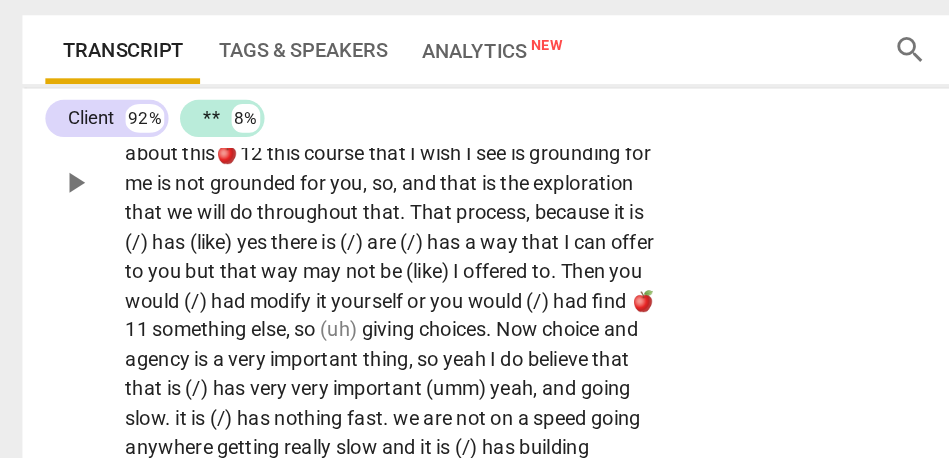 click on "CL play_arrow pause 18:33 + Add competency keyboard_arrow_right It   was   a   settling .   It   is   has   a   settling .   I   do   truly   believe   in   it .   {"mm-hmm"}   We   have   such   a   beautiful   mind .   We   actually   have   a   beautiful   mind .   Its   job   is   to   think .   That   is   it .   {"mm-hmm"}   We   are   not   saying   it   is   good   or   bad .   We   are   saying   its   job   is   to   think .   Then ,   when   we   are   here ,   now ,   we   often🍎the   mind   is   doing   its   job .   It   has   gone   to   the   future .   [inaudible]   Get   some   memories .   Think   of   the   past .   It   is   not   often   that   we   are   really   truly   here ,   and   I   feel   that   the   grounding   does   that .   It   brings   me   back   here ,   and  ...  that   is    the   other   thing   about   this🍎12   this   course   that   I   wish   I   see   is   grounding   for   me   is   not   grounded   for   you ,   so ,   and   that   is   the     that" at bounding box center [380, 222] 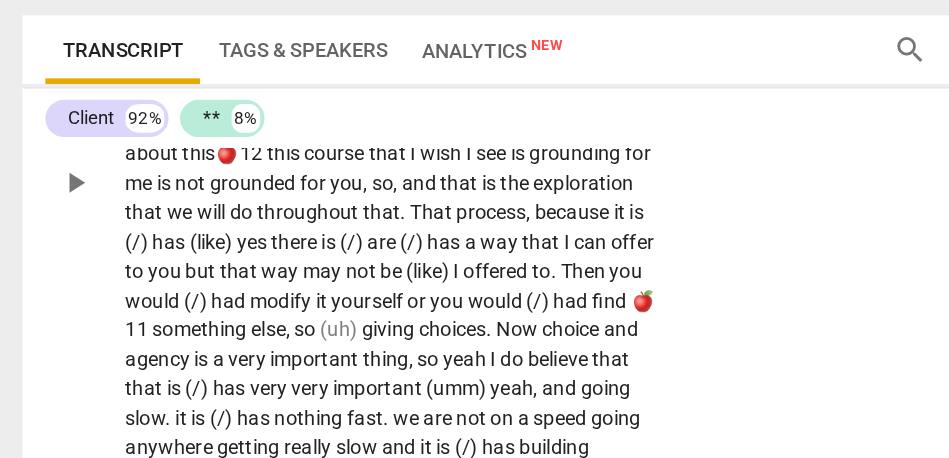 click on "that" at bounding box center (316, 197) 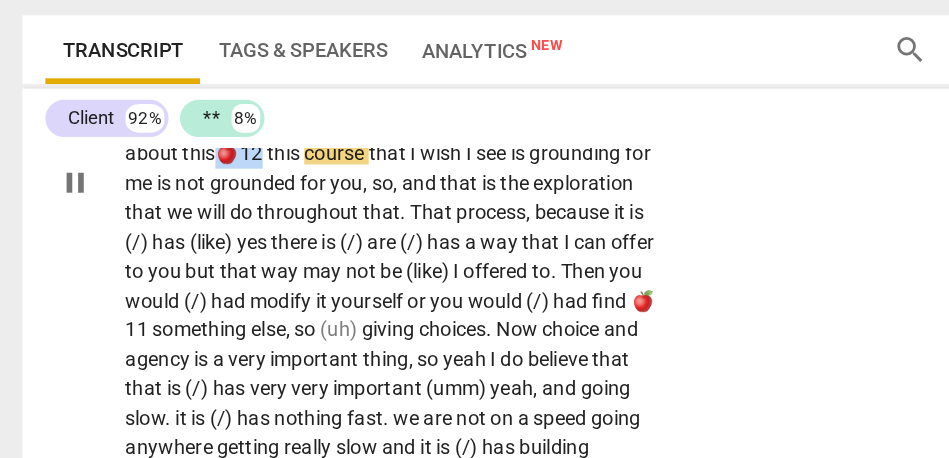drag, startPoint x: 246, startPoint y: 280, endPoint x: 271, endPoint y: 280, distance: 25 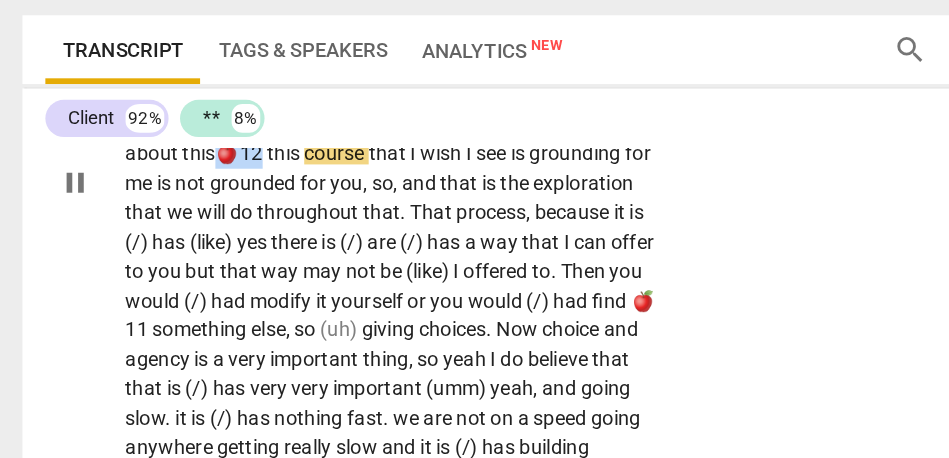 click on "this🍎12" at bounding box center (157, 217) 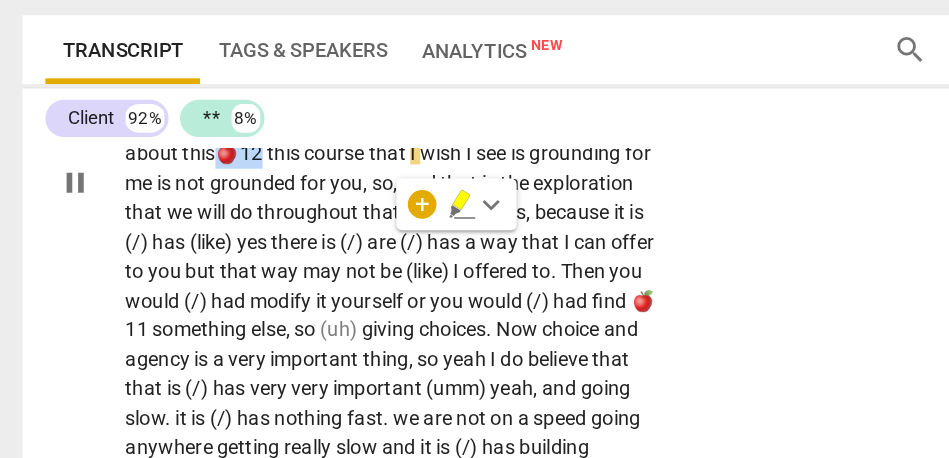 type 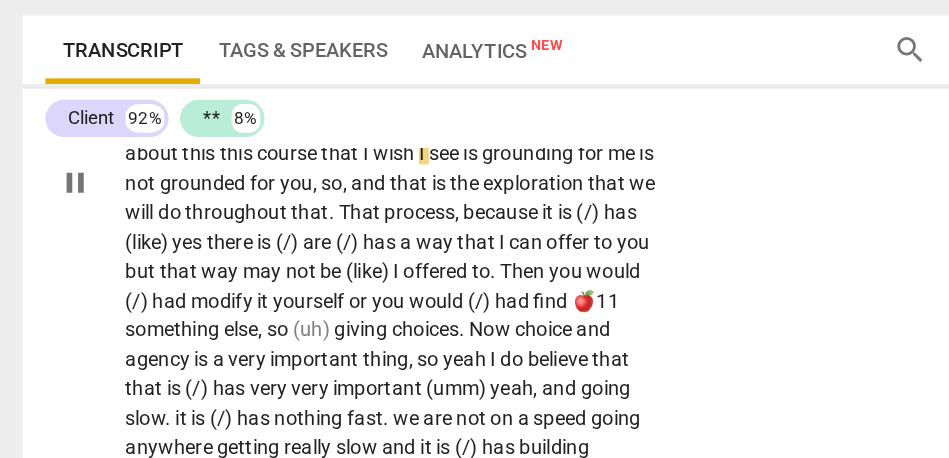 click on "course" at bounding box center [202, 217] 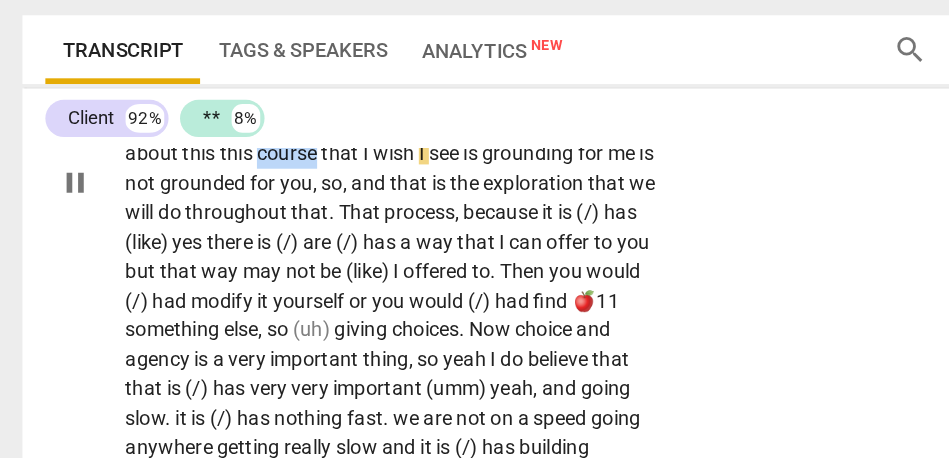 click on "course" at bounding box center [202, 217] 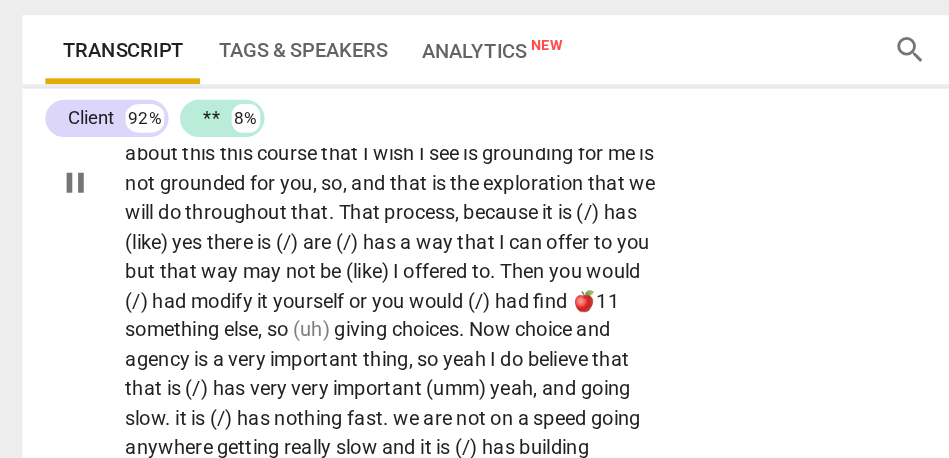 click on "this" at bounding box center (167, 217) 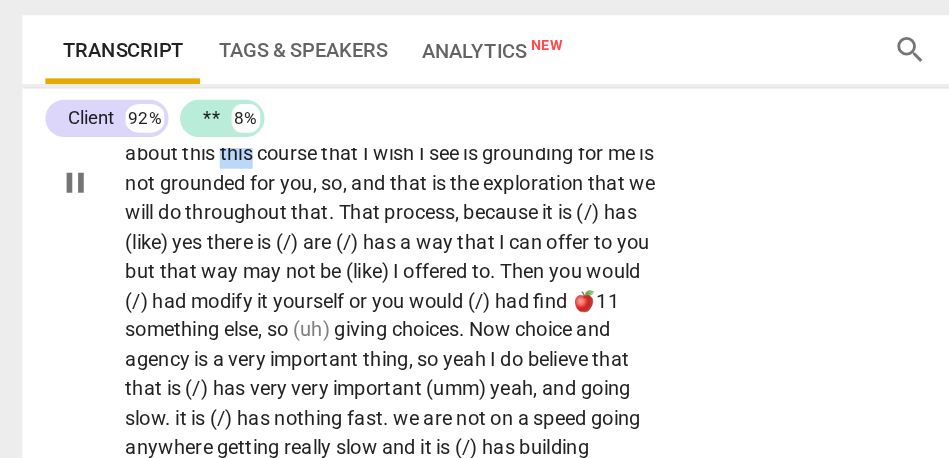 click on "this" at bounding box center (167, 217) 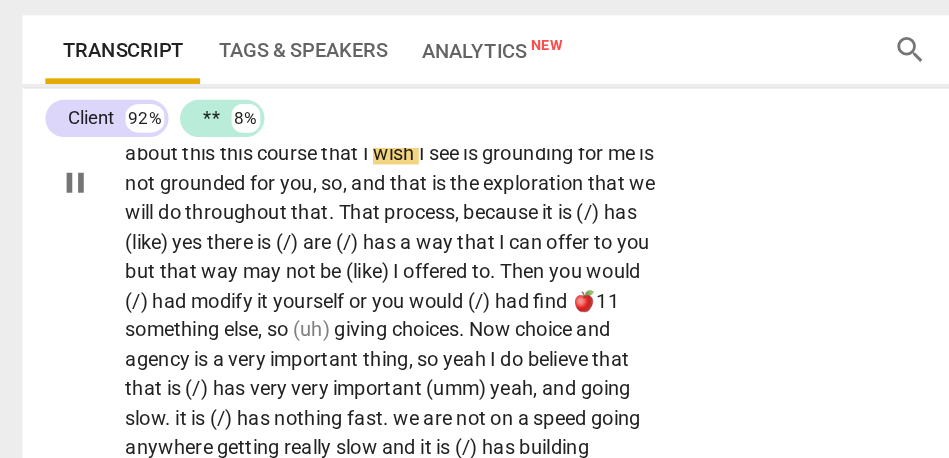 click on "wish" at bounding box center [277, 217] 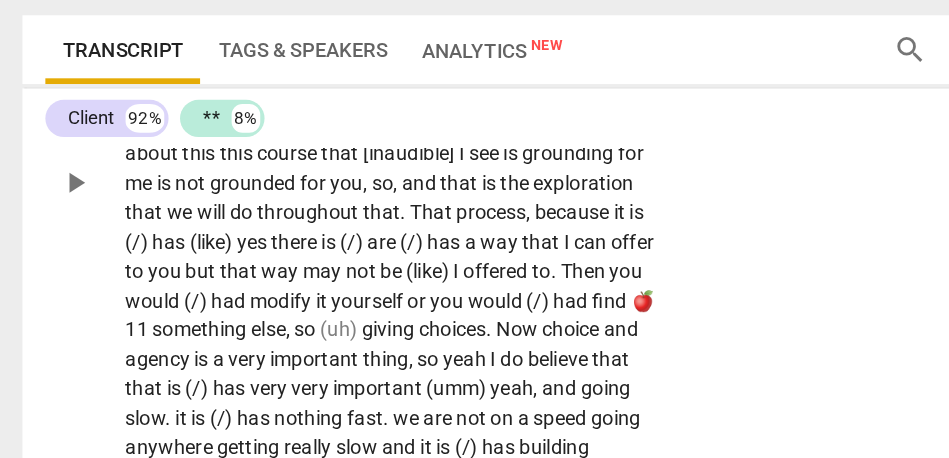 click on "CL play_arrow pause 18:33 + Add competency keyboard_arrow_right It   was   a   settling .   It   is   has   a   settling .   I   do   truly   believe   in   it .   {"mm-hmm"}   We   have   such   a   beautiful   mind .   We   actually   have   a   beautiful   mind .   Its   job   is   to   think .   That   is   it .   {"mm-hmm"}   We   are   not   saying   it   is   good   or   bad .   We   are   saying   its   job   is   to   think .   Then ,   when   we   are   here ,   now ,   we   often🍎the   mind   is   doing   its   job .   It   has   gone   to   the   future .   [inaudible]   Get   some   memories .   Think   of   the   past .   It   is   not   often   that   we   are   really   truly   here ,   and   I   feel   that   the   grounding   does   that .   It   brings   me   back   here ,   and . . .   that   is   the   other   thing   about   this   this   course   that   [inaudible]   I   see   is   grounding   for   me   is   not   grounded   for   you ,   so ,   and   that   is   the   exploration" at bounding box center (380, 222) 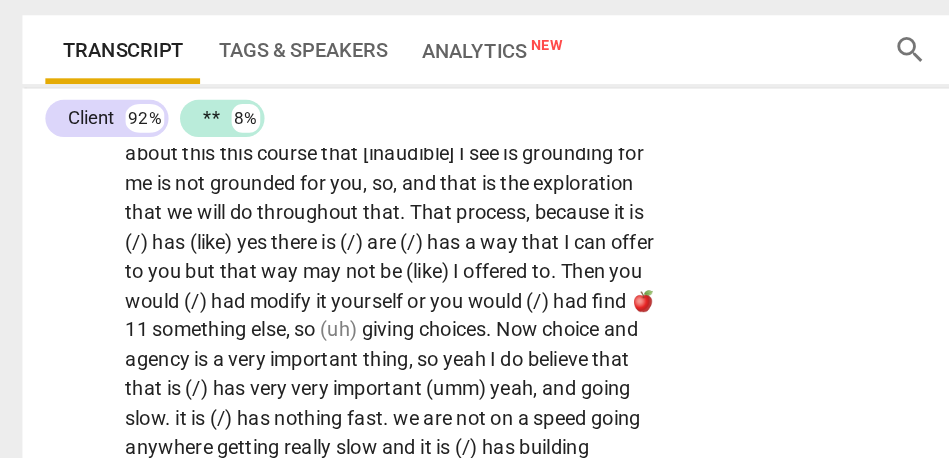 click on "that" at bounding box center [316, 197] 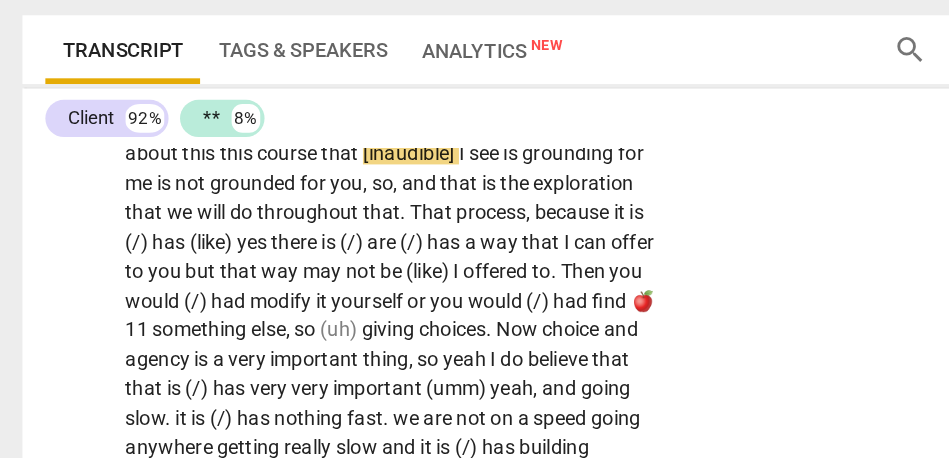 click on "course" at bounding box center (202, 217) 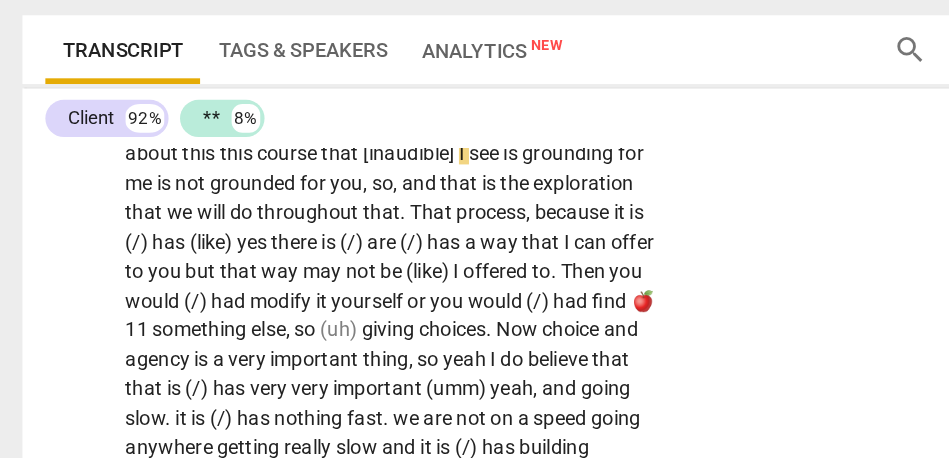 type on "1159" 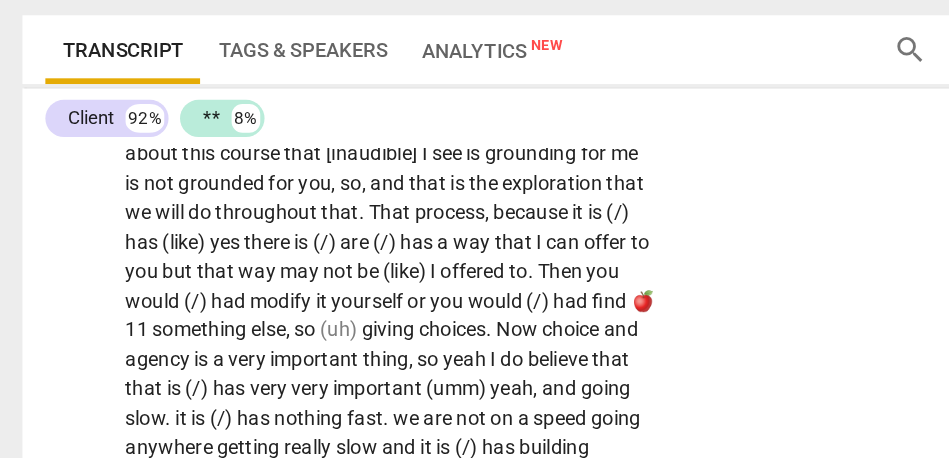 click on "course" at bounding box center [176, 217] 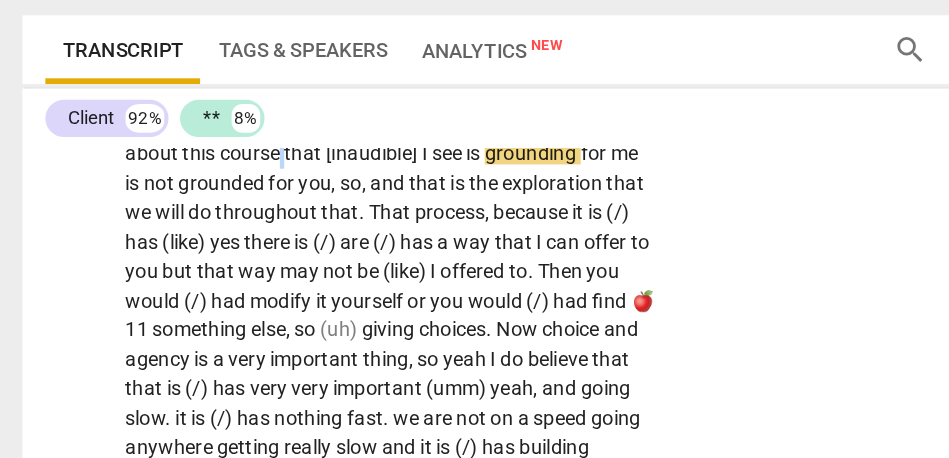 click on "course" at bounding box center (176, 217) 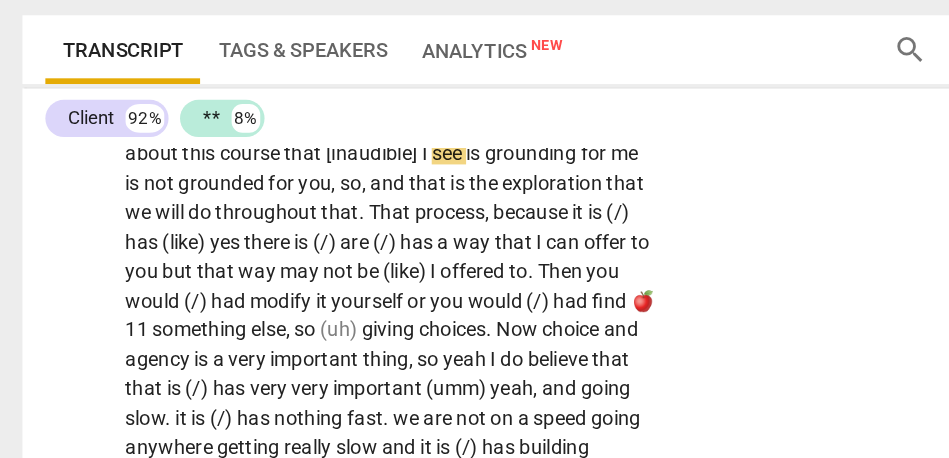 click on "is" at bounding box center (332, 217) 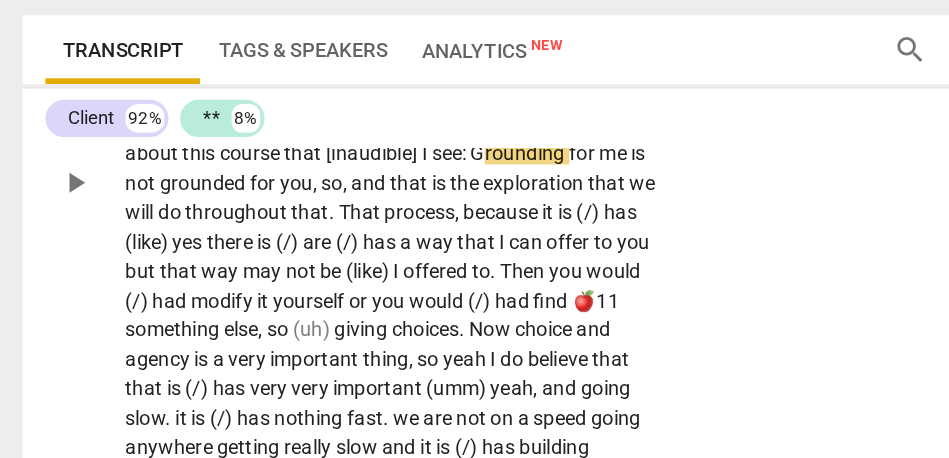 click on "CL play_arrow pause 18:33 + Add competency keyboard_arrow_right It   was   a   settling .   It   is   has   a   settling .   I   do   truly   believe   in   it .   {"mm-hmm"}   We   have   such   a   beautiful   mind .   We   actually   have   a   beautiful   mind .   Its   job   is   to   think .   That   is   it .   {"mm-hmm"}   We   are   not   saying   it   is   good   or   bad .   We   are   saying   its   job   is   to   think .   Then ,   when   we   are   here ,   now ,   we   often🍎the   mind   is   doing   its   job .   It   has   gone   to   the   future .   [inaudible]   Get   some   memories .   Think   of   the   past .   It   is   not   often   that   we   are   really   truly   here ,   and   I   feel   that   the   grounding   does   that .   It   brings   me   back   here ,   and . . .   that   is   the   other   thing   about   this   course   that   [inaudible]   I   see: G rounding   for   me   is   not   grounded   for   you ,   so ,   and   that   is   the   exploration   that   we" at bounding box center (380, 222) 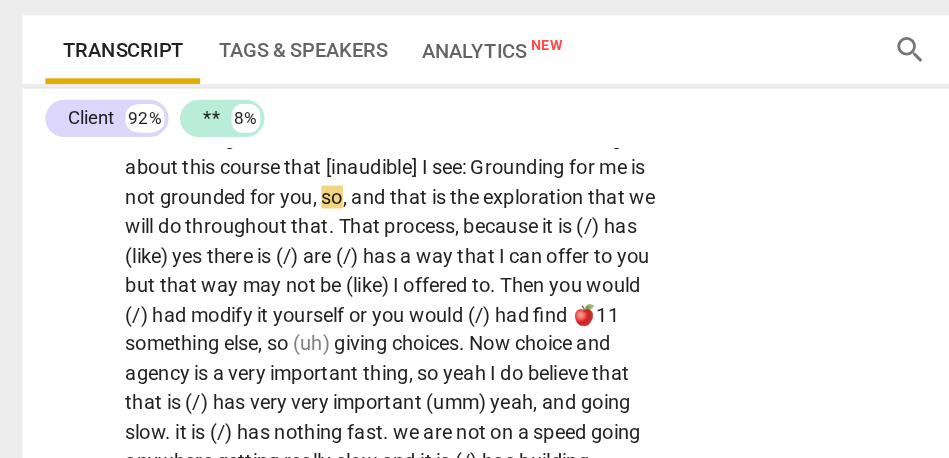 scroll, scrollTop: 5415, scrollLeft: 0, axis: vertical 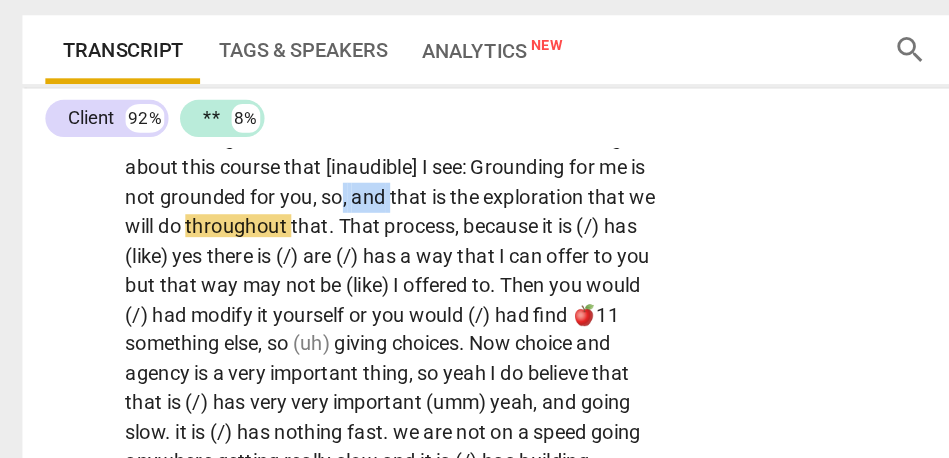 type on "1167" 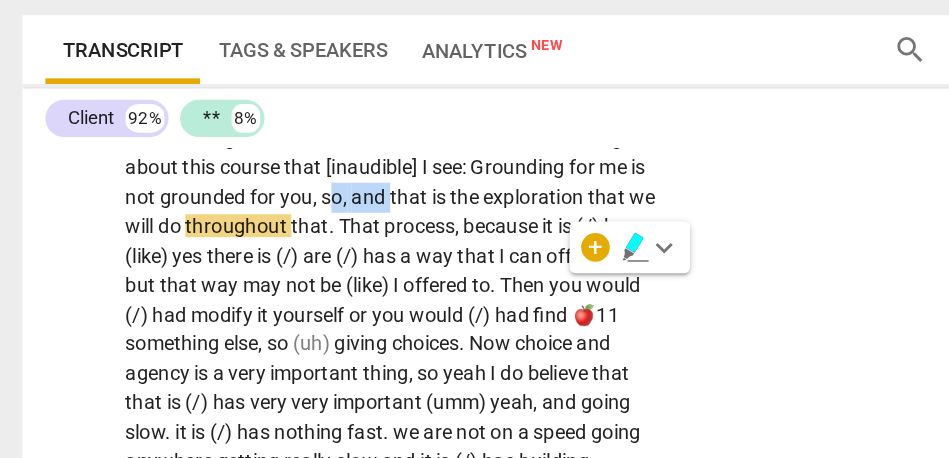 type 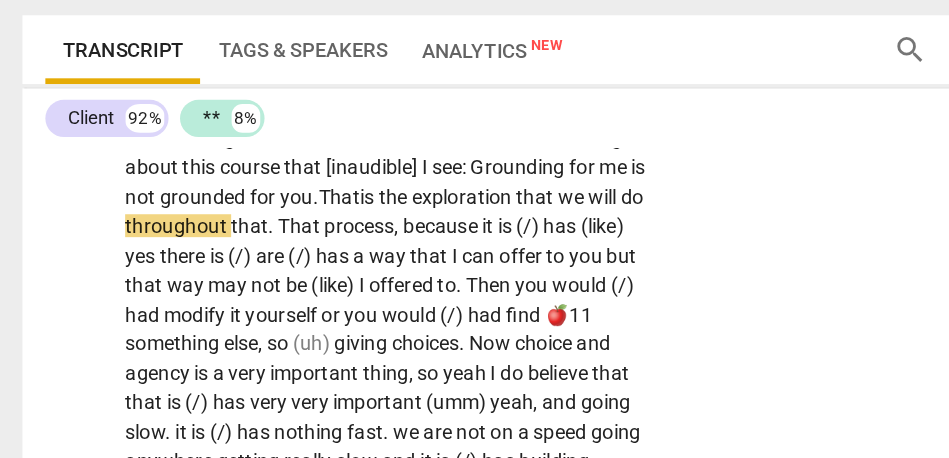 click on "That" at bounding box center (237, 248) 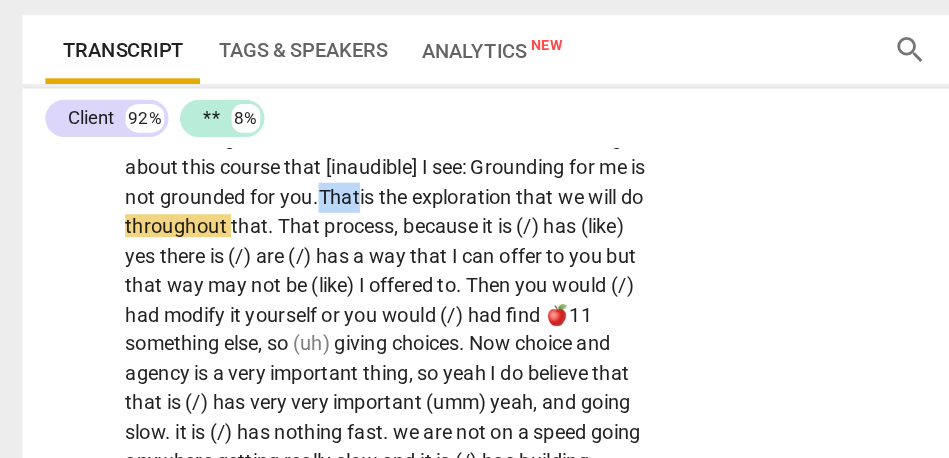 click on "That" at bounding box center (237, 248) 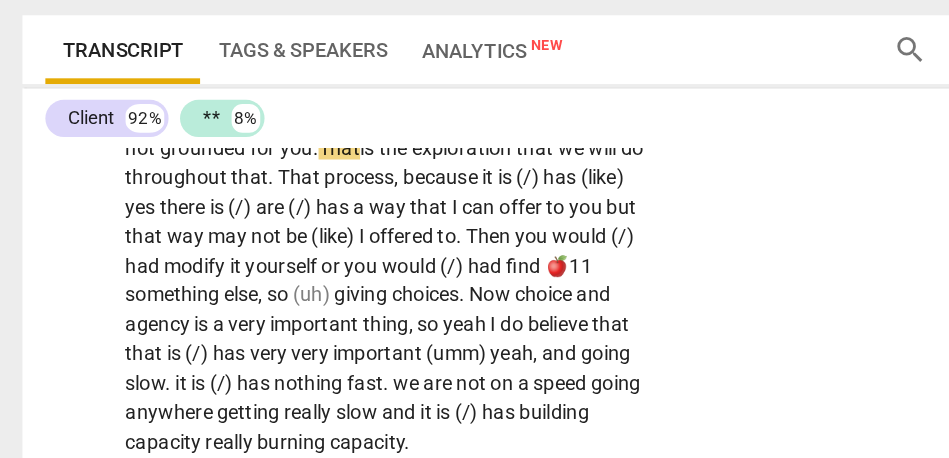 scroll, scrollTop: 5453, scrollLeft: 0, axis: vertical 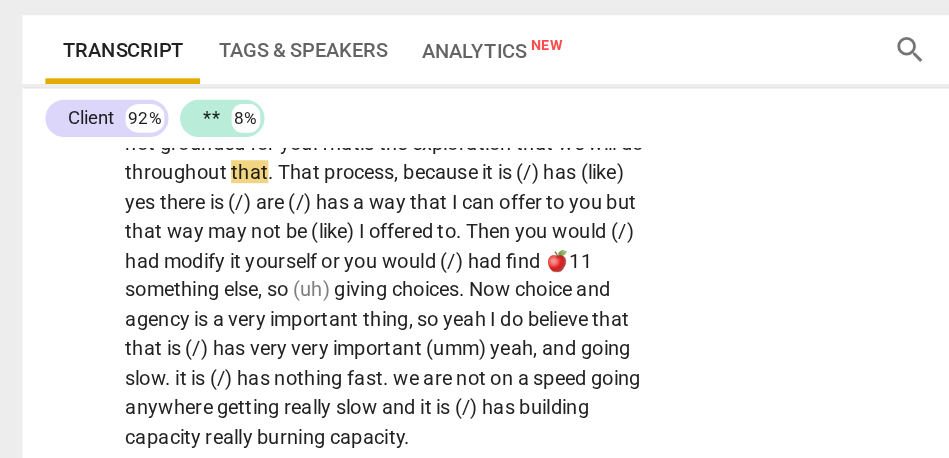 click on "That" at bounding box center [211, 230] 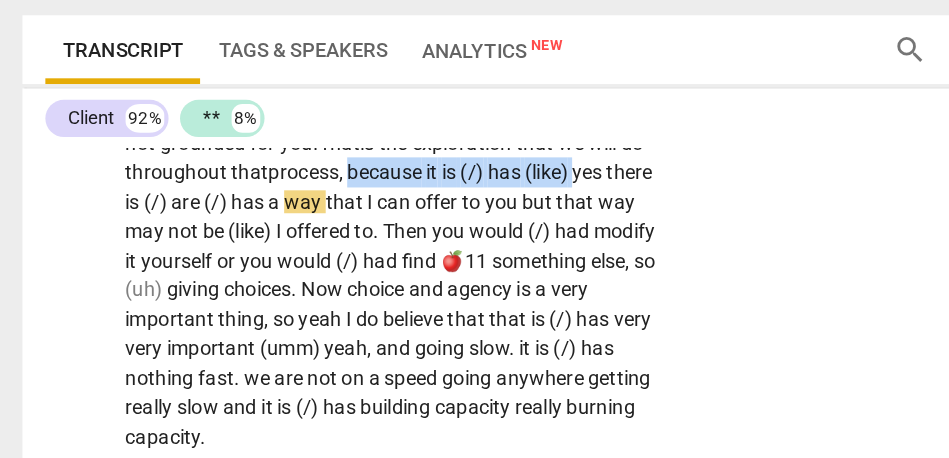 drag, startPoint x: 250, startPoint y: 312, endPoint x: 60, endPoint y: 313, distance: 190.00262 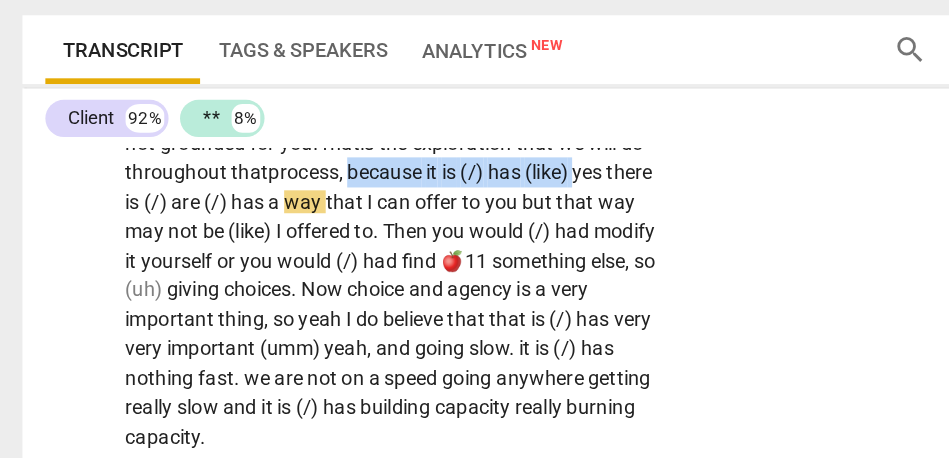 click on "CL play_arrow pause 18:33 + Add competency keyboard_arrow_right It   was   a   settling .   It   is   has   a   settling .   I   do   truly   believe   in   it .   {"mm-hmm"}   We   have   such   a   beautiful   mind .   We   actually   have   a   beautiful   mind .   Its   job   is   to   think .   That   is   it .   {"mm-hmm"}   We   are   not   saying   it   is   good   or   bad .   We   are   saying   its   job   is   to   think .   Then ,   when   we   are   here ,   now ,   we   often🍎the   mind   is   doing   its   job .   It   has   gone   to   the   future .   [inaudible]   Get   some   memories .   Think   of   the   past .   It   is   not   often   that   we   are   really   truly   here ,   and   I   feel   that   the   grounding   does   that .   It   brings   me   back   here ,   and . . .   that   is   the   other   thing   about   this   course   that   [inaudible]   I   see :   Grounding   for   me   is   not   grounded   for   you.  That  is   the   exploration   that   we   will   do" at bounding box center [380, 194] 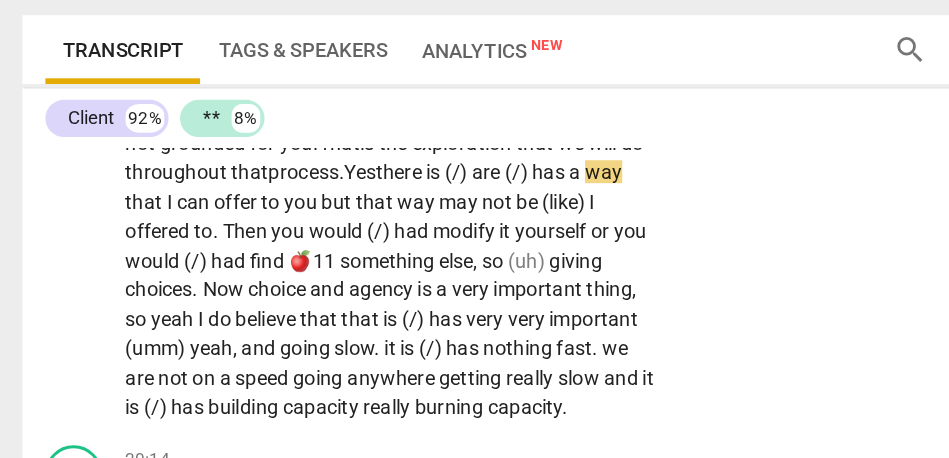 click on "there" at bounding box center (280, 230) 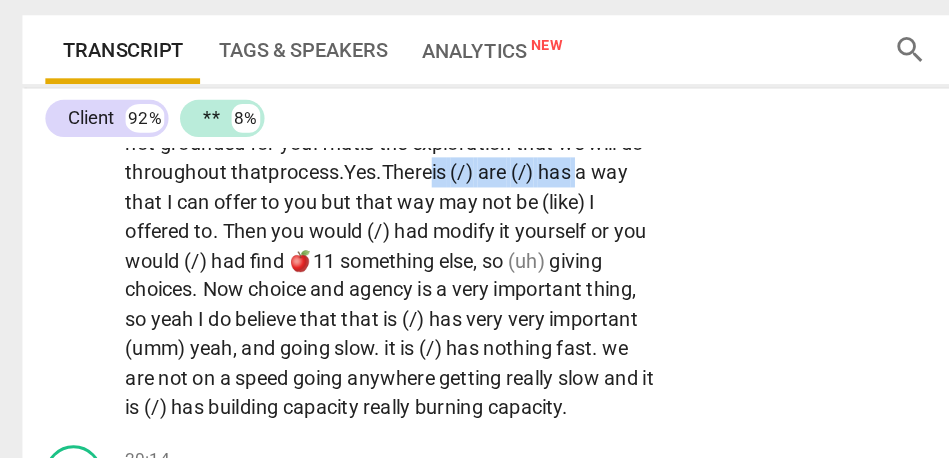 drag, startPoint x: 317, startPoint y: 310, endPoint x: 213, endPoint y: 304, distance: 104.172935 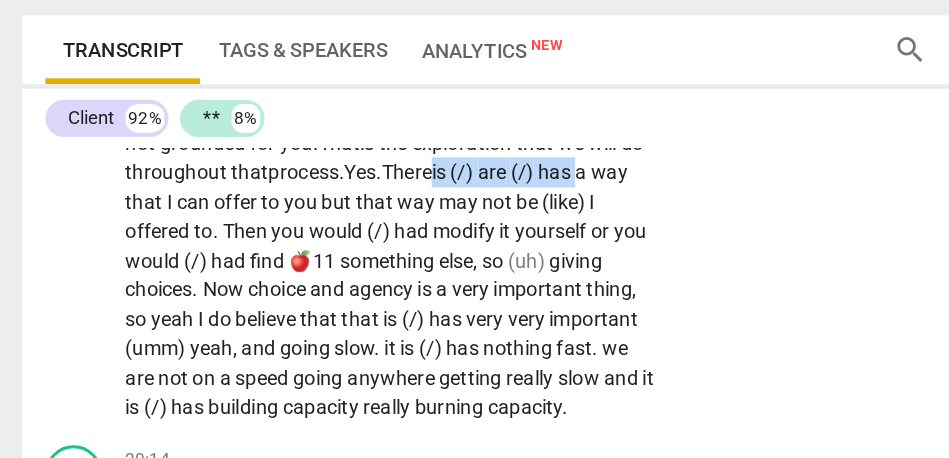 click on "It   was   a   settling .   It   is   has   a   settling .   I   do   truly   believe   in   it .   {"mm-hmm"}   We   have   such   a   beautiful   mind .   We   actually   have   a   beautiful   mind .   Its   job   is   to   think .   That   is   it .   {"mm-hmm"}   We   are   not   saying   it   is   good   or   bad .   We   are   saying   its   job   is   to   think .   Then ,   when   we   are   here ,   now ,   we   often🍎the   mind   is   doing   its   job .   It   has   gone   to   the   future .   [inaudible]   Get   some   memories .   Think   of   the   past .   It   is   not   often   that   we   are   really   truly   here ,   and   I   feel   that   the   grounding   does   that .   It   brings   me   back   here ,   and . . .   that   is   the   other   thing   about   this   course   that   [inaudible]   I   see :   Grounding   for   me   is   not   grounded   for   you.  That  is   the   exploration   that   we   will   do   throughout   that  process.  Yes.  There  is   (/)   are   (/)" at bounding box center [273, 200] 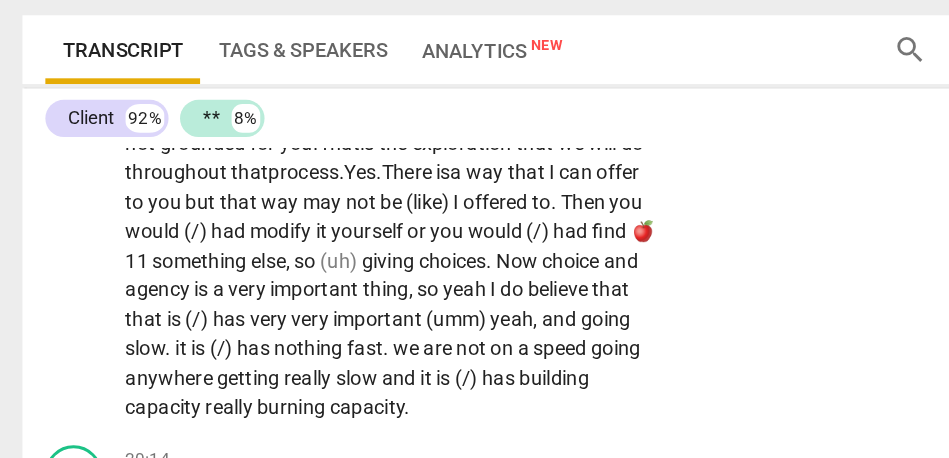 click on "There is" at bounding box center (291, 230) 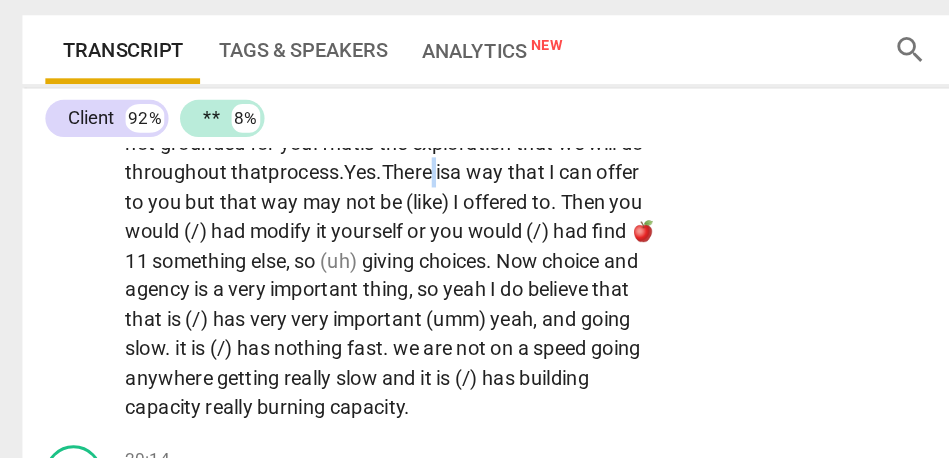 click on "There is" at bounding box center (291, 230) 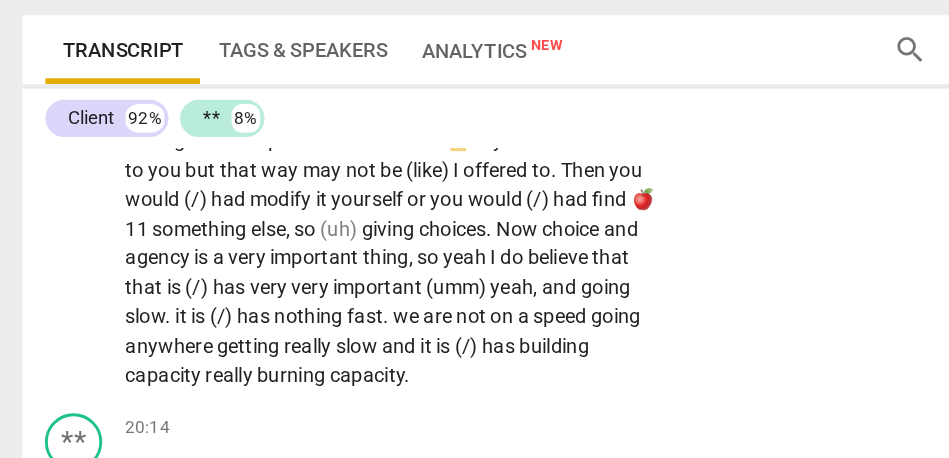 scroll, scrollTop: 5476, scrollLeft: 0, axis: vertical 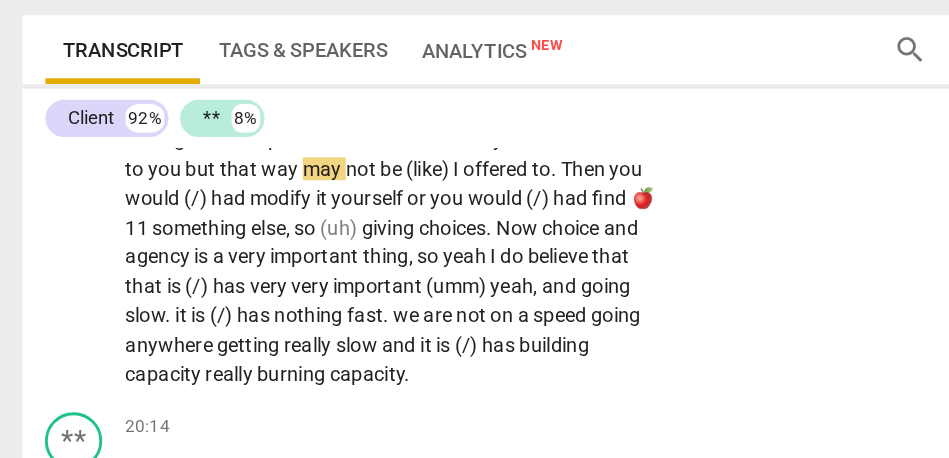 click on "but" at bounding box center [142, 228] 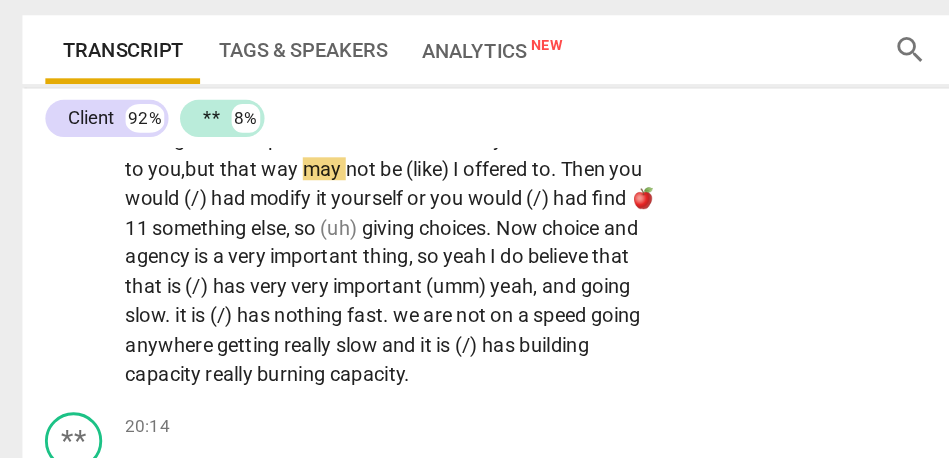 click on "but" at bounding box center [142, 228] 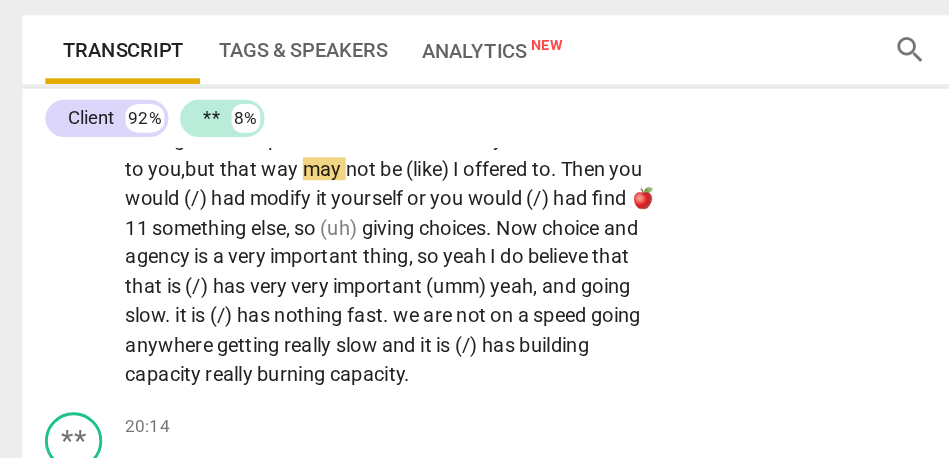 click on "but" at bounding box center [142, 228] 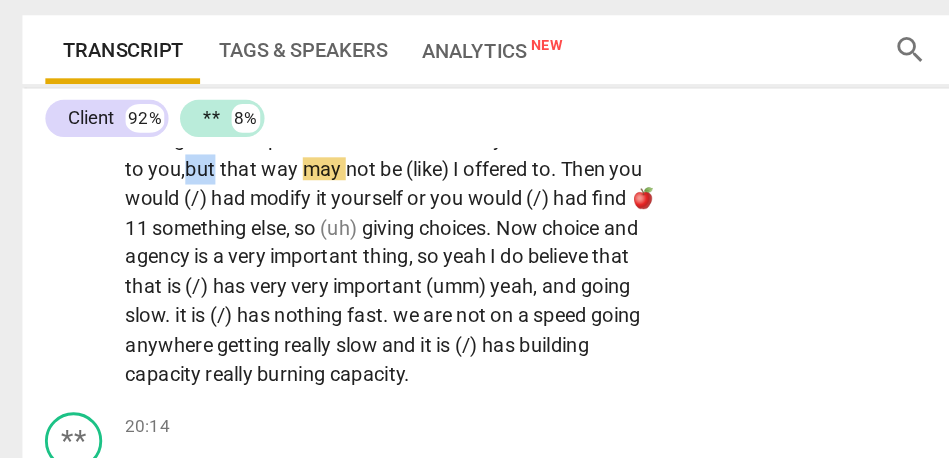 click on "but" at bounding box center [142, 228] 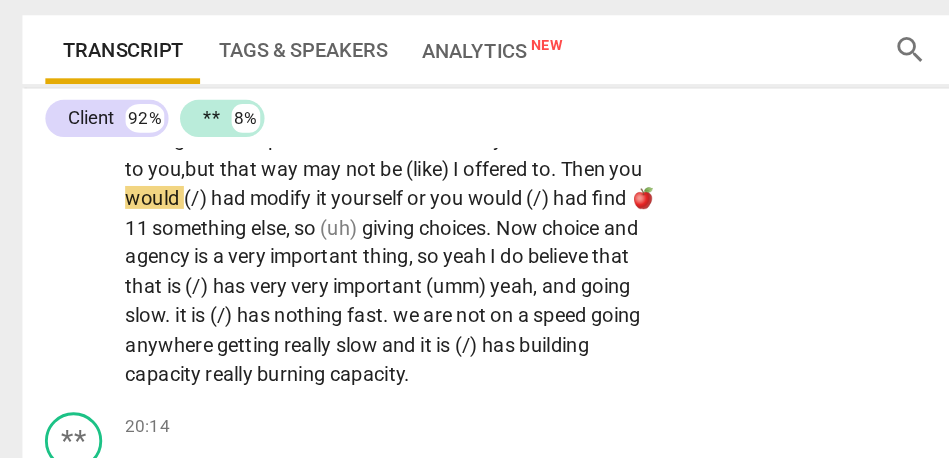 click on "not" at bounding box center (254, 228) 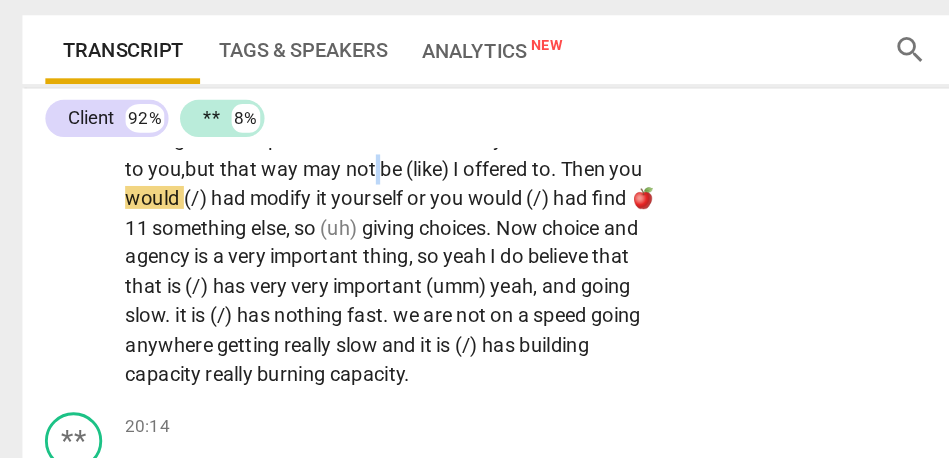 click on "not" at bounding box center [254, 228] 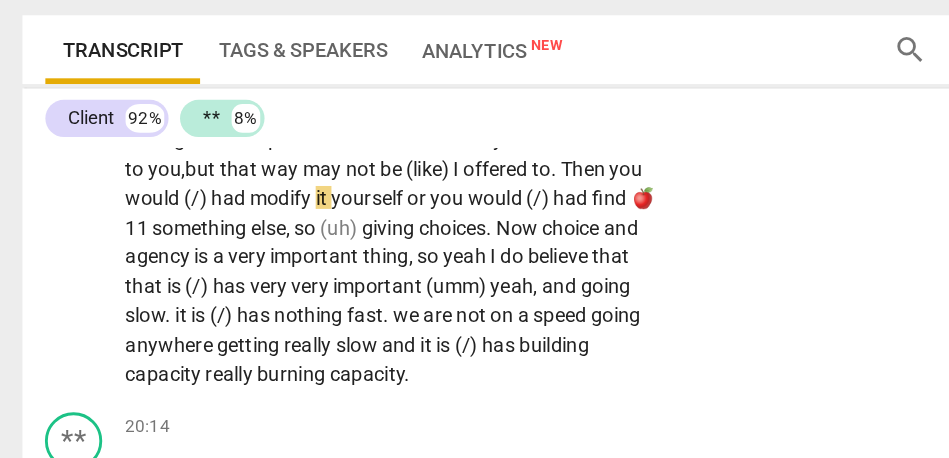 click on "not" at bounding box center (254, 228) 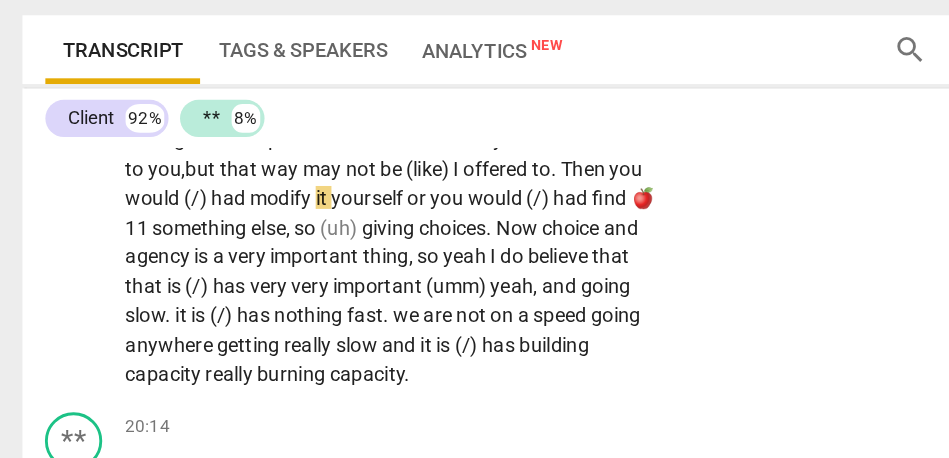 click on "not" at bounding box center [254, 228] 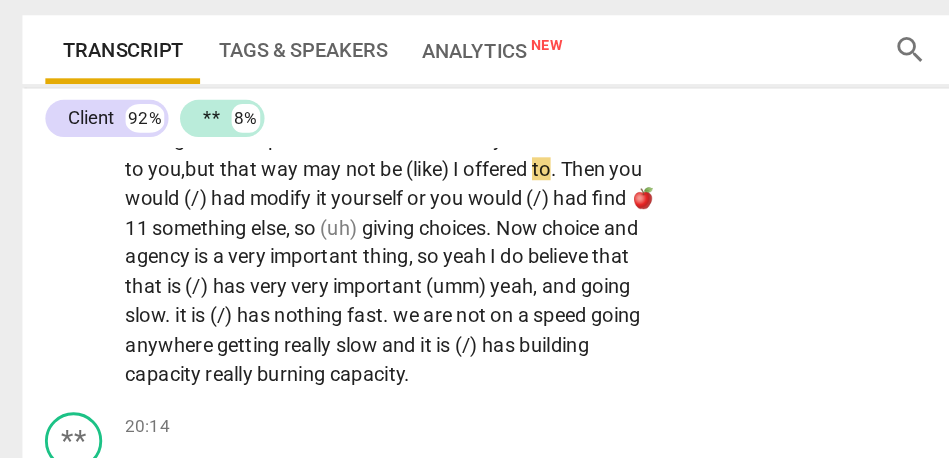 click on "I" at bounding box center (320, 228) 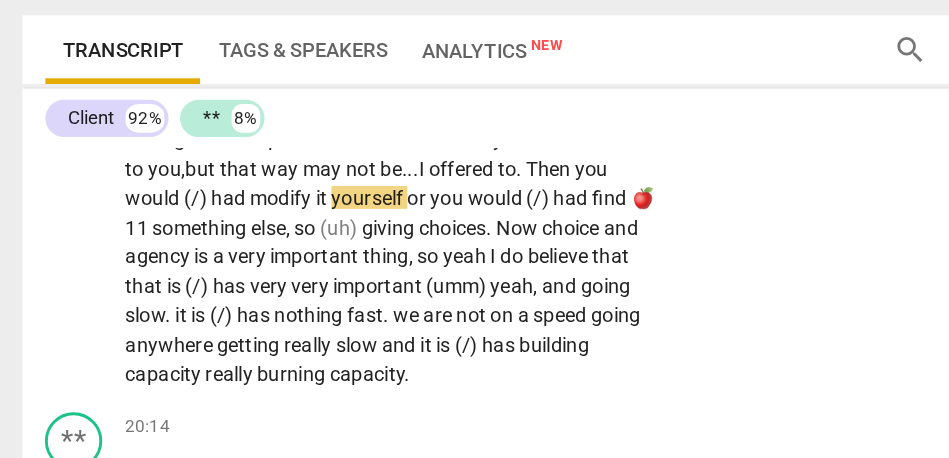 click on "to" at bounding box center [354, 228] 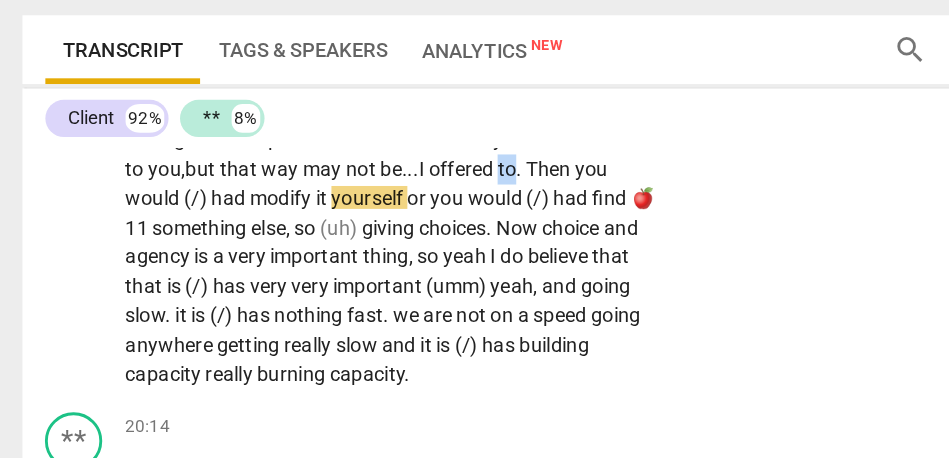 click on "to" at bounding box center [354, 228] 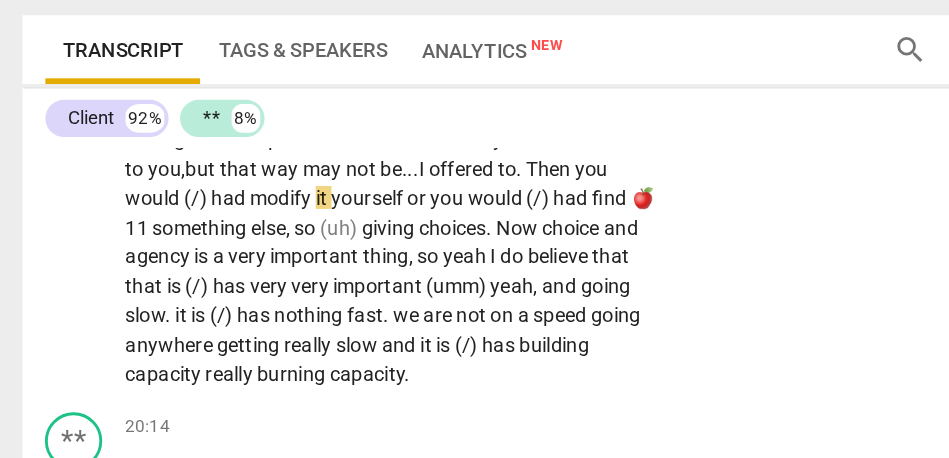 click on "Then" at bounding box center (385, 228) 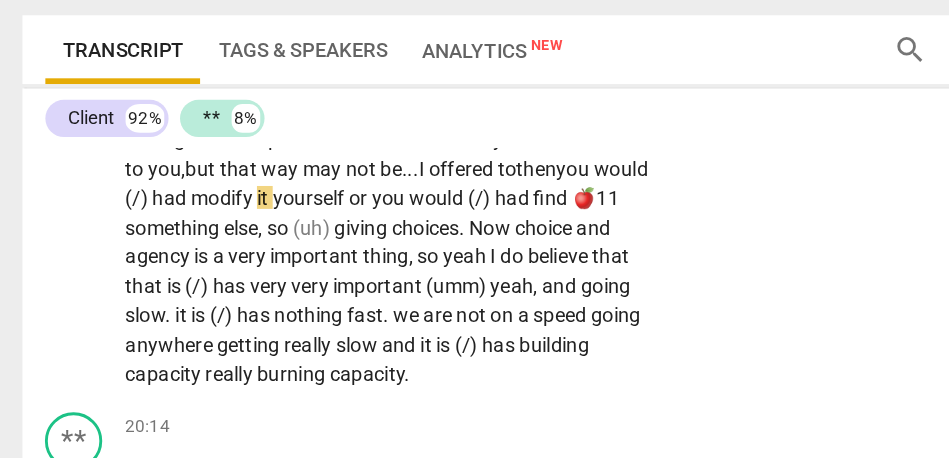 click on "not" at bounding box center (254, 228) 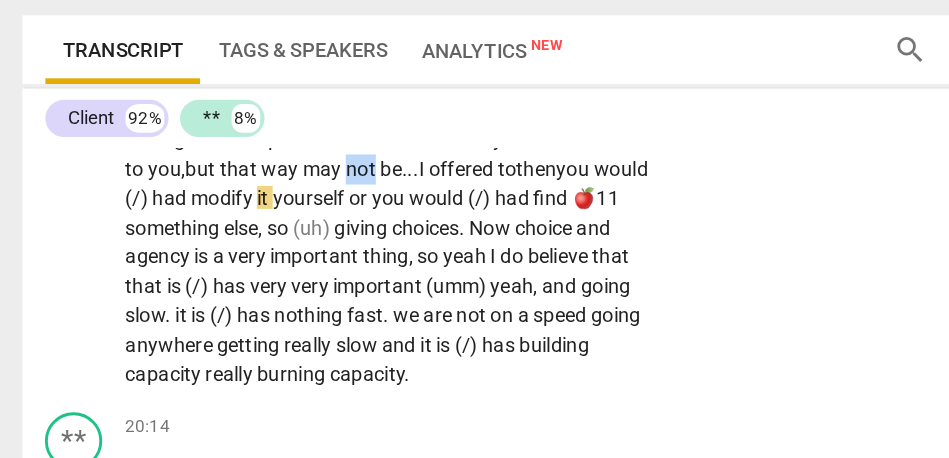 click on "not" at bounding box center [254, 228] 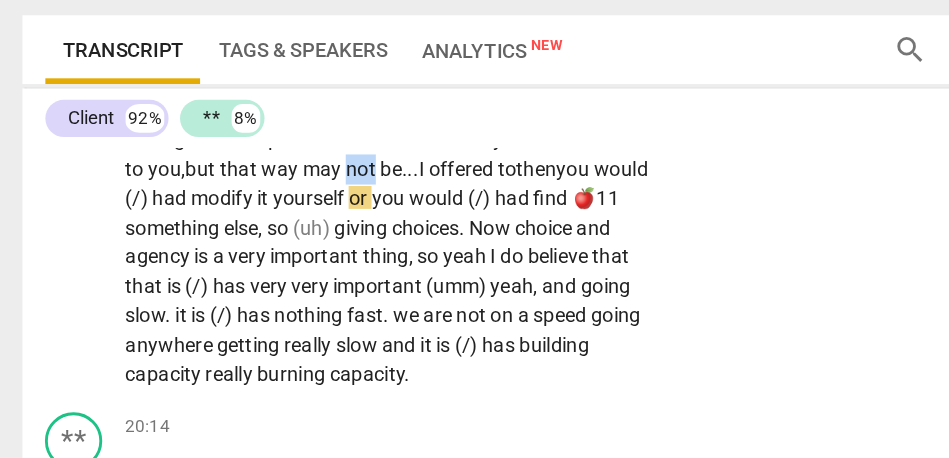 drag, startPoint x: 305, startPoint y: 311, endPoint x: 186, endPoint y: 312, distance: 119.0042 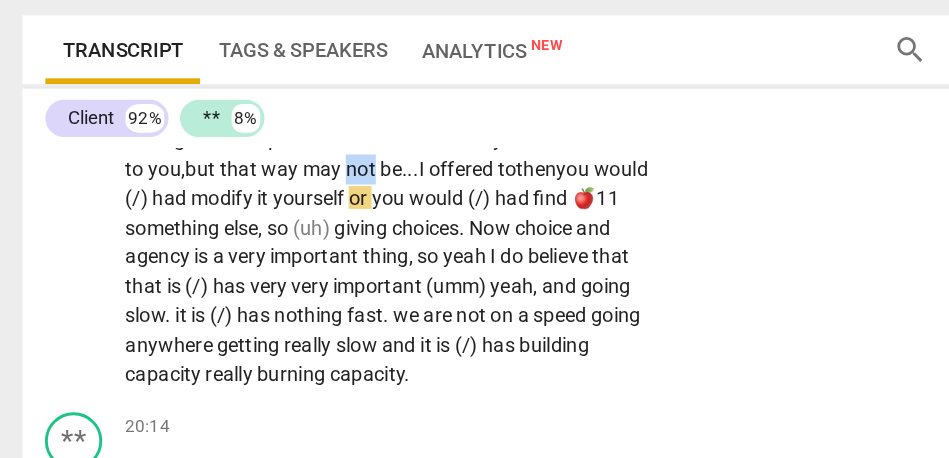 click on "It   was   a   settling .   It   is   has   a   settling .   I   do   truly   believe   in   it .   {"mm-hmm"}   We   have   such   a   beautiful   mind .   We   actually   have   a   beautiful   mind .   Its   job   is   to   think .   That   is   it .   {"mm-hmm"}   We   are   not   saying   it   is   good   or   bad .   We   are   saying   its   job   is   to   think .   Then ,   when   we   are   here ,   now ,   we   often🍎the   mind   is   doing   its   job .   It   has   gone   to   the   future .   [inaudible]   Get   some   memories .   Think   of   the   past .   It   is   not   often   that   we   are   really   truly   here ,   and   I   feel   that   the   grounding   does   that .   It   brings   me   back   here ,   and . . .   that   is   the   other   thing   about   this   course   that   [inaudible]   I   see :   Grounding   for   me   is   not   grounded   for   you.  That  is   the   exploration   that   we   will   do   throughout   that  process.  Yes.  There is  a   way   that" at bounding box center [273, 177] 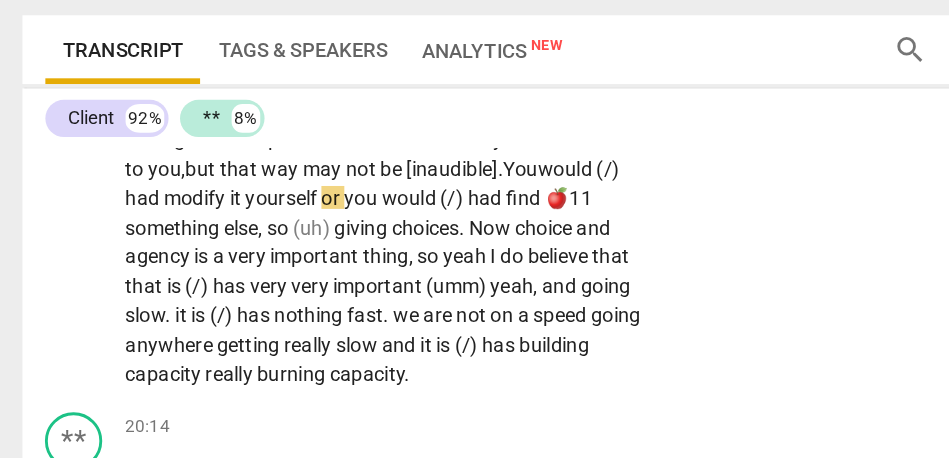 click on "You" at bounding box center (364, 228) 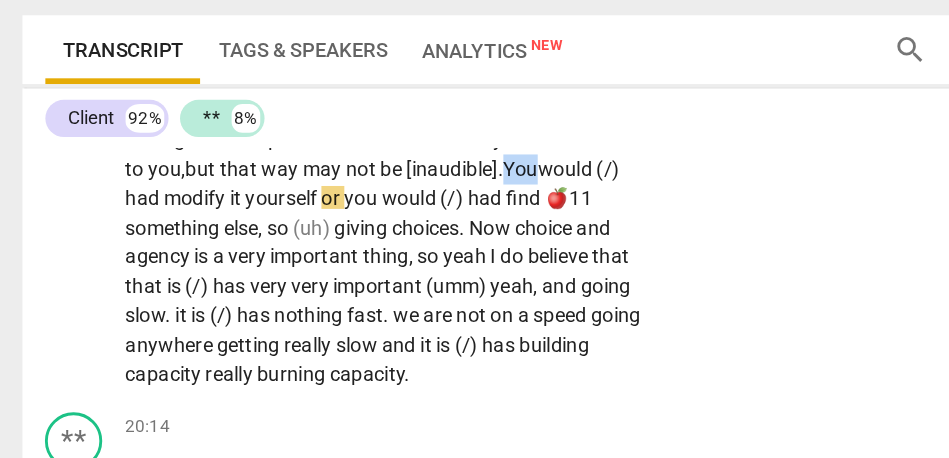 click on "You" at bounding box center (364, 228) 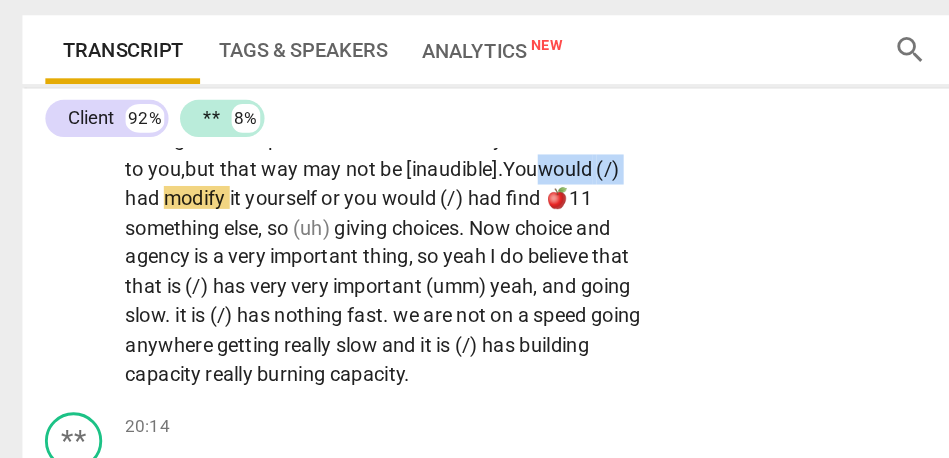 drag, startPoint x: 347, startPoint y: 308, endPoint x: 287, endPoint y: 307, distance: 60.00833 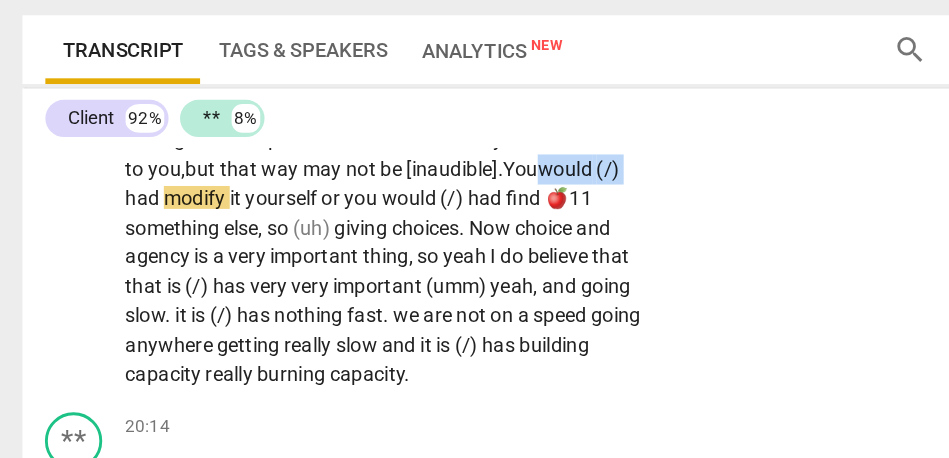 click on "It   was   a   settling .   It   is   has   a   settling .   I   do   truly   believe   in   it .   {"mm-hmm"}   We   have   such   a   beautiful   mind .   We   actually   have   a   beautiful   mind .   Its   job   is   to   think .   That   is   it .   {"mm-hmm"}   We   are   not   saying   it   is   good   or   bad .   We   are   saying   its   job   is   to   think .   Then ,   when   we   are   here ,   now ,   we   often🍎the   mind   is   doing   its   job .   It   has   gone   to   the   future .   [inaudible]   Get   some   memories .   Think   of   the   past .   It   is   not   often   that   we   are   really   truly   here ,   and   I   feel   that   the   grounding   does   that .   It   brings   me   back   here ,   and . . .   that   is   the   other   thing   about   this   course   that   [inaudible]   I   see :   Grounding   for   me   is   not   grounded   for   you.  That  is   the   exploration   that   we   will   do   throughout   that  process.  Yes.  There is  a   way   that" at bounding box center [273, 177] 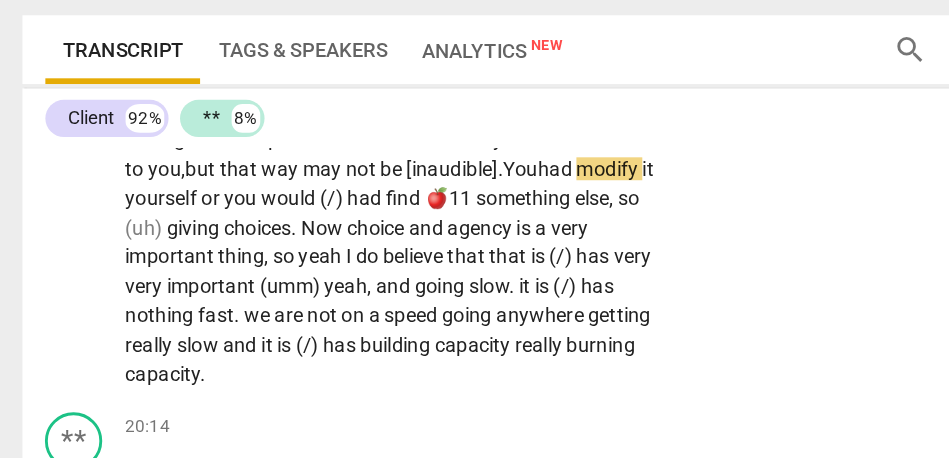 click on "had" at bounding box center (389, 228) 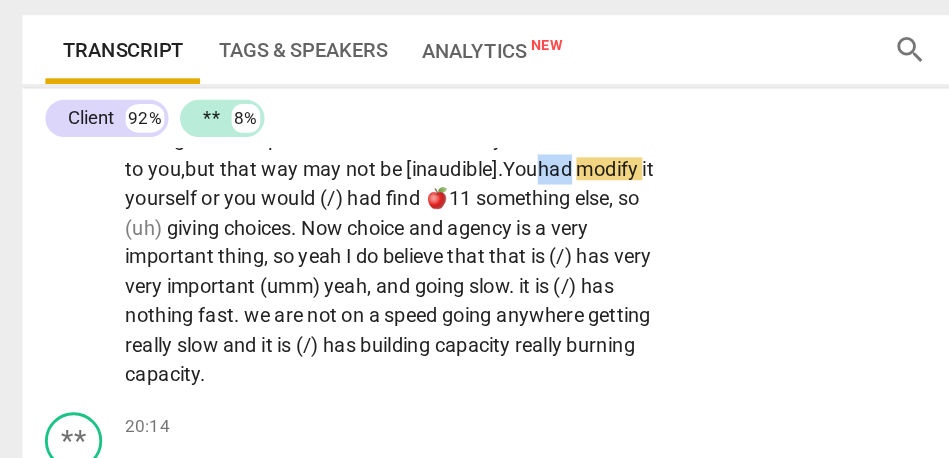 click on "had" at bounding box center (389, 228) 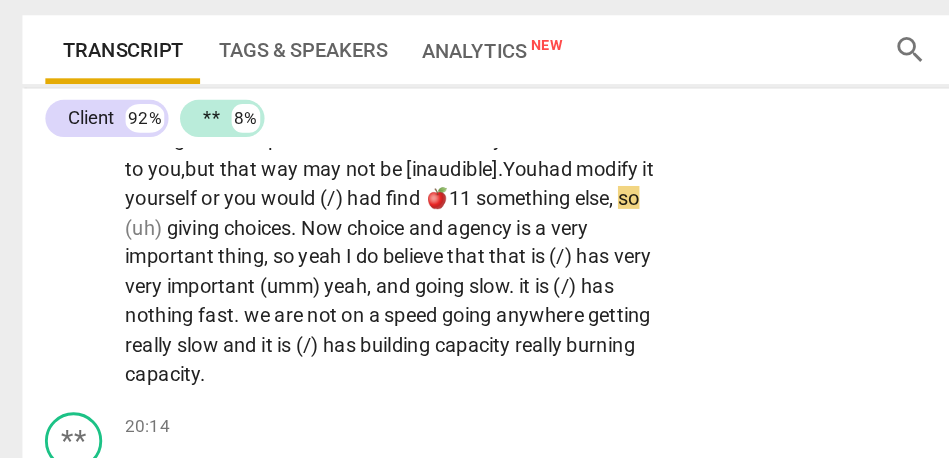 click on "yourself" at bounding box center (114, 248) 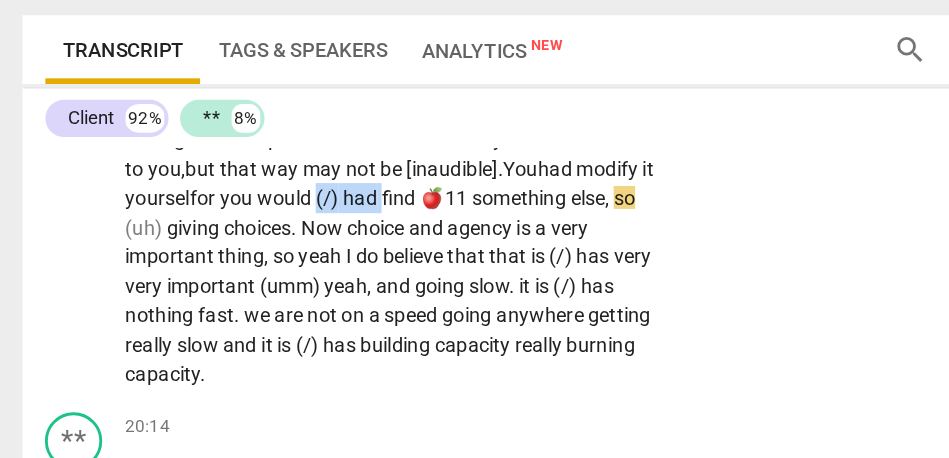drag, startPoint x: 156, startPoint y: 330, endPoint x: 200, endPoint y: 330, distance: 44 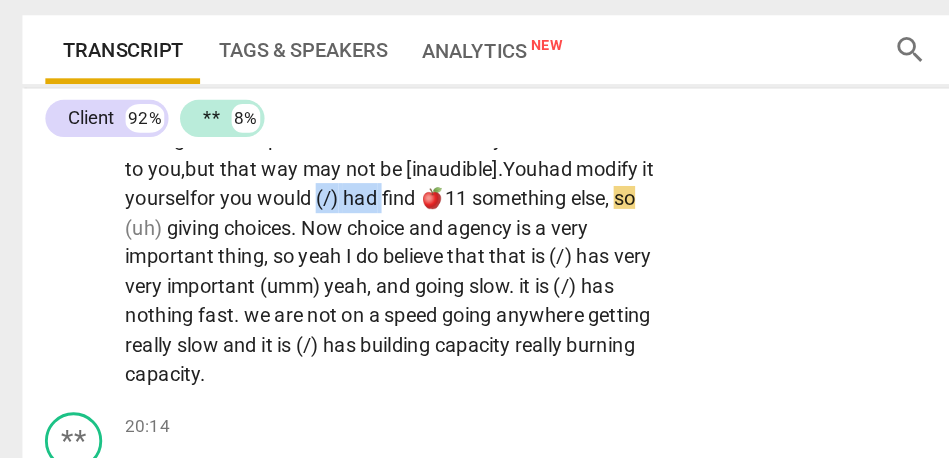 click on "It   was   a   settling .   It   is   has   a   settling .   I   do   truly   believe   in   it .   {"mm-hmm"}   We   have   such   a   beautiful   mind .   We   actually   have   a   beautiful   mind .   Its   job   is   to   think .   That   is   it .   {"mm-hmm"}   We   are   not   saying   it   is   good   or   bad .   We   are   saying   its   job   is   to   think .   Then ,   when   we   are   here ,   now ,   we   often🍎the   mind   is   doing   its   job .   It   has   gone   to   the   future .   [inaudible]   Get   some   memories .   Think   of   the   past .   It   is   not   often   that   we   are   really   truly   here ,   and   I   feel   that   the   grounding   does   that .   It   brings   me   back   here ,   and . . .   that   is   the   other   thing   about   this   course   that   [inaudible]   I   see :   Grounding   for   me   is   not   grounded   for   you.  That  is   the   exploration   that   we   will   do   throughout   that  process.  Yes.  There is  a   way   that" at bounding box center [273, 177] 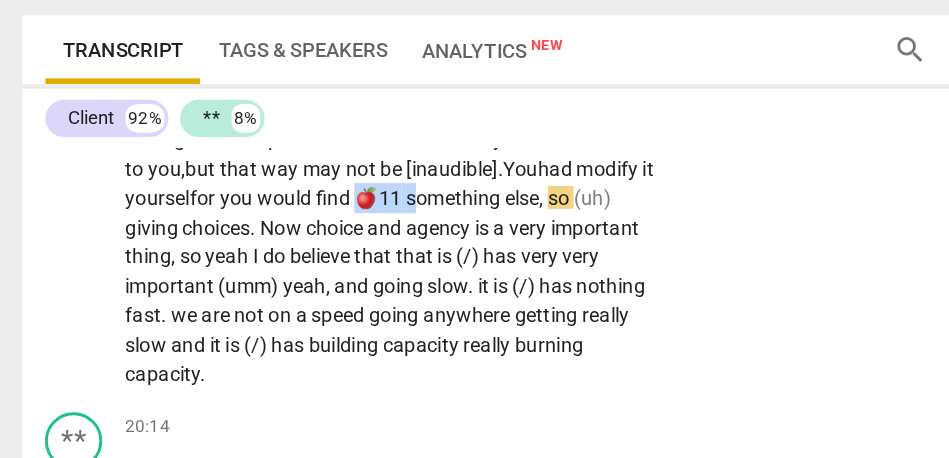 drag, startPoint x: 218, startPoint y: 327, endPoint x: 186, endPoint y: 327, distance: 32 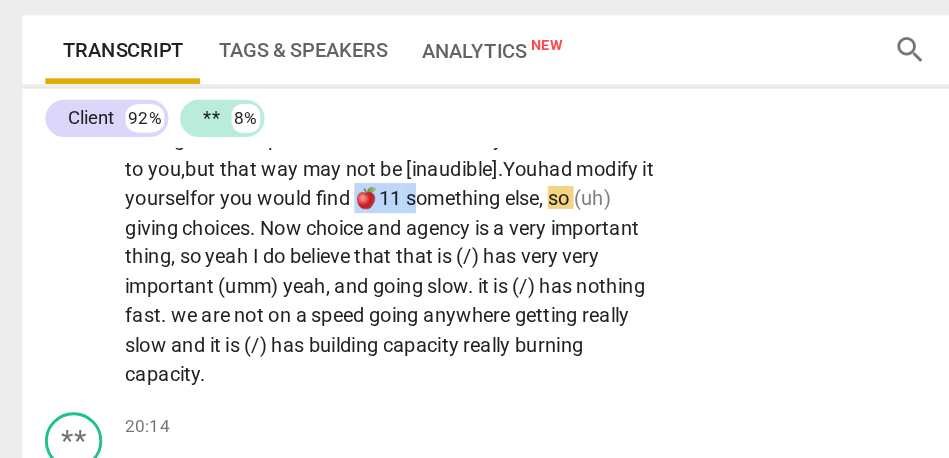 click on "It   was   a   settling .   It   is   has   a   settling .   I   do   truly   believe   in   it .   {"mm-hmm"}   We   have   such   a   beautiful   mind .   We   actually   have   a   beautiful   mind .   Its   job   is   to   think .   That   is   it .   {"mm-hmm"}   We   are   not   saying   it   is   good   or   bad .   We   are   saying   its   job   is   to   think .   Then ,   when   we   are   here ,   now ,   we   often🍎the   mind   is   doing   its   job .   It   has   gone   to   the   future .   [inaudible]   Get   some   memories .   Think   of   the   past .   It   is   not   often   that   we   are   really   truly   here ,   and   I   feel   that   the   grounding   does   that .   It   brings   me   back   here ,   and . . .   that   is   the   other   thing   about   this   course   that   [inaudible]   I   see :   Grounding   for   me   is   not   grounded   for   you.  That  is   the   exploration   that   we   will   do   throughout   that  process.  Yes.  There is  a   way   that" at bounding box center (273, 177) 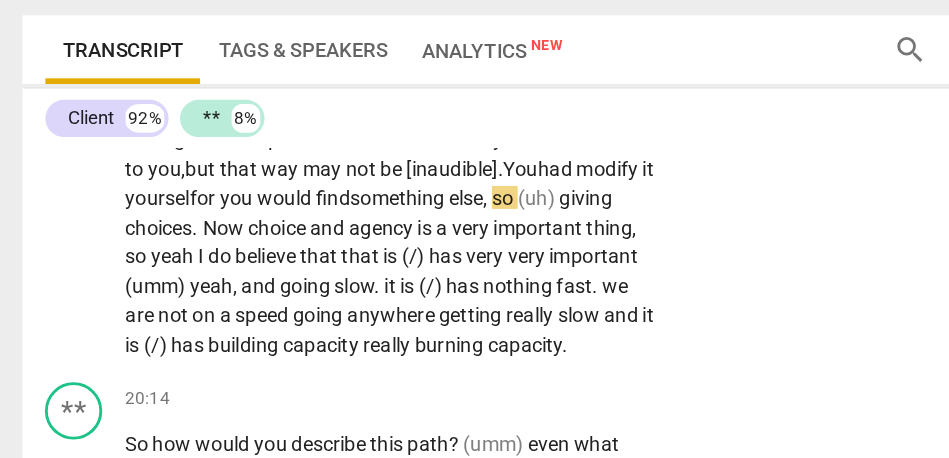 click on "find  s" at bounding box center (236, 248) 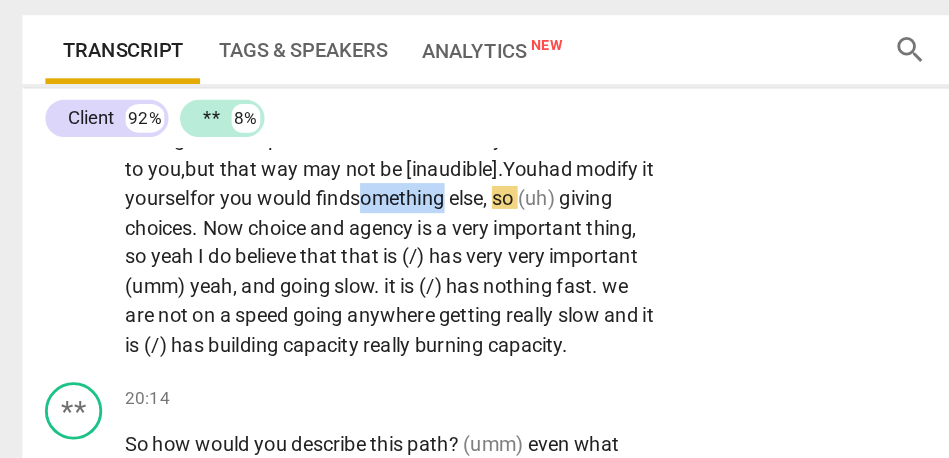 click on "find  s" at bounding box center (236, 248) 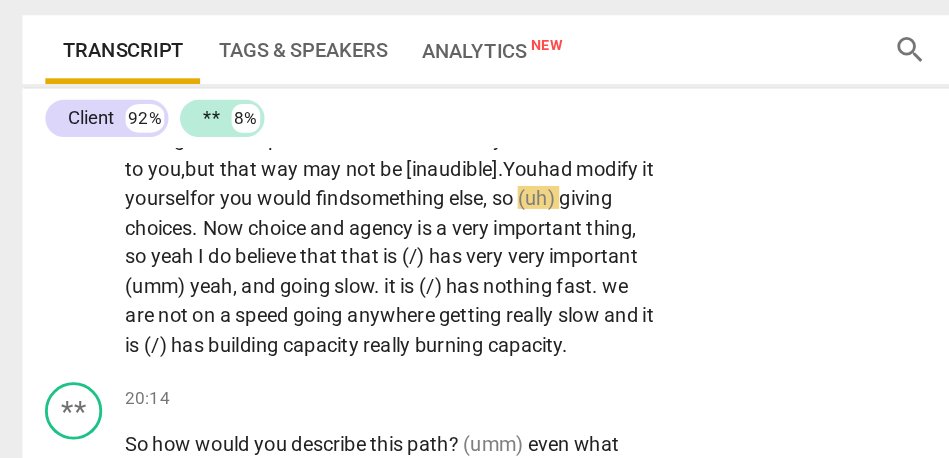 scroll, scrollTop: 5519, scrollLeft: 0, axis: vertical 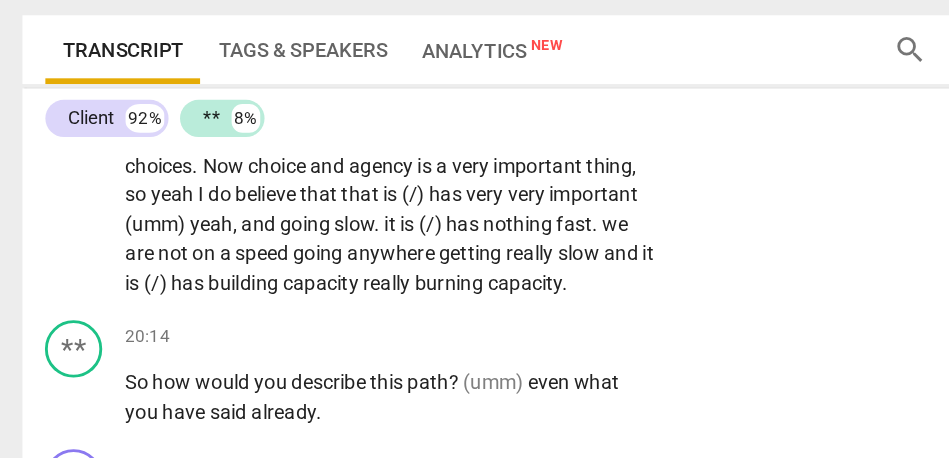 click on "CL play_arrow pause 18:33 + Add competency keyboard_arrow_right It   was   a   settling .   It   is   has   a   settling .   I   do   truly   believe   in   it .   {"mm-hmm"}   We   have   such   a   beautiful   mind .   We   actually   have   a   beautiful   mind .   Its   job   is   to   think .   That   is   it .   {"mm-hmm"}   We   are   not   saying   it   is   good   or   bad .   We   are   saying   its   job   is   to   think .   Then ,   when   we   are   here ,   now ,   we   often🍎the   mind   is   doing   its   job .   It   has   gone   to   the   future .   [inaudible]   Get   some   memories .   Think   of   the   past .   It   is   not   often   that   we   are   really   truly   here ,   and   I   feel   that   the   grounding   does   that .   It   brings   me   back   here ,   and . . .   that   is   the   other   thing   about   this   course   that   [inaudible]   I   see :   Grounding   for   me   is   not   grounded   for   you.  That  is   the   exploration   that   we   will   do" at bounding box center [380, 107] 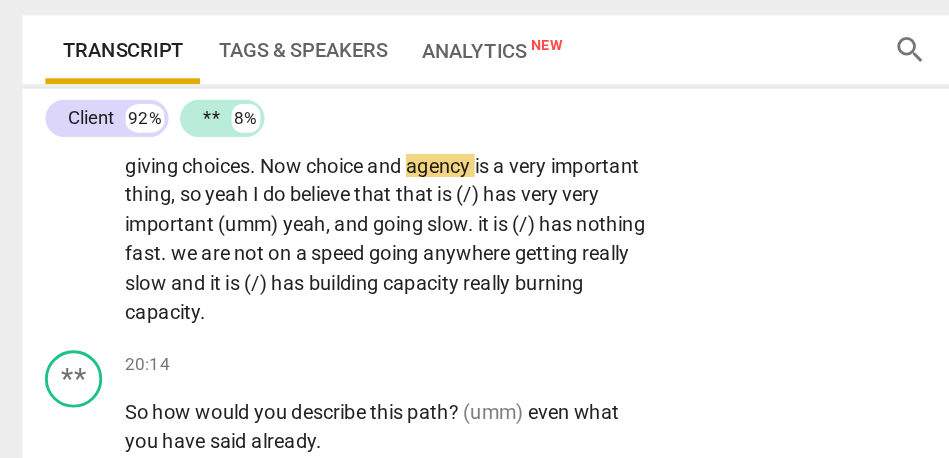 type on "1186" 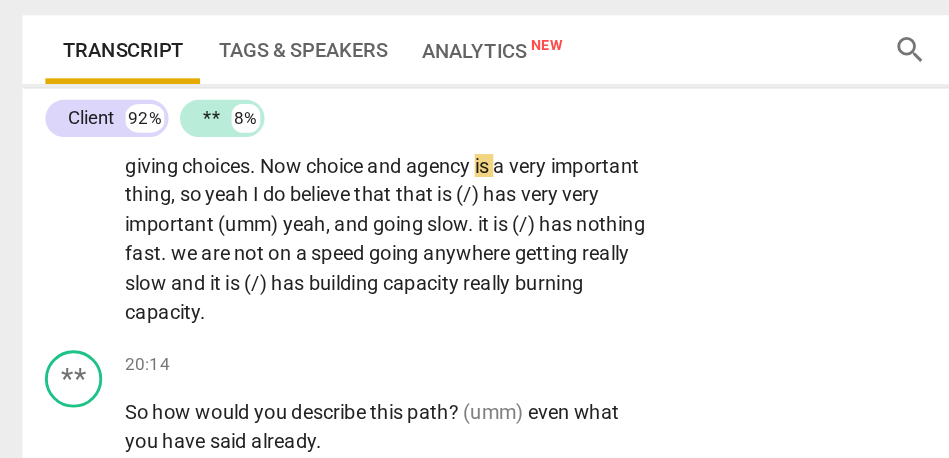 click on "giving" at bounding box center [108, 226] 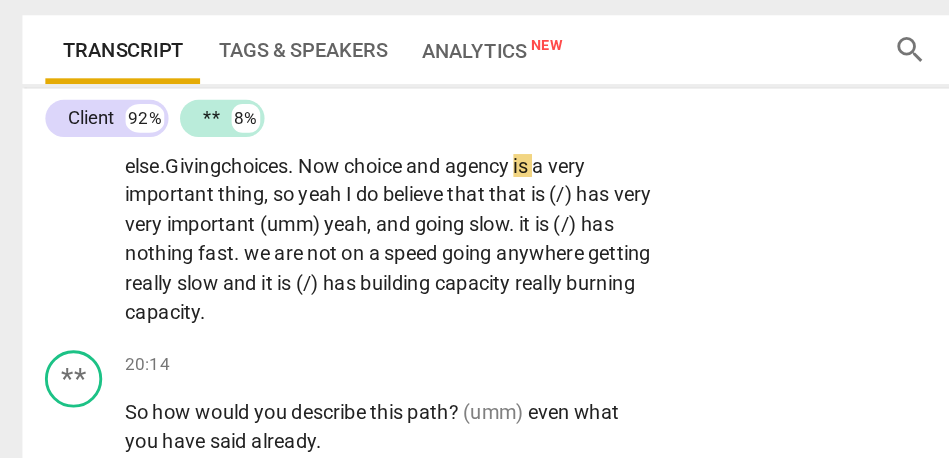 click on "Now" at bounding box center (225, 226) 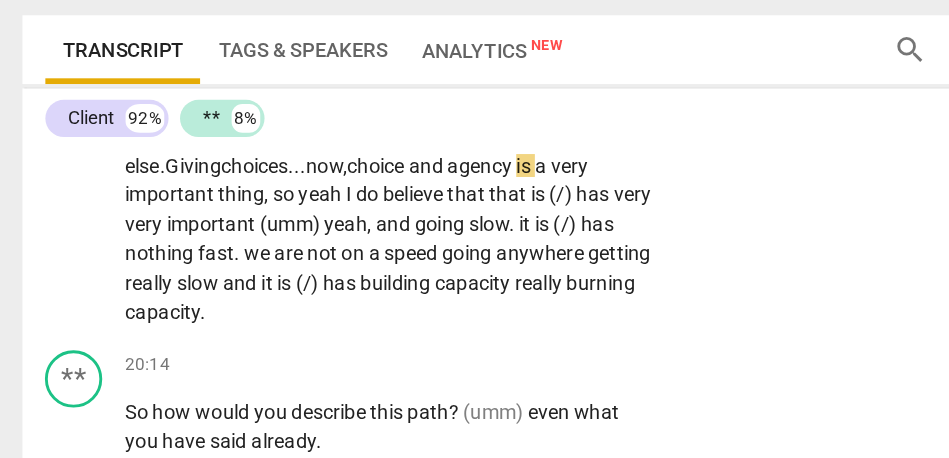 click on "choices..." at bounding box center [184, 226] 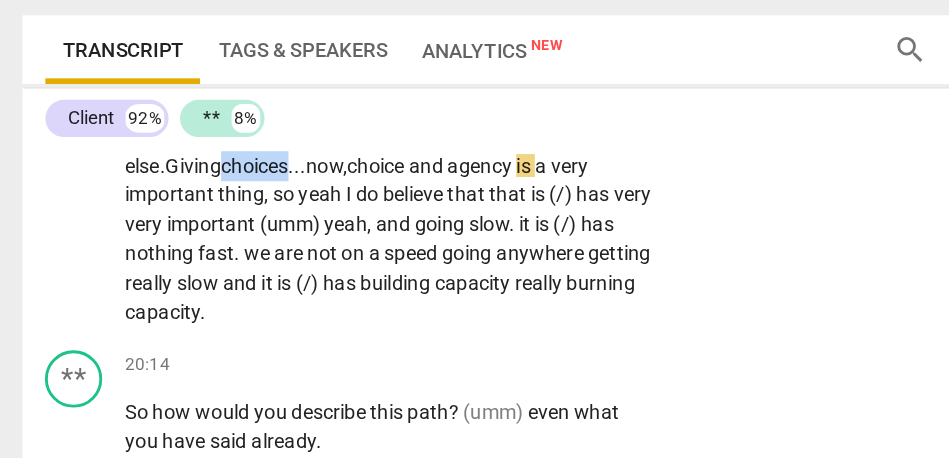 click on "choices..." at bounding box center [184, 226] 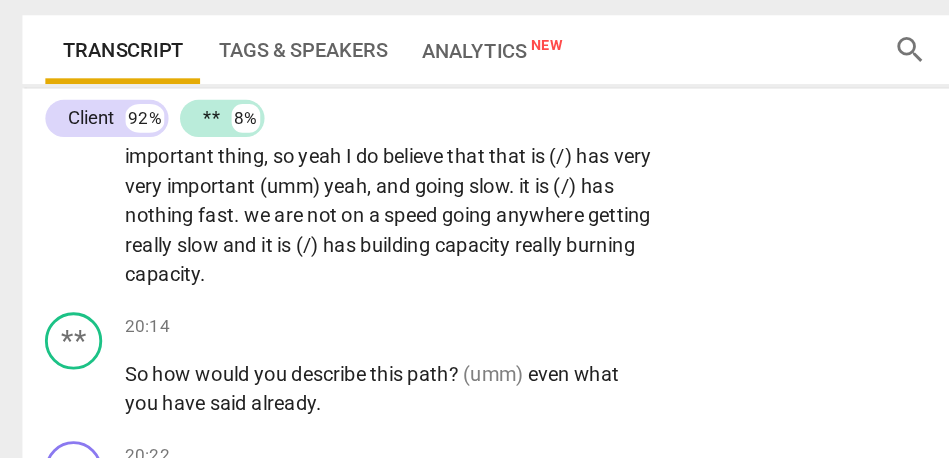 scroll, scrollTop: 5549, scrollLeft: 0, axis: vertical 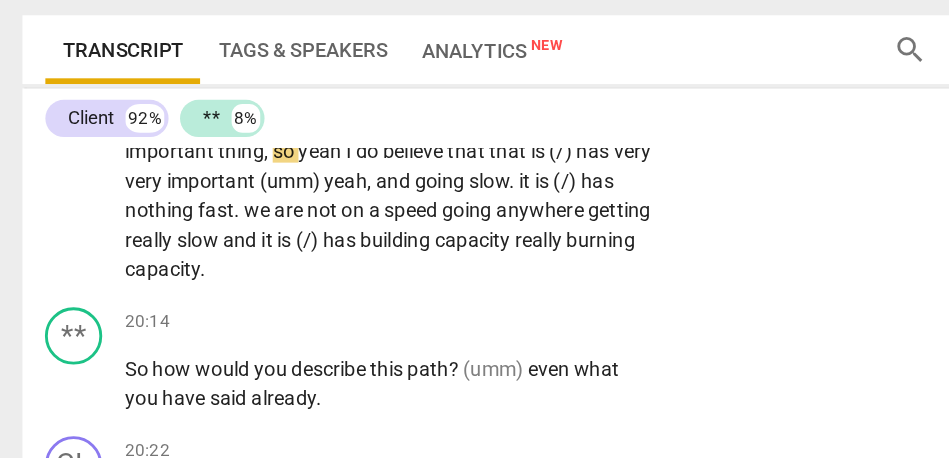 click on "agency" at bounding box center (337, 196) 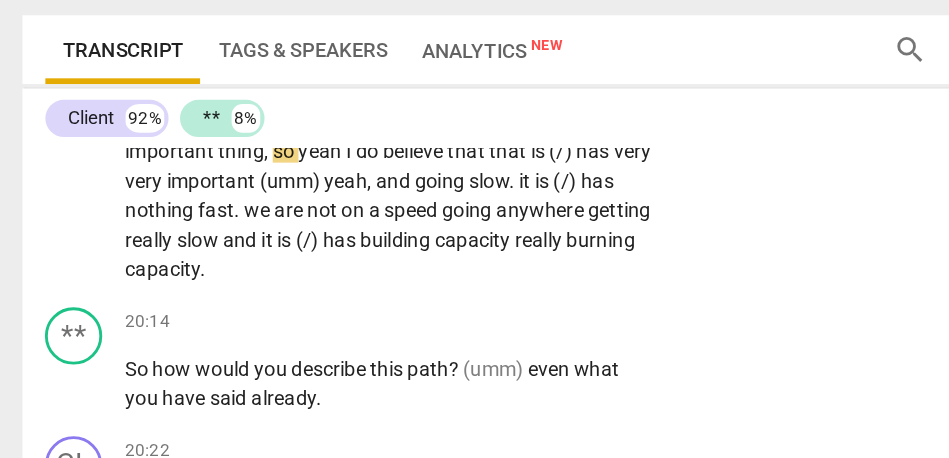 click on "agency" at bounding box center [337, 196] 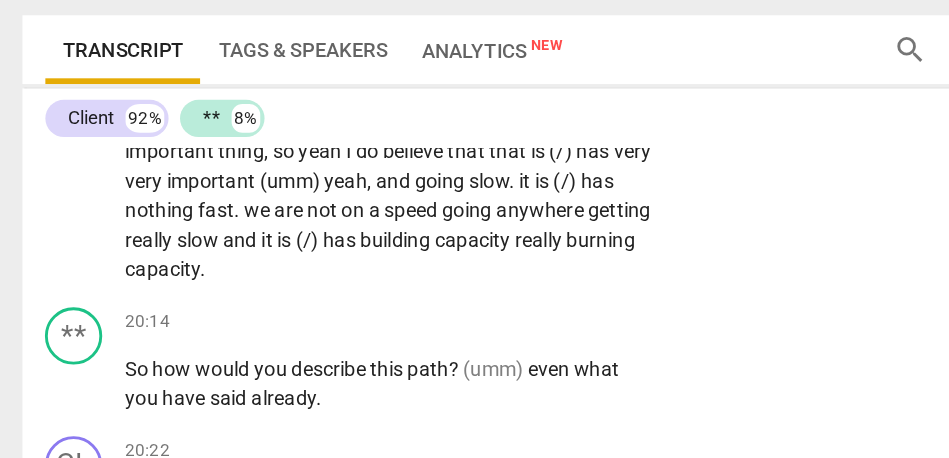 click on "agency" at bounding box center (337, 196) 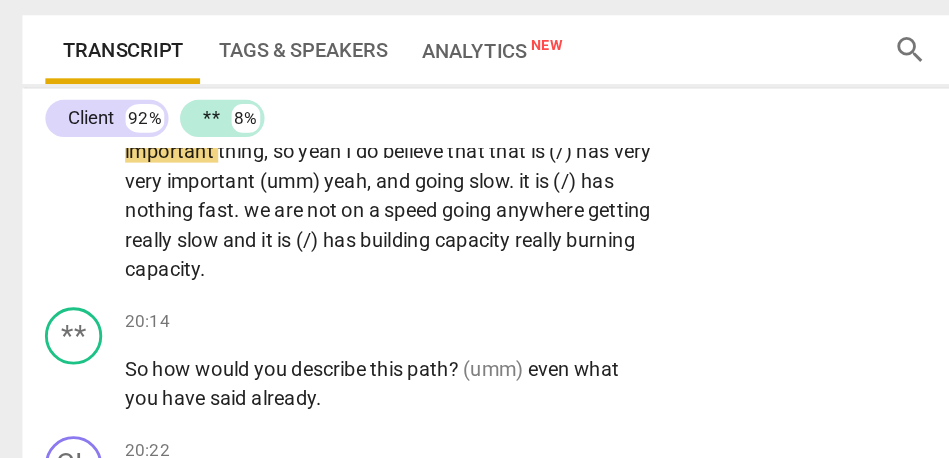 click on "It   was   a   settling .   It   is   has   a   settling .   I   do   truly   believe   in   it .   {"mm-hmm"}   We   have   such   a   beautiful   mind .   We   actually   have   a   beautiful   mind .   Its   job   is   to   think .   That   is   it .   {"mm-hmm"}   We   are   not   saying   it   is   good   or   bad .   We   are   saying   its   job   is   to   think .   Then ,   when   we   are   here ,   now ,   we   often🍎the   mind   is   doing   its   job .   It   has   gone   to   the   future .   [inaudible]   Get   some   memories .   Think   of   the   past .   It   is   not   often   that   we   are   really   truly   here ,   and   I   feel   that   the   grounding   does   that .   It   brings   me   back   here ,   and . . .   that   is   the   other   thing   about   this   course   that   [inaudible]   I   see :   Grounding   for   me   is   not   grounded   for   you .   That   is   the   exploration   that   we   will   do   throughout   that   process .   Yes .   There   is   a   way" at bounding box center (273, 104) 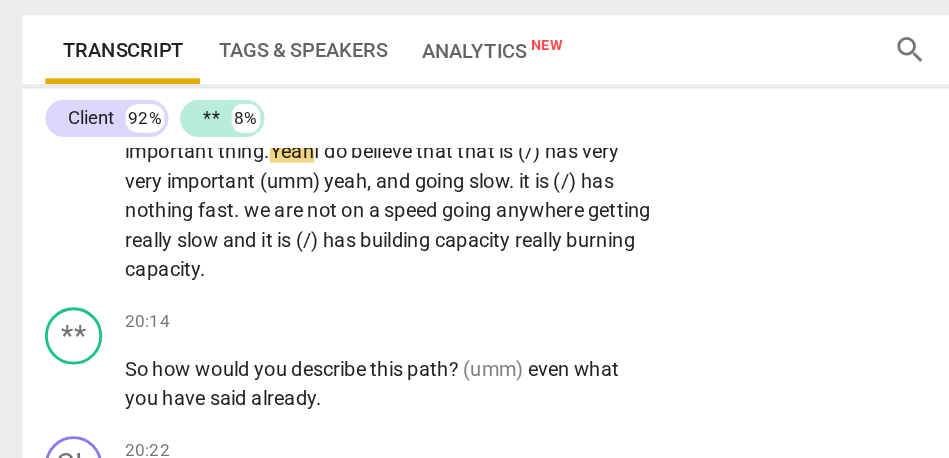 click on "I" at bounding box center (223, 216) 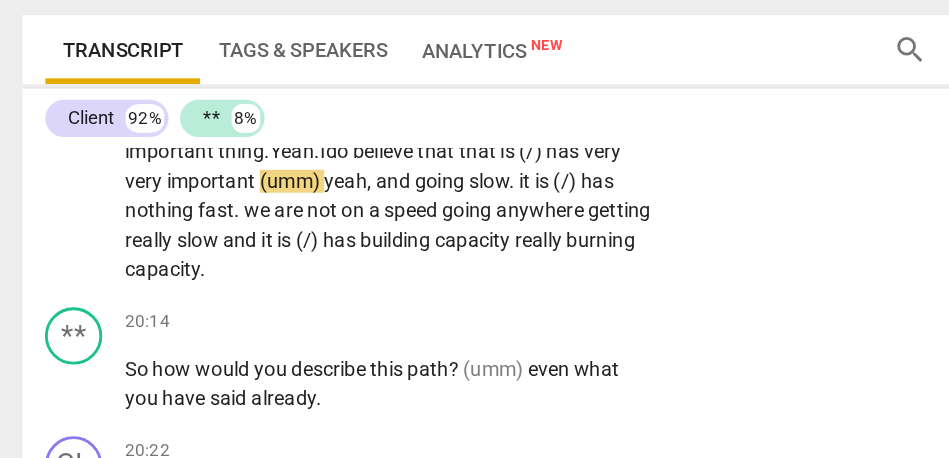 click on "that" at bounding box center [306, 216] 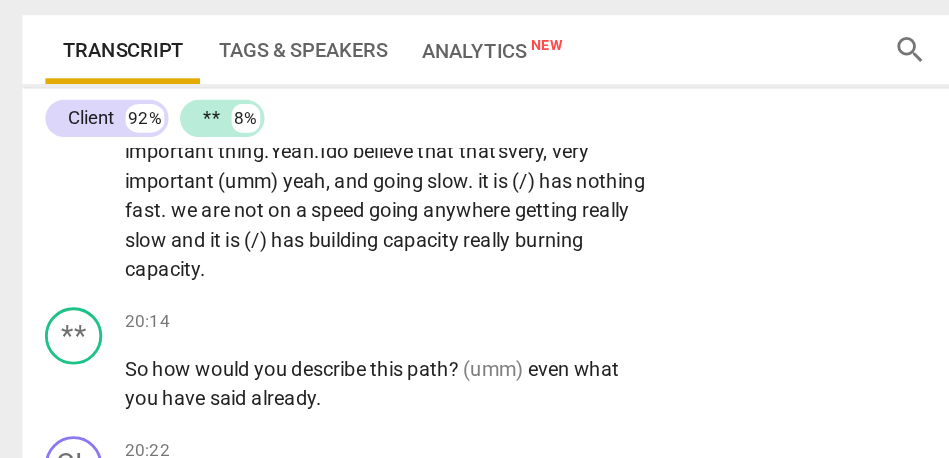 click on "(umm)" at bounding box center (175, 237) 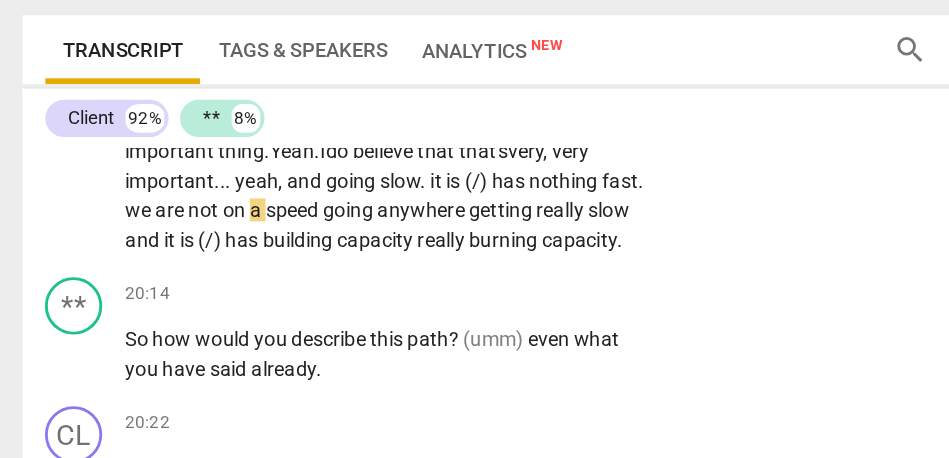 click on "eah" at bounding box center (183, 237) 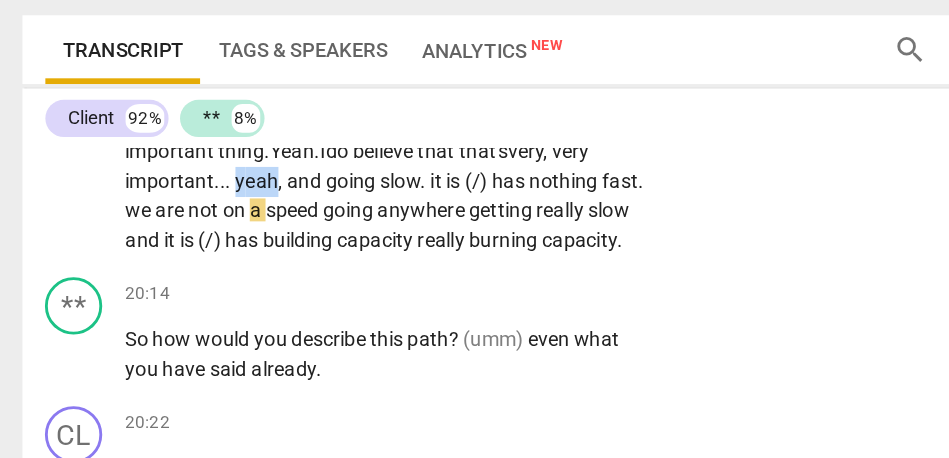 click on "eah" at bounding box center (183, 237) 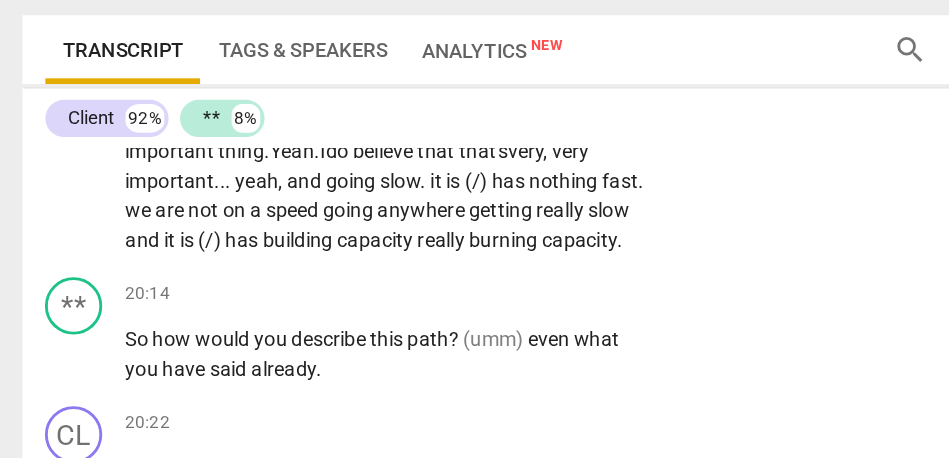 click on "." at bounding box center (297, 237) 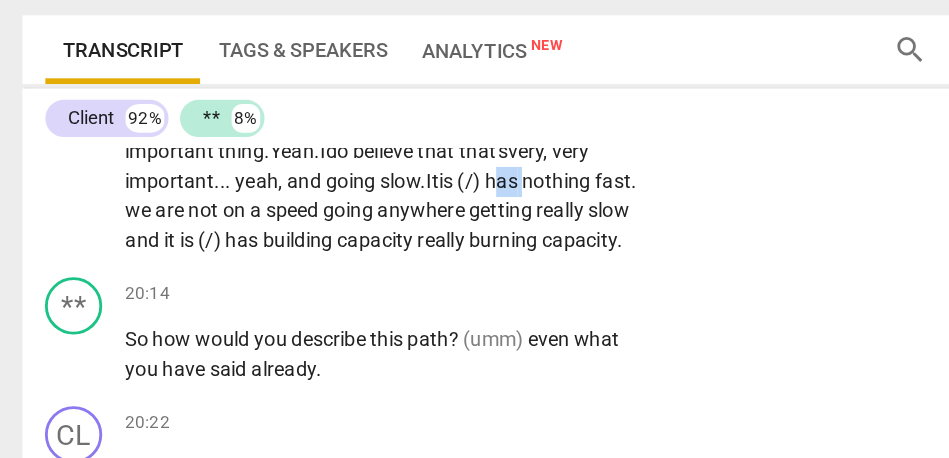 drag, startPoint x: 403, startPoint y: 298, endPoint x: 377, endPoint y: 299, distance: 26.019224 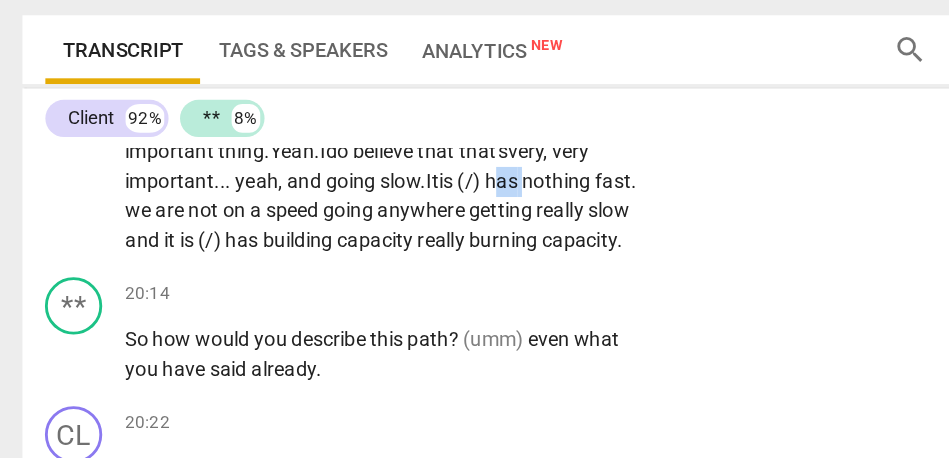 click on "It   was   a   settling .   It   is   has   a   settling .   I   do   truly   believe   in   it .   {"mm-hmm"}   We   have   such   a   beautiful   mind .   We   actually   have   a   beautiful   mind .   Its   job   is   to   think .   That   is   it .   {"mm-hmm"}   We   are   not   saying   it   is   good   or   bad .   We   are   saying   its   job   is   to   think .   Then ,   when   we   are   here ,   now ,   we   often🍎the   mind   is   doing   its   job .   It   has   gone   to   the   future .   [inaudible]   Get   some   memories .   Think   of   the   past .   It   is   not   often   that   we   are   really   truly   here ,   and   I   feel   that   the   grounding   does   that .   It   brings   me   back   here ,   and . . .   that   is   the   other   thing   about   this   course   that   [inaudible]   I   see :   Grounding   for   me   is   not   grounded   for   you .   That   is   the   exploration   that   we   will   do   throughout   that   process .   Yes .   There   is   a   way" at bounding box center (273, 94) 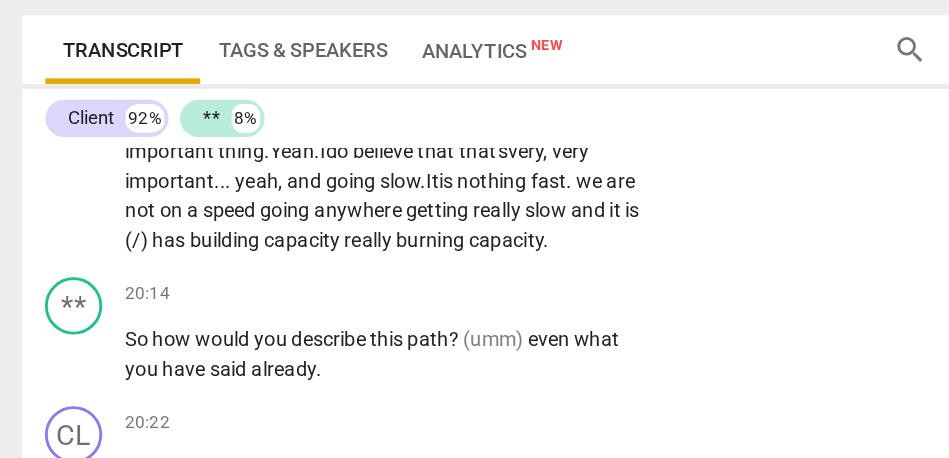 click on "slow." at bounding box center (282, 237) 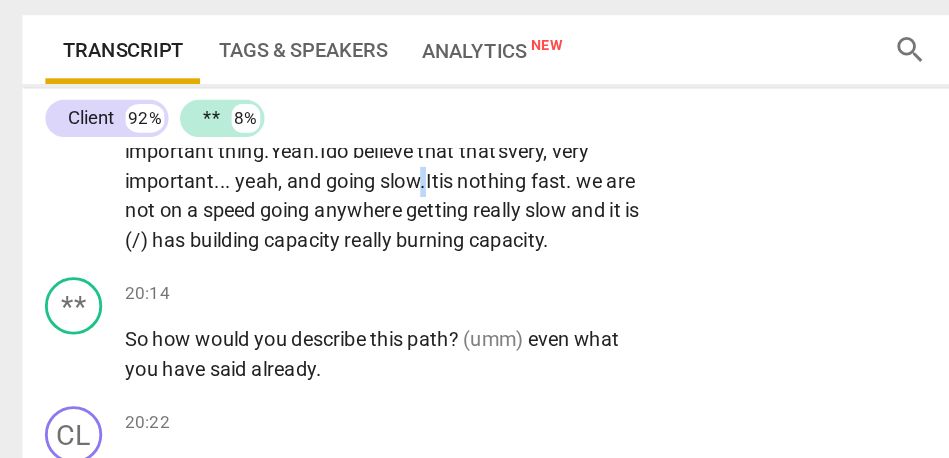 click on "slow." at bounding box center (282, 237) 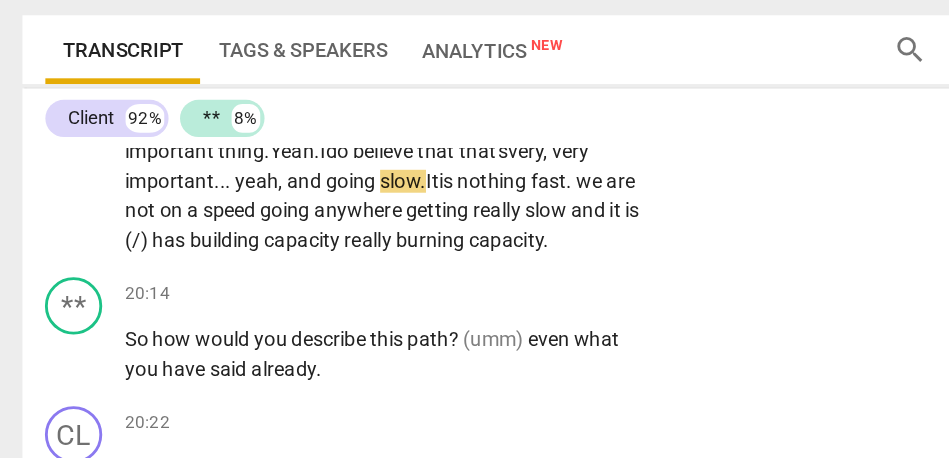 scroll, scrollTop: 5573, scrollLeft: 0, axis: vertical 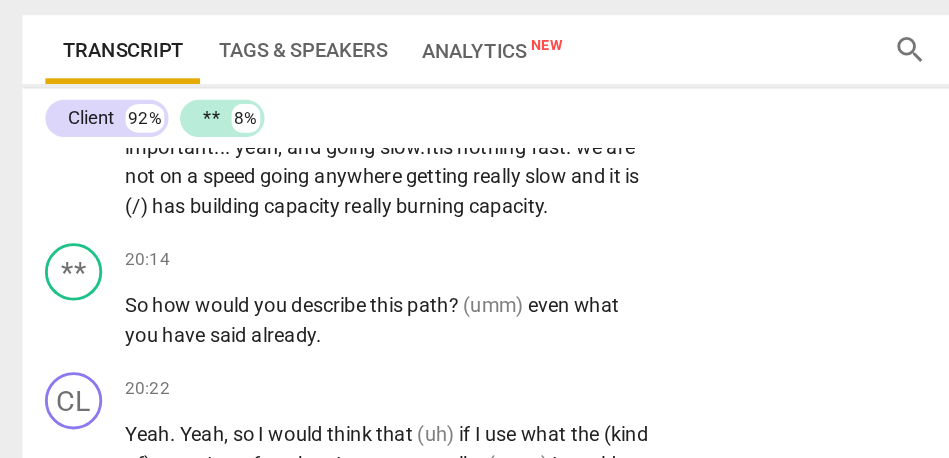 click on "fast" at bounding box center [383, 213] 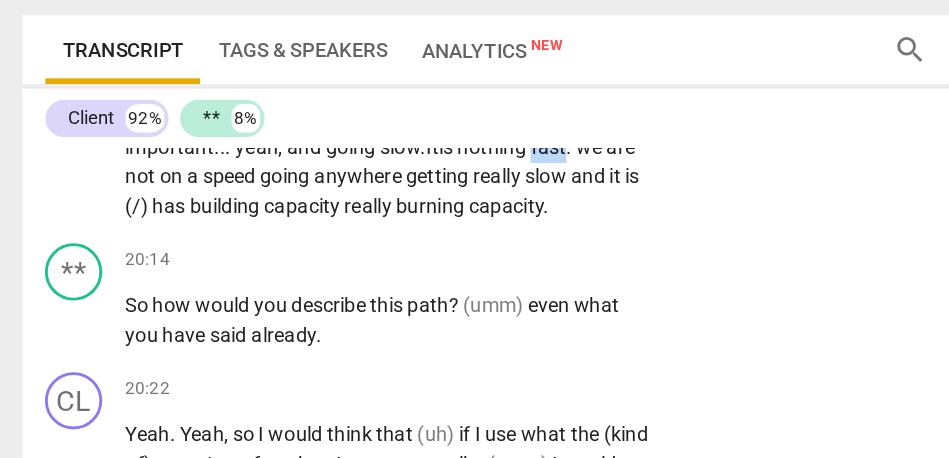 click on "fast" at bounding box center [383, 213] 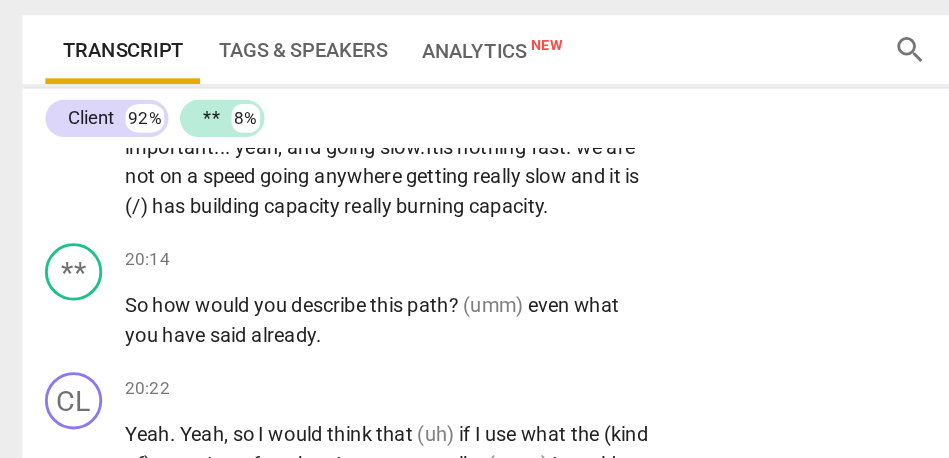 click on "." at bounding box center (399, 213) 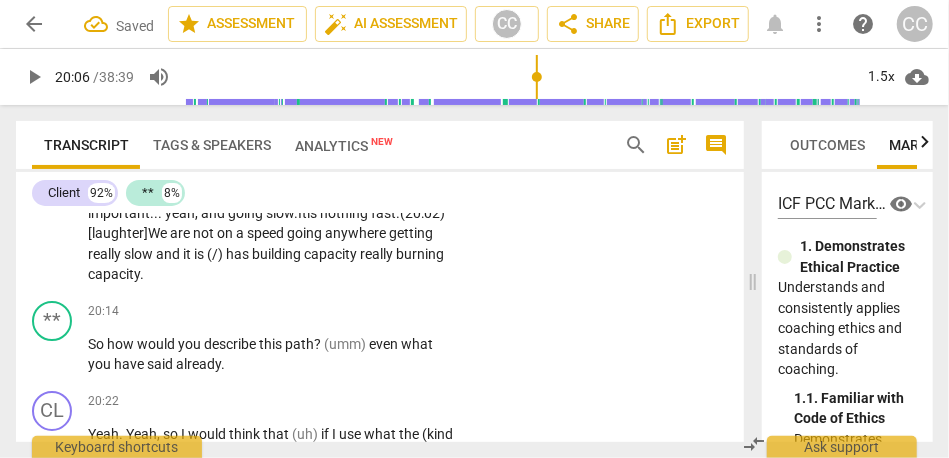 click on "a" at bounding box center [241, 233] 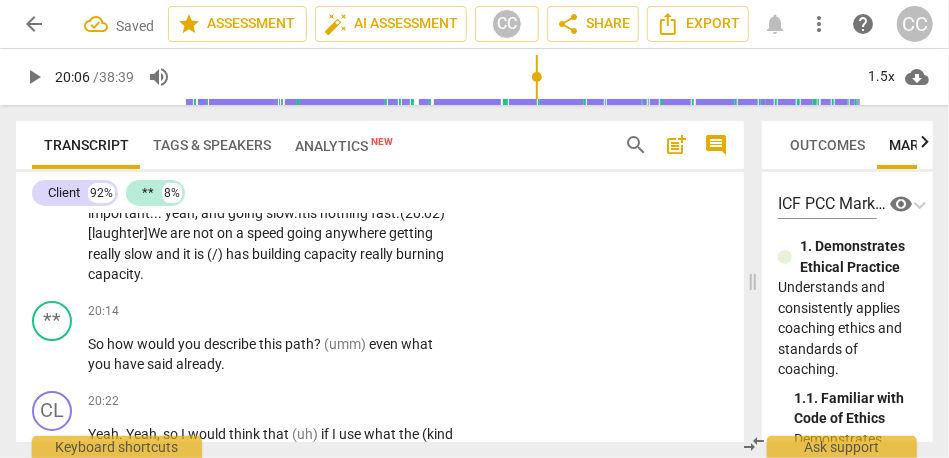 click on "a" at bounding box center (241, 233) 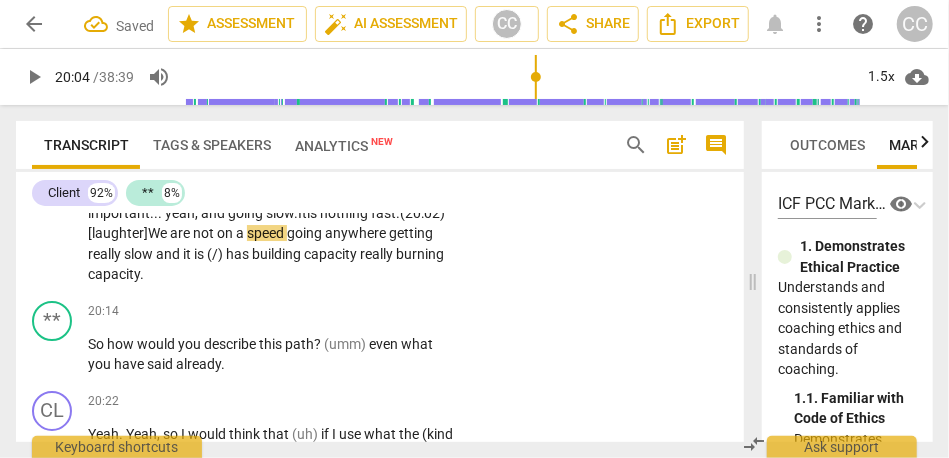 click on "going" at bounding box center [306, 233] 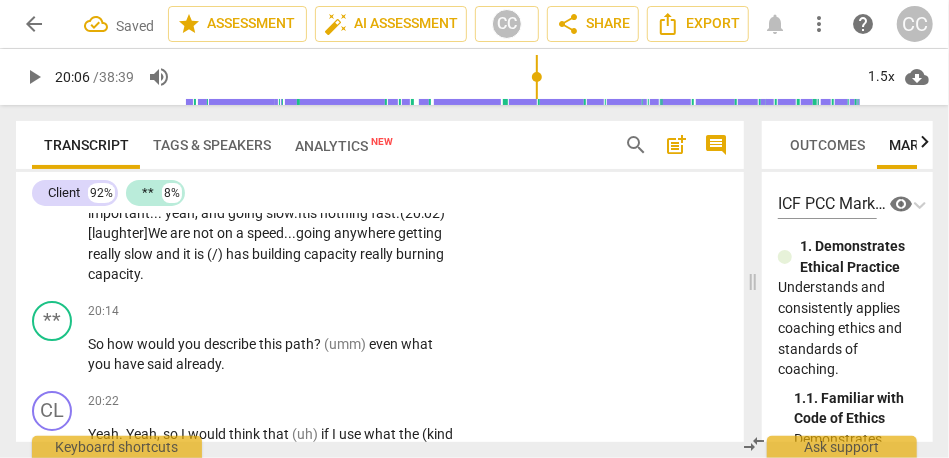 click on "getting" at bounding box center (420, 233) 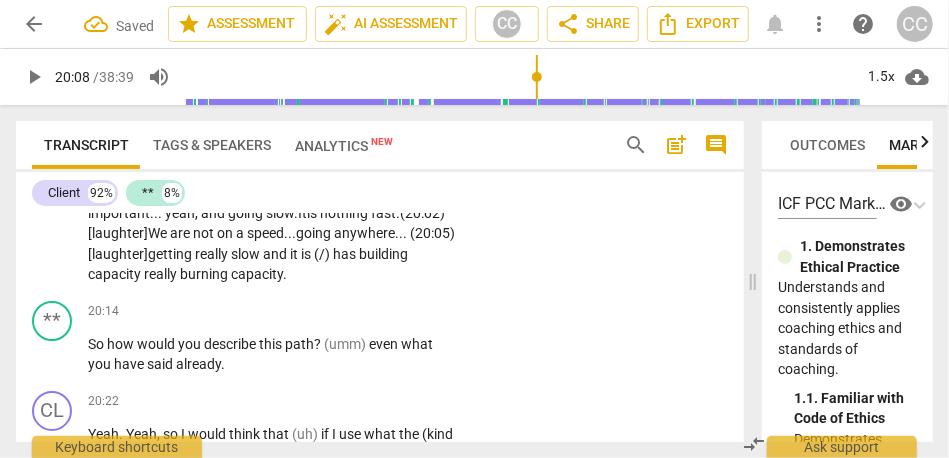 click on "anywhere... (20:05) [laughter]" at bounding box center (271, 243) 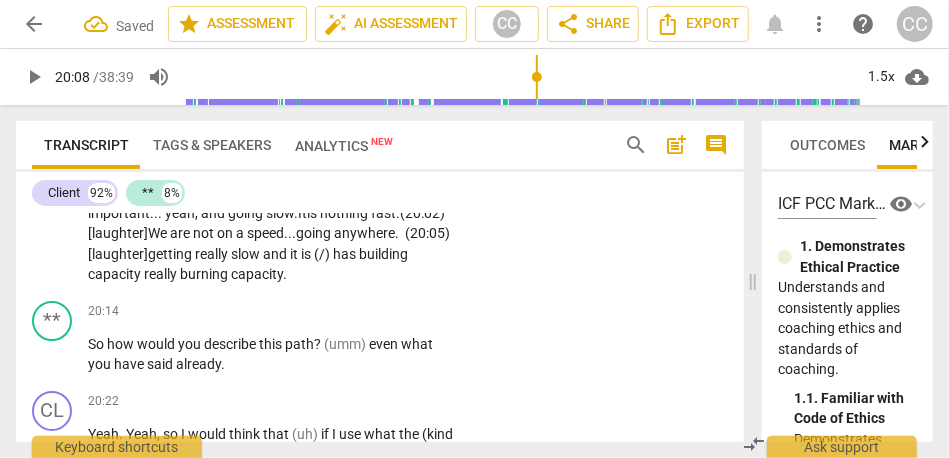 click on "getting" at bounding box center [171, 254] 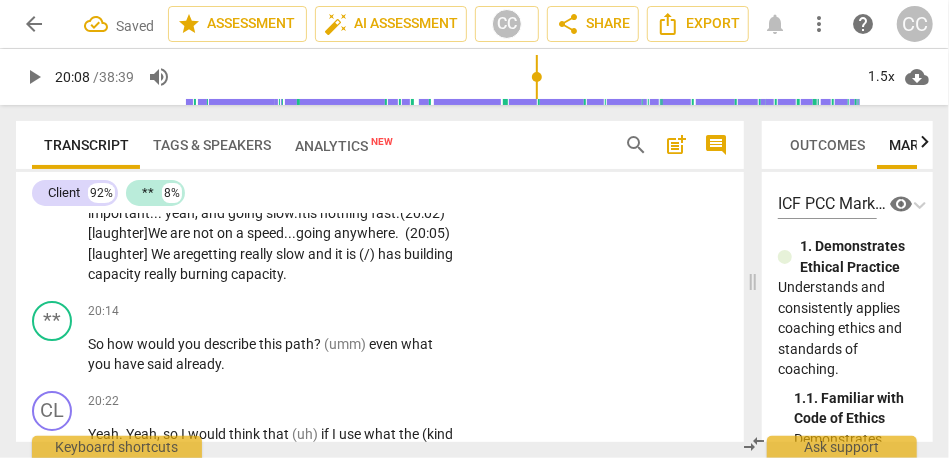 click on "getting" at bounding box center (216, 254) 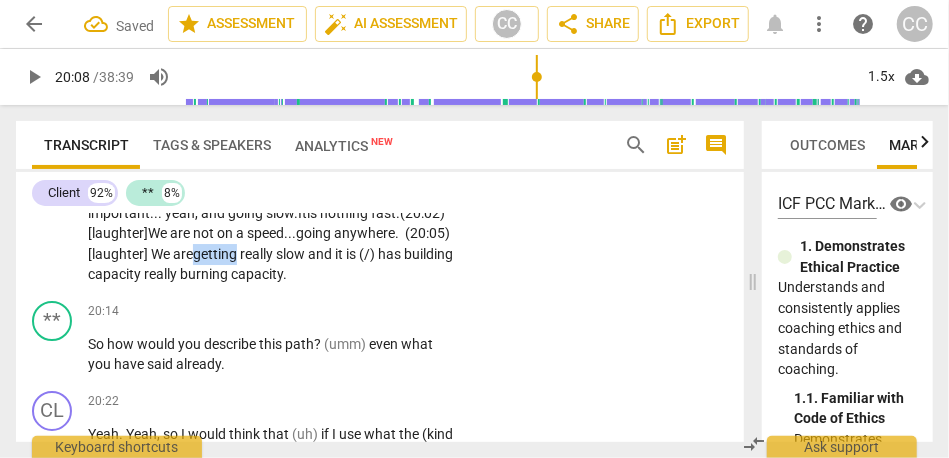 click on "getting" at bounding box center (216, 254) 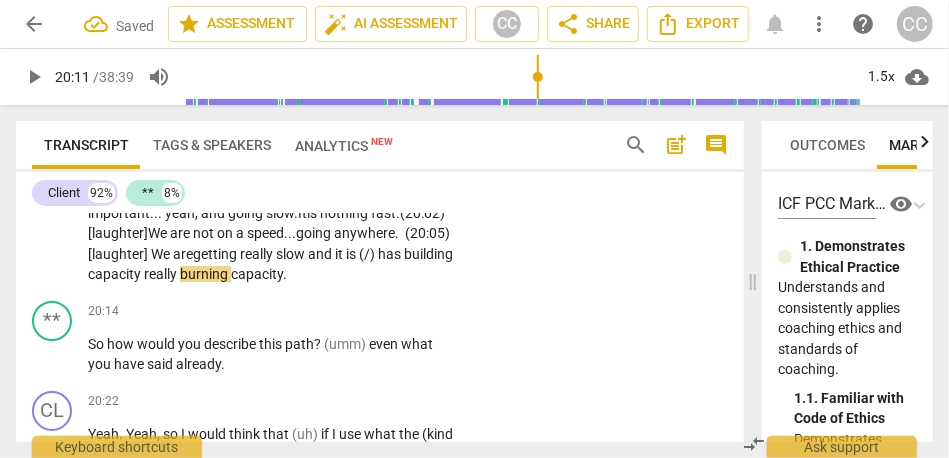 click on "and" at bounding box center [321, 254] 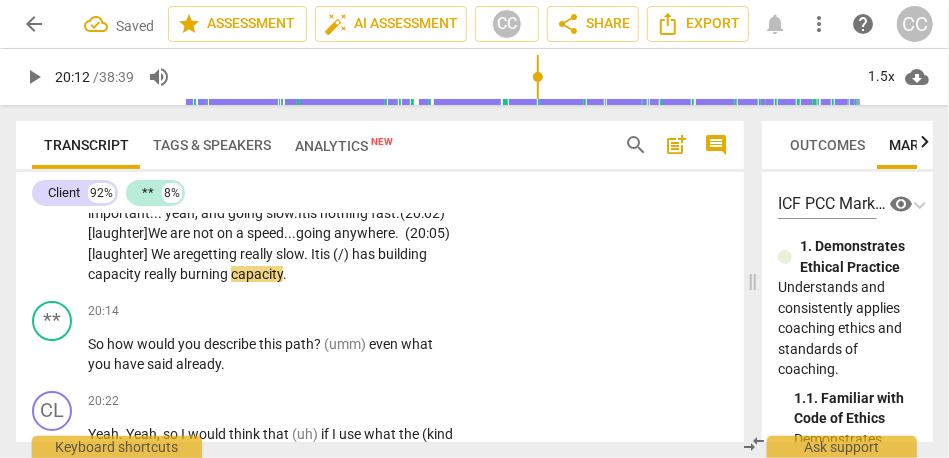 click on "is" at bounding box center [326, 254] 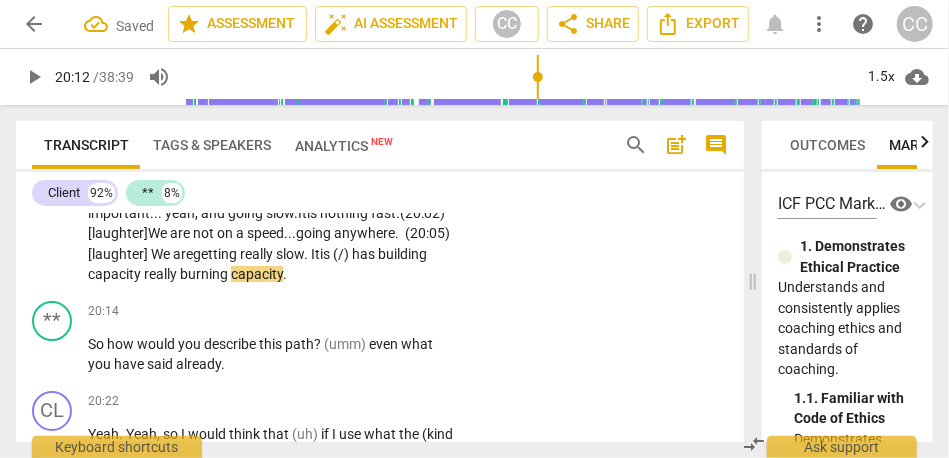 click on "is" at bounding box center [326, 254] 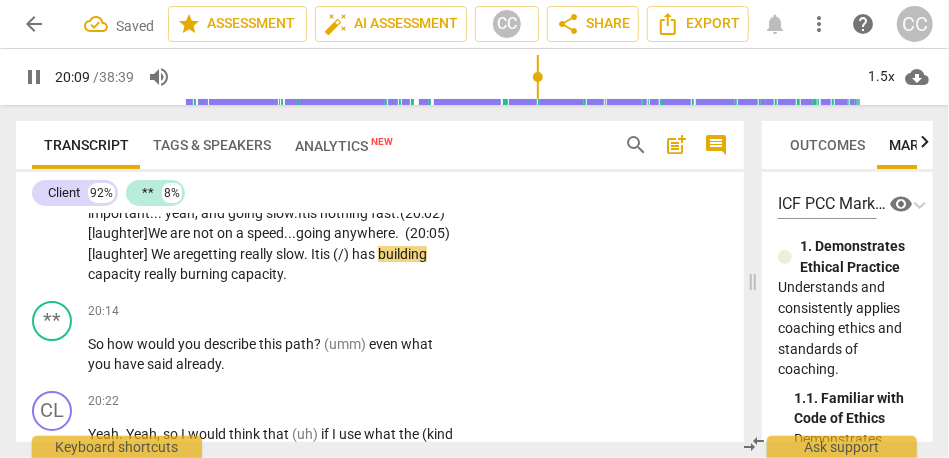 click on "building" at bounding box center [402, 254] 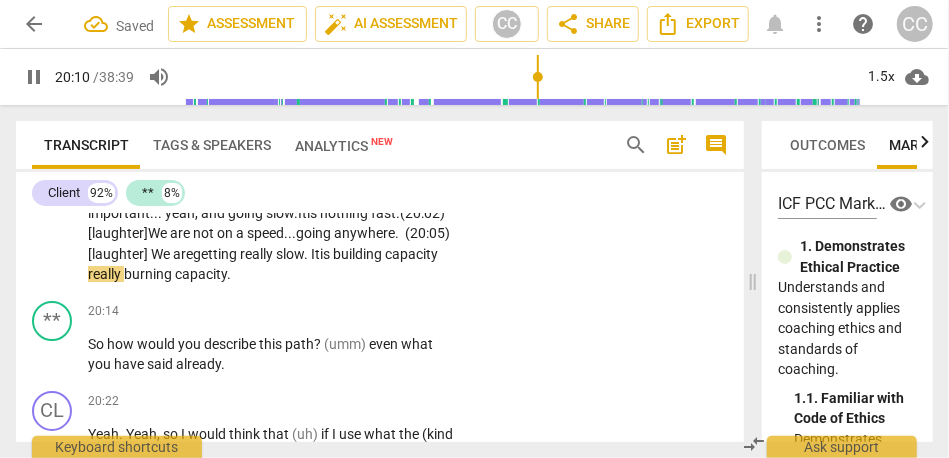 click on "really" at bounding box center [106, 274] 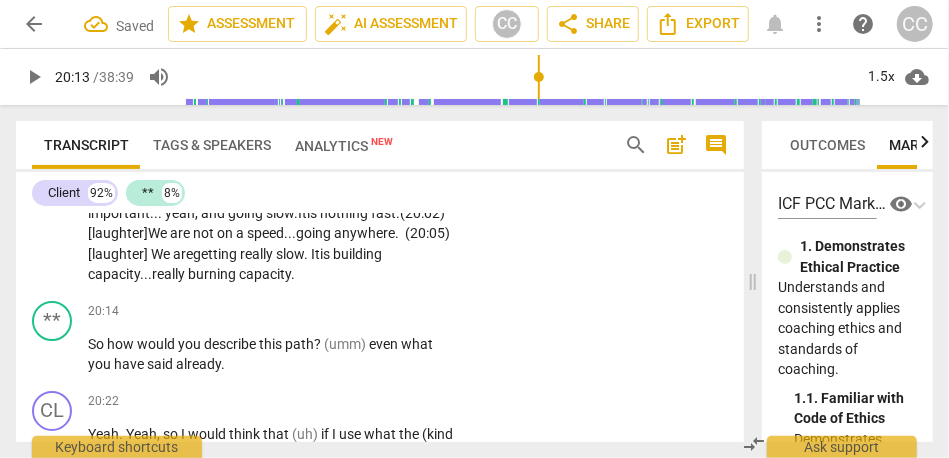 click on "burning" at bounding box center (213, 274) 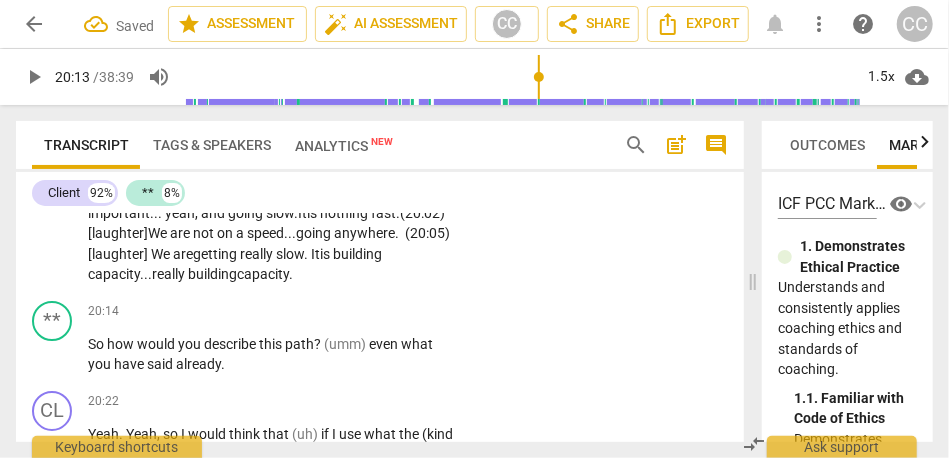 click on "CL play_arrow pause 18:33 + Add competency keyboard_arrow_right It   was   a   settling .   It   is   has   a   settling .   I   do   truly   believe   in   it .   {"mm-hmm"}   We   have   such   a   beautiful   mind .   We   actually   have   a   beautiful   mind .   Its   job   is   to   think .   That   is   it .   {"mm-hmm"}   We   are   not   saying   it   is   good   or   bad .   We   are   saying   its   job   is   to   think .   Then ,   when   we   are   here ,   now ,   we   often🍎the   mind   is   doing   its   job .   It   has   gone   to   the   future .   [inaudible]   Get   some   memories .   Think   of   the   past .   It   is   not   often   that   we   are   really   truly   here ,   and   I   feel   that   the   grounding   does   that .   It   brings   me   back   here ,   and . . .   that   is   the   other   thing   about   this   course   that   [inaudible]   I   see :   Grounding   for   me   is   not   grounded   for   you .   That   is   the   exploration   that   we   will   do" at bounding box center (380, 63) 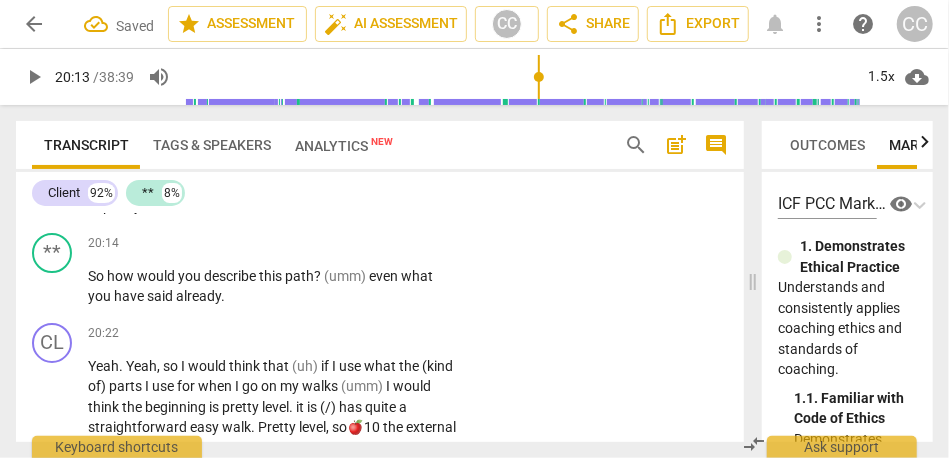 scroll, scrollTop: 5637, scrollLeft: 0, axis: vertical 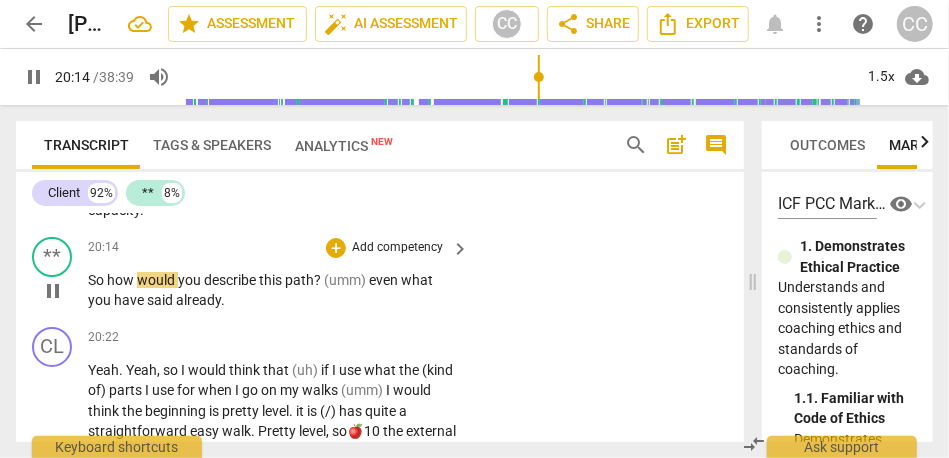 click on "So" at bounding box center [97, 280] 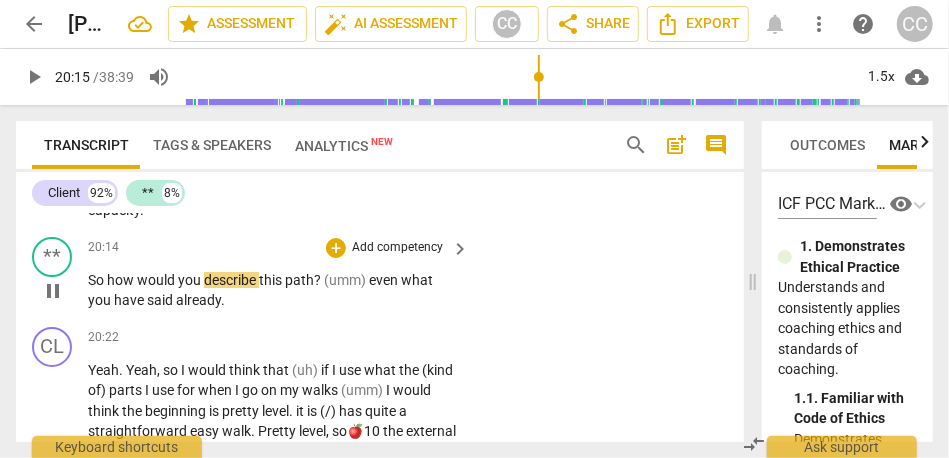 type on "1215" 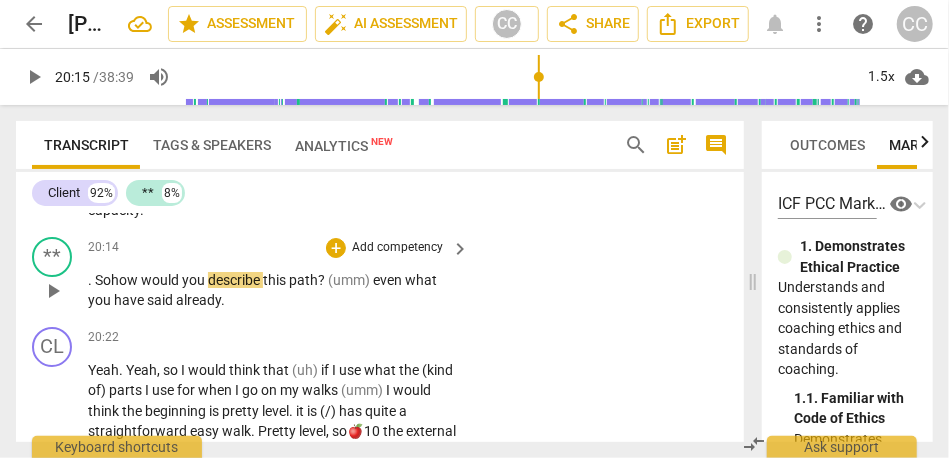 type 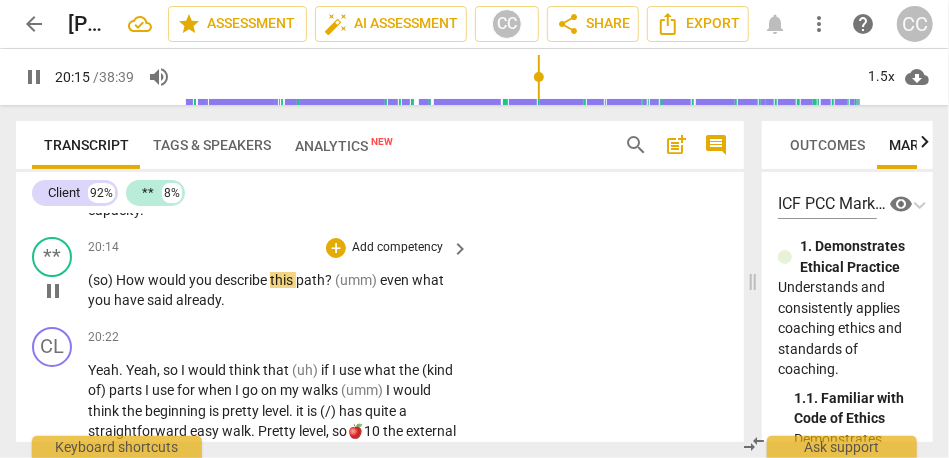 scroll, scrollTop: 5707, scrollLeft: 0, axis: vertical 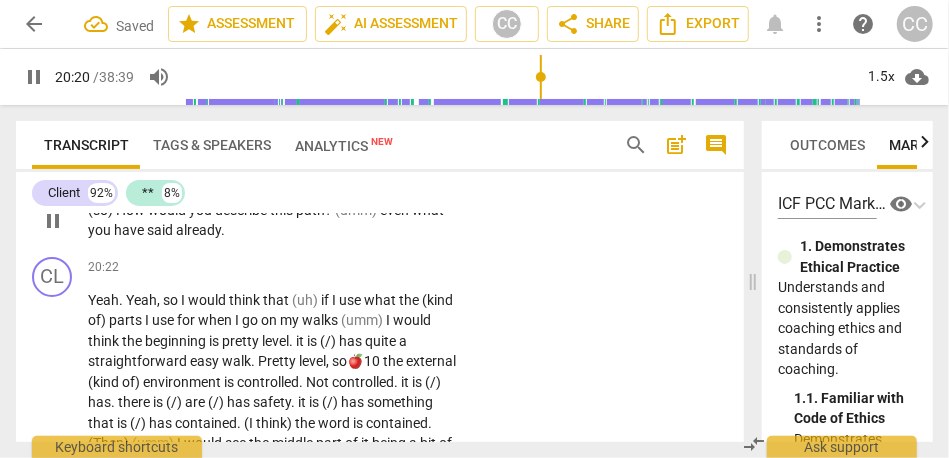 click on "path" at bounding box center [310, 210] 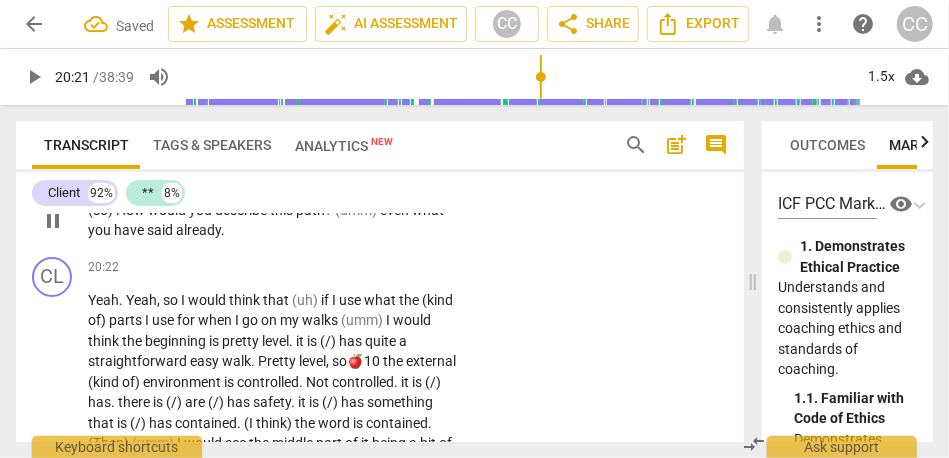 click on "(umm)" at bounding box center (357, 210) 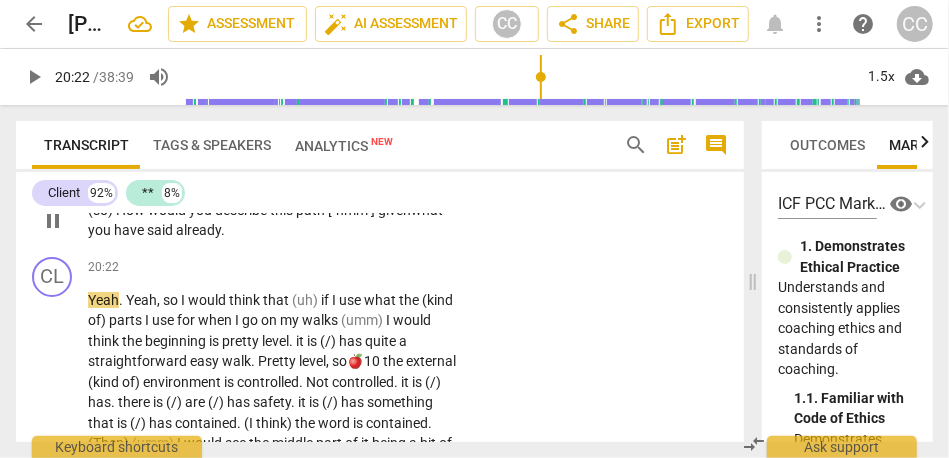 click on "." at bounding box center (223, 230) 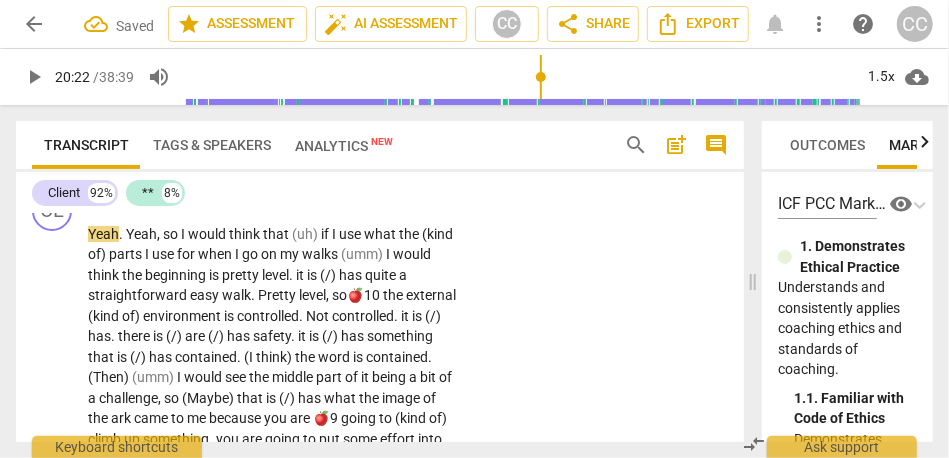 scroll, scrollTop: 5787, scrollLeft: 0, axis: vertical 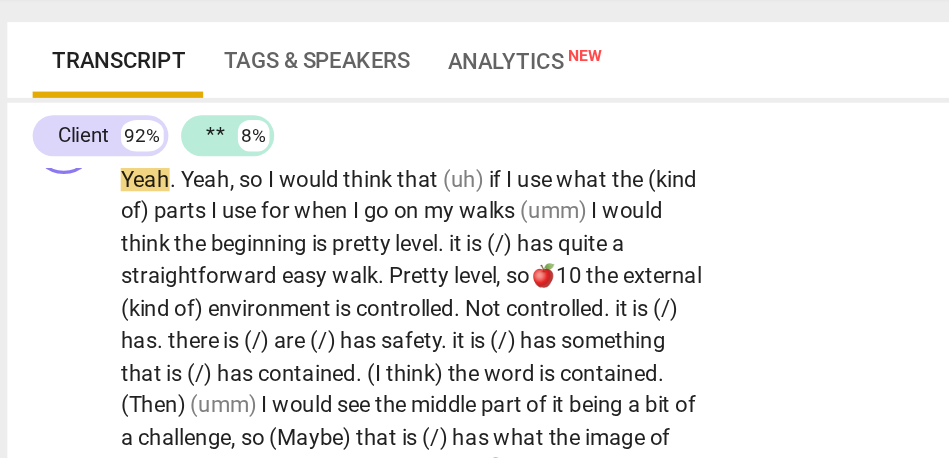 click on "think" at bounding box center [105, 261] 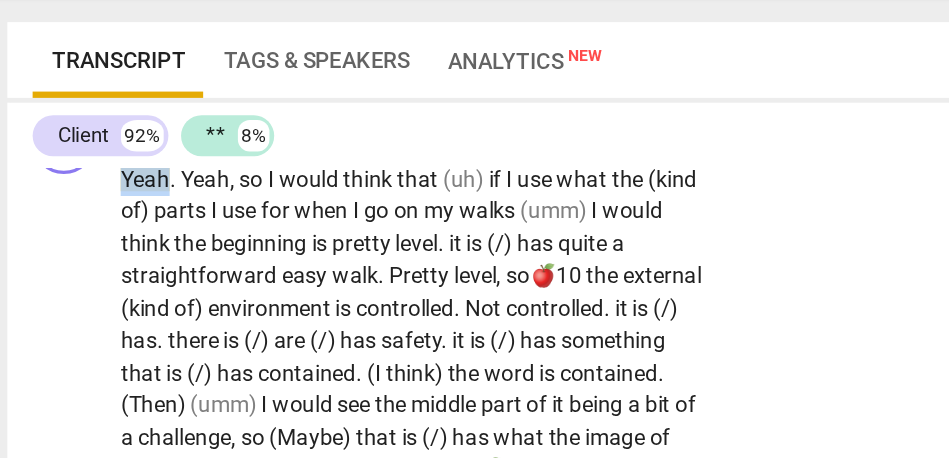 click on "Yeah" at bounding box center [103, 220] 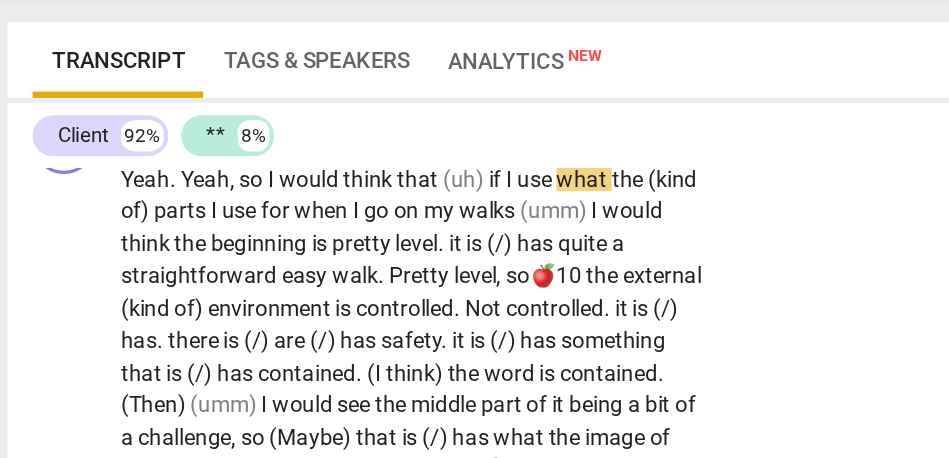 click on "Yeah" at bounding box center [103, 220] 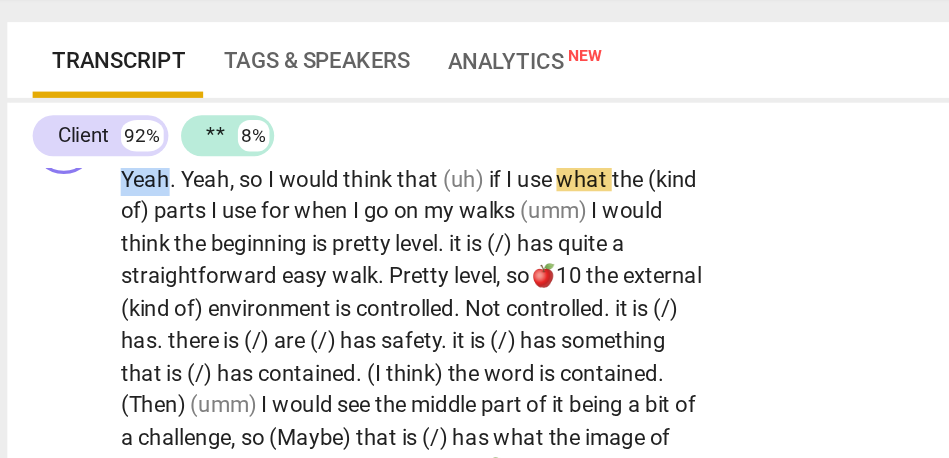 click on "Yeah" at bounding box center [103, 220] 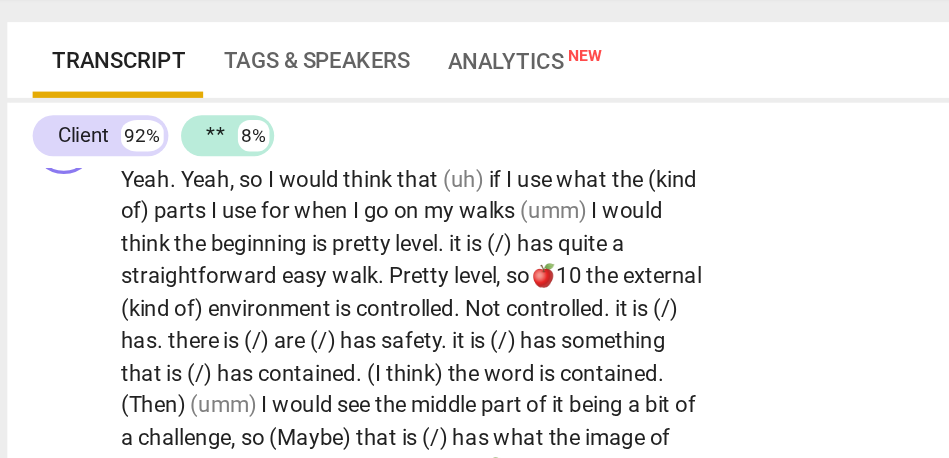 click on "I" at bounding box center [184, 220] 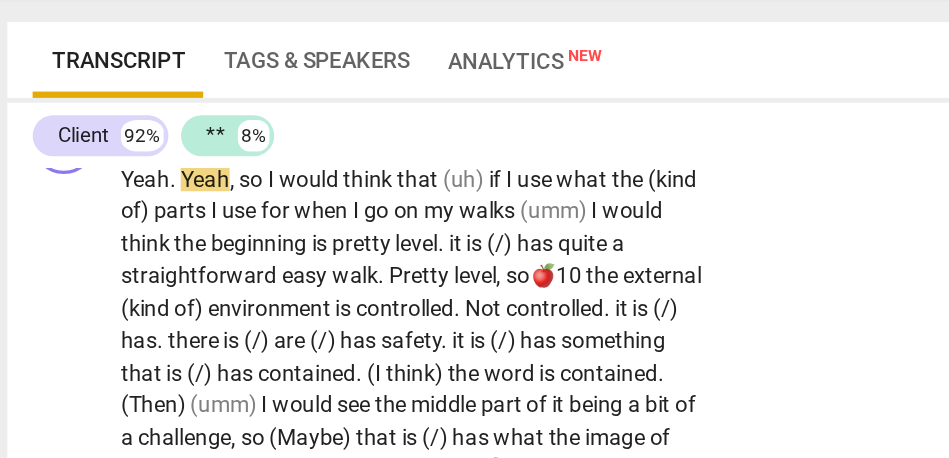 type on "1224" 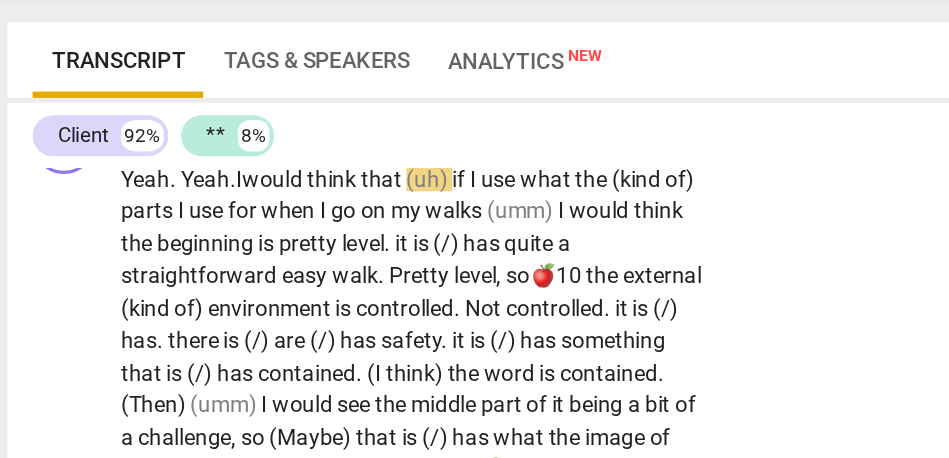 click on "that" at bounding box center [254, 220] 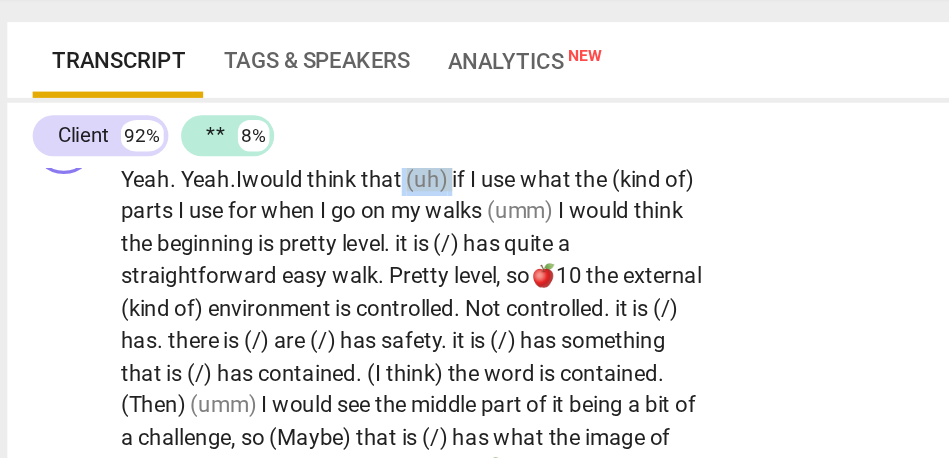 drag, startPoint x: 302, startPoint y: 278, endPoint x: 270, endPoint y: 277, distance: 32.01562 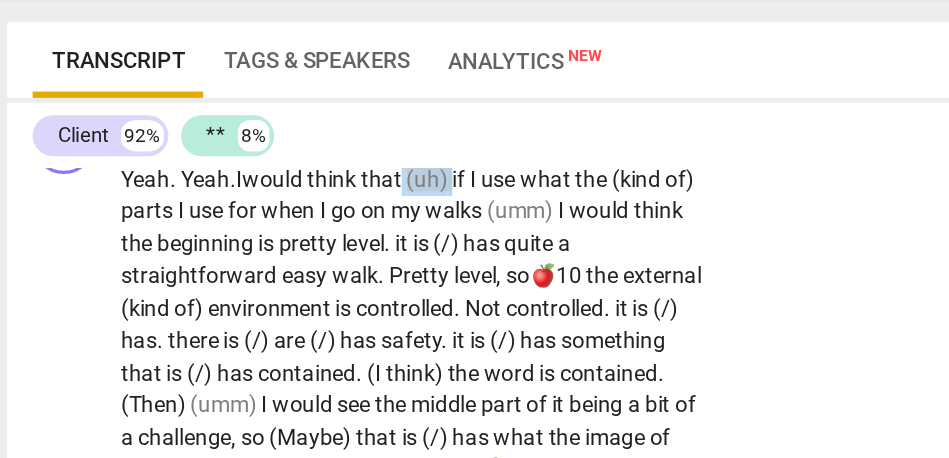 click on "Yeah .   Yeah.  I  would   think   that   (uh)   if   I   use   what   the   (kind   of)   parts   I   use   for   when   I   go   on   my   walks   (umm)   I   would   think   the   beginning   is   pretty   level .   it   is   (/)   has   quite   a   straightforward   easy   walk .   Pretty   level ,   so🍎10   the   external   (kind   of)   environment   is   controlled .   Not   controlled .   it   is   (/)   has .   there   is   (/)   are   (/)   has   safety .   it   is   (/)   has   something   that   is   (/)   has   contained .   (I   think)   the   word   is   contained .   (Then)   (umm)   I   would   see   the   middle   part   of   it   being   a   bit   of   a   challenge ,   so   (Maybe)   that   is   (/)   has   what   the   image   of   the   ark   came   to   me   because   you   are   🍎9   going   to   (kind   of)   climb   up   something .   you   are   going   to   put   some   effort   into   this   thing   (umm)   yeah   (umm) ,   and   (Maybe)   now   that   I   am   thinking" at bounding box center [273, 579] 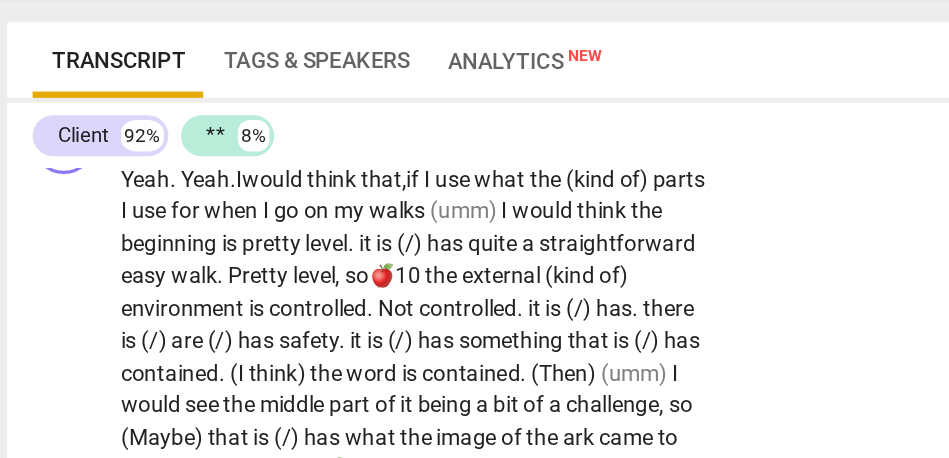 click on "if" at bounding box center [274, 220] 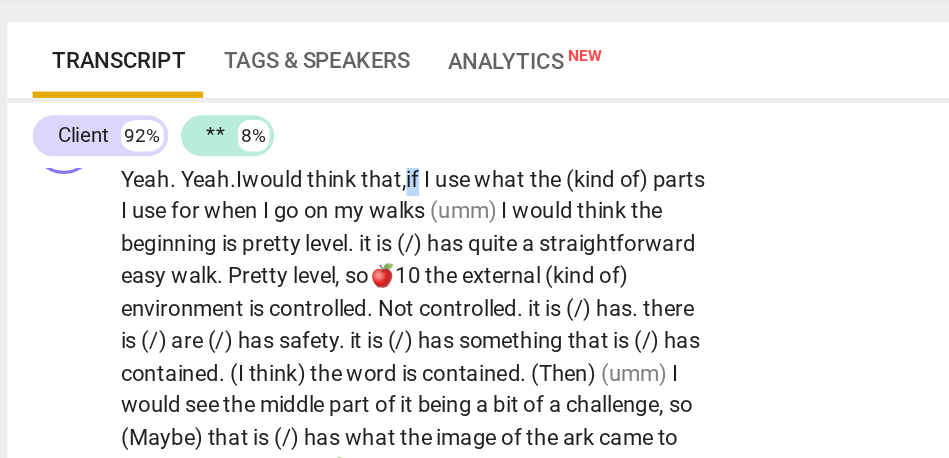 click on "if" at bounding box center [274, 220] 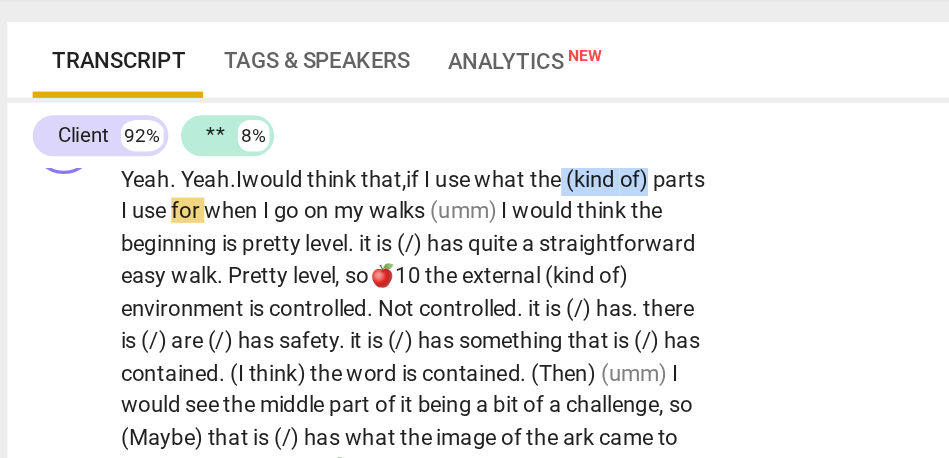 drag, startPoint x: 382, startPoint y: 278, endPoint x: 436, endPoint y: 278, distance: 54 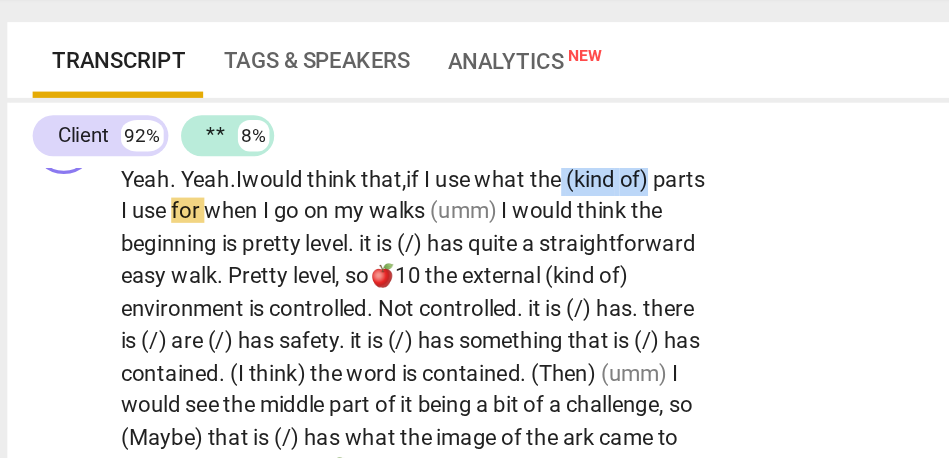 click on "Yeah .   Yeah.  I  would   think   that,  if   I   use   what   the   (kind   of)   parts   I   use   for   when   I   go   on   my   walks   (umm)   I   would   think   the   beginning   is   pretty   level .   it   is   (/)   has   quite   a   straightforward   easy   walk .   Pretty   level ,   so🍎10   the   external   (kind   of)   environment   is   controlled .   Not   controlled .   it   is   (/)   has .   there   is   (/)   are   (/)   has   safety .   it   is   (/)   has   something   that   is   (/)   has   contained .   (I   think)   the   word   is   contained .   (Then)   (umm)   I   would   see   the   middle   part   of   it   being   a   bit   of   a   challenge ,   so   (Maybe)   that   is   (/)   has   what   the   image   of   the   ark   came   to   me   because   you   are   🍎9   going   to   (kind   of)   climb   up   something .   you   are   going   to   put   some   effort   into   this   thing   (umm)   yeah   (umm) ,   and   (Maybe)   now   that   I   am   thinking   more" at bounding box center [273, 579] 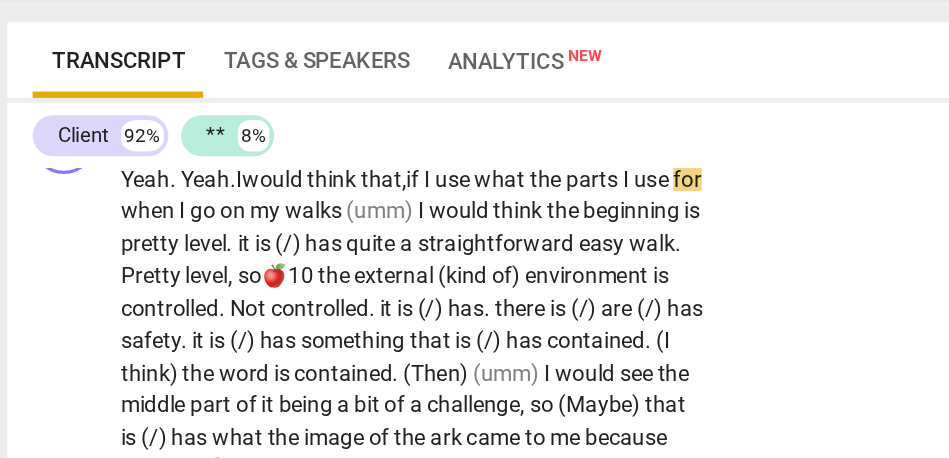 click on "use" at bounding box center [299, 220] 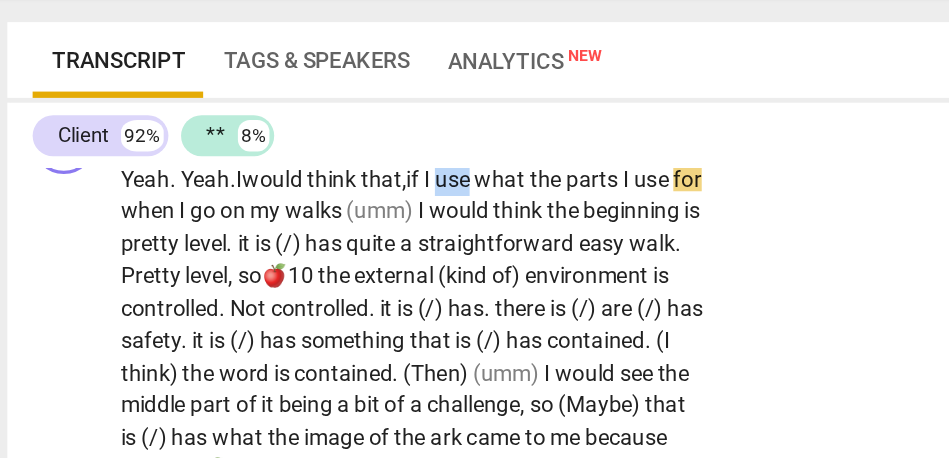 click on "use" at bounding box center (299, 220) 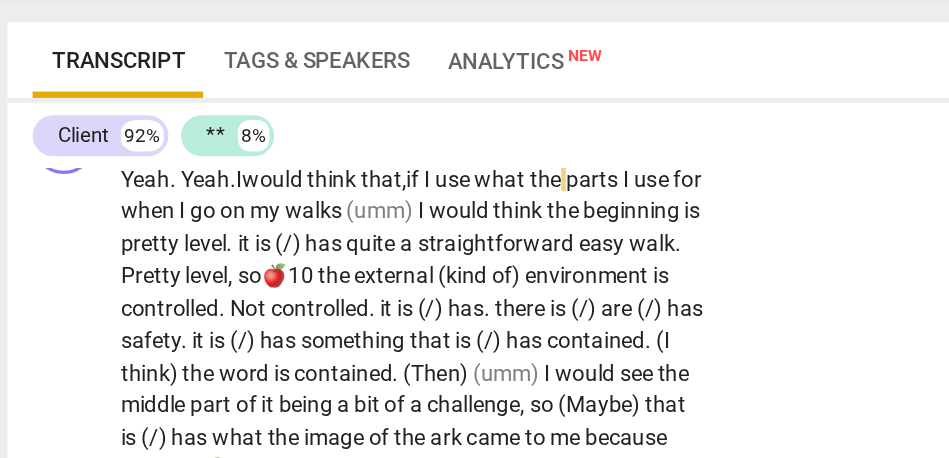 click on "use" at bounding box center (299, 220) 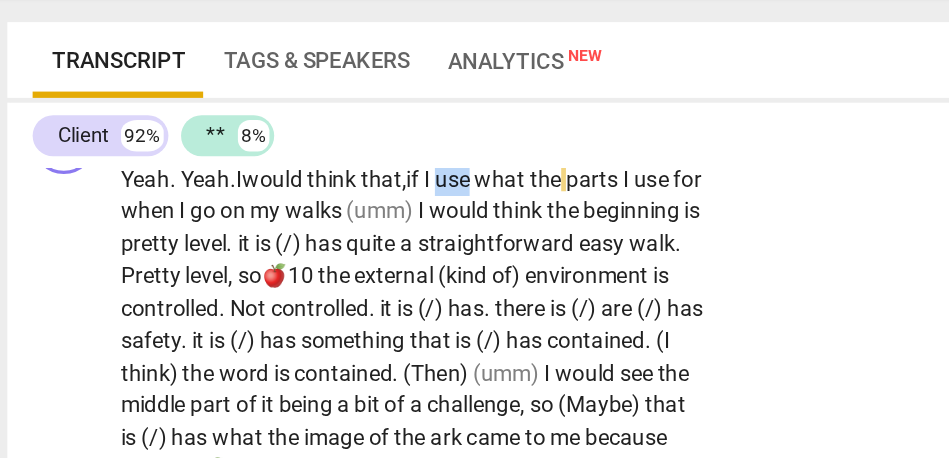click on "use" at bounding box center [299, 220] 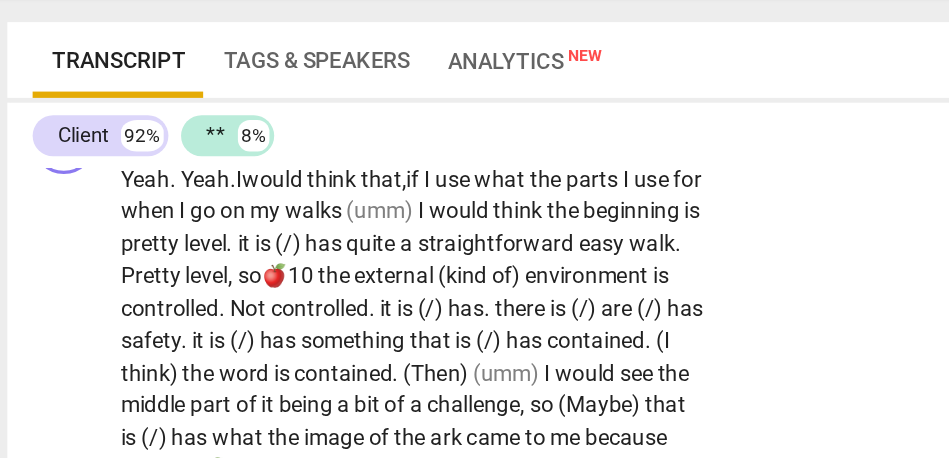 click on "if" at bounding box center [274, 220] 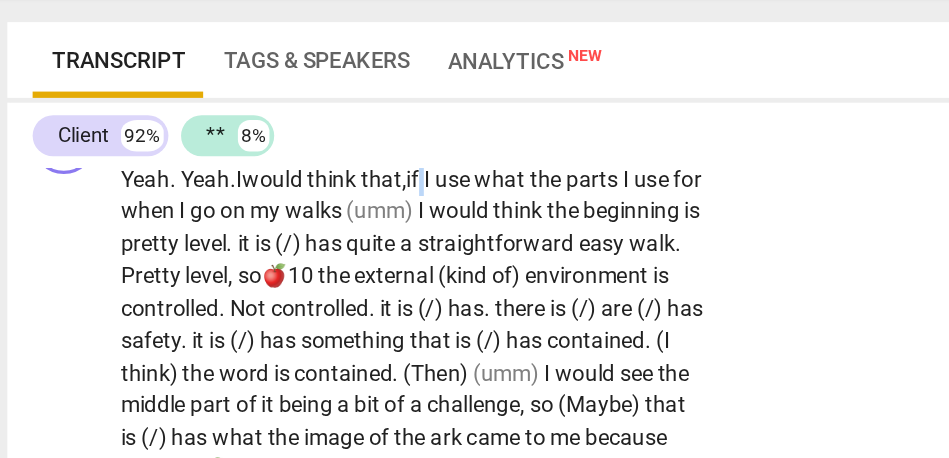 click on "if" at bounding box center (274, 220) 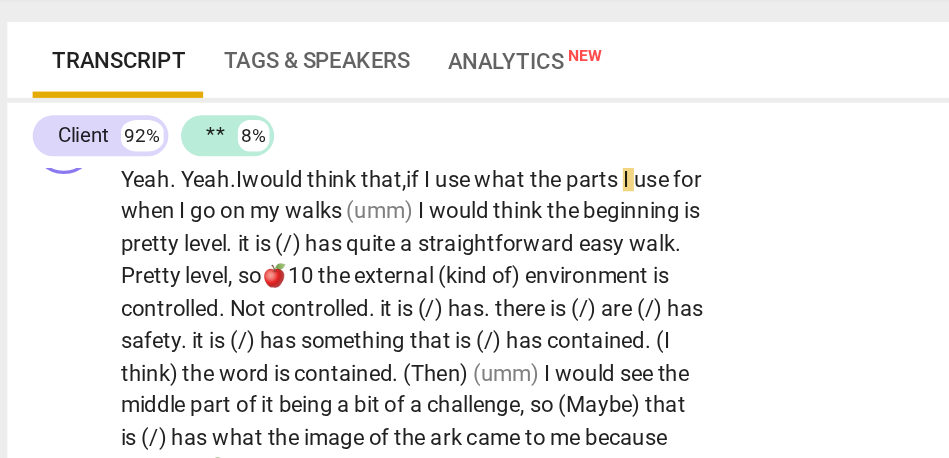 click on "what" at bounding box center [329, 220] 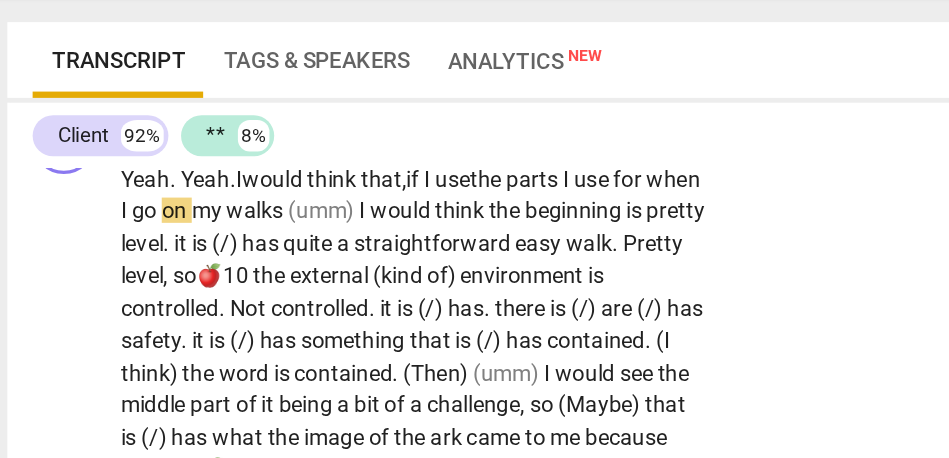 click on "parts" at bounding box center [350, 220] 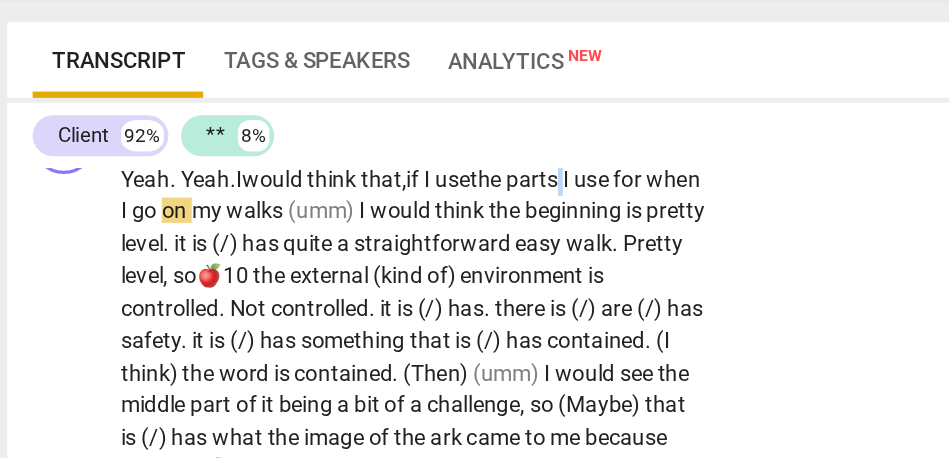 click on "parts" at bounding box center (350, 220) 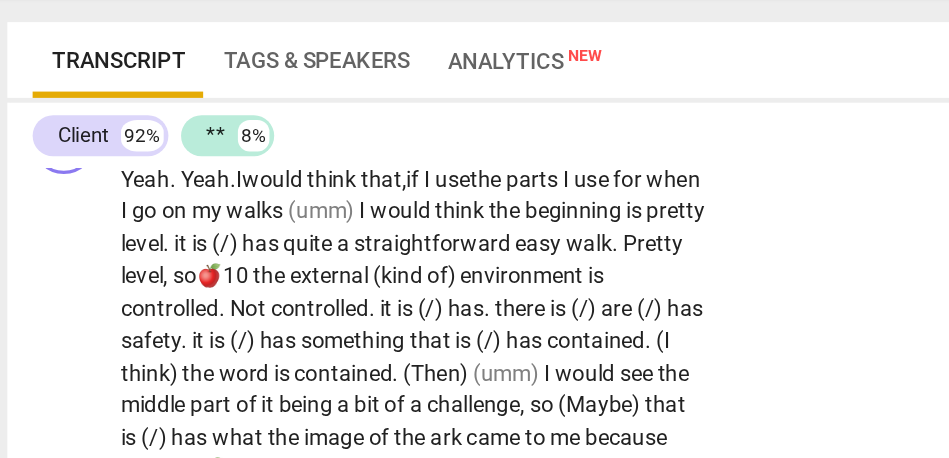 click on "for" at bounding box center [410, 220] 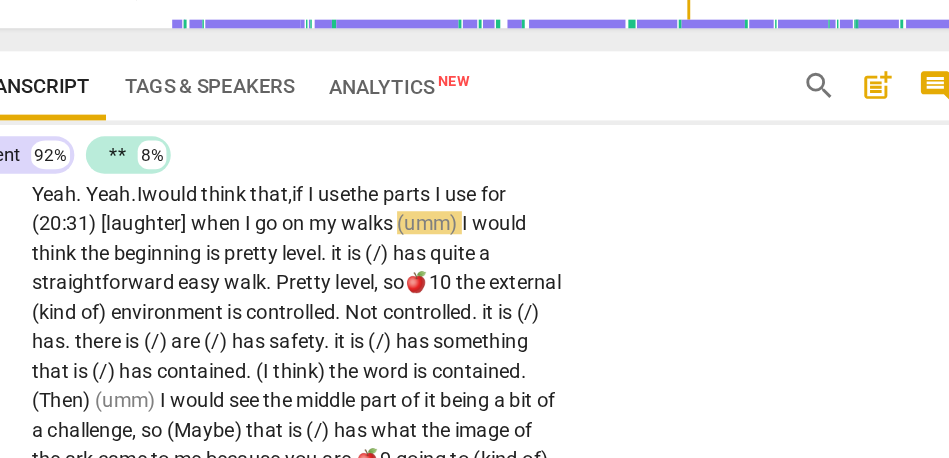 click on "(umm)" at bounding box center (364, 240) 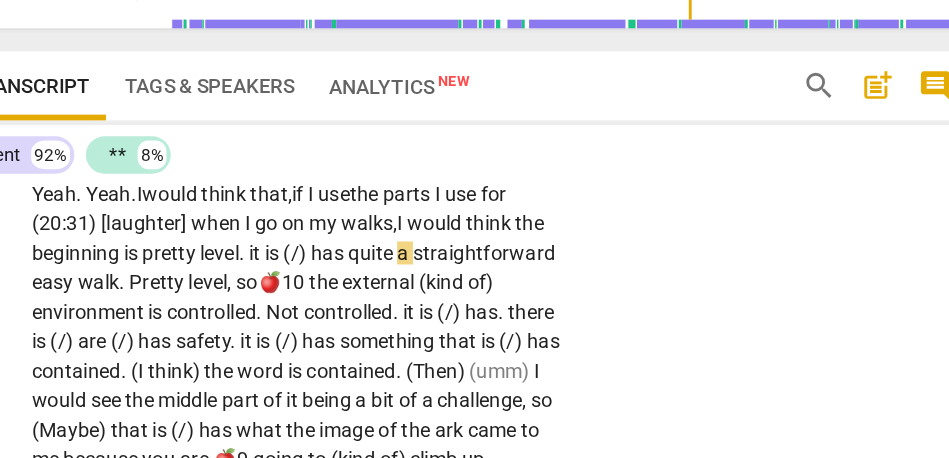 scroll, scrollTop: 5834, scrollLeft: 0, axis: vertical 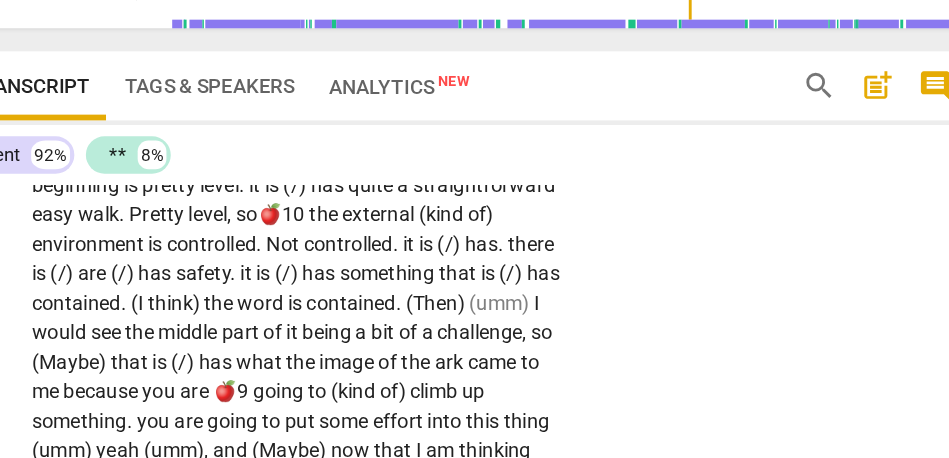 click on "would" at bounding box center (369, 193) 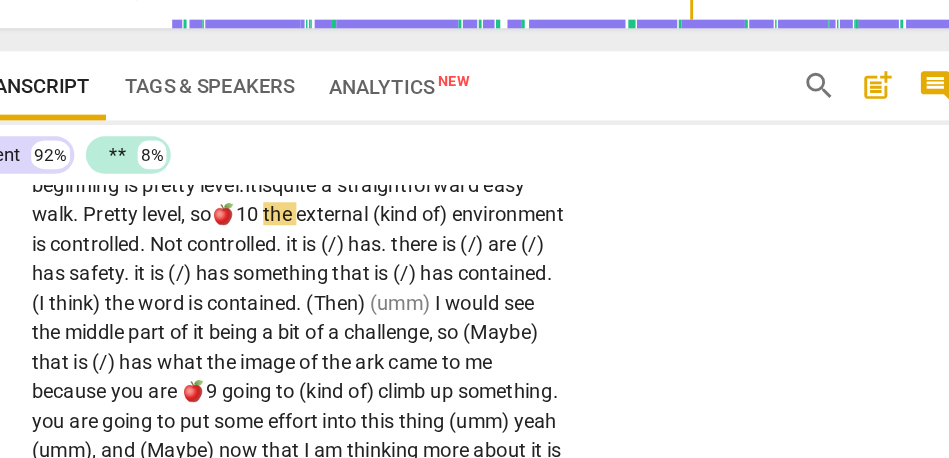 click on "Pretty" at bounding box center (144, 234) 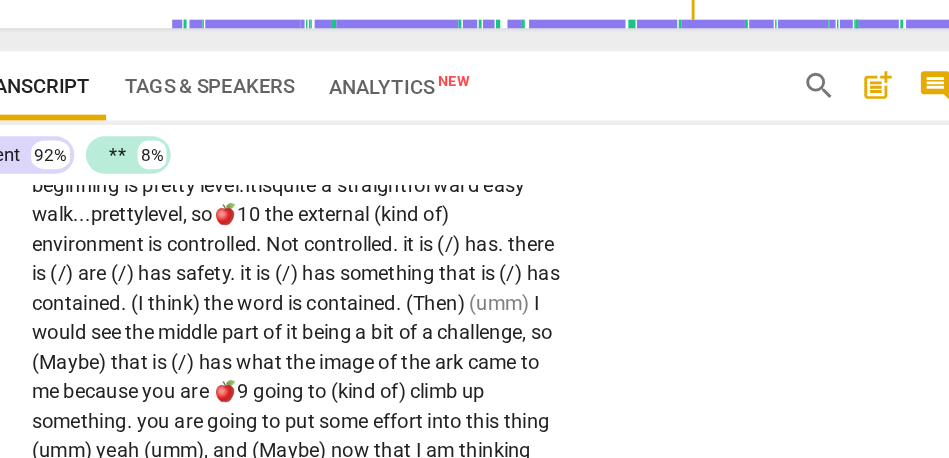 click on "the" at bounding box center [261, 234] 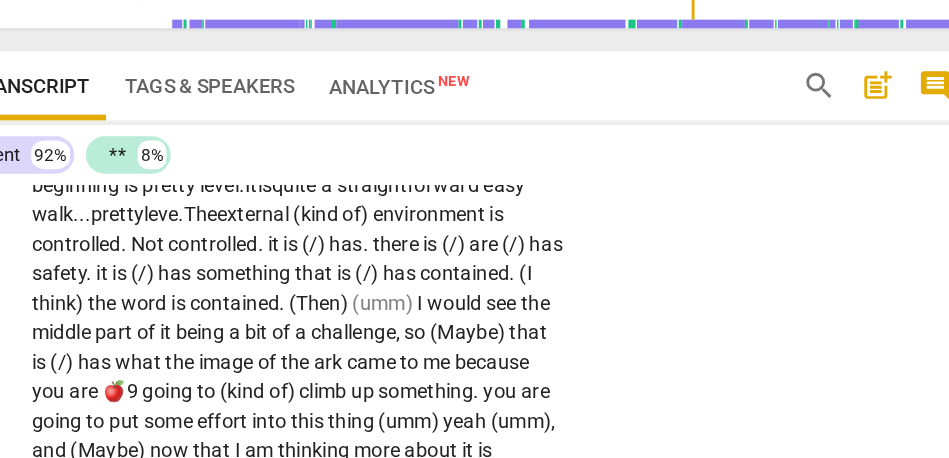 click on "environment" at bounding box center (365, 234) 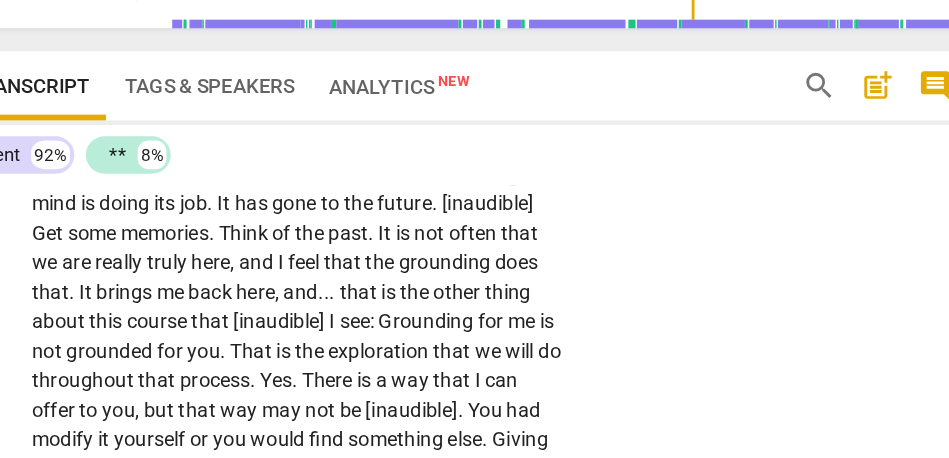 scroll, scrollTop: 5333, scrollLeft: 0, axis: vertical 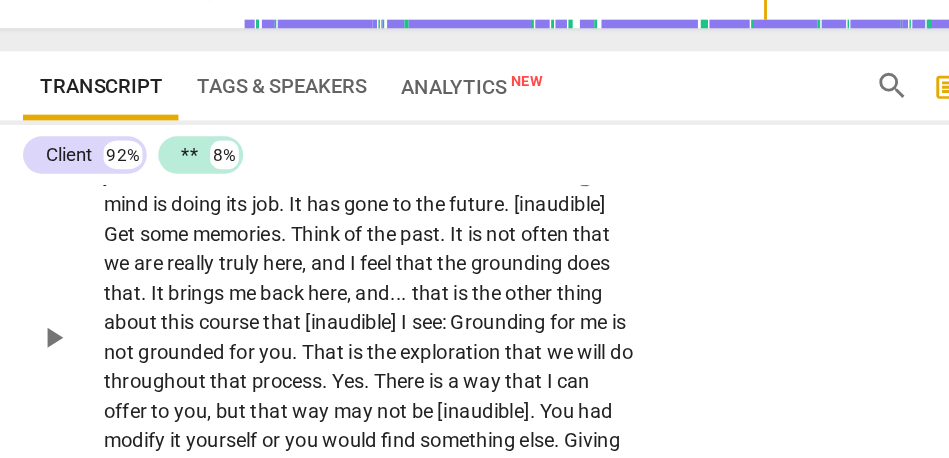 click on "saying" at bounding box center (417, 186) 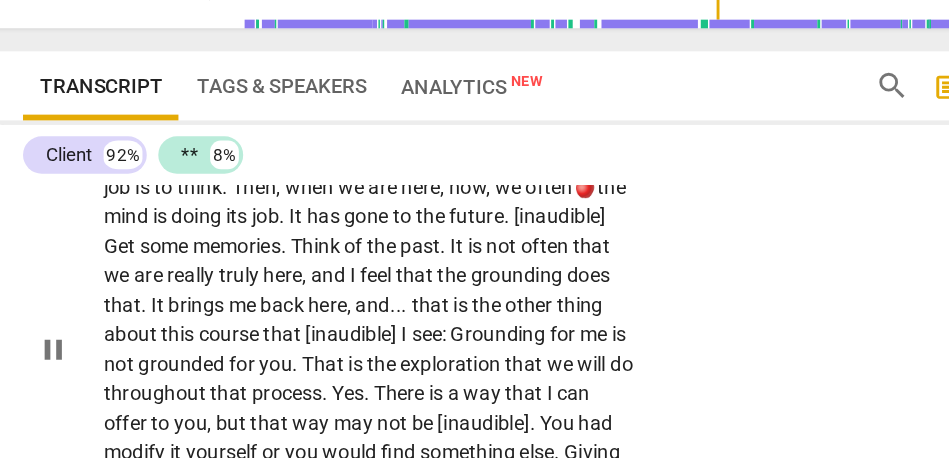 scroll, scrollTop: 5322, scrollLeft: 0, axis: vertical 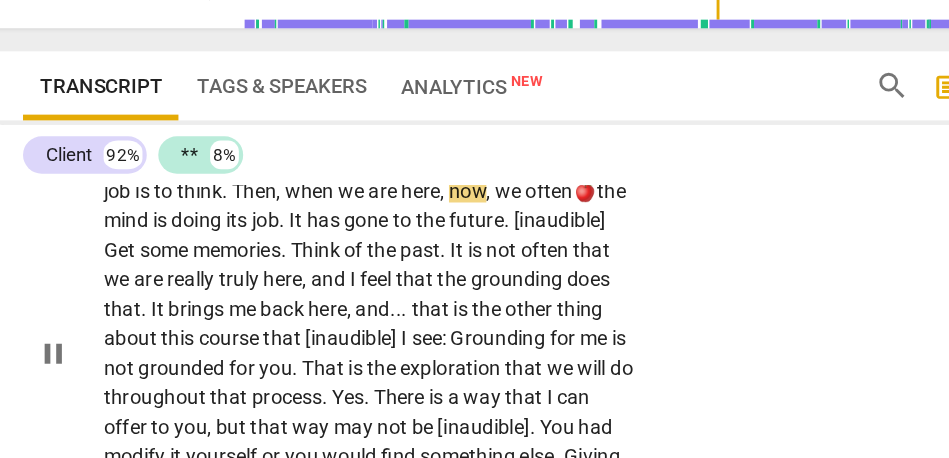 click on "saying" at bounding box center (417, 197) 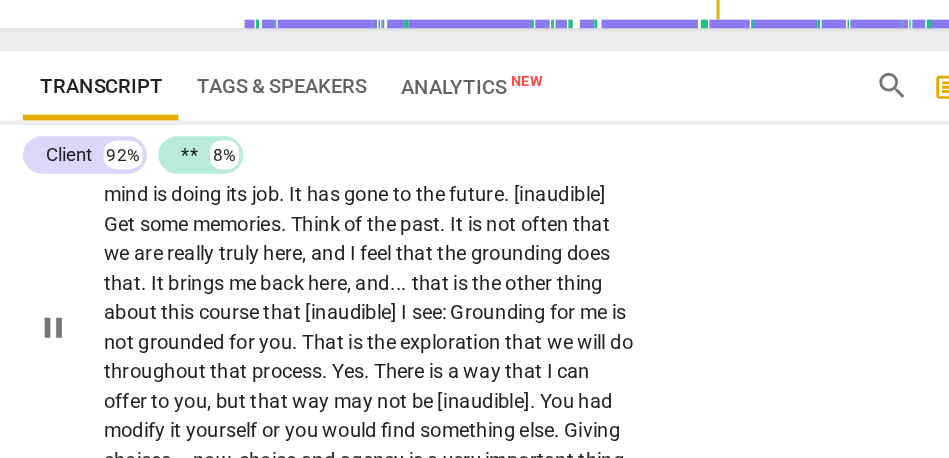 scroll, scrollTop: 5343, scrollLeft: 0, axis: vertical 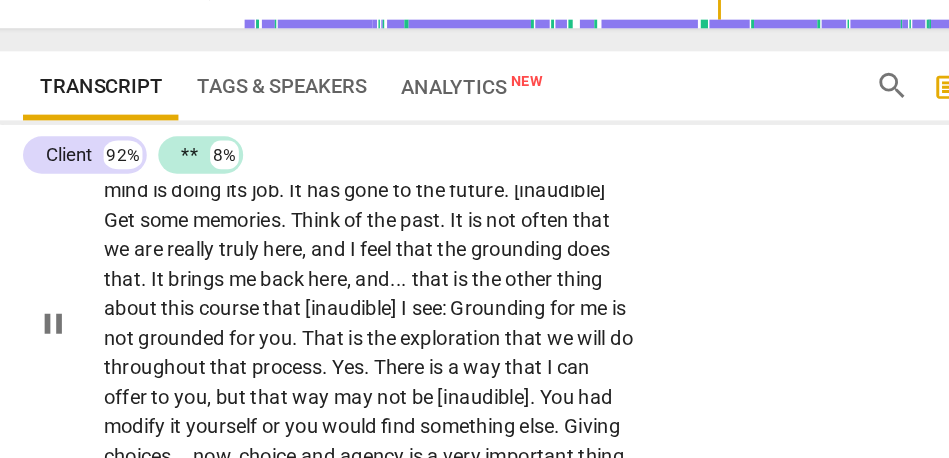 click on "often🍎the" at bounding box center (416, 197) 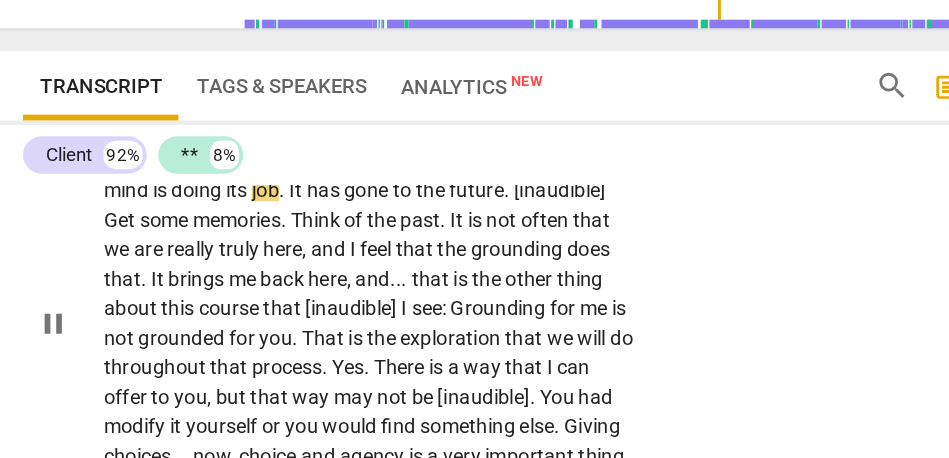 type on "1136" 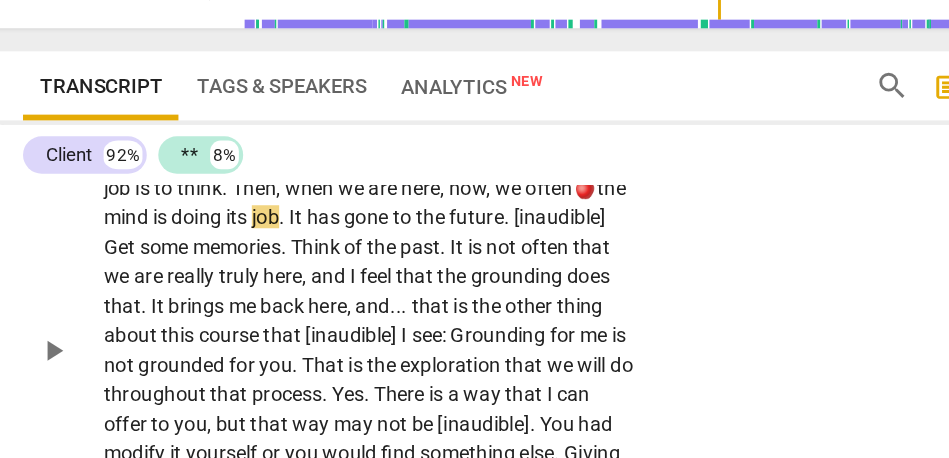 scroll, scrollTop: 5328, scrollLeft: 0, axis: vertical 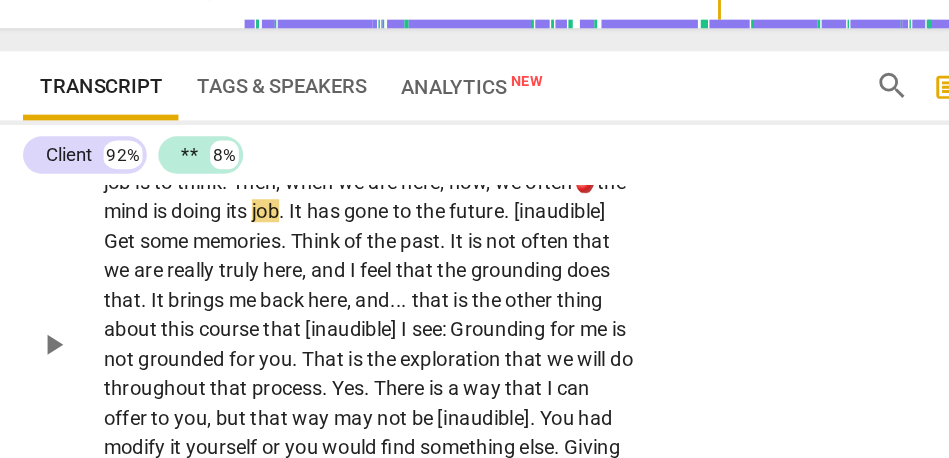 type 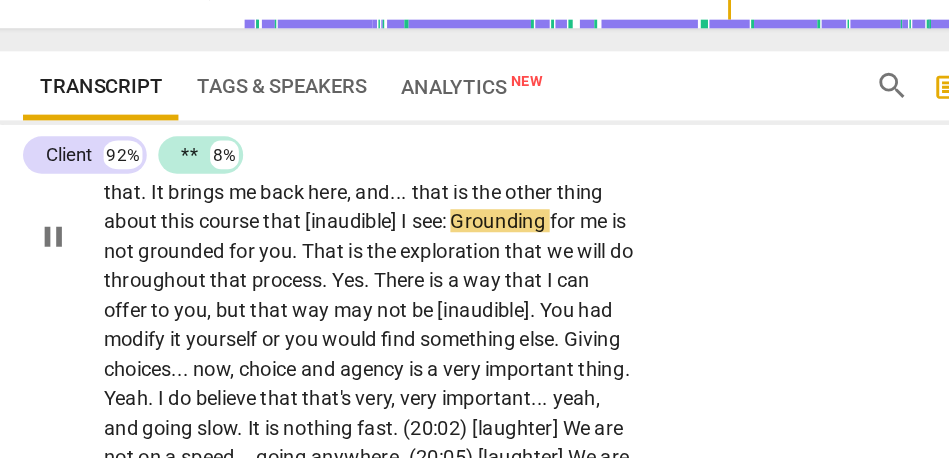 scroll, scrollTop: 5444, scrollLeft: 0, axis: vertical 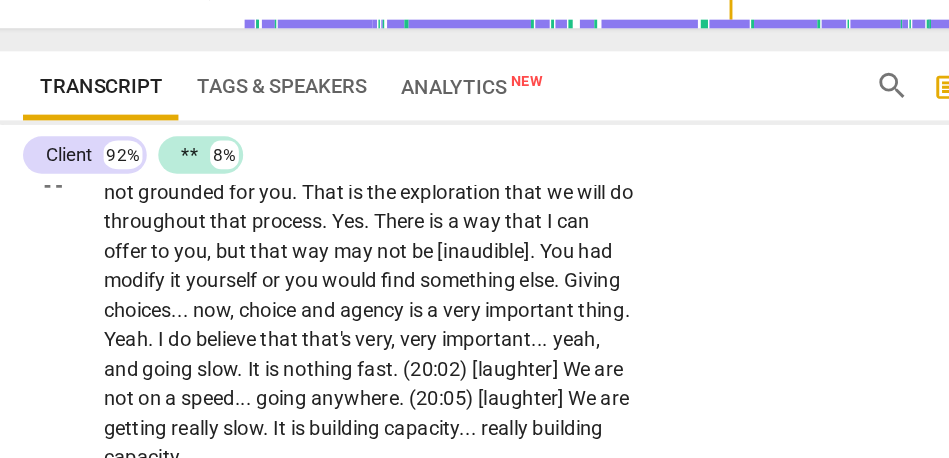 click on "Grounding" at bounding box center [363, 198] 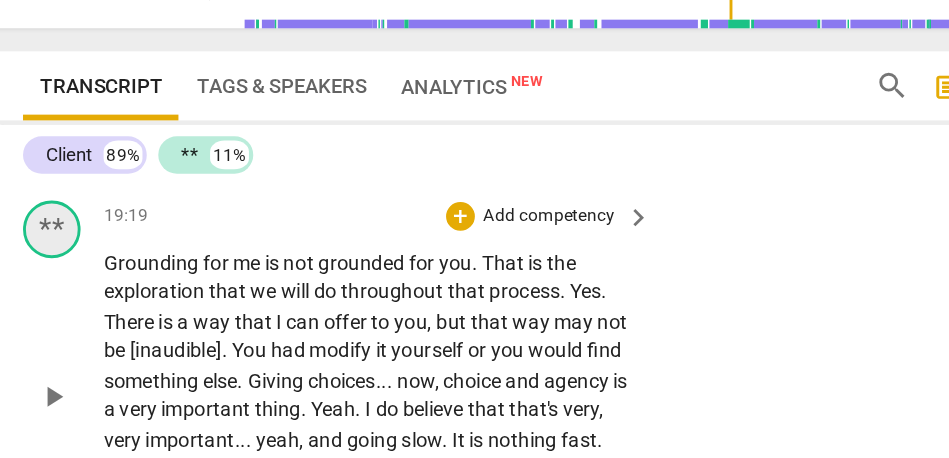 click on "**" at bounding box center [52, 245] 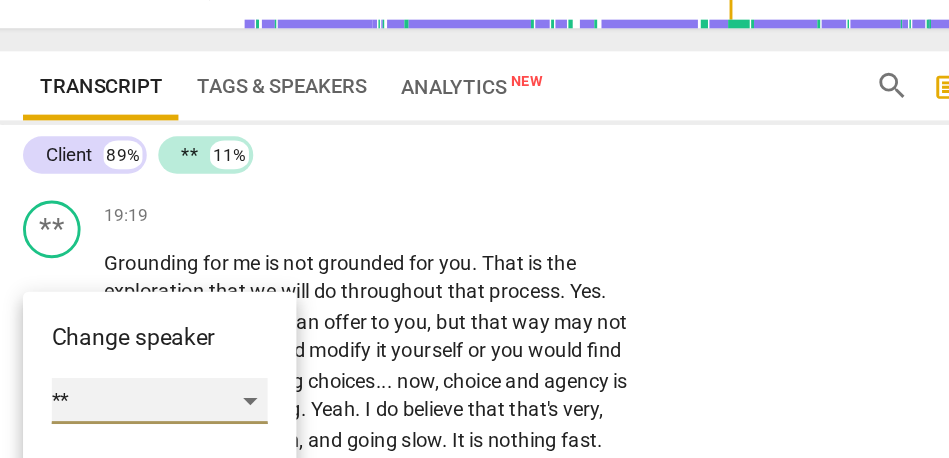 click on "**" at bounding box center (127, 364) 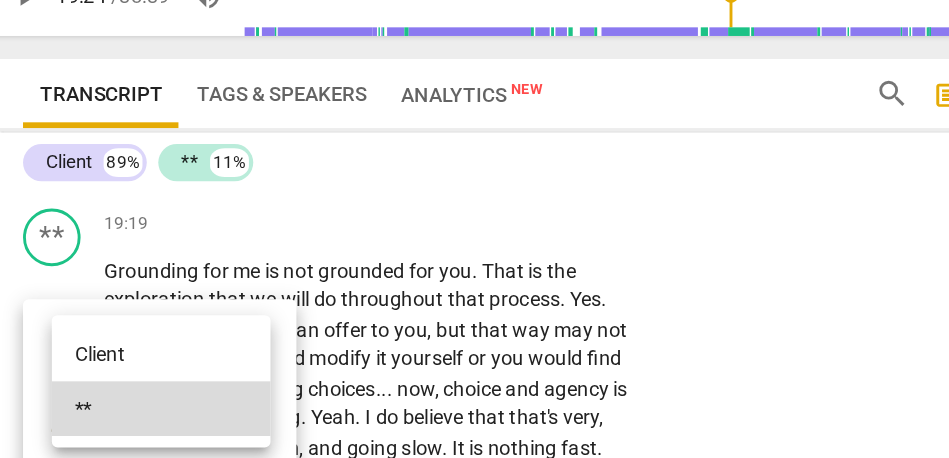 click on "Client" at bounding box center [128, 326] 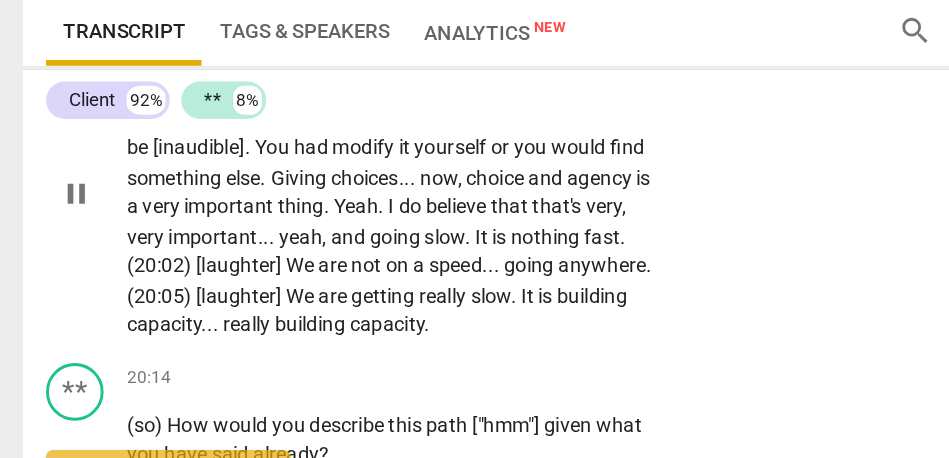scroll, scrollTop: 5532, scrollLeft: 0, axis: vertical 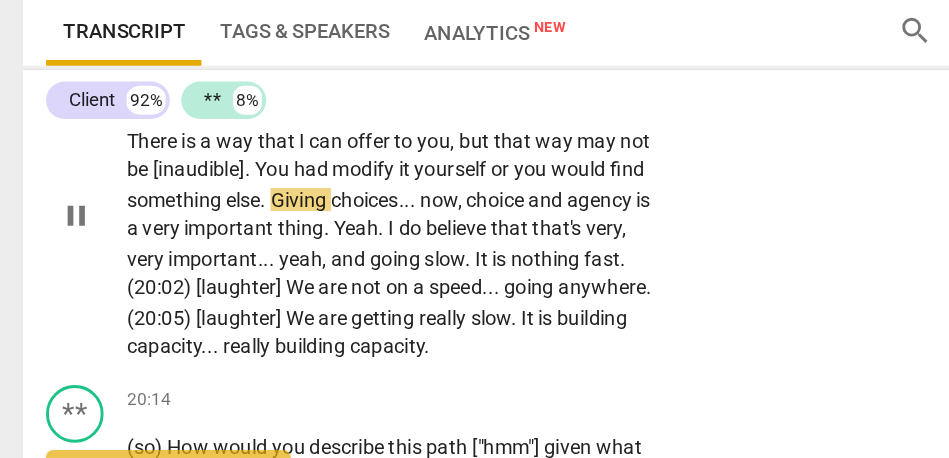 click on "had" at bounding box center [217, 241] 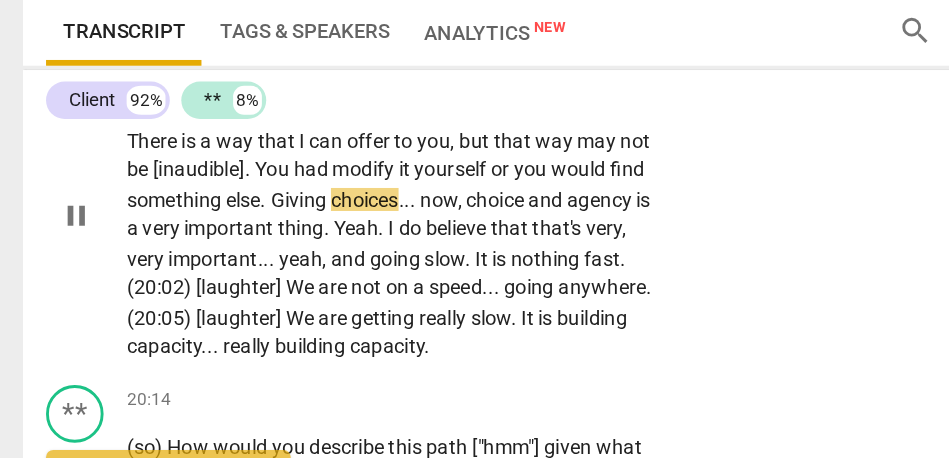 click on "You" at bounding box center (190, 241) 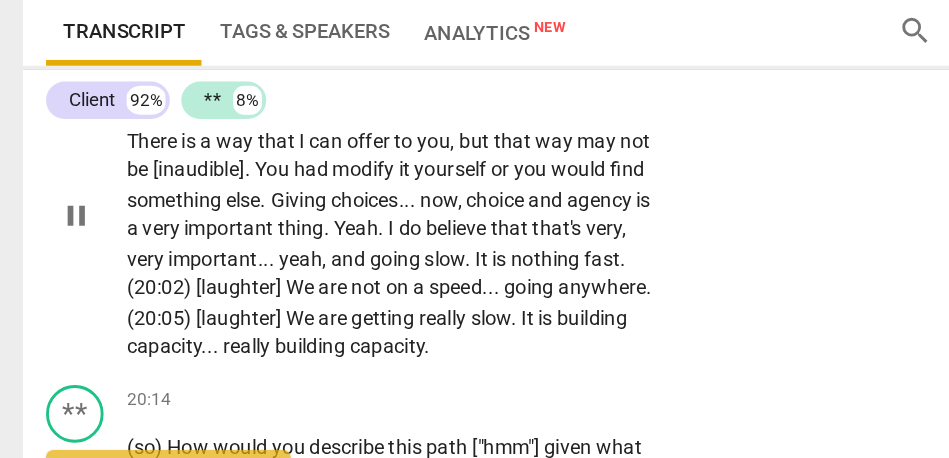 click on "You" at bounding box center [190, 241] 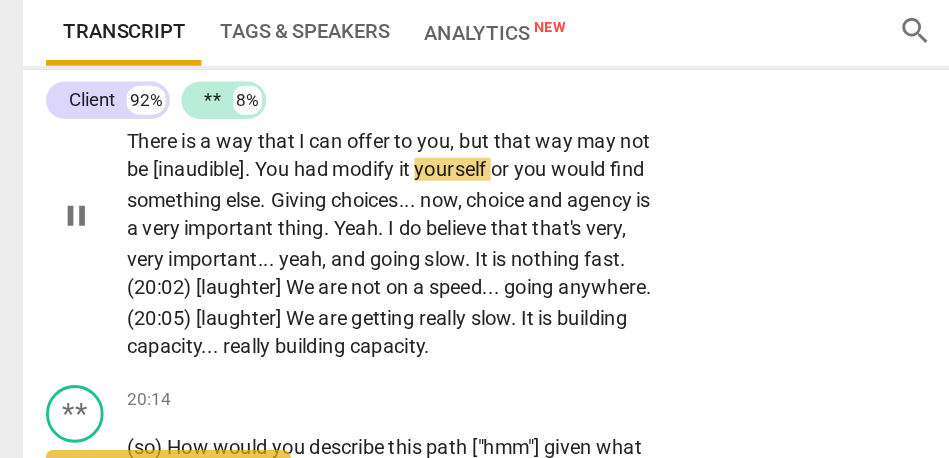 click on "had" at bounding box center [217, 241] 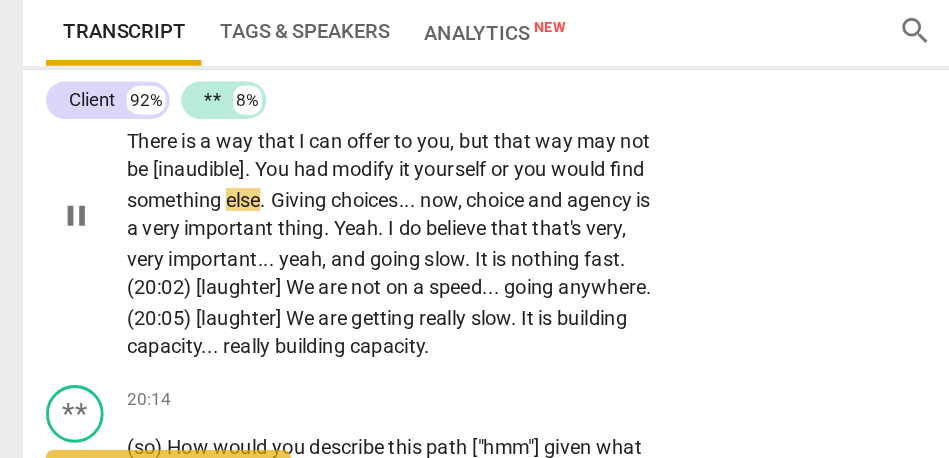 click on "that" at bounding box center [357, 221] 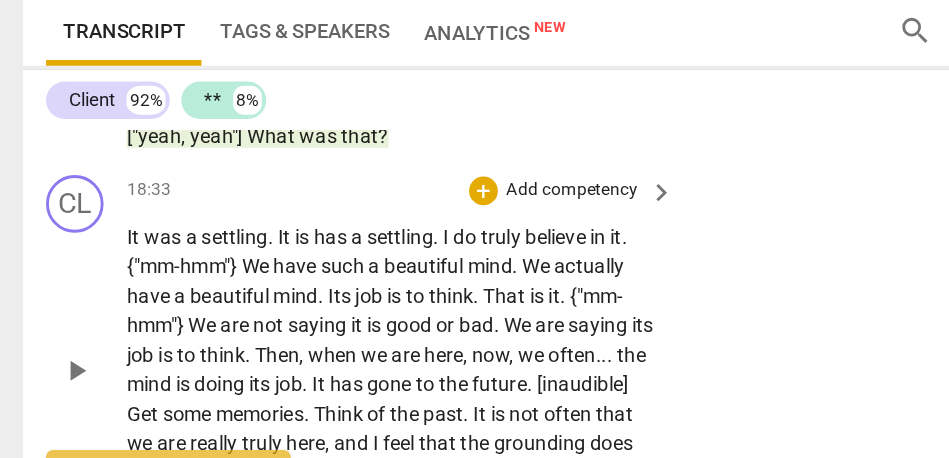 scroll, scrollTop: 5165, scrollLeft: 0, axis: vertical 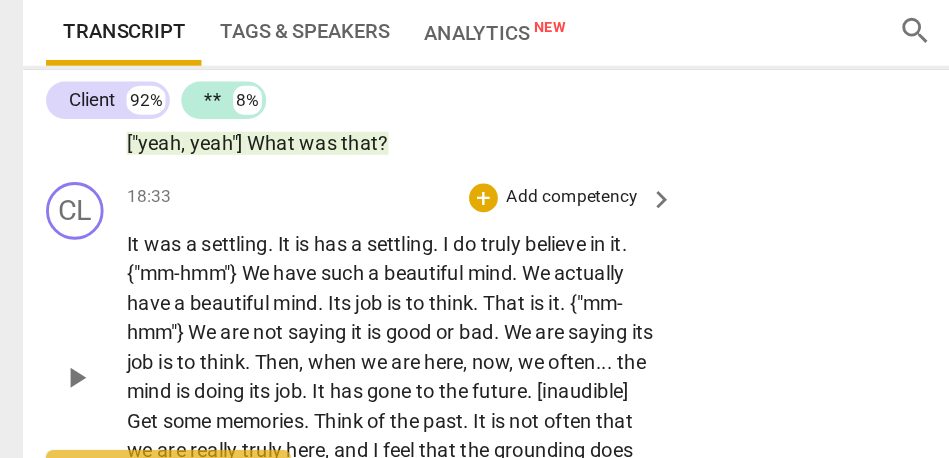 click on "Add competency" at bounding box center (397, 261) 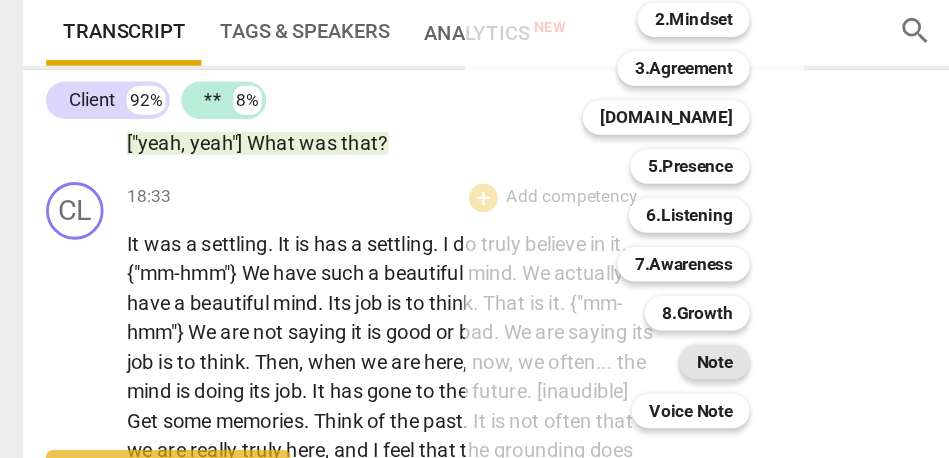 click on "Note" at bounding box center [496, 375] 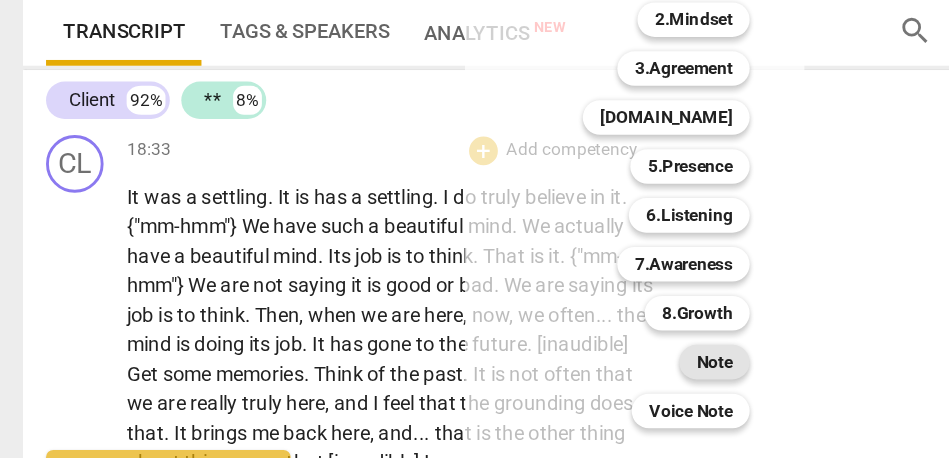 scroll, scrollTop: 0, scrollLeft: 0, axis: both 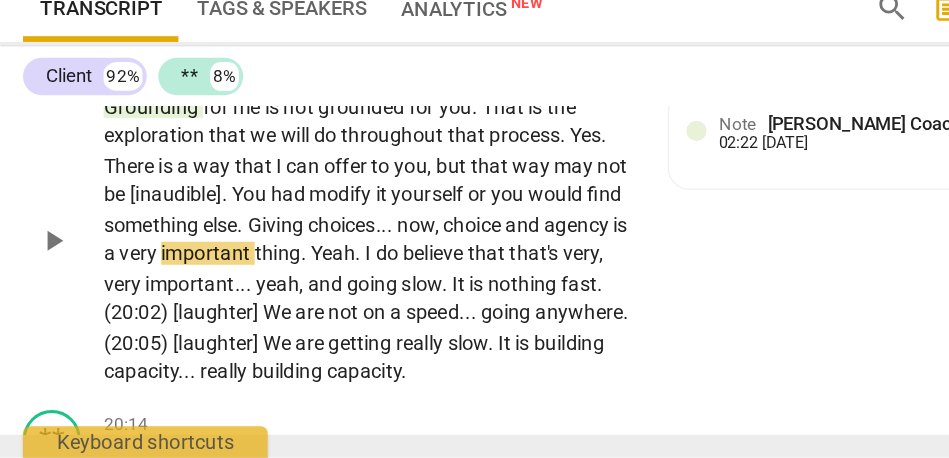 click on "Add competency" at bounding box center [339, 182] 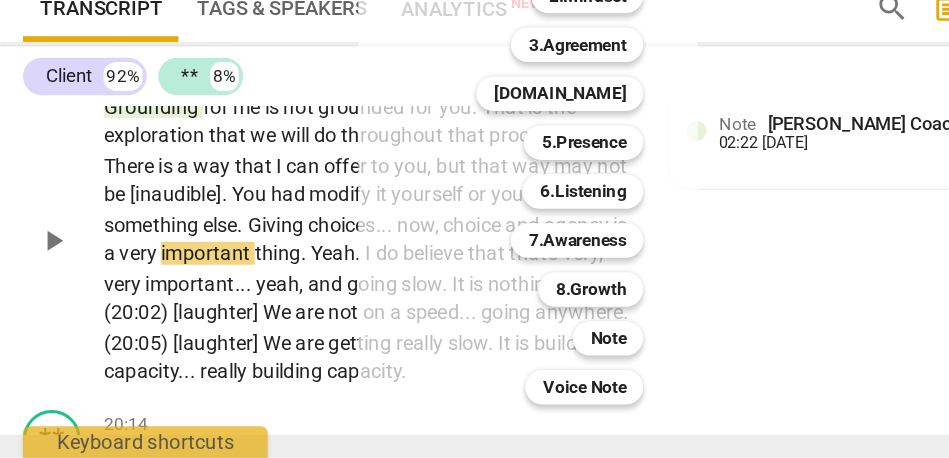 scroll, scrollTop: 0, scrollLeft: 0, axis: both 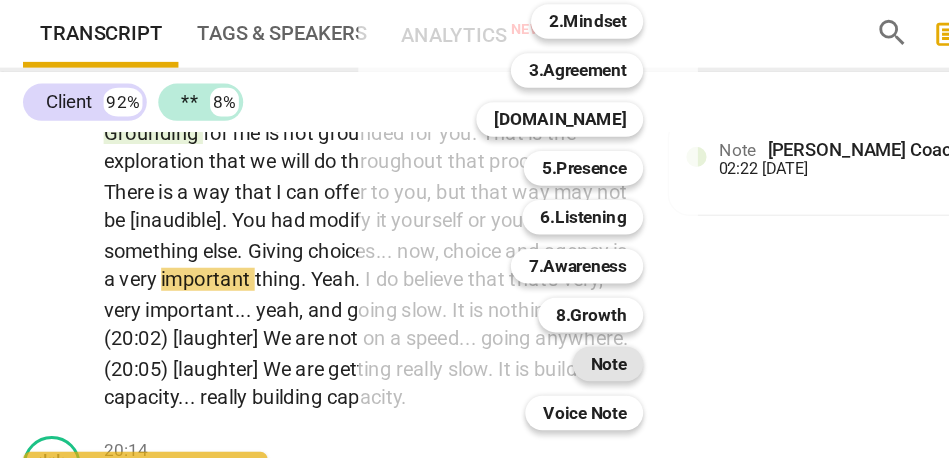 click on "Note" at bounding box center [438, 375] 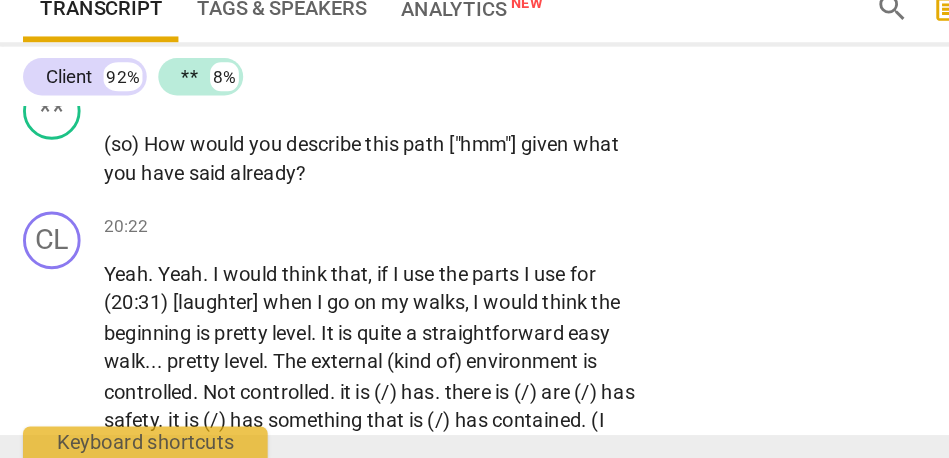 scroll, scrollTop: 5726, scrollLeft: 0, axis: vertical 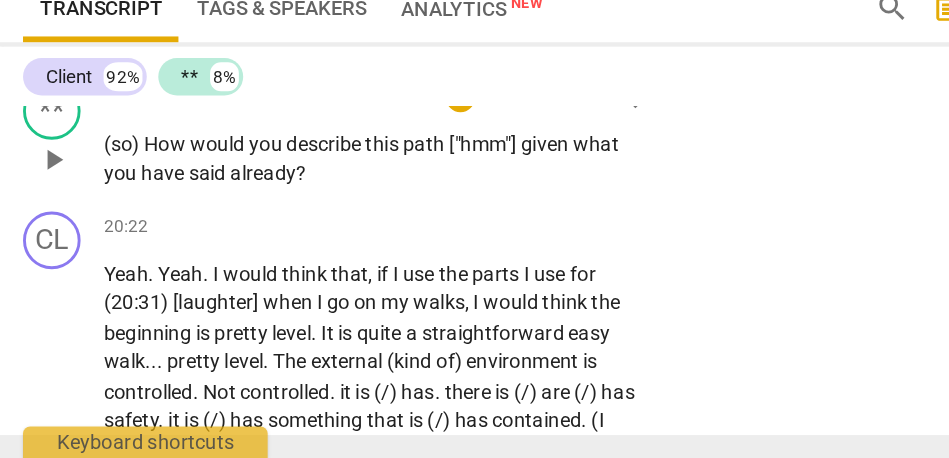 click on "Add competency" at bounding box center [397, 208] 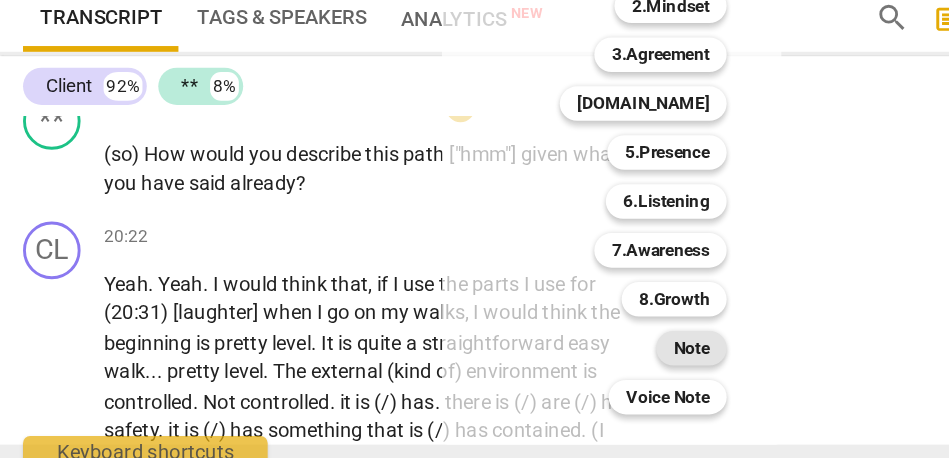 click on "Note" at bounding box center [496, 375] 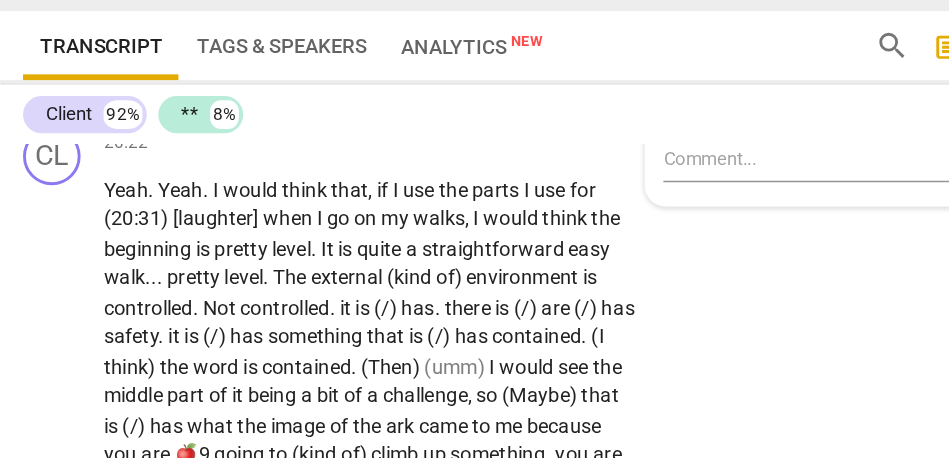 scroll, scrollTop: 5811, scrollLeft: 0, axis: vertical 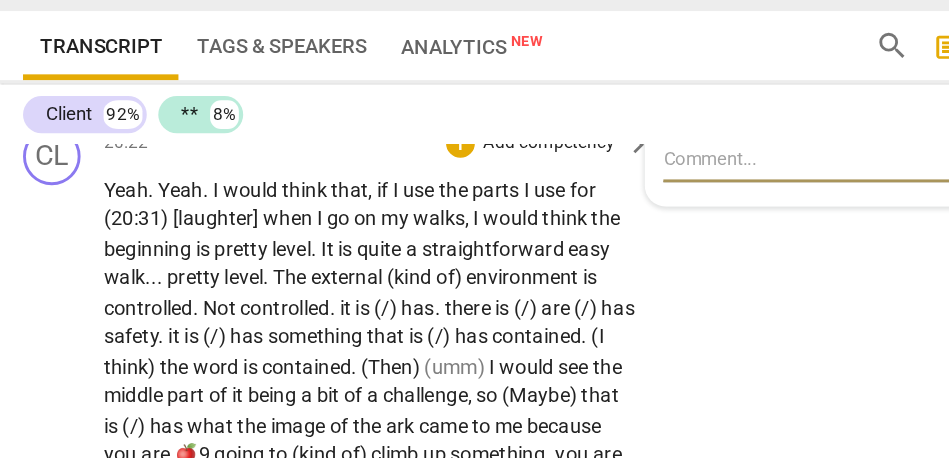 click on "that" at bounding box center [259, 245] 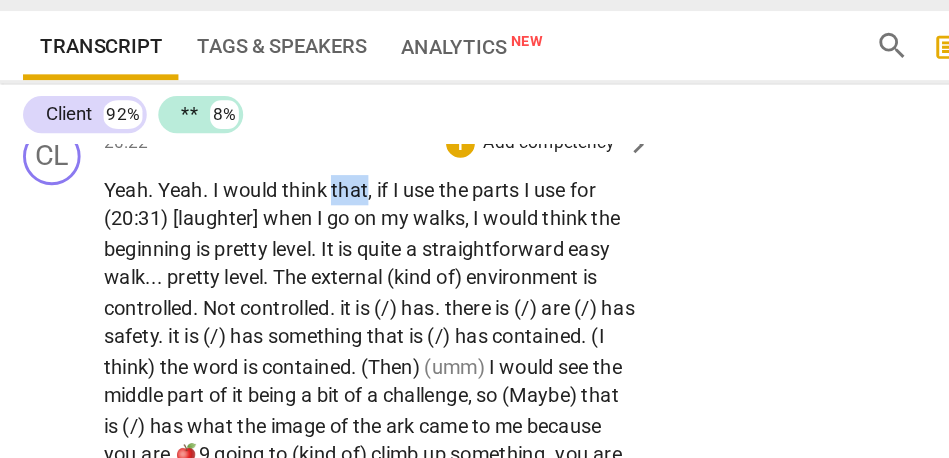 click on "that" at bounding box center (259, 245) 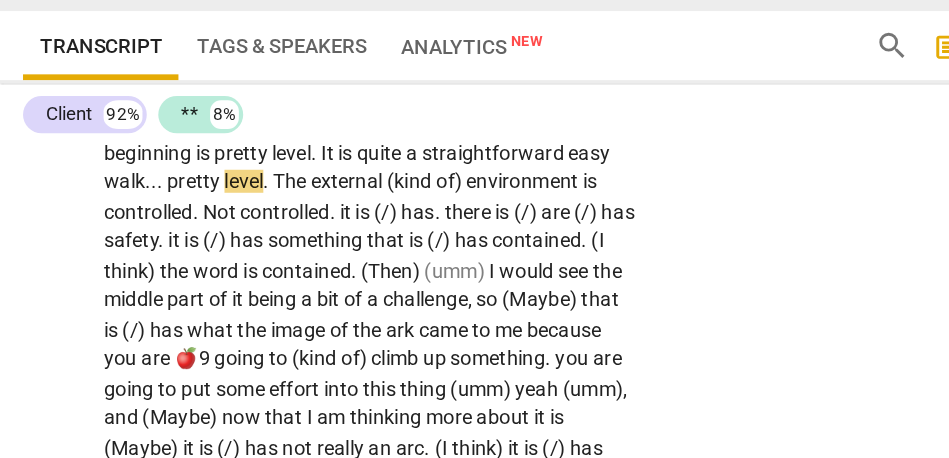 scroll, scrollTop: 5906, scrollLeft: 0, axis: vertical 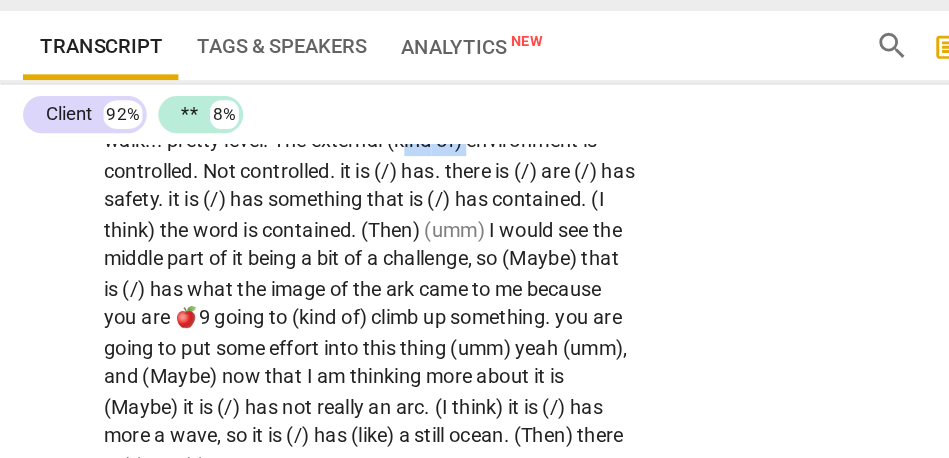 drag, startPoint x: 343, startPoint y: 273, endPoint x: 295, endPoint y: 274, distance: 48.010414 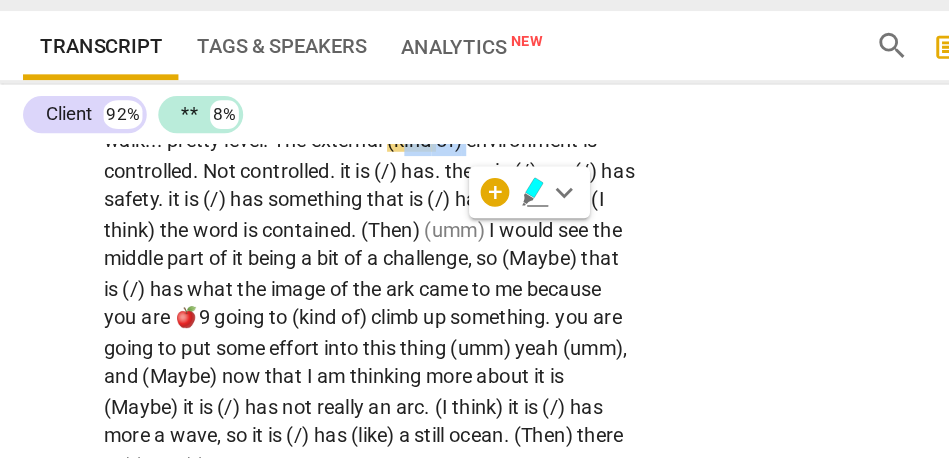 type on "1245" 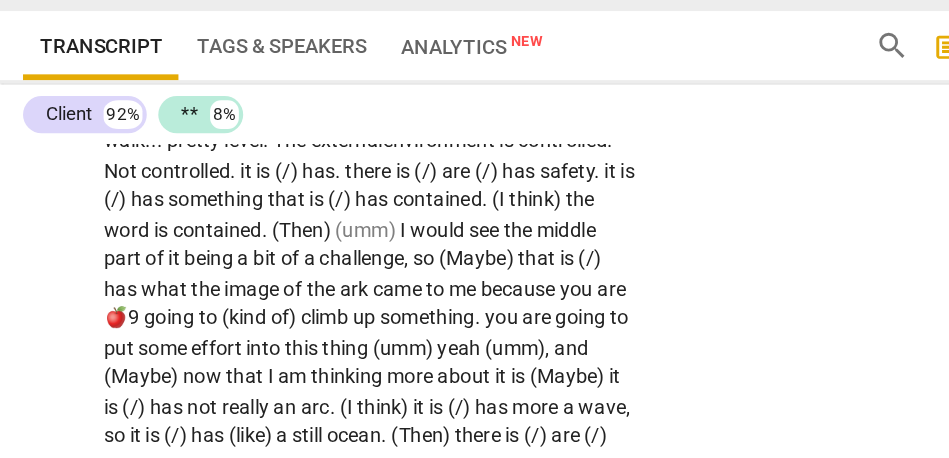 click on "Not" at bounding box center (101, 232) 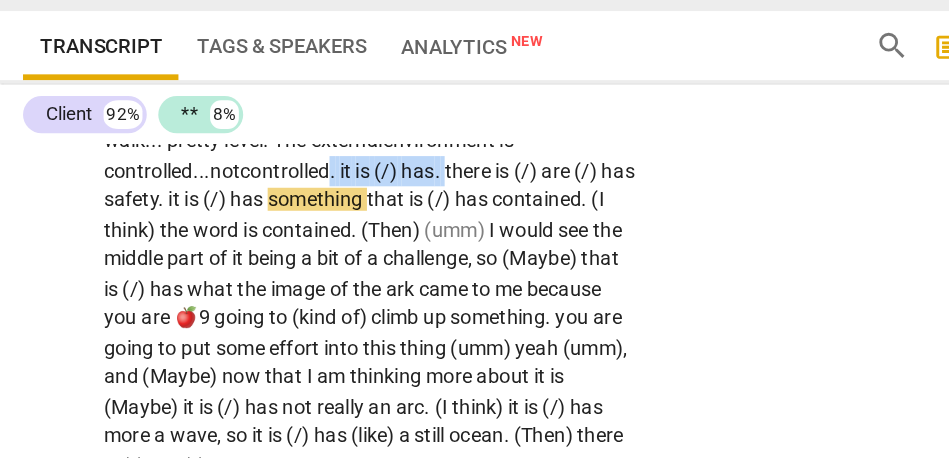 drag, startPoint x: 252, startPoint y: 296, endPoint x: 334, endPoint y: 297, distance: 82.006096 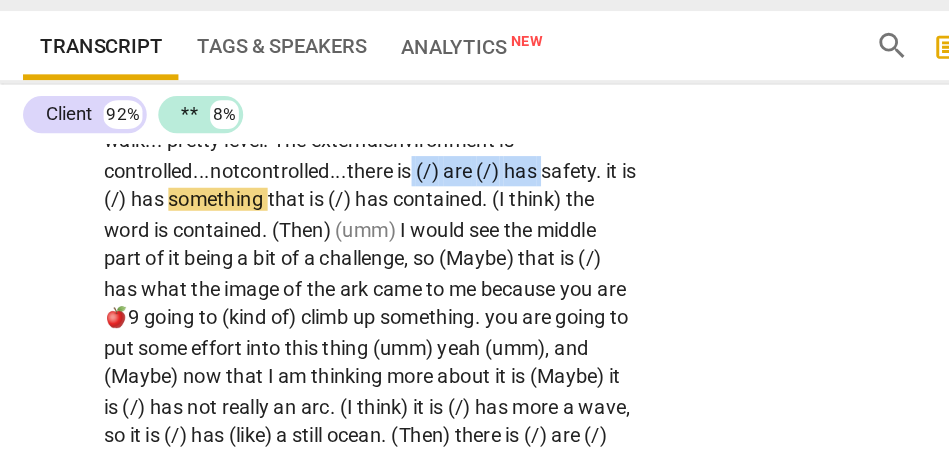 drag, startPoint x: 312, startPoint y: 294, endPoint x: 404, endPoint y: 291, distance: 92.0489 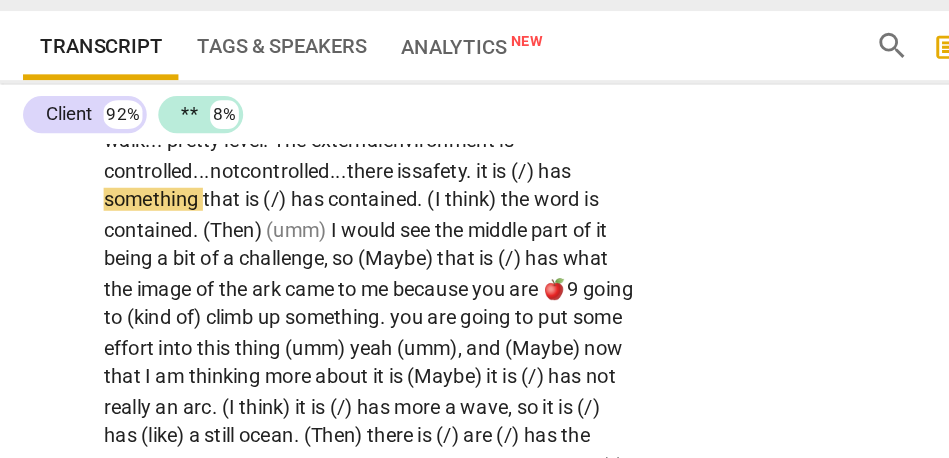 click on "Yeah .   Yeah .   I   would   think   that ,   if   I   use   the   parts   I   use   for   (20:31)   [laughter]   when   I   go   on   my   walks ,   I   would   think   the   beginning   is   pretty   level .   It   is   quite   a   straightforward   easy   walk . . .   pretty   level .   The   external  environment   is   controlled...  not  controlled...  there   is  safety .   it   is   (/)   has   something   that   is   (/)   has   contained .   (I   think)   the   word   is   contained .   (Then)   (umm)   I   would   see   the   middle   part   of   it   being   a   bit   of   a   challenge ,   so   (Maybe)   that   is   (/)   has   what   the   image   of   the   ark   came   to   me   because   you   are   🍎9   going   to   (kind   of)   climb   up   something .   you   are   going   to   put   some   effort   into   this   thing   (umm)   yeah   (umm) ,   and   (Maybe)   now   that   I   am   thinking   more   about   it   is   (Maybe)   it   is   (/)   has   not   really   an   arc .   (I" at bounding box center [273, 499] 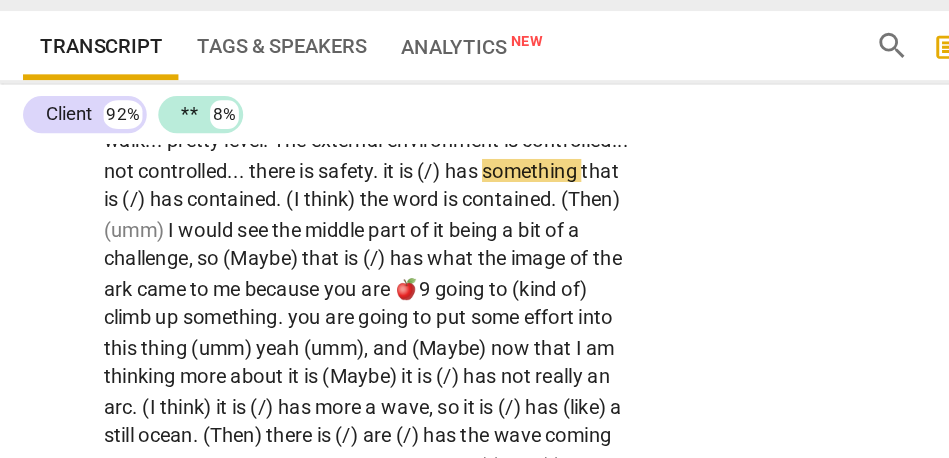 click on "environment" at bounding box center (325, 211) 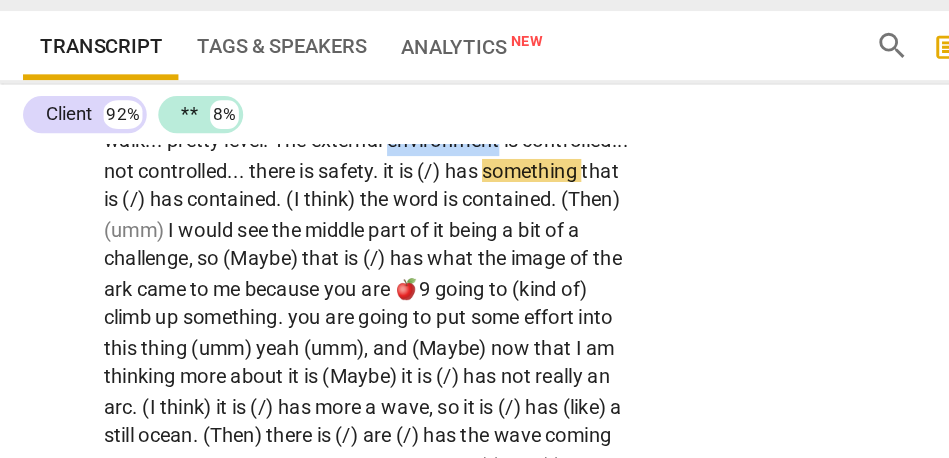 click on "environment" at bounding box center [325, 211] 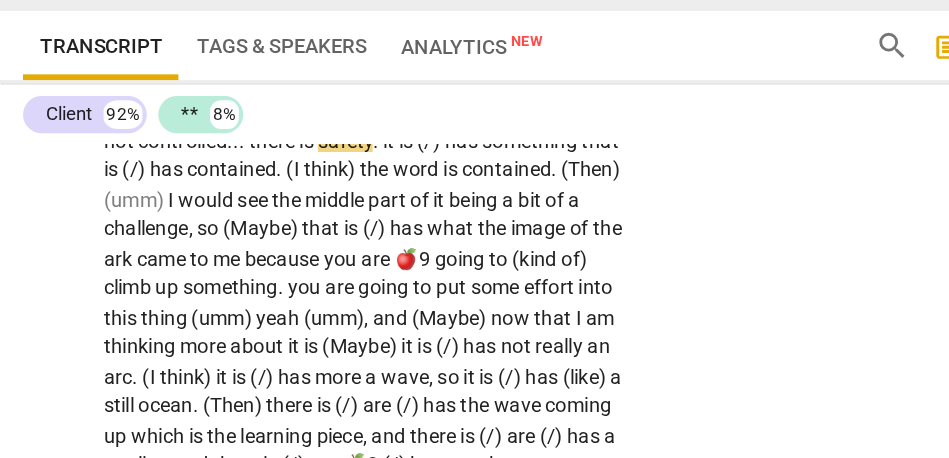 scroll, scrollTop: 5928, scrollLeft: 0, axis: vertical 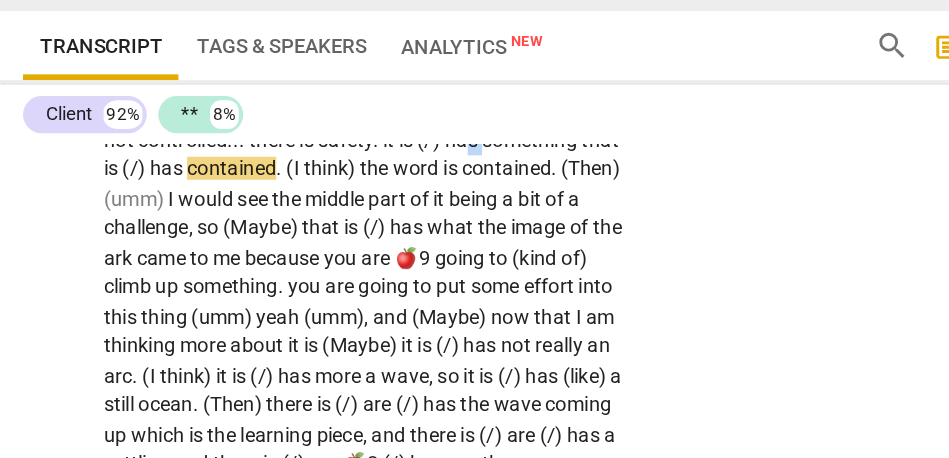 type on "1252" 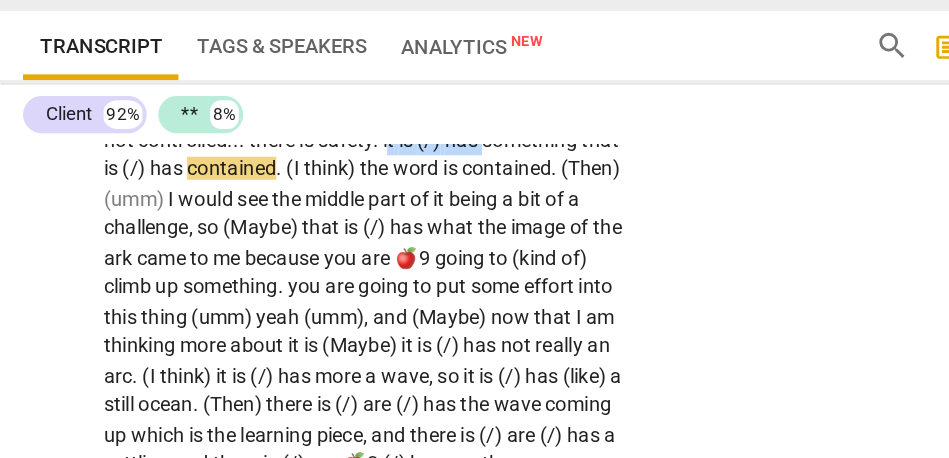 drag, startPoint x: 354, startPoint y: 270, endPoint x: 284, endPoint y: 274, distance: 70.11419 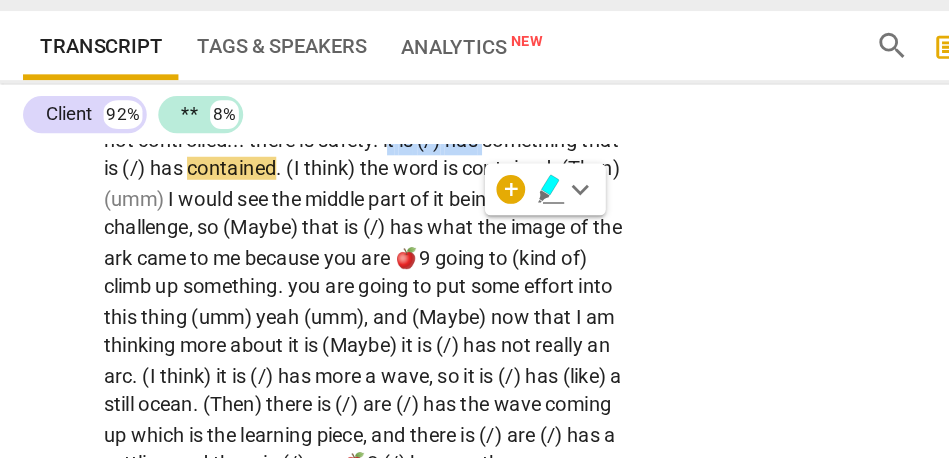 type 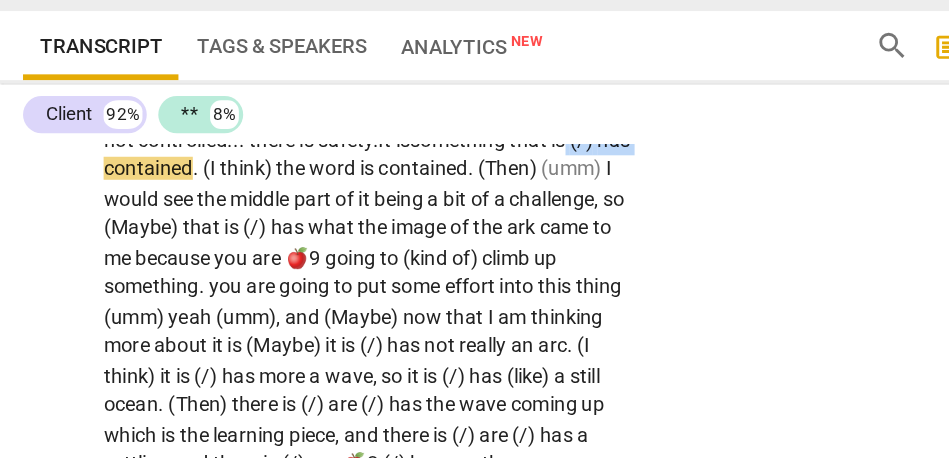 drag, startPoint x: 418, startPoint y: 269, endPoint x: 115, endPoint y: 293, distance: 303.949 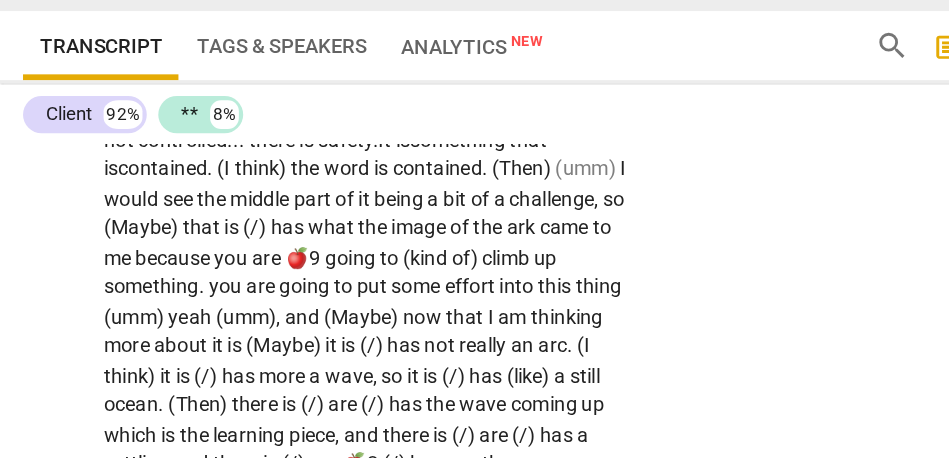 click on "the" at bounding box center (229, 230) 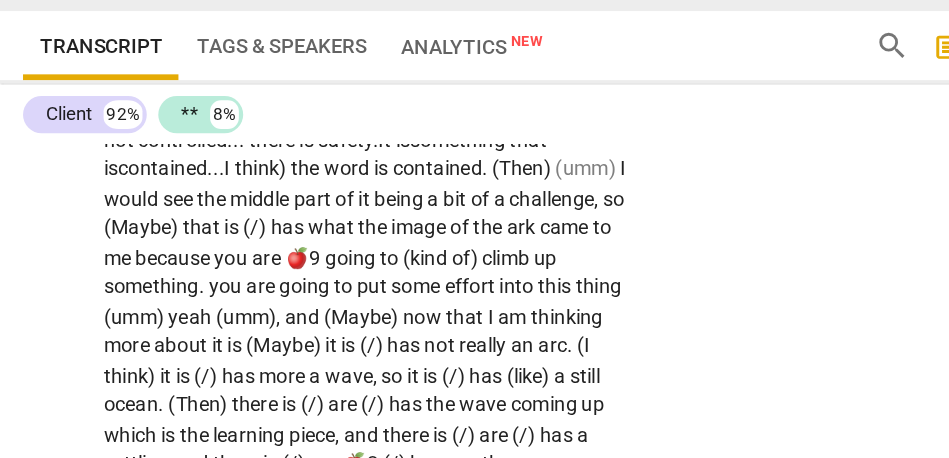 click on "think)" at bounding box center [198, 230] 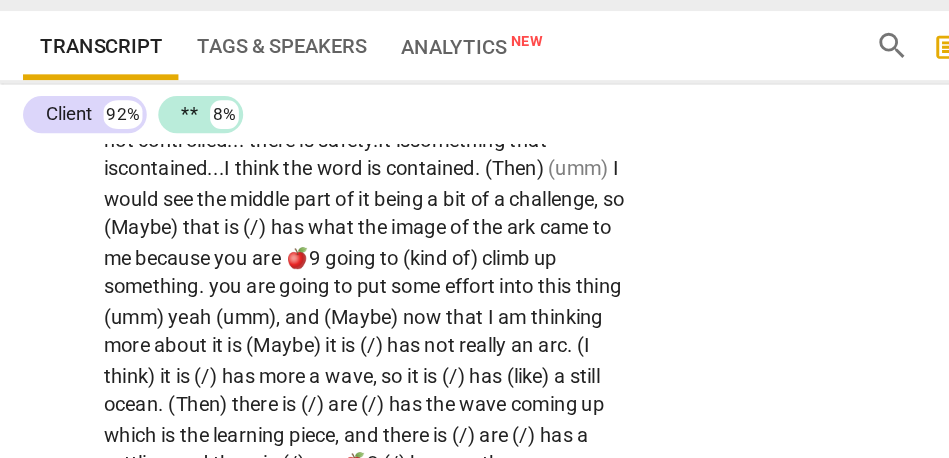 click on "CL play_arrow pause 20:22 + Add competency keyboard_arrow_right Yeah .   Yeah .   I   would   think   that ,   if   I   use   the   parts   I   use   for   (20:31)   [laughter]   when   I   go   on   my   walks ,   I   would   think   the   beginning   is   pretty   level .   It   is   quite   a   straightforward   easy   walk . . .   pretty   level .   The   external   environment   is   controlled . . .   not   controlled . . .   there   is   safety .  It is  something   that   is  contained...  I   think   the   word   is   contained .   (Then)   (umm)   I   would   see   the   middle   part   of   it   being   a   bit   of   a   challenge ,   so   (Maybe)   that   is   (/)   has   what   the   image   of   the   ark   came   to   me   because   you   are   🍎9   going   to   (kind   of)   climb   up   something .   you   are   going   to   put   some   effort   into   this   thing   (umm)   yeah   (umm) ,   and   (Maybe)   now   that   I   am   thinking   more   about   it   is   (Maybe)   it   is" at bounding box center [380, 460] 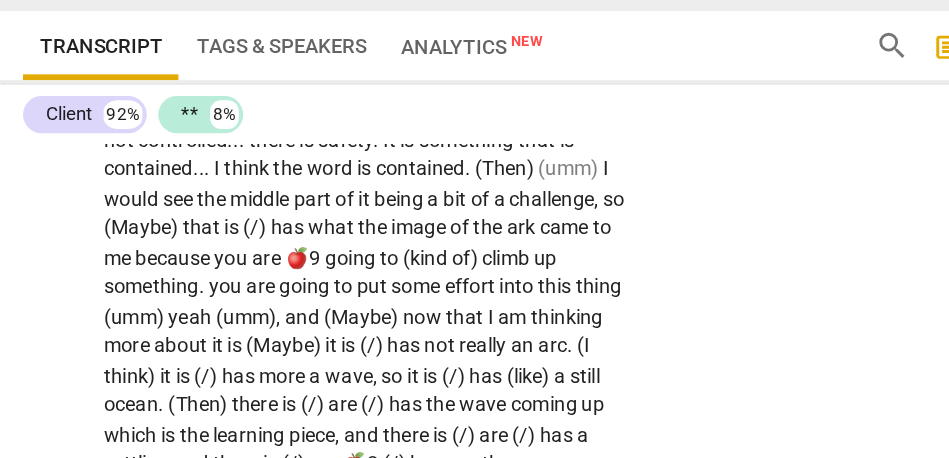click on "think" at bounding box center (189, 230) 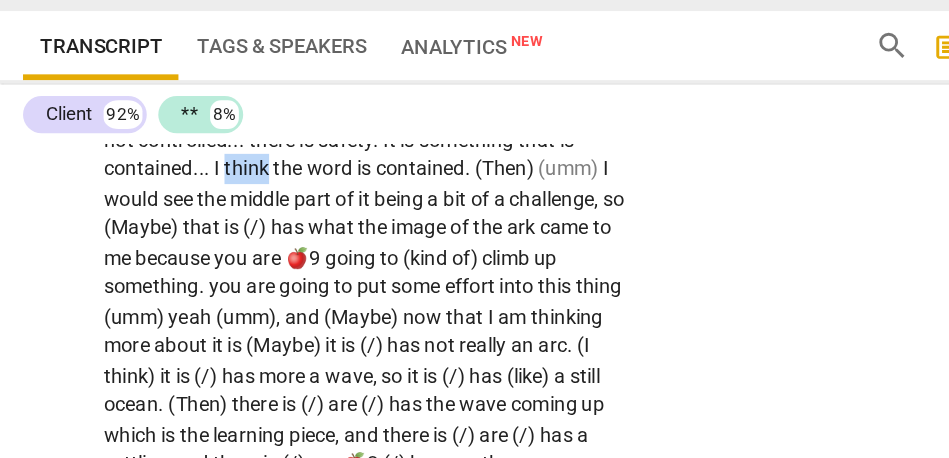 click on "think" at bounding box center [189, 230] 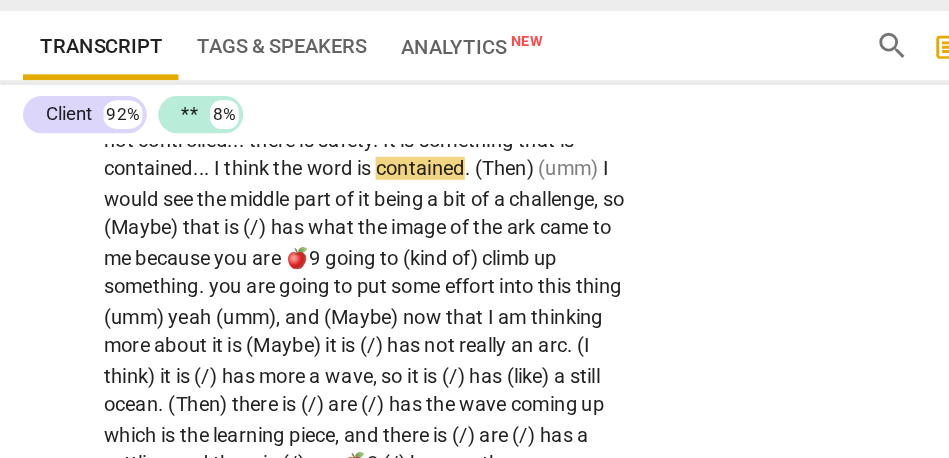 click on "(Then)" at bounding box center (368, 230) 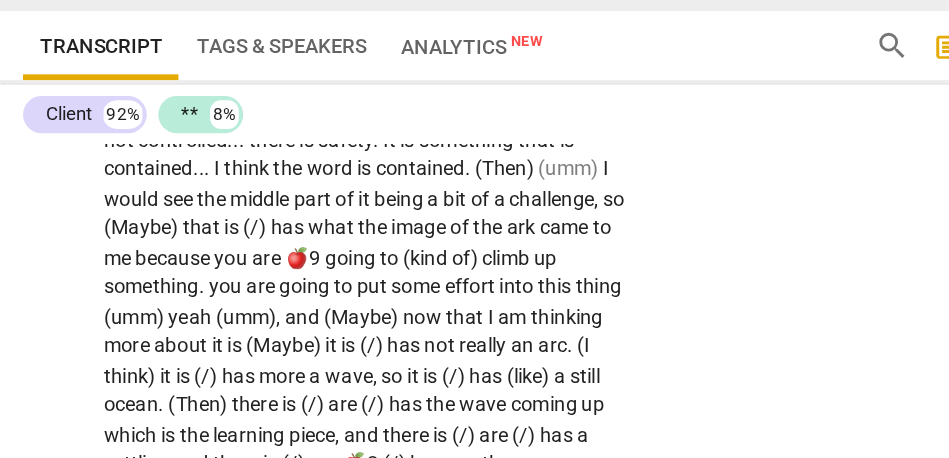 type on "1255" 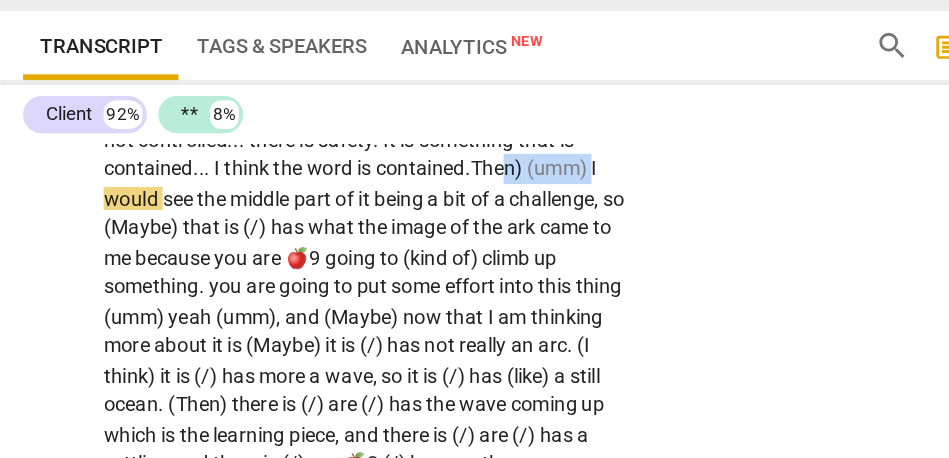 drag, startPoint x: 431, startPoint y: 291, endPoint x: 367, endPoint y: 292, distance: 64.00781 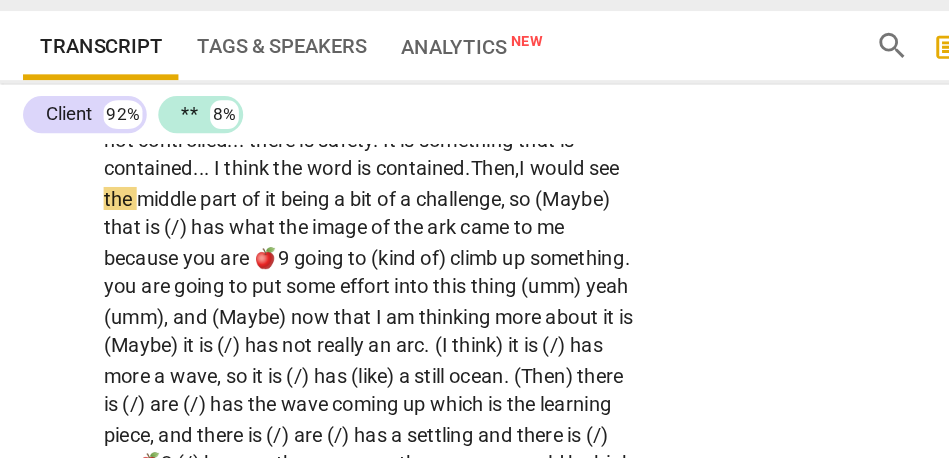 click on "I" at bounding box center [380, 230] 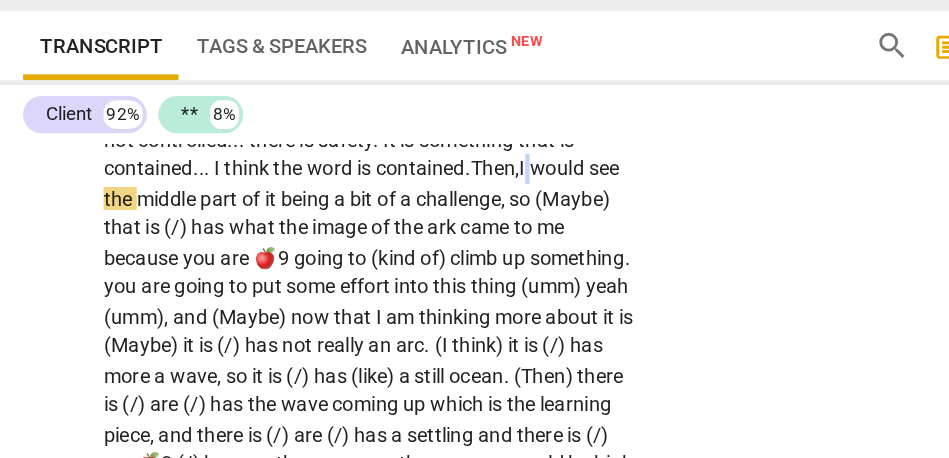 click on "I" at bounding box center [380, 230] 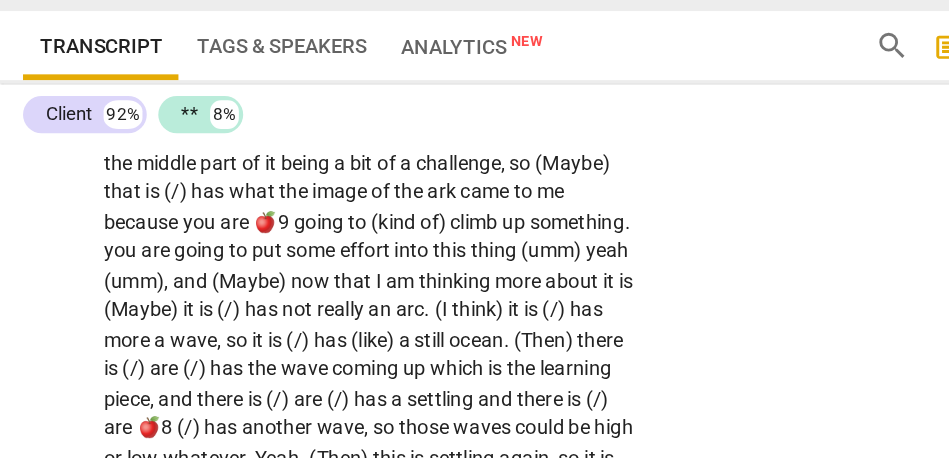 scroll, scrollTop: 5973, scrollLeft: 0, axis: vertical 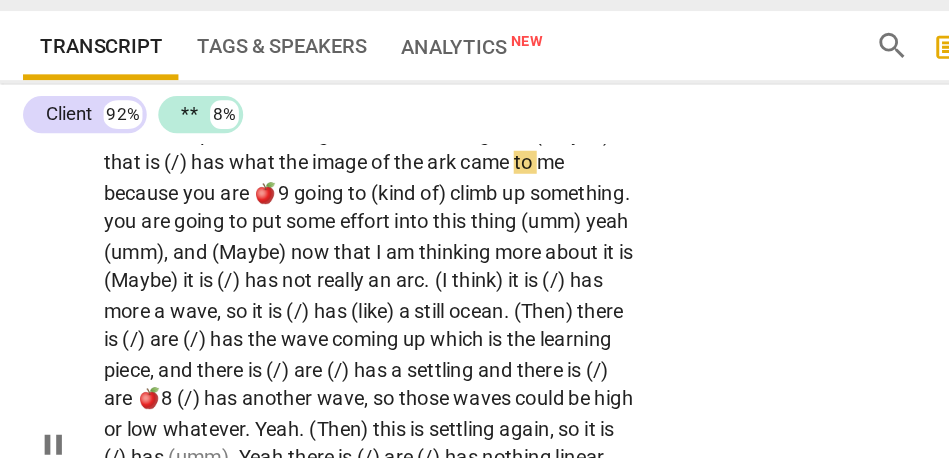 click on "(Maybe)" at bounding box center [414, 206] 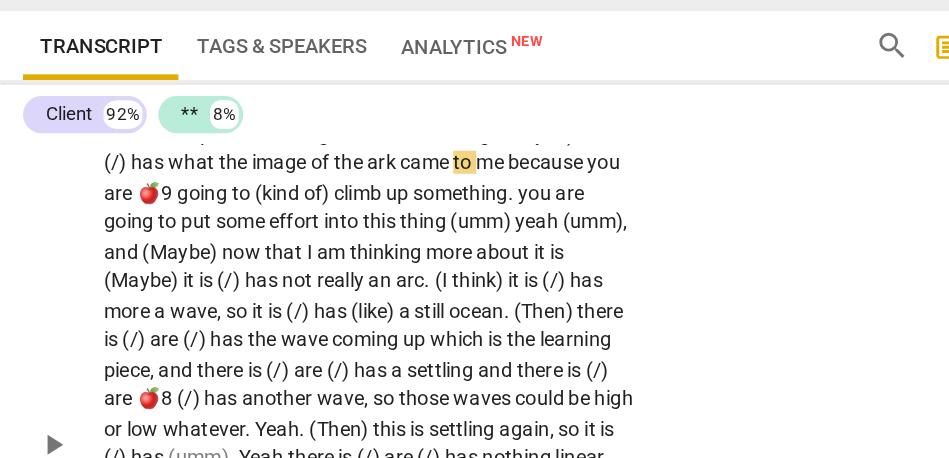click on "that" at bounding box center [429, 206] 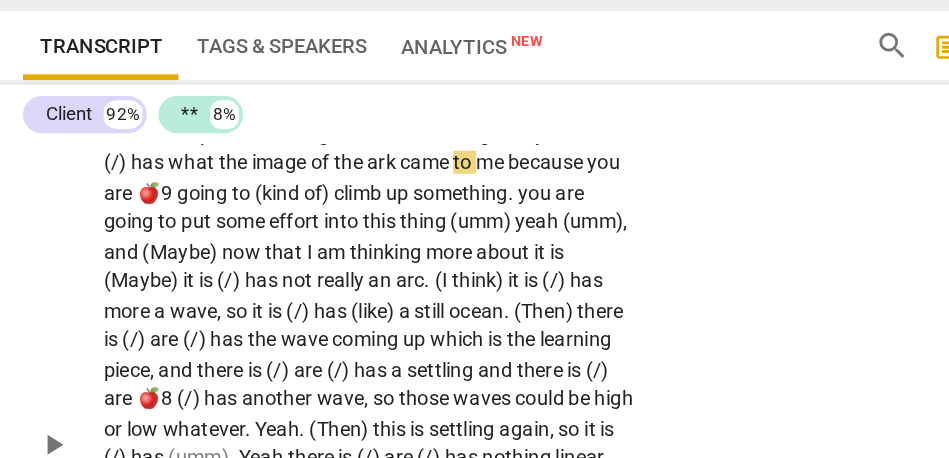 click on "challenge." at bounding box center (336, 206) 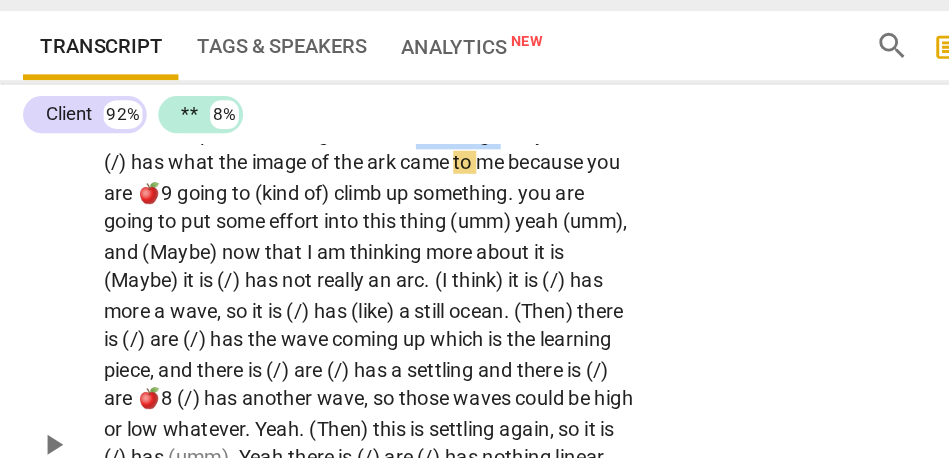 click on "challenge." at bounding box center [336, 206] 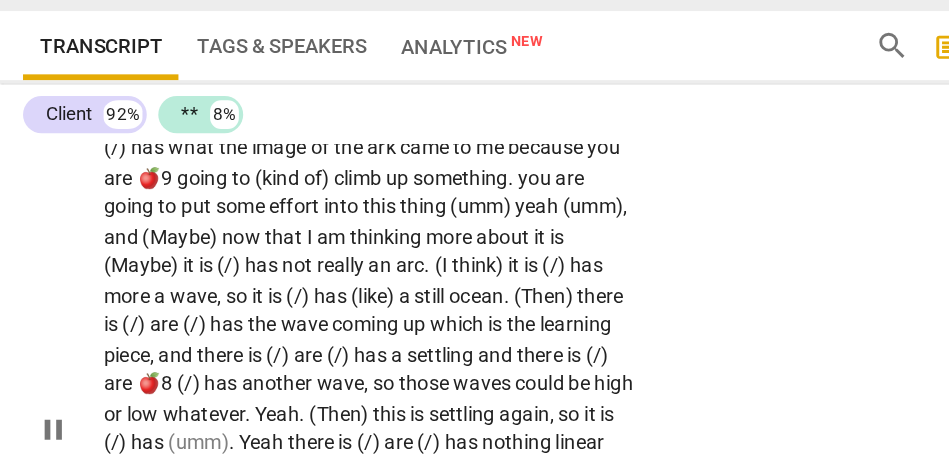 scroll, scrollTop: 5984, scrollLeft: 0, axis: vertical 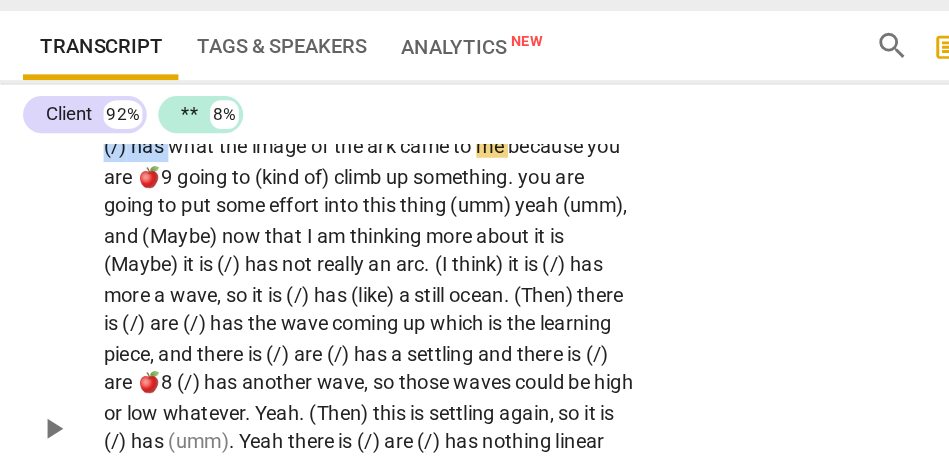 drag, startPoint x: 147, startPoint y: 280, endPoint x: 99, endPoint y: 279, distance: 48.010414 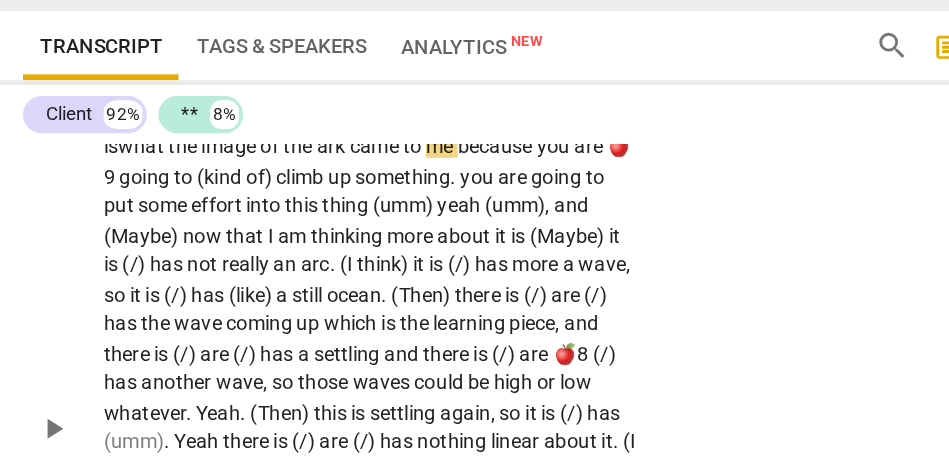 click on "Maybe, t" at bounding box center (394, 195) 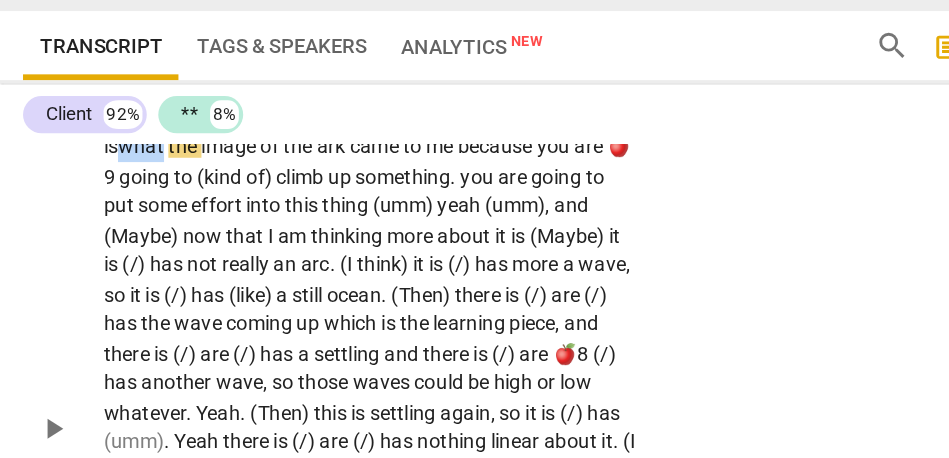 drag, startPoint x: 105, startPoint y: 280, endPoint x: 133, endPoint y: 280, distance: 28 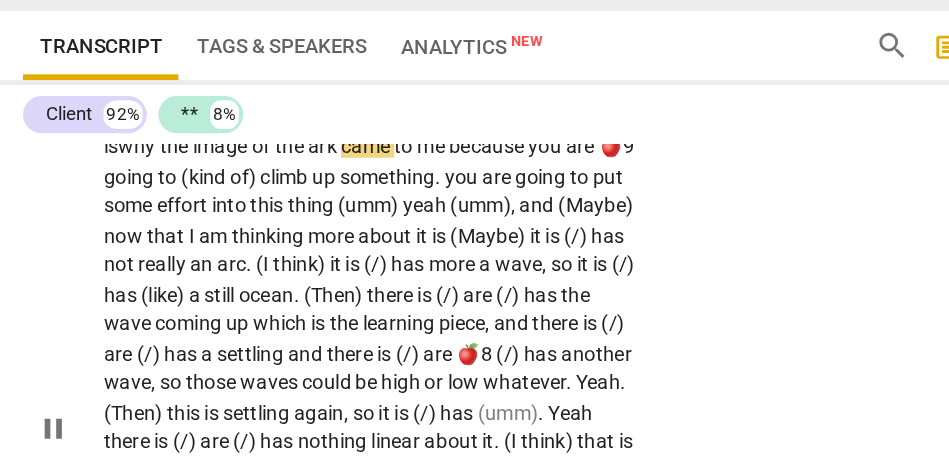 click on "ark" at bounding box center [241, 215] 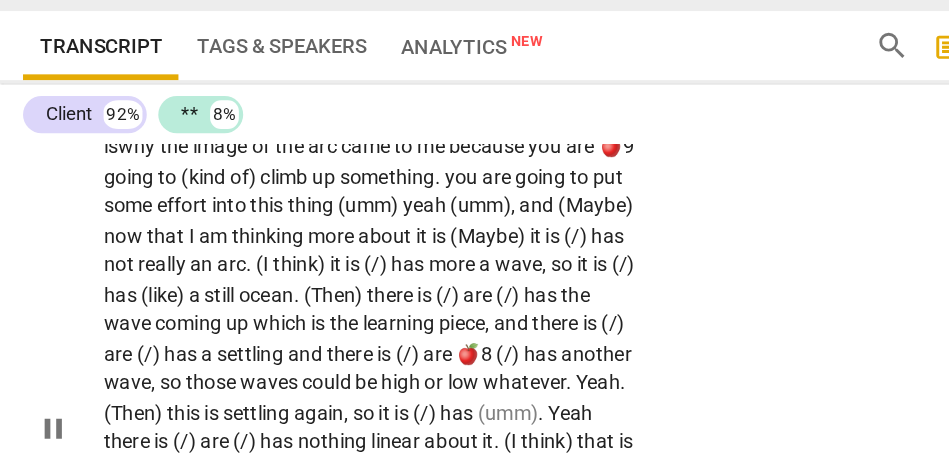 click on "came" at bounding box center [271, 215] 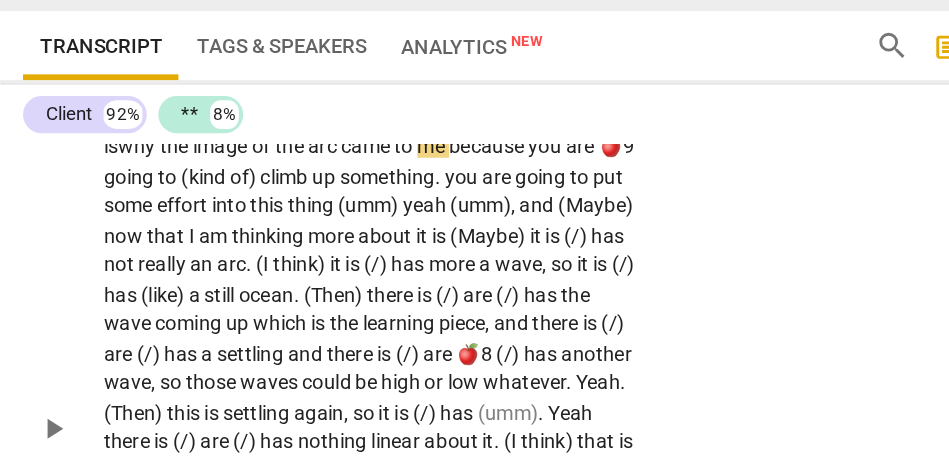 click on "because" at bounding box center (355, 215) 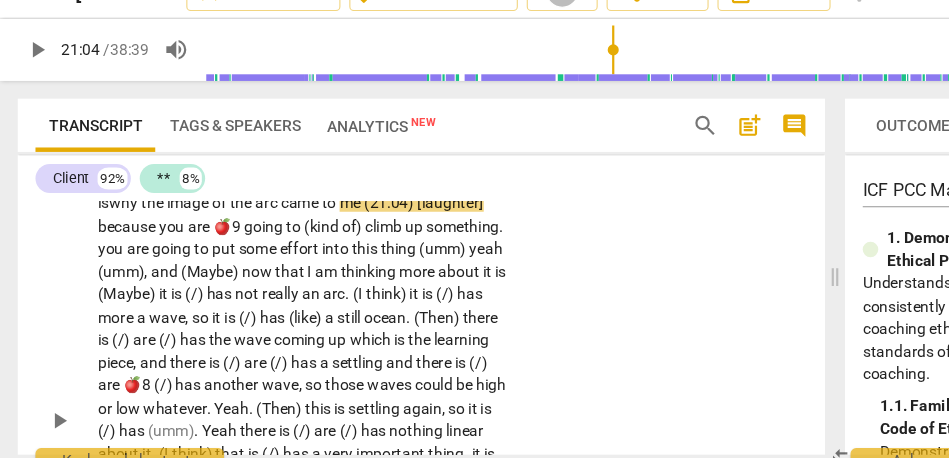 click on "me (21:04) [laughter]" at bounding box center [371, 215] 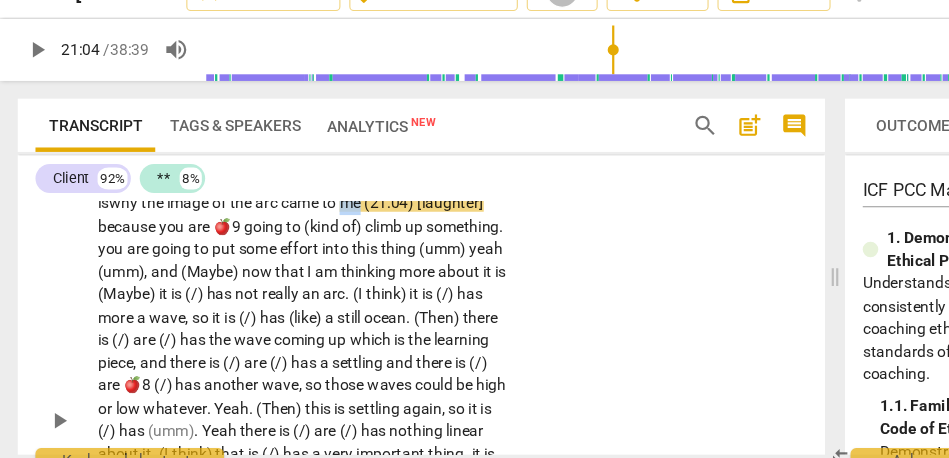 click on "me (21:04) [laughter]" at bounding box center [371, 215] 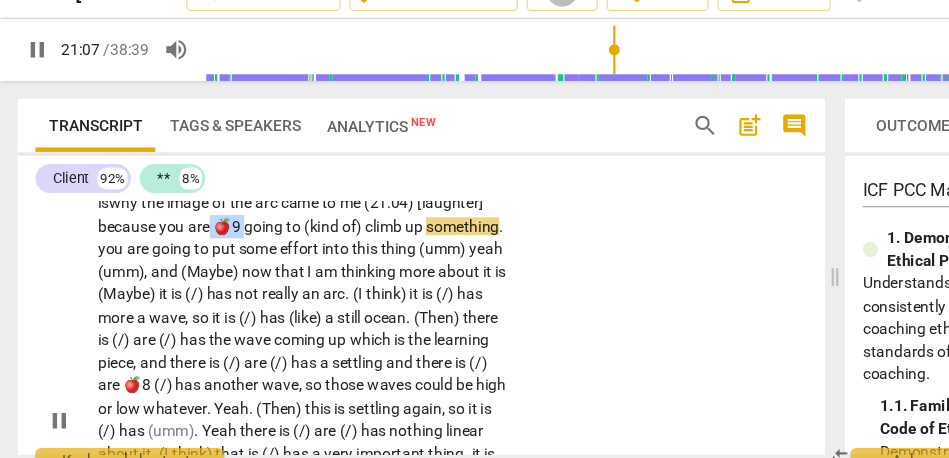 drag, startPoint x: 189, startPoint y: 298, endPoint x: 220, endPoint y: 297, distance: 31.016125 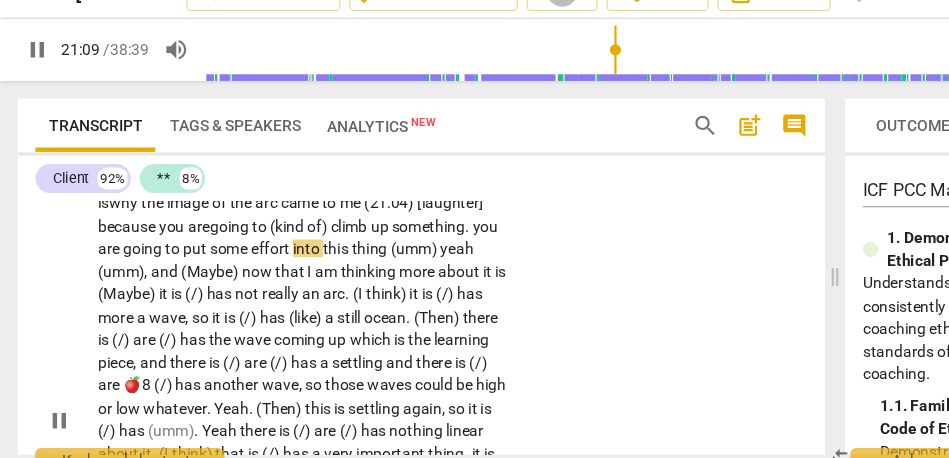 click on "are" at bounding box center [179, 236] 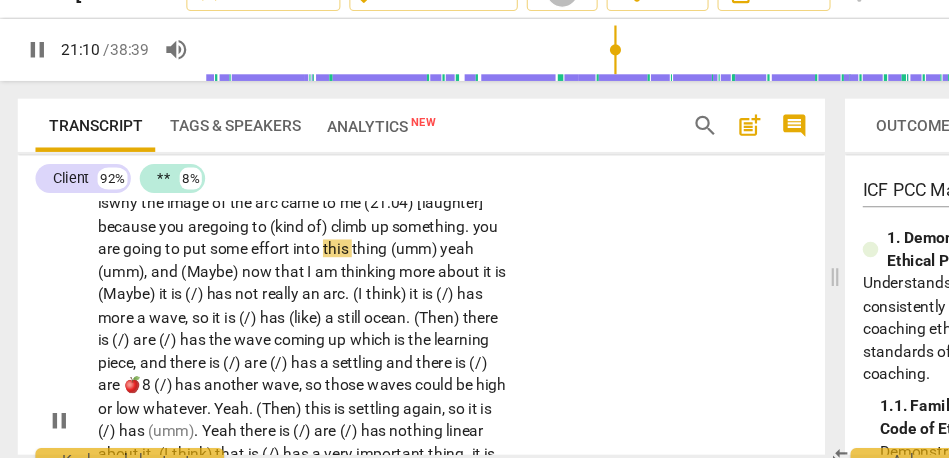 click on "are" at bounding box center [179, 236] 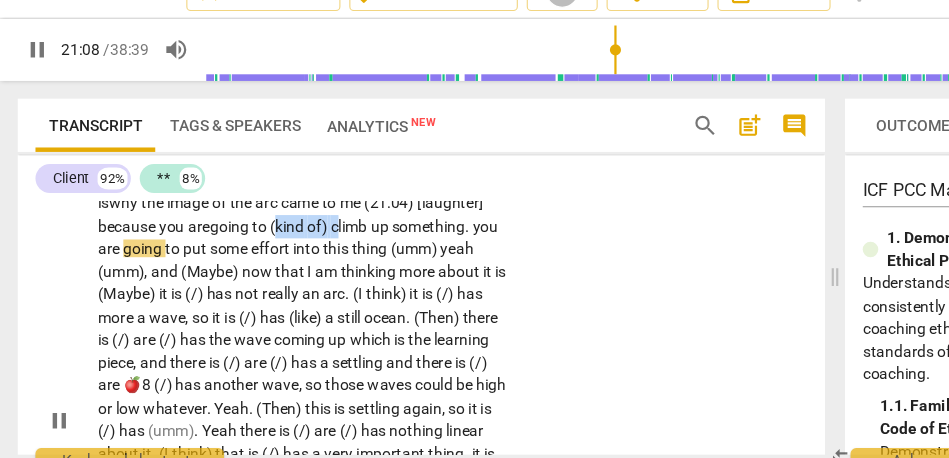 drag, startPoint x: 307, startPoint y: 294, endPoint x: 251, endPoint y: 293, distance: 56.008926 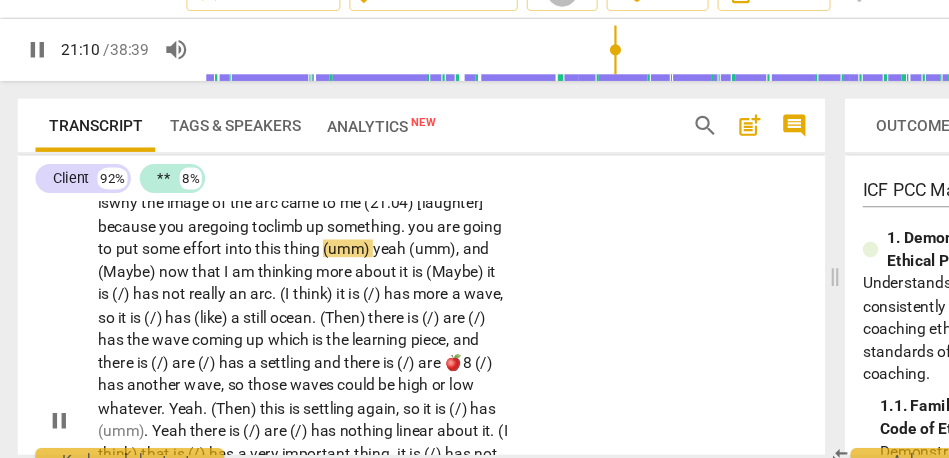 click on "to  c" at bounding box center (237, 236) 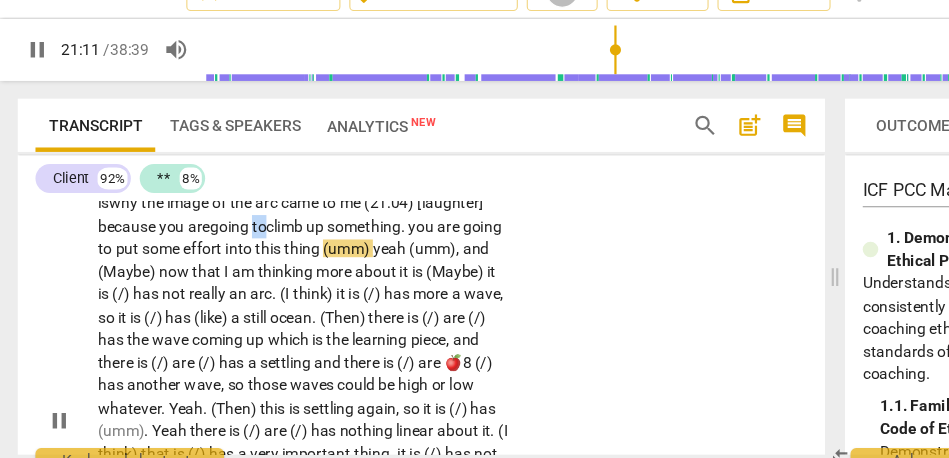 click on "to  c" at bounding box center (237, 236) 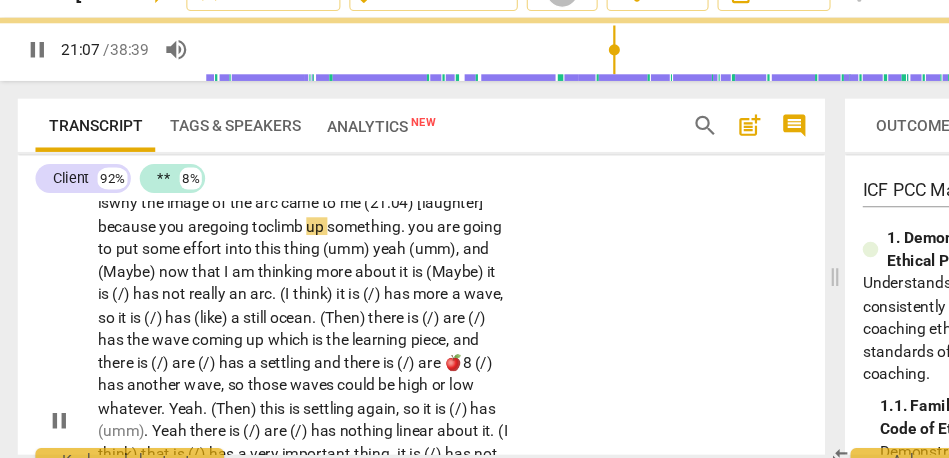 click on "you" at bounding box center [381, 236] 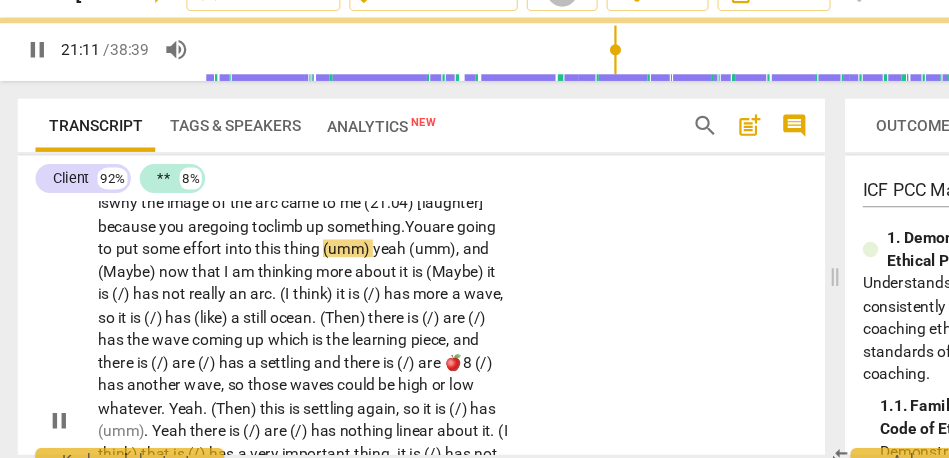 scroll, scrollTop: 6000, scrollLeft: 0, axis: vertical 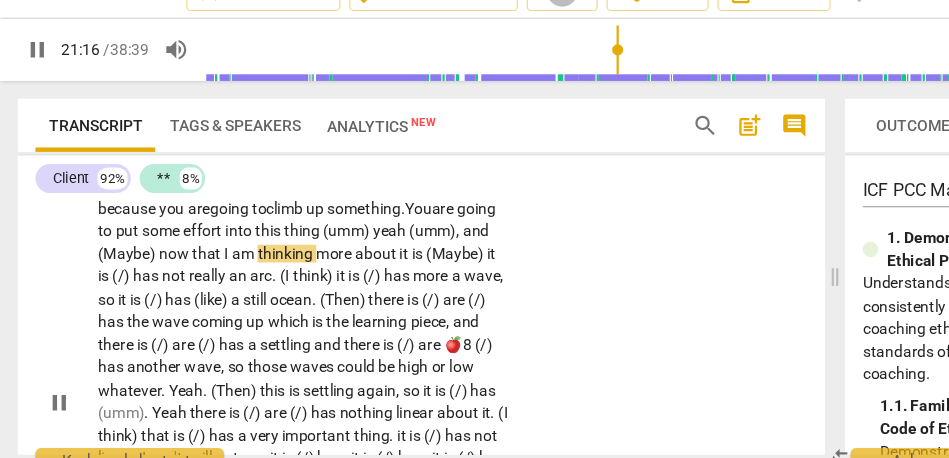 click on "yeah" at bounding box center [352, 240] 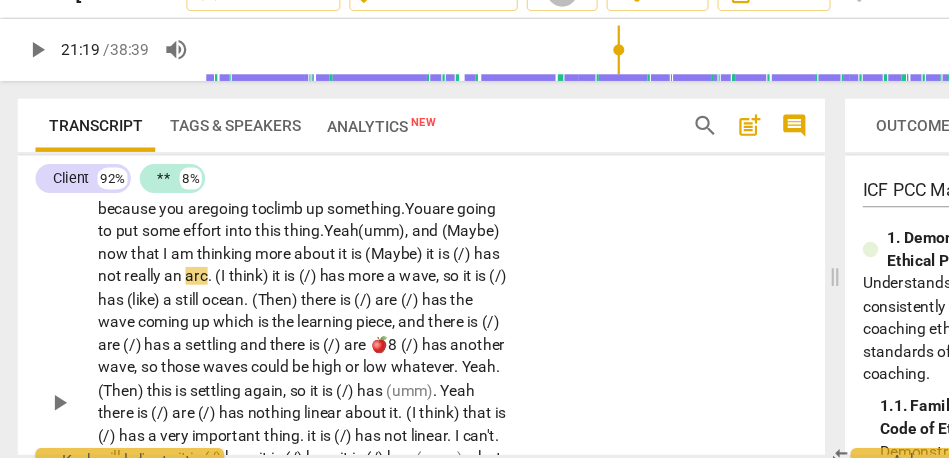 click on "Yeah" at bounding box center [307, 240] 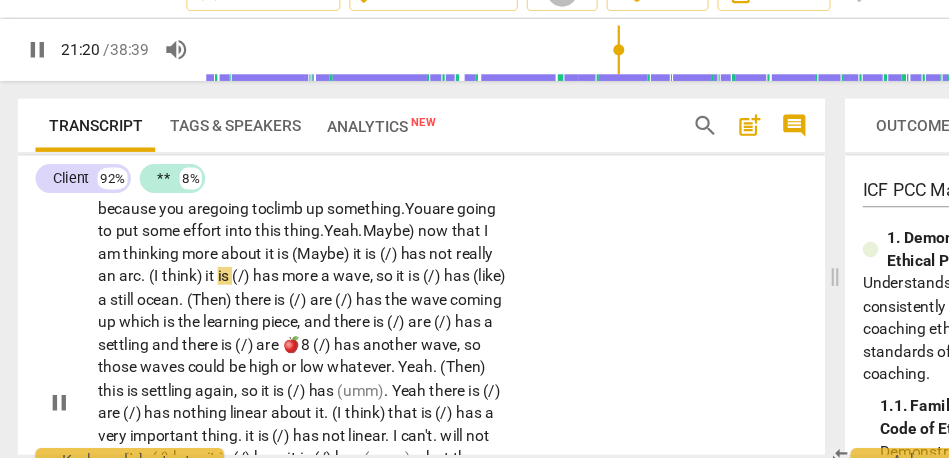 click on "now" at bounding box center (392, 240) 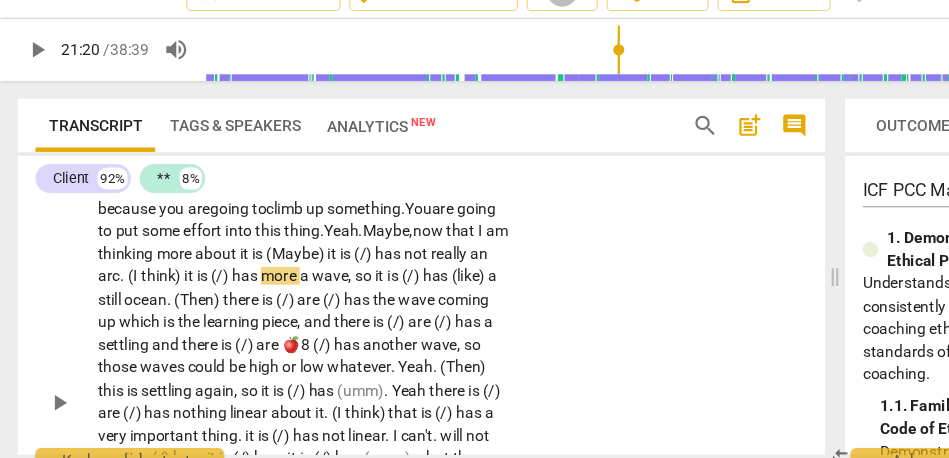 click on "Maybe," at bounding box center [349, 240] 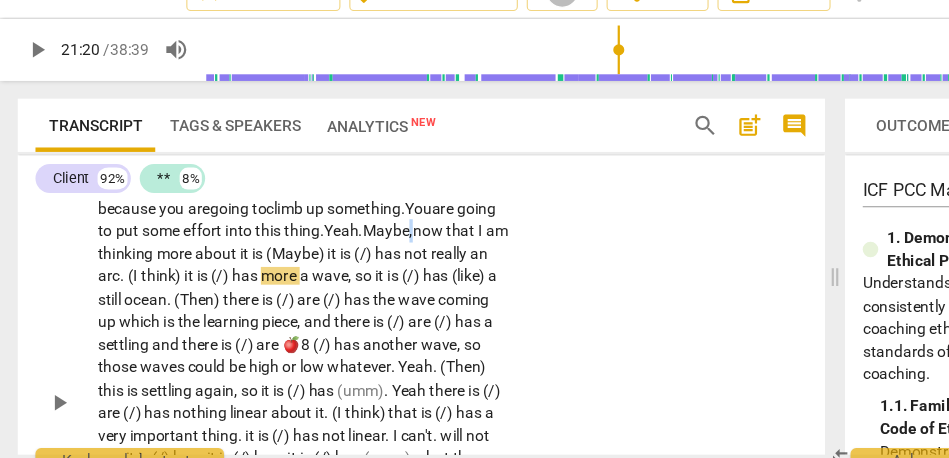 click on "Maybe," at bounding box center (349, 240) 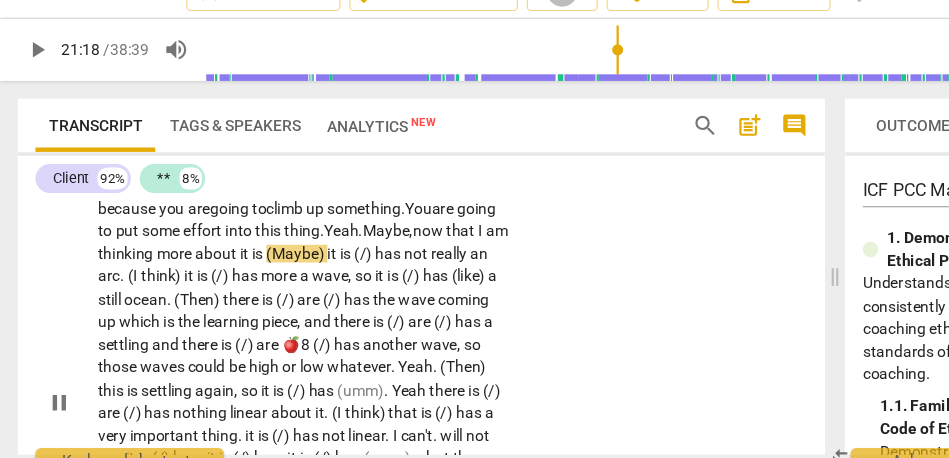 click on "it" at bounding box center (221, 261) 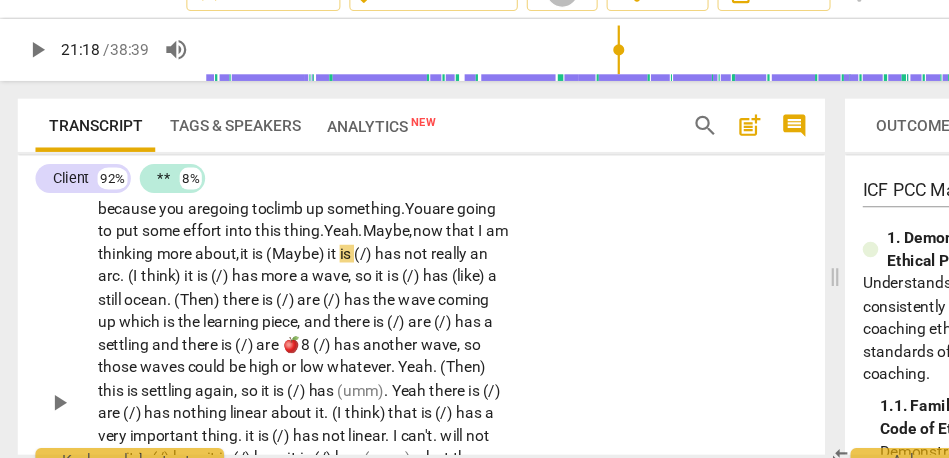 click on "(Maybe)" at bounding box center (267, 261) 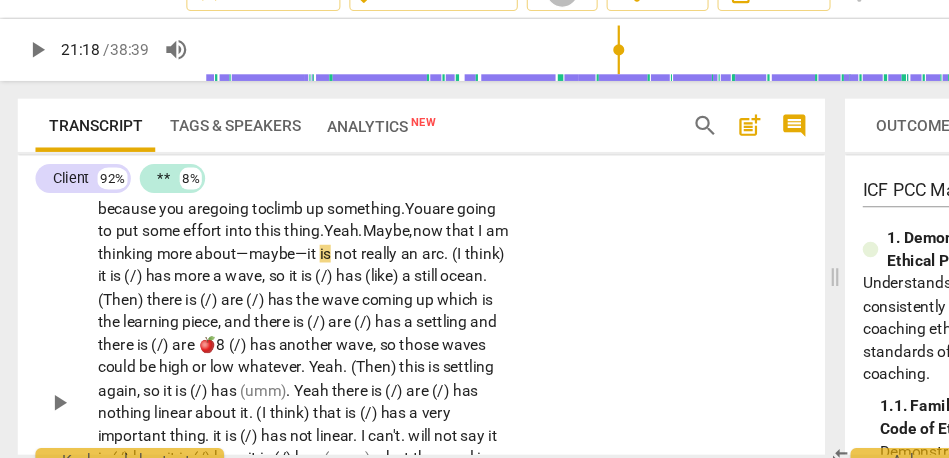 click on "CL play_arrow pause 20:22 + Add competency keyboard_arrow_right Yeah .   Yeah .   I   would   think   that ,   if   I   use   the   parts   I   use   for   (20:31)   [laughter]   when   I   go   on   my   walks ,   I   would   think   the   beginning   is   pretty   level .   It   is   quite   a   straightforward   easy   walk . . .   pretty   level .   The   external   environment   is   controlled . . .   not   controlled . . .   there   is   safety .   It   is   something   that   is   contained . . .   I   think   the   word   is   contained .  Then,  I   would   see   the   middle   part   of   it   being   a   bit   of   a   challenge.  Maybe, t hat   is  why   the   image   of   the   arc   came   to   me (21:04) [laughter]   because   you   are  going   to  c limb   up   something.  You  are   going   to   put   some   effort   into   this   thing.  Yeah.  Maybe,  now   that   I   am   thinking   more   about— maybe— it   is   not   really   an   arc .   (I   think)   it   is   (/)" at bounding box center [380, 378] 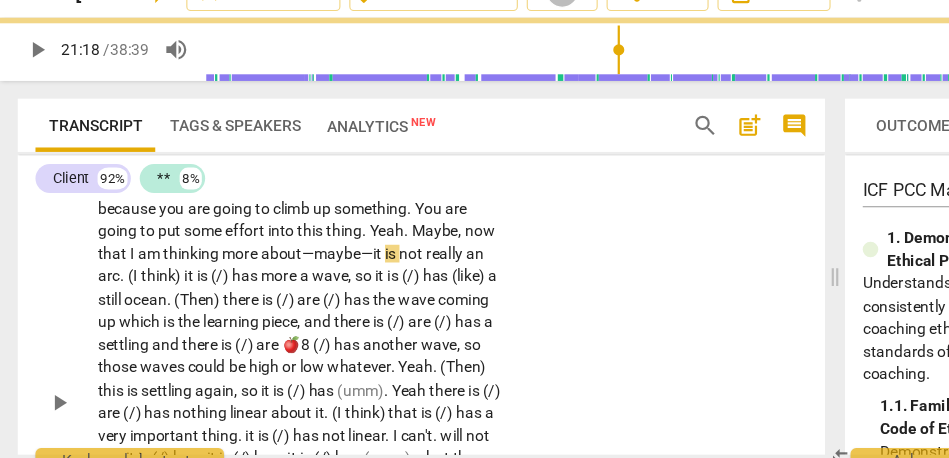 click on "CL play_arrow pause 20:22 + Add competency keyboard_arrow_right Yeah .   Yeah .   I   would   think   that ,   if   I   use   the   parts   I   use   for   (20:31)   [laughter]   when   I   go   on   my   walks ,   I   would   think   the   beginning   is   pretty   level .   It   is   quite   a   straightforward   easy   walk . . .   pretty   level .   The   external   environment   is   controlled . . .   not   controlled . . .   there   is   safety .   It   is   something   that   is   contained . . .   I   think   the   word   is   contained .   Then ,   I   would   see   the   middle   part   of   it   being   a   bit   of   a   challenge .   Maybe ,   that   is   why   the   image   of   the   arc   came   to   me   (21:04)   [laughter]   because   you   are   going   to   climb   up   something .   You   are   going   to   put   some   effort   into   this   thing .   Yeah .   Maybe ,   now   that   I   am   thinking   more   about—maybe—it   is   not   really   an   arc .   (I   think)   it   is" at bounding box center [380, 378] 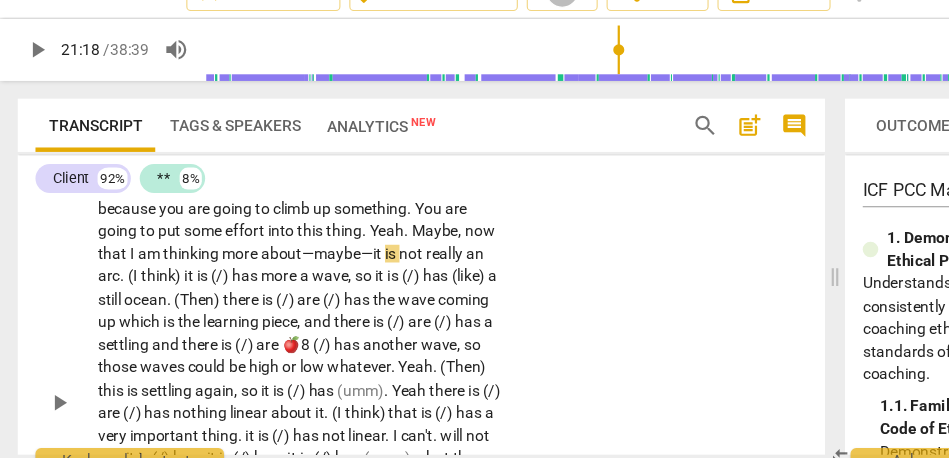 click on "Maybe" at bounding box center (392, 240) 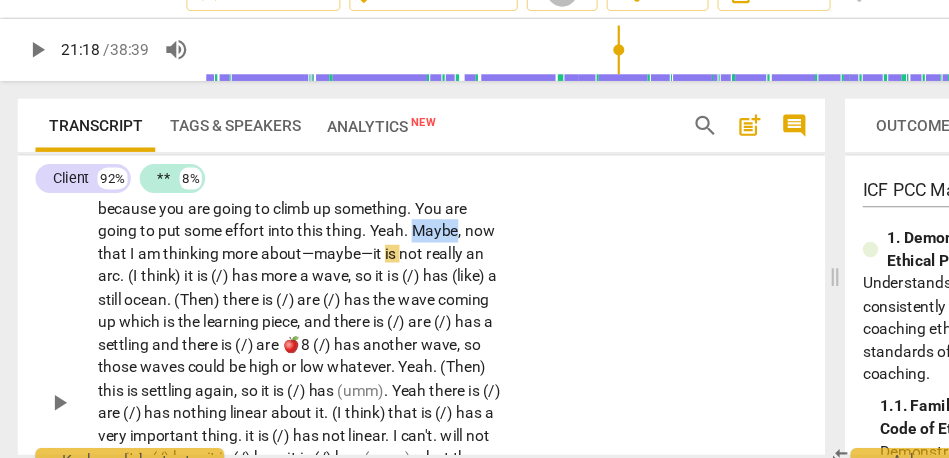 click on "Maybe" at bounding box center (392, 240) 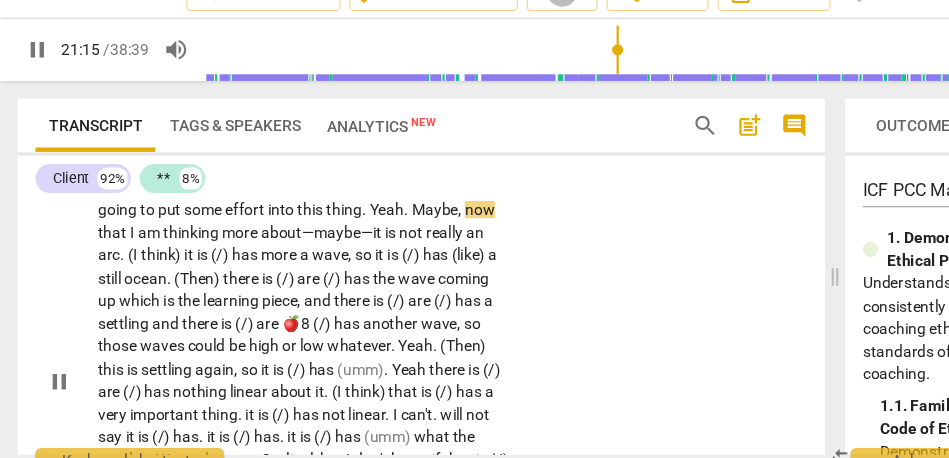 scroll, scrollTop: 6020, scrollLeft: 0, axis: vertical 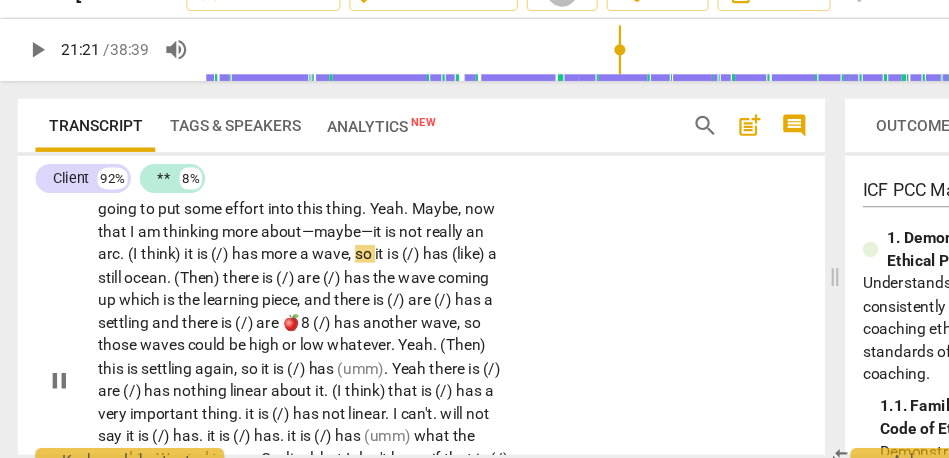 type on "1282" 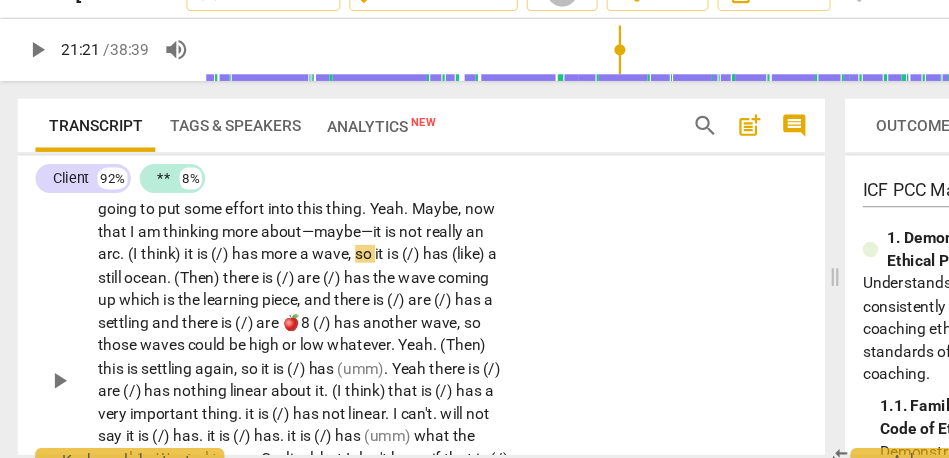 type 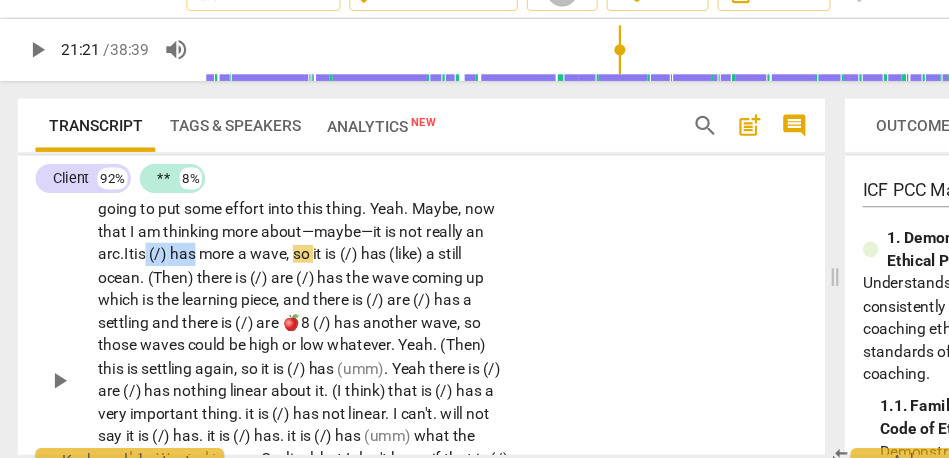 drag, startPoint x: 138, startPoint y: 320, endPoint x: 183, endPoint y: 316, distance: 45.17743 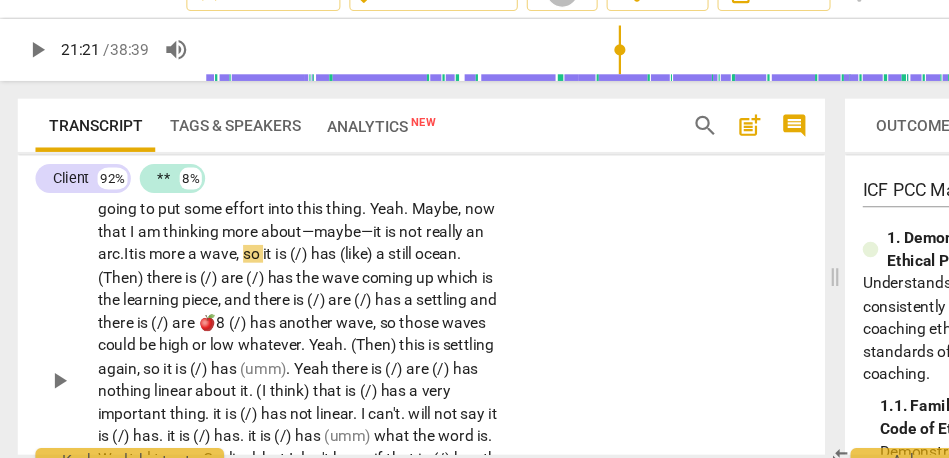 click on "more" at bounding box center (151, 261) 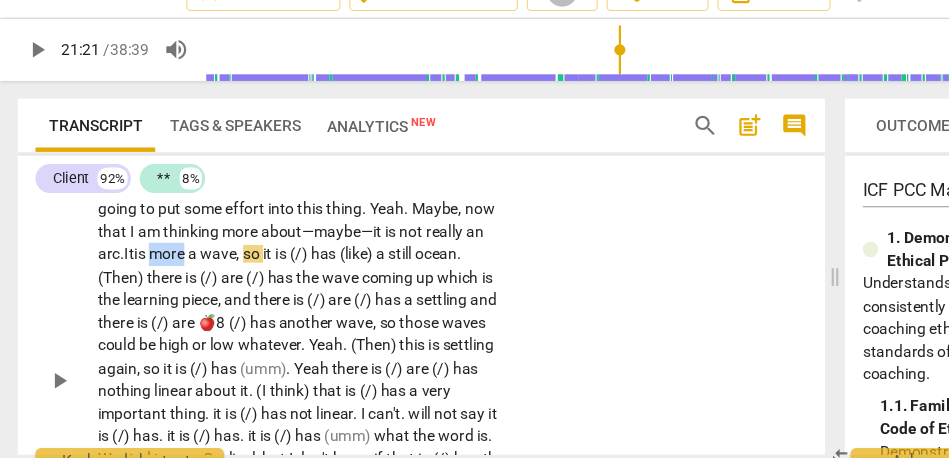 click on "more" at bounding box center [151, 261] 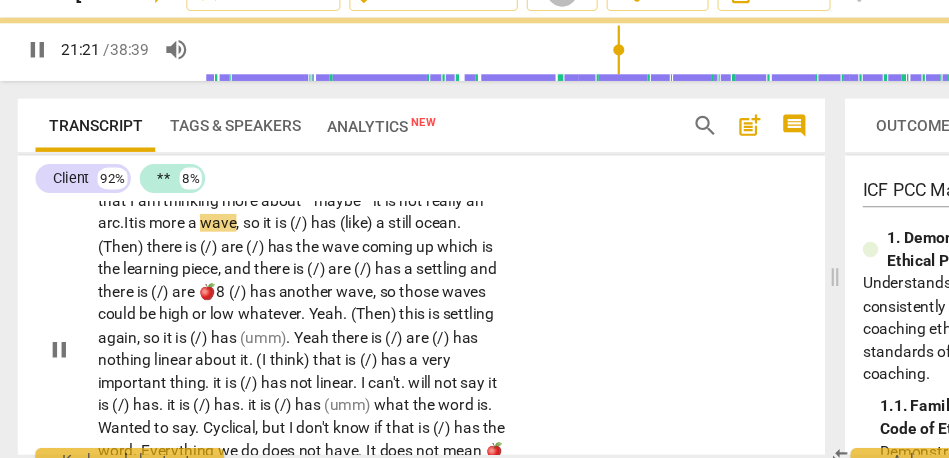 scroll, scrollTop: 6049, scrollLeft: 0, axis: vertical 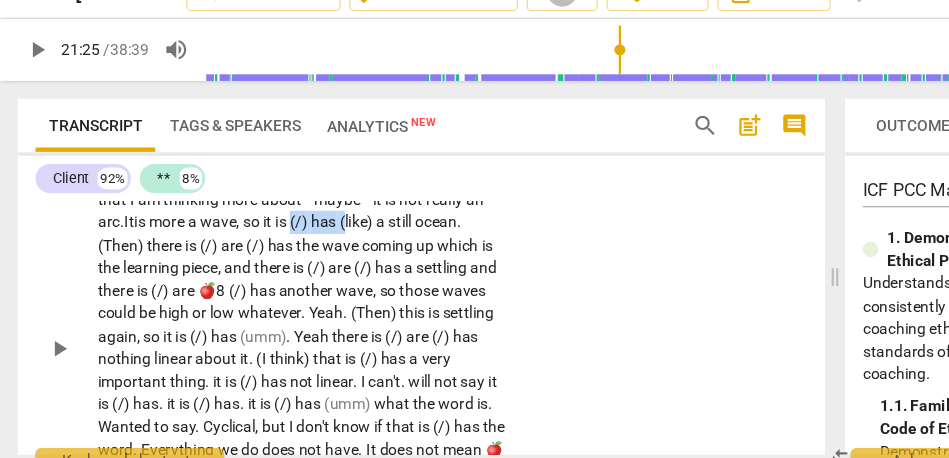 drag, startPoint x: 268, startPoint y: 293, endPoint x: 318, endPoint y: 295, distance: 50.039986 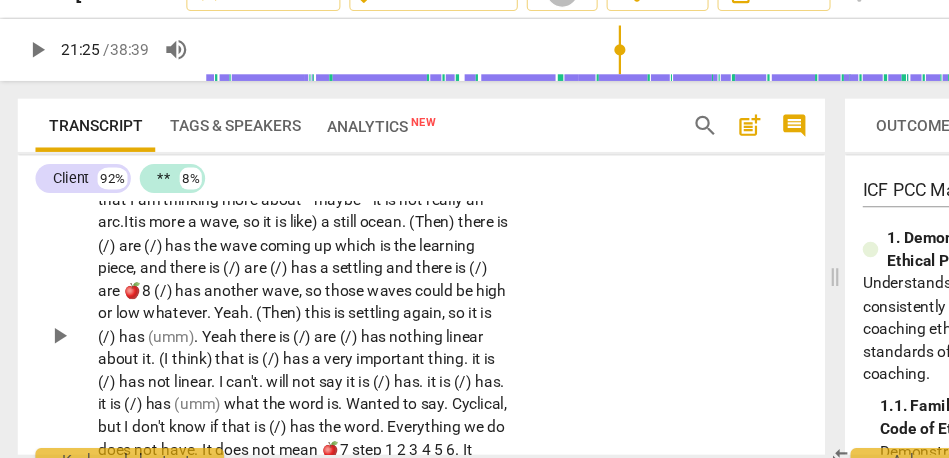 click on "like)" at bounding box center [275, 232] 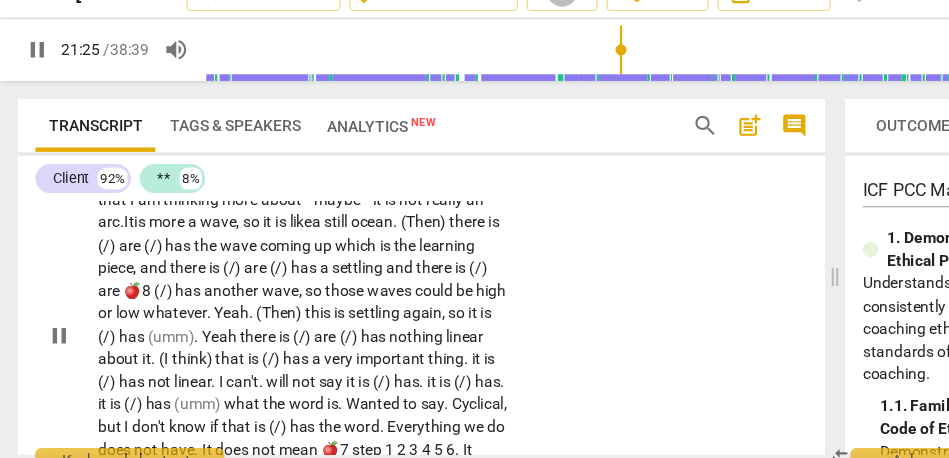 click on "(Then)" at bounding box center (383, 232) 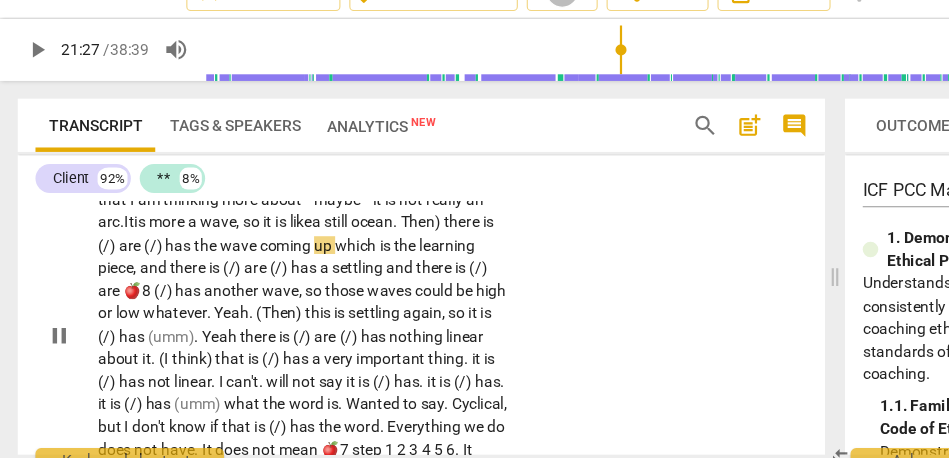 click on "Then)" at bounding box center (380, 232) 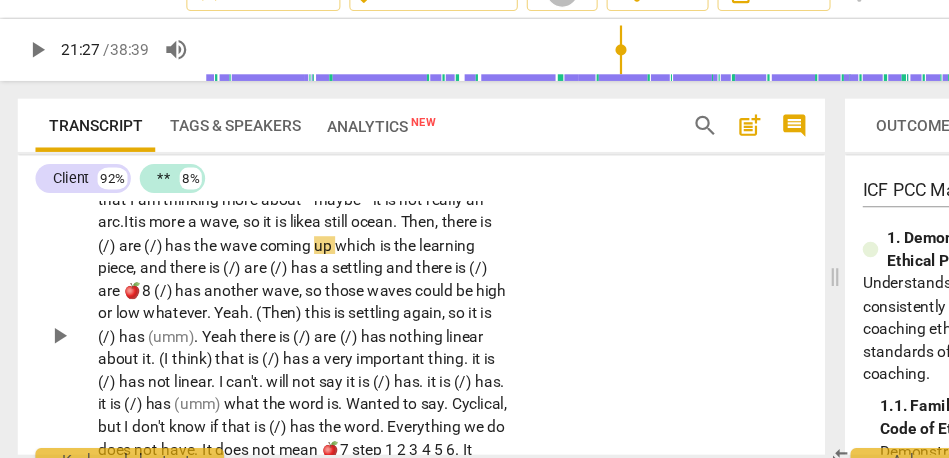 click on "Then," at bounding box center [379, 232] 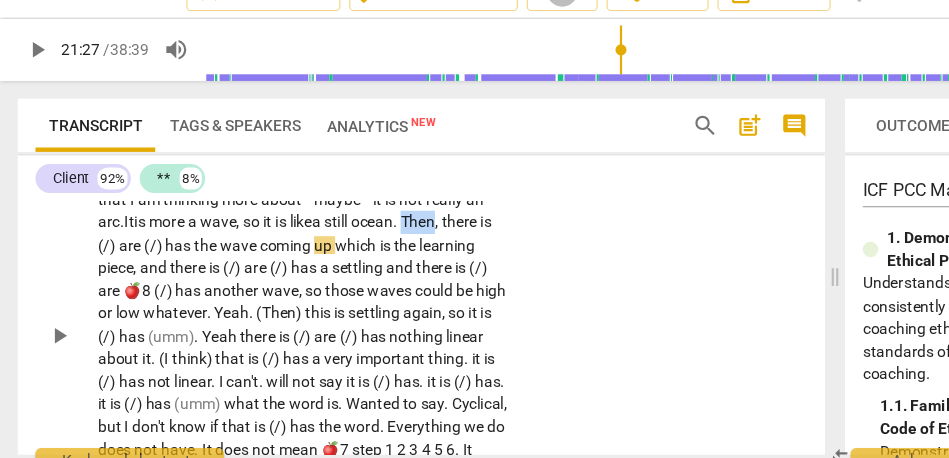 click on "Then," at bounding box center (379, 232) 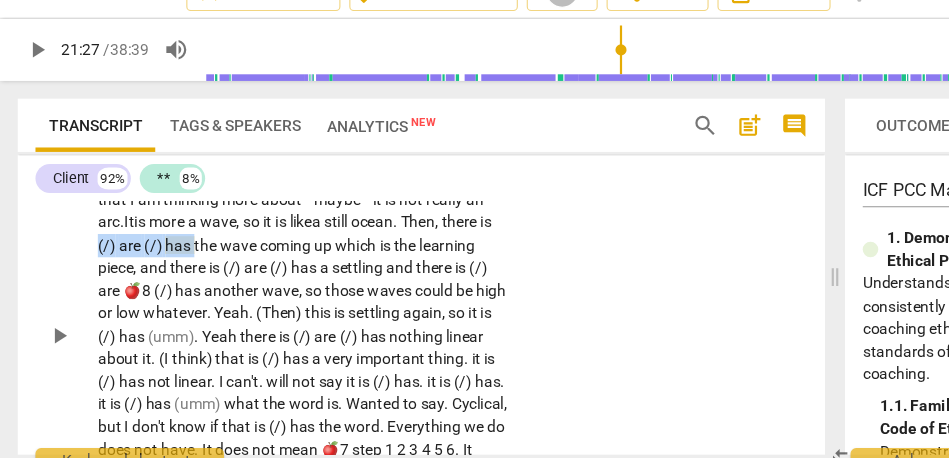 drag, startPoint x: 104, startPoint y: 317, endPoint x: 192, endPoint y: 315, distance: 88.02273 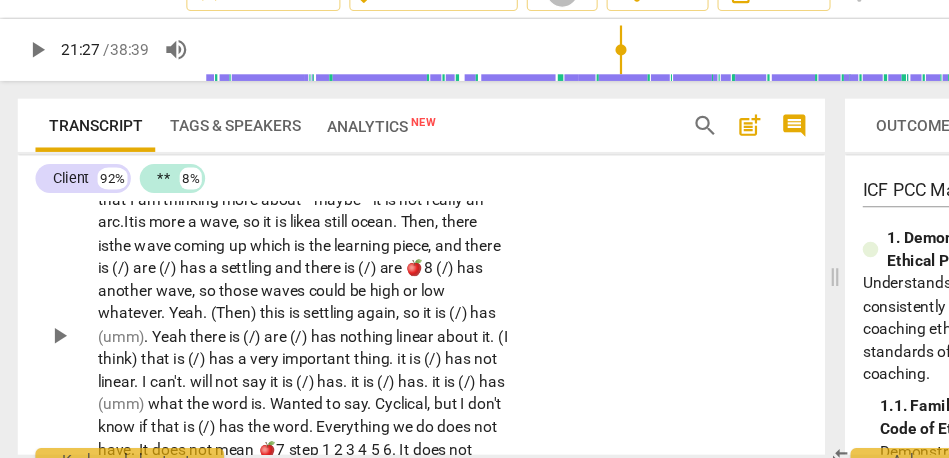 click on "is  t" at bounding box center (95, 253) 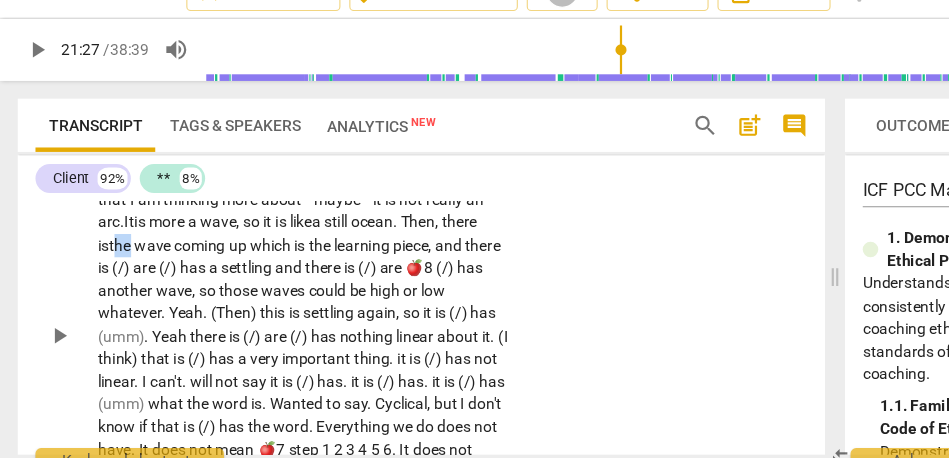 click on "is  t" at bounding box center [95, 253] 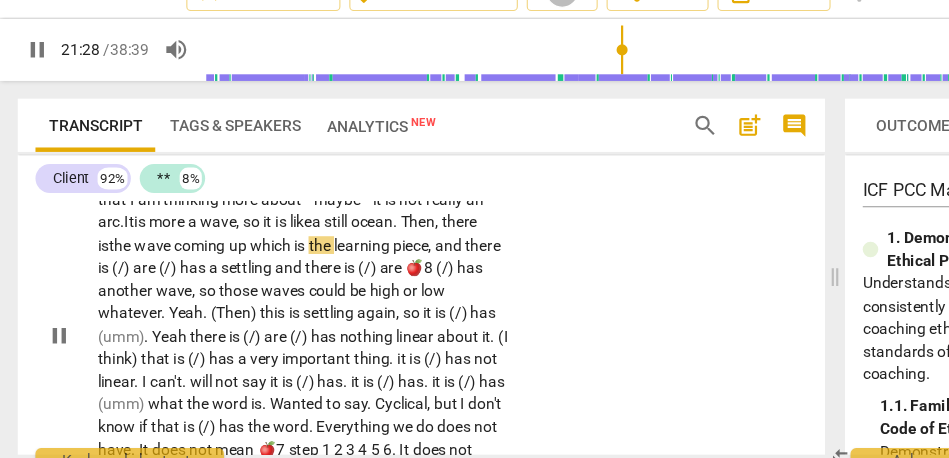 click on "which" at bounding box center [245, 253] 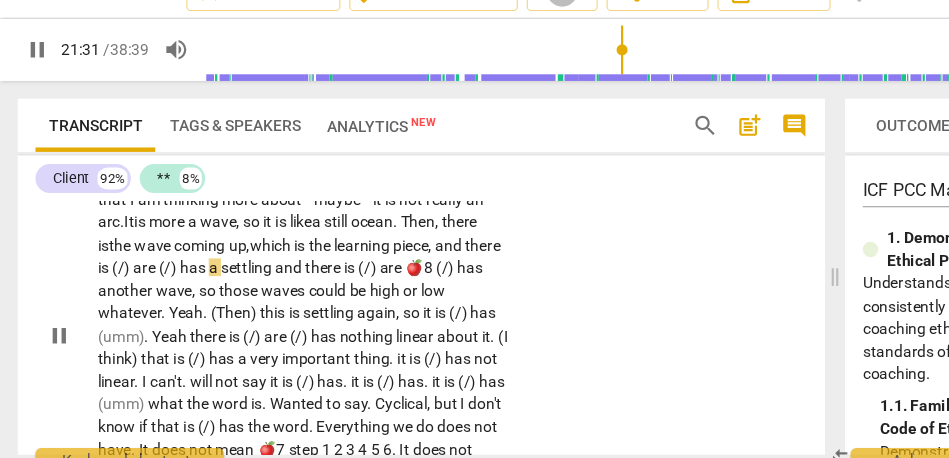 click on "," at bounding box center [389, 253] 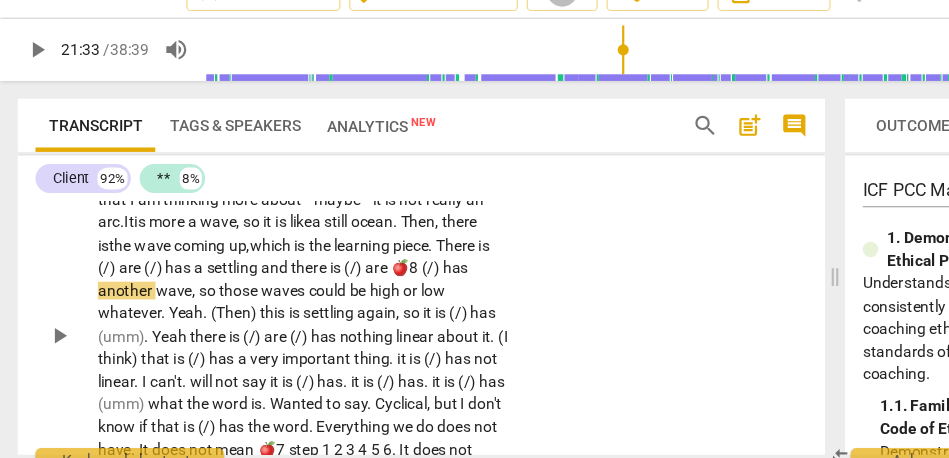click on "here" at bounding box center (416, 253) 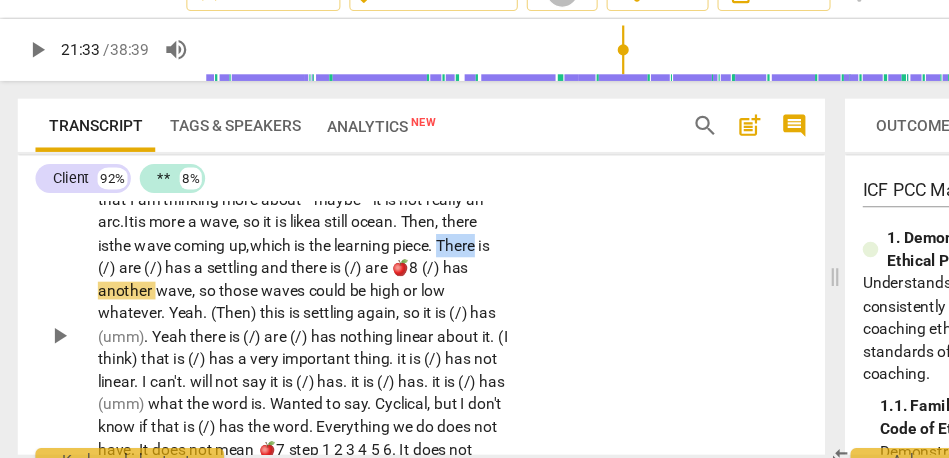click on "here" at bounding box center [416, 253] 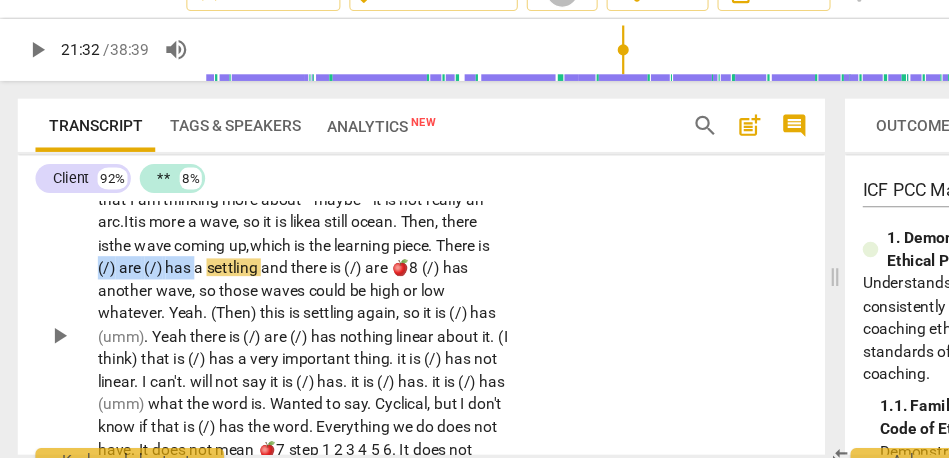 drag, startPoint x: 175, startPoint y: 337, endPoint x: 35, endPoint y: 334, distance: 140.03214 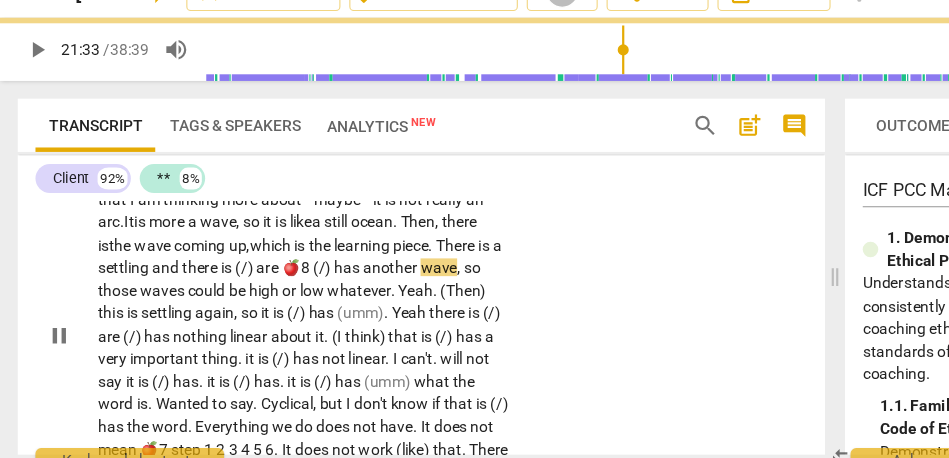 click on "there" at bounding box center [181, 273] 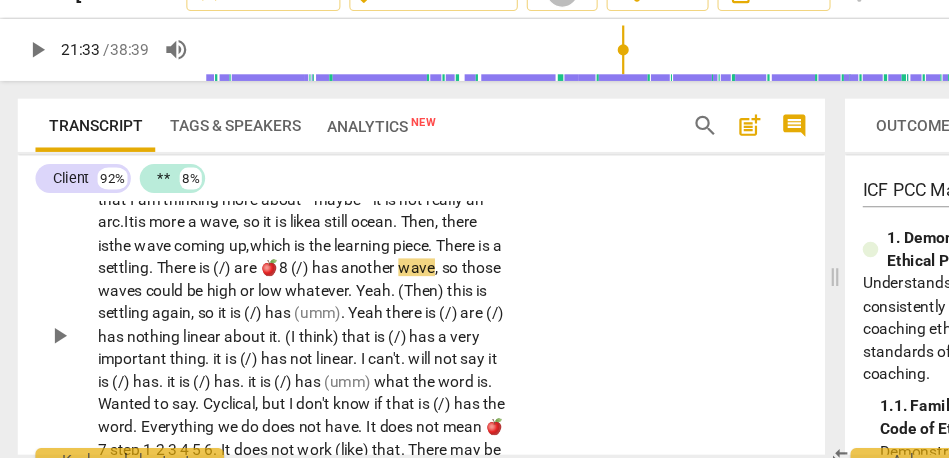 click on "here" at bounding box center [164, 273] 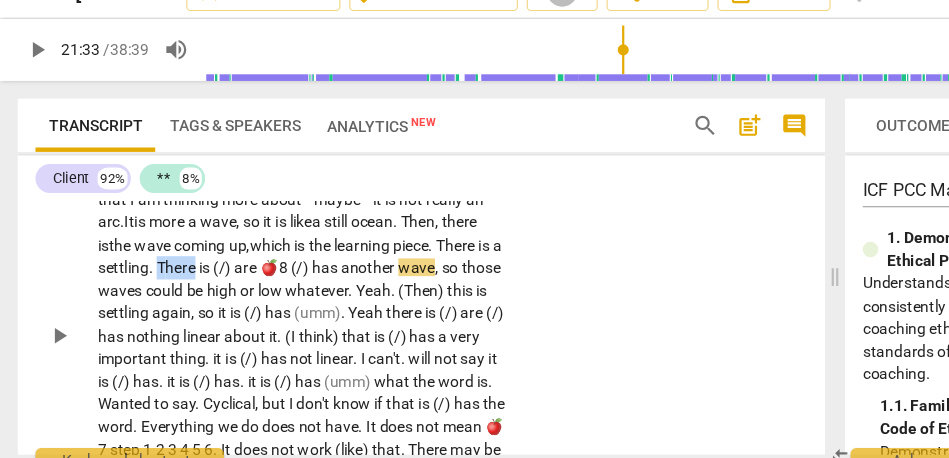 click on "here" at bounding box center (164, 273) 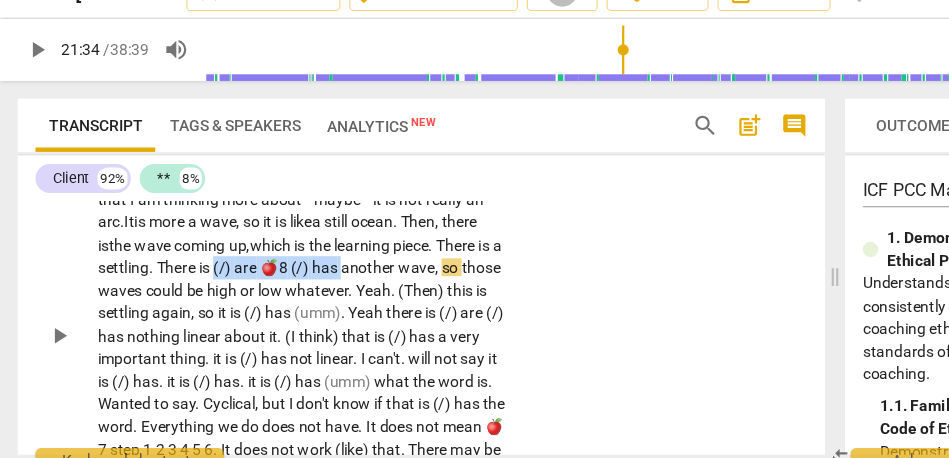 drag, startPoint x: 333, startPoint y: 337, endPoint x: 222, endPoint y: 338, distance: 111.0045 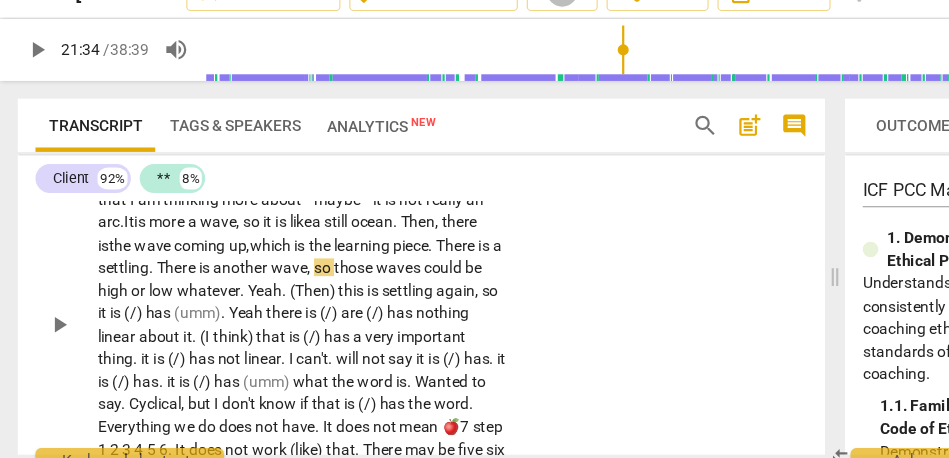 click on "another" at bounding box center (218, 273) 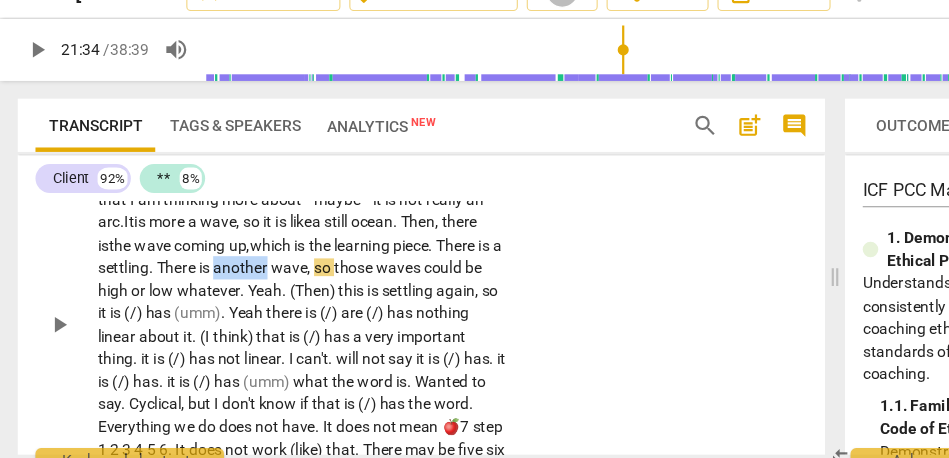 click on "another" at bounding box center [218, 273] 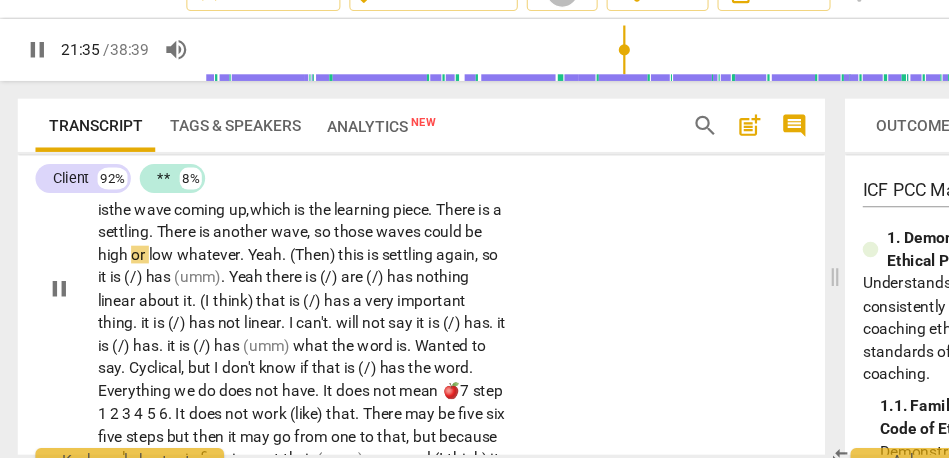 scroll, scrollTop: 6099, scrollLeft: 0, axis: vertical 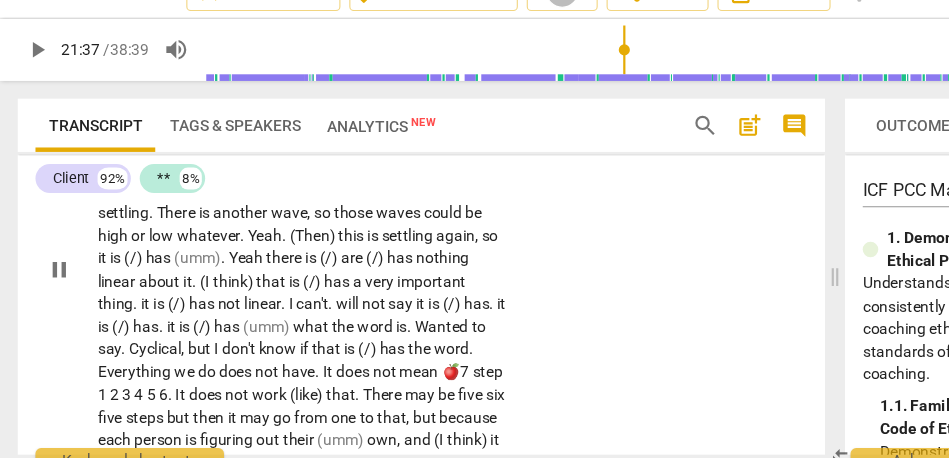 click on "waves" at bounding box center (360, 223) 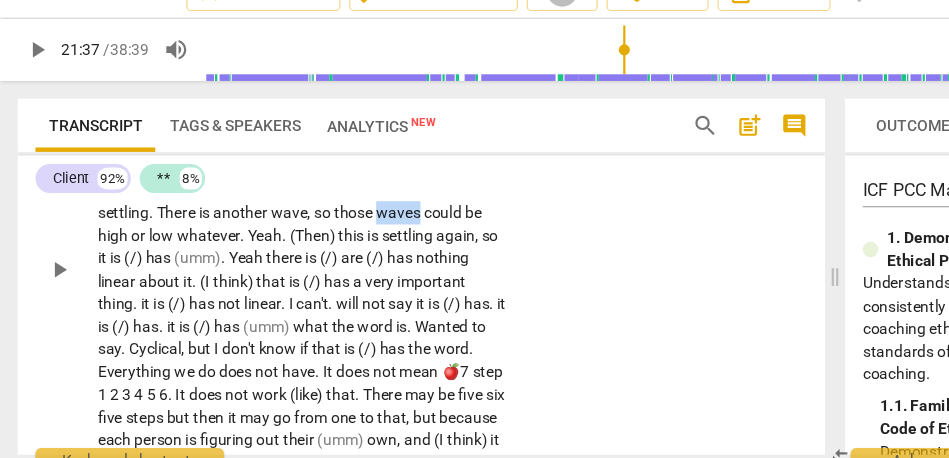click on "waves" at bounding box center (360, 223) 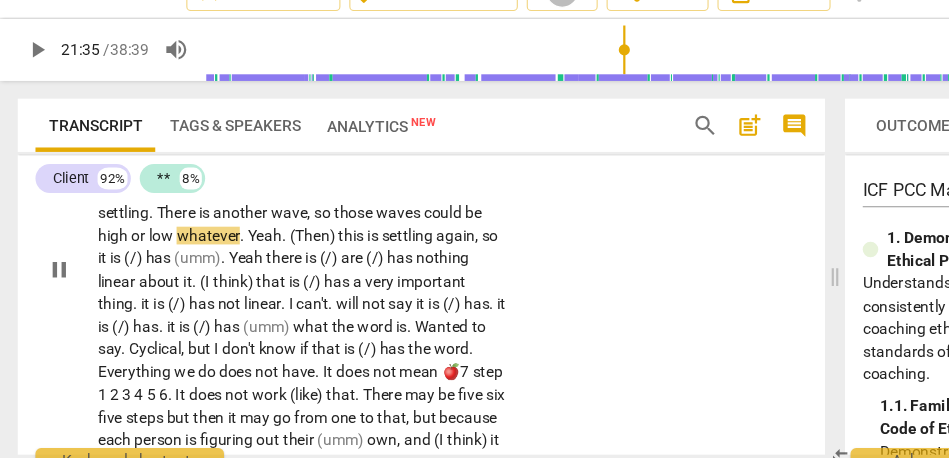 click on "whatever" at bounding box center [187, 244] 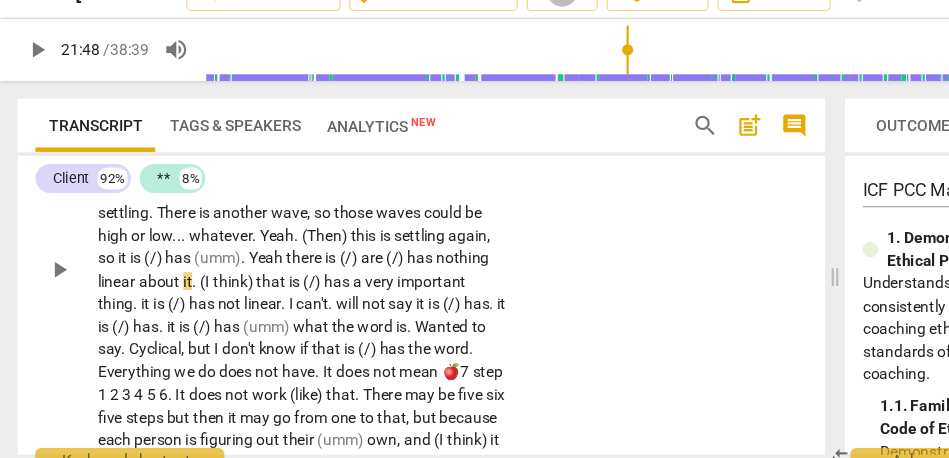 click on "," at bounding box center (404, 182) 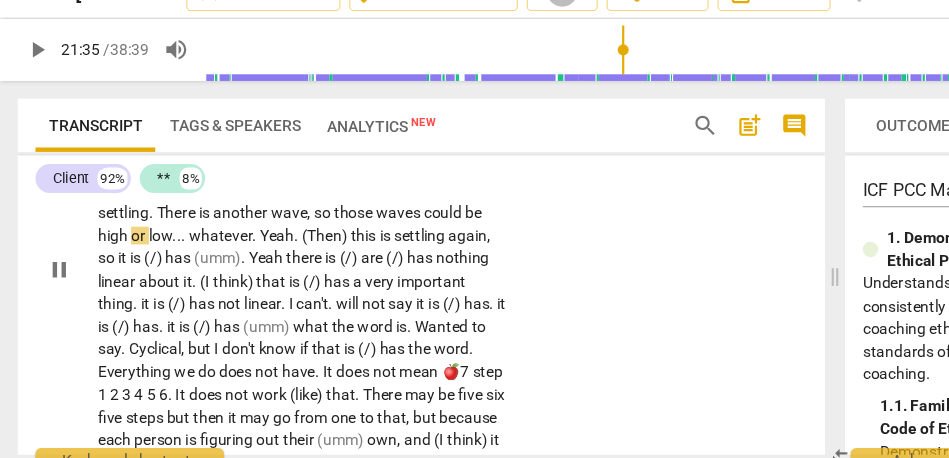 click on "so" at bounding box center (292, 223) 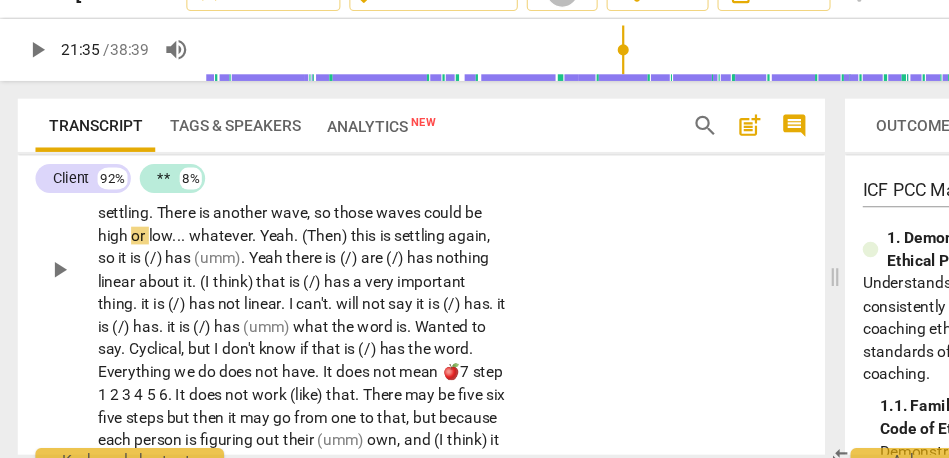 type 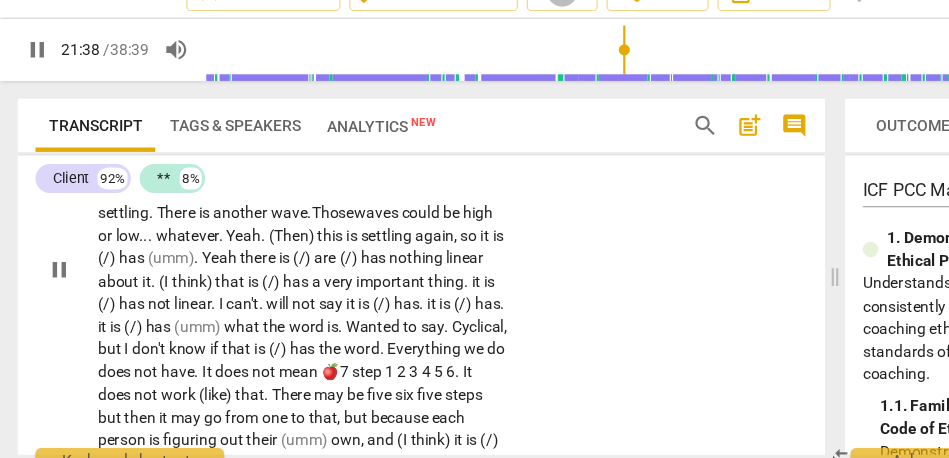 click on "(Then)" at bounding box center [264, 244] 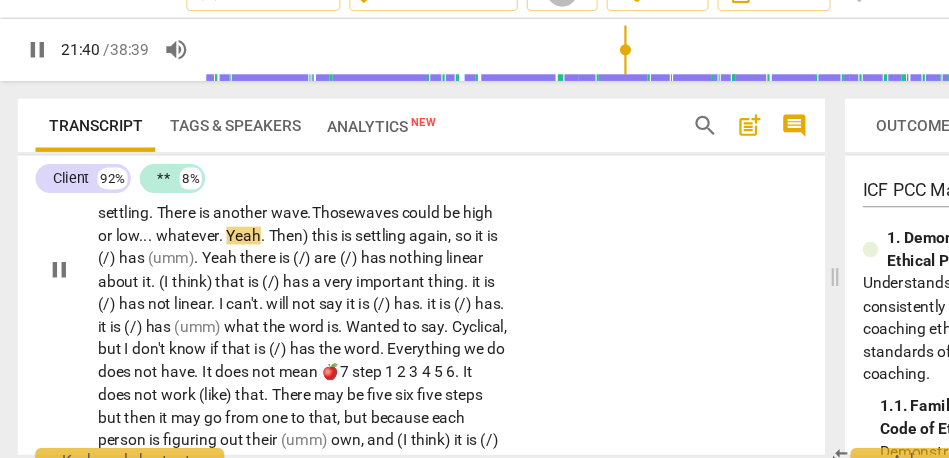 click on "this" at bounding box center [294, 244] 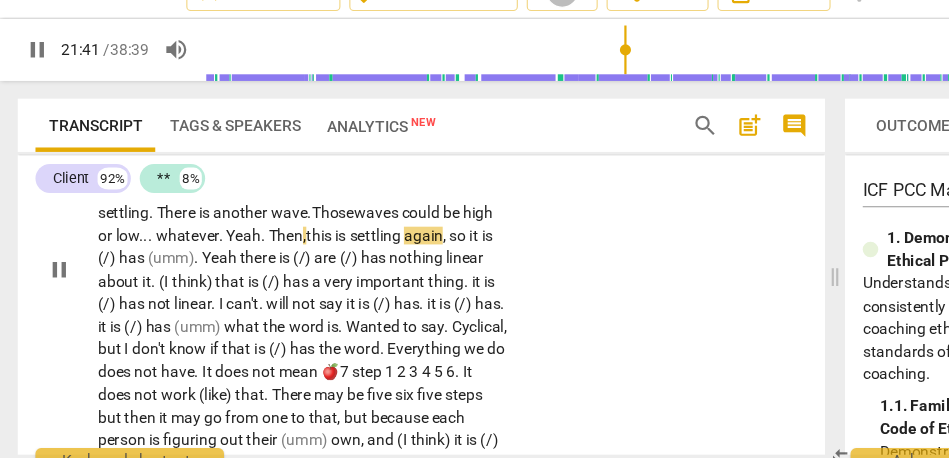 click on "this" at bounding box center [289, 244] 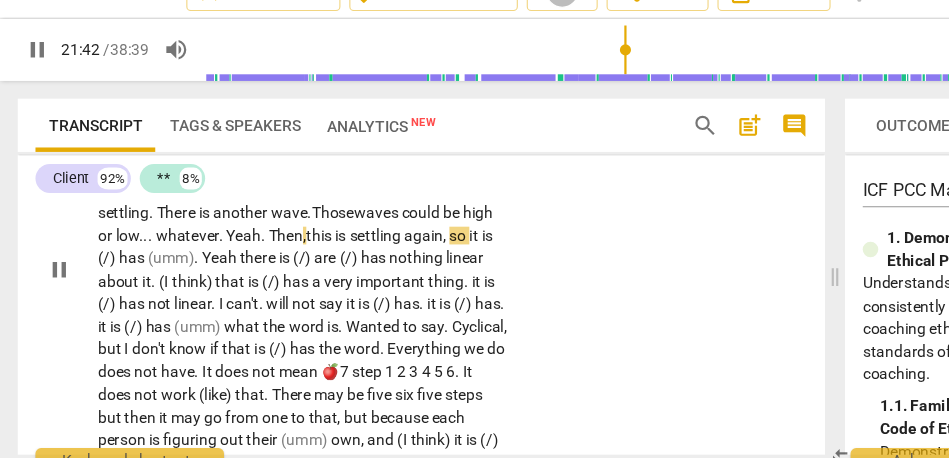 click on "this" at bounding box center (289, 244) 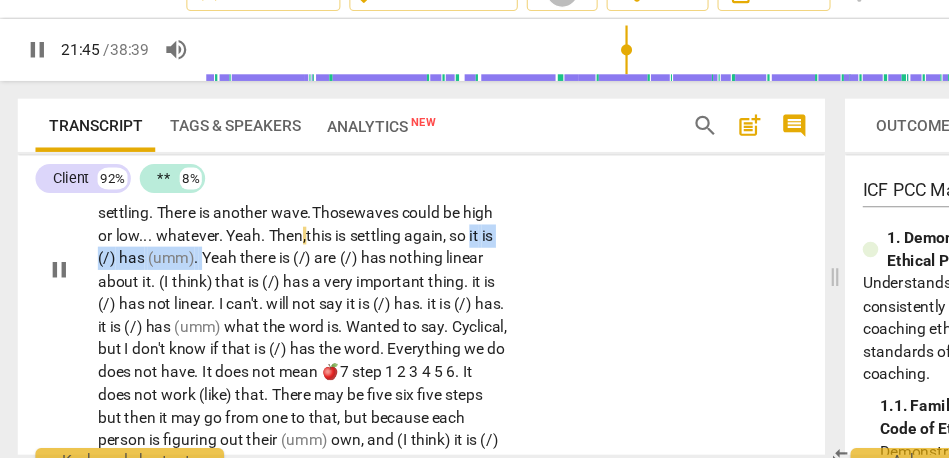 drag, startPoint x: 208, startPoint y: 324, endPoint x: 77, endPoint y: 325, distance: 131.00381 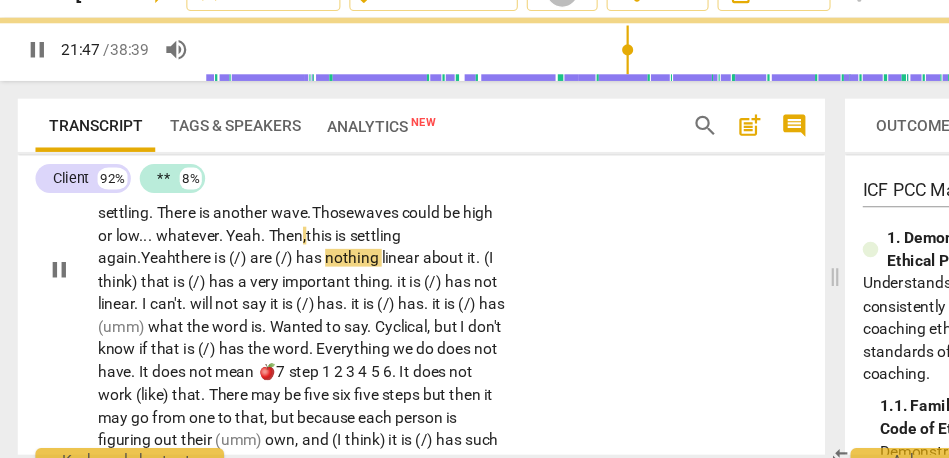 click on "there" at bounding box center (175, 264) 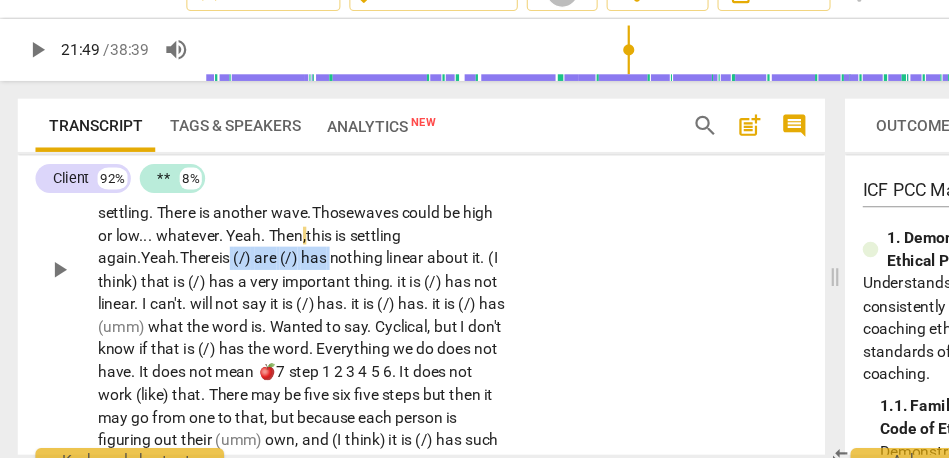 drag, startPoint x: 216, startPoint y: 327, endPoint x: 307, endPoint y: 332, distance: 91.13726 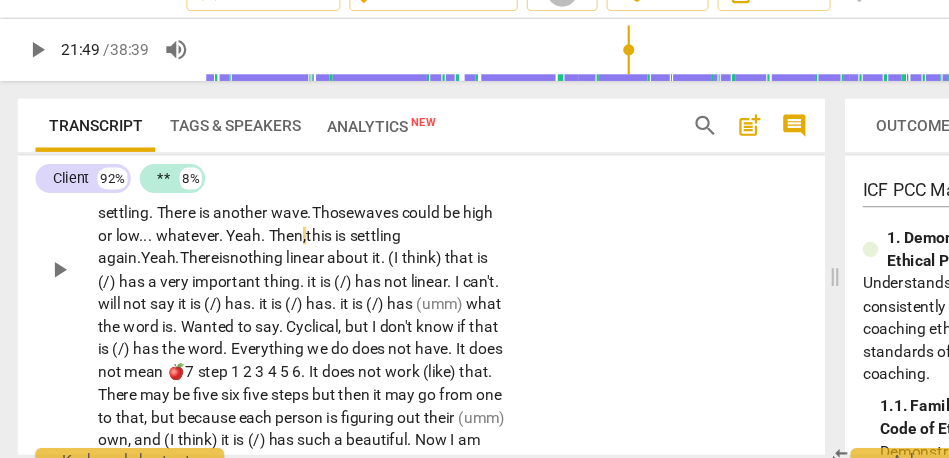 click on "nothing" at bounding box center (232, 264) 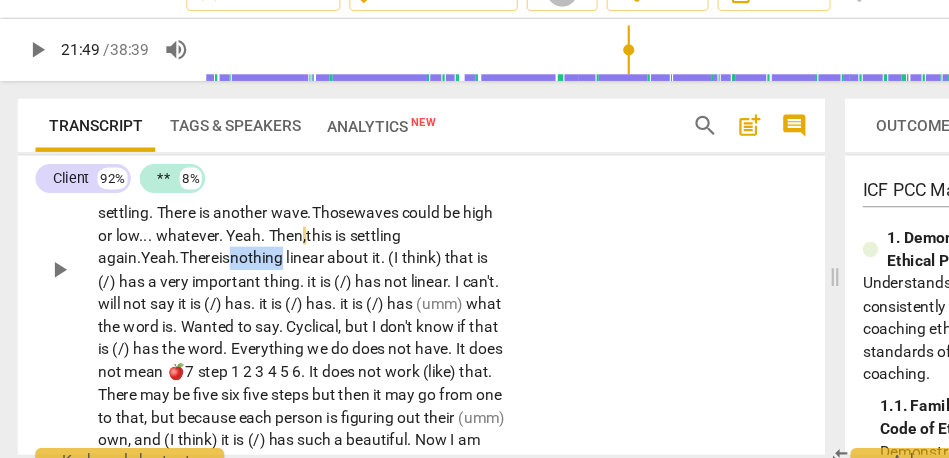 click on "nothing" at bounding box center (232, 264) 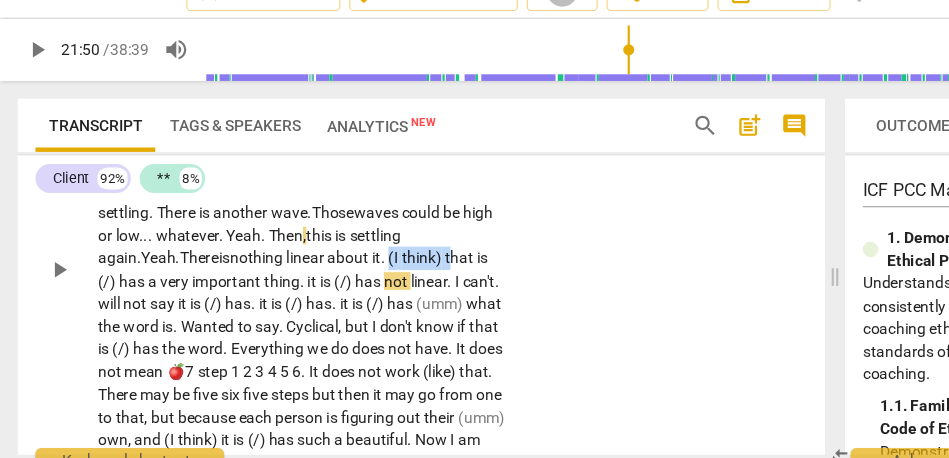 drag, startPoint x: 420, startPoint y: 328, endPoint x: 363, endPoint y: 326, distance: 57.035076 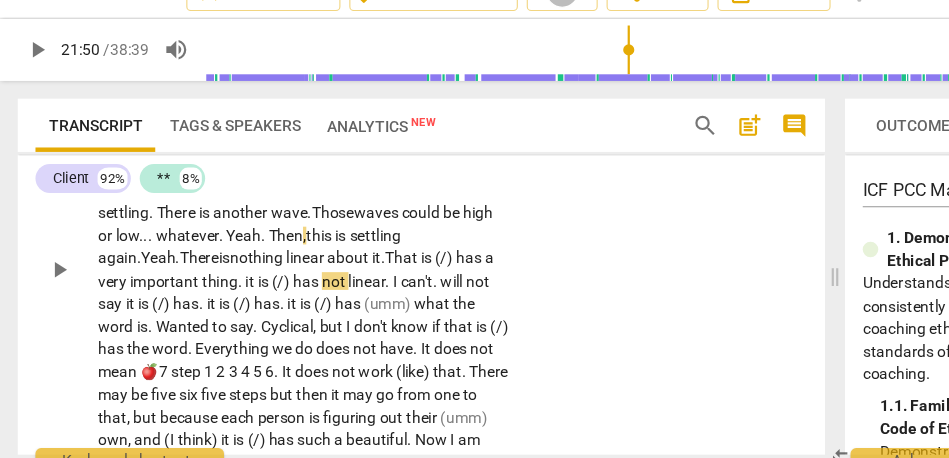 click on "hat" at bounding box center [367, 264] 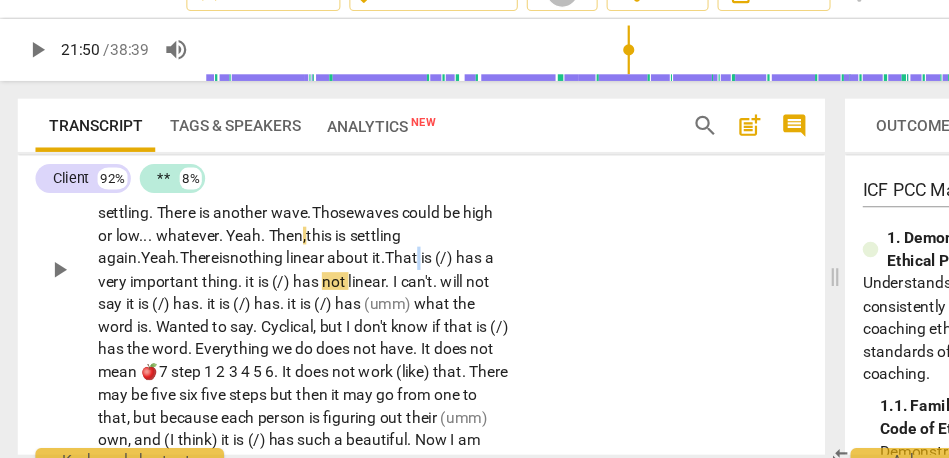 click on "hat" at bounding box center [367, 264] 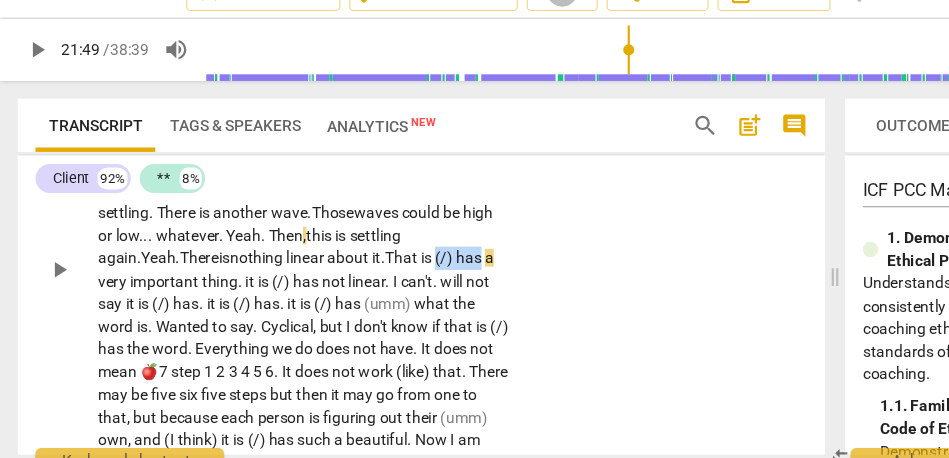 drag, startPoint x: 410, startPoint y: 329, endPoint x: 473, endPoint y: 328, distance: 63.007935 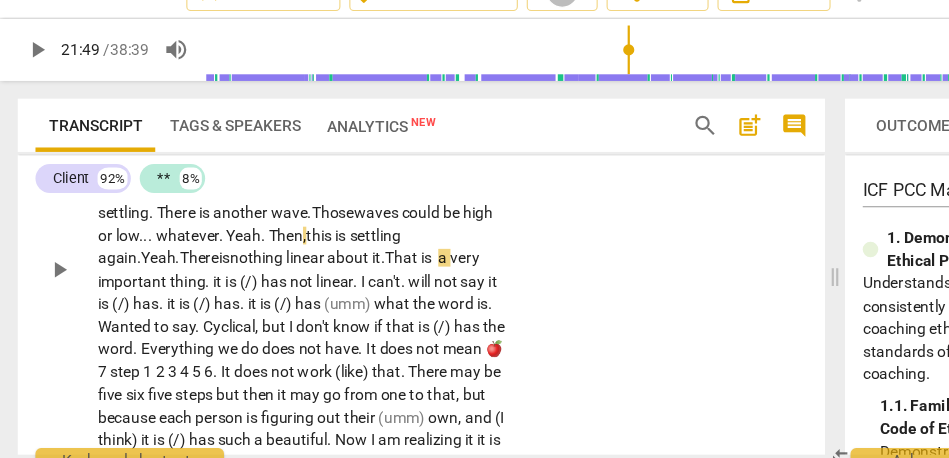 click on "CL play_arrow pause 20:22 + Add competency keyboard_arrow_right Yeah .   Yeah .   I   would   think   that ,   if   I   use   the   parts   I   use   for   (20:31)   [laughter]   when   I   go   on   my   walks ,   I   would   think   the   beginning   is   pretty   level .   It   is   quite   a   straightforward   easy   walk . . .   pretty   level .   The   external   environment   is   controlled . . .   not   controlled . . .   there   is   safety .   It   is   something   that   is   contained . . .   I   think   the   word   is   contained .   Then ,   I   would   see   the   middle   part   of   it   being   a   bit   of   a   challenge .   Maybe ,   that   is   why   the   image   of   the   arc   came   to   me   (21:04)   [laughter]   because   you   are   going   to   climb   up   something .   You   are   going   to   put   some   effort   into   this   thing .   Yeah .   Maybe ,   now   that   I   am   thinking   more   about—maybe—it   is   not   really   an   arc .   It   is   more   a   ," at bounding box center (380, 258) 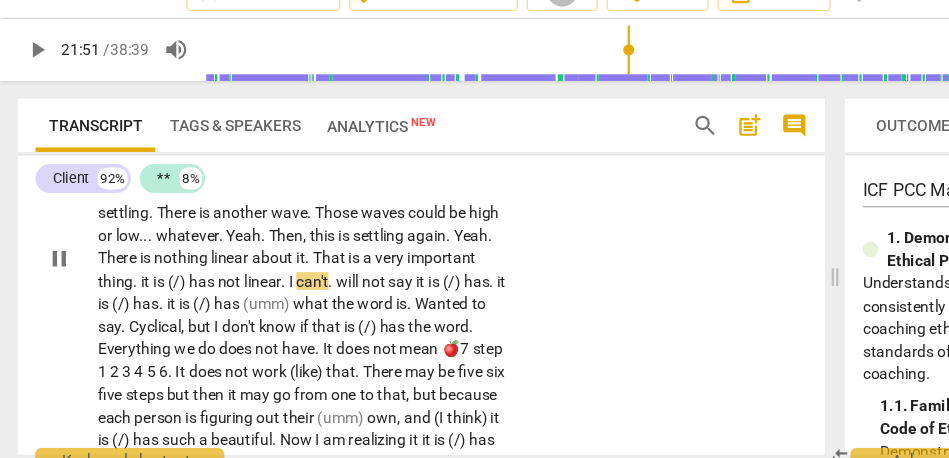 click on "important" at bounding box center [398, 264] 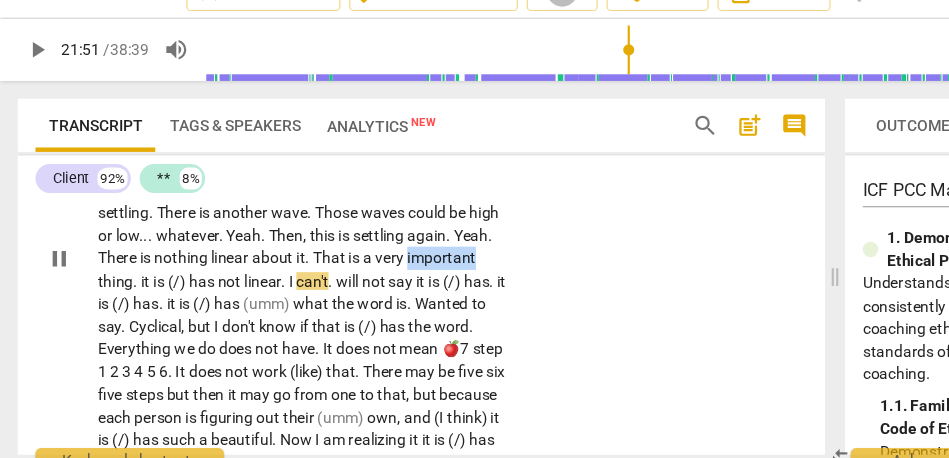 click on "important" at bounding box center [398, 264] 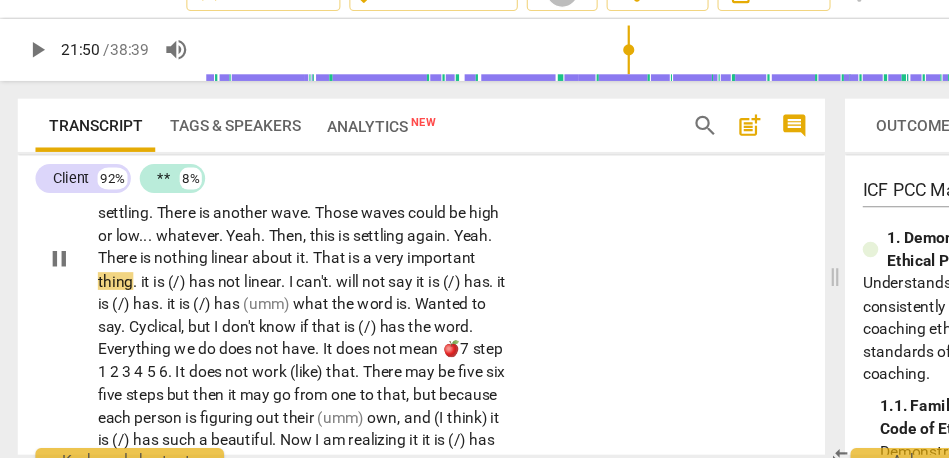 click on "it" at bounding box center (132, 285) 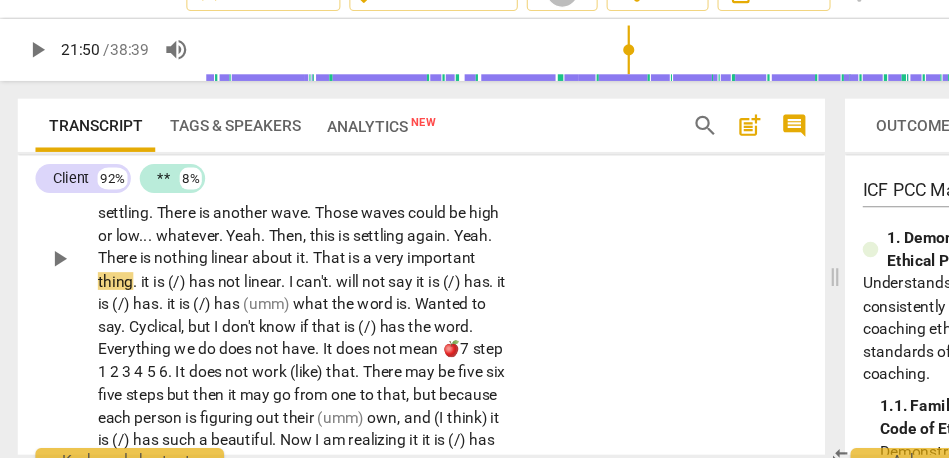 type 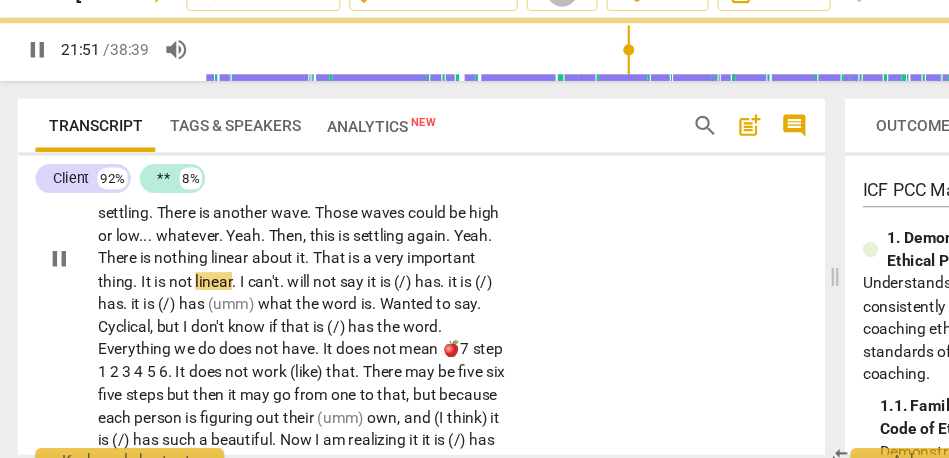 click on "CL play_arrow pause 20:22 + Add competency keyboard_arrow_right Yeah .   Yeah .   I   would   think   that ,   if   I   use   the   parts   I   use   for   (20:31)   [laughter]   when   I   go   on   my   walks ,   I   would   think   the   beginning   is   pretty   level .   It   is   quite   a   straightforward   easy   walk . . .   pretty   level .   The   external   environment   is   controlled . . .   not   controlled . . .   there   is   safety .   It   is   something   that   is   contained . . .   I   think   the   word   is   contained .   Then ,   I   would   see   the   middle   part   of   it   being   a   bit   of   a   challenge .   Maybe ,   that   is   why   the   image   of   the   arc   came   to   me   (21:04)   [laughter]   because   you   are   going   to   climb   up   something .   You   are   going   to   put   some   effort   into   this   thing .   Yeah .   Maybe ,   now   that   I   am   thinking   more   about—maybe—it   is   not   really   an   arc .   It   is   more   a   ," at bounding box center [380, 248] 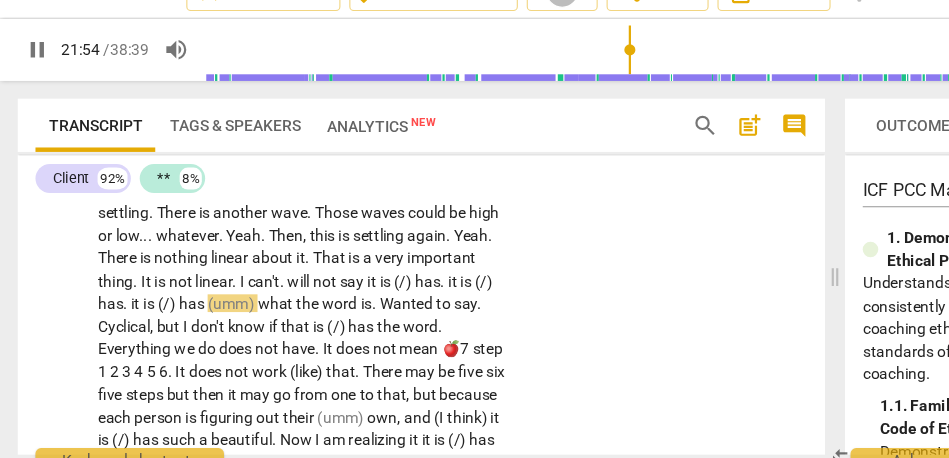click on "linear" at bounding box center [192, 285] 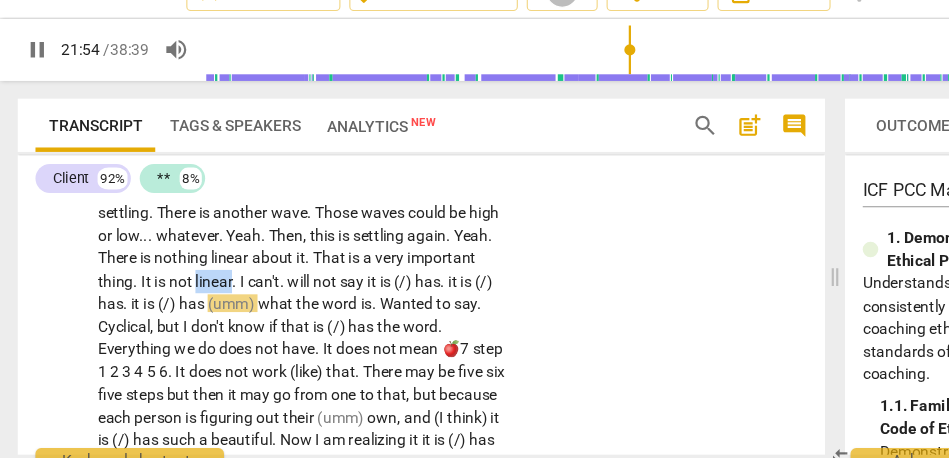 click on "linear" at bounding box center [192, 285] 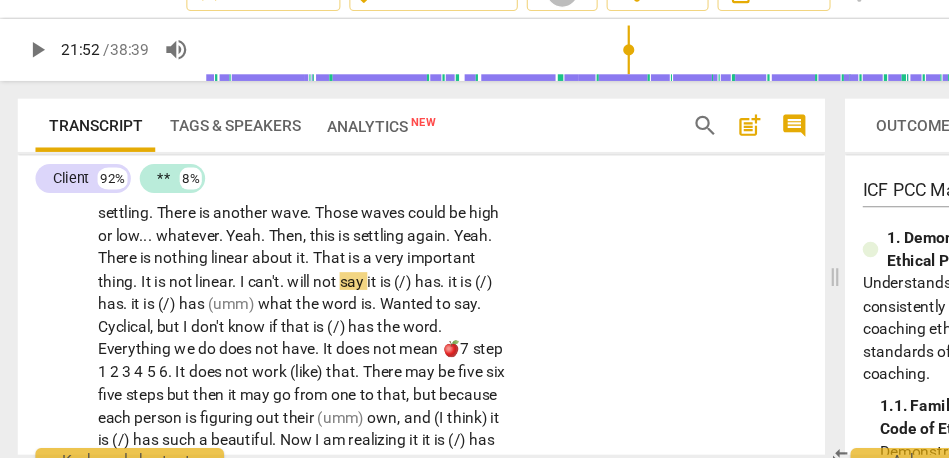 type on "1312" 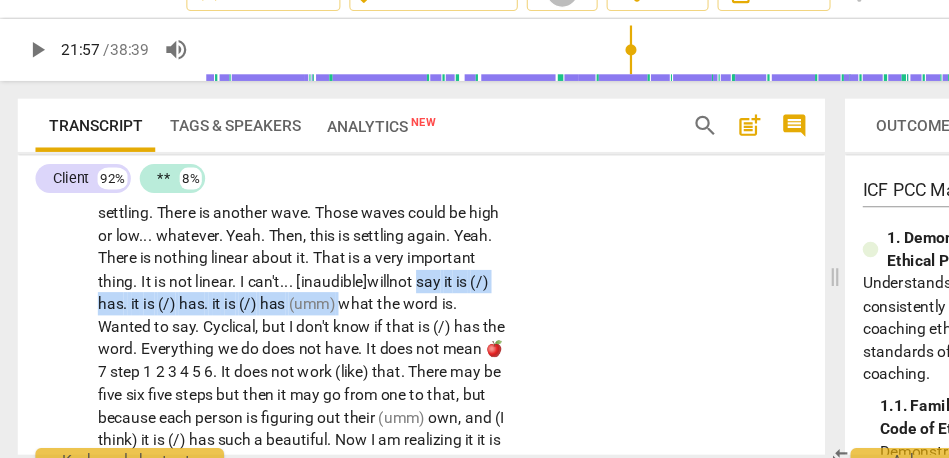 drag, startPoint x: 376, startPoint y: 366, endPoint x: 86, endPoint y: 362, distance: 290.0276 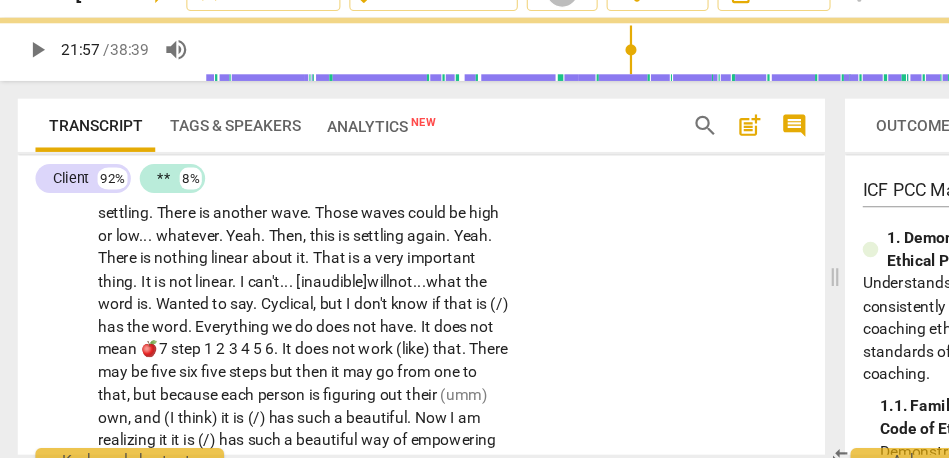 click on "what" at bounding box center [401, 285] 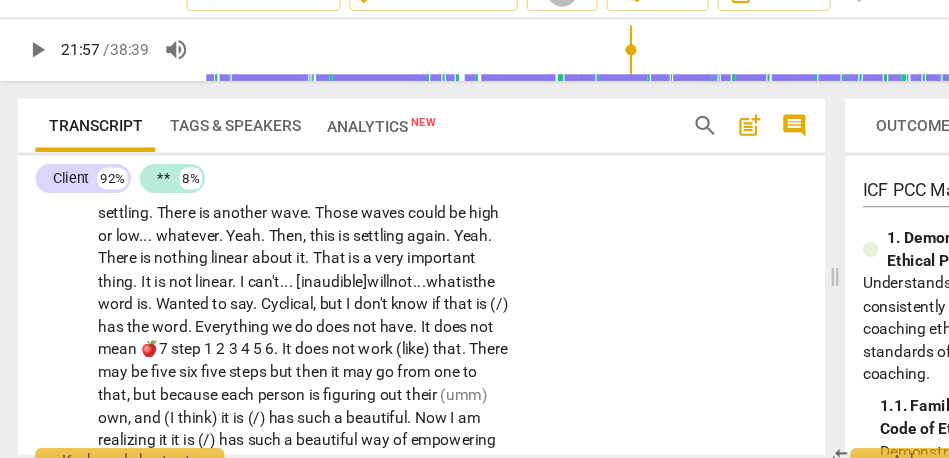 click on "Wanted" at bounding box center (165, 305) 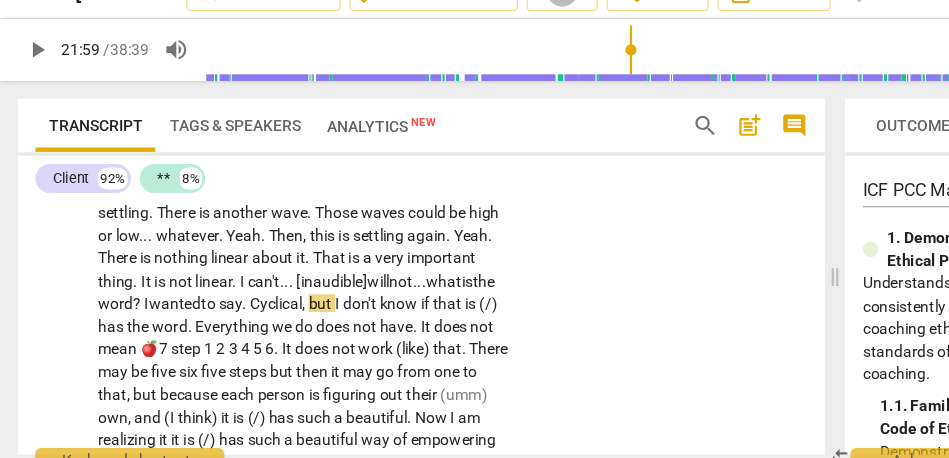 click on "Cyclical" at bounding box center (248, 305) 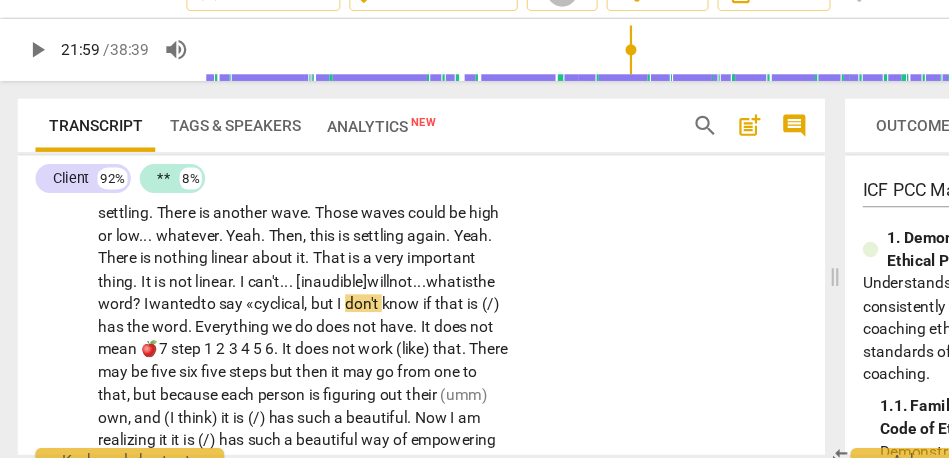 click on "," at bounding box center (277, 305) 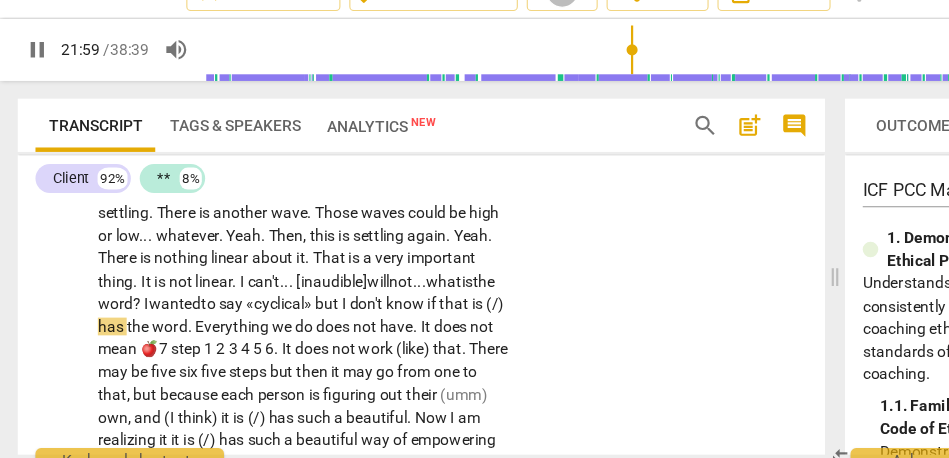 click on "to" at bounding box center [189, 305] 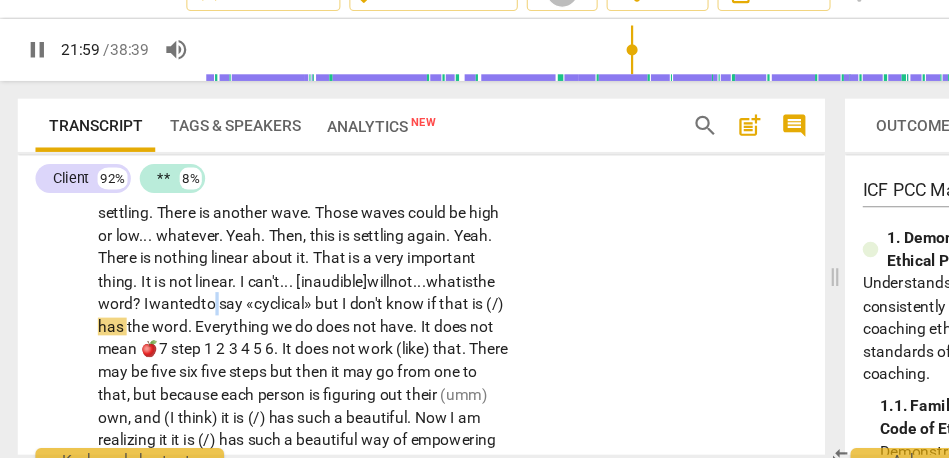 click on "to" at bounding box center [189, 305] 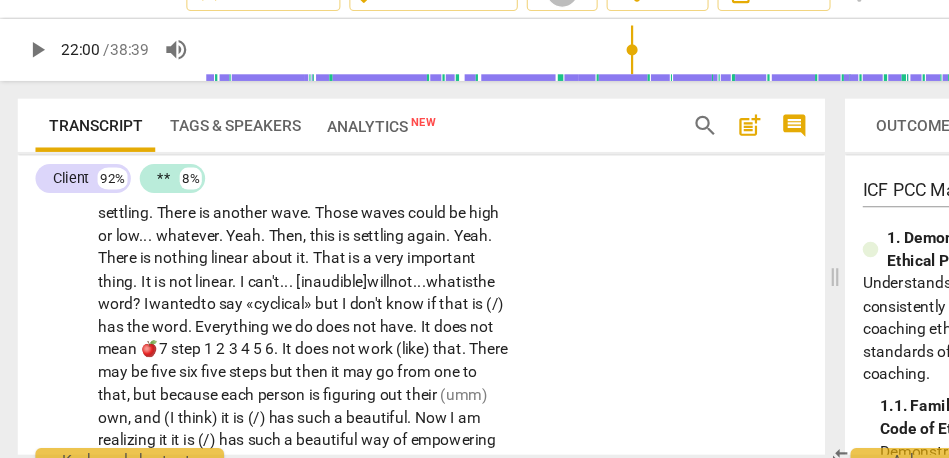 drag, startPoint x: 204, startPoint y: 385, endPoint x: 244, endPoint y: 386, distance: 40.012497 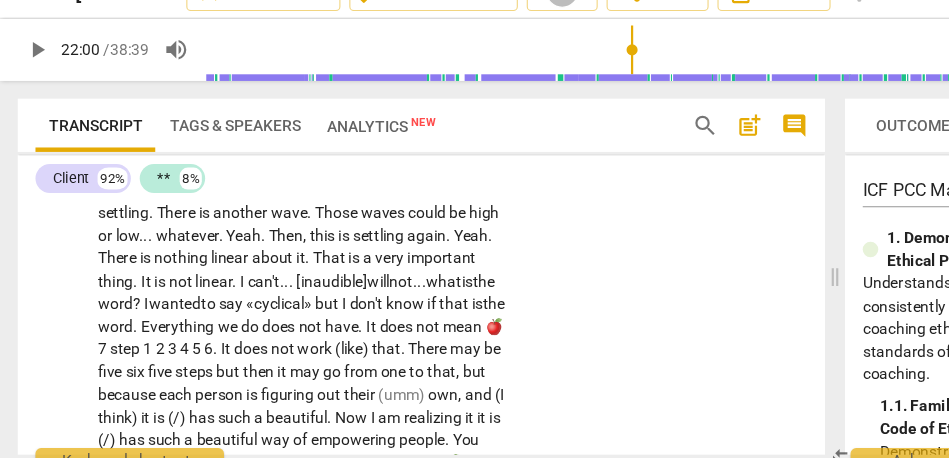 click on "if" at bounding box center [390, 305] 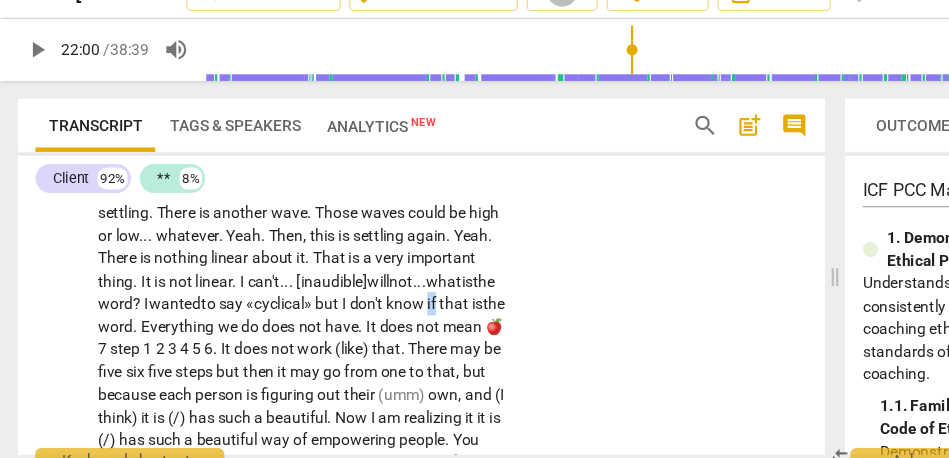 click on "if" at bounding box center (390, 305) 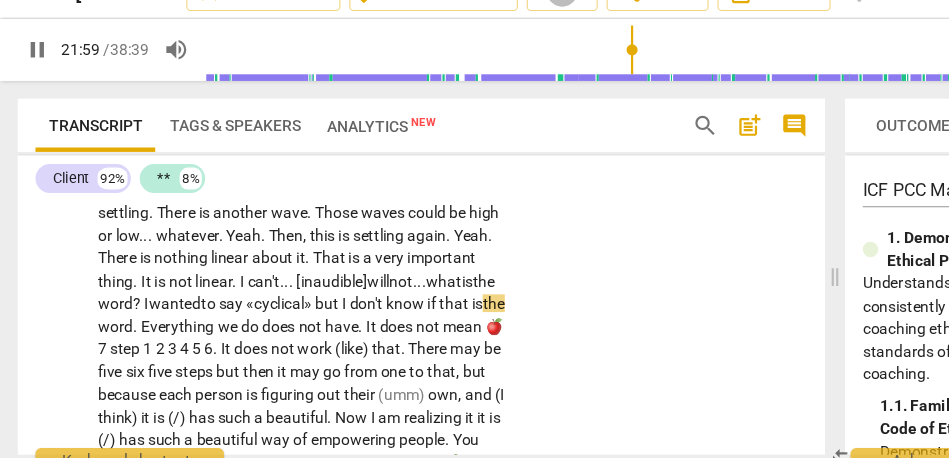 scroll, scrollTop: 6145, scrollLeft: 0, axis: vertical 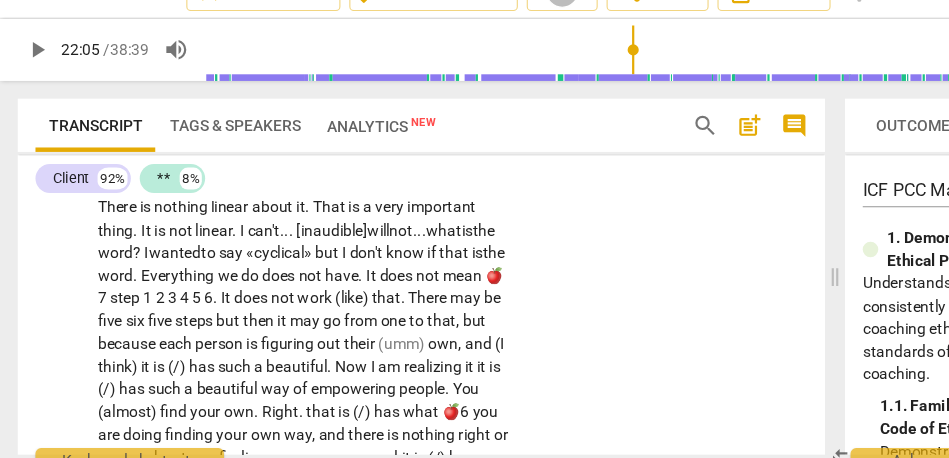 click on "It" at bounding box center [336, 280] 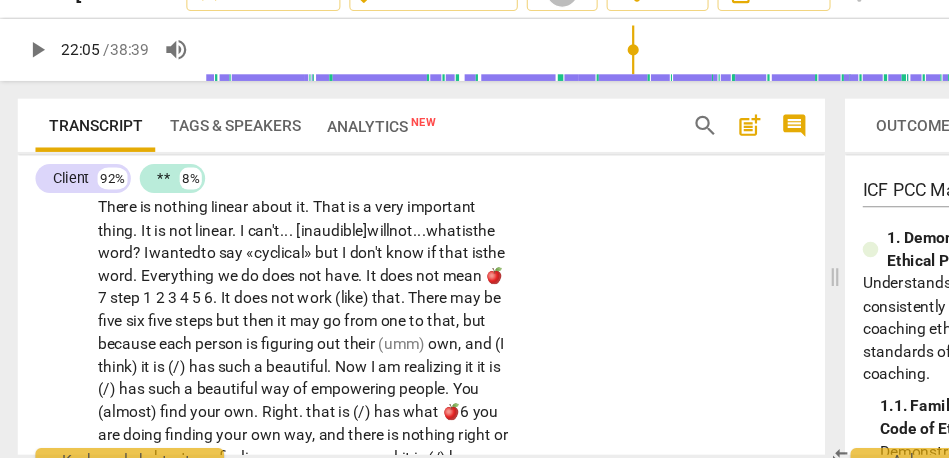 click on "Everything" at bounding box center (161, 280) 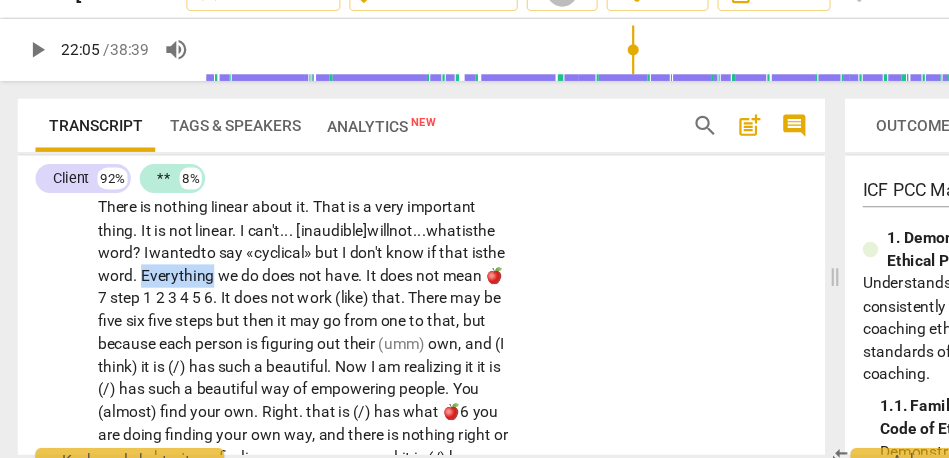 click on "Everything" at bounding box center [161, 280] 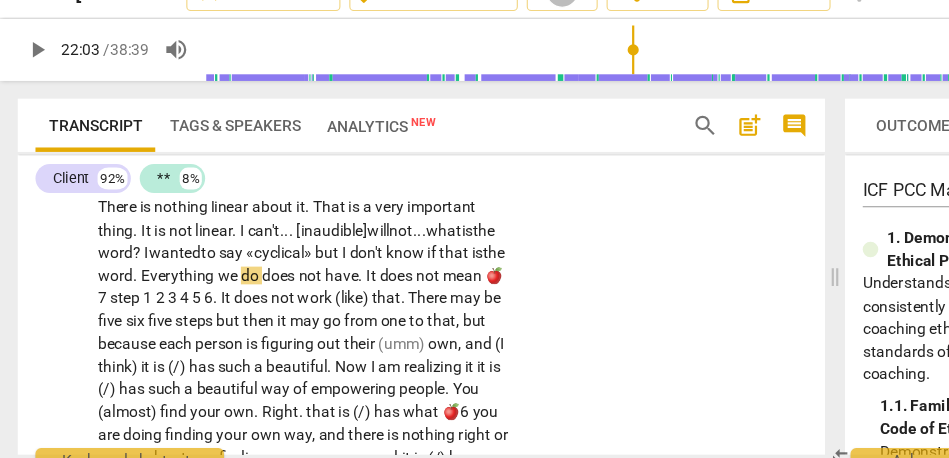 click on "does" at bounding box center (252, 280) 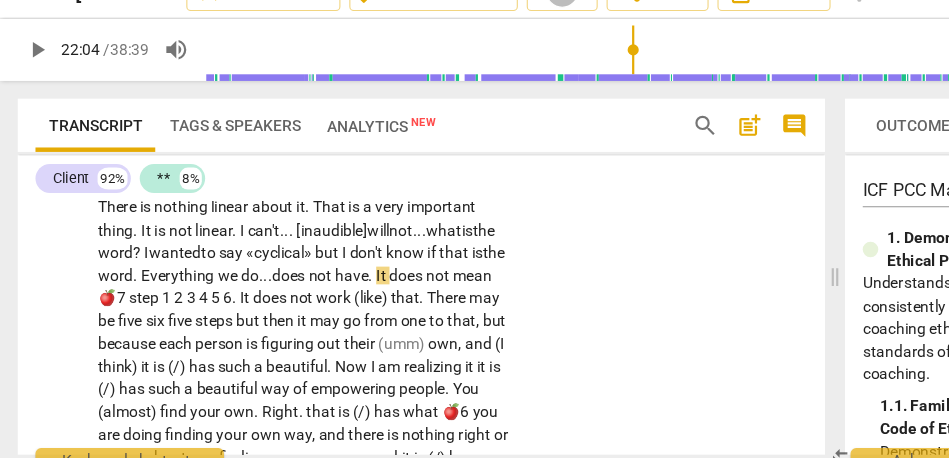 click on "Yeah .   Yeah .   I   would   think   that ,   if   I   use   the   parts   I   use   for   (20:31)   [laughter]   when   I   go   on   my   walks ,   I   would   think   the   beginning   is   pretty   level .   It   is   quite   a   straightforward   easy   walk . . .   pretty   level .   The   external   environment   is   controlled . . .   not   controlled . . .   there   is   safety .   It   is   something   that   is   contained . . .   I   think   the   word   is   contained .   Then ,   I   would   see   the   middle   part   of   it   being   a   bit   of   a   challenge .   Maybe ,   that   is   why   the   image   of   the   arc   came   to   me   (21:04)   [laughter]   because   you   are   going   to   climb   up   something .   You   are   going   to   put   some   effort   into   this   thing .   Yeah .   Maybe ,   now   that   I   am   thinking   more   about—maybe—it   is   not   really   an   arc .   It   is   more   a   wave ,   so   it   is   like   a   still   ocean .   Then ,     is" at bounding box center [273, 219] 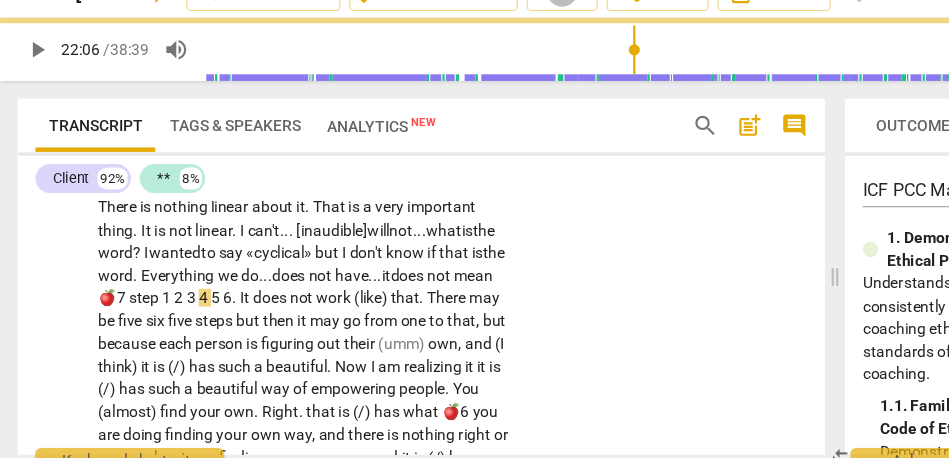 click on "step" at bounding box center (131, 300) 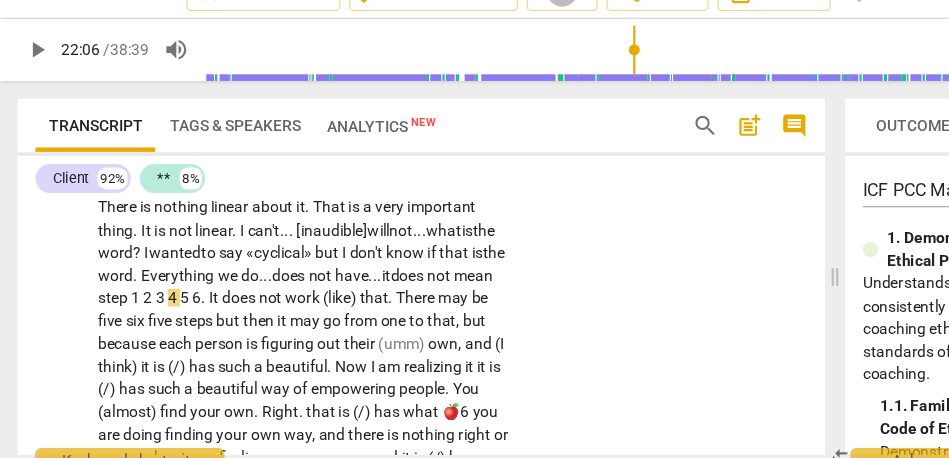 click on "mean" at bounding box center [426, 280] 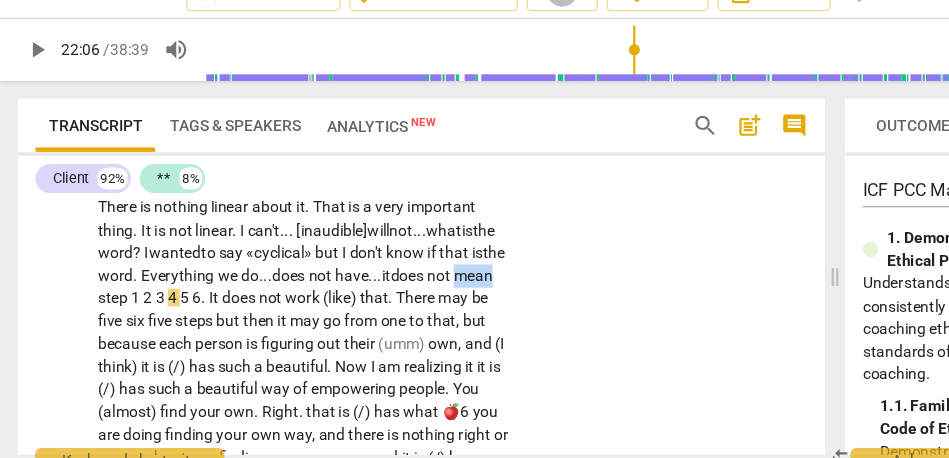 click on "mean" at bounding box center [426, 280] 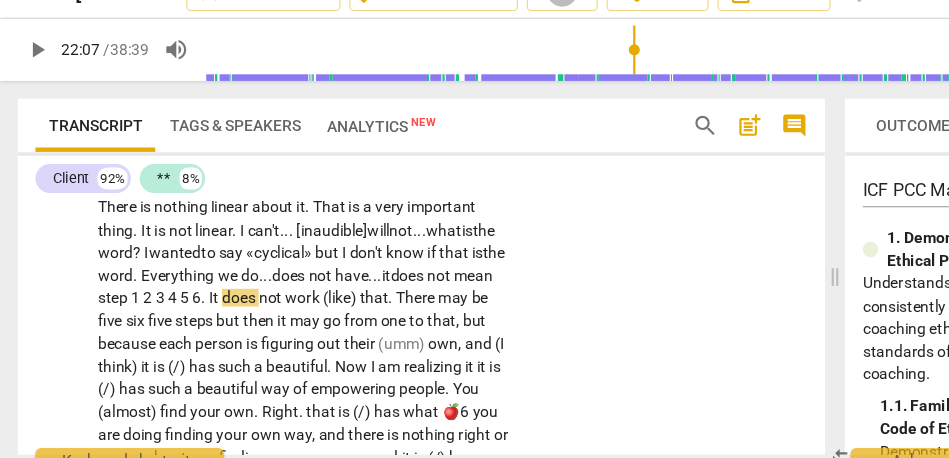 click on "step" at bounding box center (103, 300) 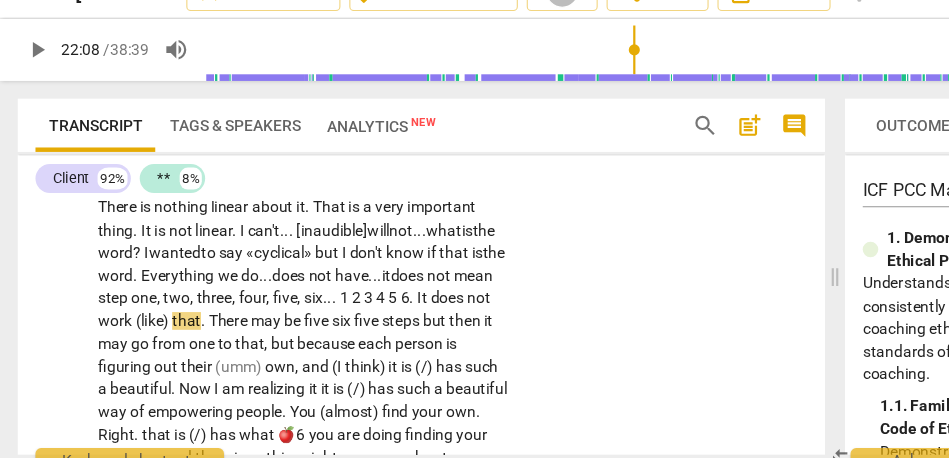 drag, startPoint x: 196, startPoint y: 382, endPoint x: 205, endPoint y: 377, distance: 10.29563 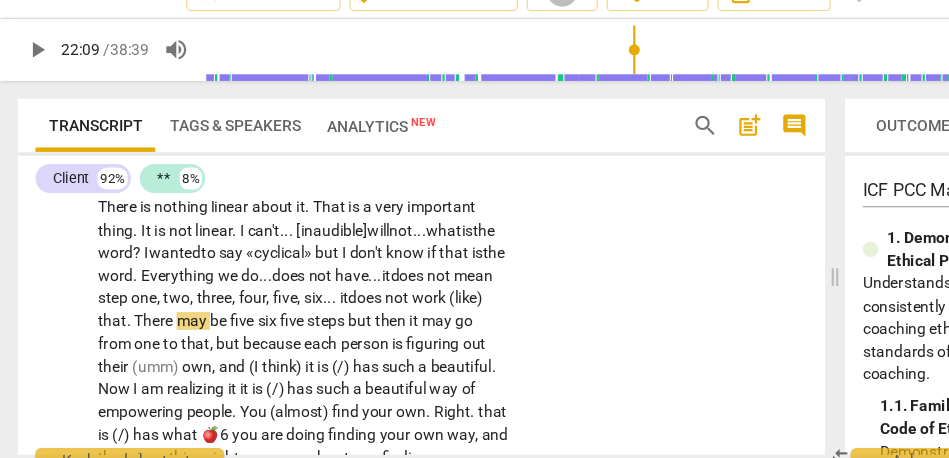 click on "(like)" at bounding box center [420, 300] 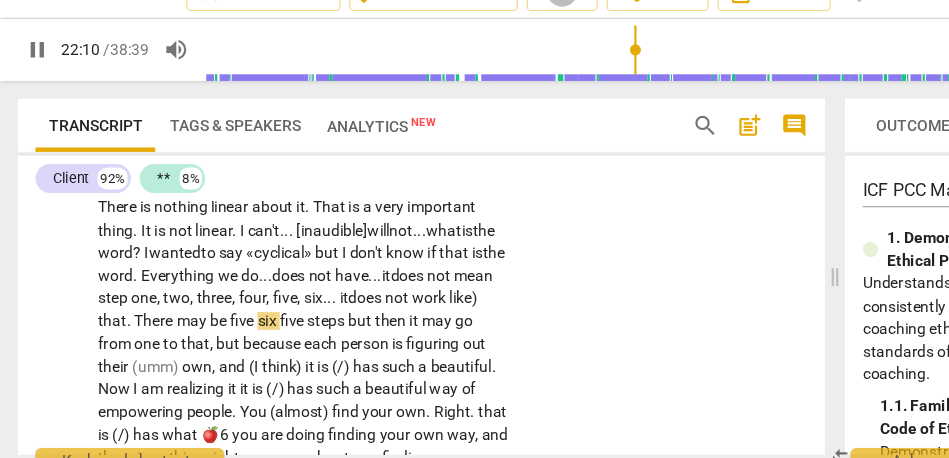 click on "that" at bounding box center [101, 321] 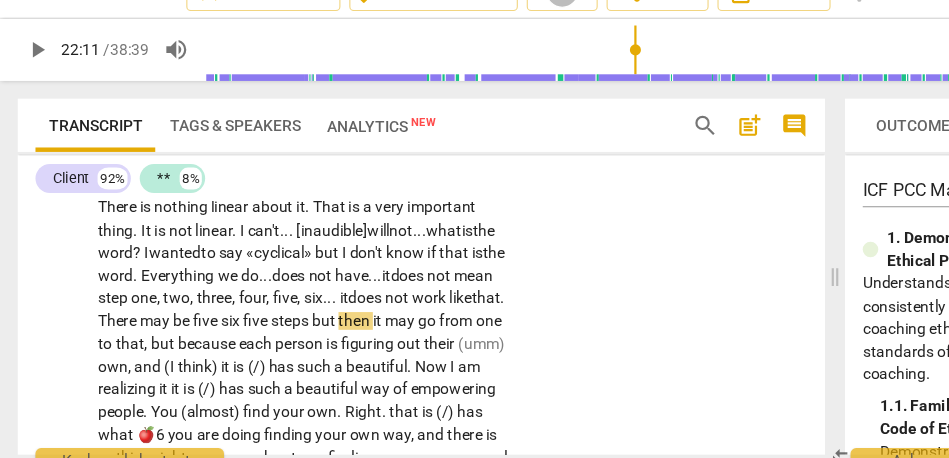 click on "that" at bounding box center (438, 300) 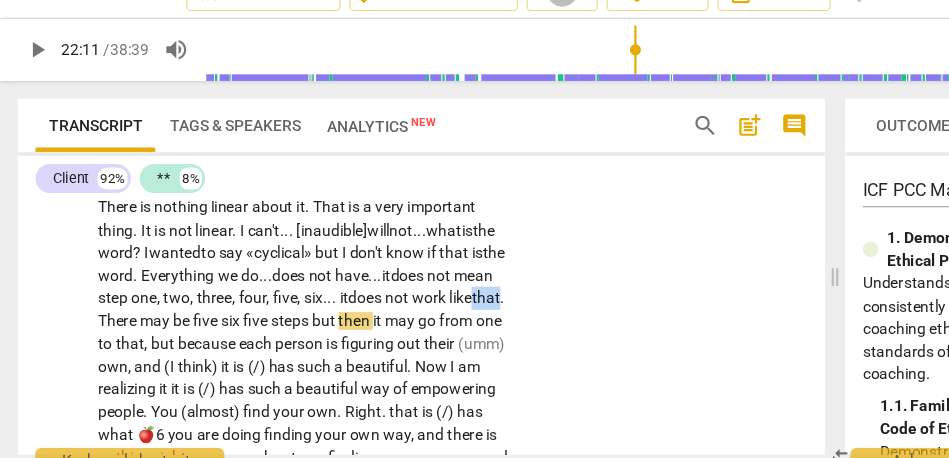 click on "that" at bounding box center [438, 300] 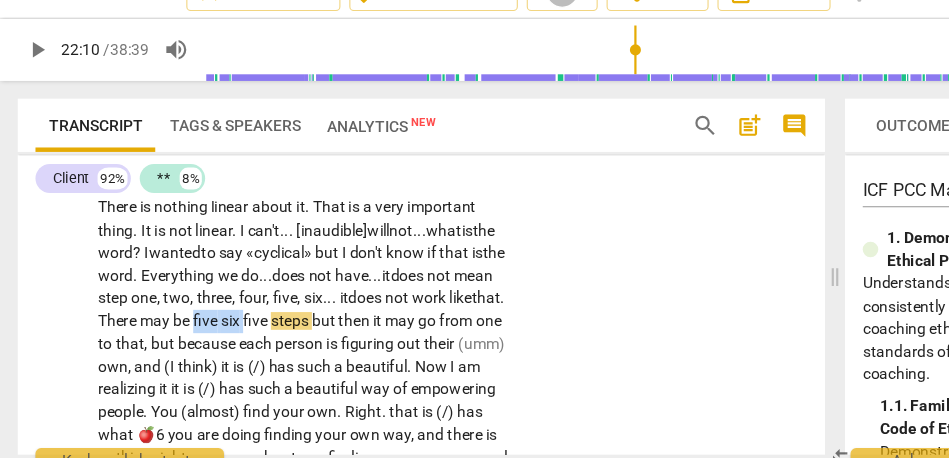 drag, startPoint x: 415, startPoint y: 384, endPoint x: 370, endPoint y: 384, distance: 45 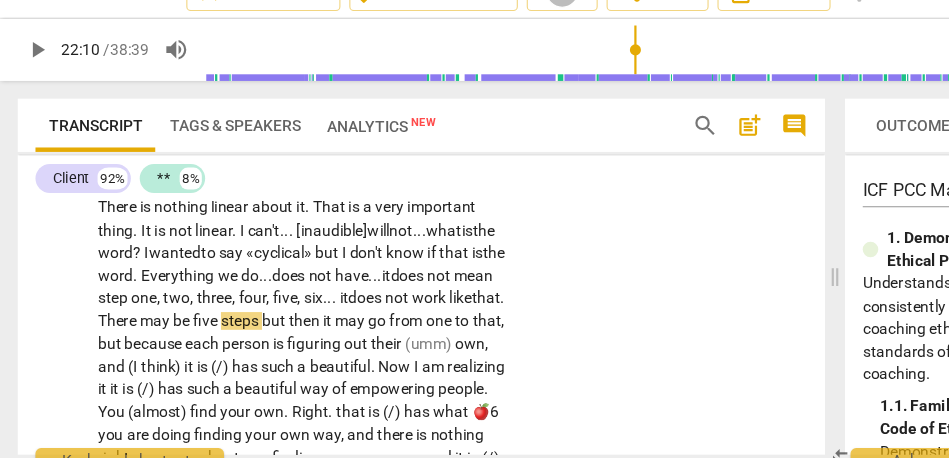 click on "may" at bounding box center [141, 321] 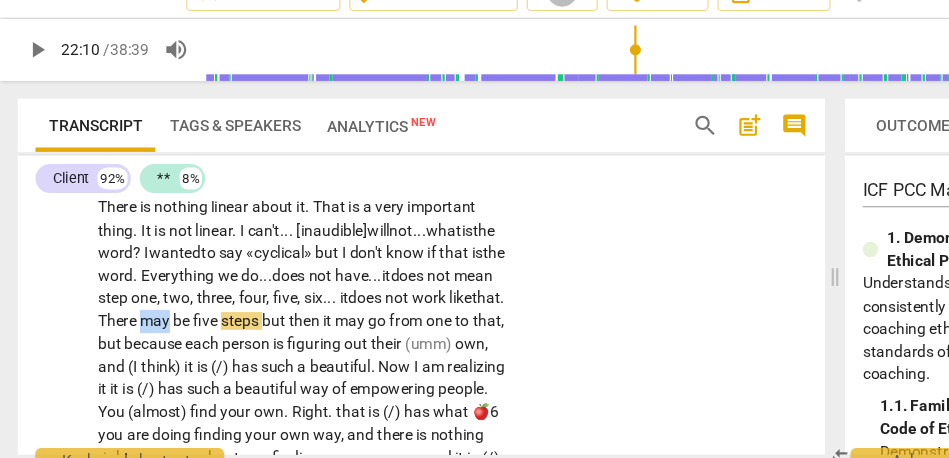 click on "may" at bounding box center (141, 321) 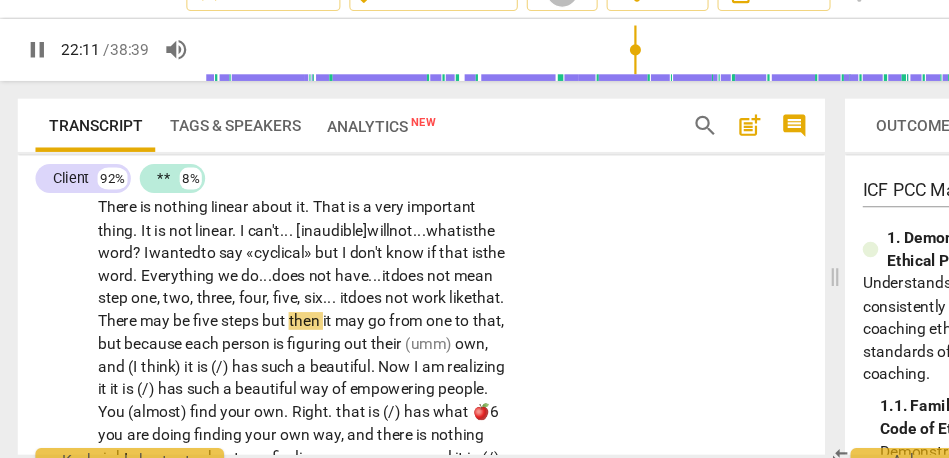click on "but" at bounding box center (248, 321) 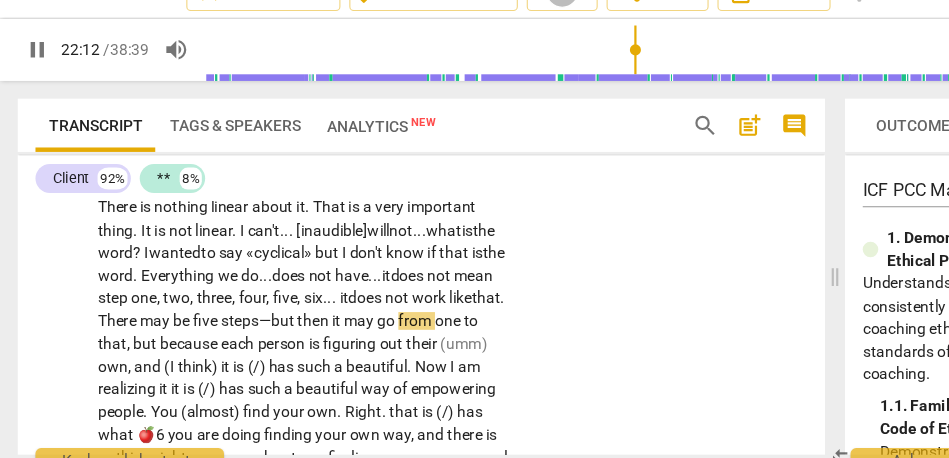 click on "then" at bounding box center (283, 321) 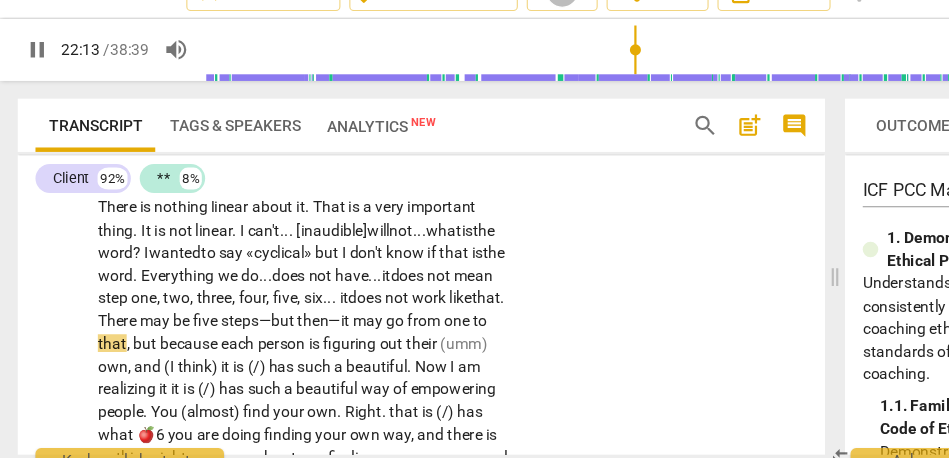 scroll, scrollTop: 6193, scrollLeft: 0, axis: vertical 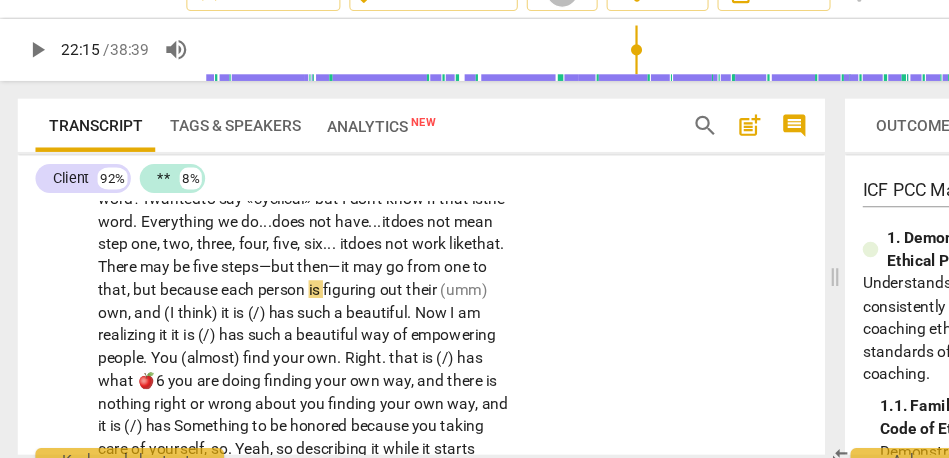 click on "but" at bounding box center (132, 293) 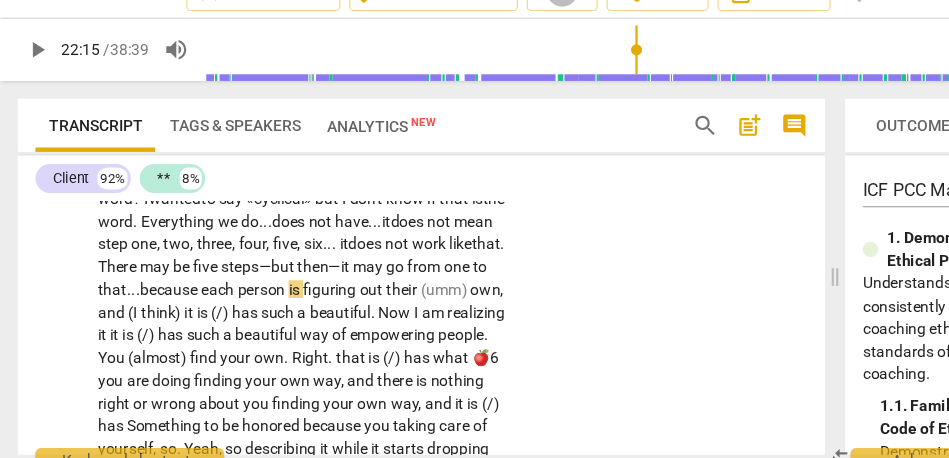 click on "Yeah .   Yeah .   I   would   think   that ,   if   I   use   the   parts   I   use   for   (20:31)   [laughter]   when   I   go   on   my   walks ,   I   would   think   the   beginning   is   pretty   level .   It   is   quite   a   straightforward   easy   walk . . .   pretty   level .   The   external   environment   is   controlled . . .   not   controlled . . .   there   is   safety .   It   is   something   that   is   contained . . .   I   think   the   word   is   contained .   Then ,   I   would   see   the   middle   part   of   it   being   a   bit   of   a   challenge .   Maybe ,   that   is   why   the   image   of   the   arc   came   to   me   (21:04)   [laughter]   because   you   are   going   to   climb   up   something .   You   are   going   to   put   some   effort   into   this   thing .   Yeah .   Maybe ,   now   that   I   am   thinking   more   about—maybe—it   is   not   really   an   arc .   It   is   more   a   wave ,   so   it   is   like   a   still   ocean .   Then ,     is" at bounding box center [273, 171] 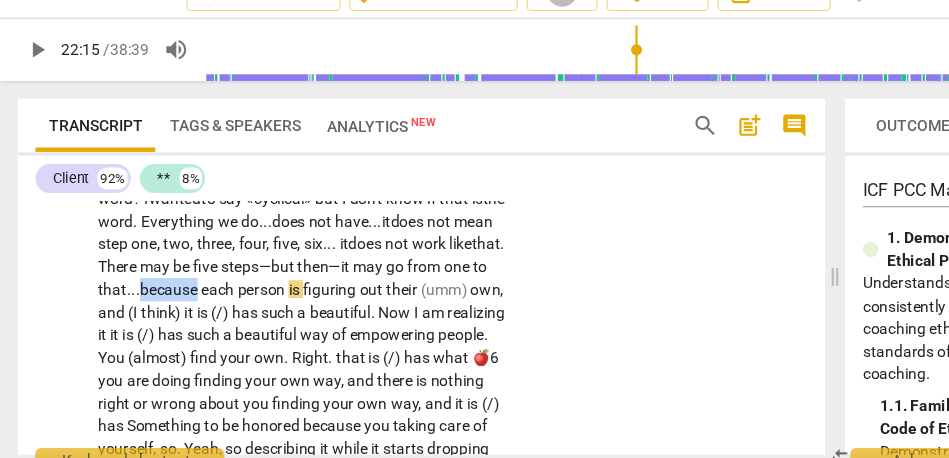 click on "Yeah .   Yeah .   I   would   think   that ,   if   I   use   the   parts   I   use   for   (20:31)   [laughter]   when   I   go   on   my   walks ,   I   would   think   the   beginning   is   pretty   level .   It   is   quite   a   straightforward   easy   walk . . .   pretty   level .   The   external   environment   is   controlled . . .   not   controlled . . .   there   is   safety .   It   is   something   that   is   contained . . .   I   think   the   word   is   contained .   Then ,   I   would   see   the   middle   part   of   it   being   a   bit   of   a   challenge .   Maybe ,   that   is   why   the   image   of   the   arc   came   to   me   (21:04)   [laughter]   because   you   are   going   to   climb   up   something .   You   are   going   to   put   some   effort   into   this   thing .   Yeah .   Maybe ,   now   that   I   am   thinking   more   about—maybe—it   is   not   really   an   arc .   It   is   more   a   wave ,   so   it   is   like   a   still   ocean .   Then ,     is" at bounding box center [273, 171] 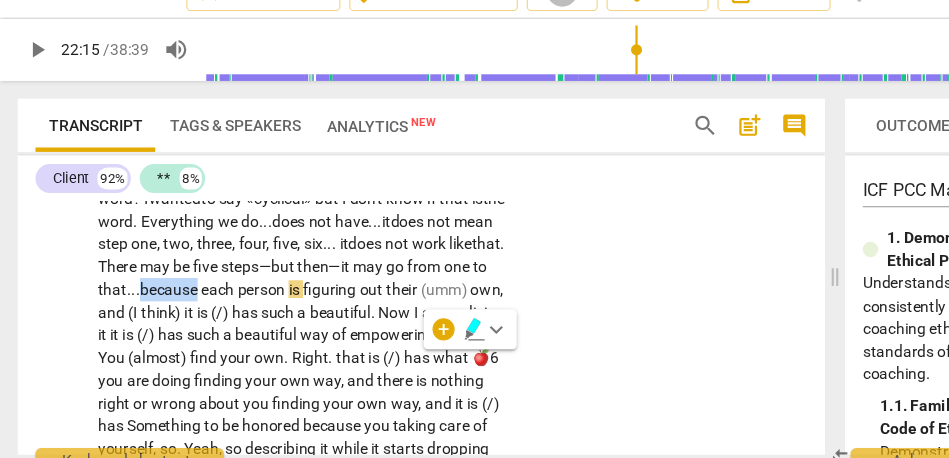 click on "because" at bounding box center [153, 293] 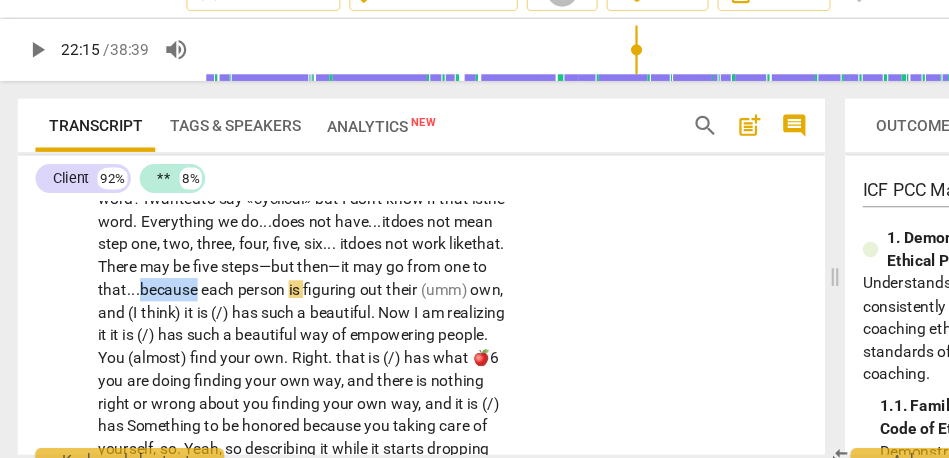 click on "because" at bounding box center [153, 293] 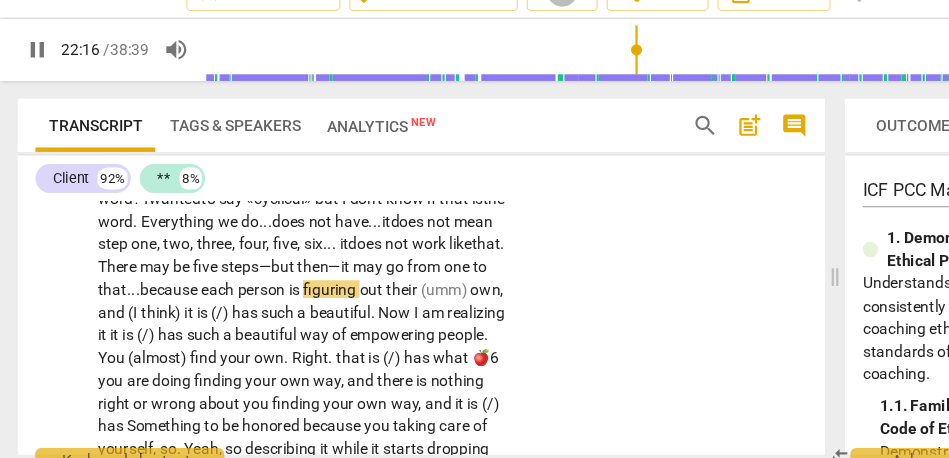 click on "own" at bounding box center [437, 293] 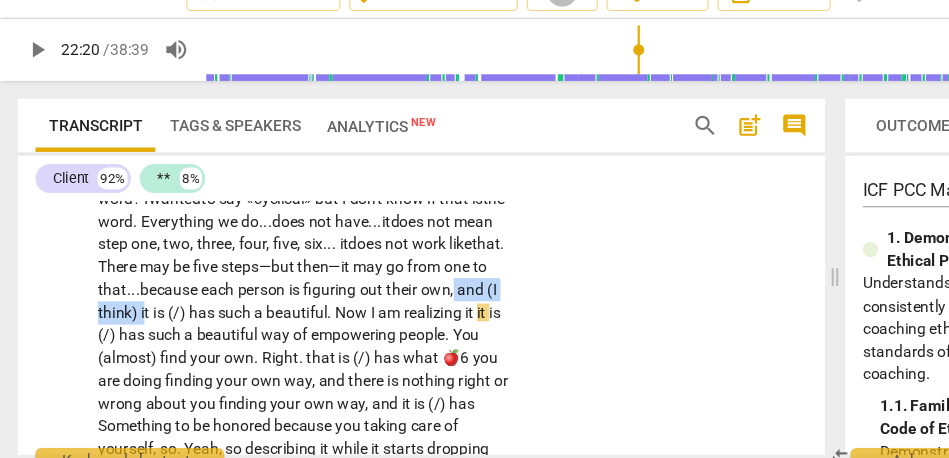 drag, startPoint x: 367, startPoint y: 375, endPoint x: 284, endPoint y: 372, distance: 83.0542 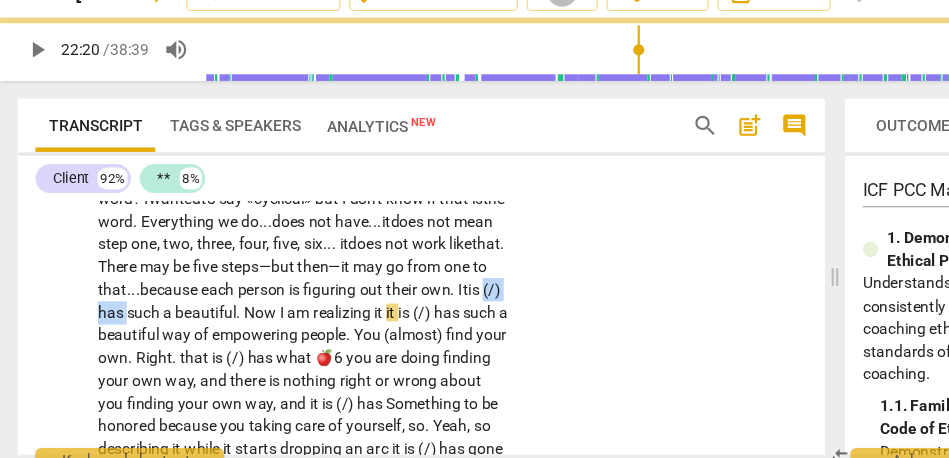 drag, startPoint x: 313, startPoint y: 373, endPoint x: 357, endPoint y: 378, distance: 44.28318 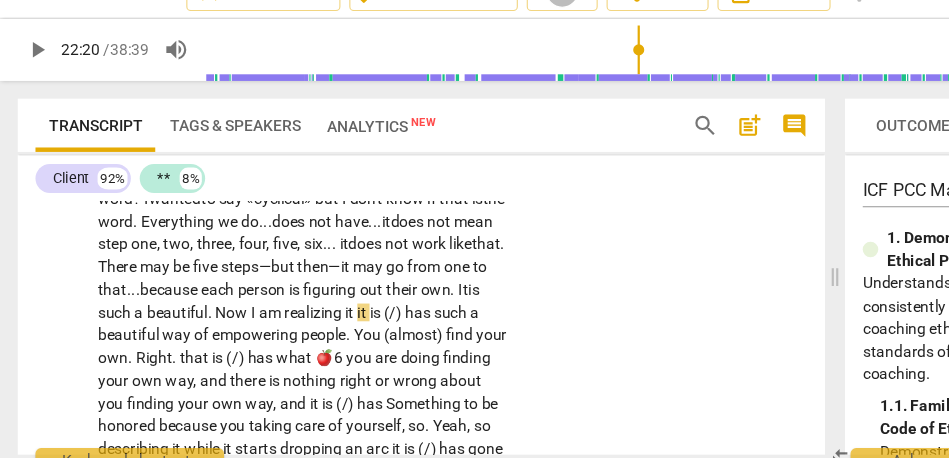 click on "such" at bounding box center (104, 314) 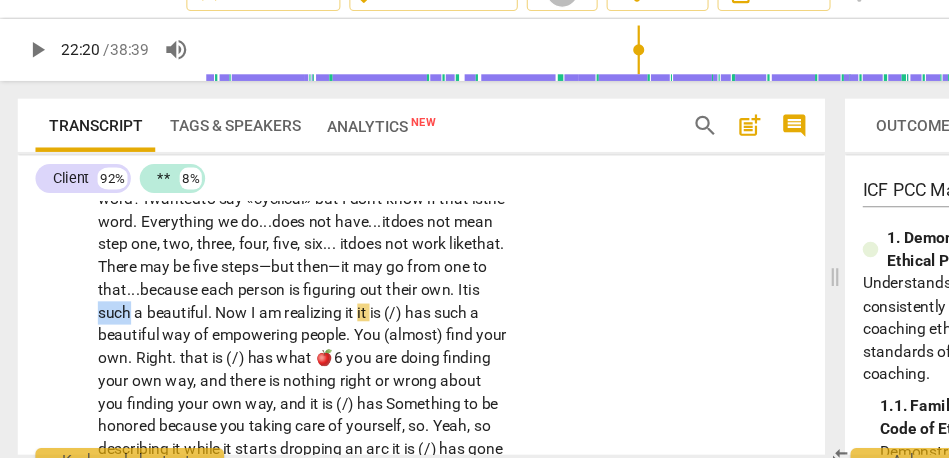 click on "such" at bounding box center [104, 314] 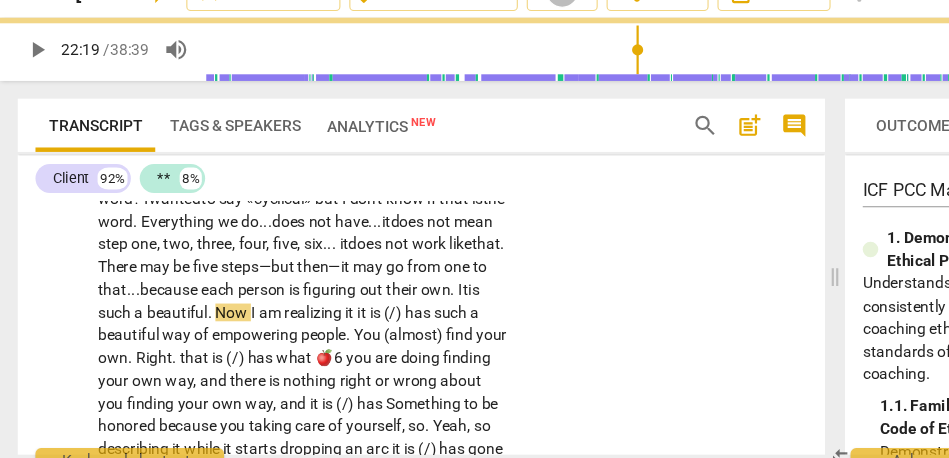 click on "Now" at bounding box center [210, 314] 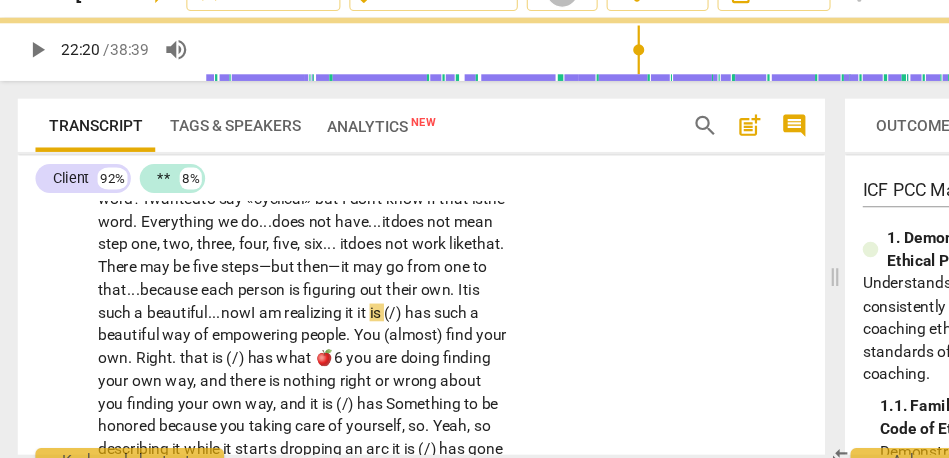 click on "now" at bounding box center [212, 314] 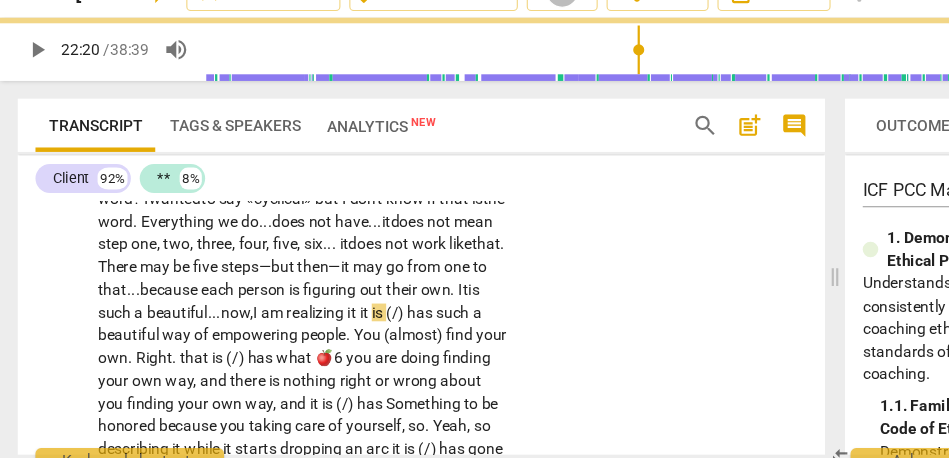 click on "CL play_arrow pause 20:22 + Add competency keyboard_arrow_right Yeah .   Yeah .   I   would   think   that ,   if   I   use   the   parts   I   use   for   (20:31)   [laughter]   when   I   go   on   my   walks ,   I   would   think   the   beginning   is   pretty   level .   It   is   quite   a   straightforward   easy   walk . . .   pretty   level .   The   external   environment   is   controlled . . .   not   controlled . . .   there   is   safety .   It   is   something   that   is   contained . . .   I   think   the   word   is   contained .   Then ,   I   would   see   the   middle   part   of   it   being   a   bit   of   a   challenge .   Maybe ,   that   is   why   the   image   of   the   arc   came   to   me   (21:04)   [laughter]   because   you   are   going   to   climb   up   something .   You   are   going   to   put   some   effort   into   this   thing .   Yeah .   Maybe ,   now   that   I   am   thinking   more   about—maybe—it   is   not   really   an   arc .   It   is   more   a   ," at bounding box center (380, 144) 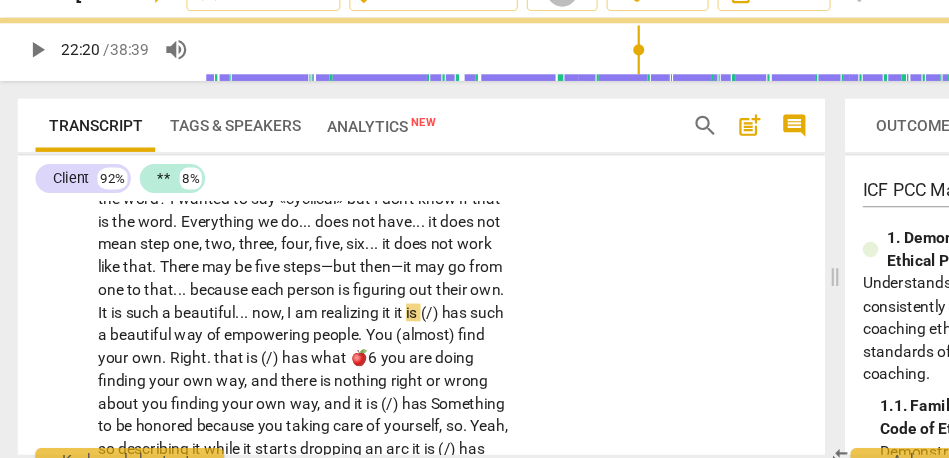 scroll, scrollTop: 6183, scrollLeft: 0, axis: vertical 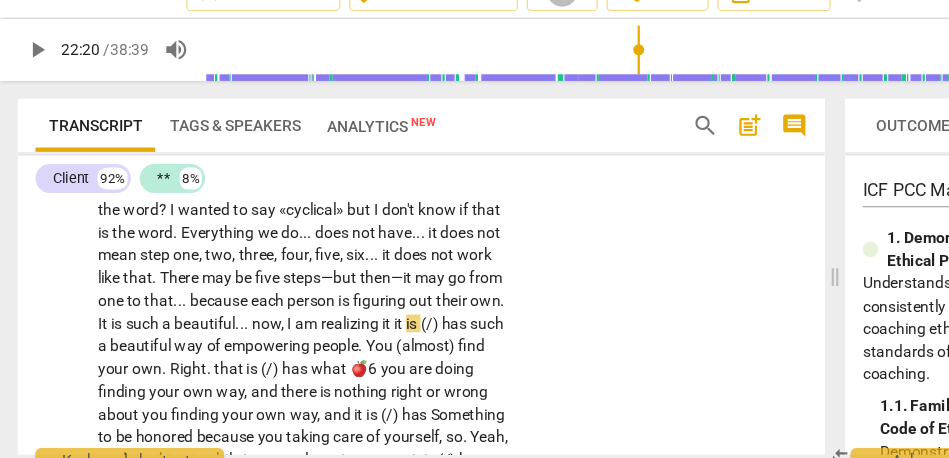 click on "," at bounding box center (256, 324) 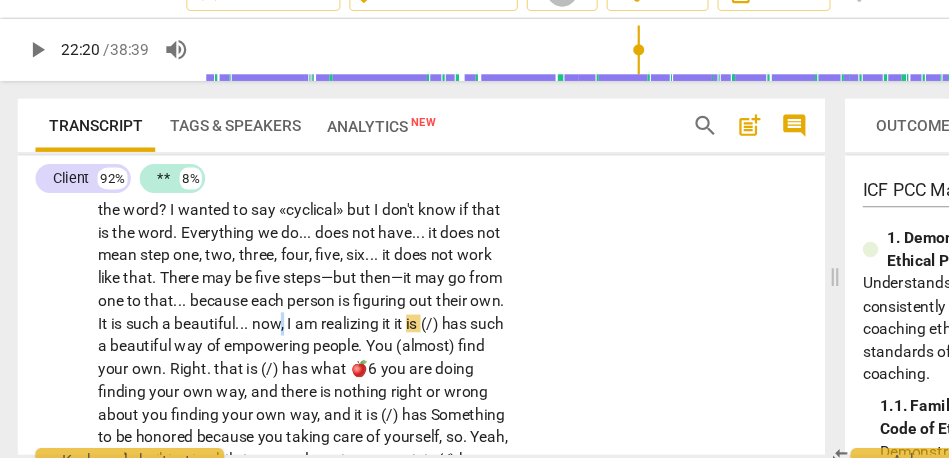 click on "," at bounding box center (256, 324) 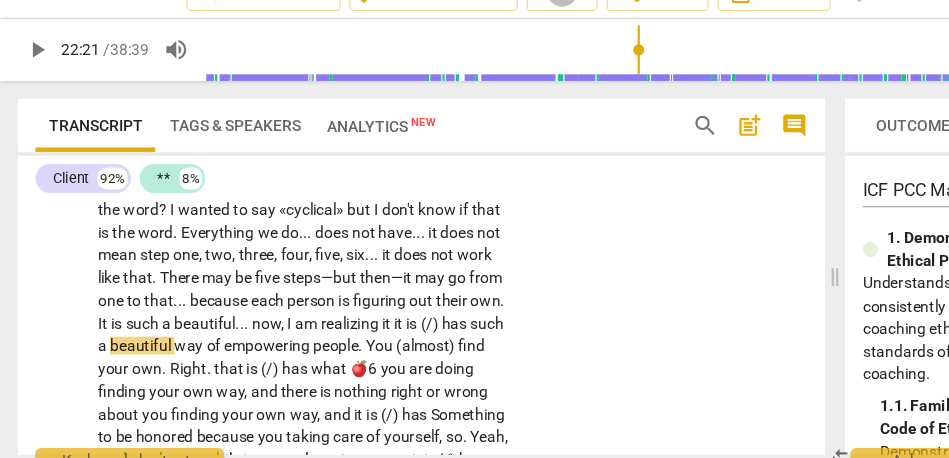 click on "realizing" at bounding box center [316, 324] 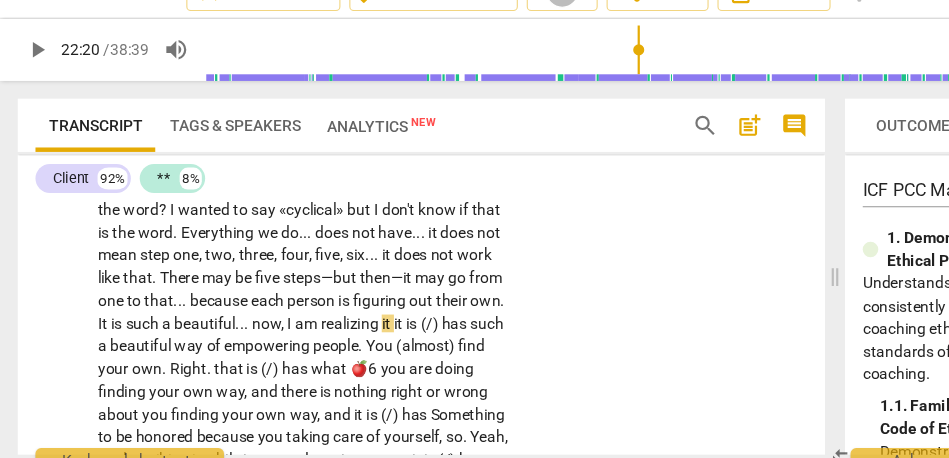 click on "it" at bounding box center [360, 324] 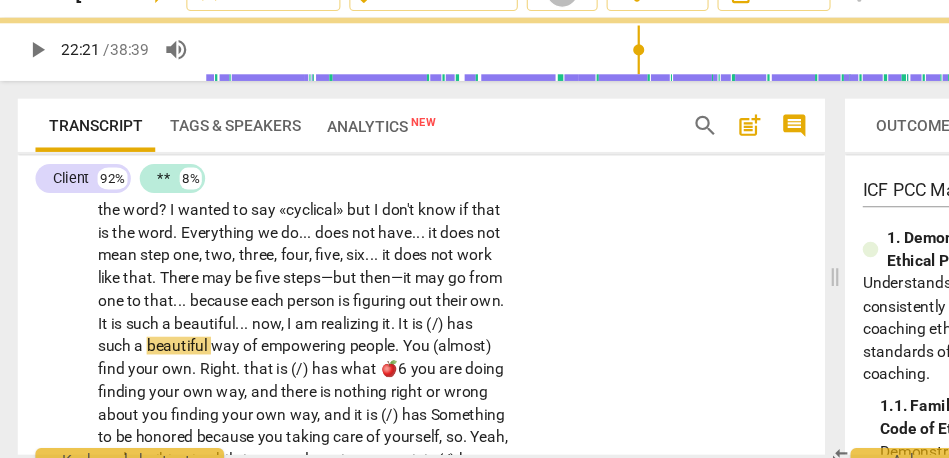 click on "has" at bounding box center [414, 324] 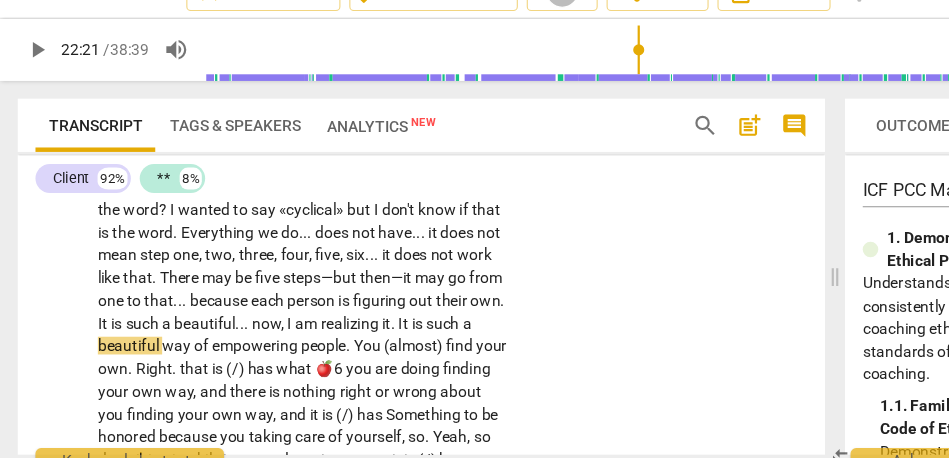 click on "CL play_arrow pause 20:22 + Add competency keyboard_arrow_right Yeah .   Yeah .   I   would   think   that ,   if   I   use   the   parts   I   use   for   (20:31)   [laughter]   when   I   go   on   my   walks ,   I   would   think   the   beginning   is   pretty   level .   It   is   quite   a   straightforward   easy   walk . . .   pretty   level .   The   external   environment   is   controlled . . .   not   controlled . . .   there   is   safety .   It   is   something   that   is   contained . . .   I   think   the   word   is   contained .   Then ,   I   would   see   the   middle   part   of   it   being   a   bit   of   a   challenge .   Maybe ,   that   is   why   the   image   of   the   arc   came   to   me   (21:04)   [laughter]   because   you   are   going   to   climb   up   something .   You   are   going   to   put   some   effort   into   this   thing .   Yeah .   Maybe ,   now   that   I   am   thinking   more   about—maybe—it   is   not   really   an   arc .   It   is   more   a   ," at bounding box center [380, 154] 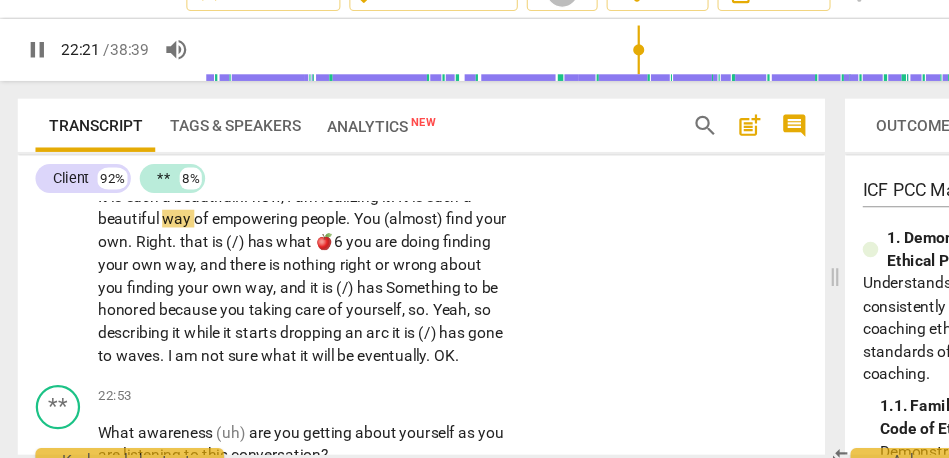 scroll, scrollTop: 6302, scrollLeft: 0, axis: vertical 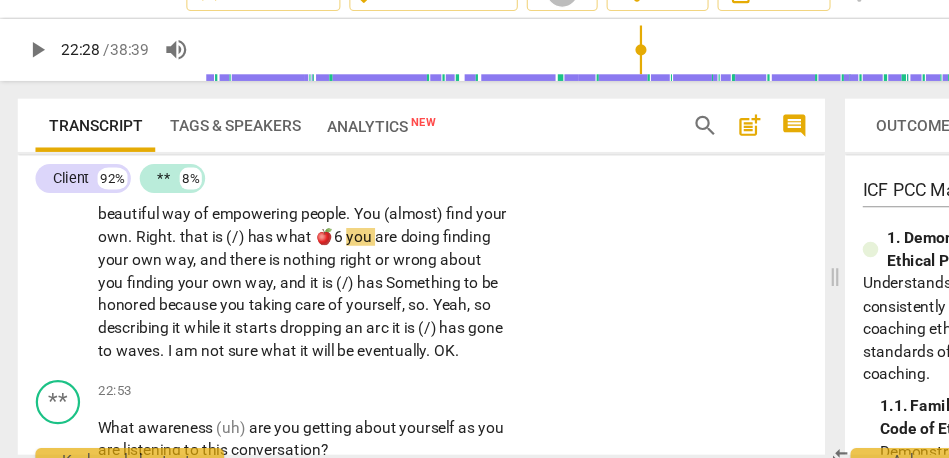 type on "1348" 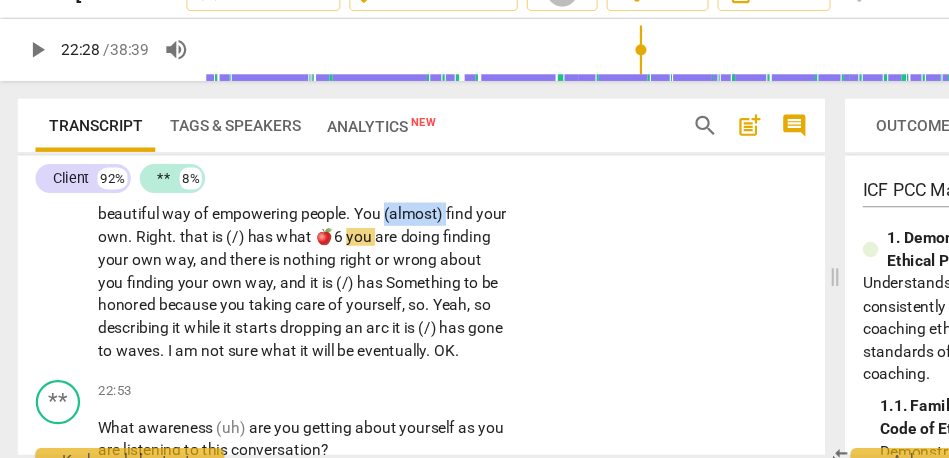 drag, startPoint x: 220, startPoint y: 305, endPoint x: 166, endPoint y: 304, distance: 54.00926 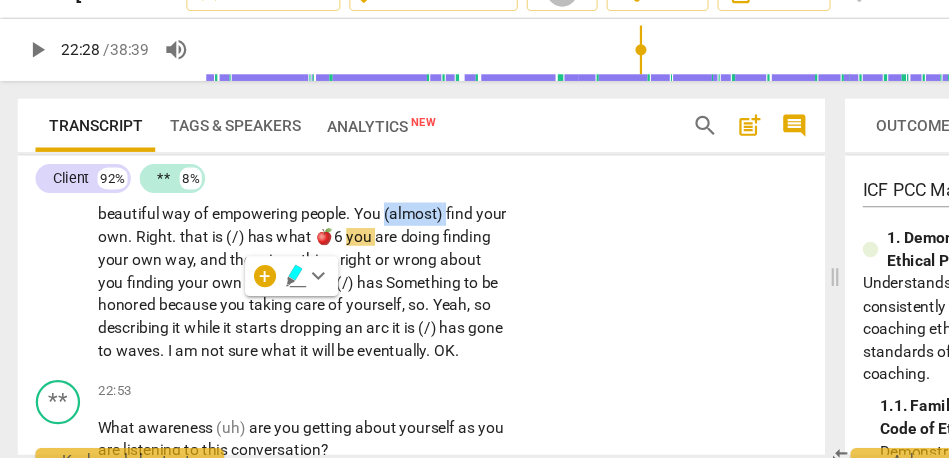 type 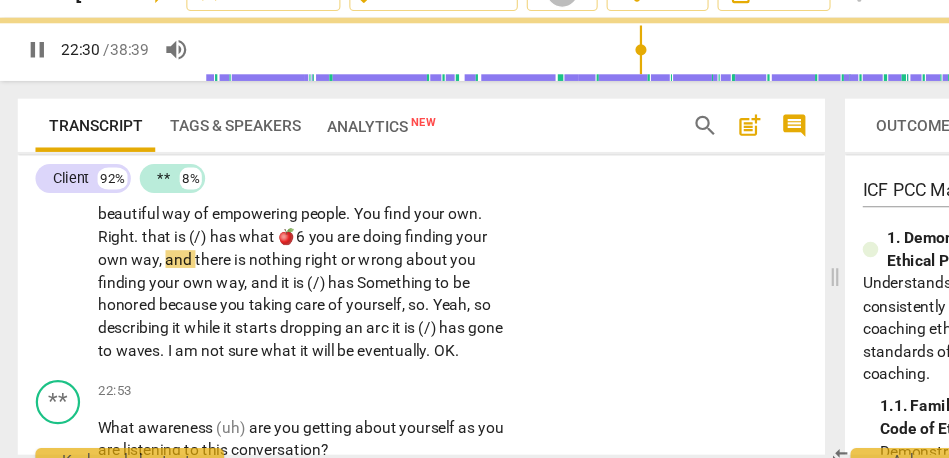 click on "You" at bounding box center [332, 225] 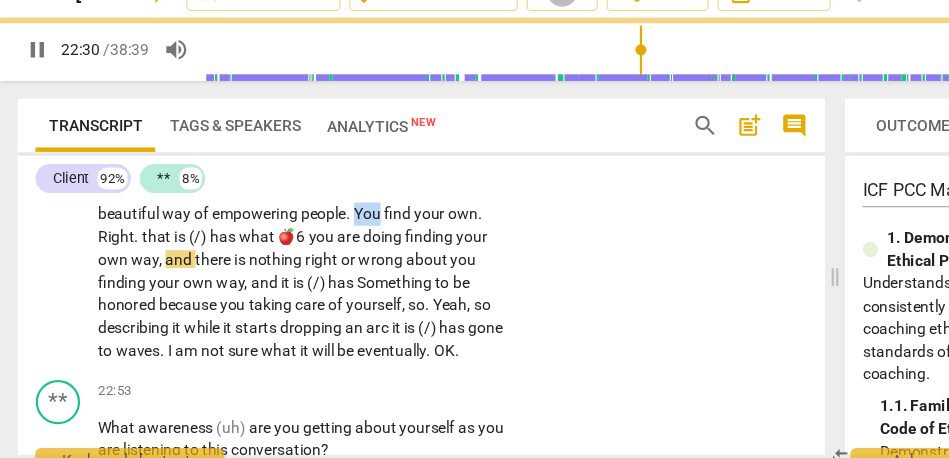 click on "You" at bounding box center [332, 225] 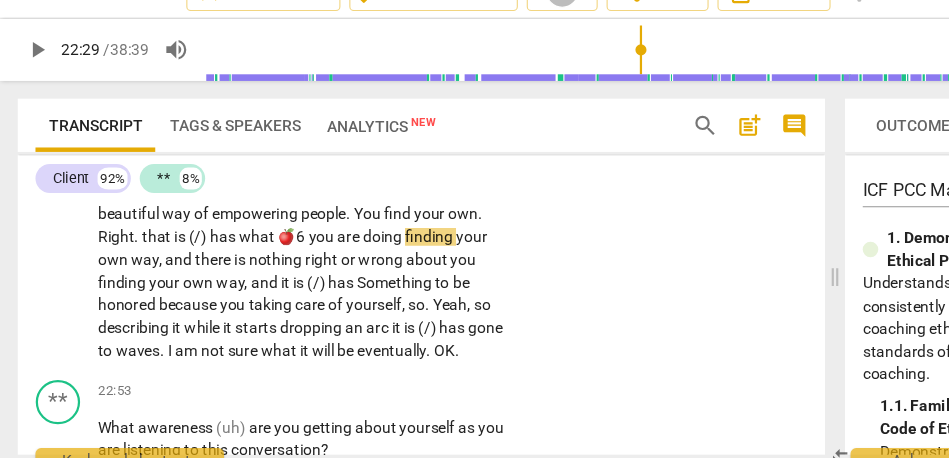 click on "that" at bounding box center [142, 246] 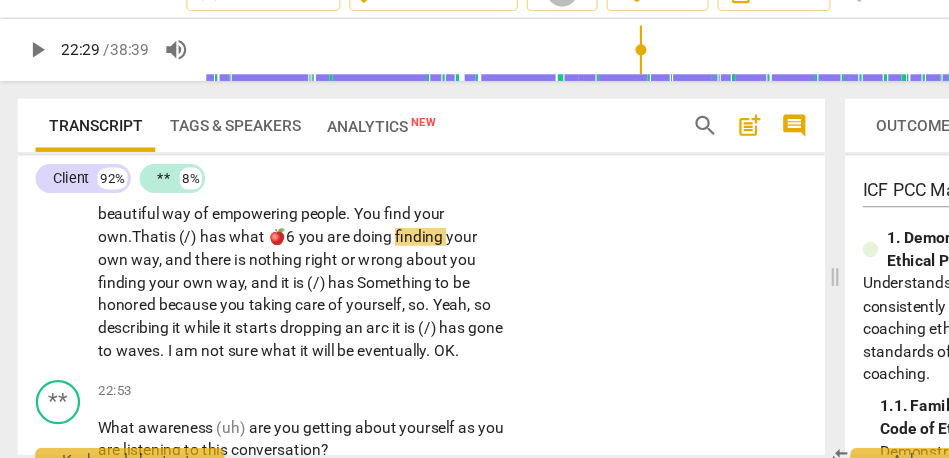click on "has" at bounding box center (193, 246) 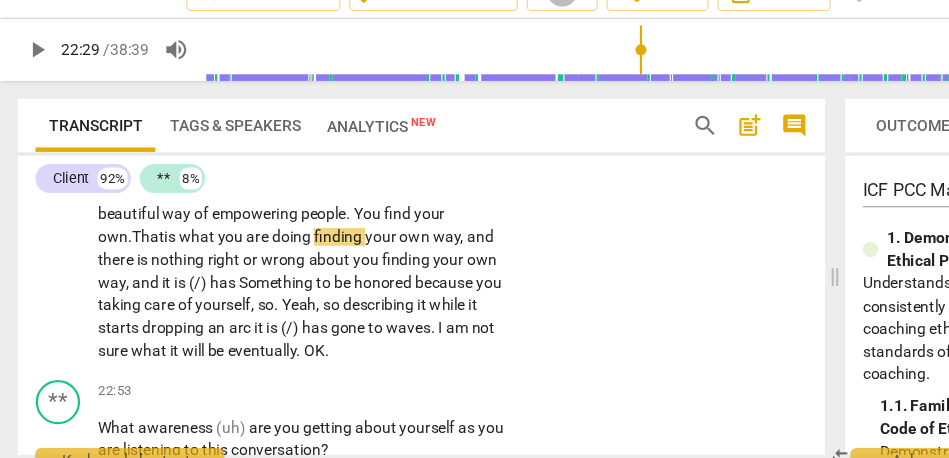 click on "you" at bounding box center [209, 246] 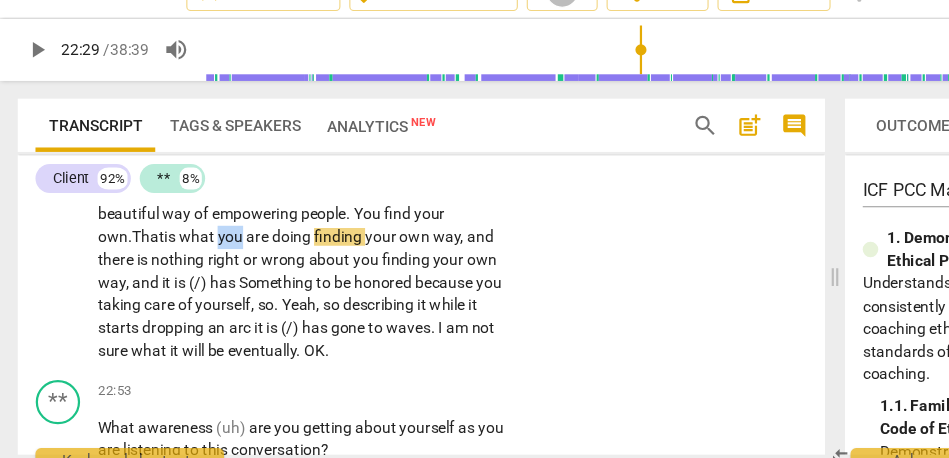 click on "you" at bounding box center [209, 246] 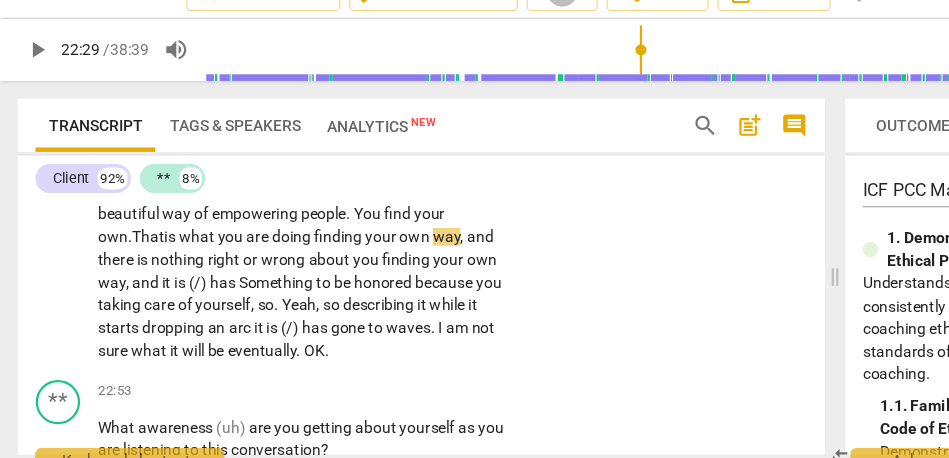 click on "Yeah .   Yeah .   I   would   think   that ,   if   I   use   the   parts   I   use   for   (20:31)   [laughter]   when   I   go   on   my   walks ,   I   would   think   the   beginning   is   pretty   level .   It   is   quite   a   straightforward   easy   walk . . .   pretty   level .   The   external   environment   is   controlled . . .   not   controlled . . .   there   is   safety .   It   is   something   that   is   contained . . .   I   think   the   word   is   contained .   Then ,   I   would   see   the   middle   part   of   it   being   a   bit   of   a   challenge .   Maybe ,   that   is   why   the   image   of   the   arc   came   to   me   (21:04)   [laughter]   because   you   are   going   to   climb   up   something .   You   are   going   to   put   some   effort   into   this   thing .   Yeah .   Maybe ,   now   that   I   am   thinking   more   about—maybe—it   is   not   really   an   arc .   It   is   more   a   wave ,   so   it   is   like   a   still   ocean .   Then ,     is" at bounding box center (273, 51) 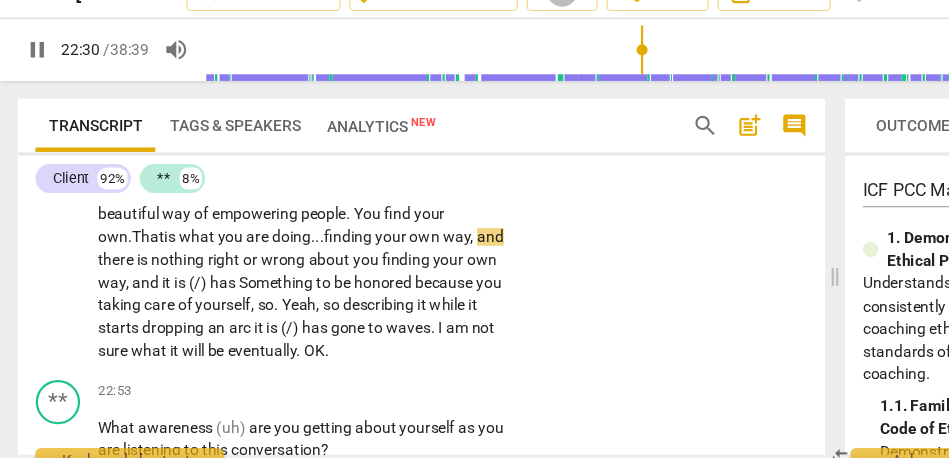 click on "there" at bounding box center [105, 266] 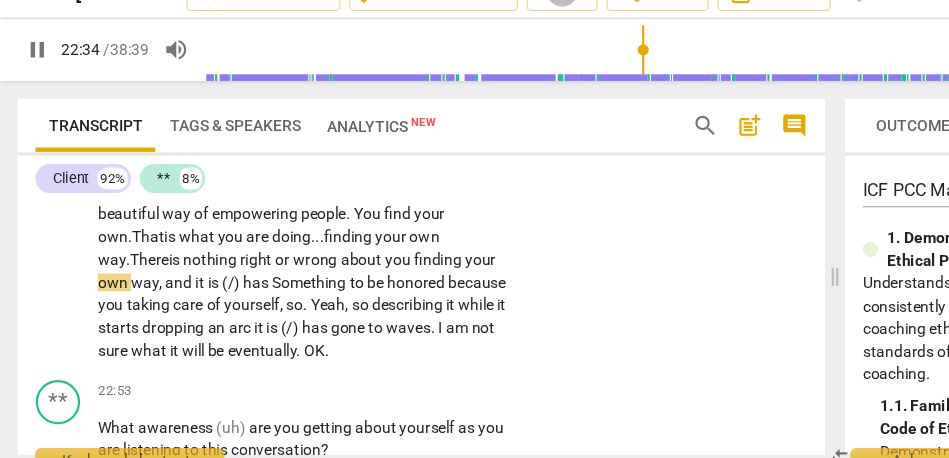 click on "about" at bounding box center [327, 266] 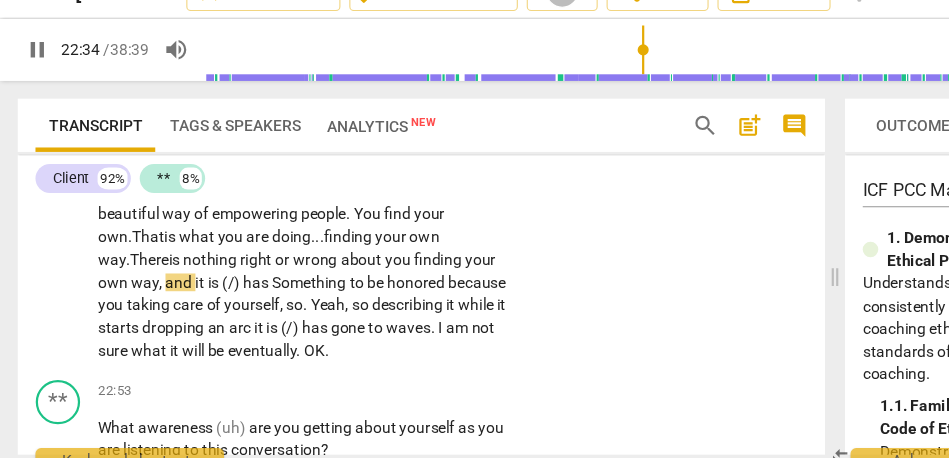 click on "about" at bounding box center (327, 266) 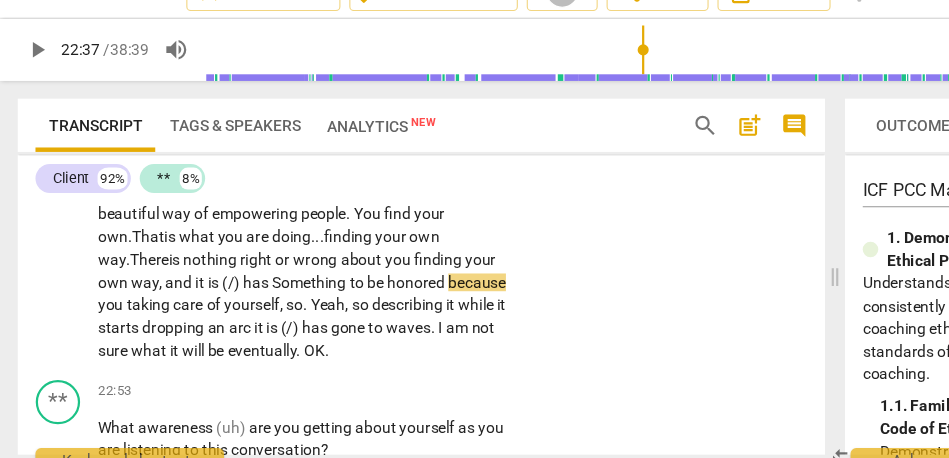click on "and" at bounding box center [162, 287] 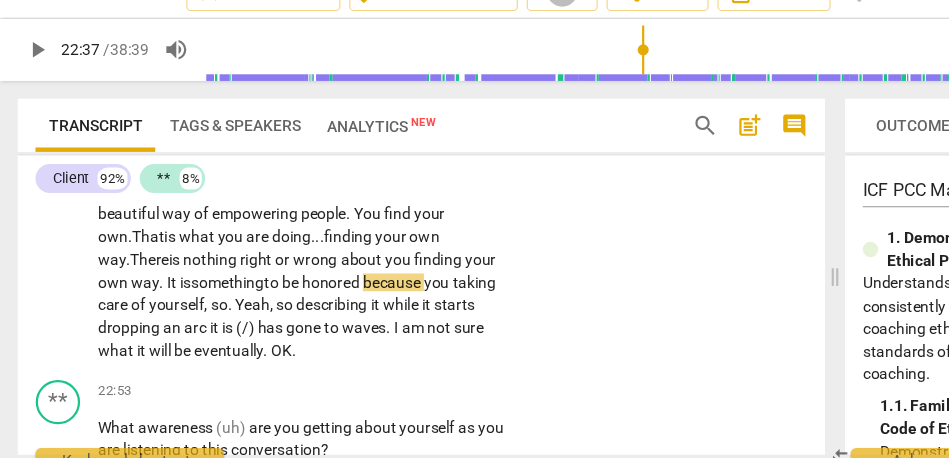 click on "something" at bounding box center (205, 287) 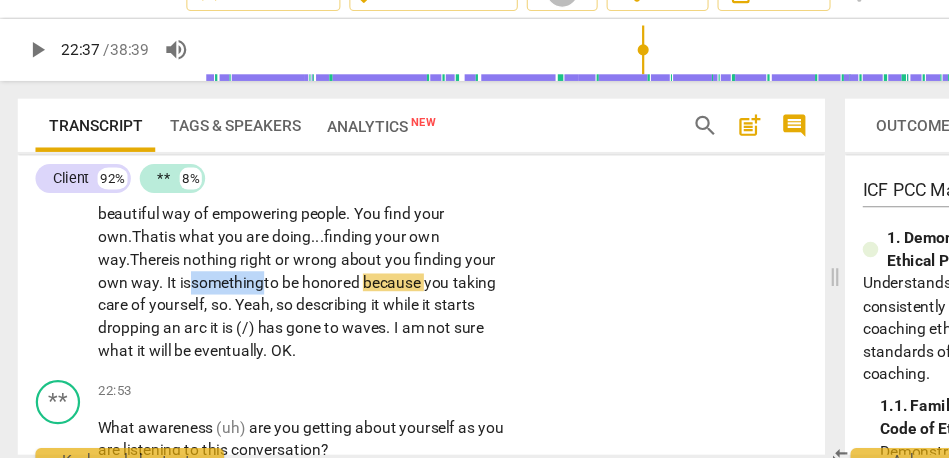 click on "something" at bounding box center [205, 287] 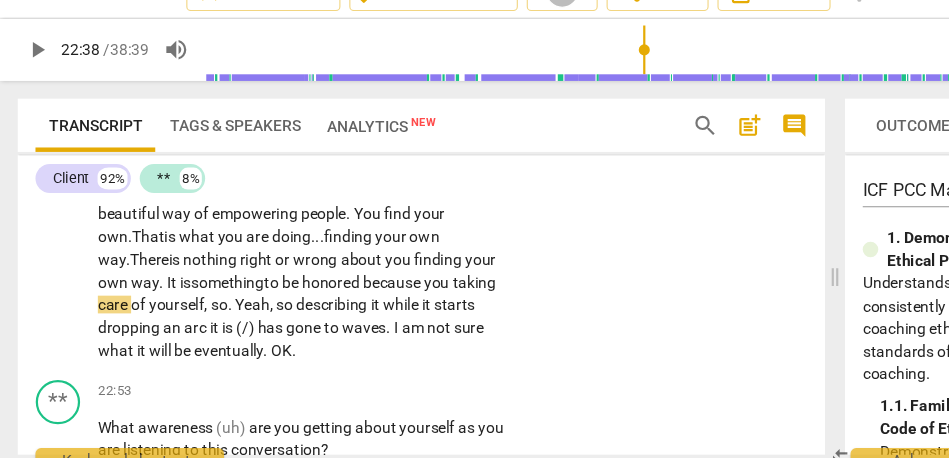 click on "you" at bounding box center (395, 287) 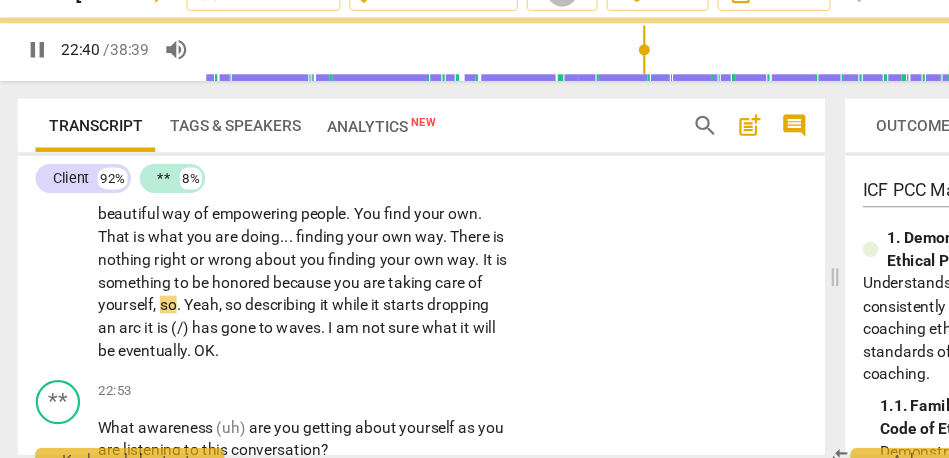 click on "play_arrow pause" at bounding box center [62, 52] 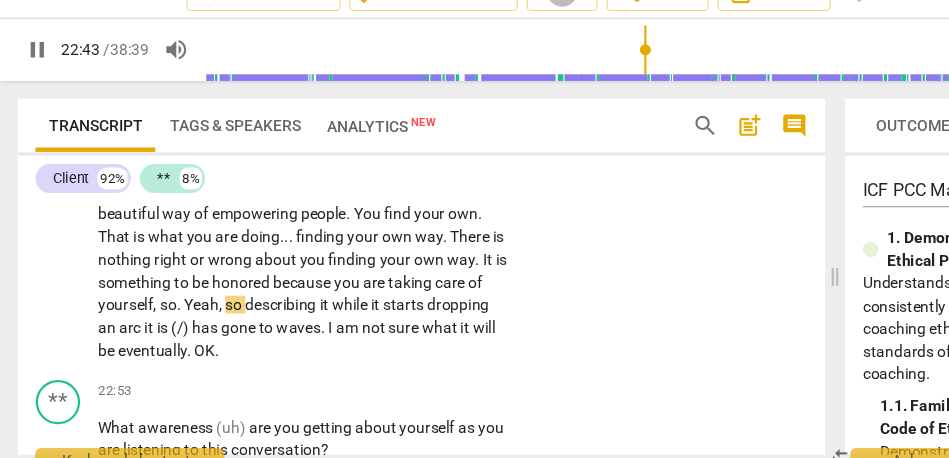 click on "Yeah" at bounding box center [181, 307] 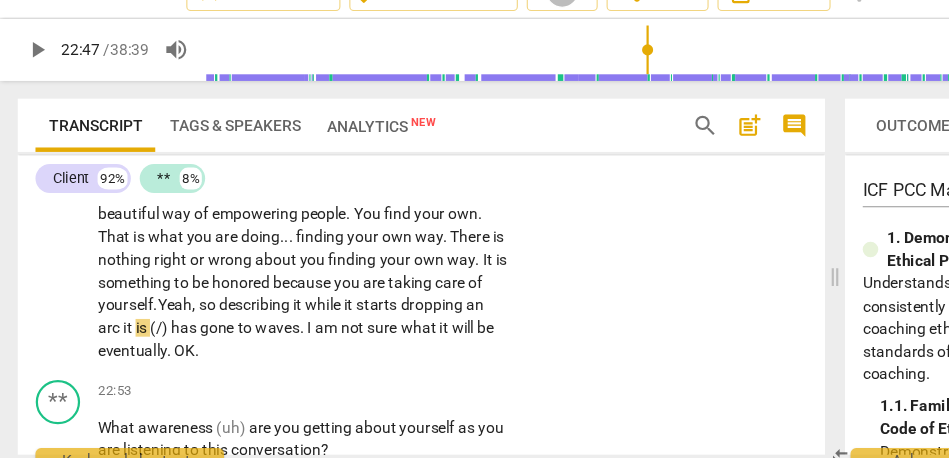 click on "so" at bounding box center [188, 307] 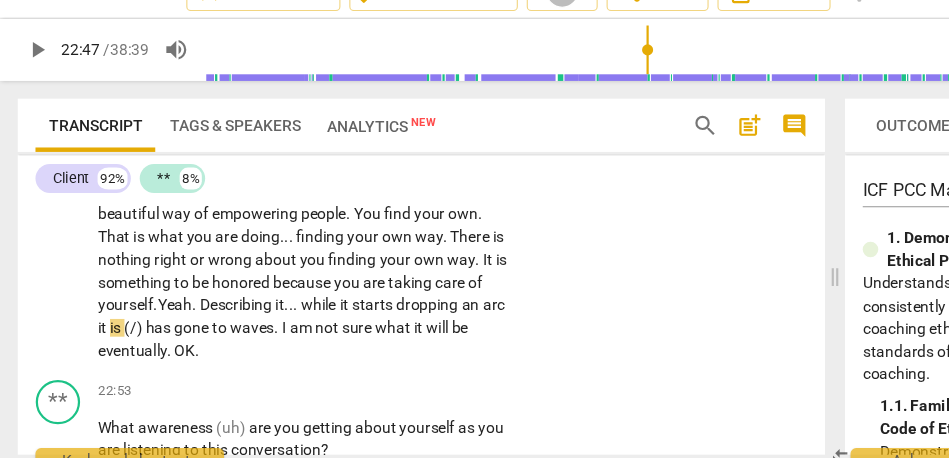 click on "escribing" at bounding box center [218, 307] 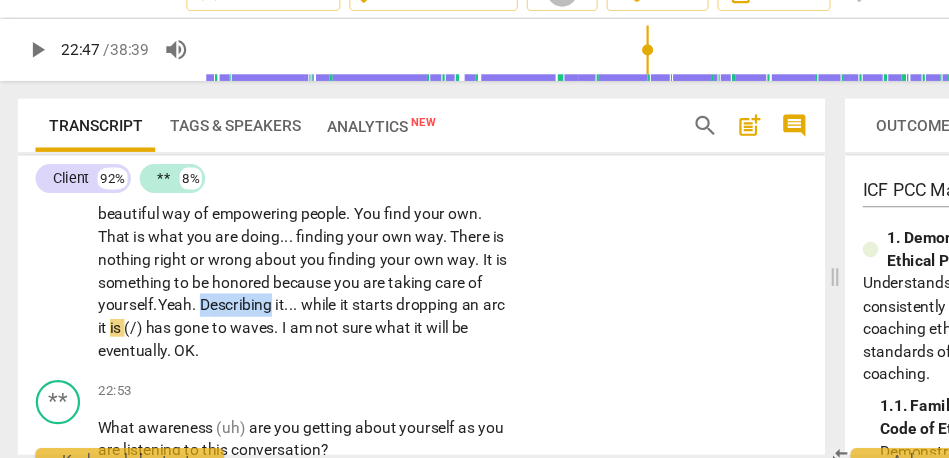 click on "escribing" at bounding box center [218, 307] 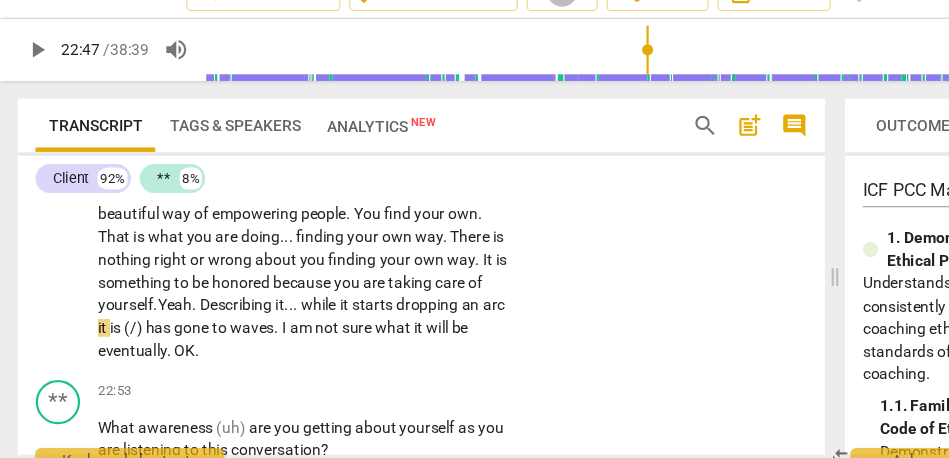 click on "starts" at bounding box center (337, 307) 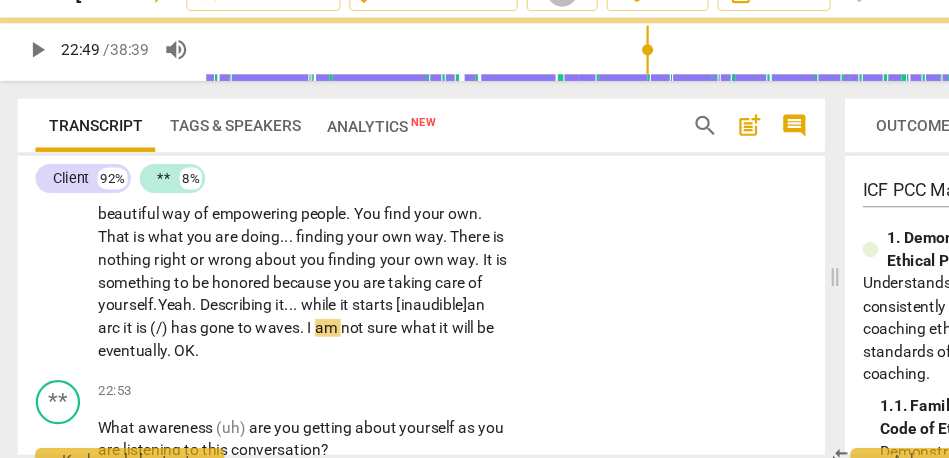 click on "arc" at bounding box center (99, 328) 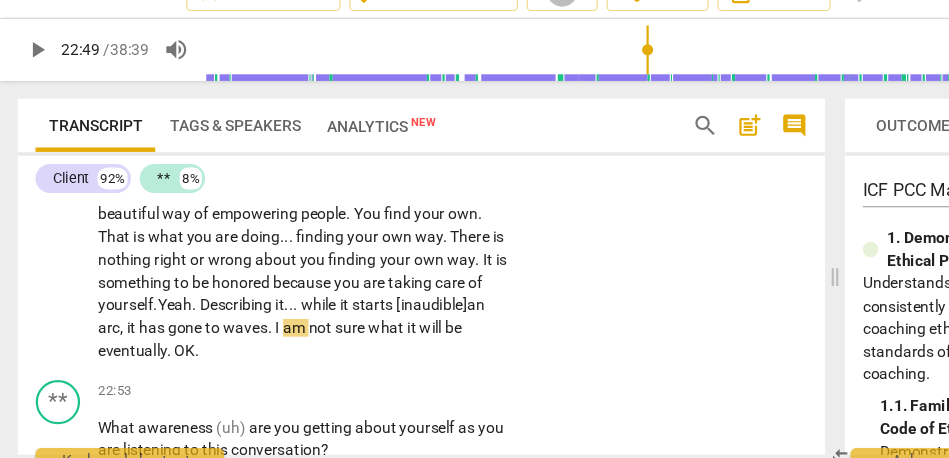 click on "has" at bounding box center (138, 328) 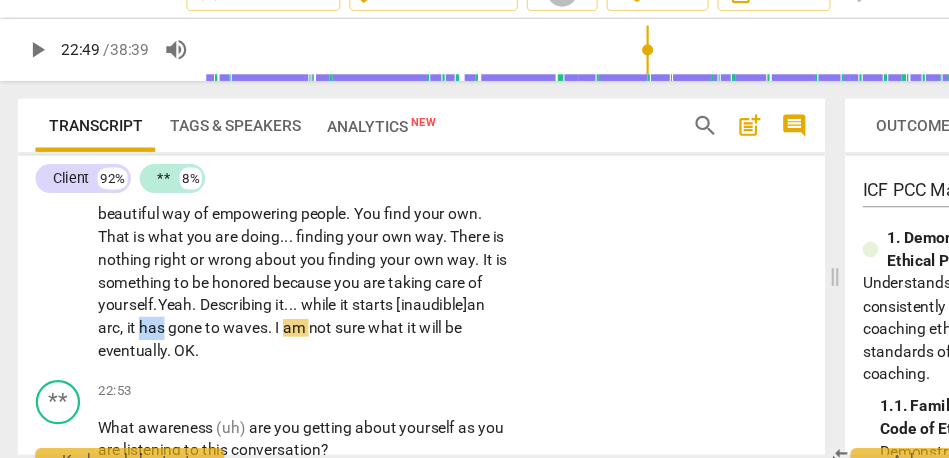 click on "has" at bounding box center [138, 328] 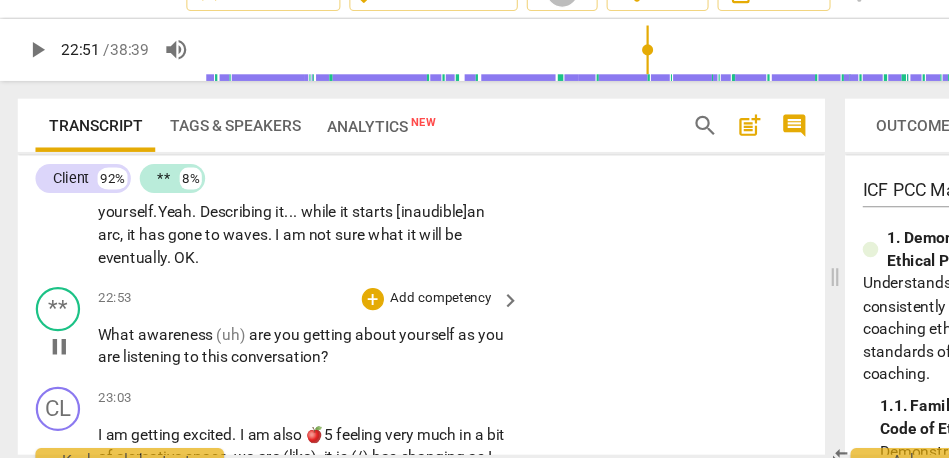 scroll, scrollTop: 6389, scrollLeft: 0, axis: vertical 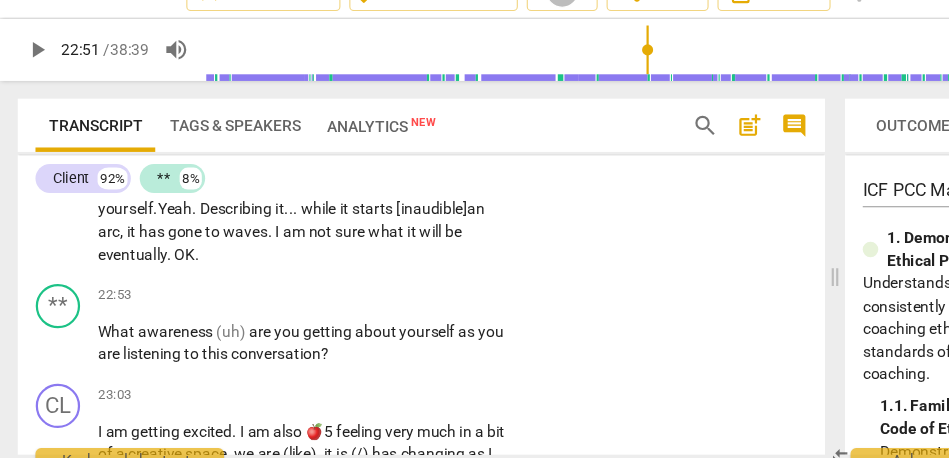 click on "waves" at bounding box center (221, 241) 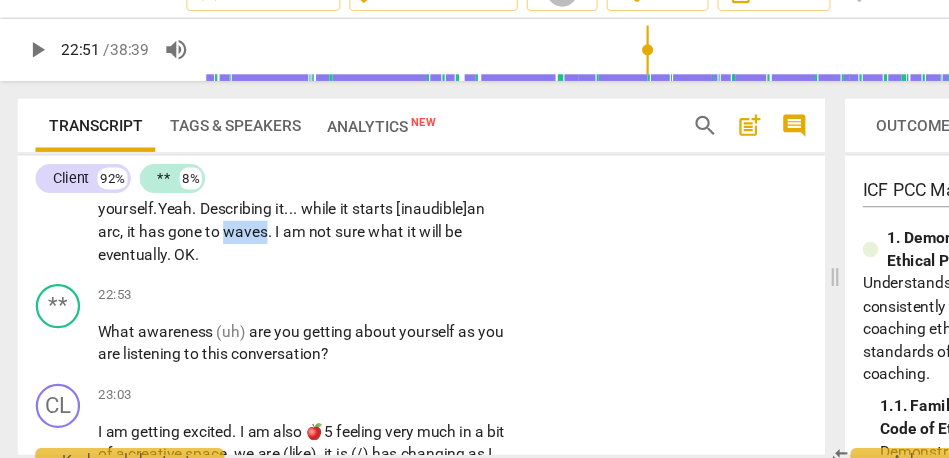 click on "waves" at bounding box center [221, 241] 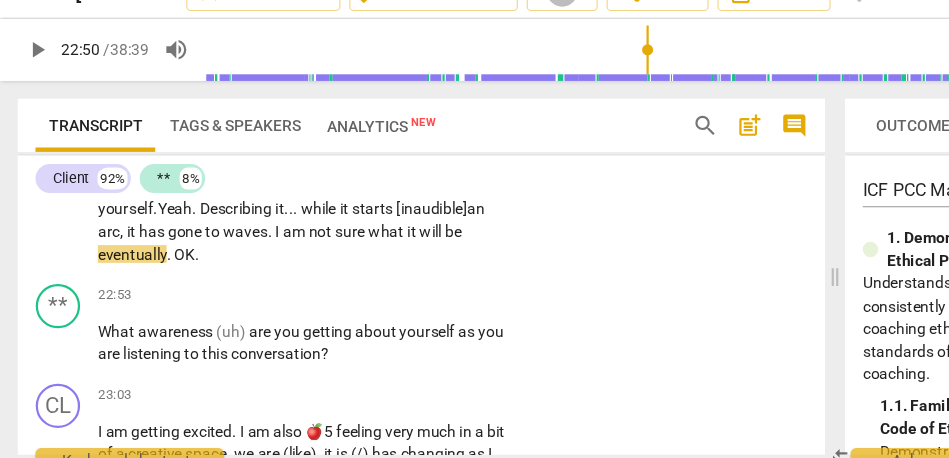 click on "." at bounding box center [153, 261] 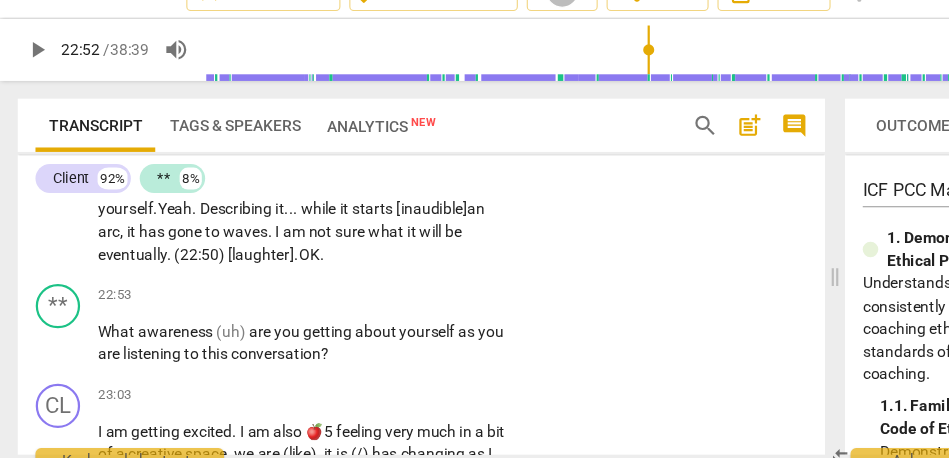 click on "play_arrow pause" at bounding box center [62, -35] 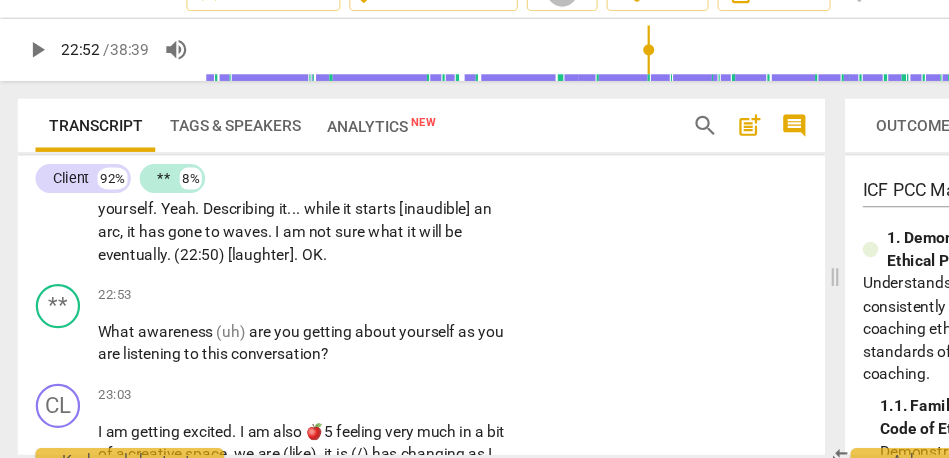 click on "OK" at bounding box center (281, 261) 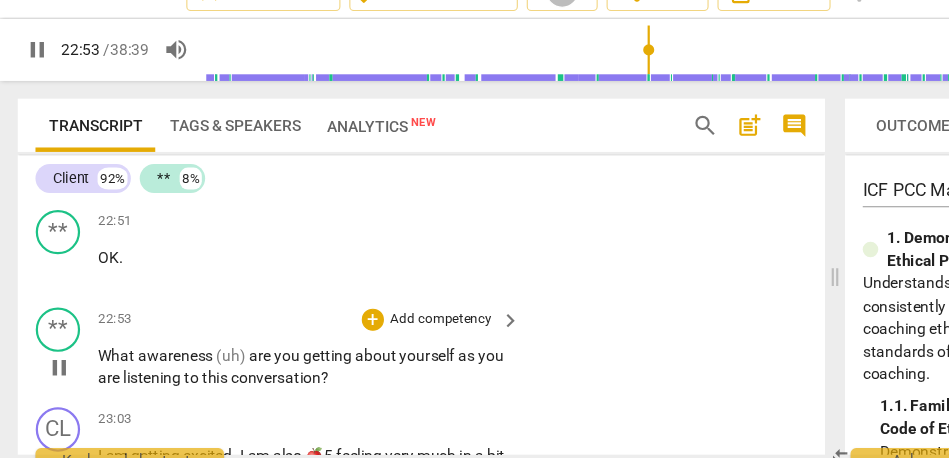 click on "What" at bounding box center (106, 352) 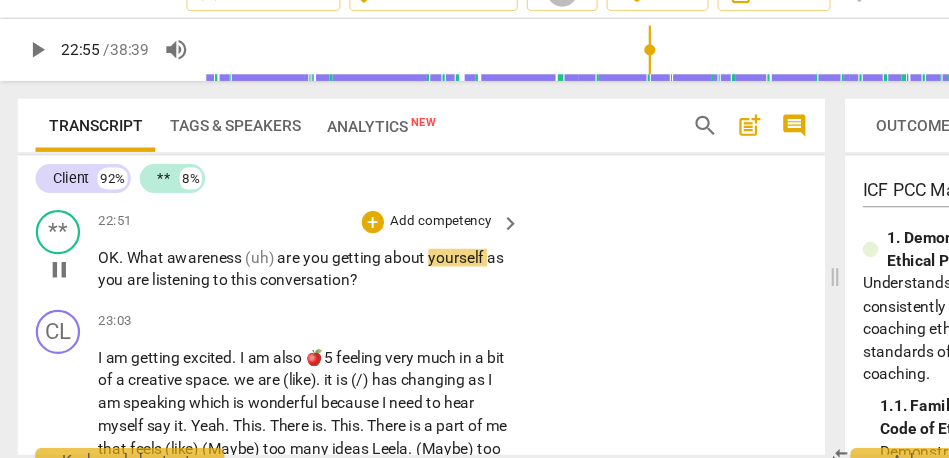 click on "awareness" at bounding box center [185, 264] 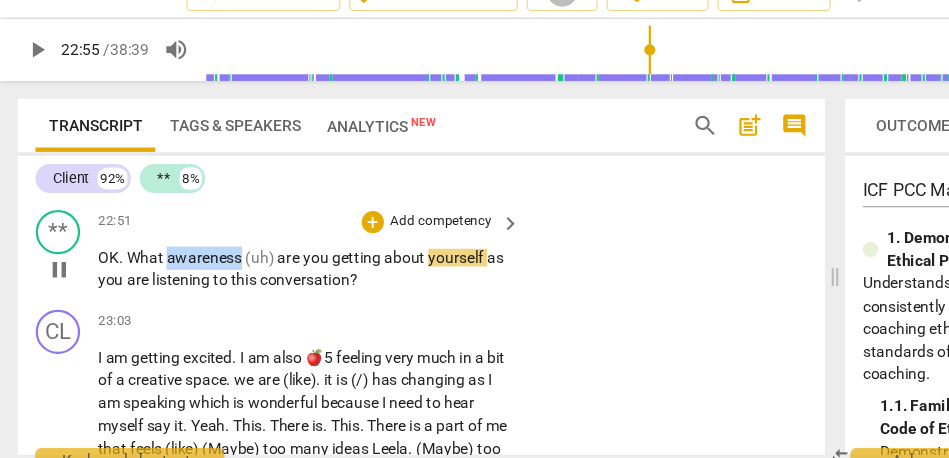 click on "awareness" at bounding box center (185, 264) 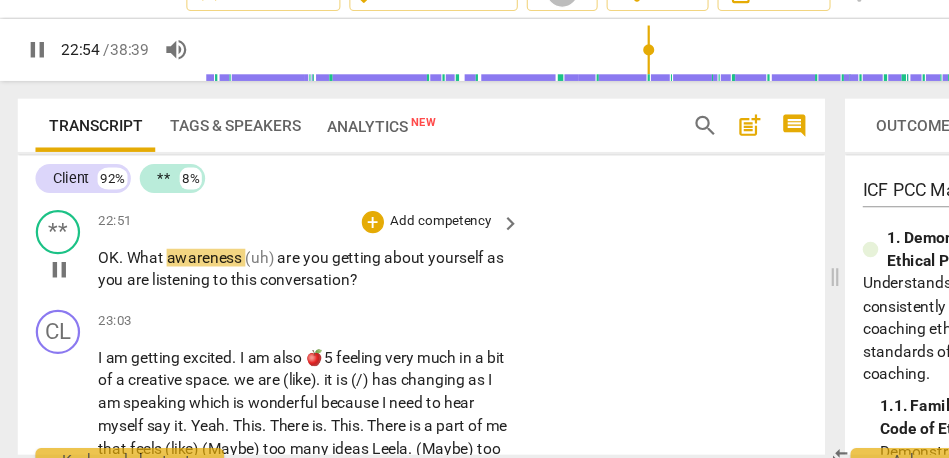 type on "1375" 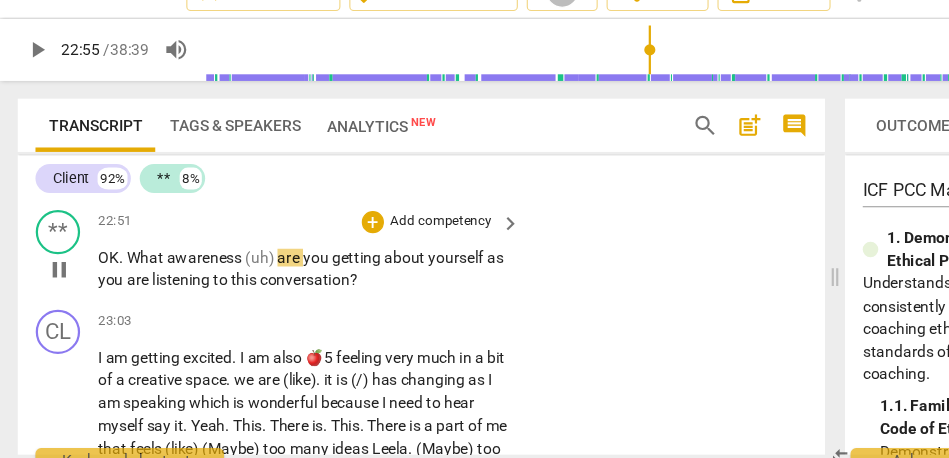 click on "are" at bounding box center (261, 264) 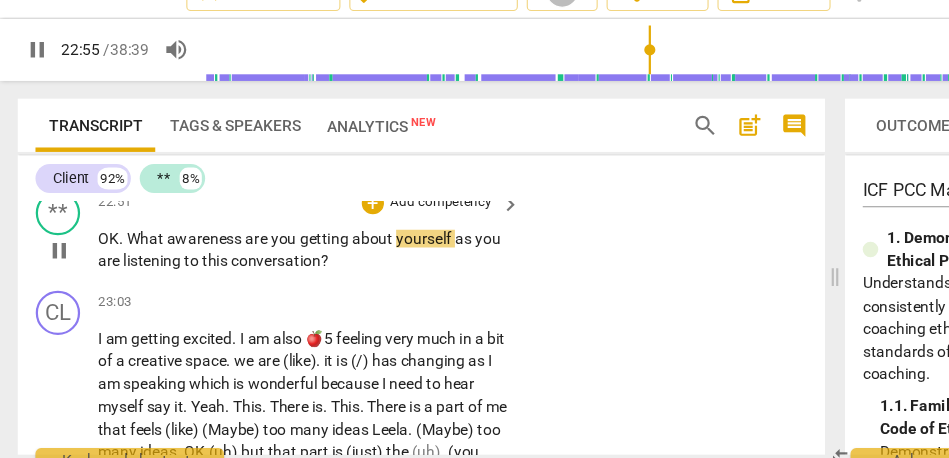 scroll, scrollTop: 6480, scrollLeft: 0, axis: vertical 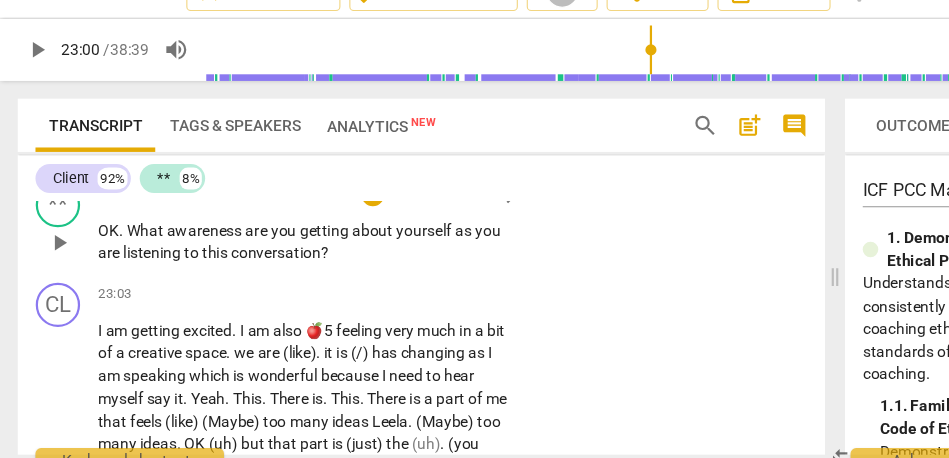 click on "listening" at bounding box center (138, 260) 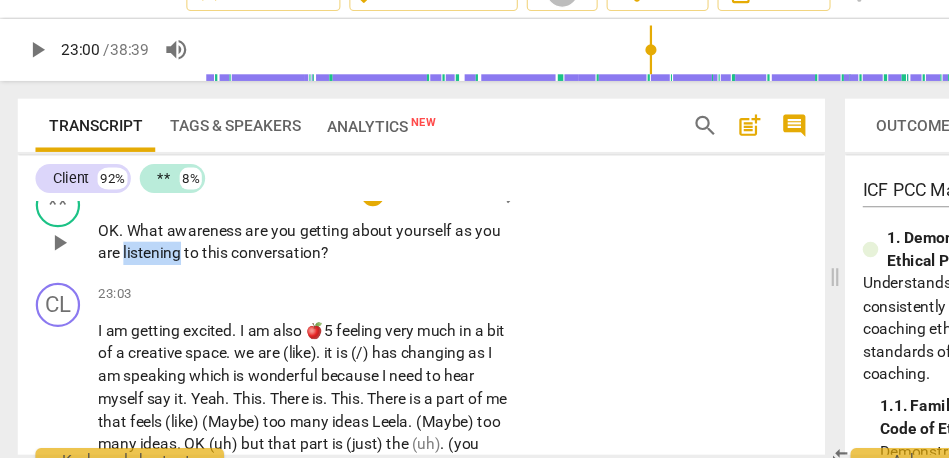 click on "listening" at bounding box center [138, 260] 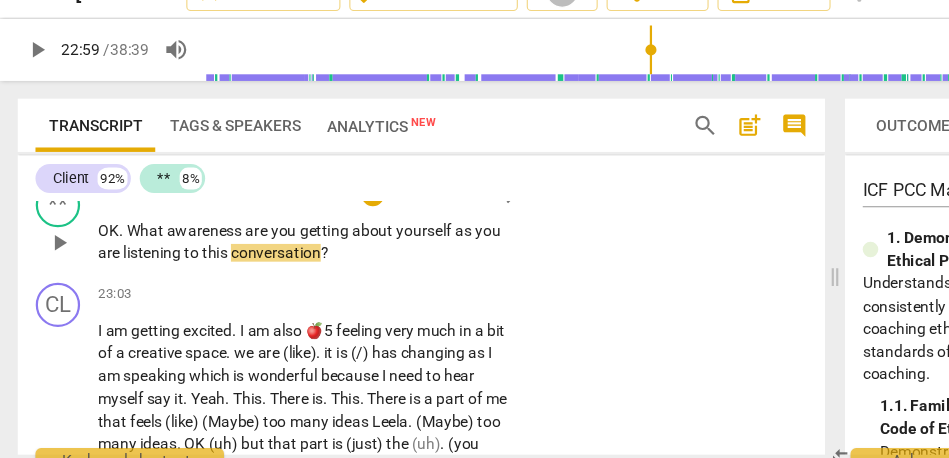 click on "this" at bounding box center (195, 260) 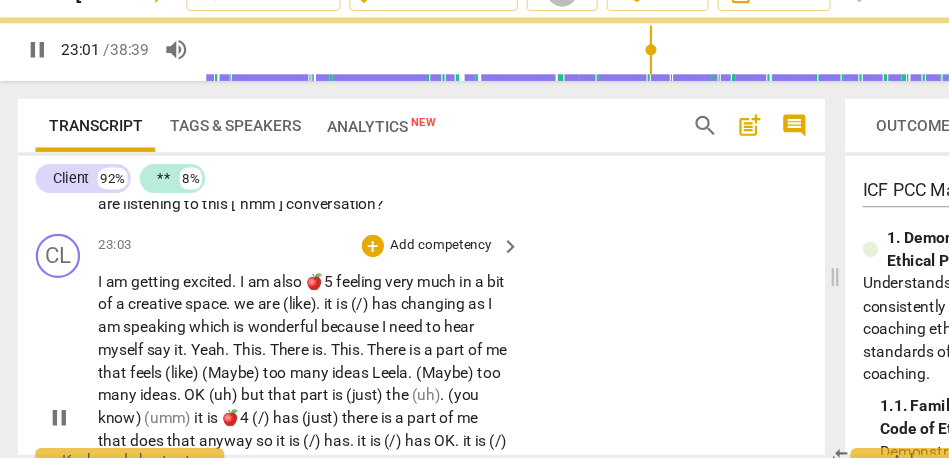 scroll, scrollTop: 6533, scrollLeft: 0, axis: vertical 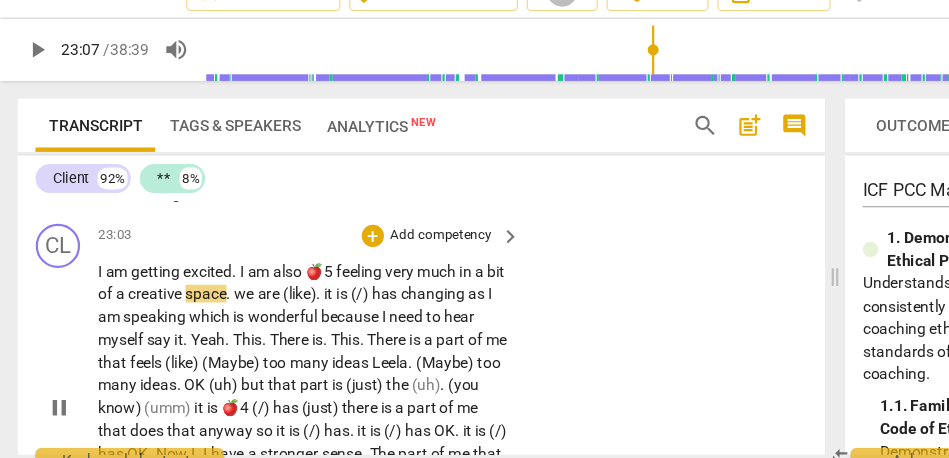 click on "I" at bounding box center [219, 277] 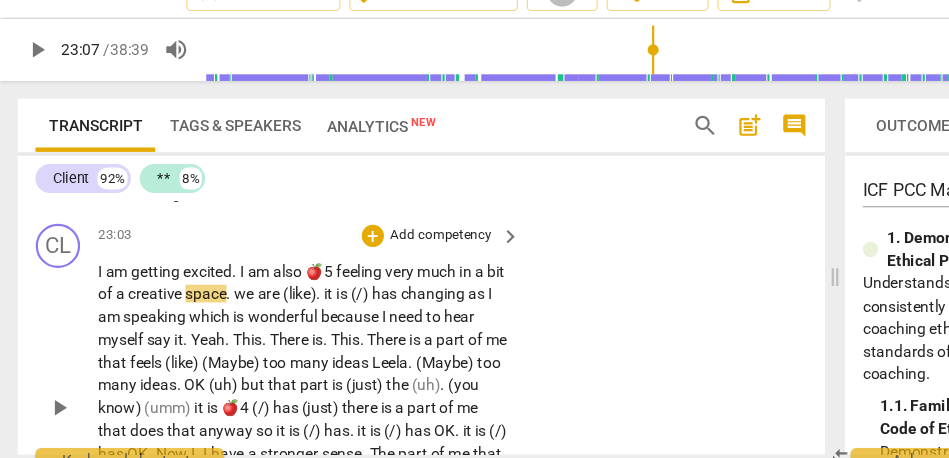 type 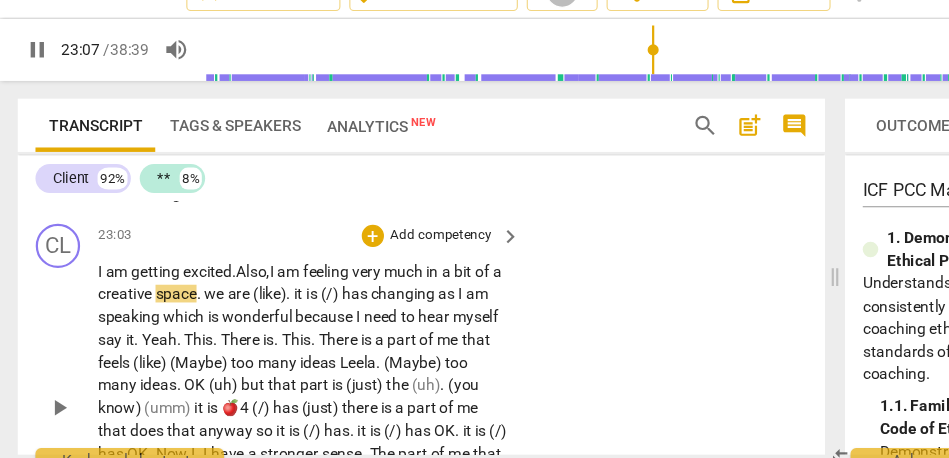 click on "feeling" at bounding box center (295, 277) 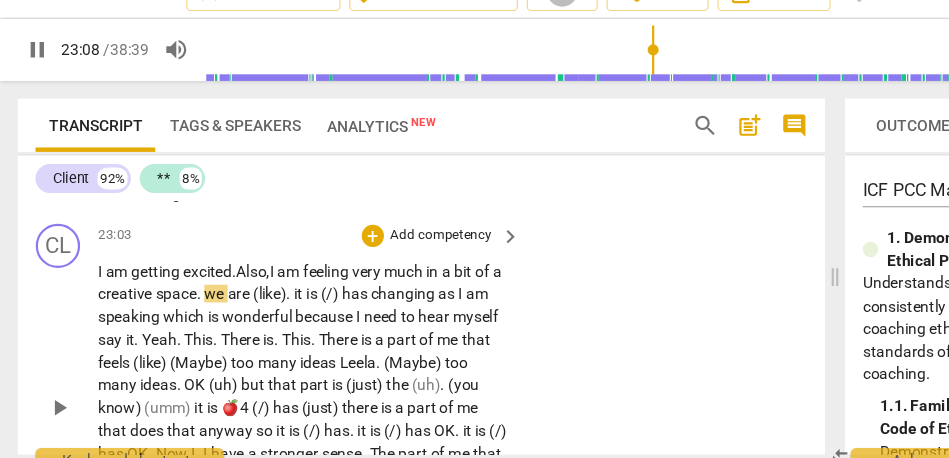 click on "feeling" at bounding box center (295, 277) 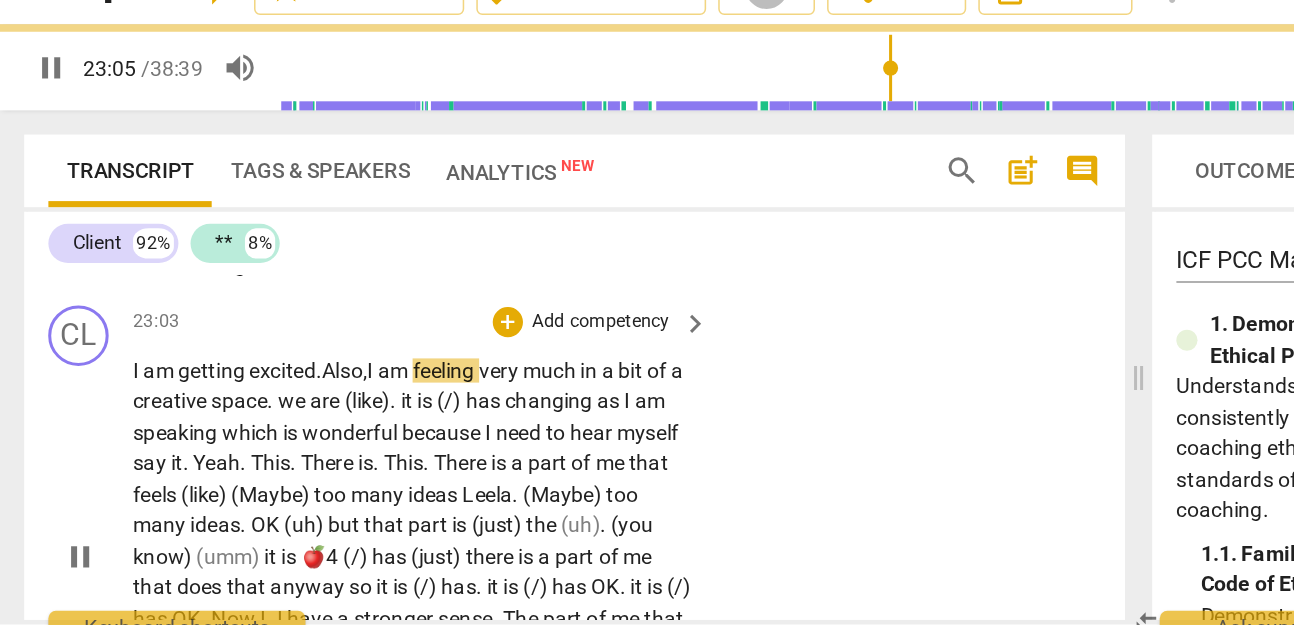 scroll, scrollTop: 6576, scrollLeft: 0, axis: vertical 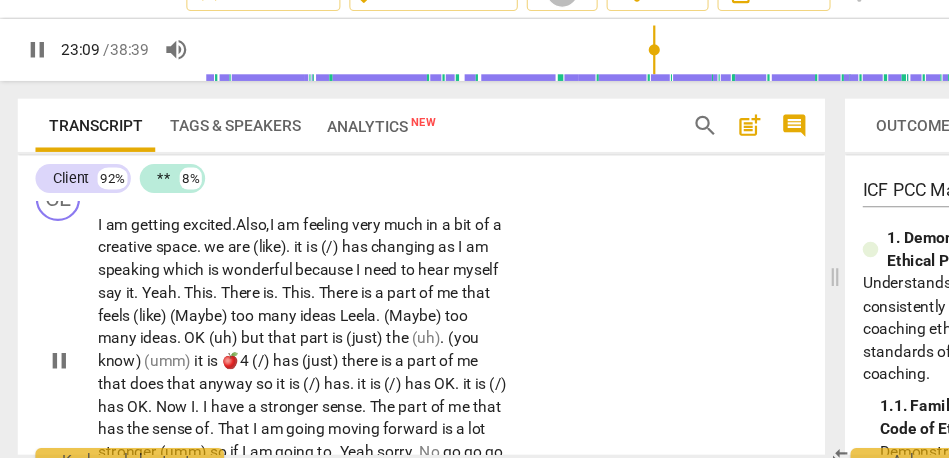 click on "we" at bounding box center (194, 254) 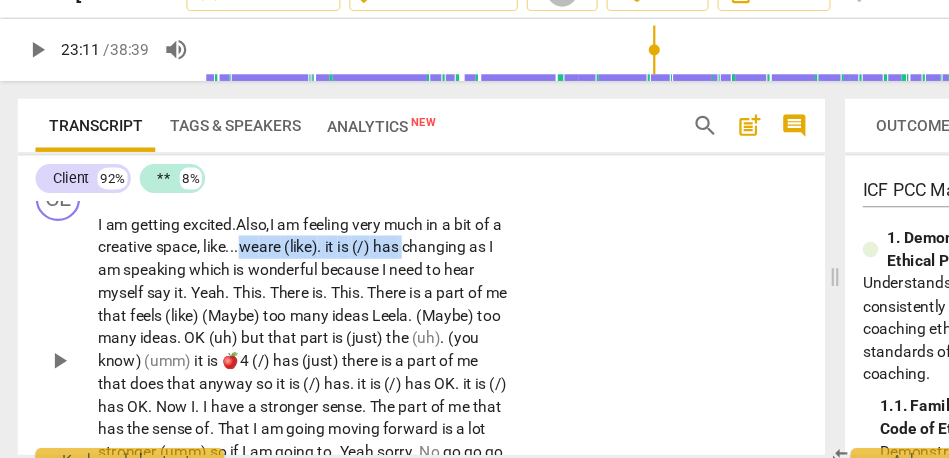 click on "changing" at bounding box center (392, 254) 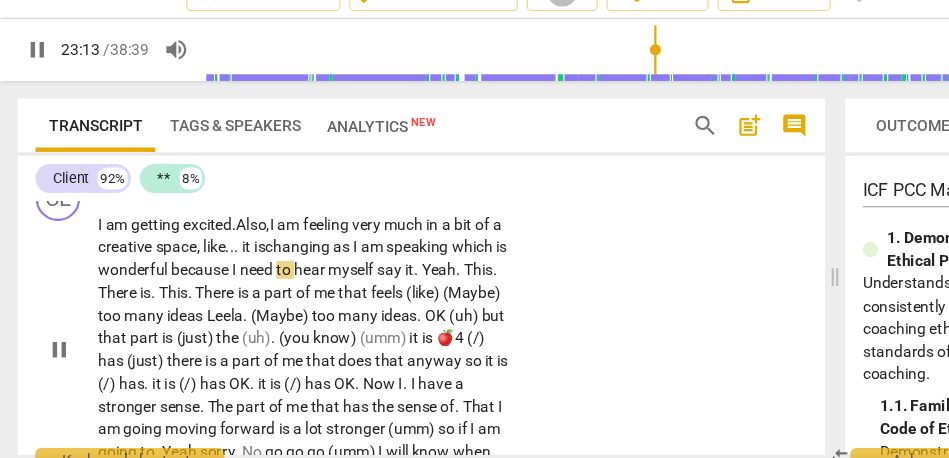 click on "which" at bounding box center [427, 254] 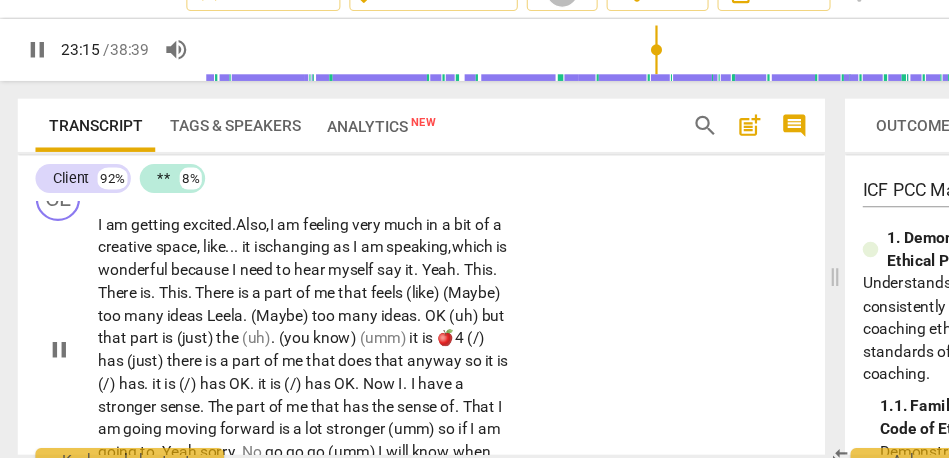 click on "which" at bounding box center (427, 254) 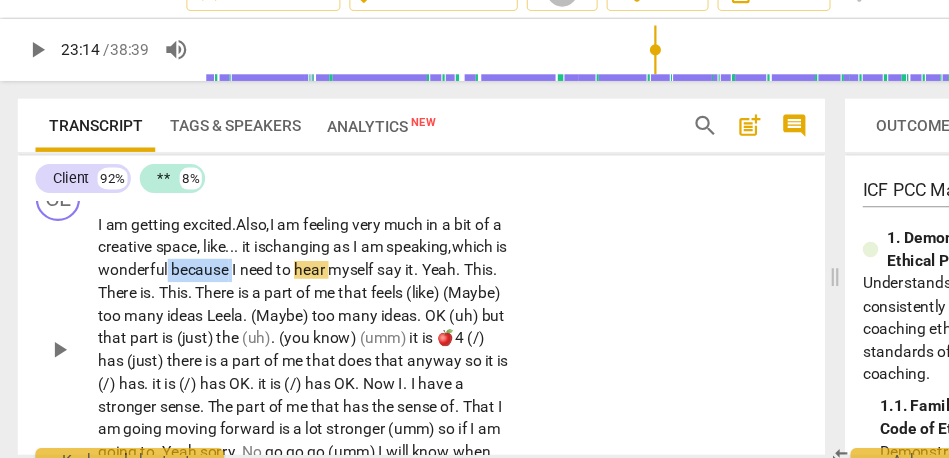 drag, startPoint x: 326, startPoint y: 336, endPoint x: 265, endPoint y: 334, distance: 61.03278 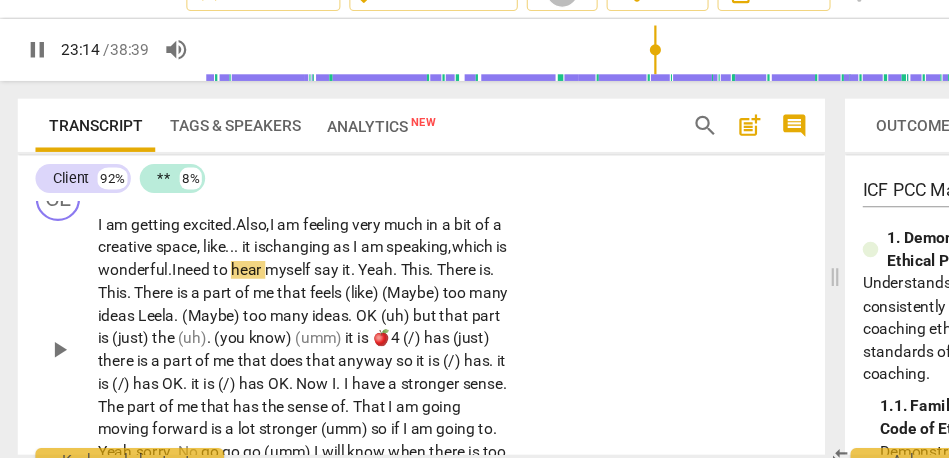 click on "CL play_arrow pause 23:03 + Add competency keyboard_arrow_right I   am   getting   excited .  Also,  I   am   feeling   very   much   in   a   bit   of   a   creative   space, like... it is  changing   as   I   am   speaking,  which   is   wonderful.  I  need   to   hear   myself   say   it .   Yeah .   This .   There   is .   This .   There   is   a   part   of   me   that   feels   (like)   (Maybe)   too   many   ideas   [PERSON_NAME] .   (Maybe)   too   many   ideas .   OK   (uh)   but   that   part   is   (just)   the   (uh) .   (you   know)   (umm)   it   is   🍎4   (/)   has   (just)   there   is   a   part   of   me   that   does   that   anyway   so   it   is   (/)   has .   it   is   (/)   has   OK .   it   is   (/)   has   OK .   Now   I .   I   have   a   stronger   sense .   The   part   of   me   that   has   the   sense   of .   That   I   am   going   moving   forward   is   a   lot   stronger   (umm)   so   if   I   am   going   to .   Yeah   sorry .   No   go   go   go   (umm)   I   will" at bounding box center (380, 330) 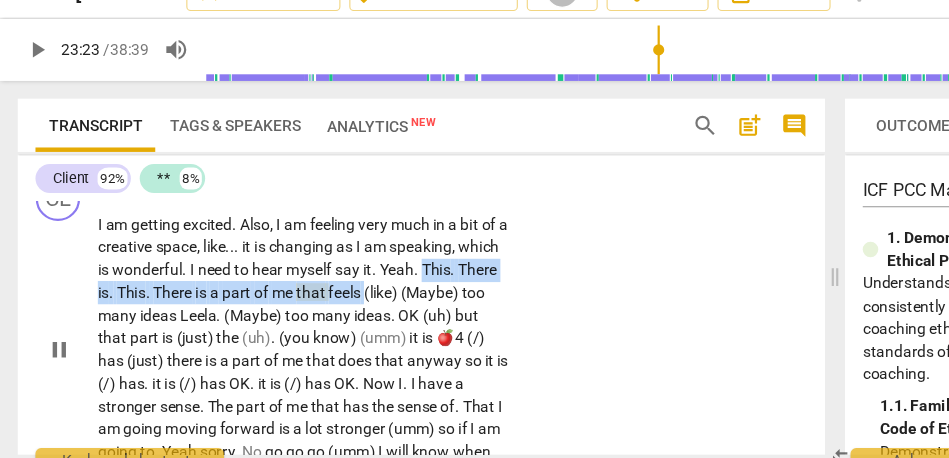 type on "1403" 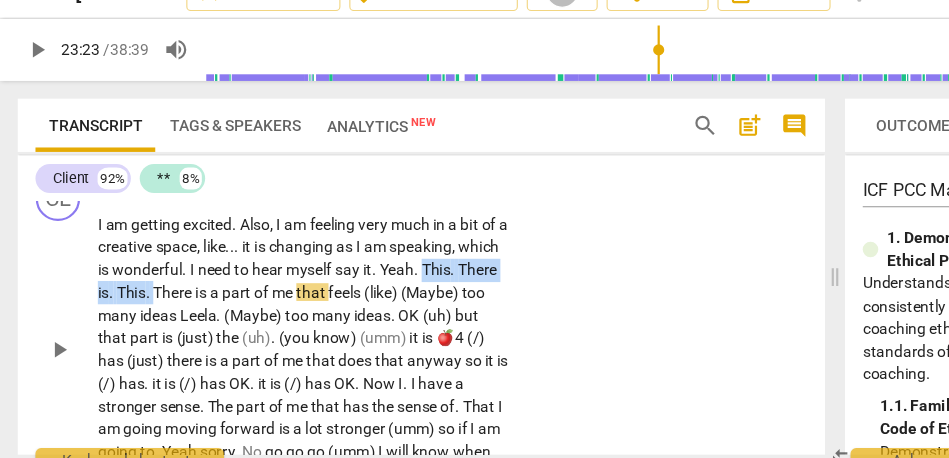 drag, startPoint x: 426, startPoint y: 334, endPoint x: 179, endPoint y: 348, distance: 247.39644 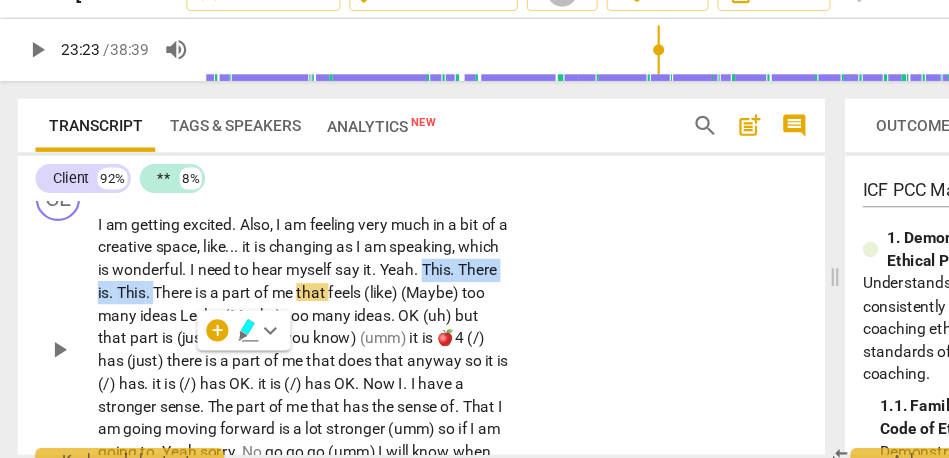 type 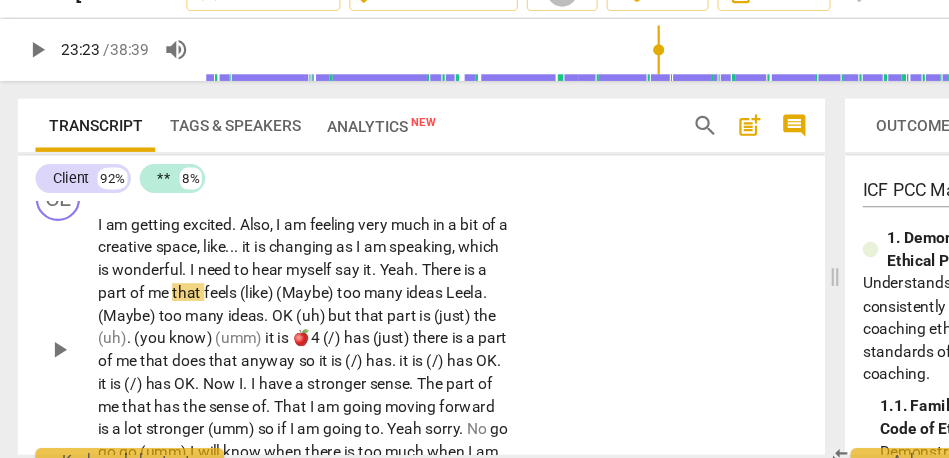 click on "There" at bounding box center (399, 275) 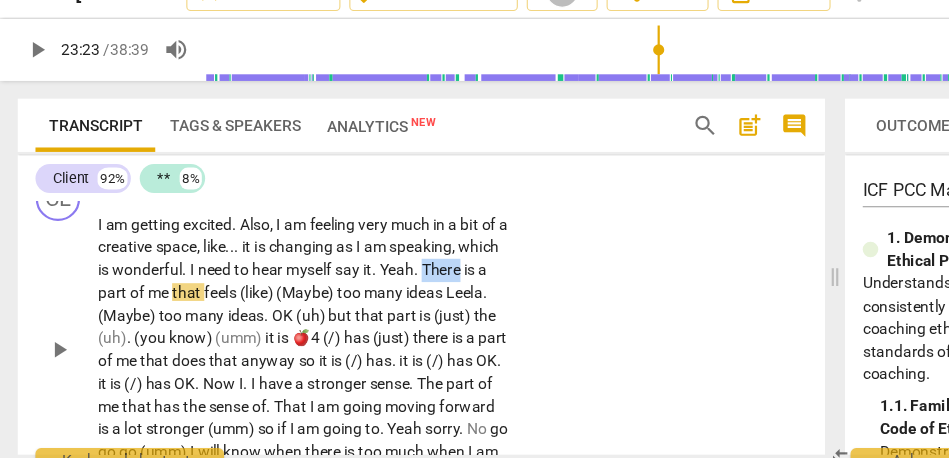 click on "There" at bounding box center (399, 275) 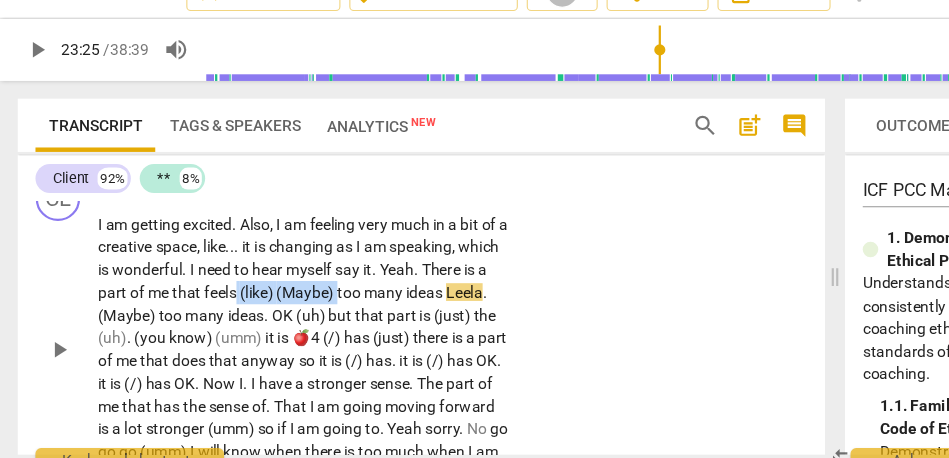 drag, startPoint x: 370, startPoint y: 357, endPoint x: 278, endPoint y: 359, distance: 92.021736 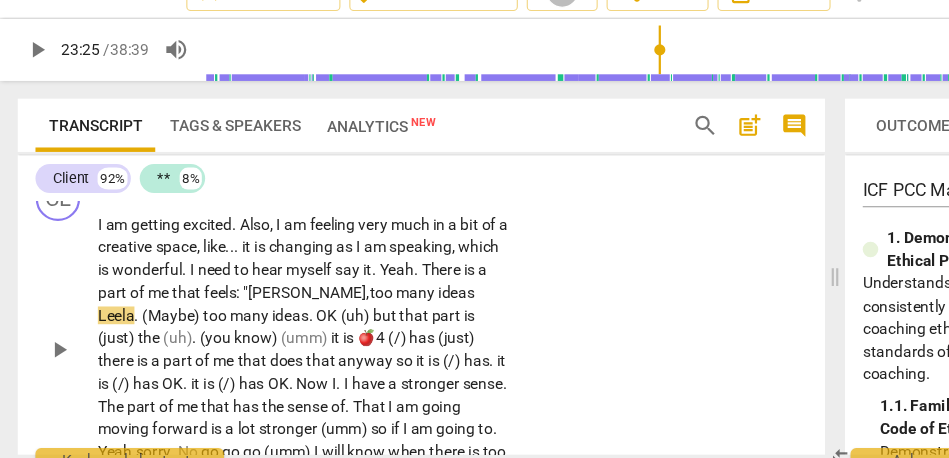 click on "many" at bounding box center [376, 295] 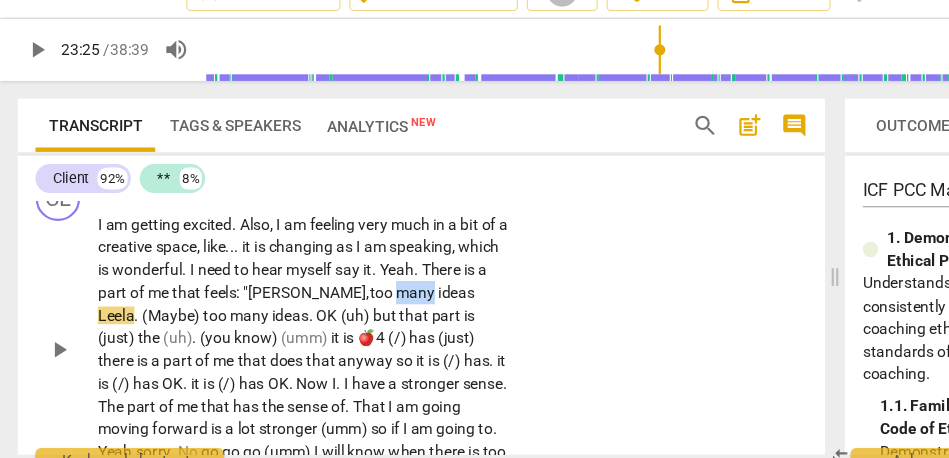 click on "many" at bounding box center [376, 295] 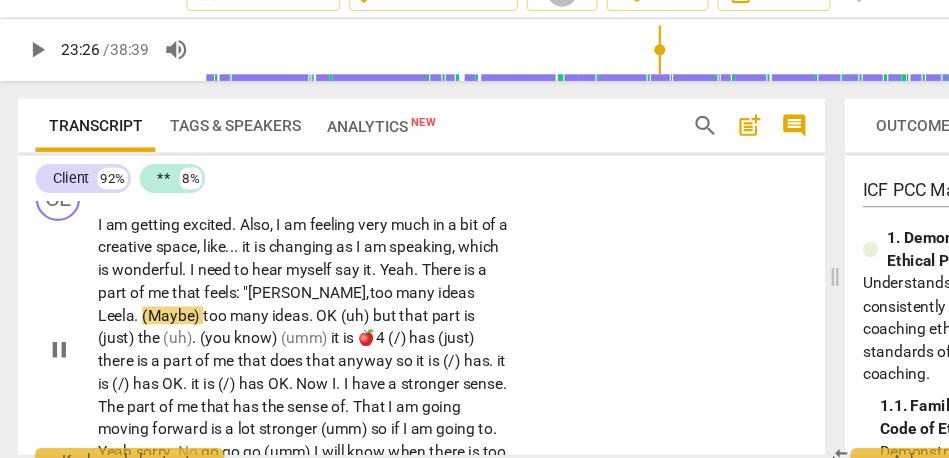 click on "(Maybe)" at bounding box center [155, 316] 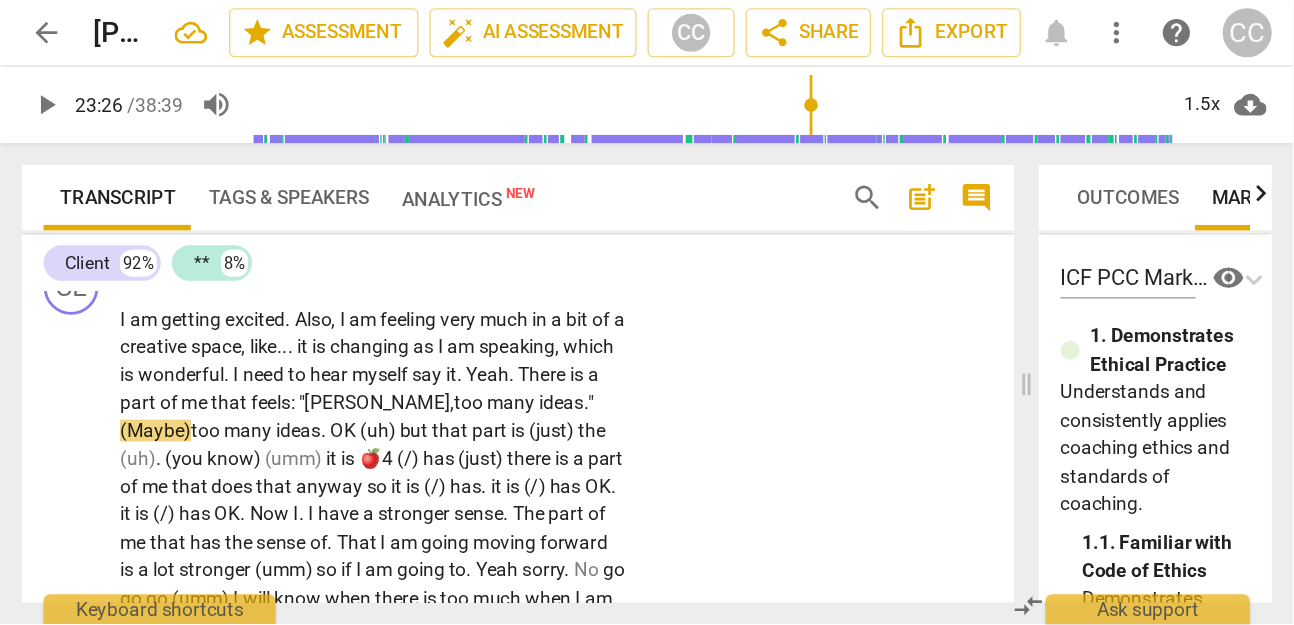 scroll, scrollTop: 6576, scrollLeft: 0, axis: vertical 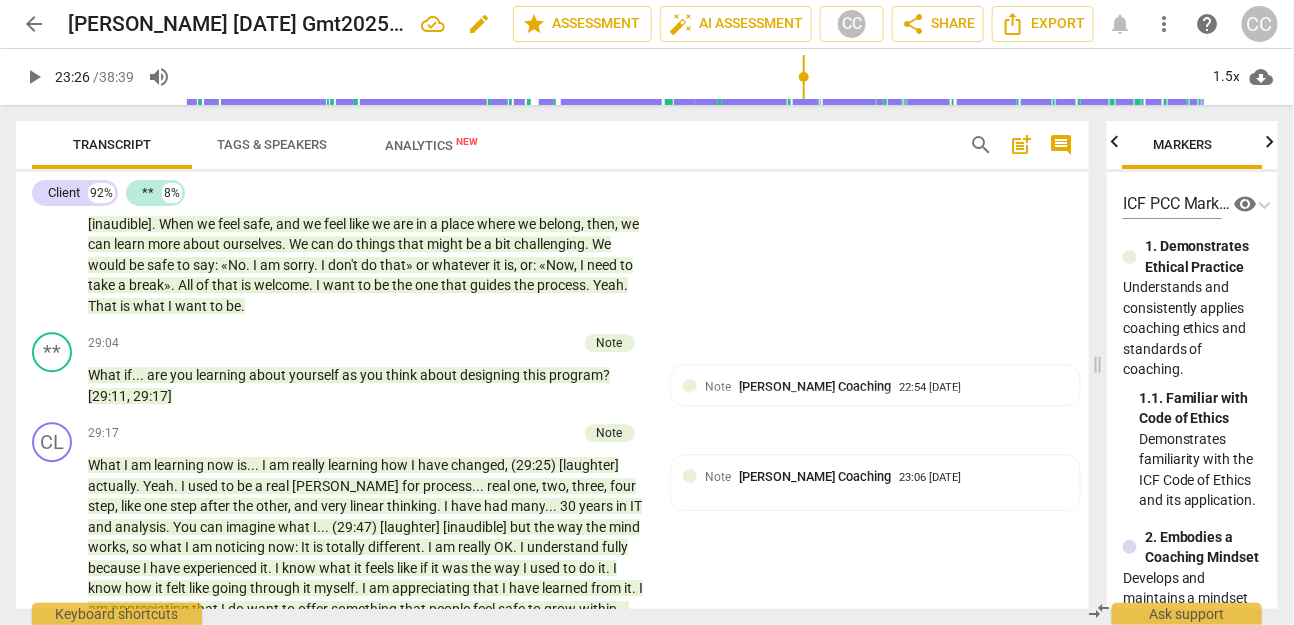 click on "edit" at bounding box center (479, 24) 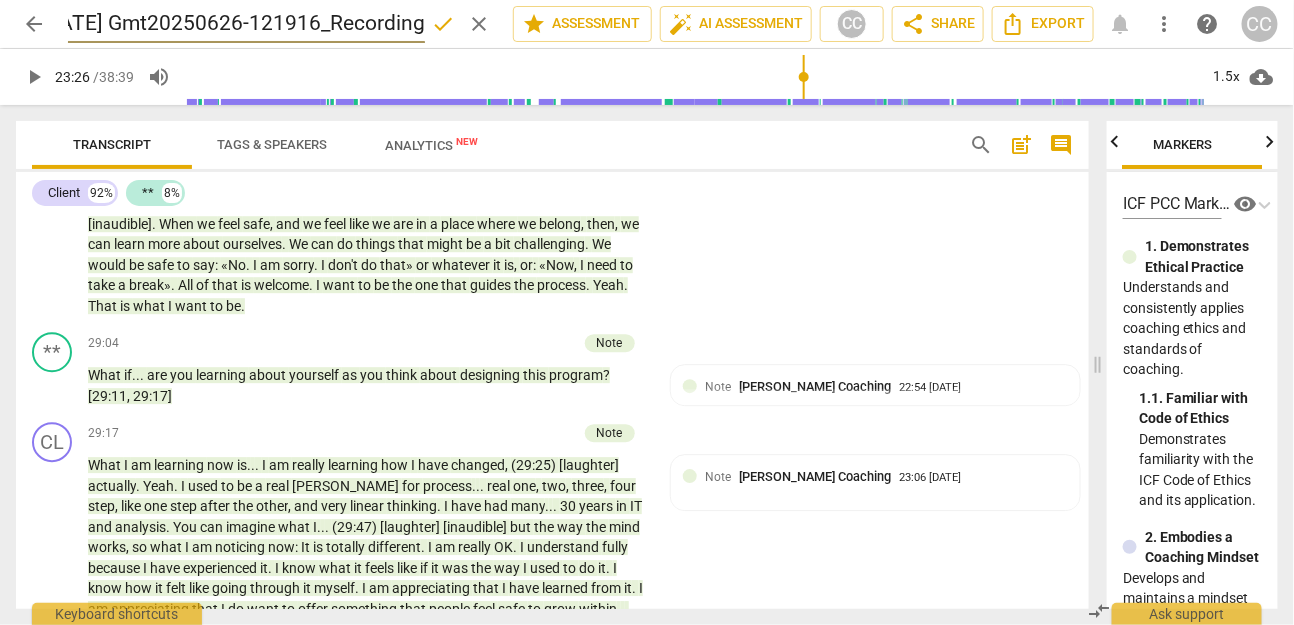 scroll, scrollTop: 0, scrollLeft: 0, axis: both 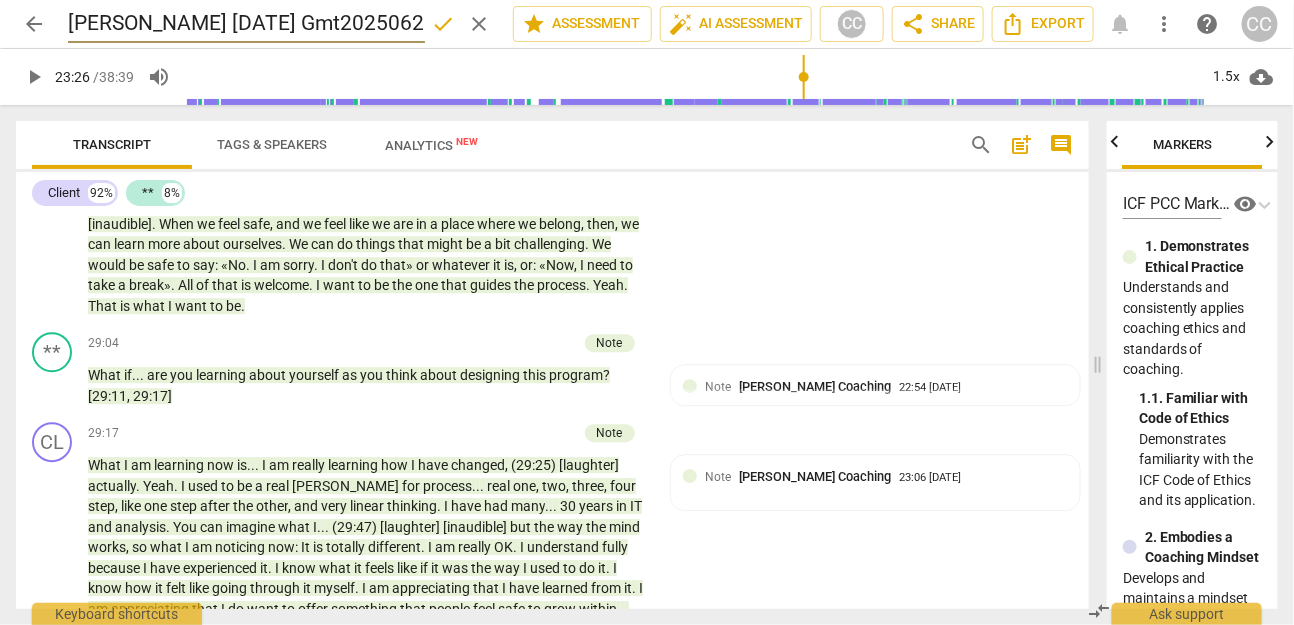 drag, startPoint x: 116, startPoint y: 26, endPoint x: 0, endPoint y: 26, distance: 116 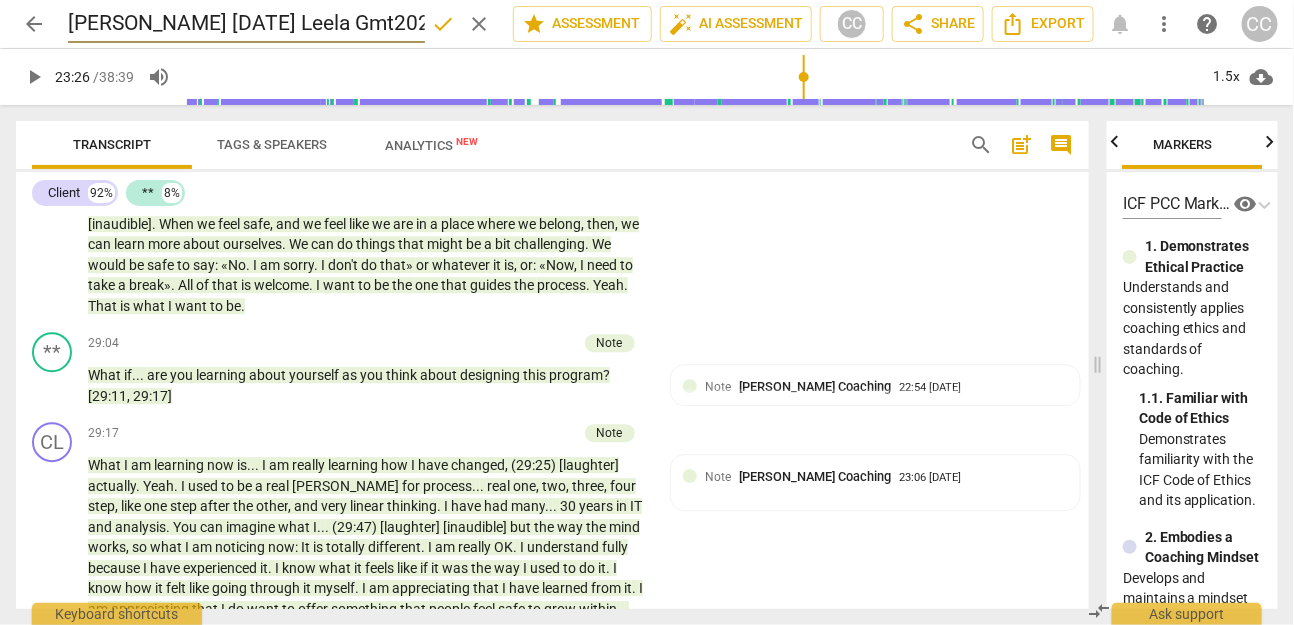 type on "[PERSON_NAME] [DATE] Leela Gmt20250626-121916_Recording" 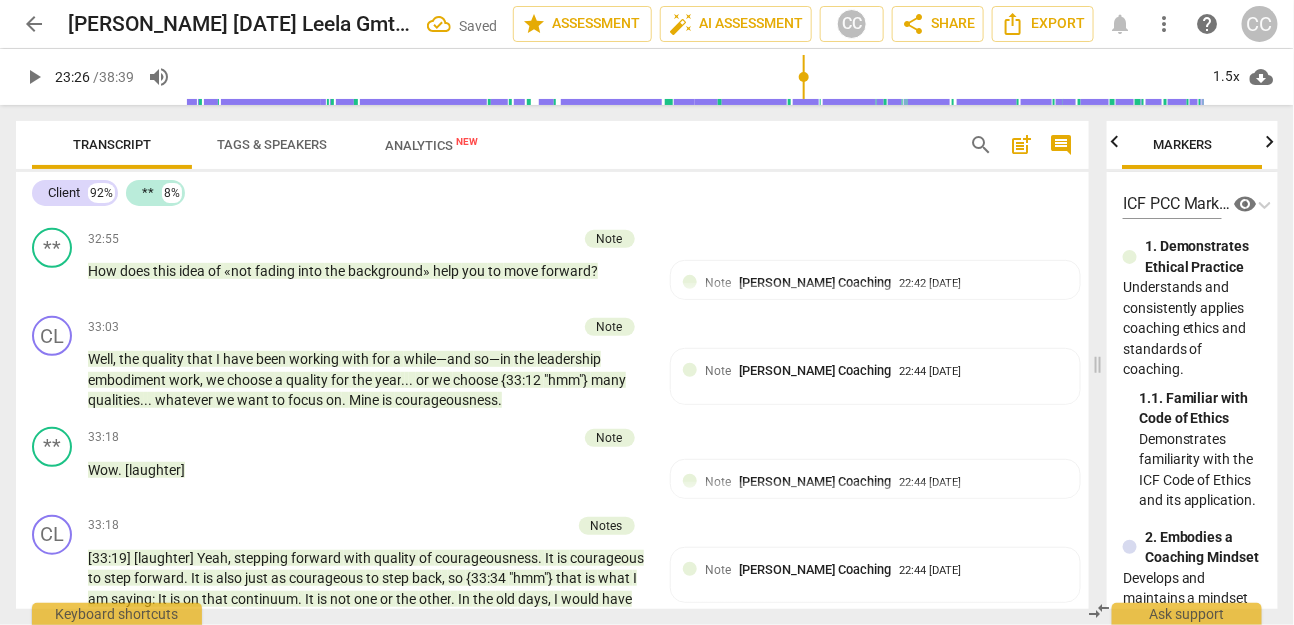 scroll, scrollTop: 7451, scrollLeft: 0, axis: vertical 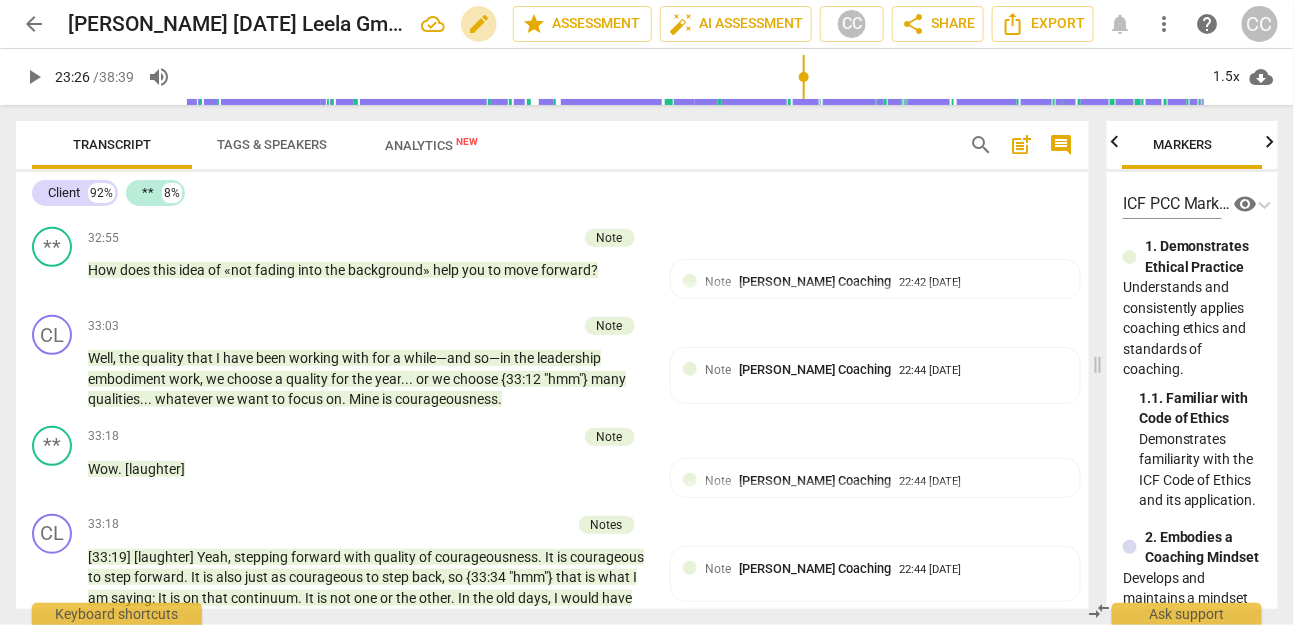 click on "edit" at bounding box center (479, 24) 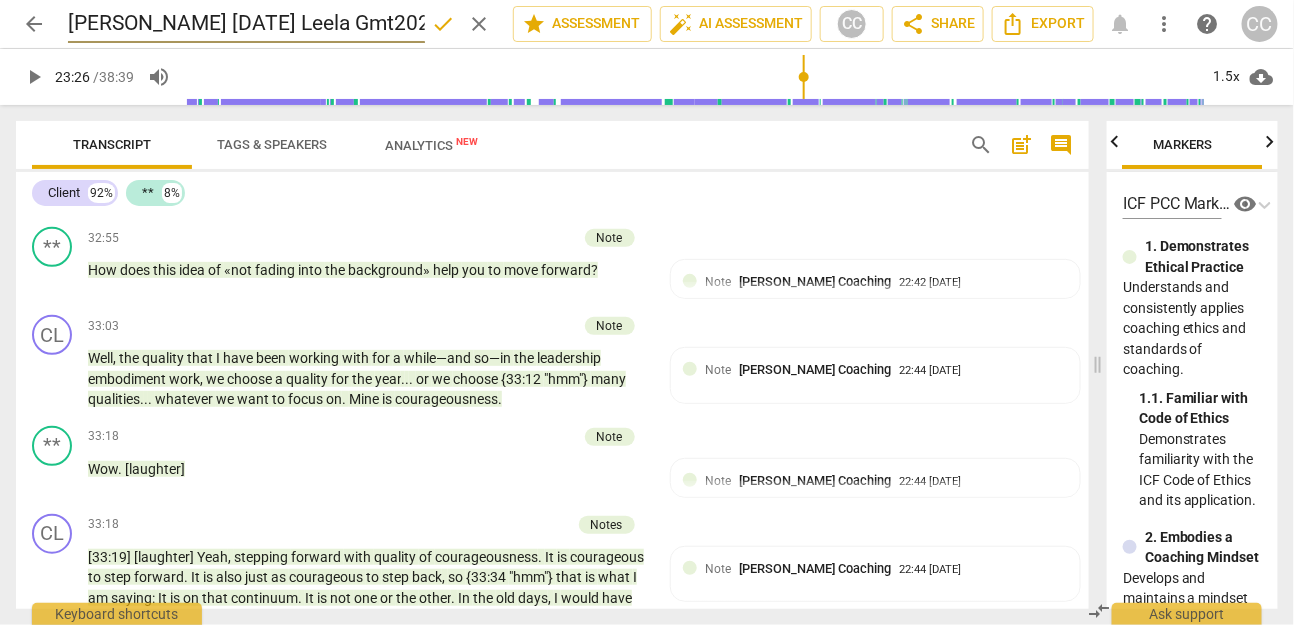 scroll, scrollTop: 0, scrollLeft: 250, axis: horizontal 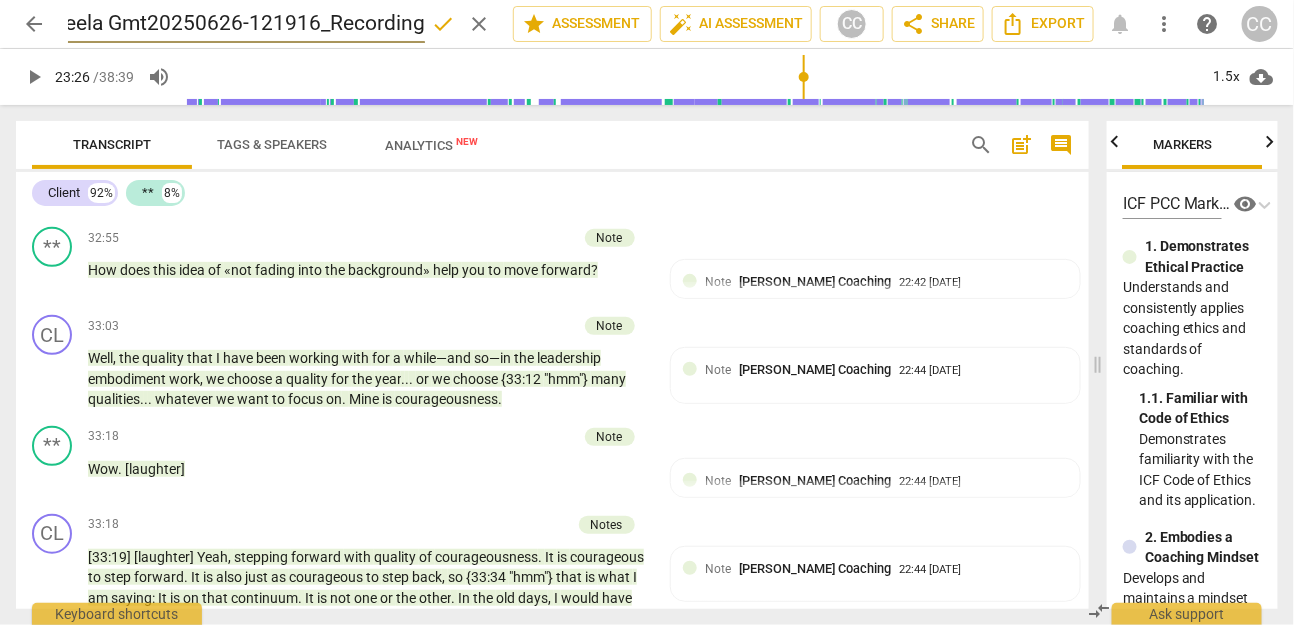 click on "[PERSON_NAME] [DATE] Leela Gmt20250626-121916_Recording" at bounding box center (246, 24) 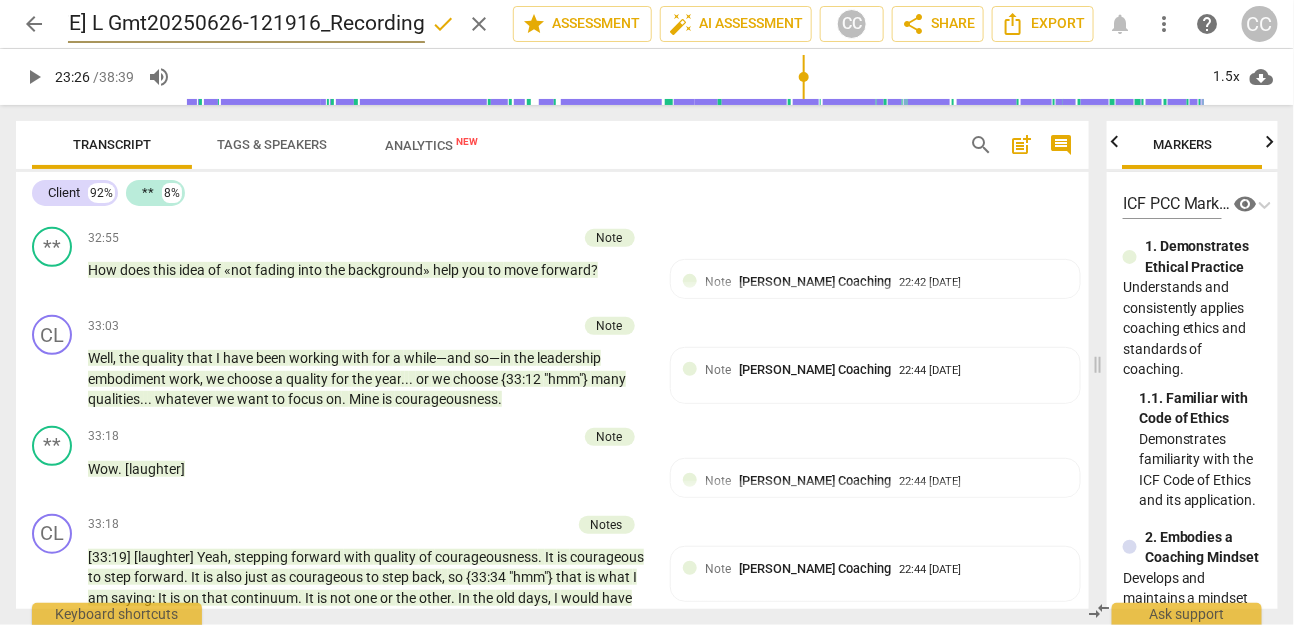 scroll, scrollTop: 0, scrollLeft: 211, axis: horizontal 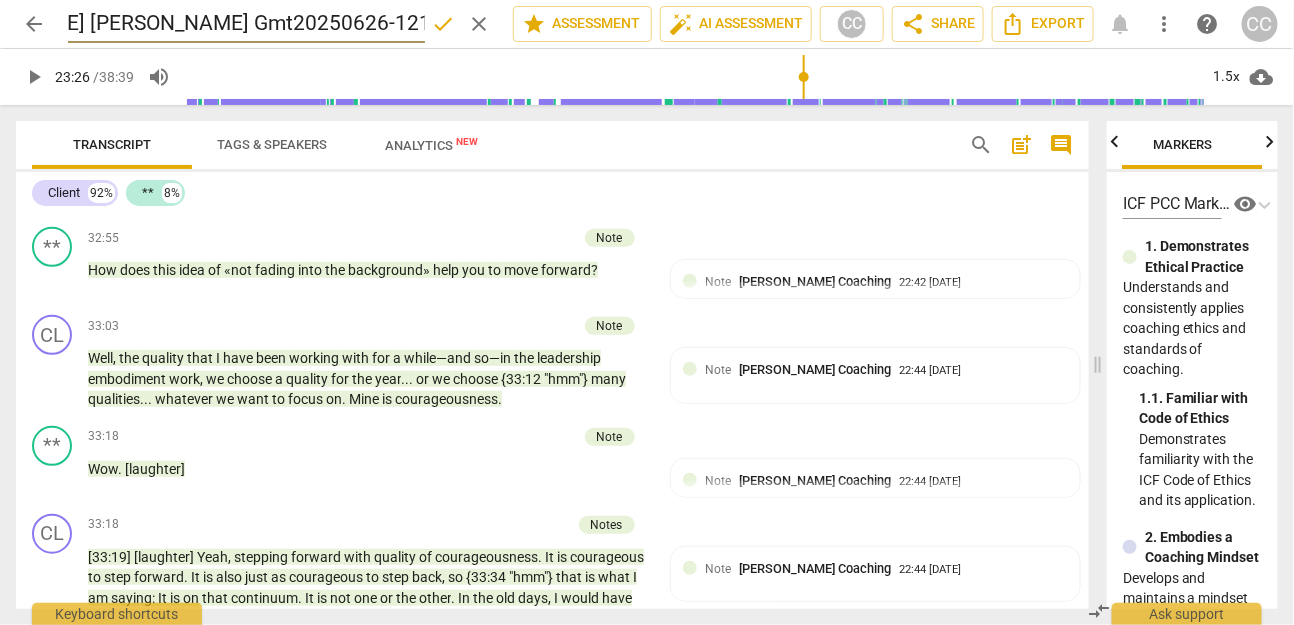type on "[PERSON_NAME] [DATE] [PERSON_NAME] Gmt20250626-121916_Recording" 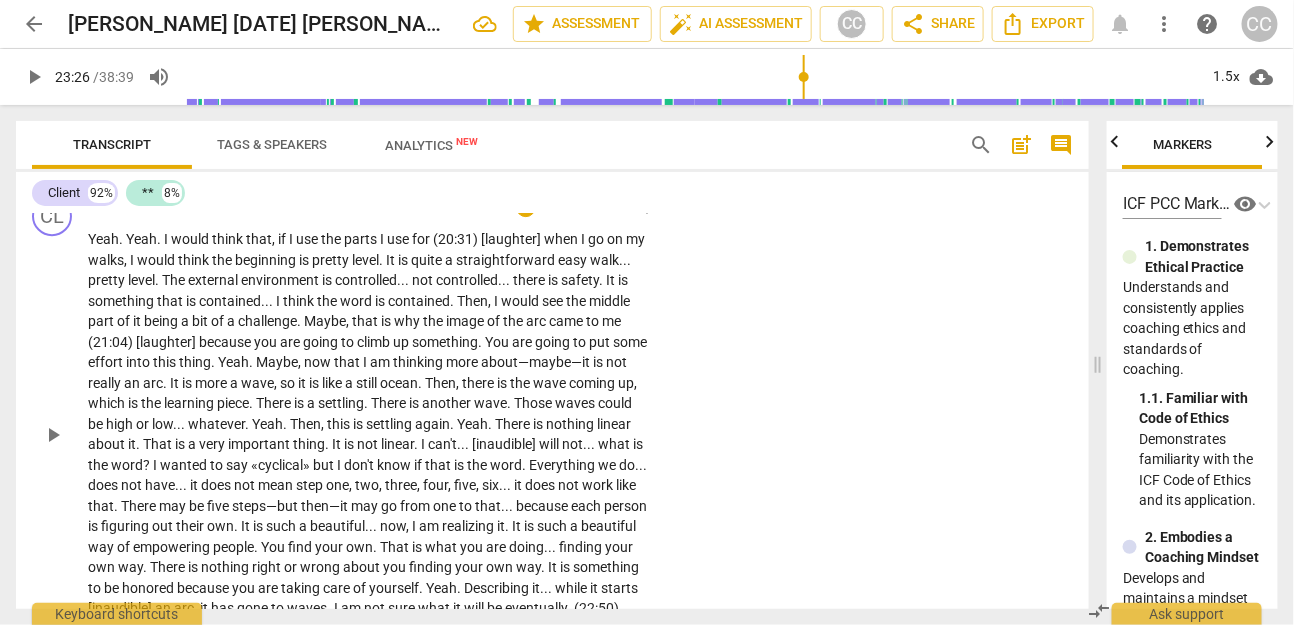 scroll, scrollTop: 4393, scrollLeft: 0, axis: vertical 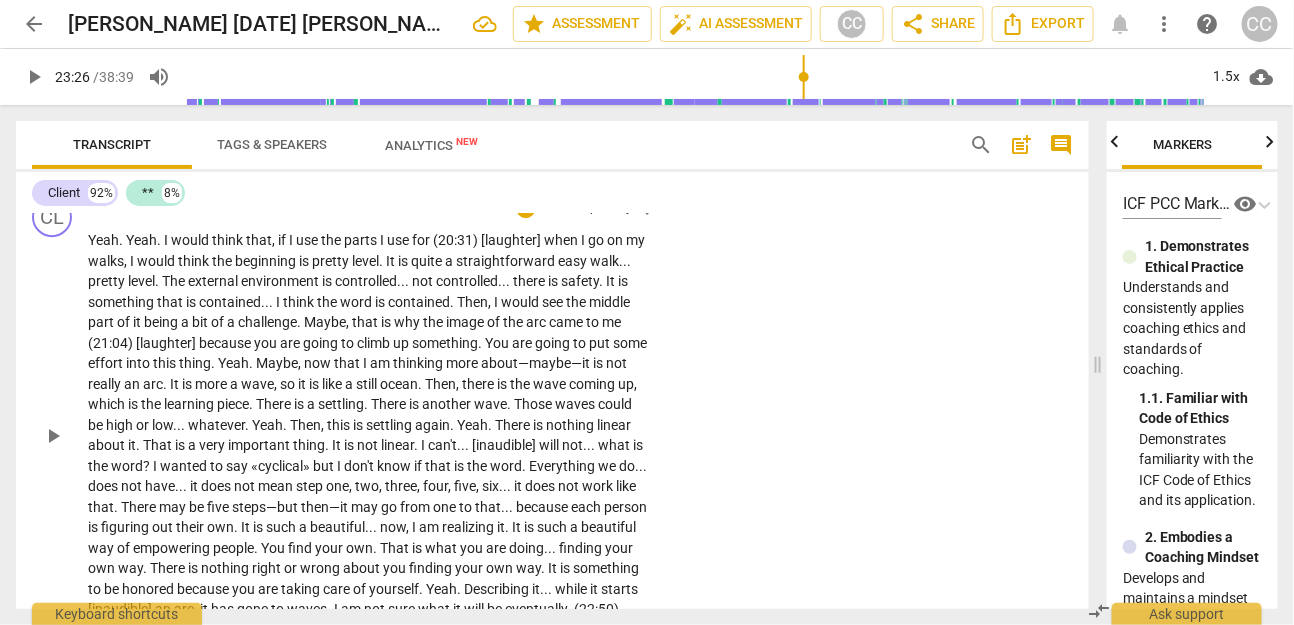 click on "Add competency" at bounding box center (587, 209) 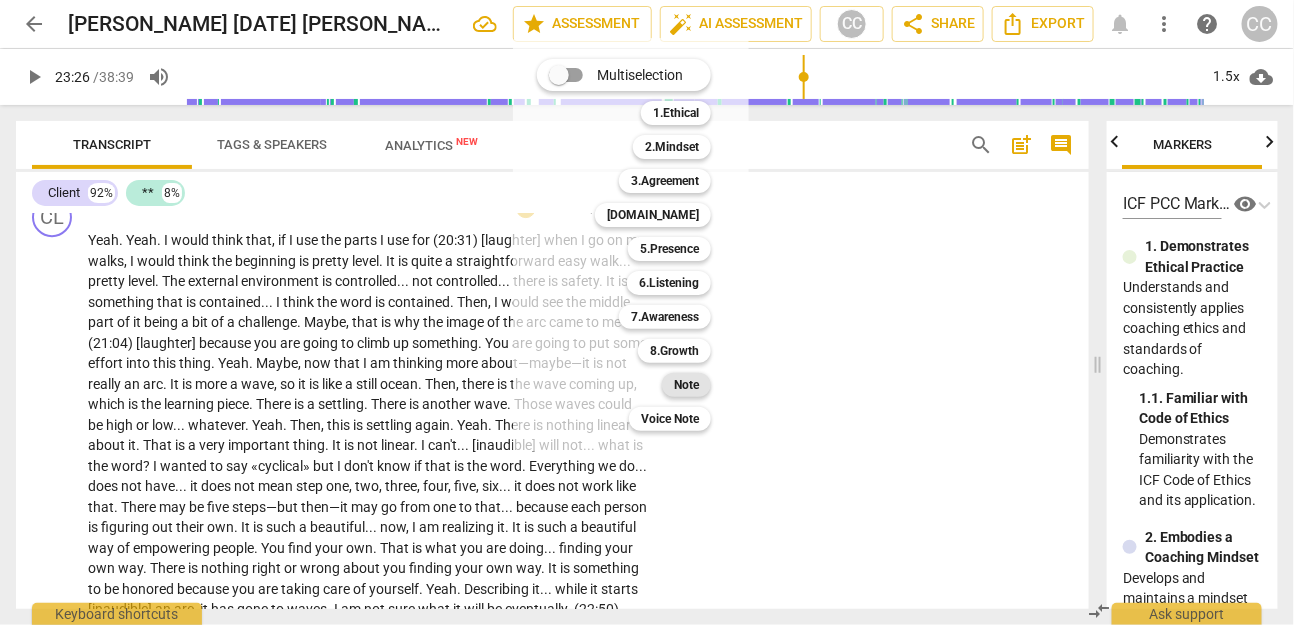 click on "Note" at bounding box center (686, 385) 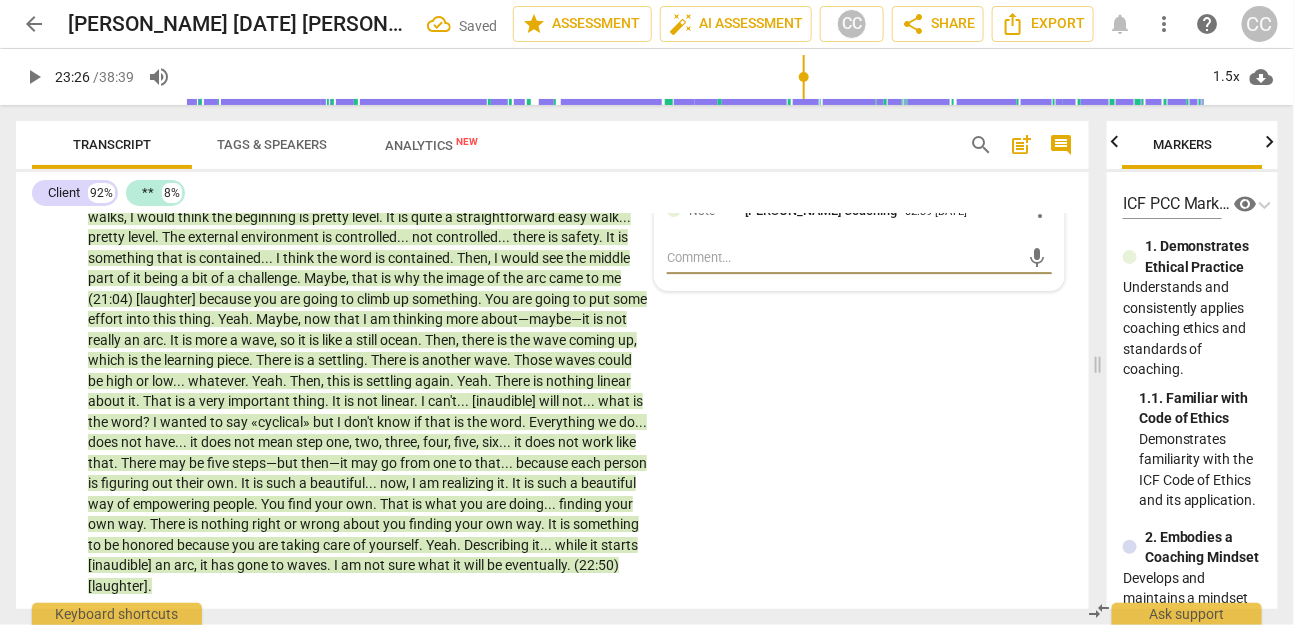 scroll, scrollTop: 4636, scrollLeft: 0, axis: vertical 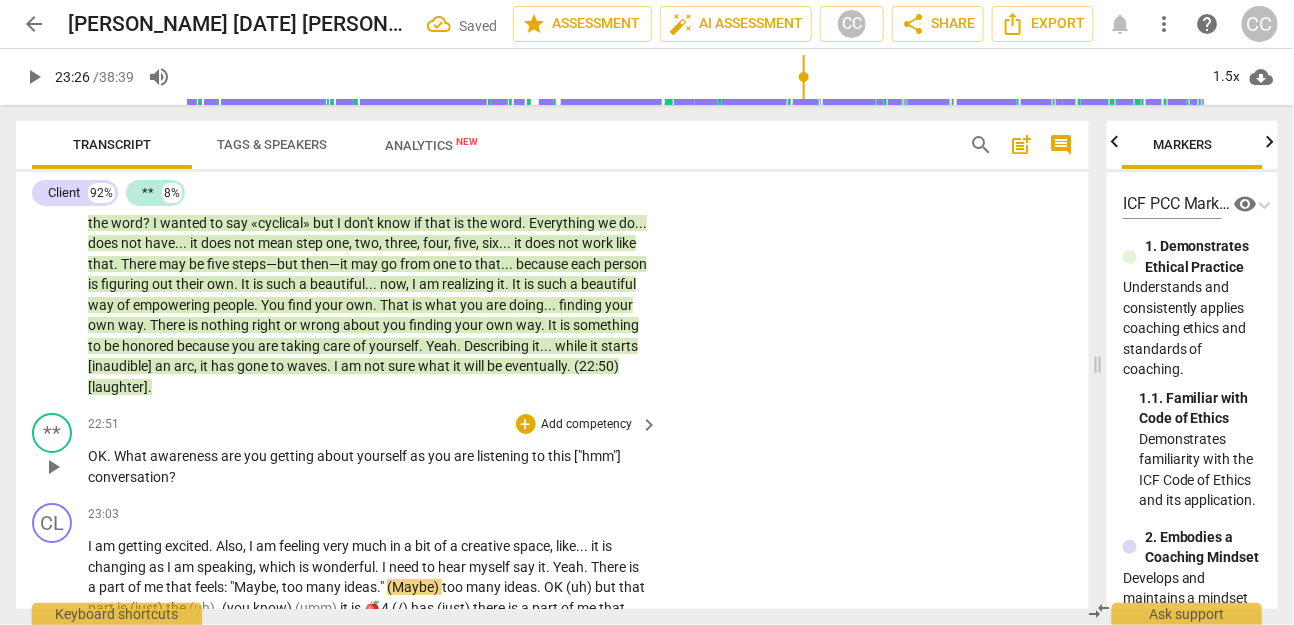 click on "Add competency" at bounding box center (587, 425) 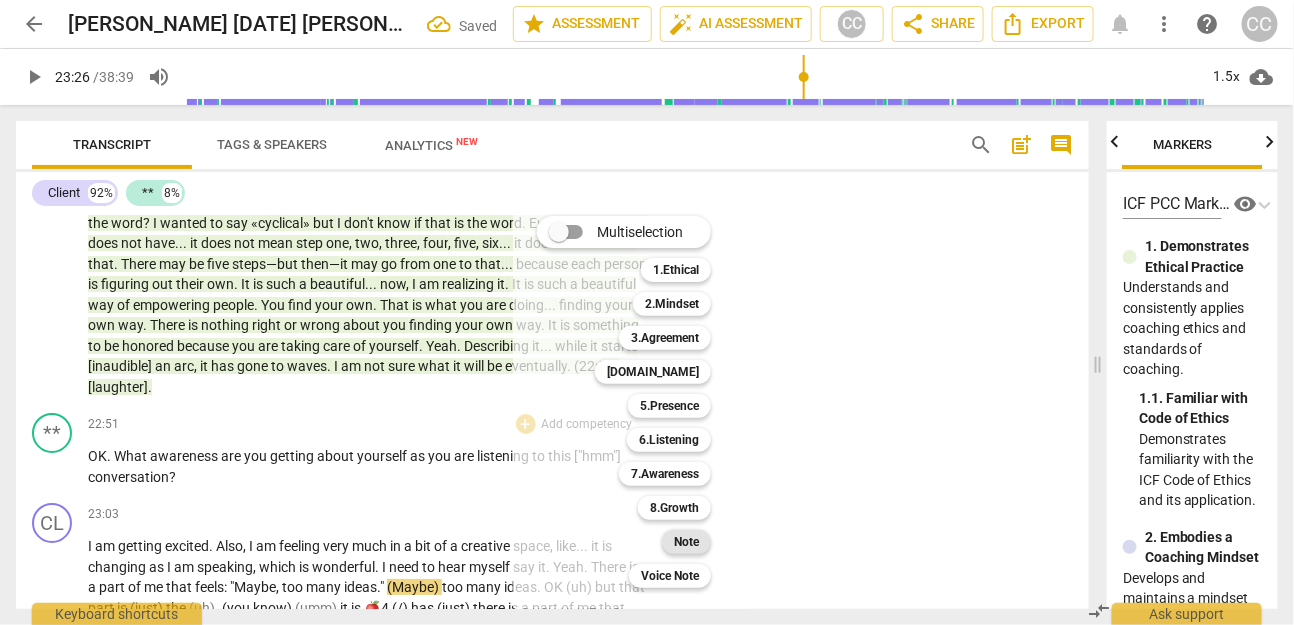 click on "Note" at bounding box center [686, 542] 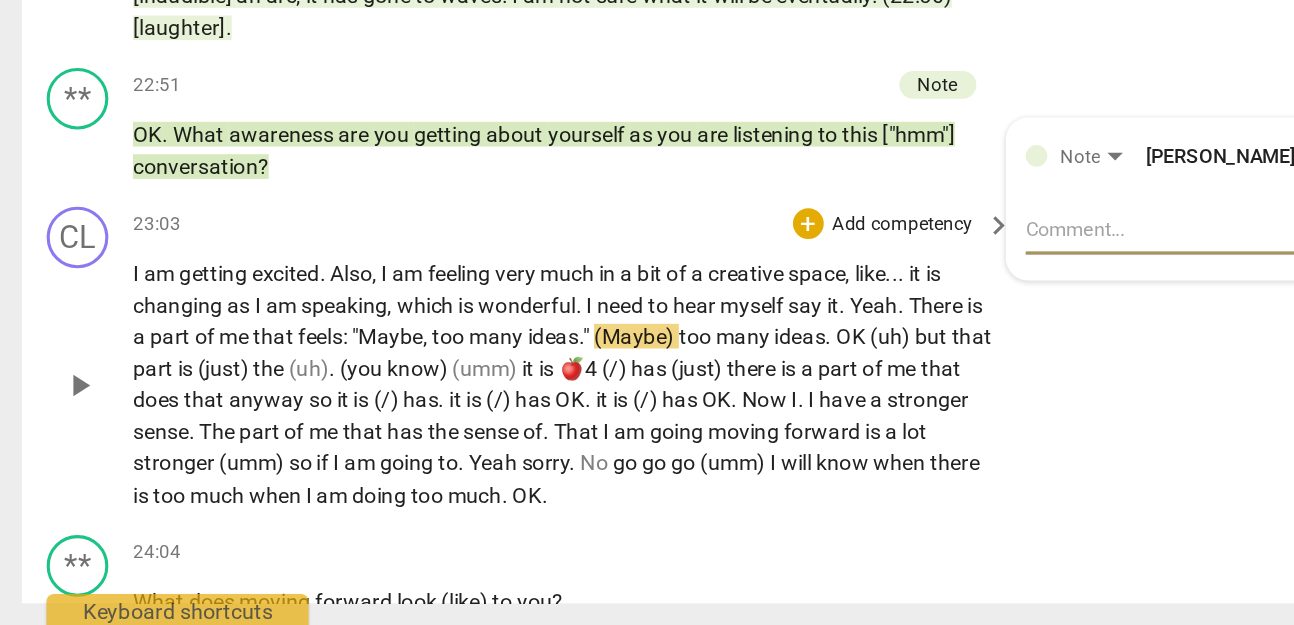 scroll, scrollTop: 4786, scrollLeft: 0, axis: vertical 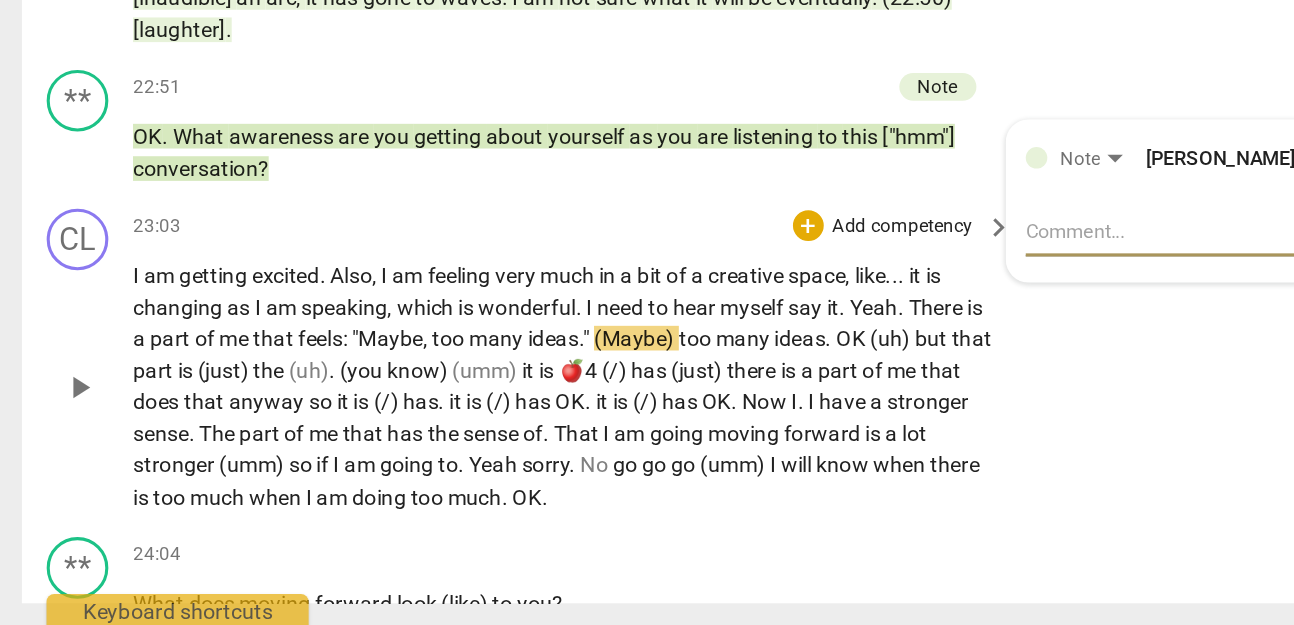 click on "getting" at bounding box center [141, 396] 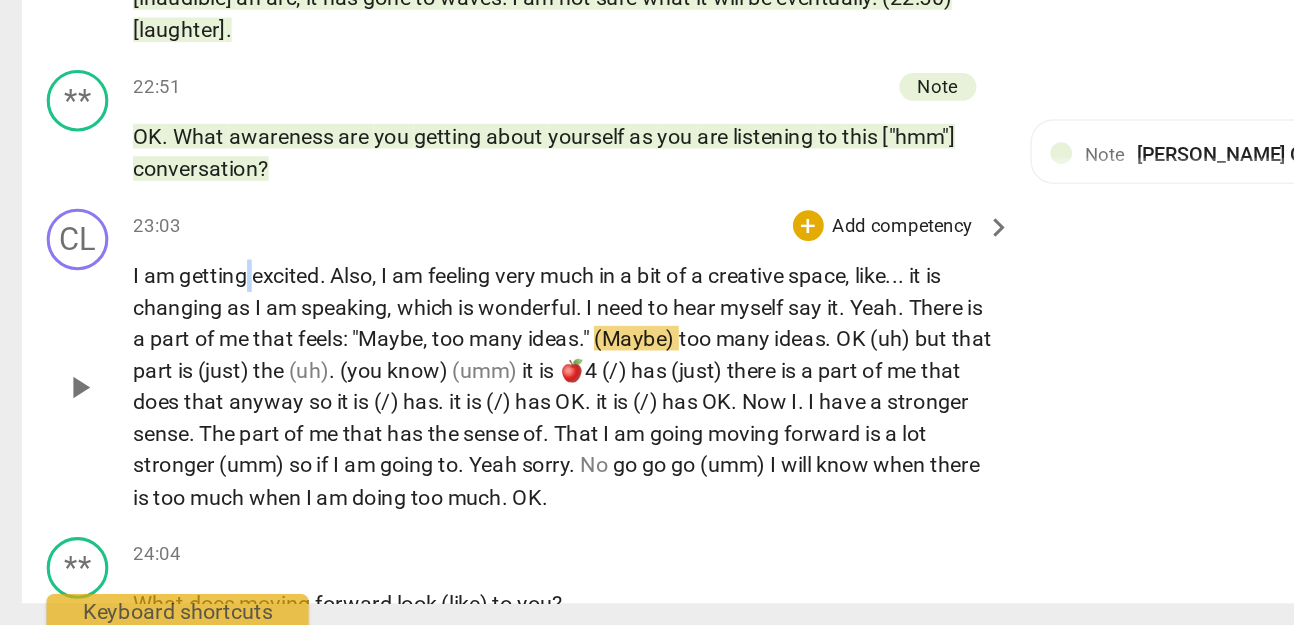 click on "getting" at bounding box center [141, 396] 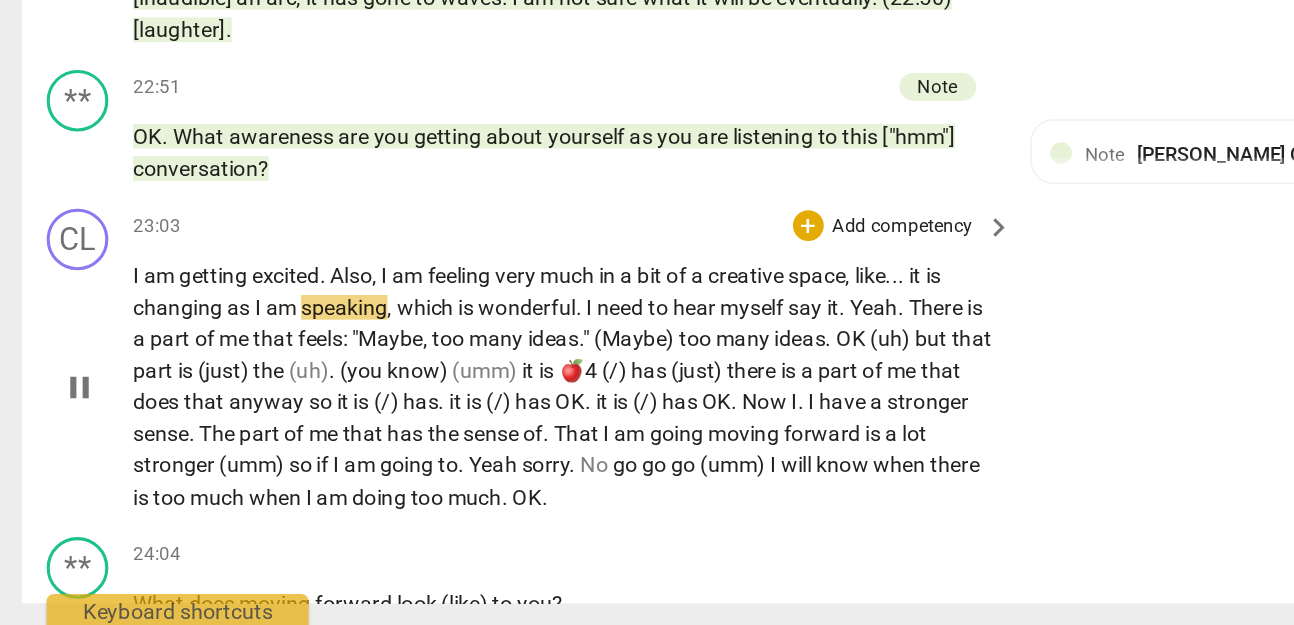click on "that" at bounding box center [180, 437] 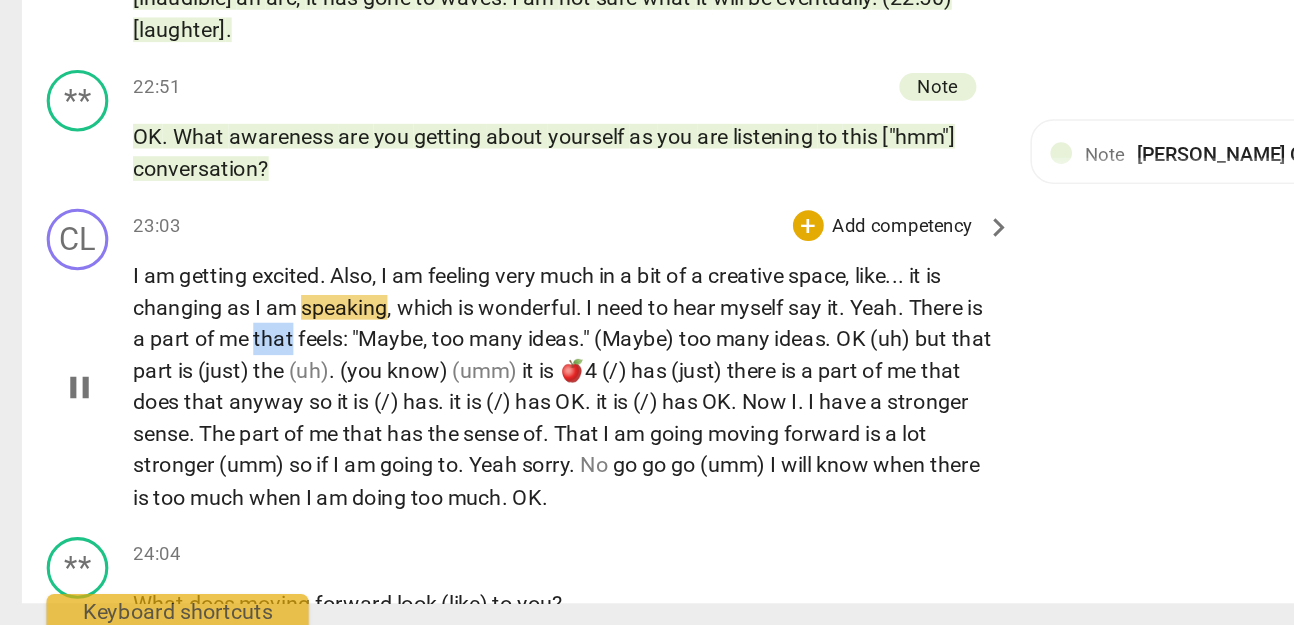 click on "that" at bounding box center [180, 437] 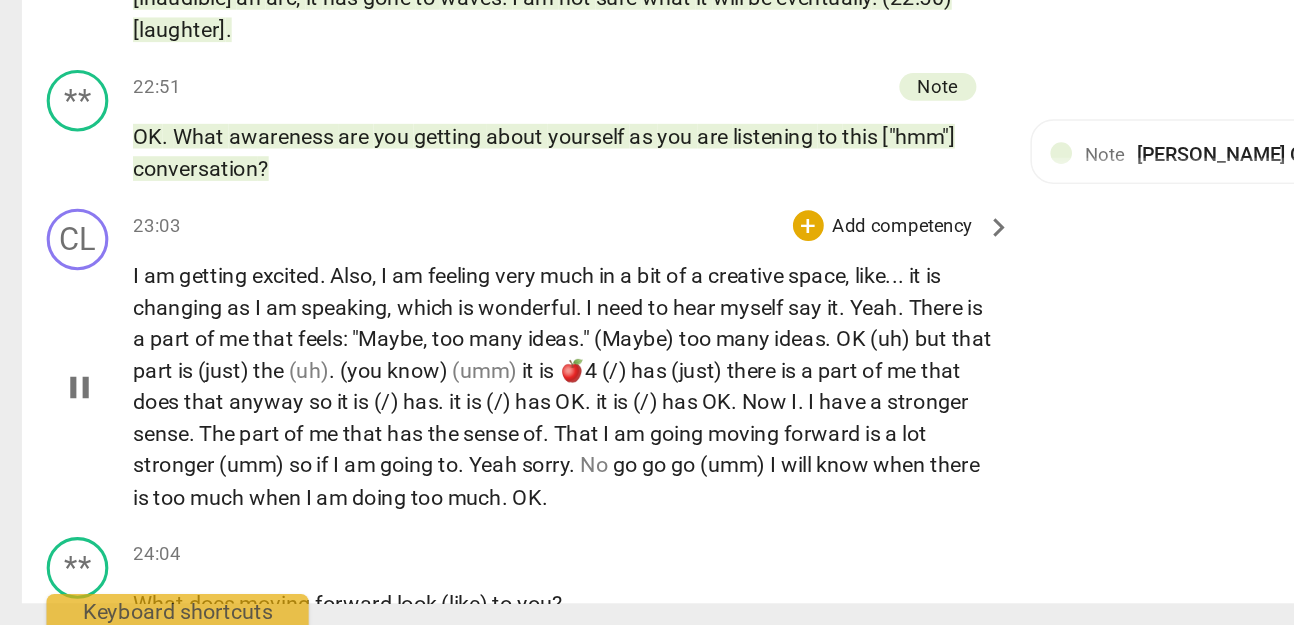 type on "1406" 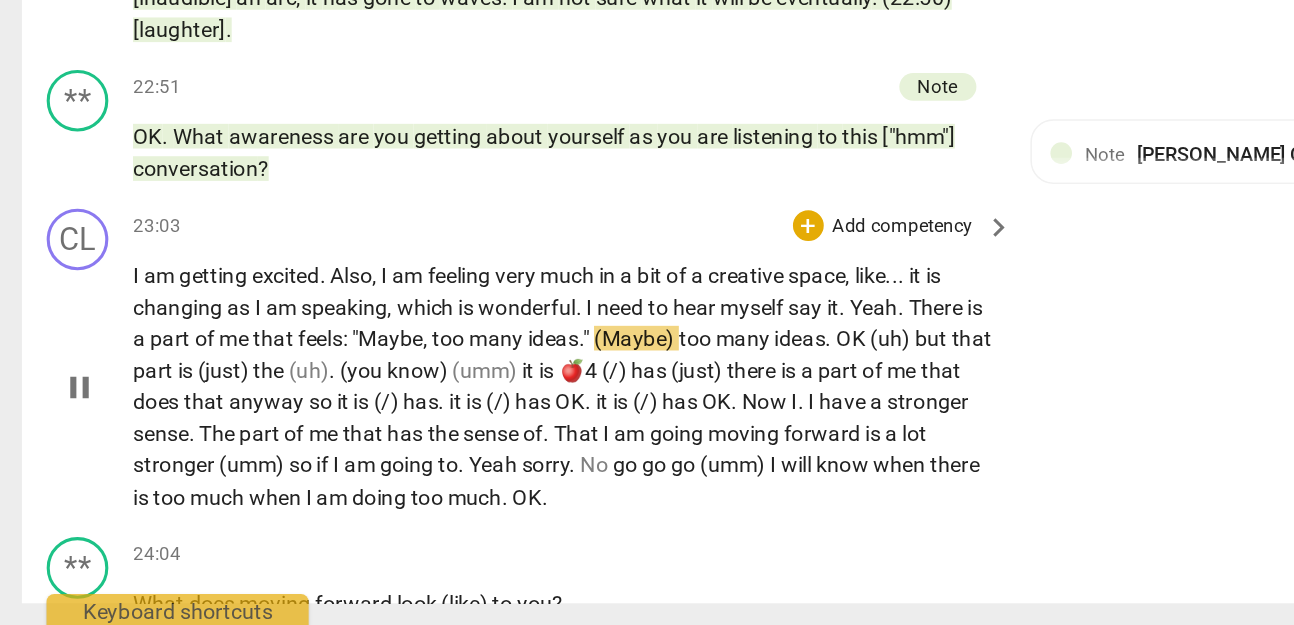 click on "(Maybe)" at bounding box center (414, 437) 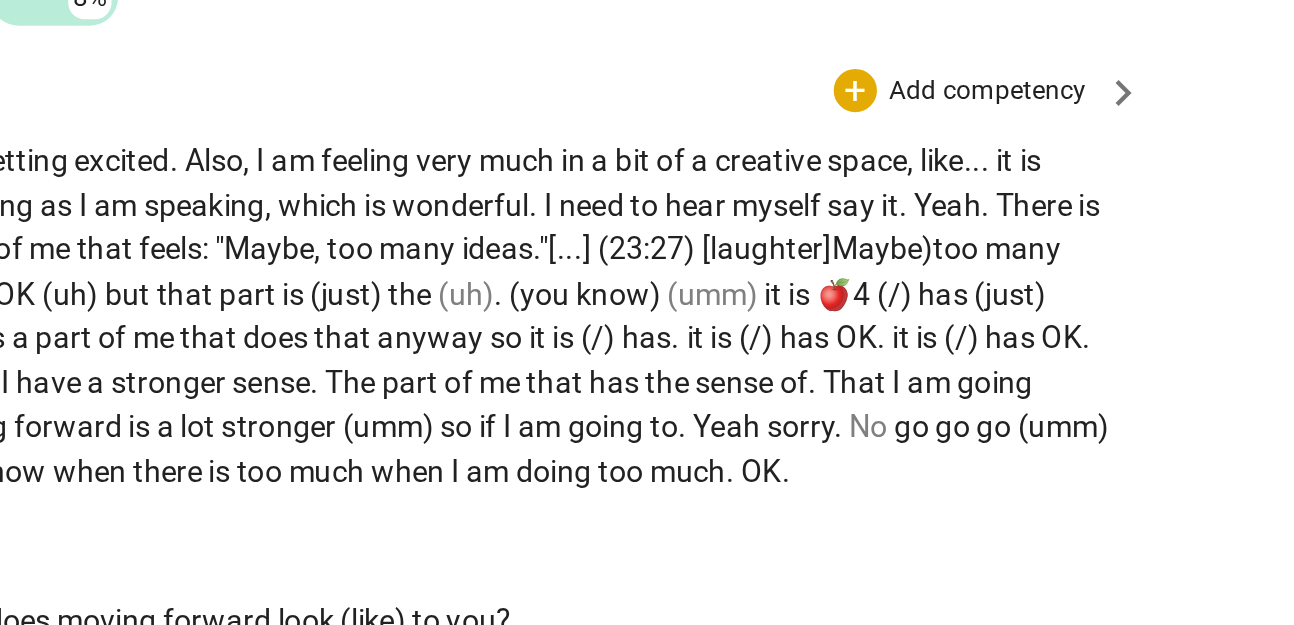 scroll, scrollTop: 4936, scrollLeft: 0, axis: vertical 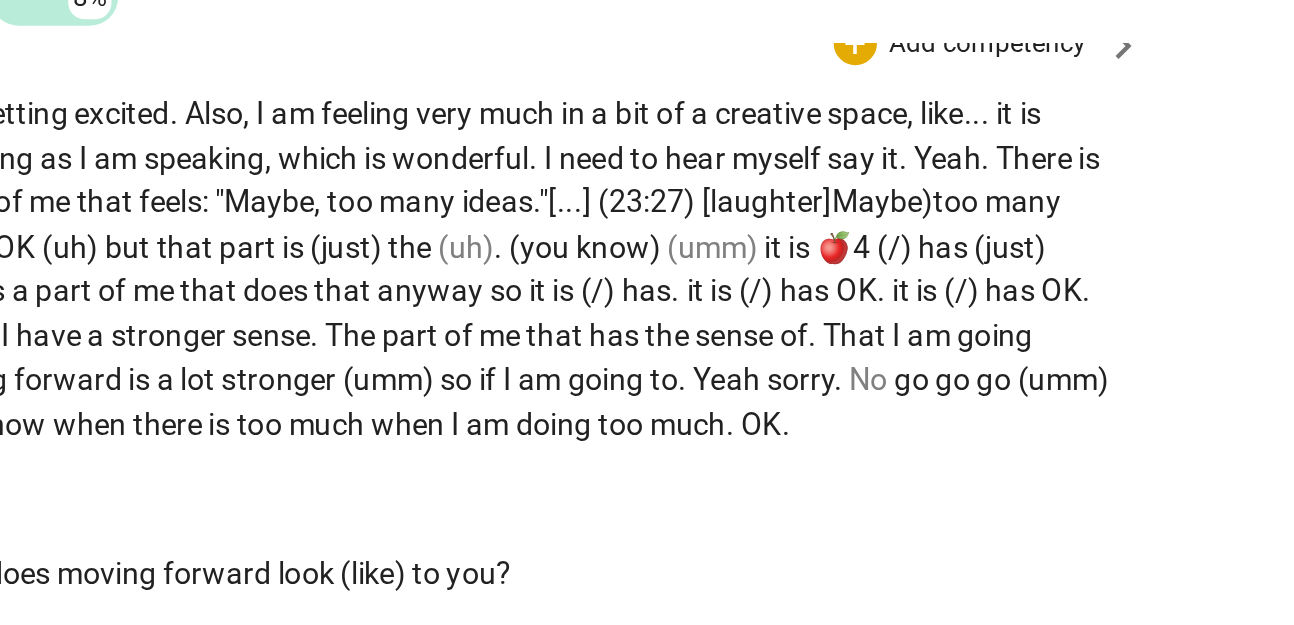 click on "I   am   getting   excited .   Also ,   I   am   feeling   very   much   in   a   bit   of   a   creative   space ,   like . . .   it   is   changing   as   I   am   speaking ,   which   is   wonderful .   I   need   to   hear   myself   say   it .   Yeah .   There   is   a   part   of   me   that   feels :   "Maybe ,   too   many   ideas . "  [...] (23:27) [laughter]  Maybe)  too   many   ideas .   OK   (uh)   but   that   part   is   (just)   the   (uh) .   (you   know)   (umm)   it   is   🍎4   (/)   has   (just)   there   is   a   part   of   me   that   does   that   anyway   so   it   is   (/)   has .   it   is   (/)   has   OK .   it   is   (/)   has   OK .   Now   I .   I   have   a   stronger   sense .   The   part   of   me   that   has   the   sense   of .   That   I   am   going   moving   forward   is   a   lot   stronger   (umm)   so   if   I   am   going   to .   Yeah   sorry .   No   go   go   go   (umm)   I   will   know   when   there   is   too   much   when   I   am   doing   too   ." at bounding box center (368, 318) 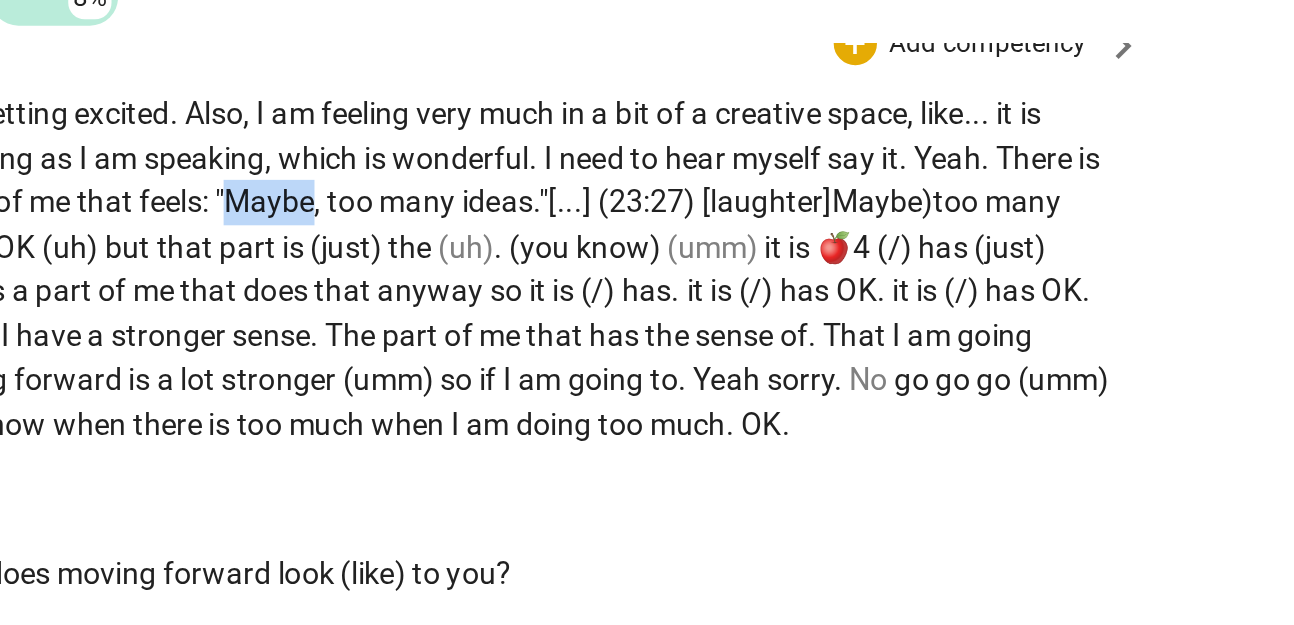 click on ""Maybe" at bounding box center (253, 287) 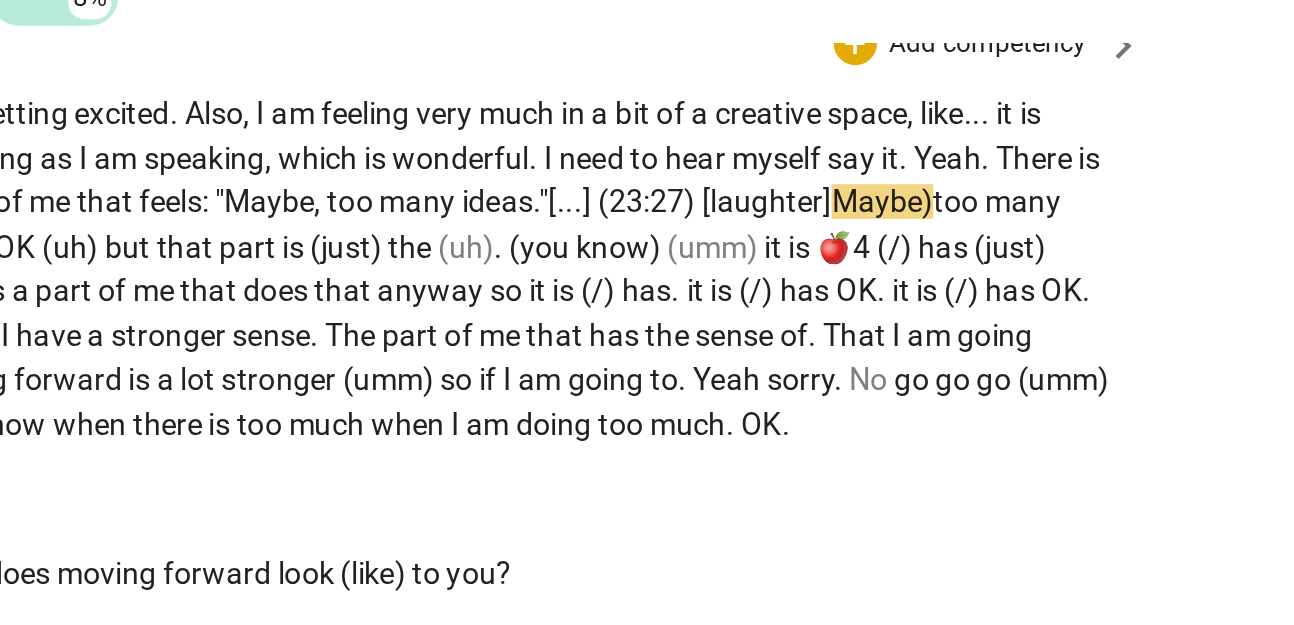 click on ""  [...] (23:27) [laughter]" at bounding box center [447, 287] 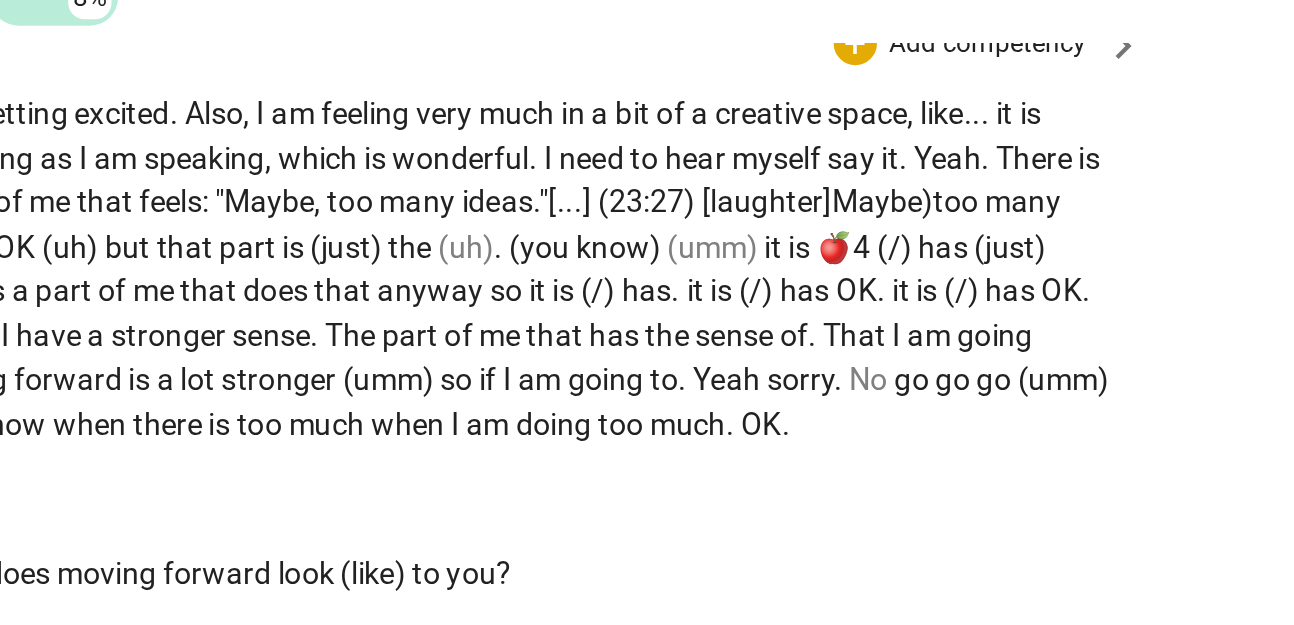 drag, startPoint x: 525, startPoint y: 322, endPoint x: 413, endPoint y: 320, distance: 112.01785 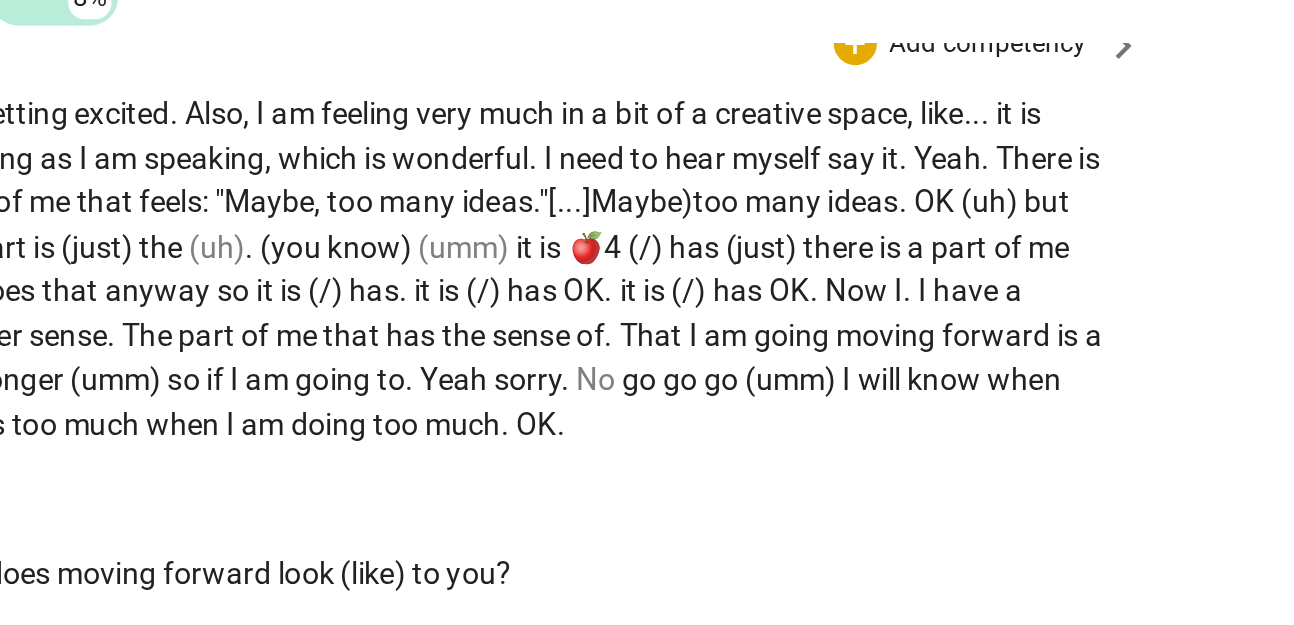 click on "Maybe)" at bounding box center (427, 287) 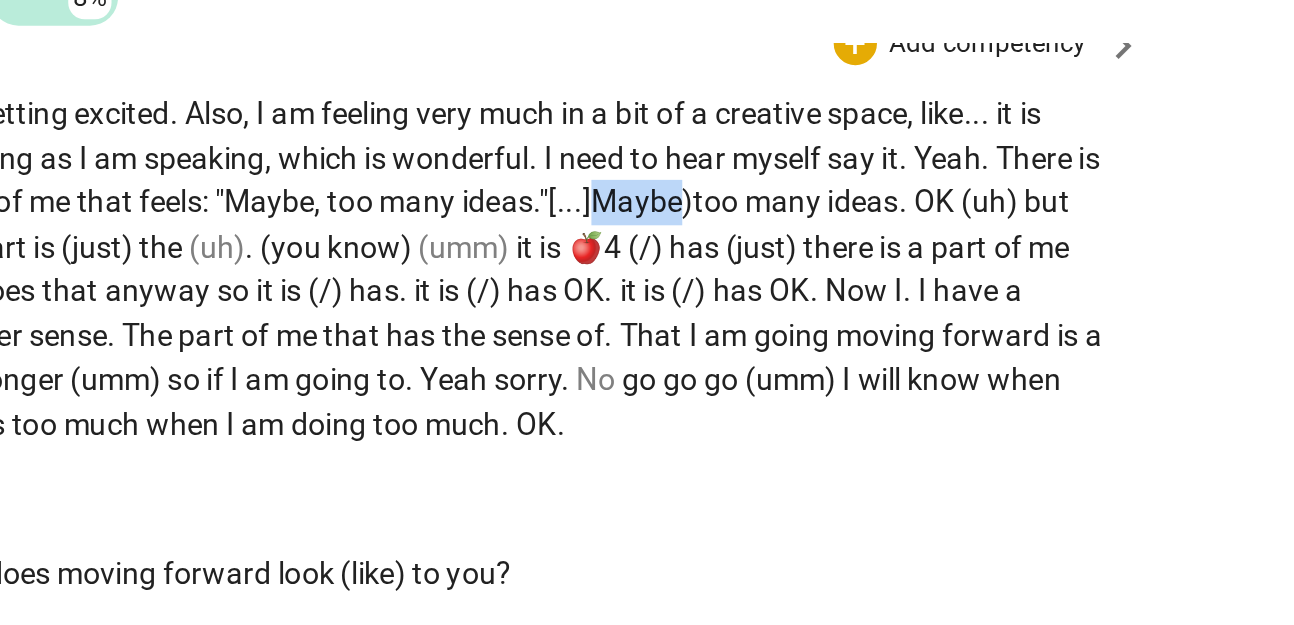 click on "Maybe)" at bounding box center (427, 287) 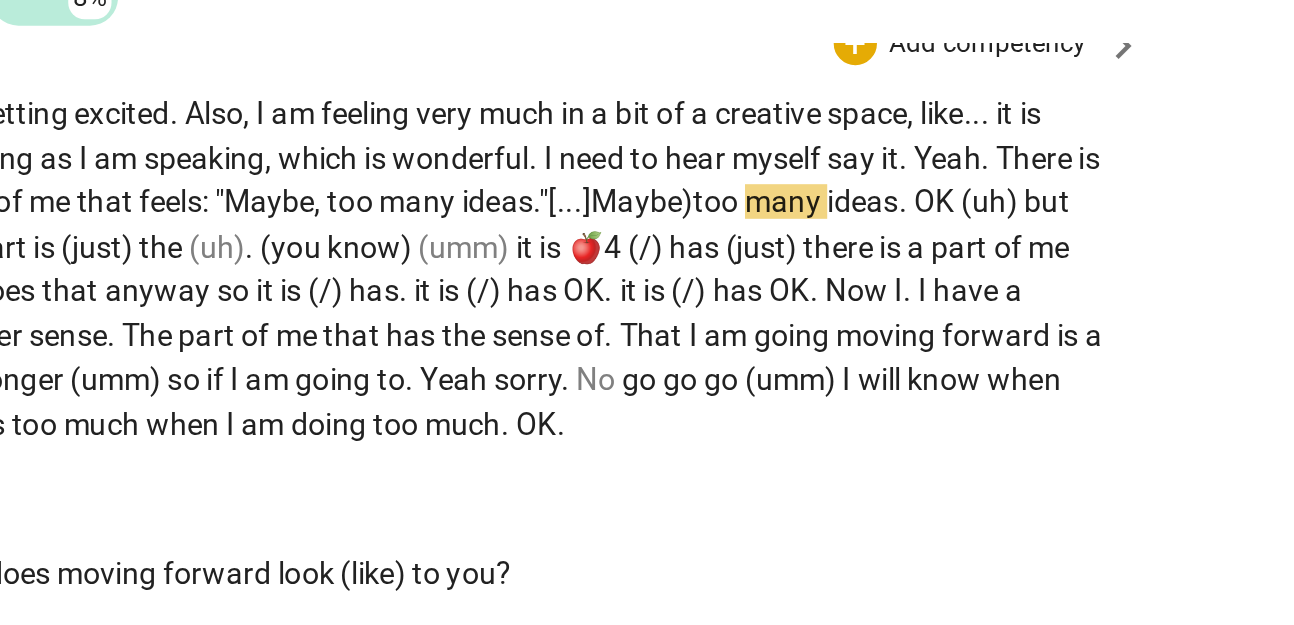 click on "Maybe)" at bounding box center (427, 287) 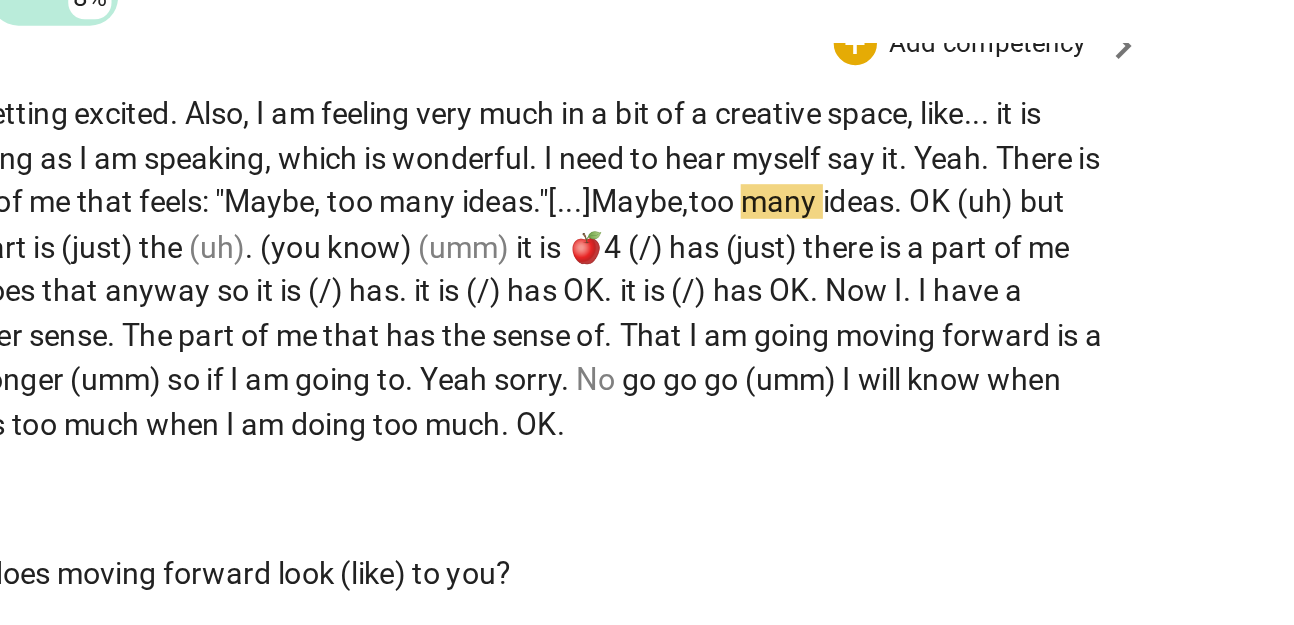 click on "Maybe," at bounding box center (426, 287) 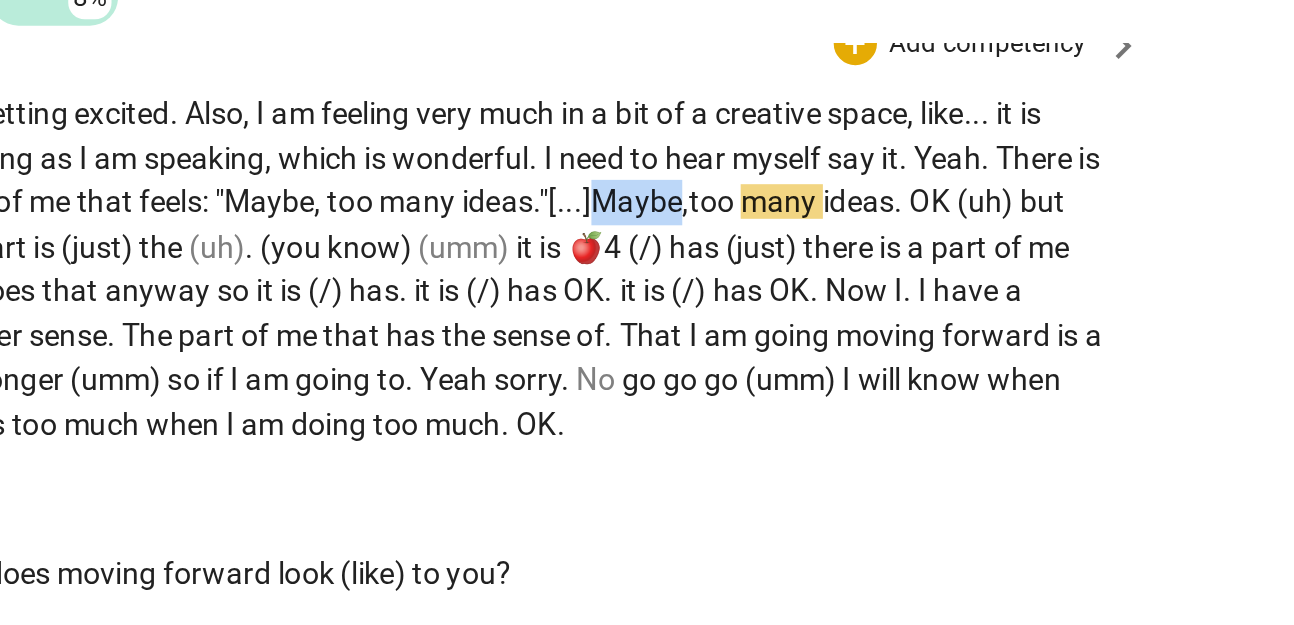 click on "Maybe," at bounding box center [426, 287] 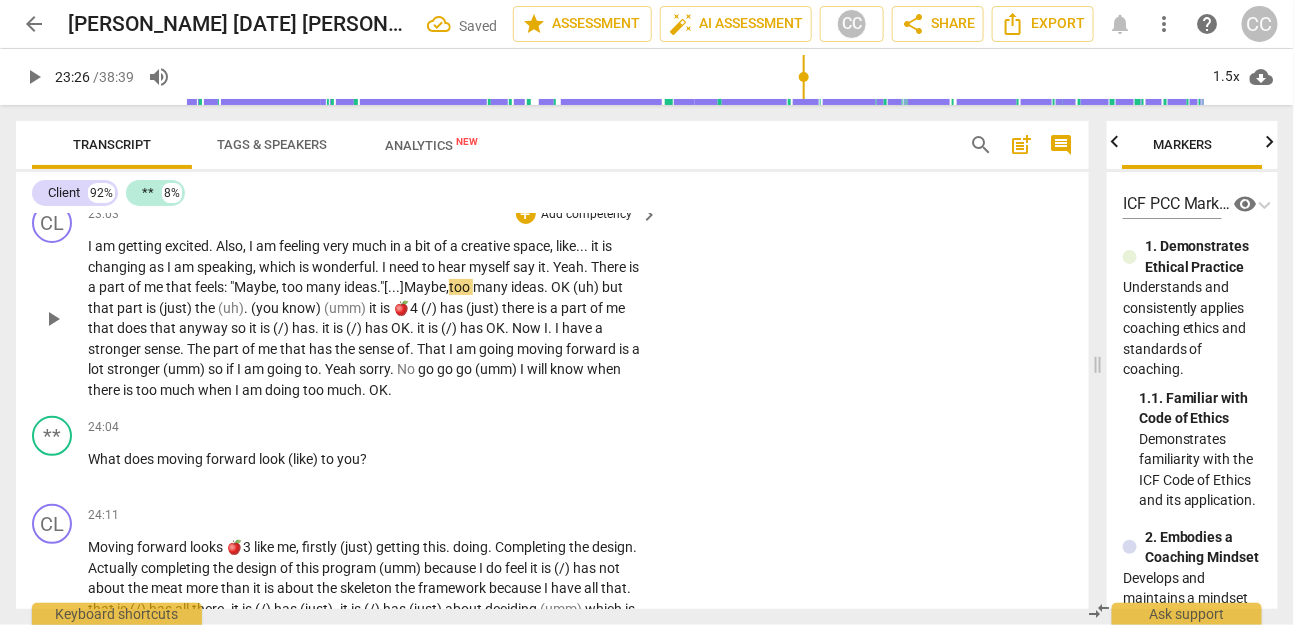 click on "too" at bounding box center (461, 287) 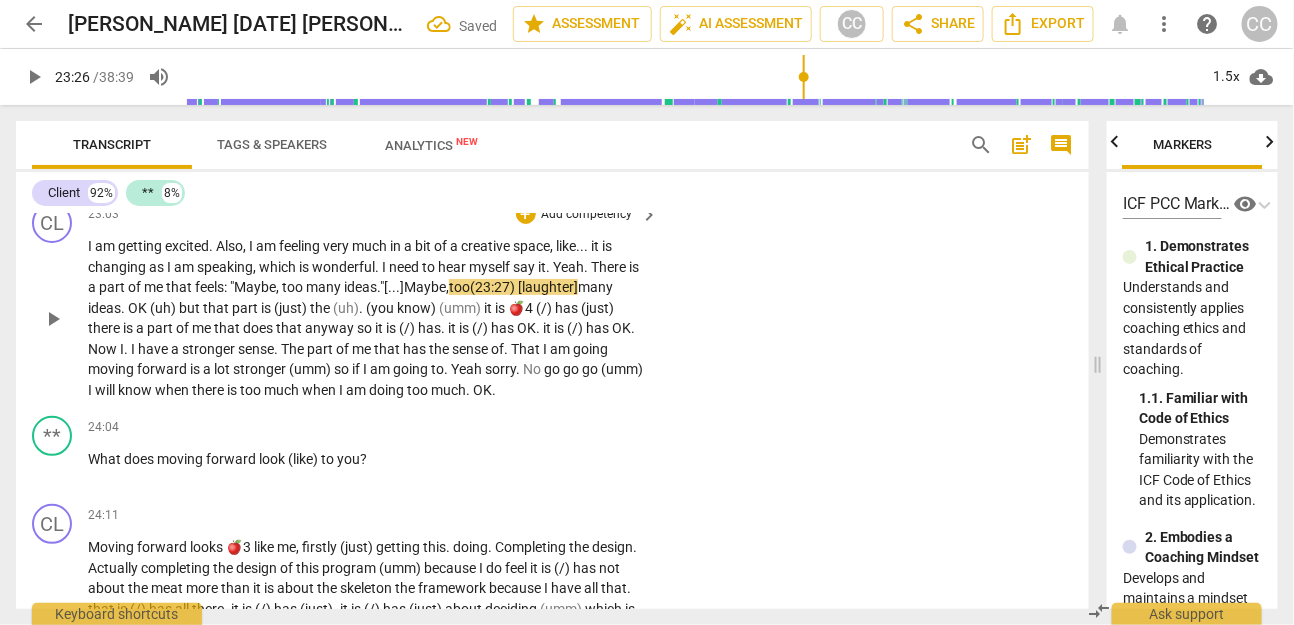 click on "too  (23:27) [laughter]" at bounding box center (513, 287) 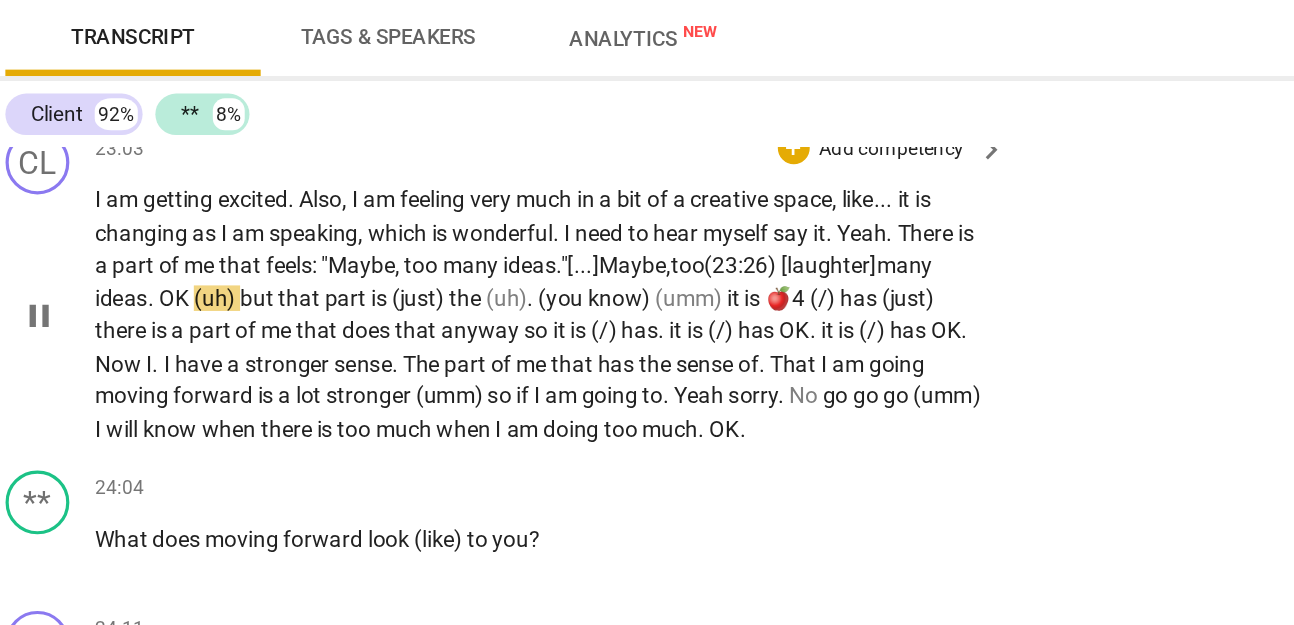 click on "ideas" at bounding box center [104, 308] 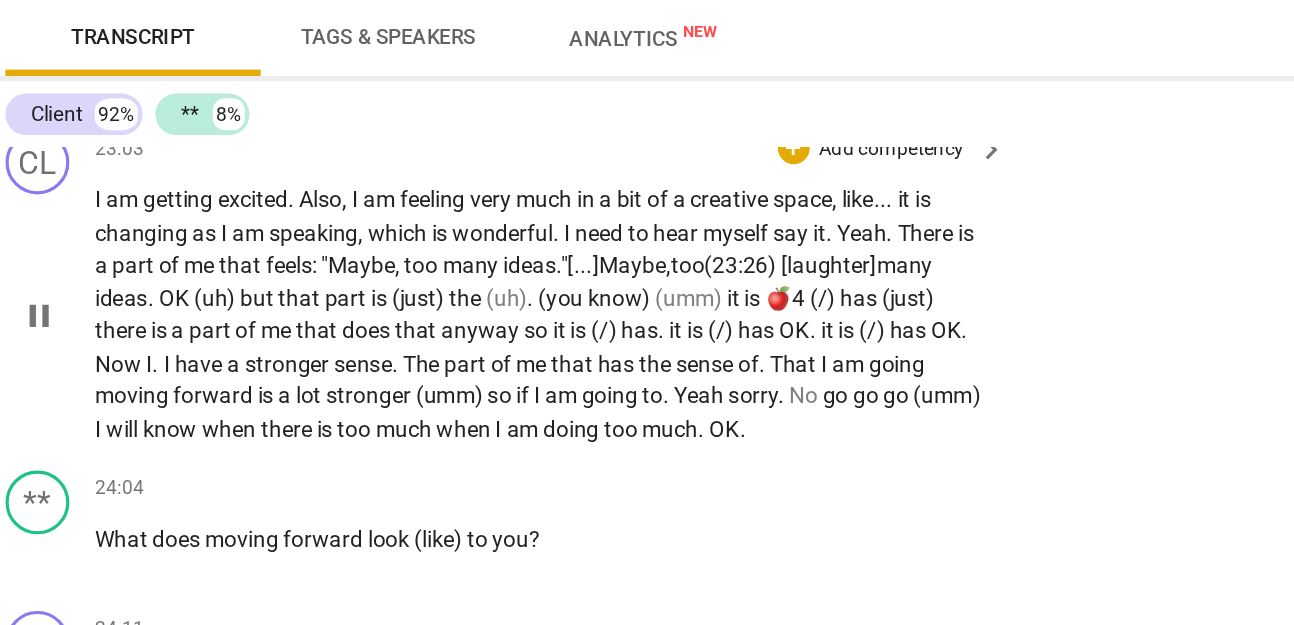 click on "OK" at bounding box center (139, 308) 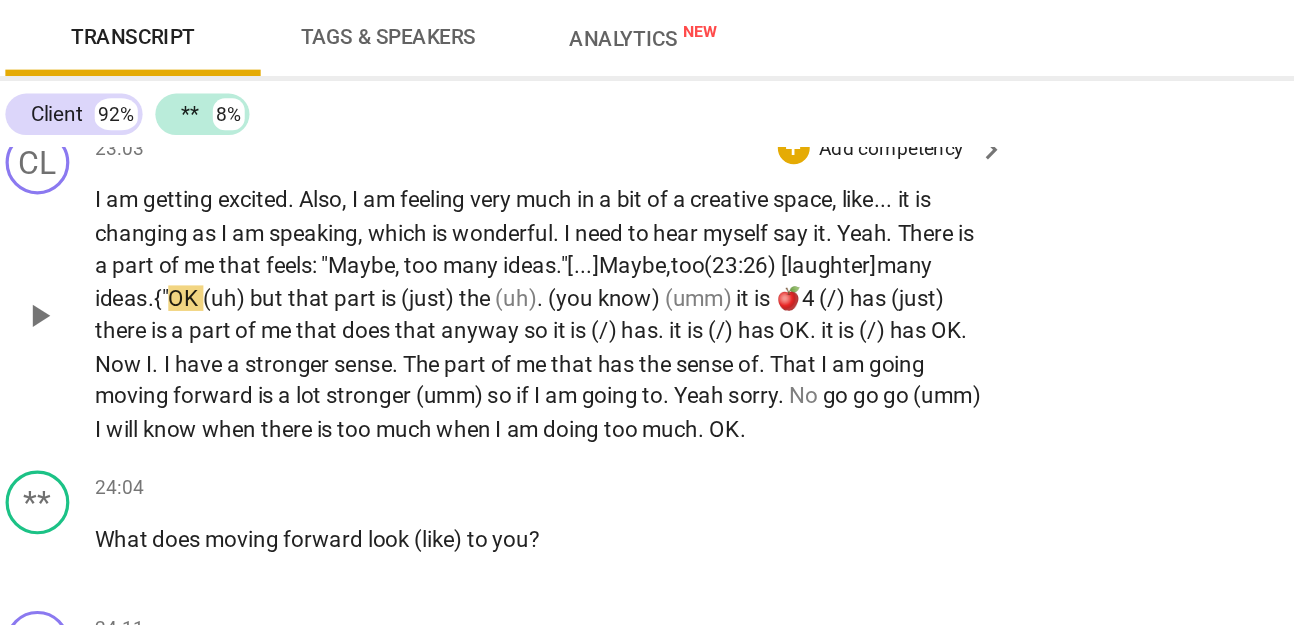click on "OK" at bounding box center [145, 308] 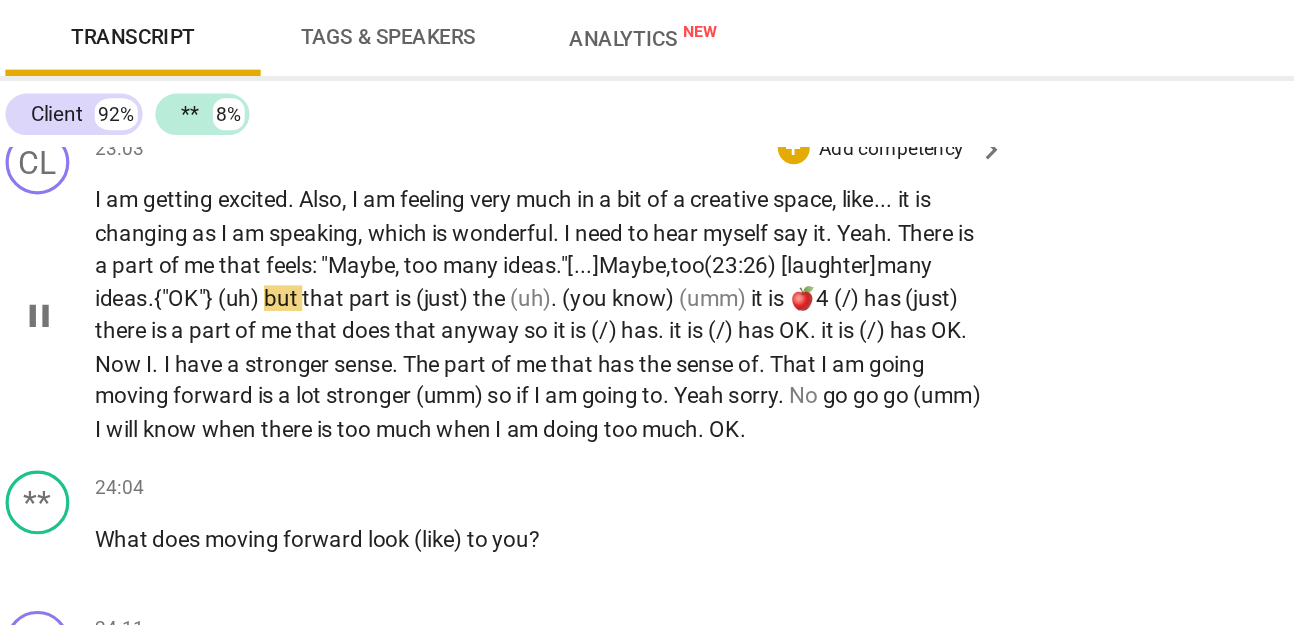 click on ".  {"" at bounding box center (127, 308) 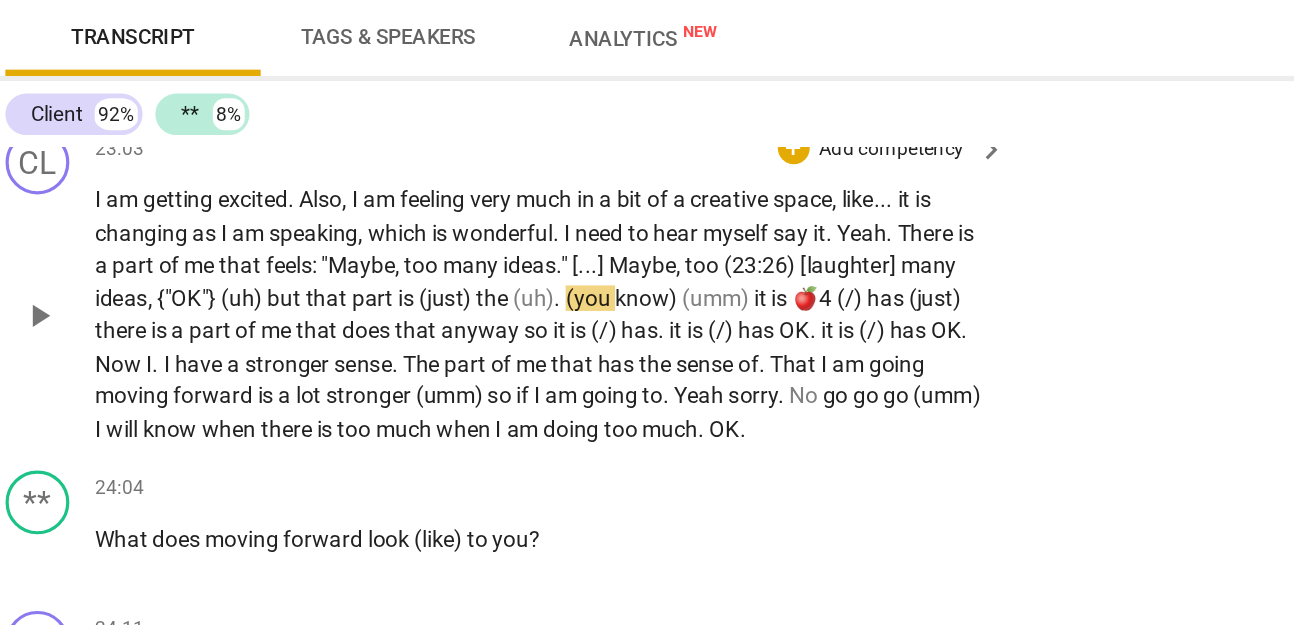 click on "but" at bounding box center [208, 308] 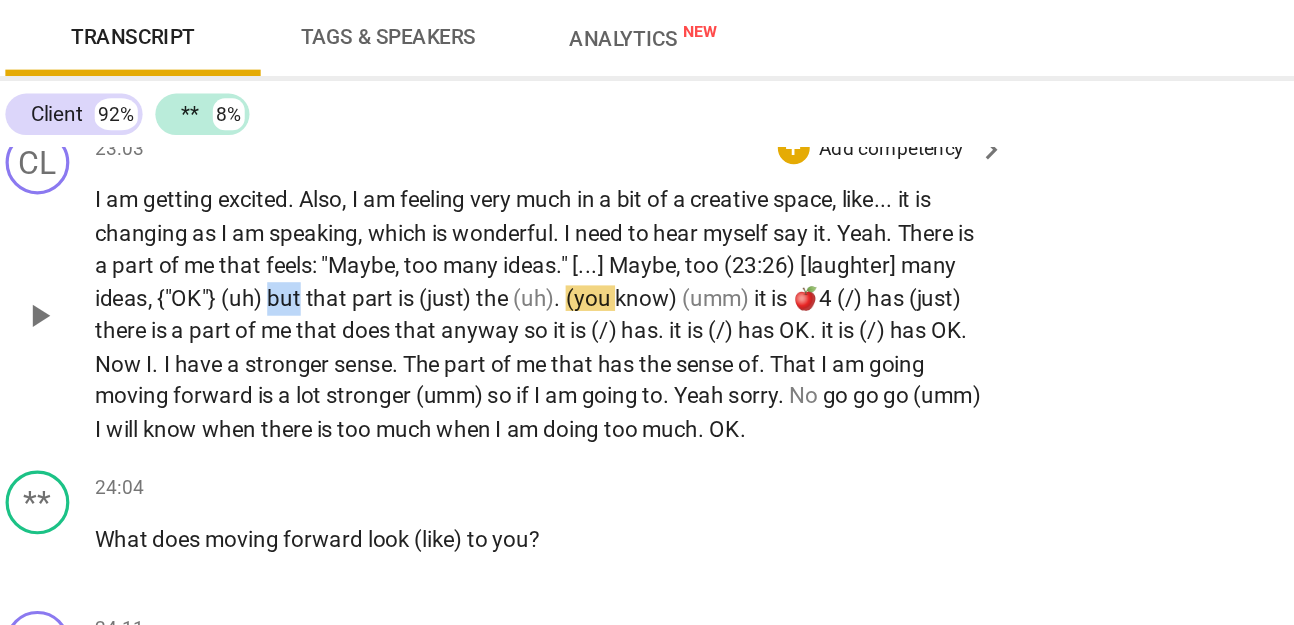 click on "but" at bounding box center [208, 308] 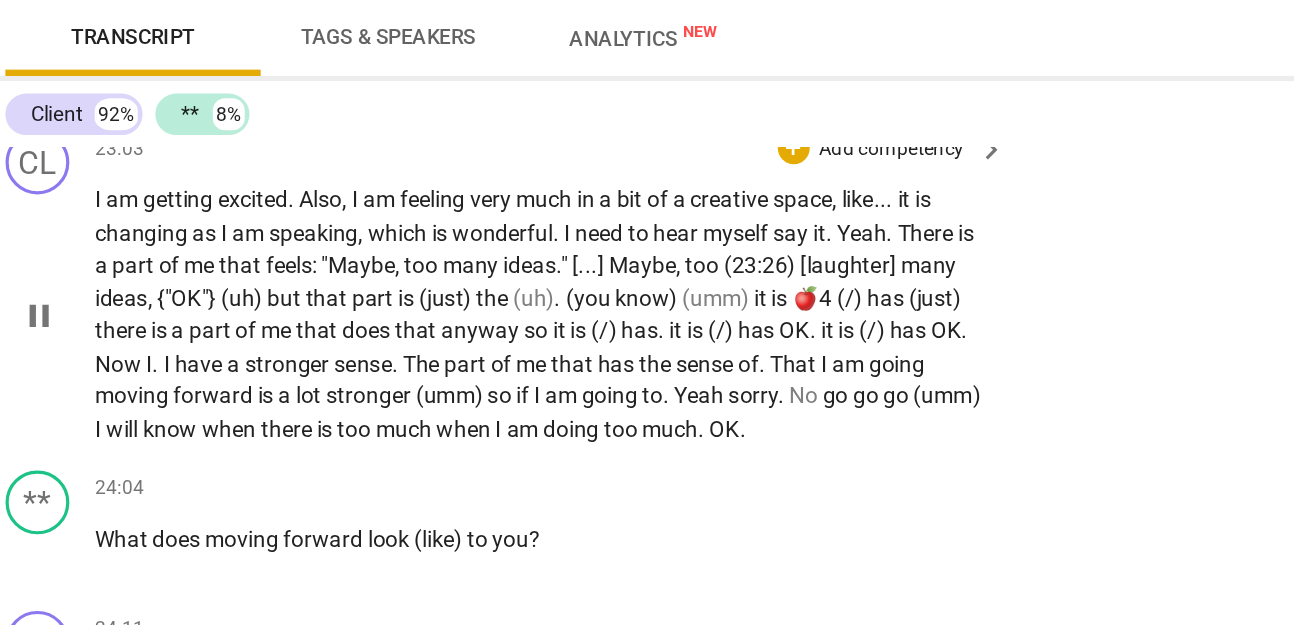 type on "1418" 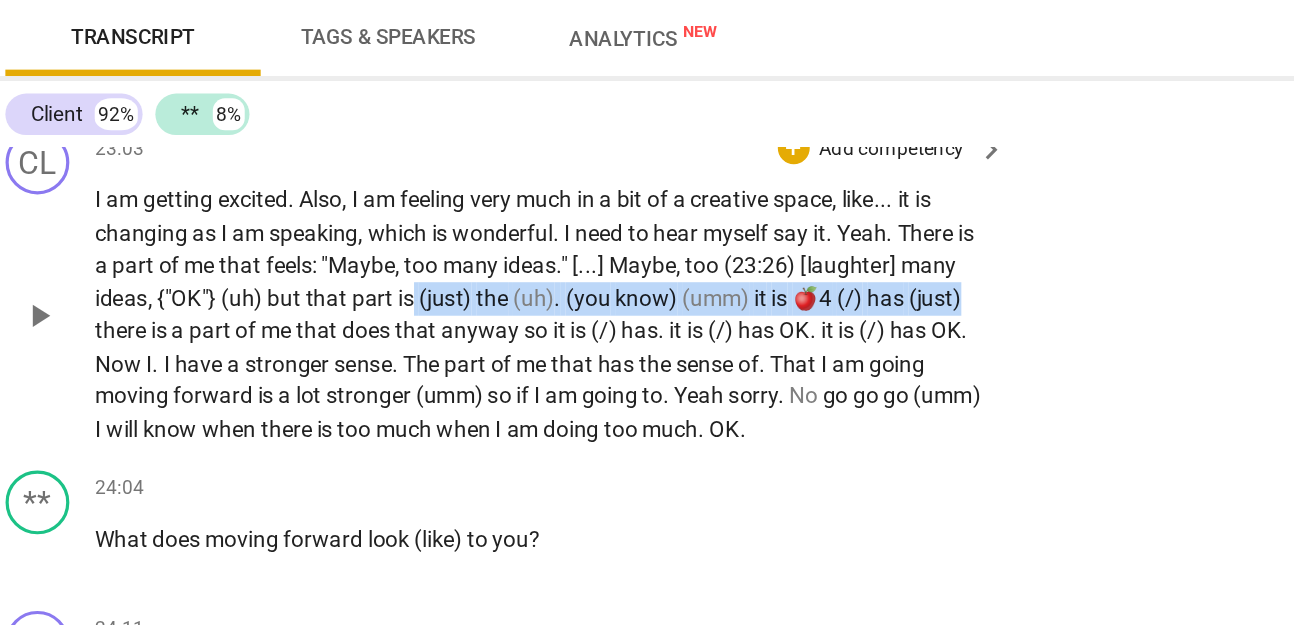 drag, startPoint x: 287, startPoint y: 345, endPoint x: 639, endPoint y: 343, distance: 352.00568 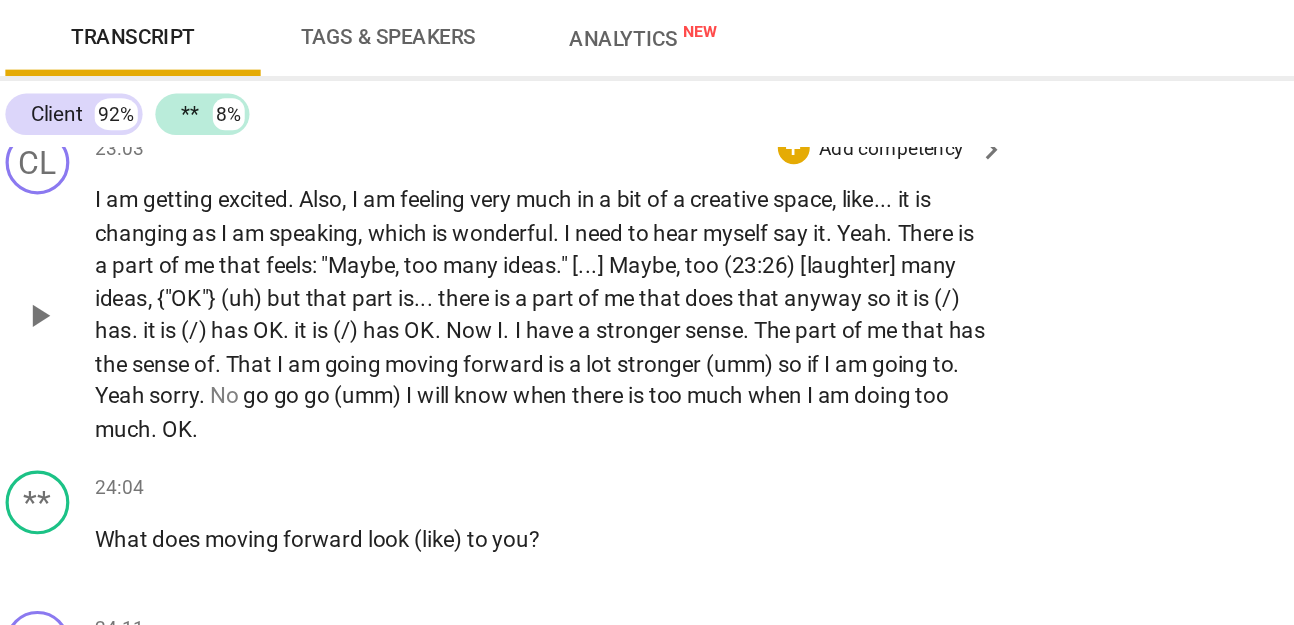 click on "CL play_arrow pause 23:03 + Add competency keyboard_arrow_right I   am   getting   excited .   Also ,   I   am   feeling   very   much   in   a   bit   of   a   creative   space ,   like . . .   it   is   changing   as   I   am   speaking ,   which   is   wonderful .   I   need   to   hear   myself   say   it .   Yeah .   There   is   a   part   of   me   that   feels :   "Maybe ,   too   many   ideas . "   [ . . . ]   [PERSON_NAME] ,   too   (23:26)   [laughter]   many   ideas ,   {"OK"}   (uh)   but   that   part   is . . .   there   is   a   part   of   me   that   does   that   anyway   so   it   is   (/)   has .   it   is   (/)   has   OK .   it   is   (/)   has   OK .   Now   I .   I   have   a   stronger   sense .   The   part   of   me   that   has   the   sense   of .   That   I   am   going   moving   forward   is   a   lot   stronger   (umm)   so   if   I   am   going   to .   Yeah   sorry .   No   go   go   go   (umm)   I   will   know   when   there   is   too   much   when   I   am   doing   too   much" at bounding box center [552, 301] 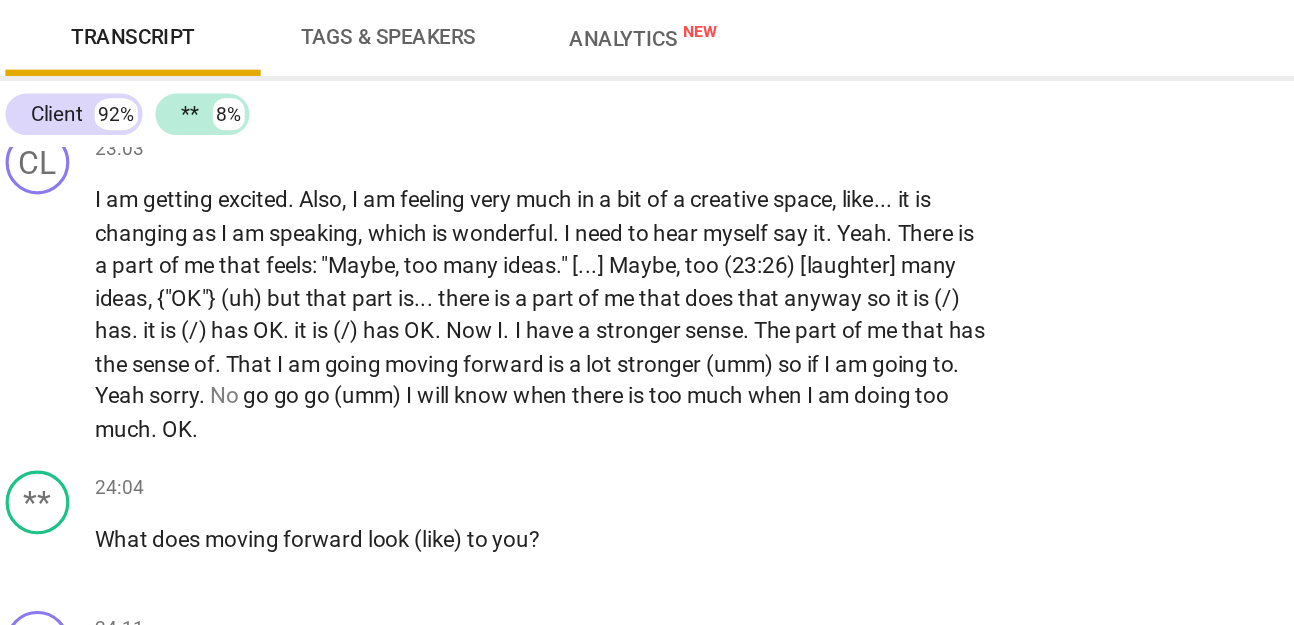 click on "there" at bounding box center (320, 308) 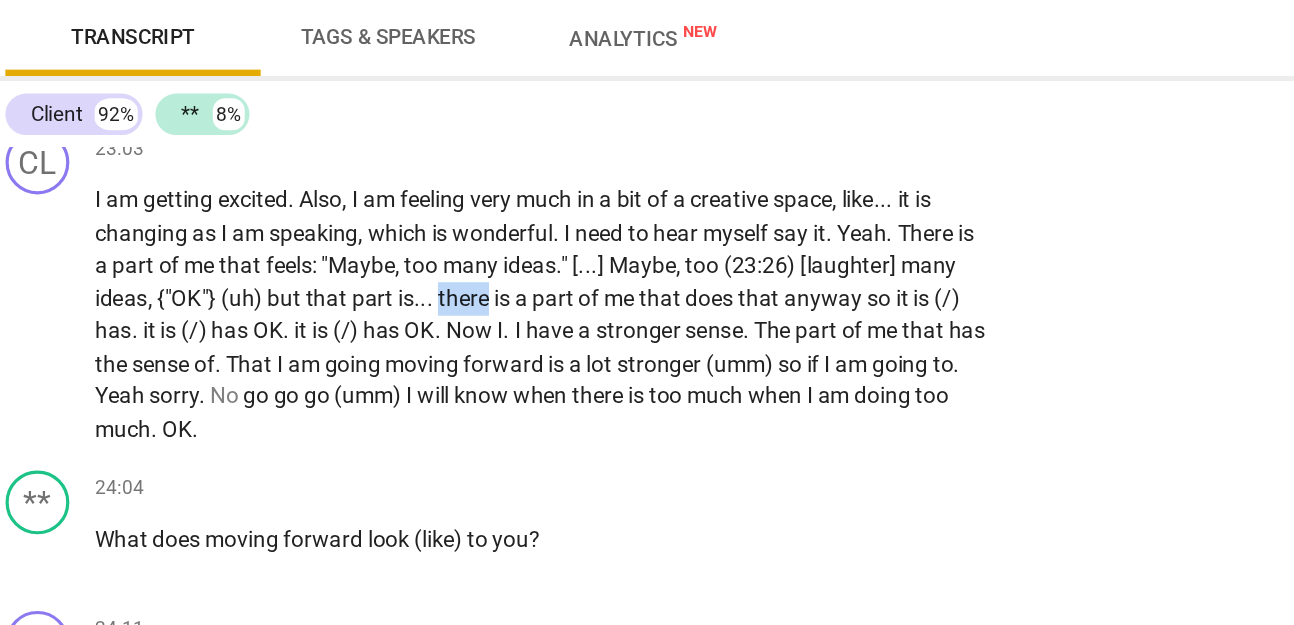 click on "there" at bounding box center (320, 308) 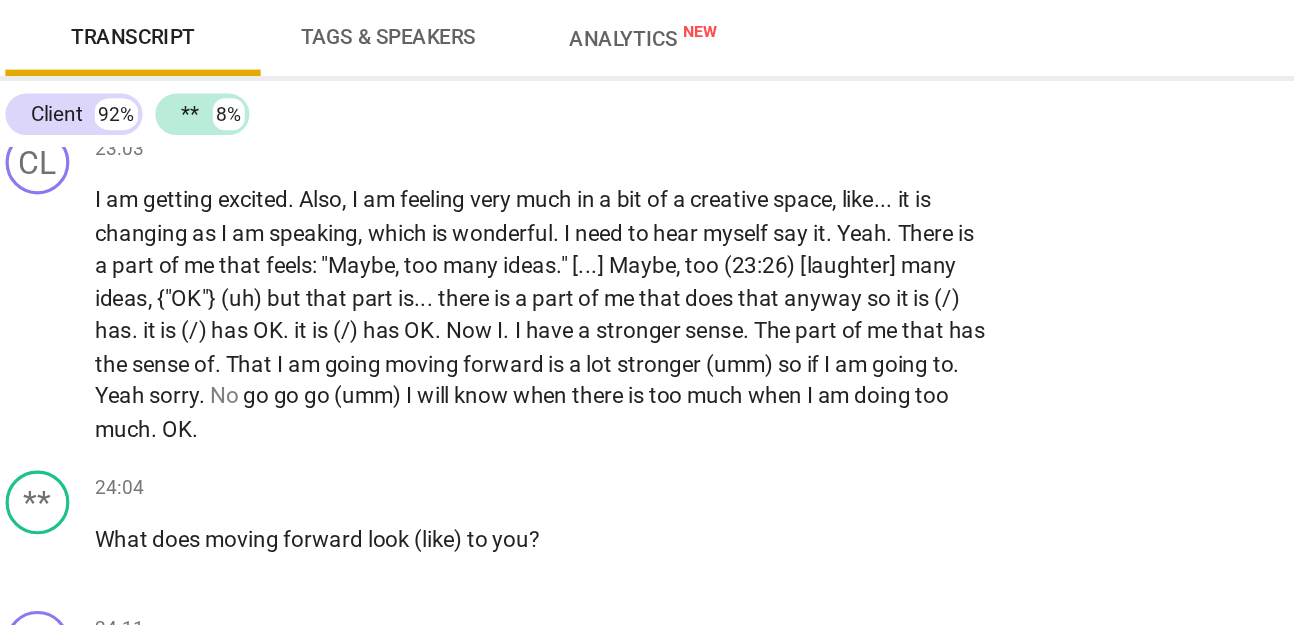 click on "so" at bounding box center (581, 308) 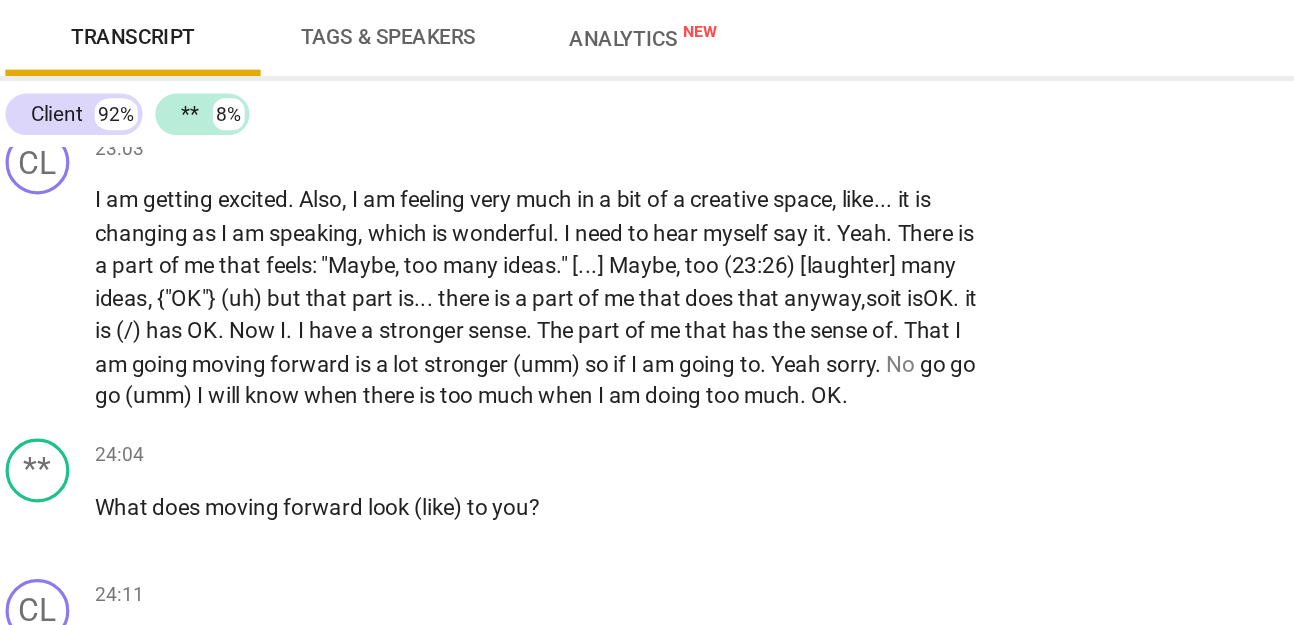 click on "it" at bounding box center [637, 308] 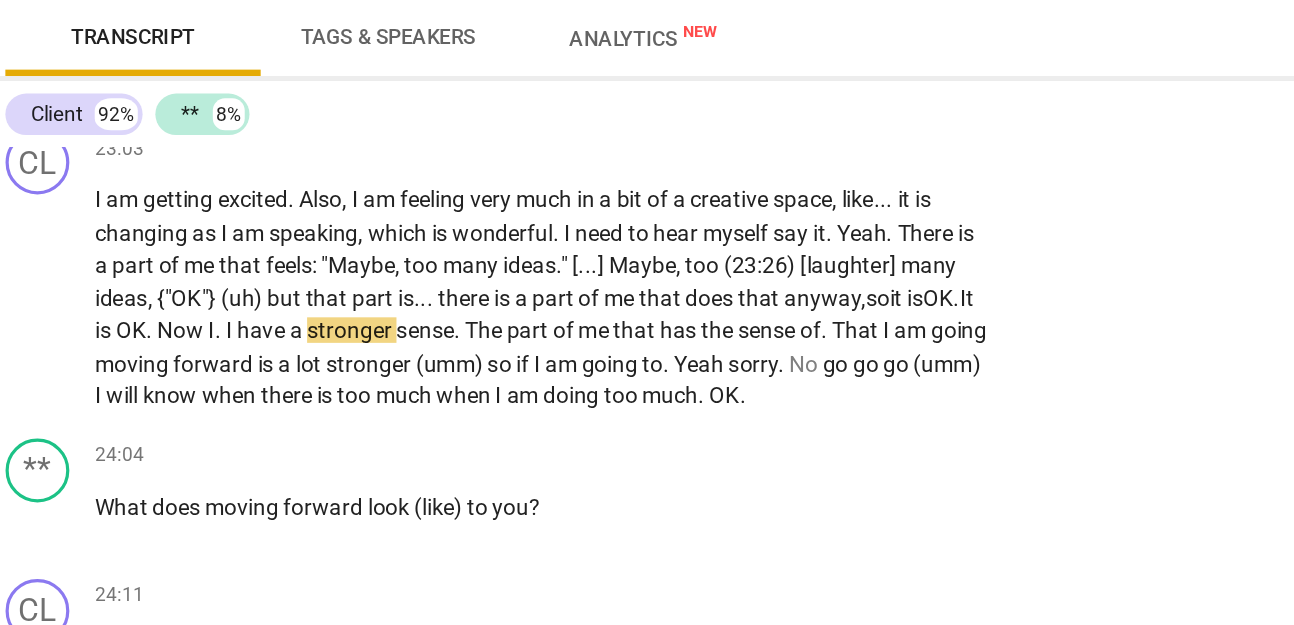 click on "OK" at bounding box center [110, 328] 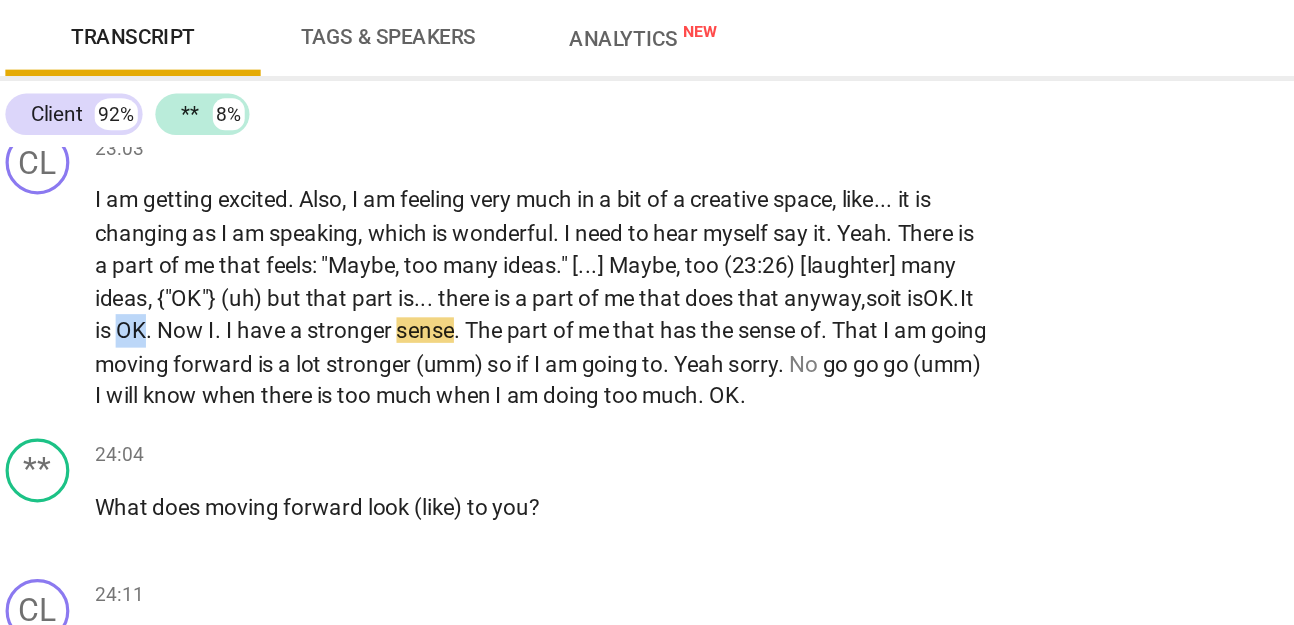click on "OK" at bounding box center [110, 328] 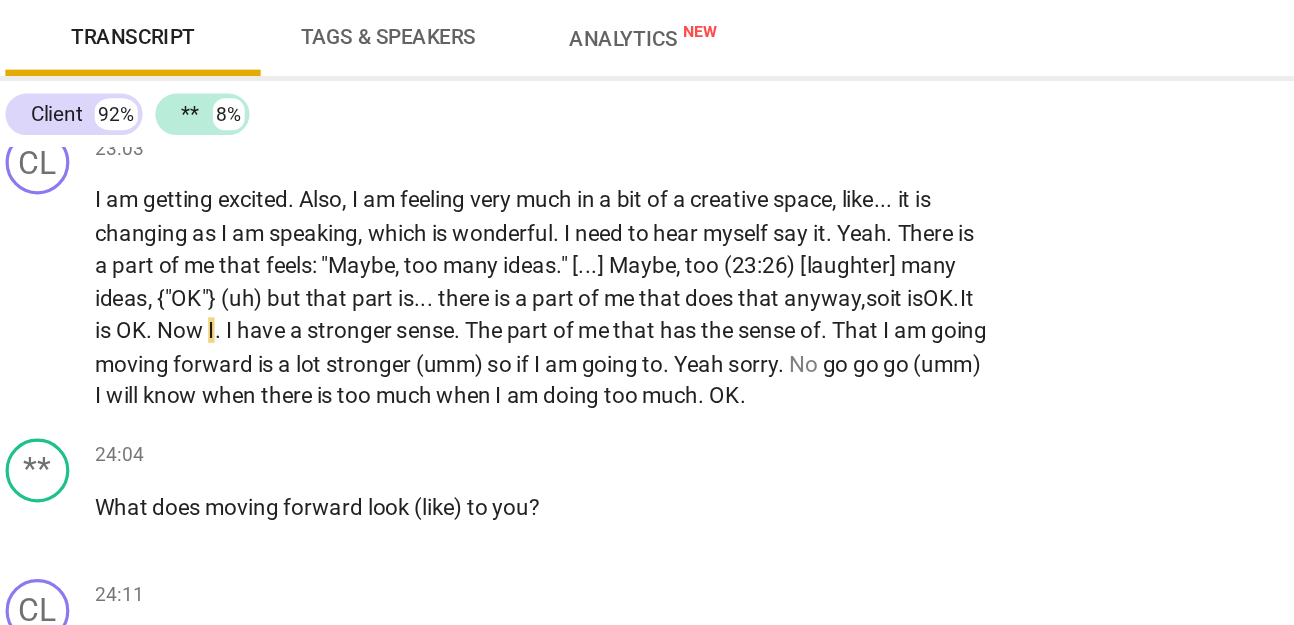 click on "I" at bounding box center [173, 328] 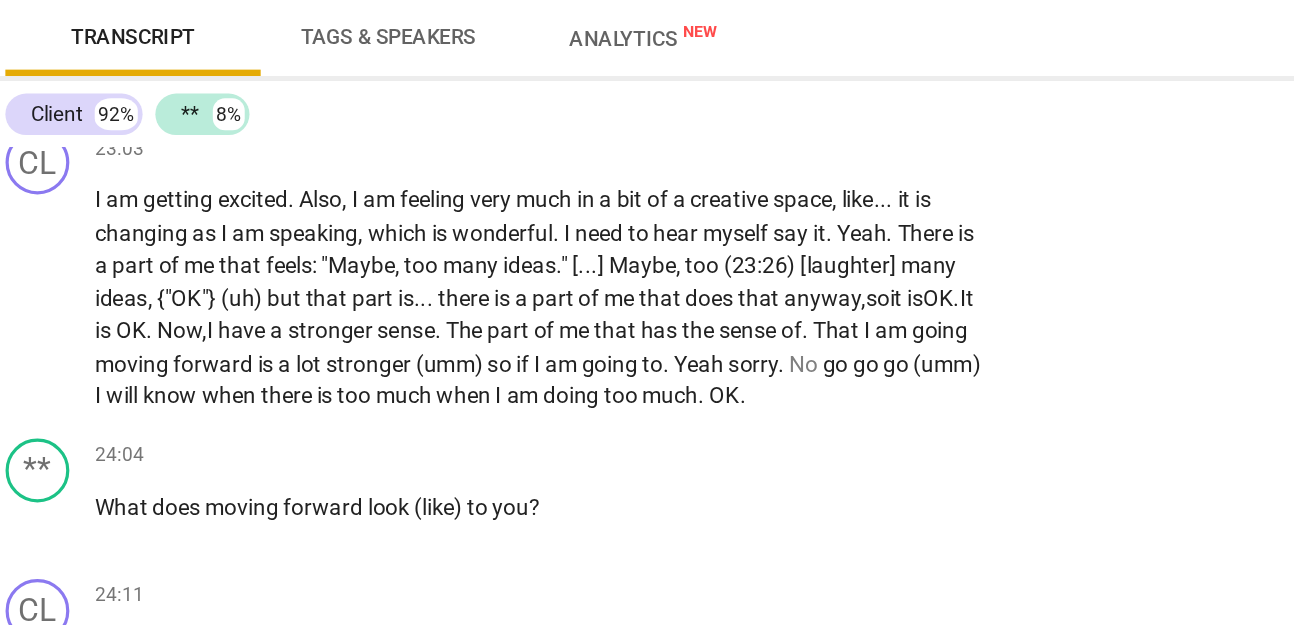 scroll, scrollTop: 4950, scrollLeft: 0, axis: vertical 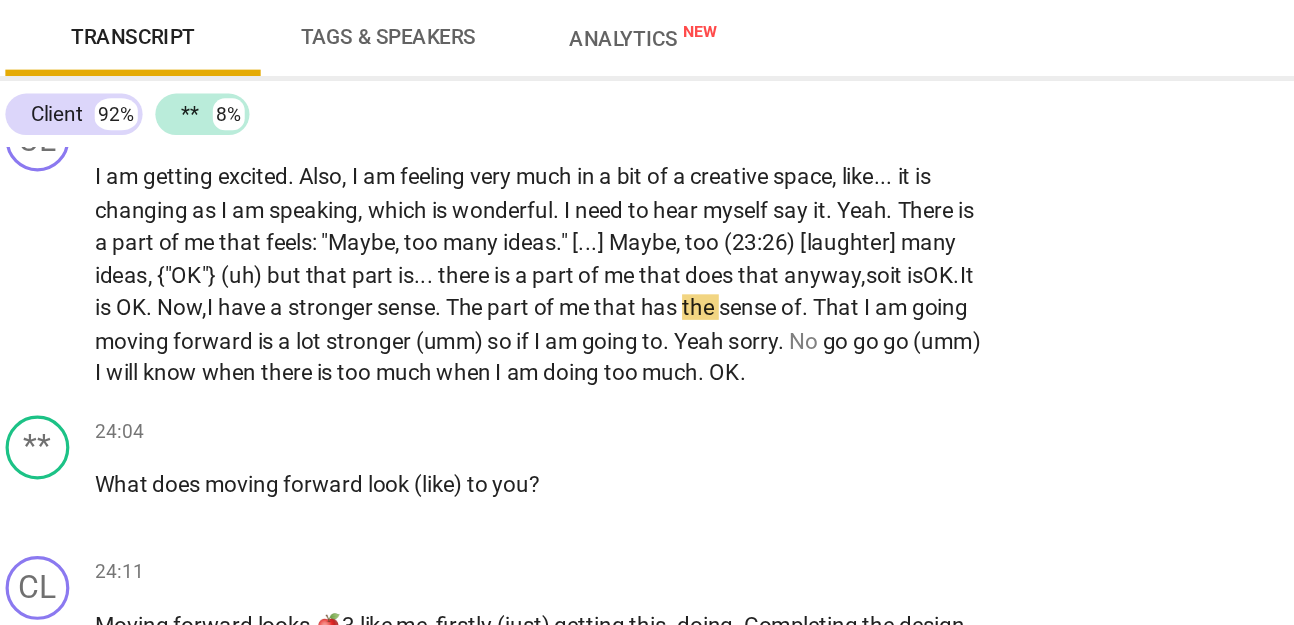 click on "The" at bounding box center [321, 314] 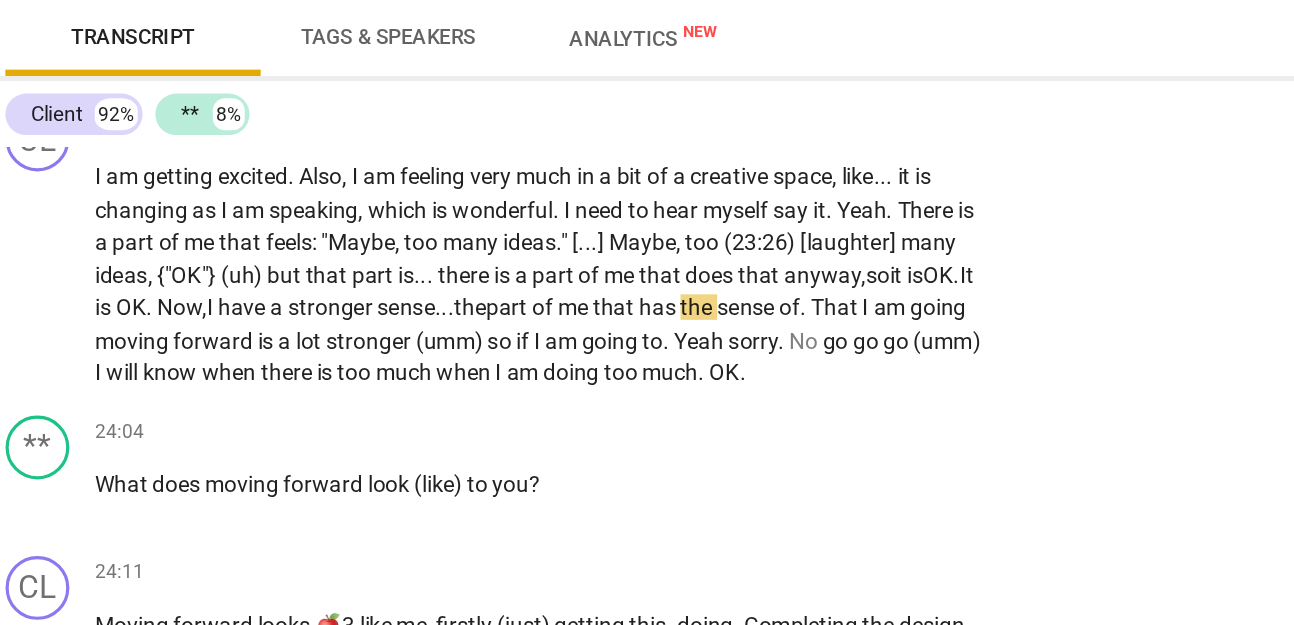 click on "the" at bounding box center (323, 314) 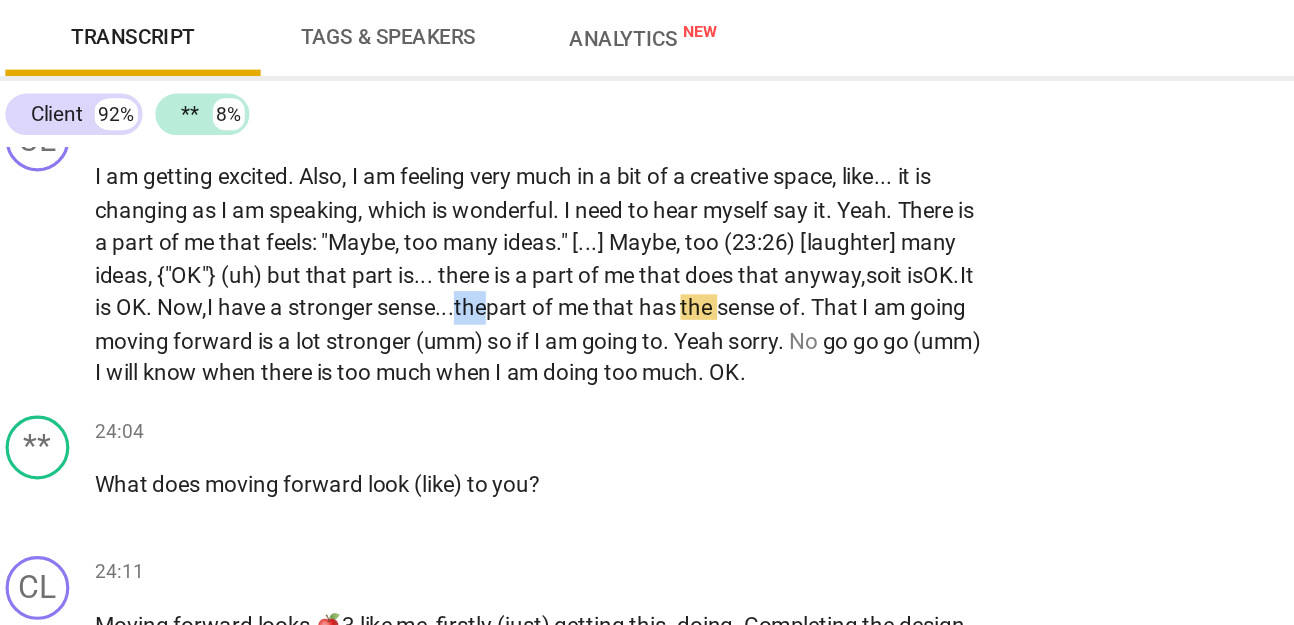 click on "the" at bounding box center [323, 314] 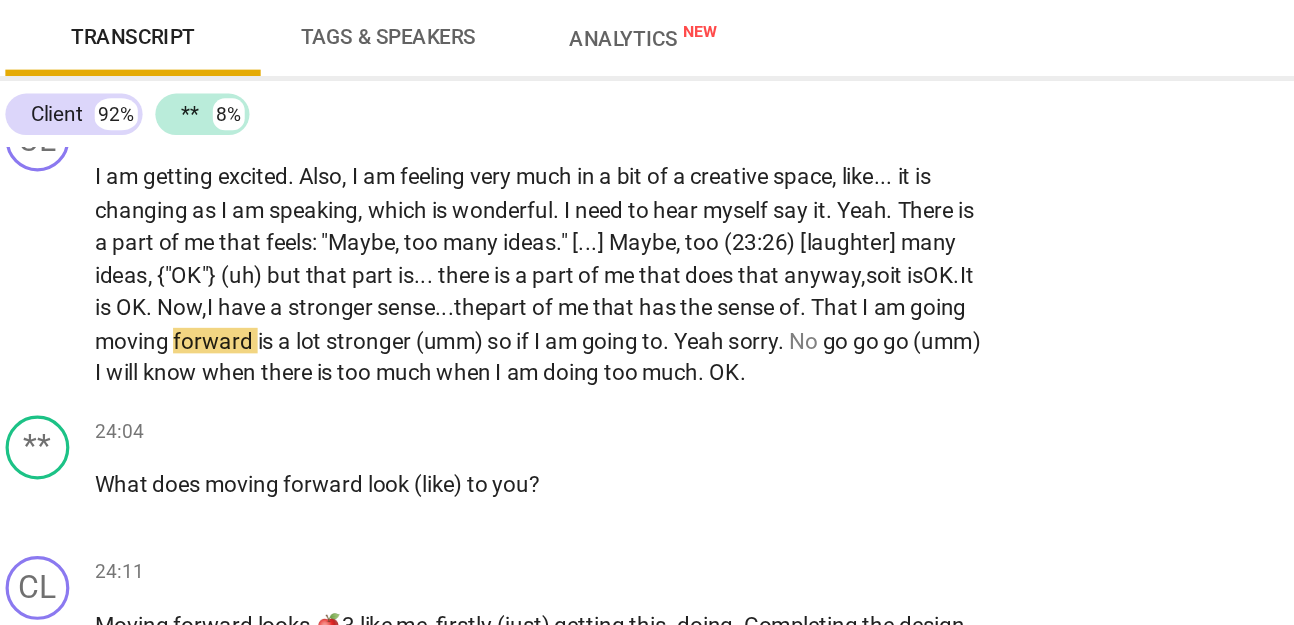 click on "That" at bounding box center [553, 314] 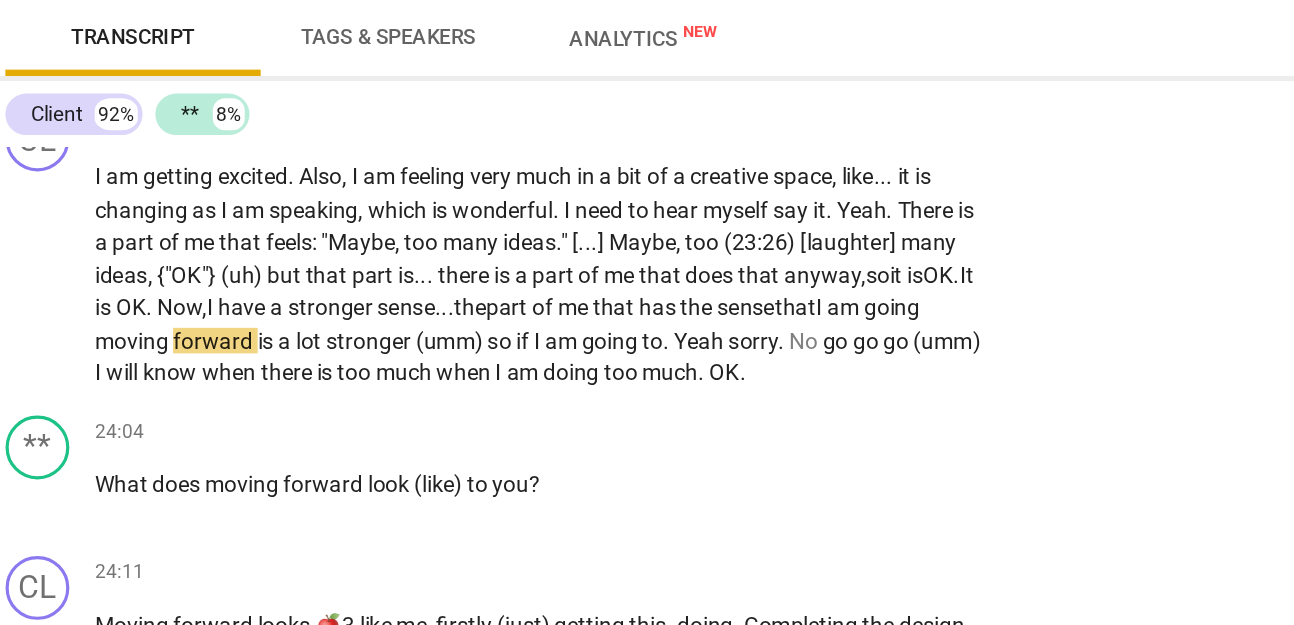 click on "that" at bounding box center [527, 314] 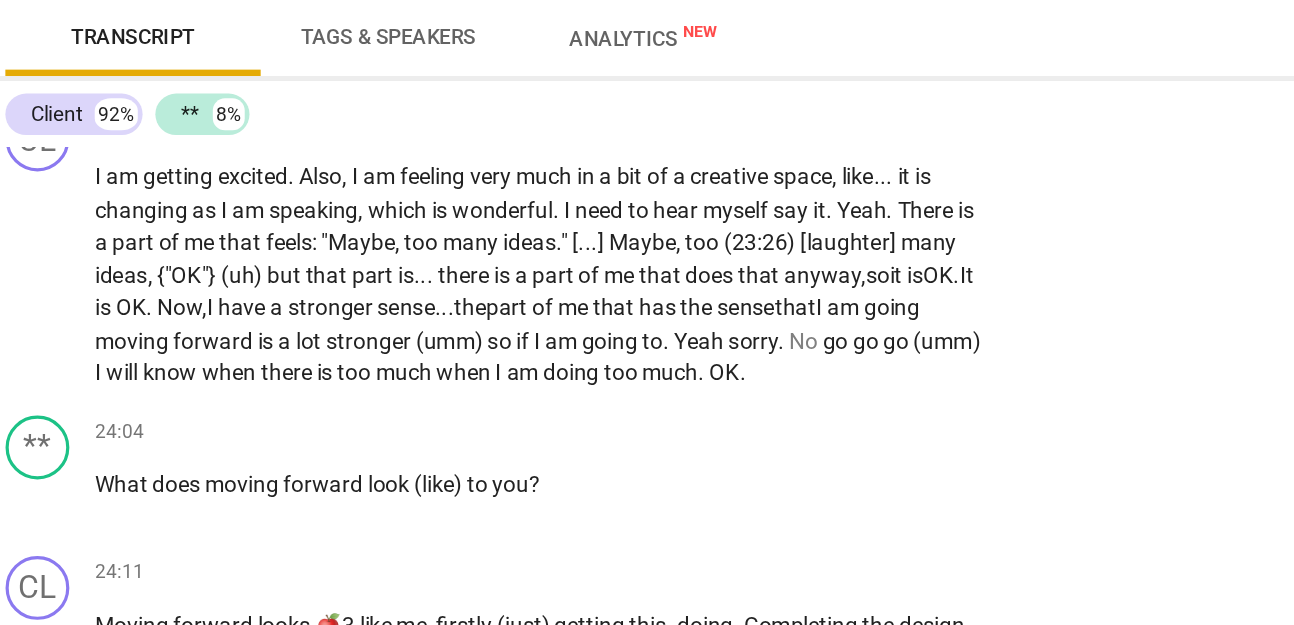 click on "moving" at bounding box center [112, 335] 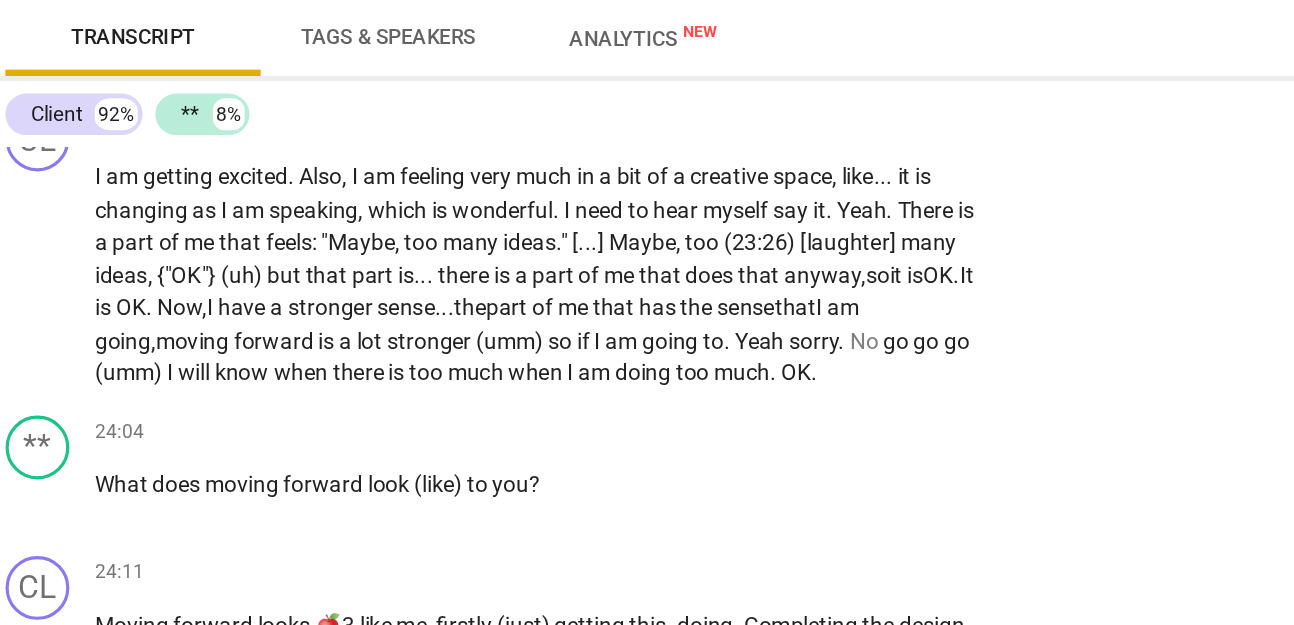 click on "of" at bounding box center (370, 314) 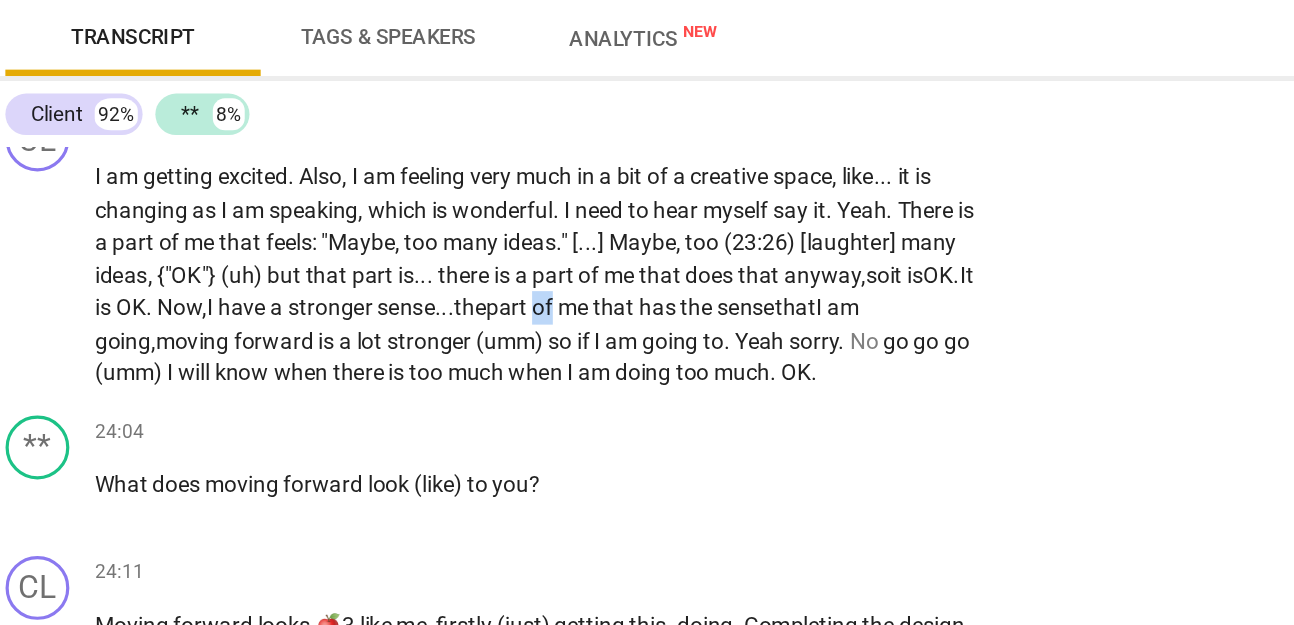 click on "of" at bounding box center (370, 314) 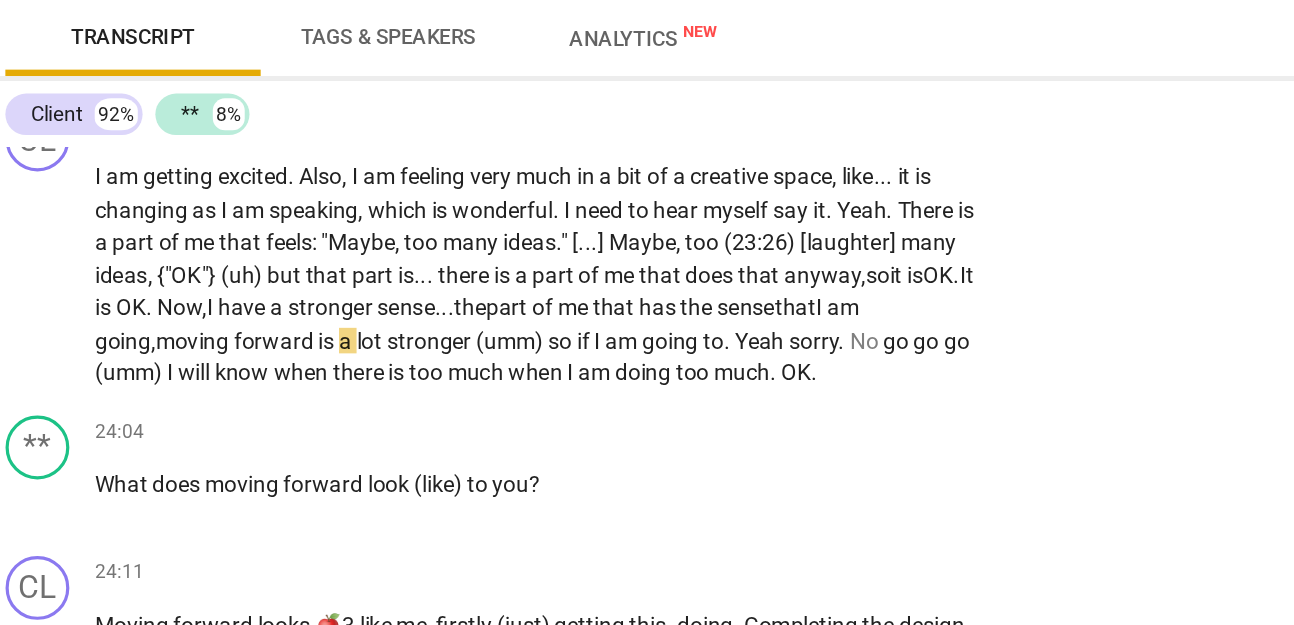 click on "moving" at bounding box center (150, 335) 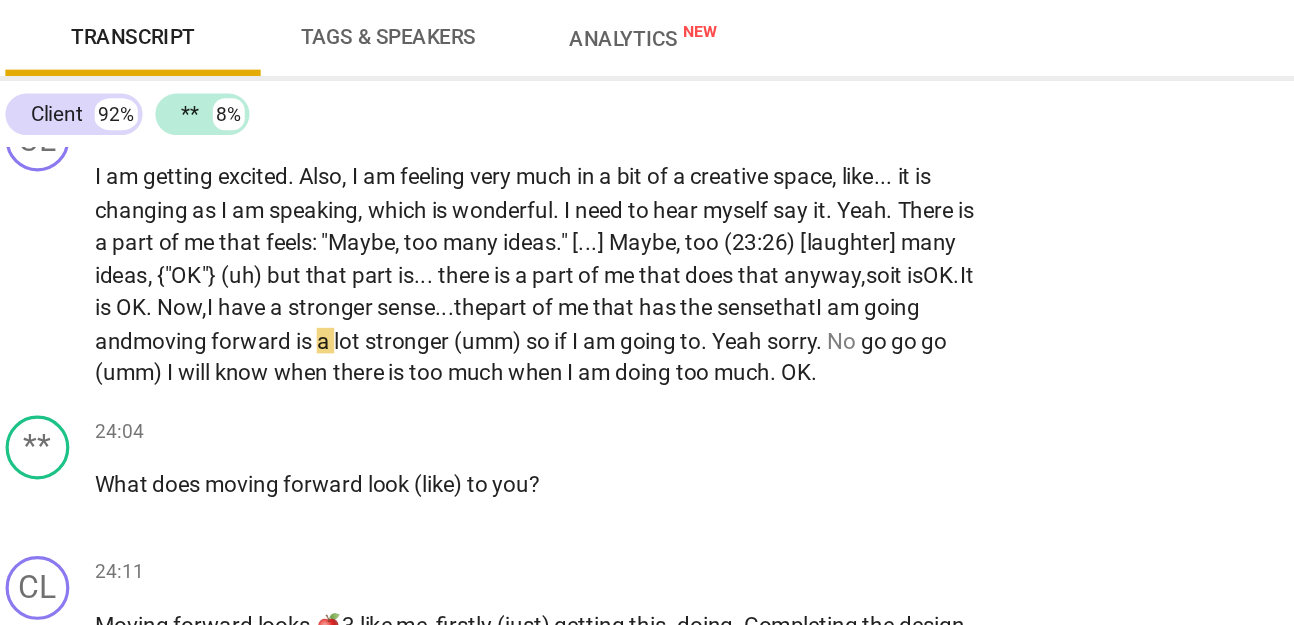 click on "forward" at bounding box center (187, 335) 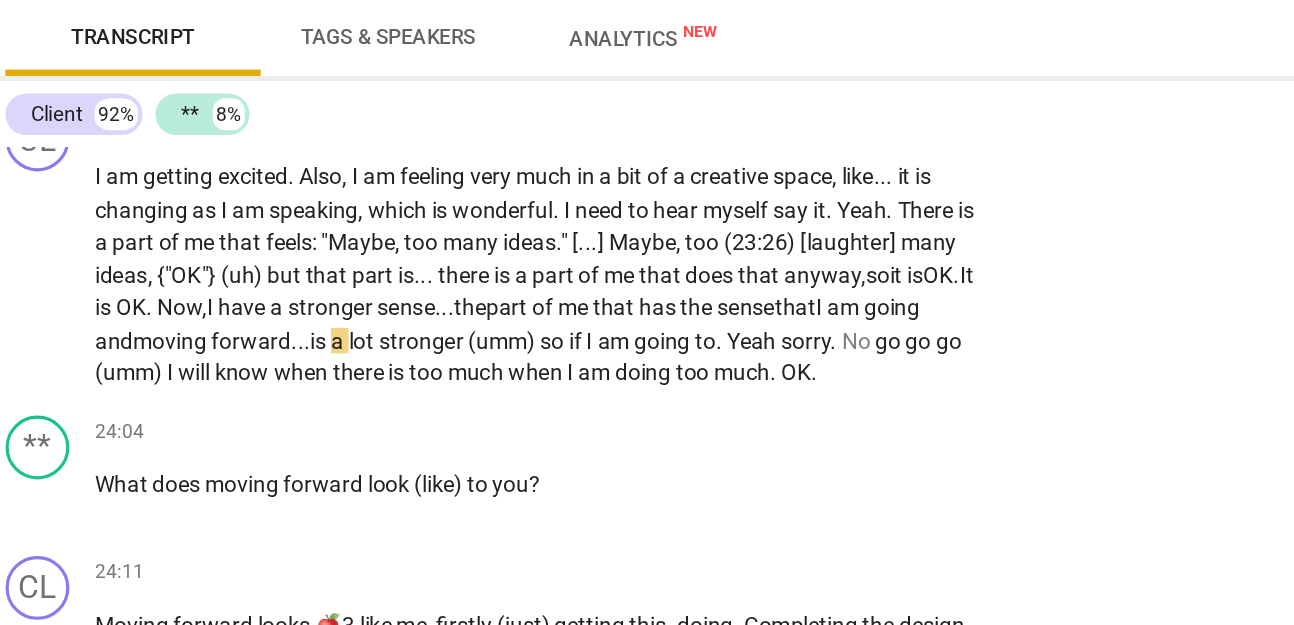 click on "that" at bounding box center [527, 314] 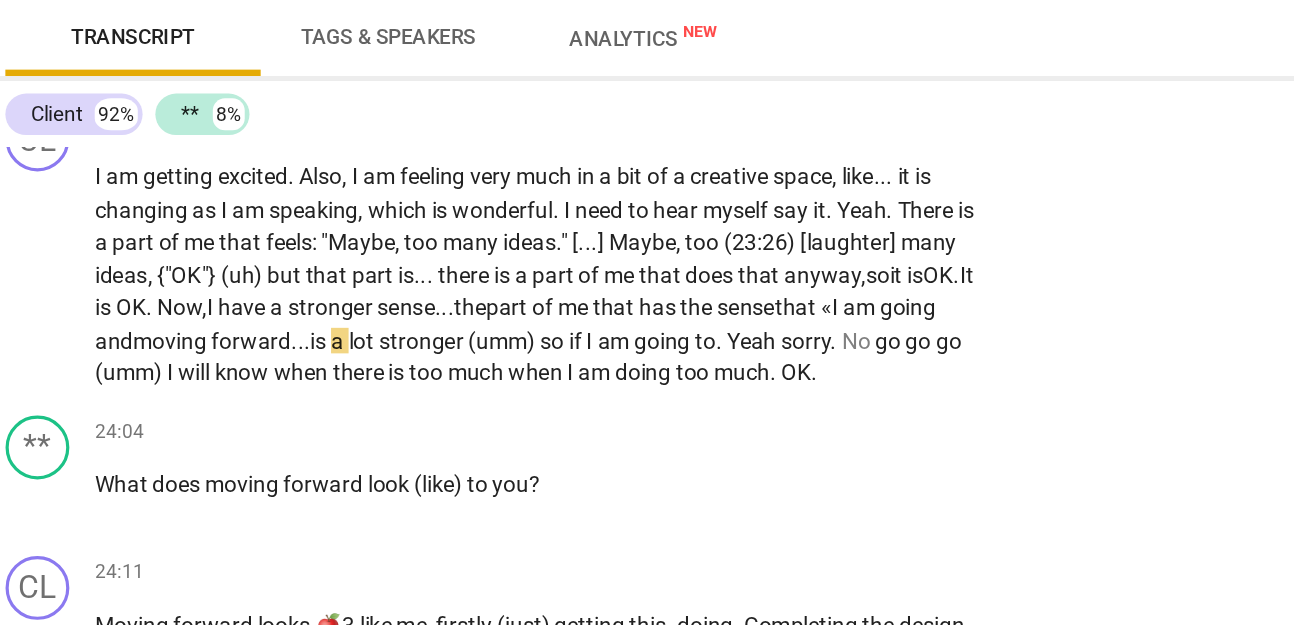 click on "forward..." at bounding box center (192, 335) 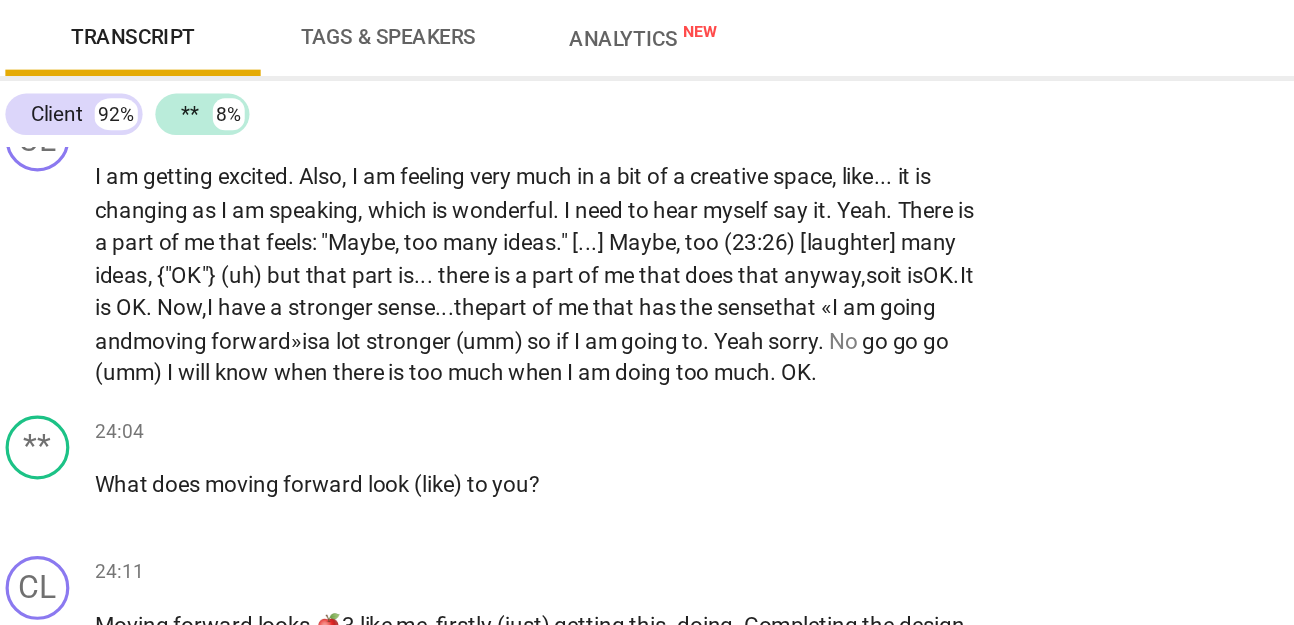 click on "so" at bounding box center [368, 335] 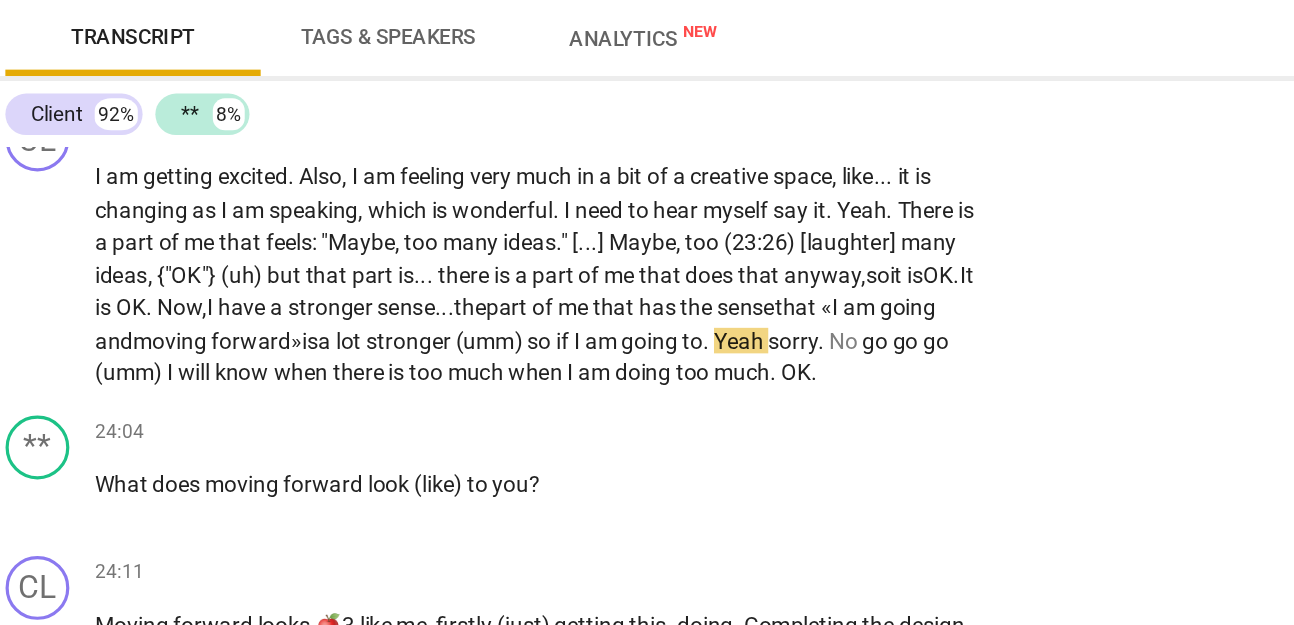 click on "stronger" at bounding box center [286, 335] 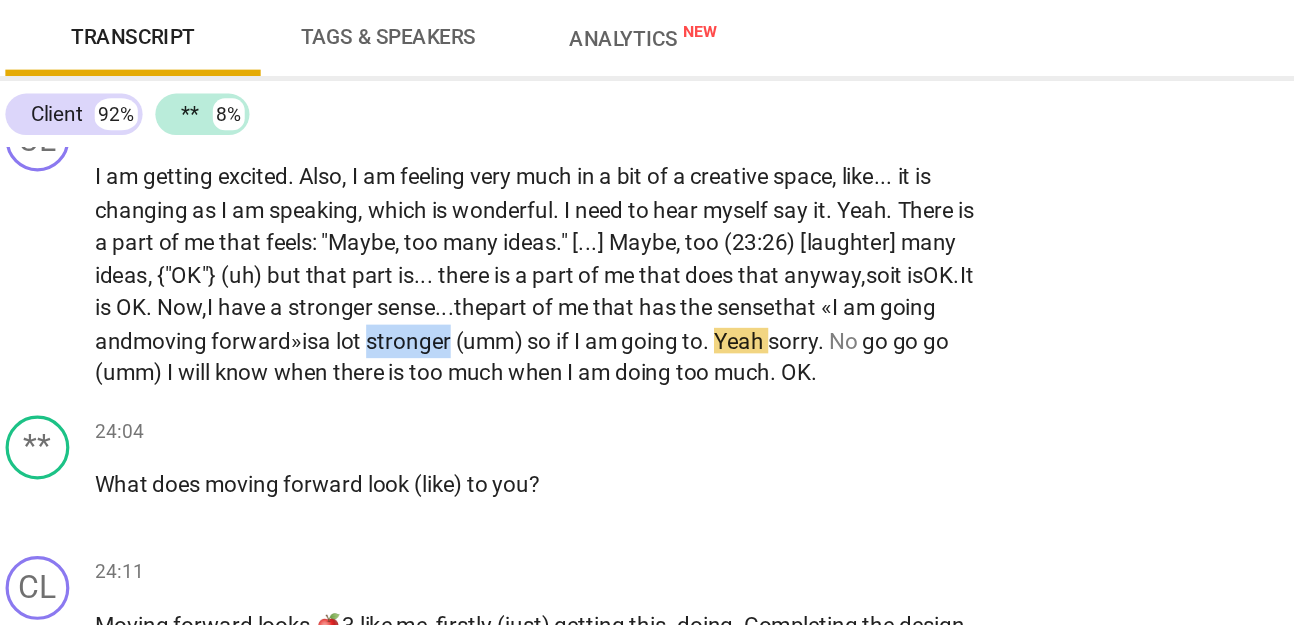 click on "stronger" at bounding box center (286, 335) 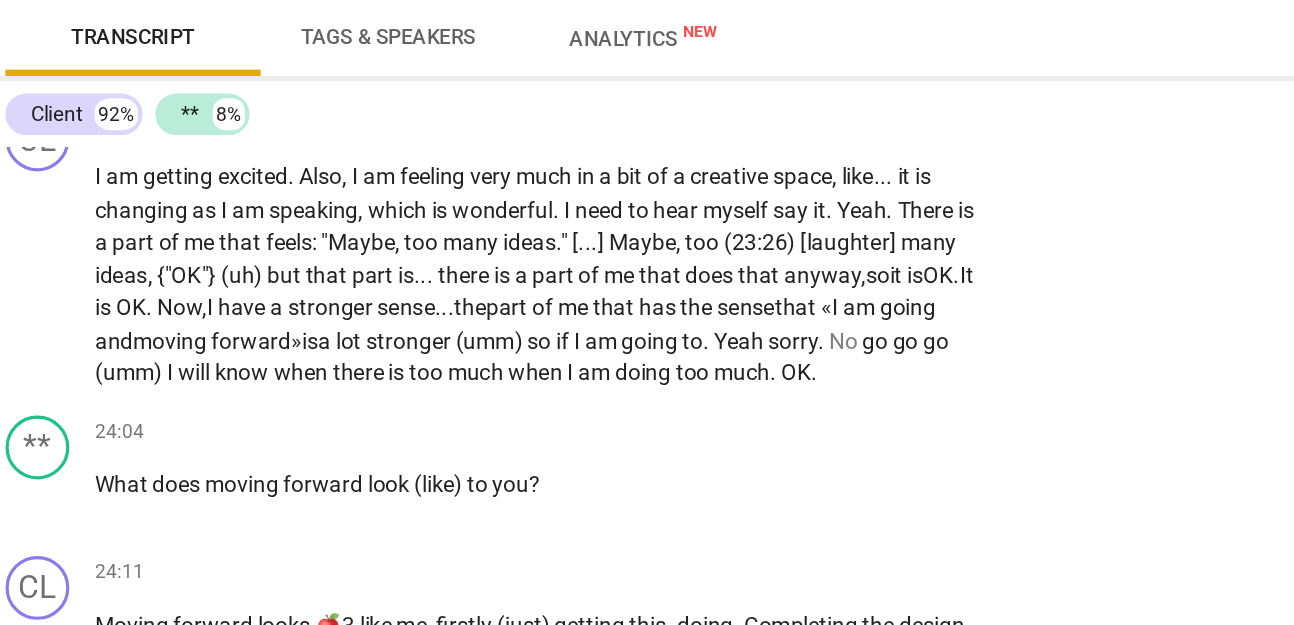 click on "so" at bounding box center (368, 335) 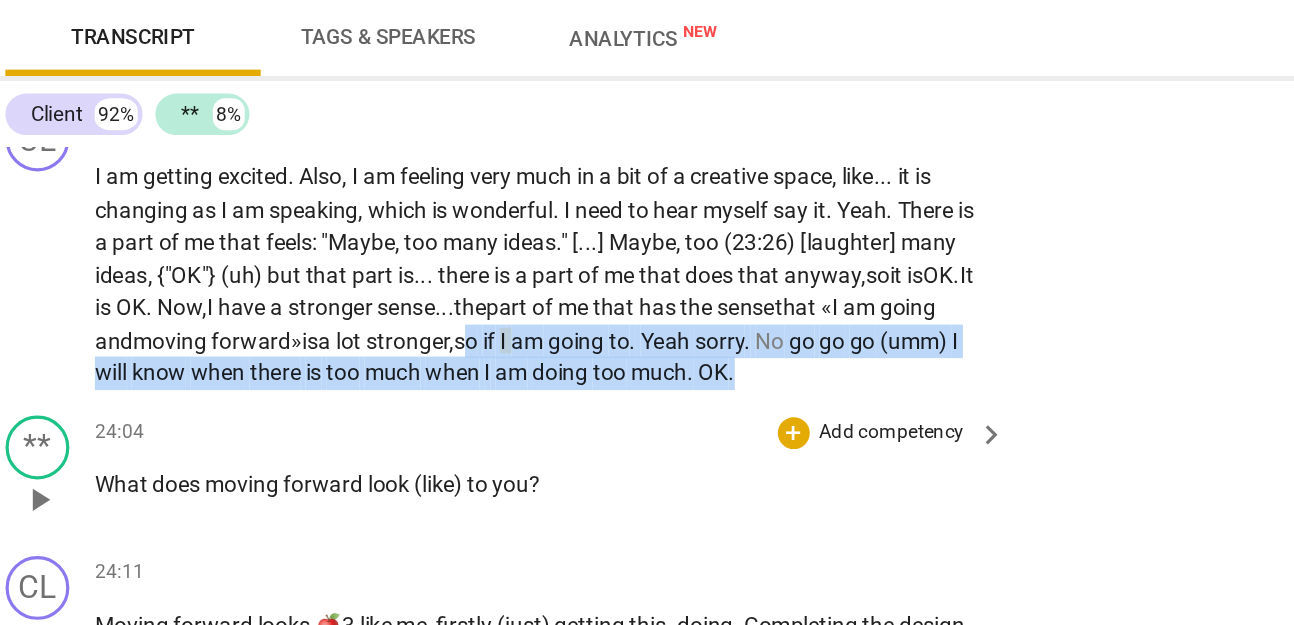 drag, startPoint x: 367, startPoint y: 372, endPoint x: 340, endPoint y: 468, distance: 99.724625 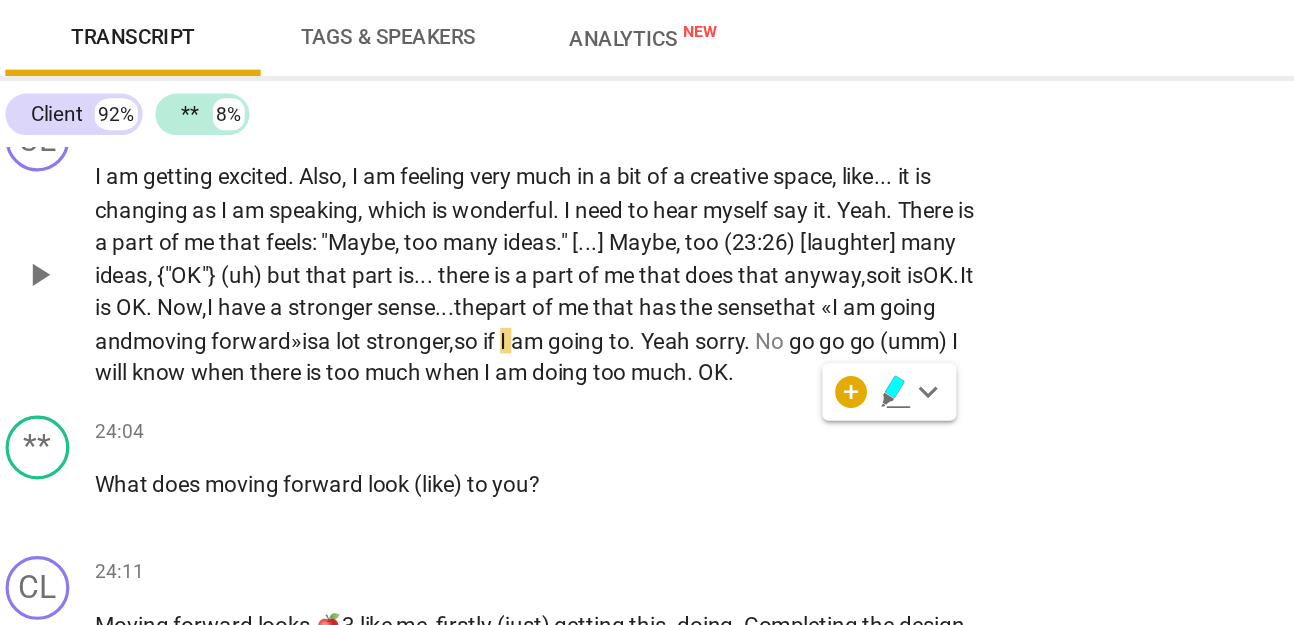 click on "stronger," at bounding box center (285, 335) 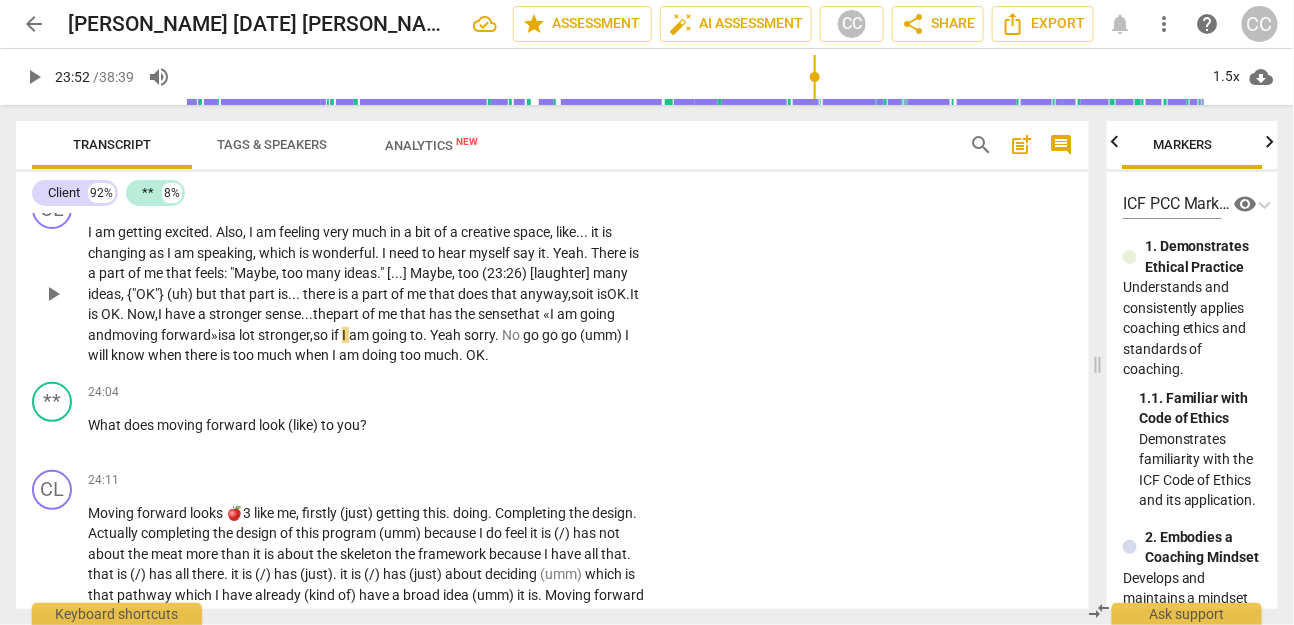 click on "so" at bounding box center (322, 335) 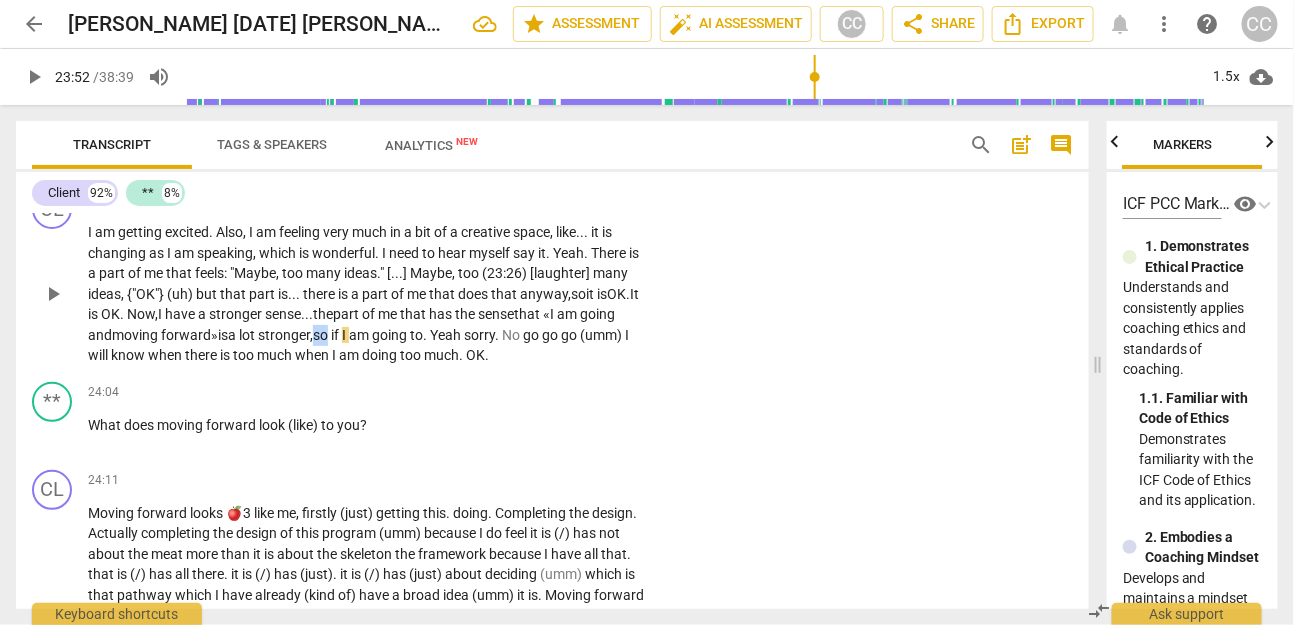 click on "so" at bounding box center [322, 335] 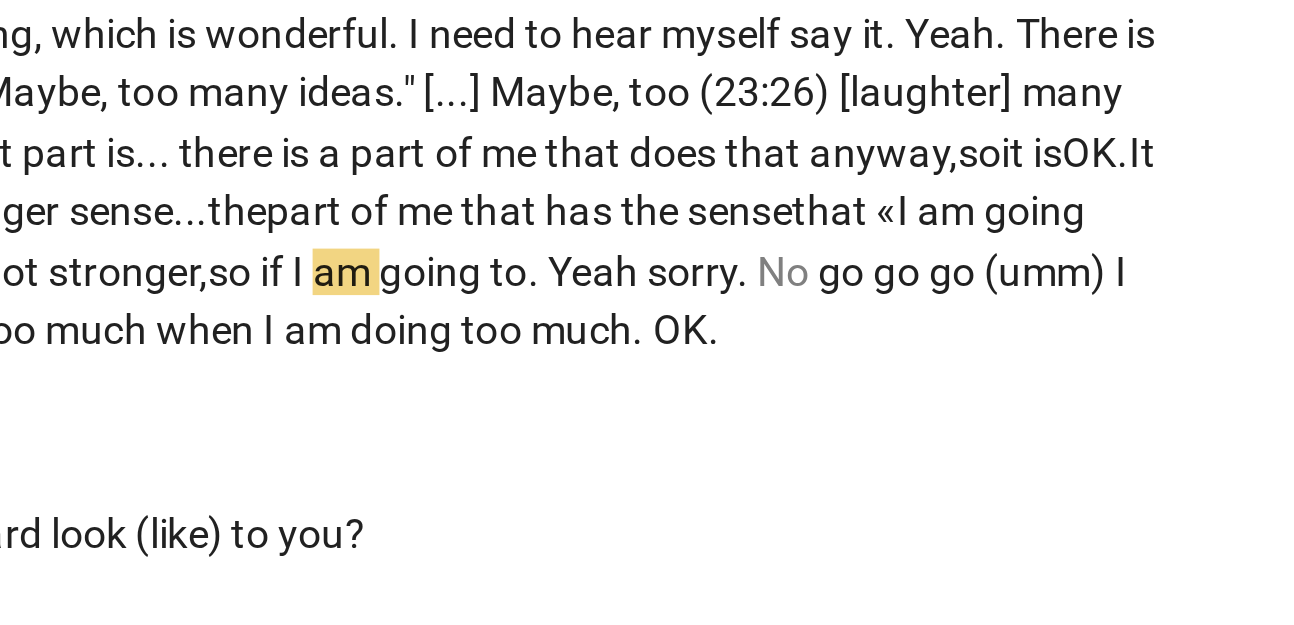 click on "so" at bounding box center (322, 335) 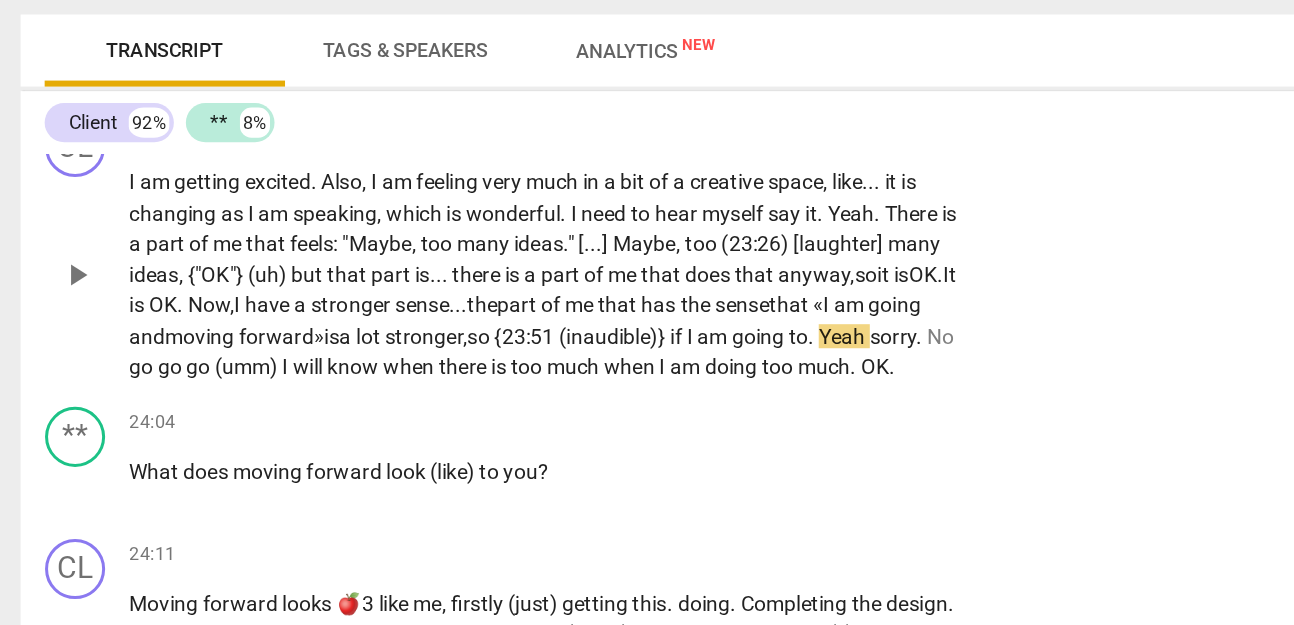 click on "." at bounding box center [543, 335] 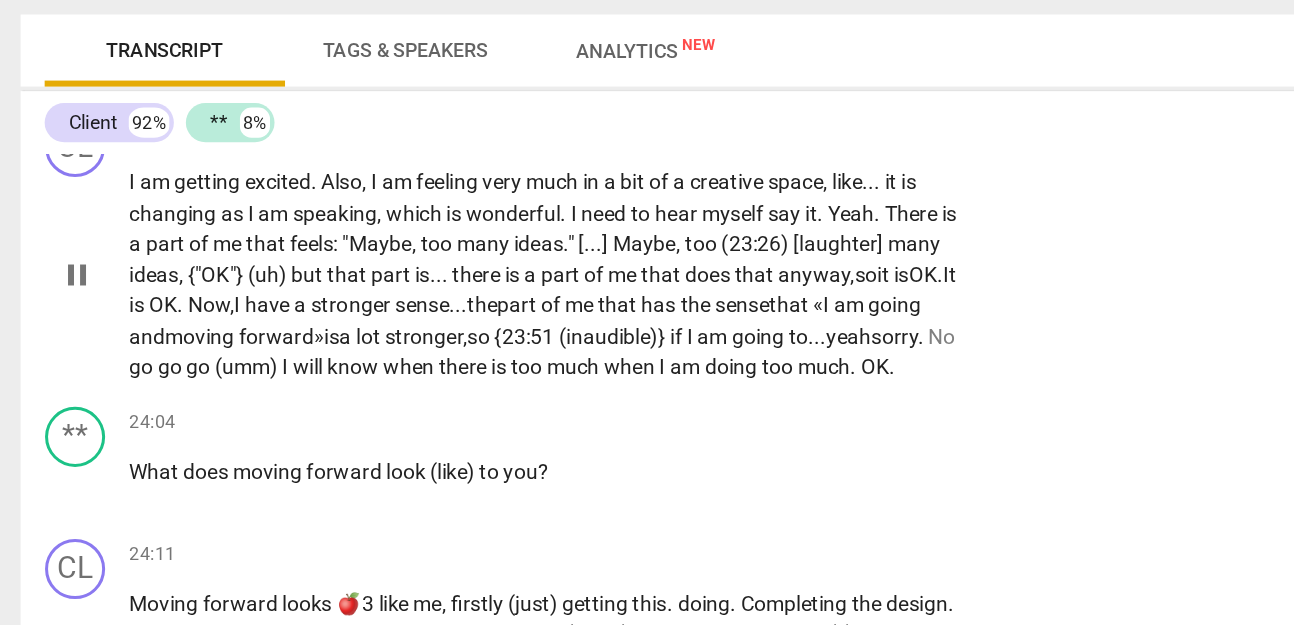 type on "1434" 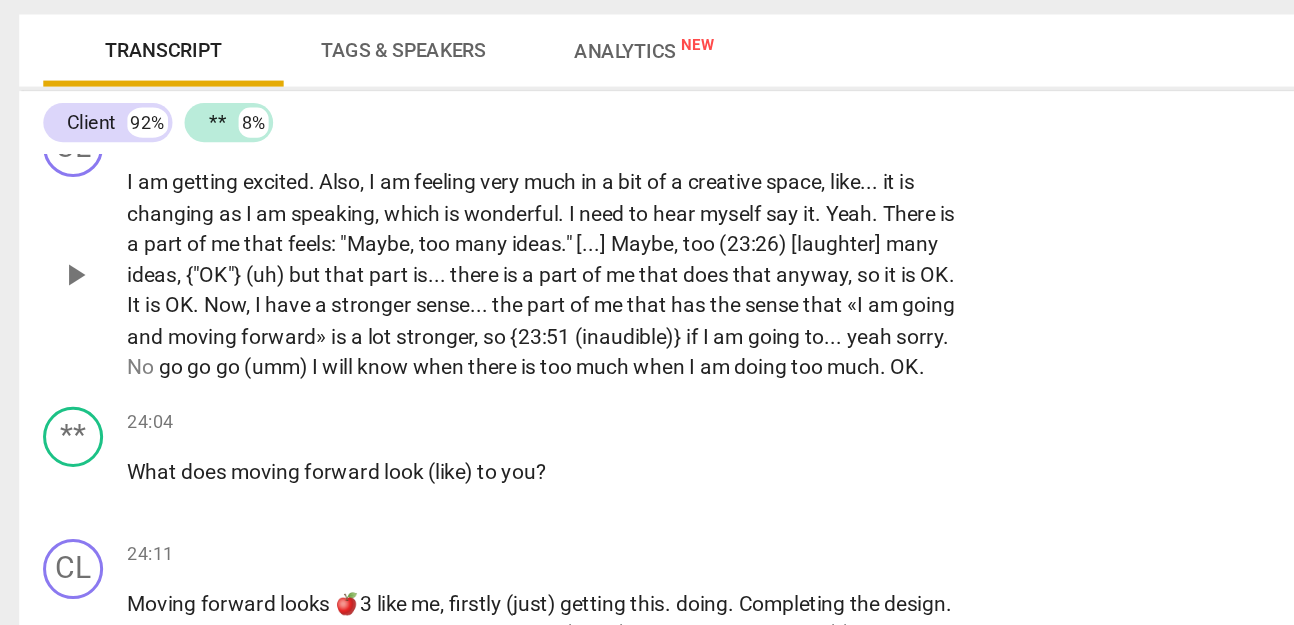 click on "play_arrow pause" at bounding box center (62, 294) 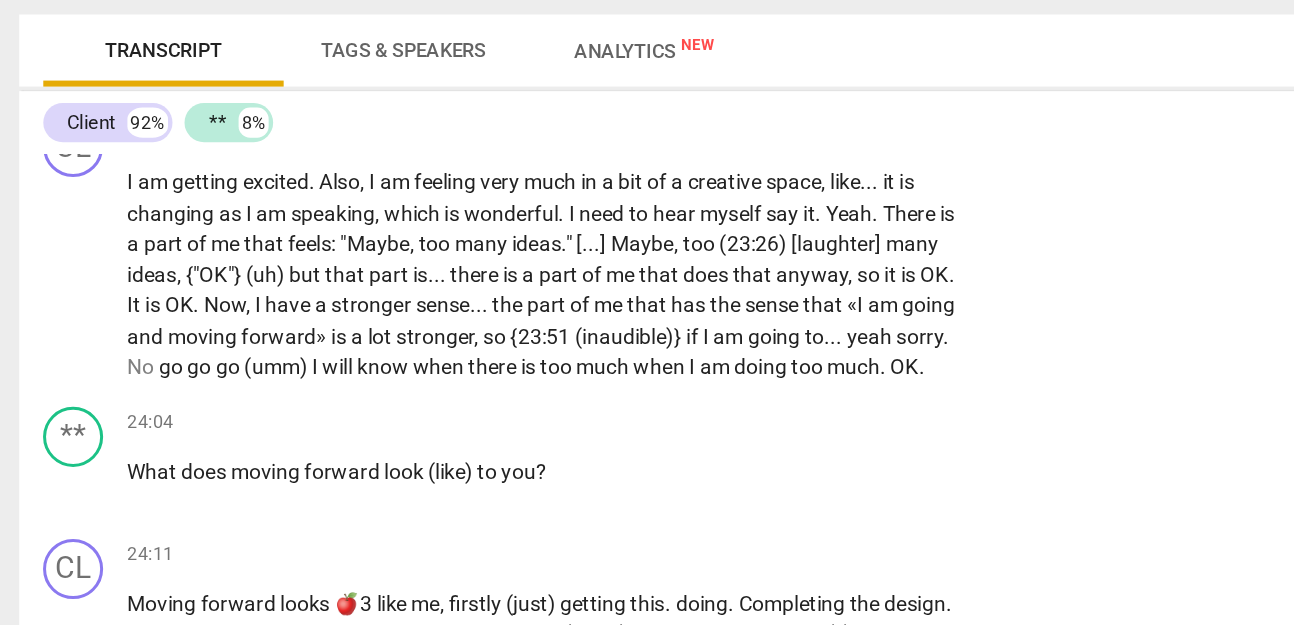 click on "sorry" at bounding box center (615, 335) 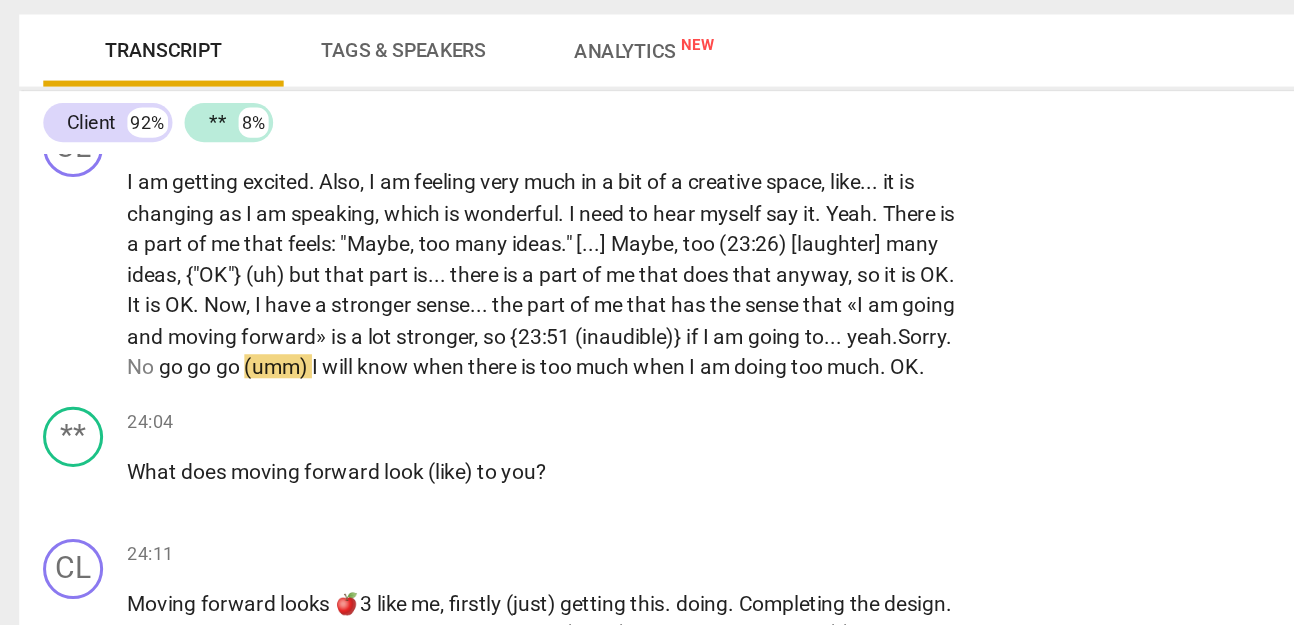 click on "No" at bounding box center [98, 355] 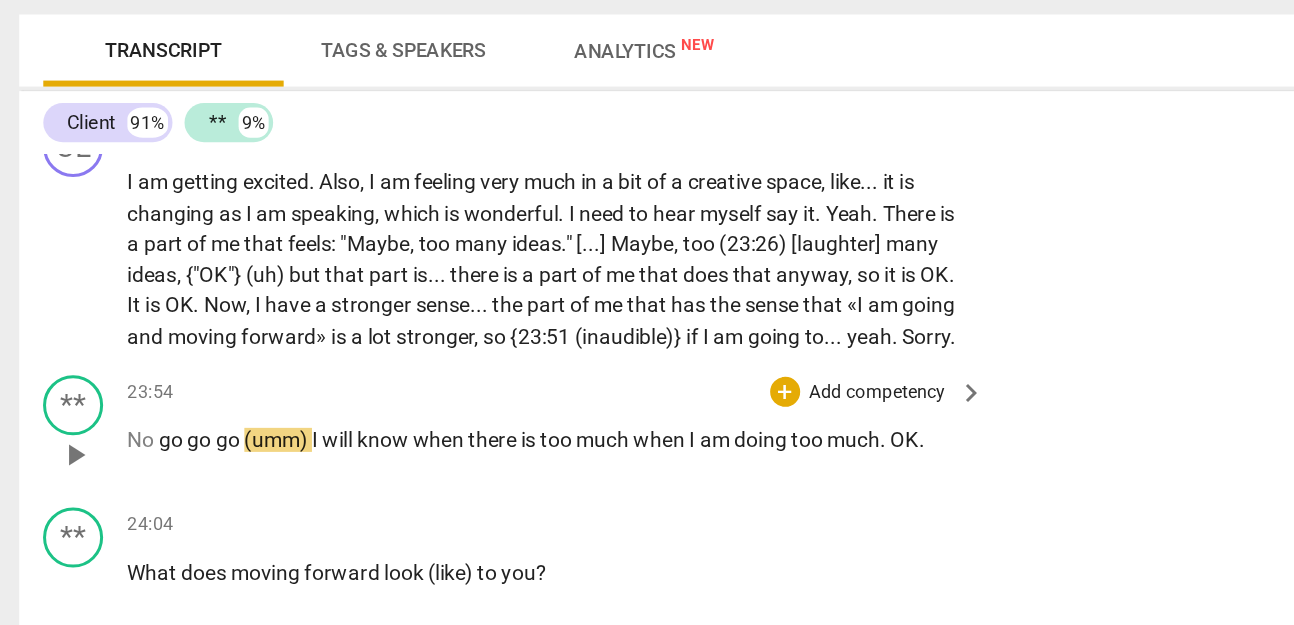 click on "No" at bounding box center [98, 404] 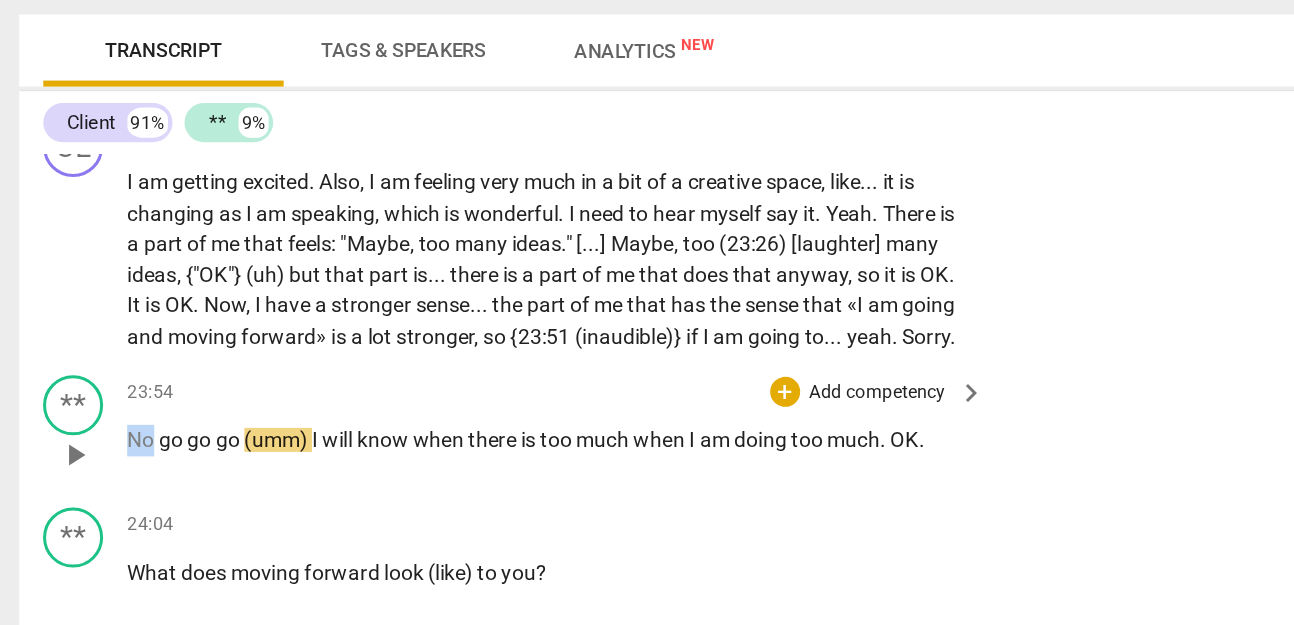 click on "No" at bounding box center [98, 404] 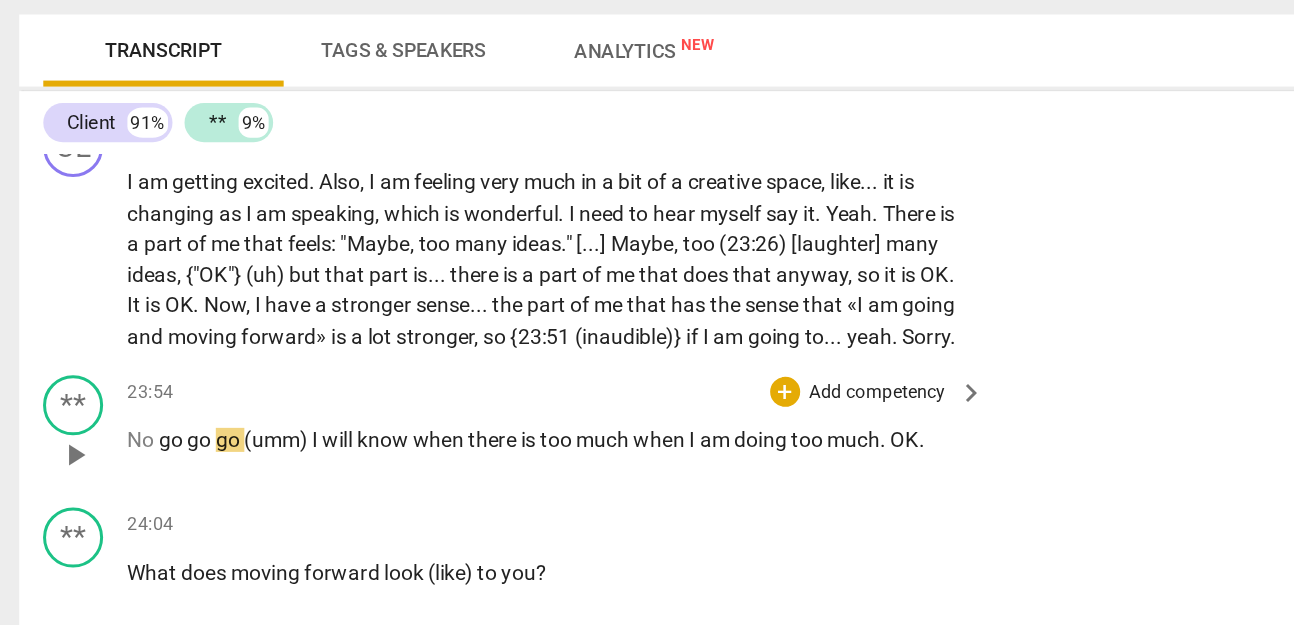 click on "No" at bounding box center [98, 404] 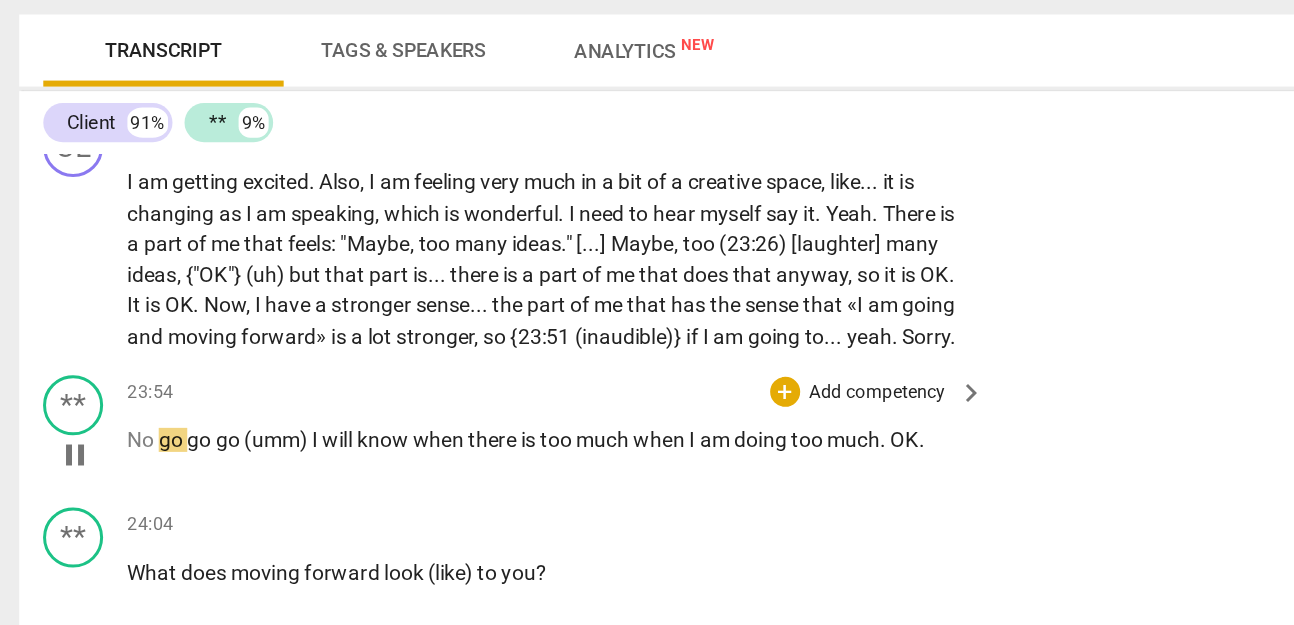 click on "go" at bounding box center (118, 404) 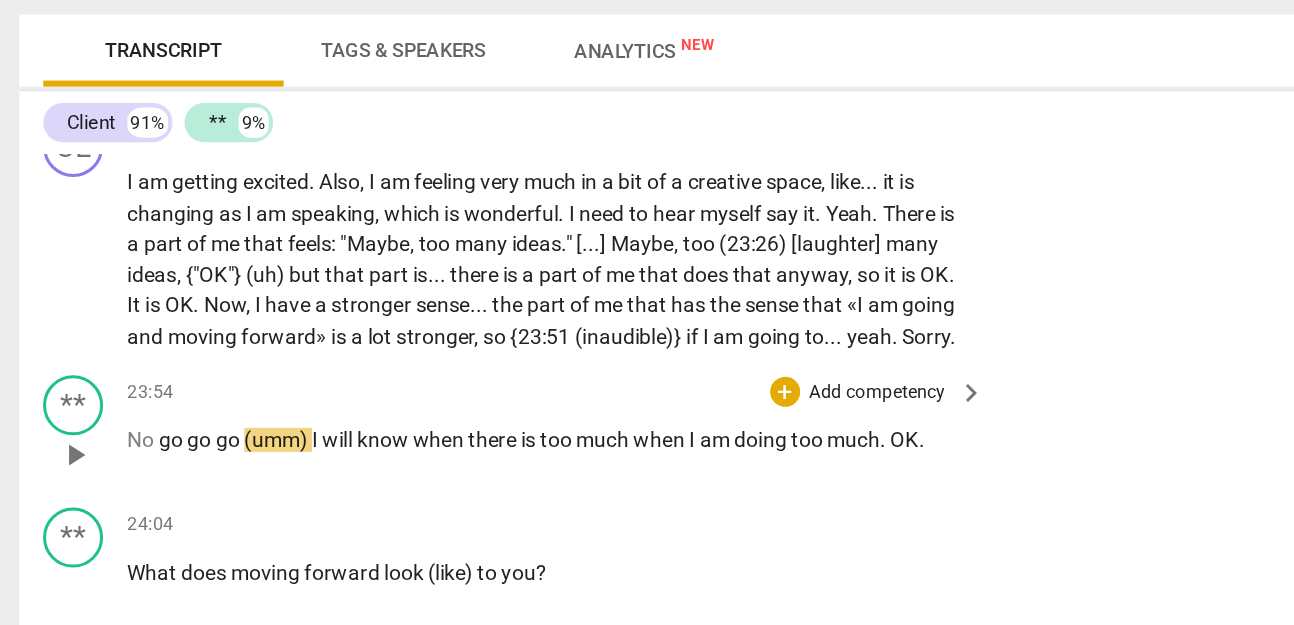 click on "No" at bounding box center [98, 404] 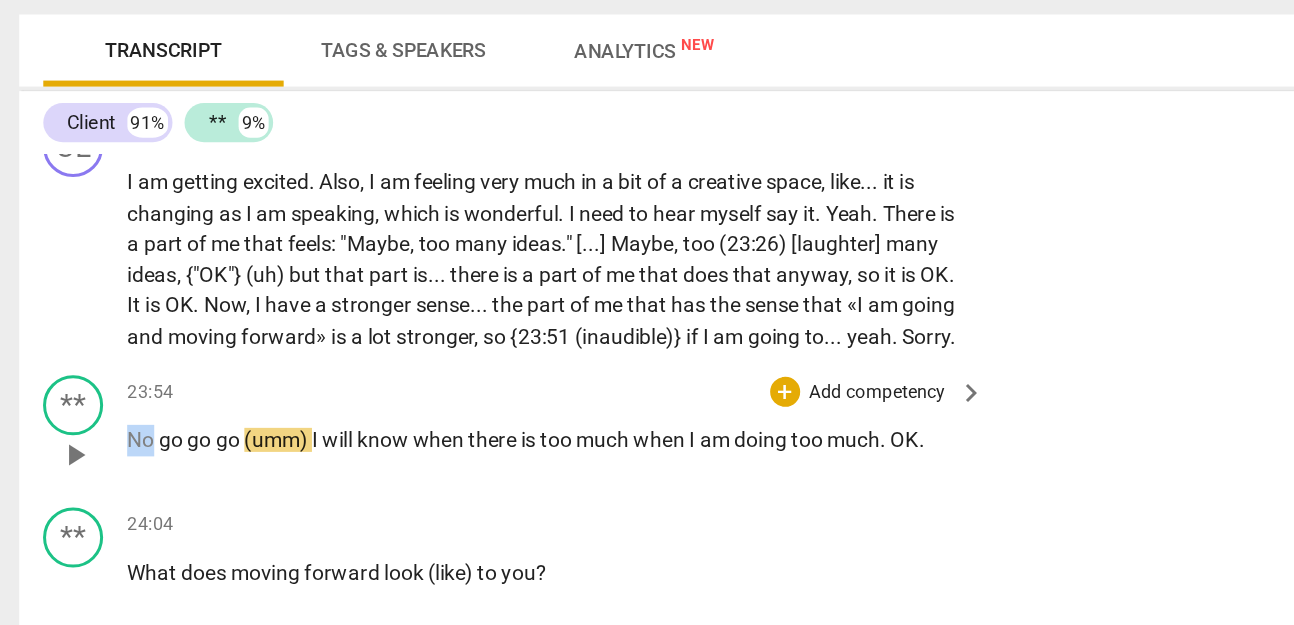 click on "No" at bounding box center (98, 404) 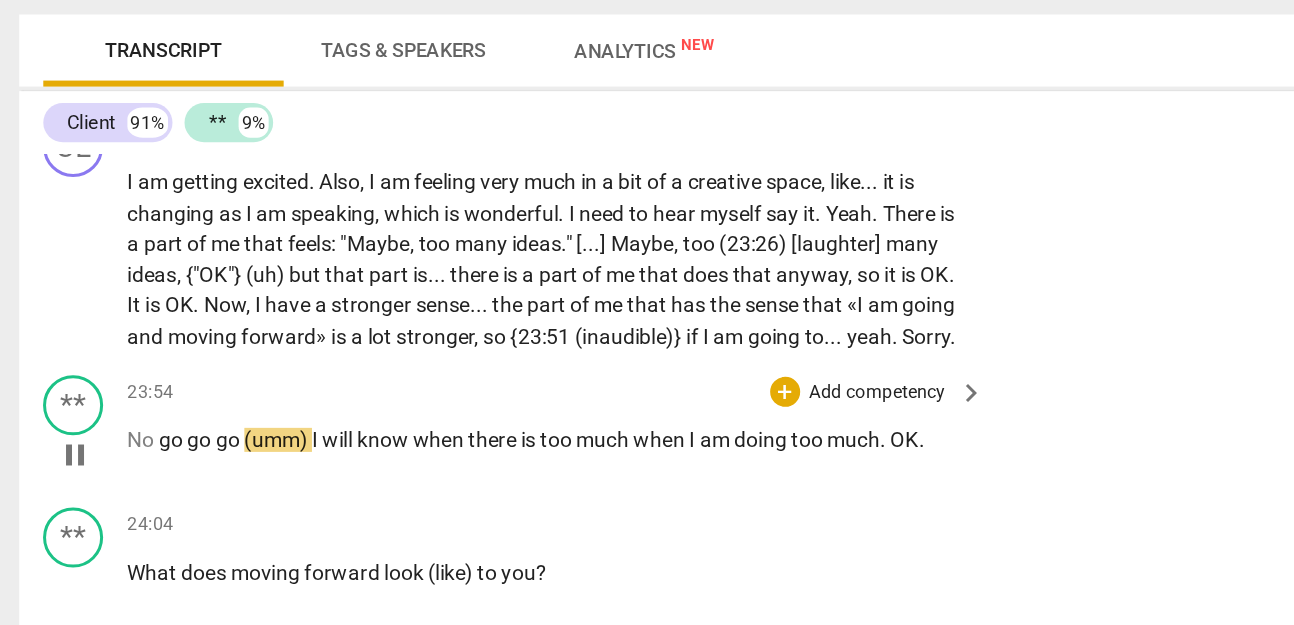 type on "1436" 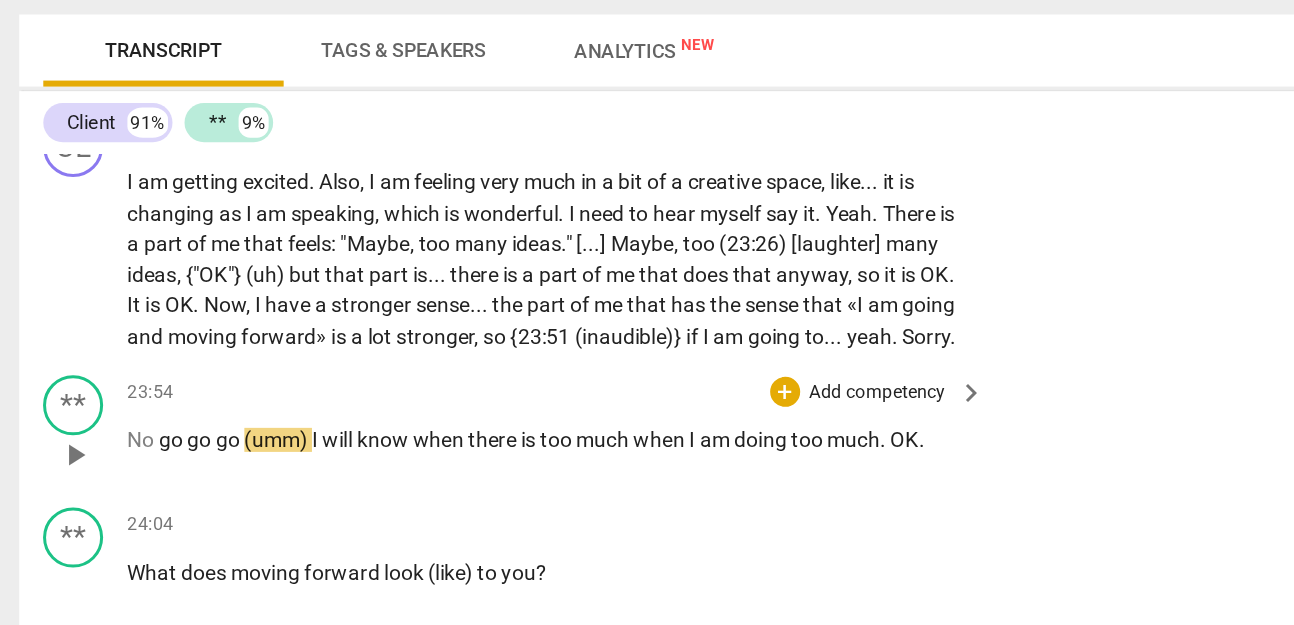 click on "No" at bounding box center [98, 404] 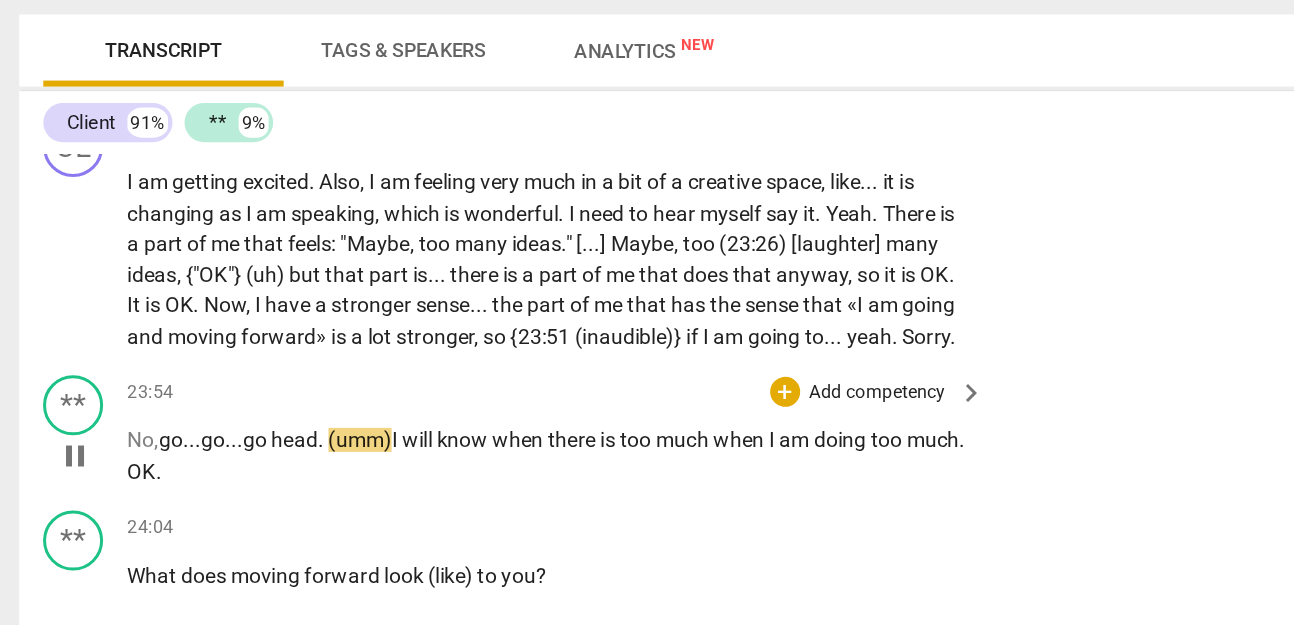 click on "No," at bounding box center (98, 404) 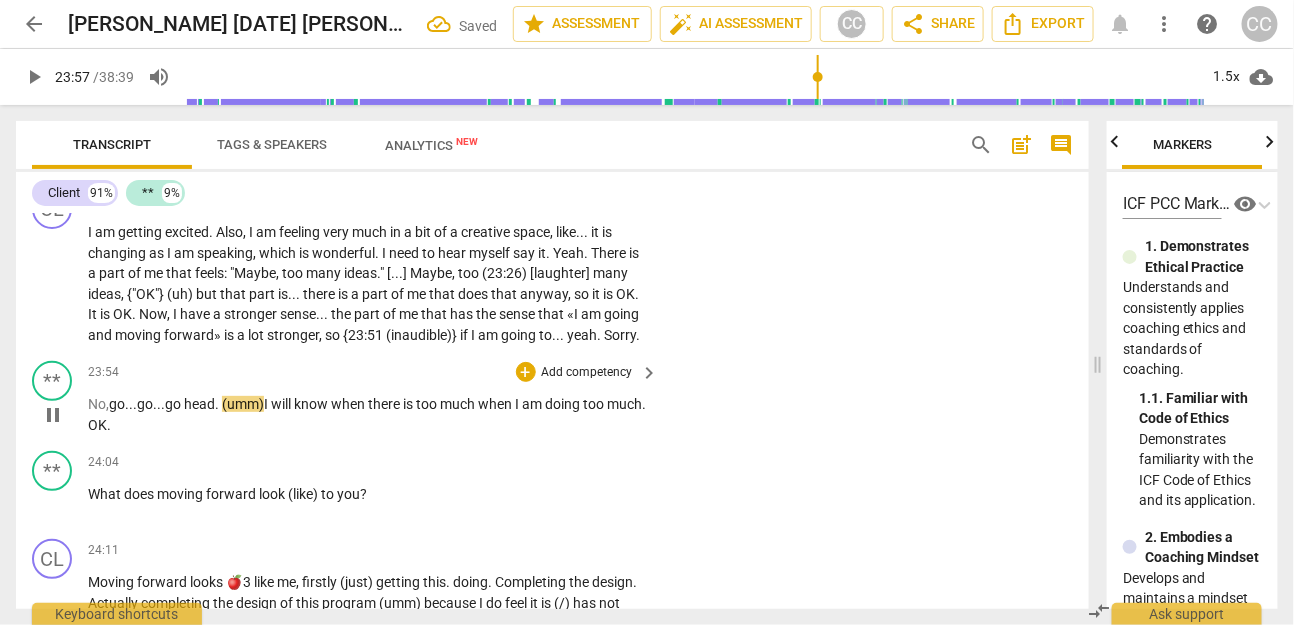 click on "go head." at bounding box center (193, 404) 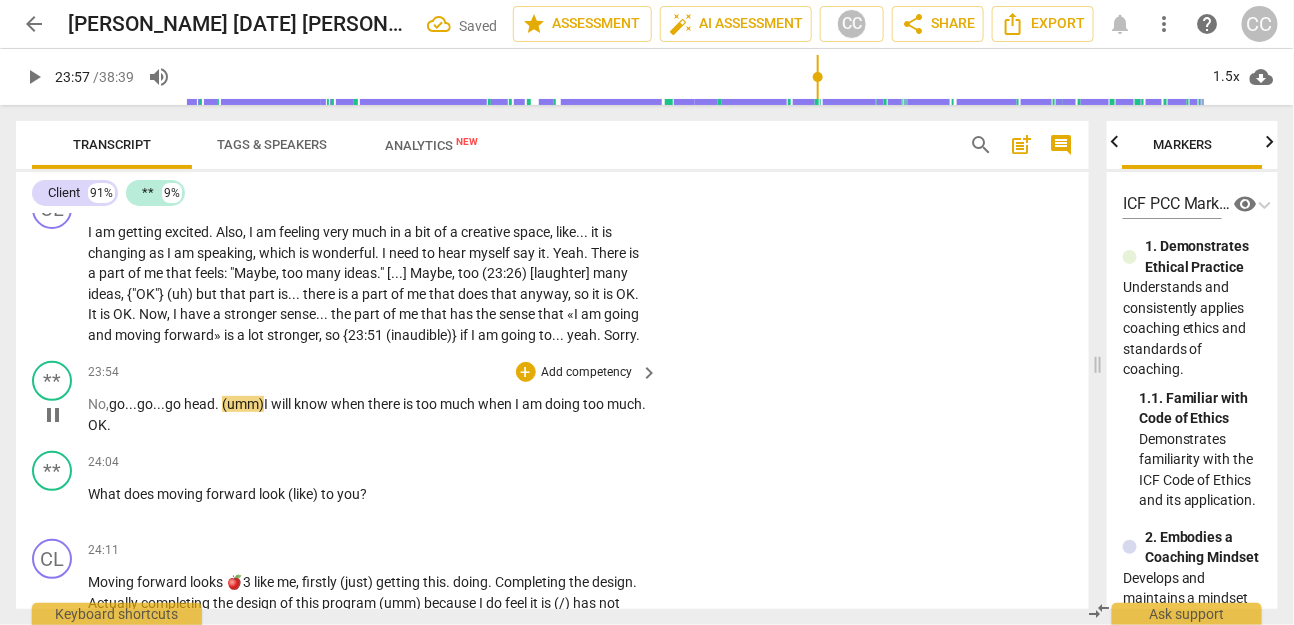 click on "go head." at bounding box center (193, 404) 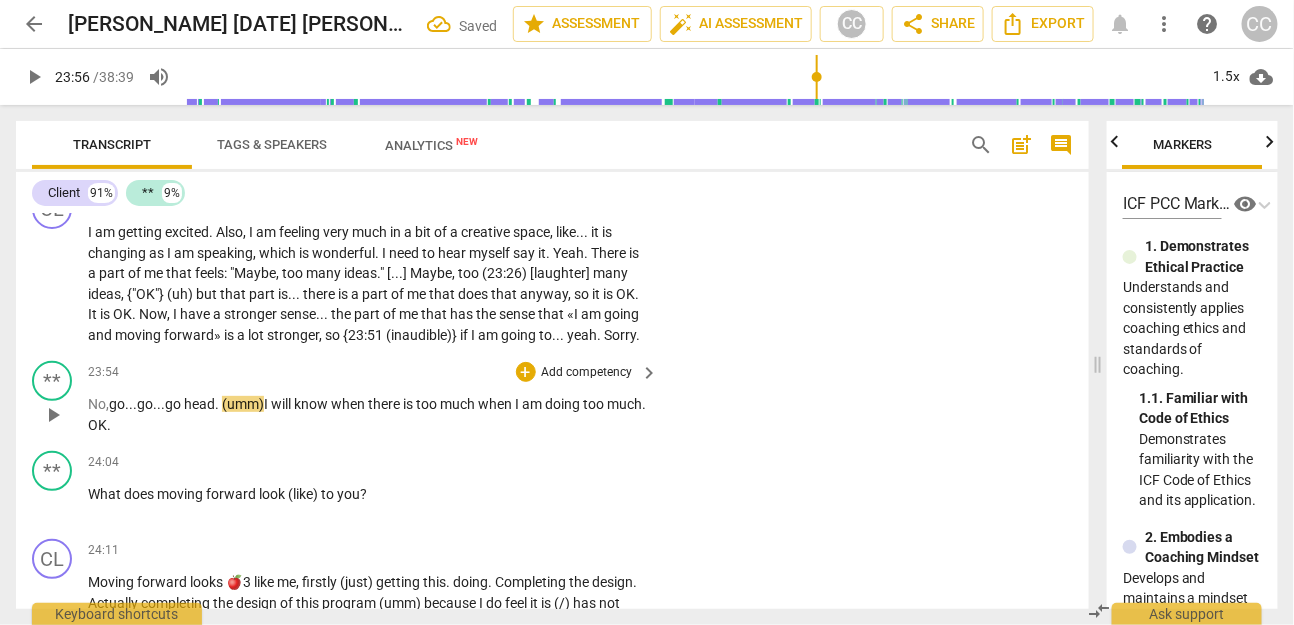 click on "(umm)" at bounding box center [243, 404] 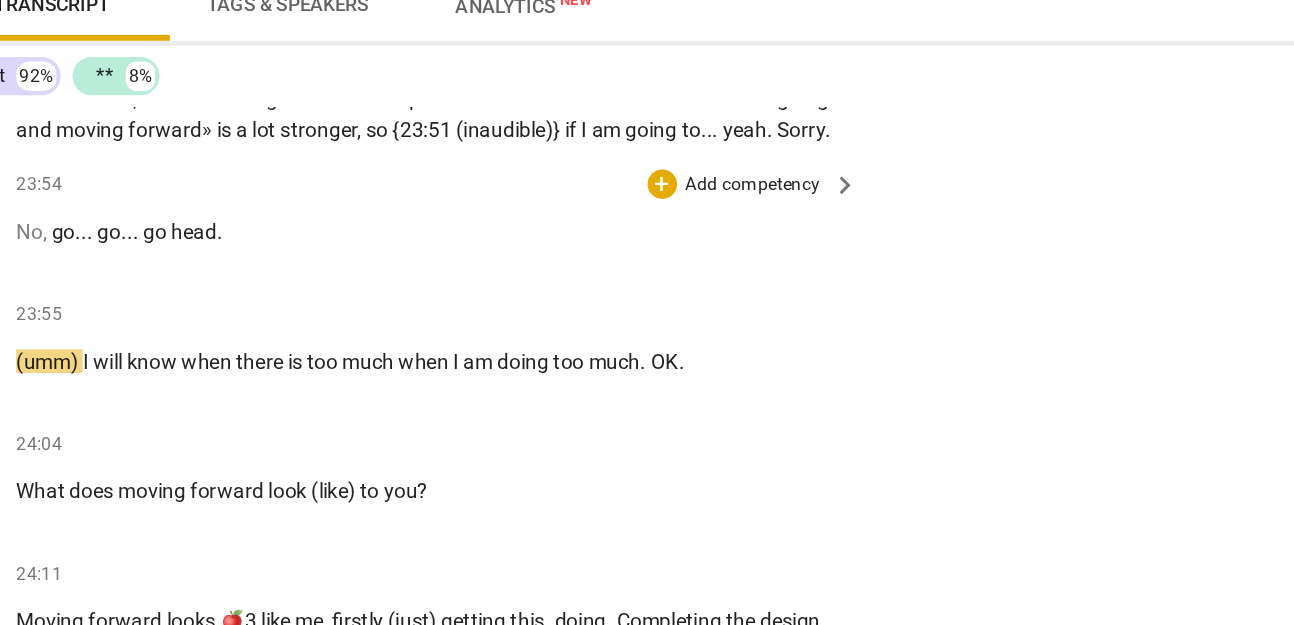 scroll, scrollTop: 5059, scrollLeft: 0, axis: vertical 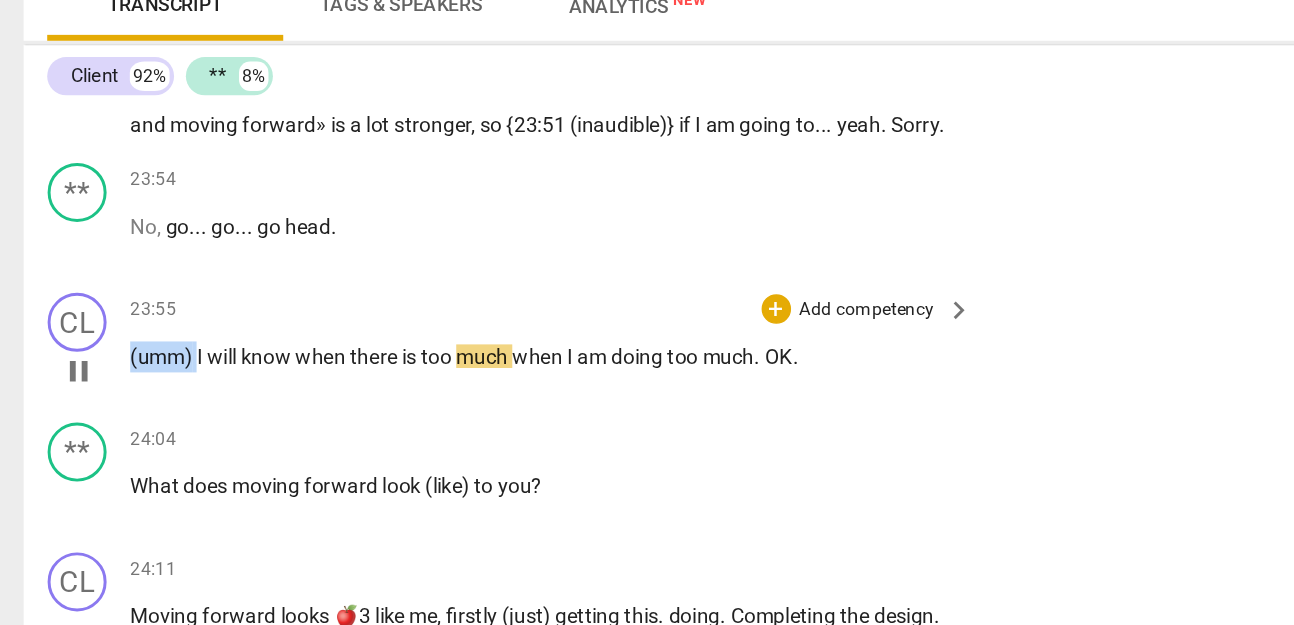 drag, startPoint x: 133, startPoint y: 421, endPoint x: 70, endPoint y: 421, distance: 63 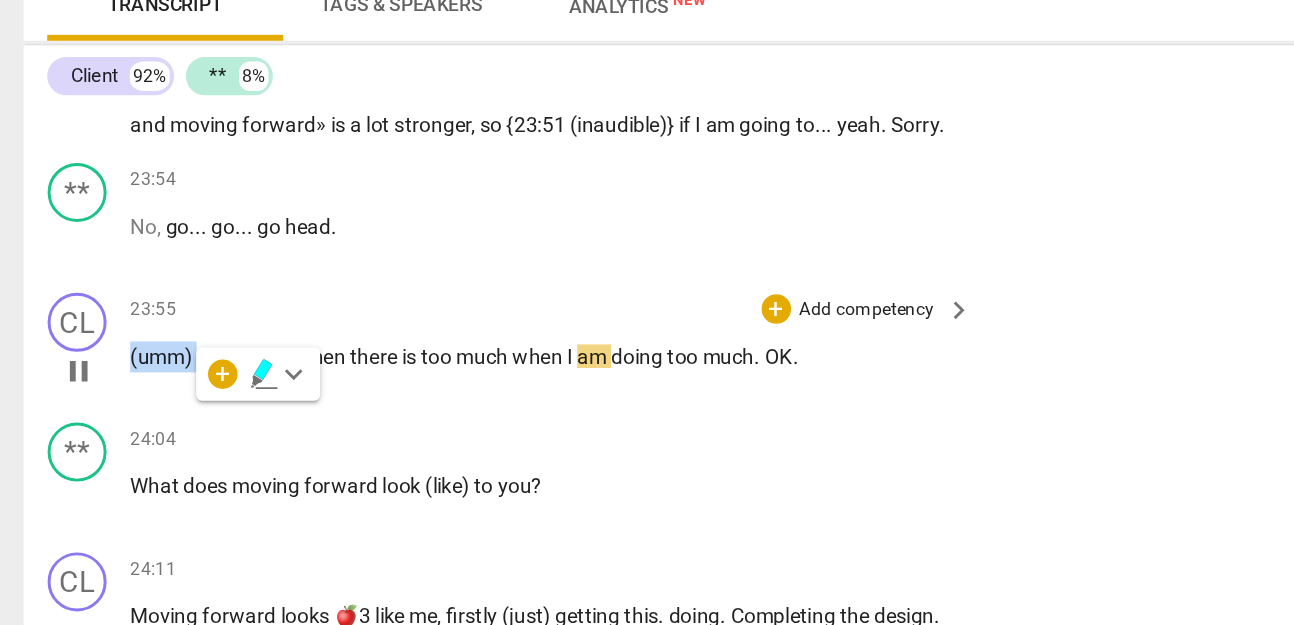 type 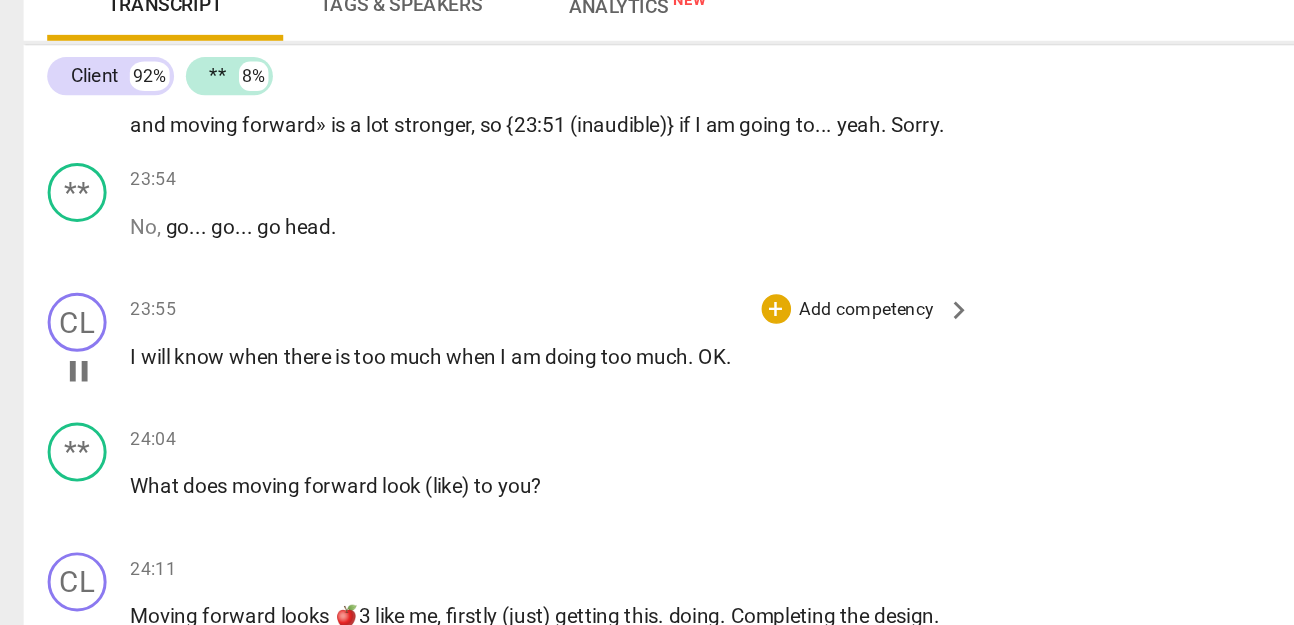 click on "will" at bounding box center (106, 383) 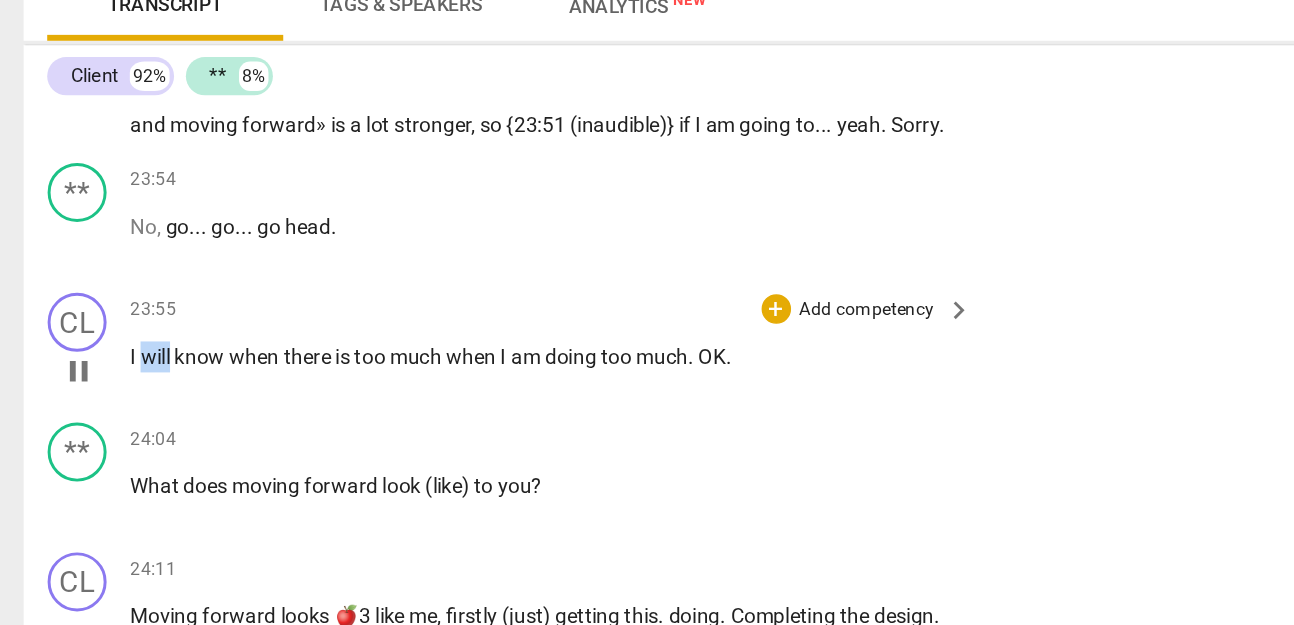 click on "will" at bounding box center [106, 383] 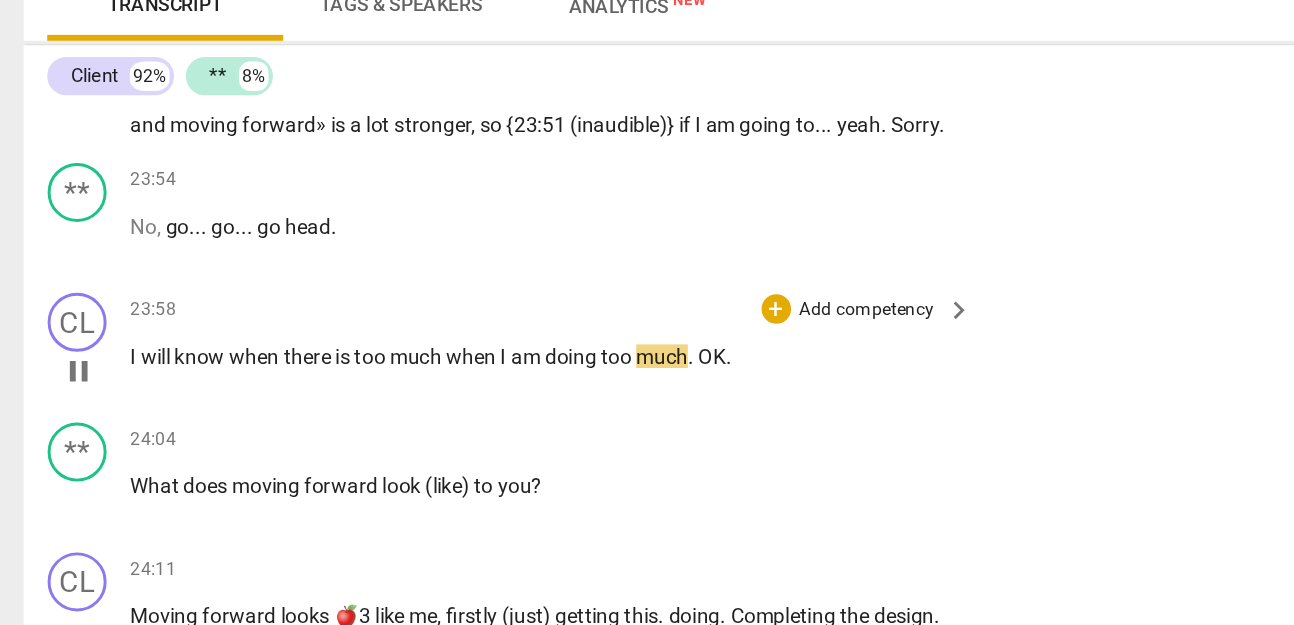click on "too" at bounding box center (252, 383) 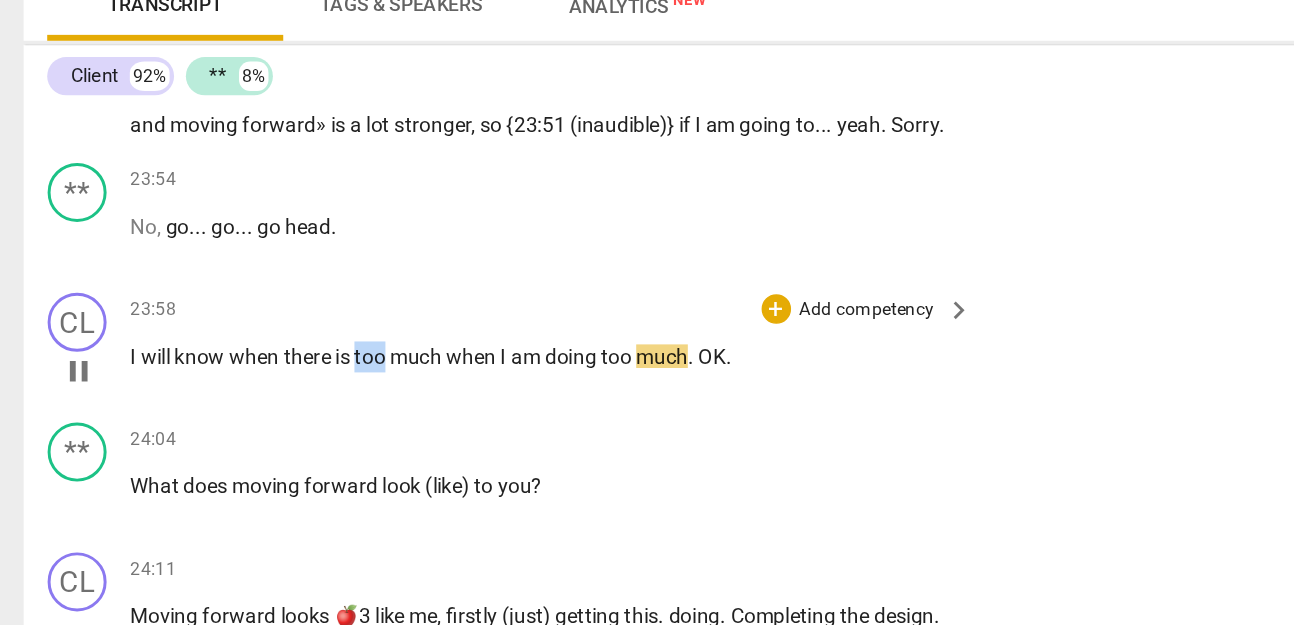 click on "too" at bounding box center [252, 383] 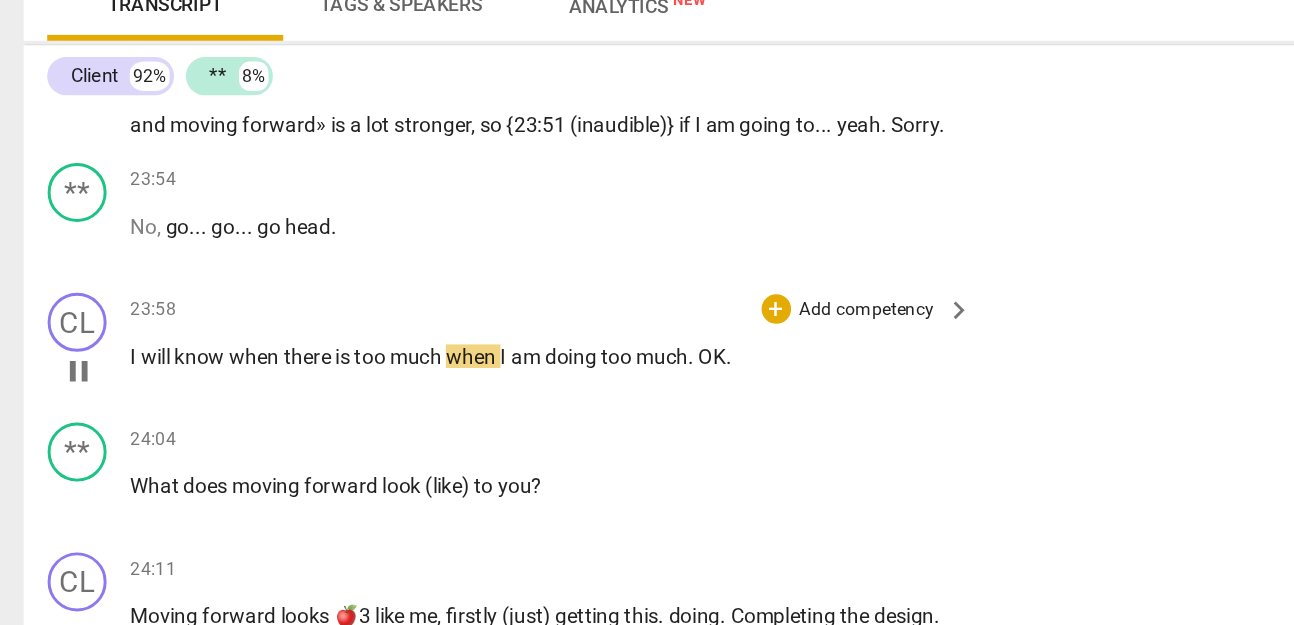 click on "I   will   know   when   there   is   too   much   when   I   am   doing   too   much .   OK ." at bounding box center (368, 383) 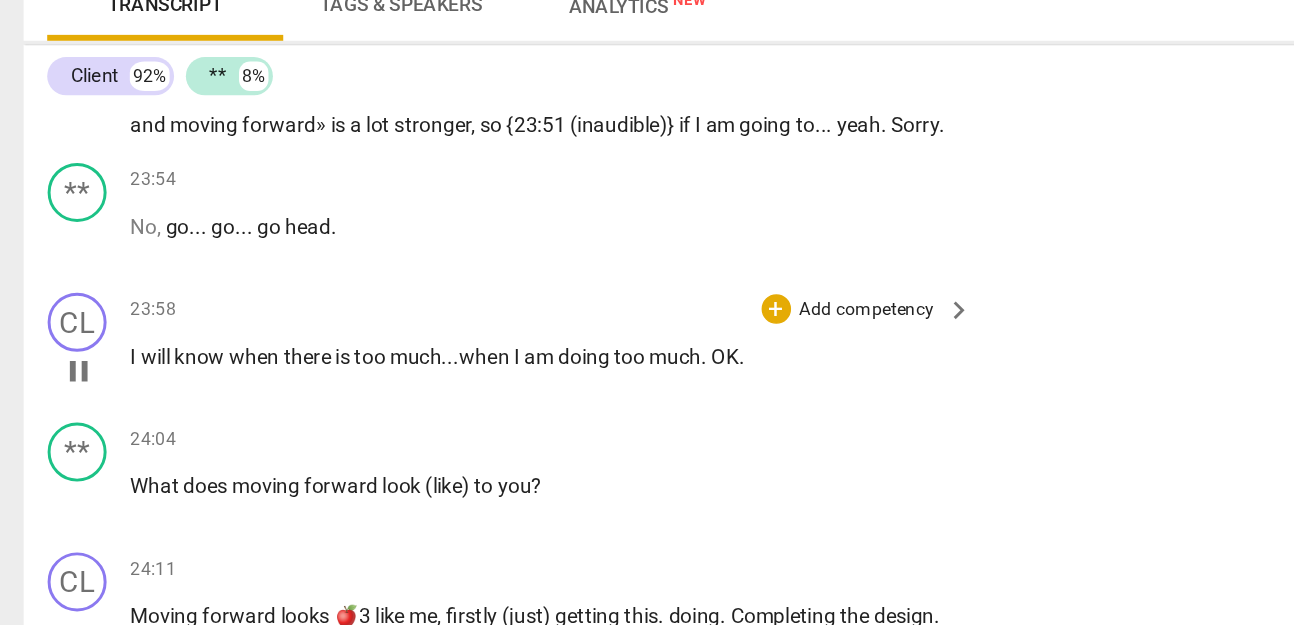 click on "doing" at bounding box center (397, 383) 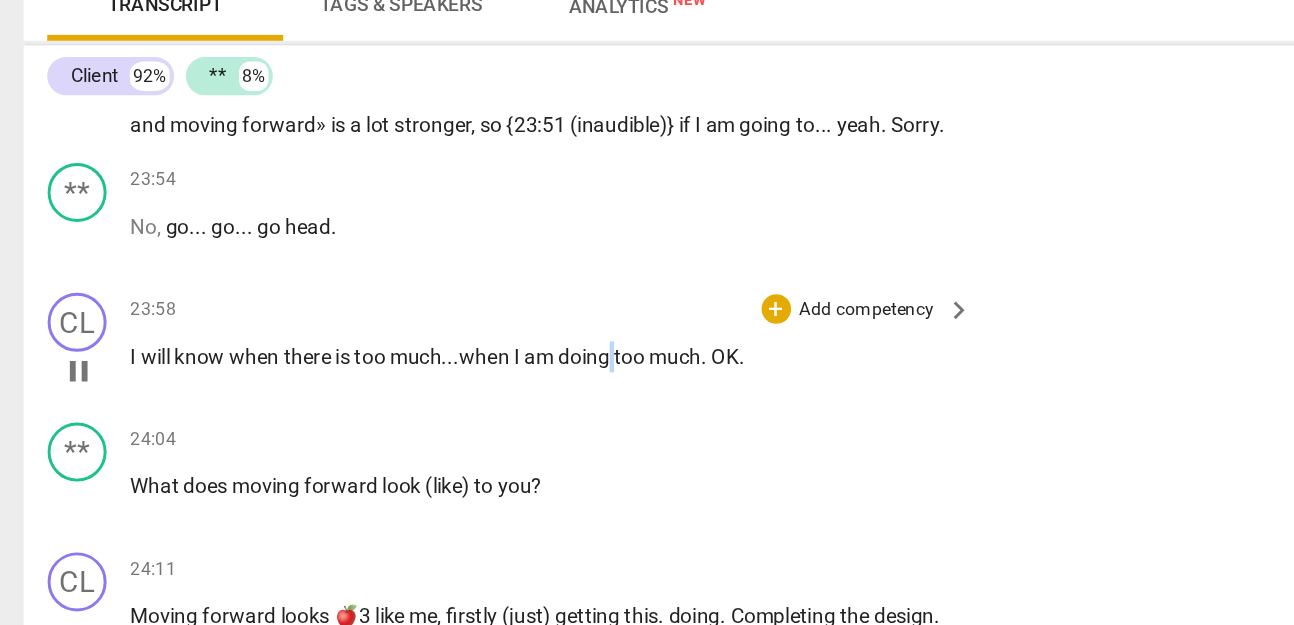 click on "doing" at bounding box center [397, 383] 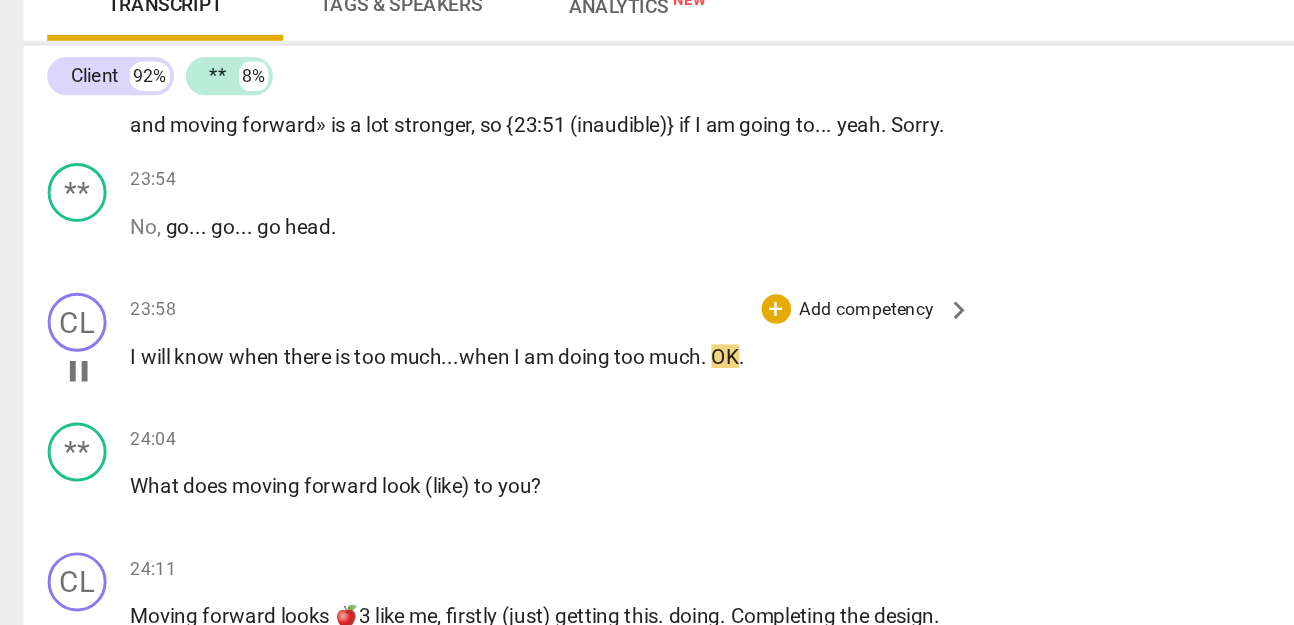 click on "OK" at bounding box center (491, 383) 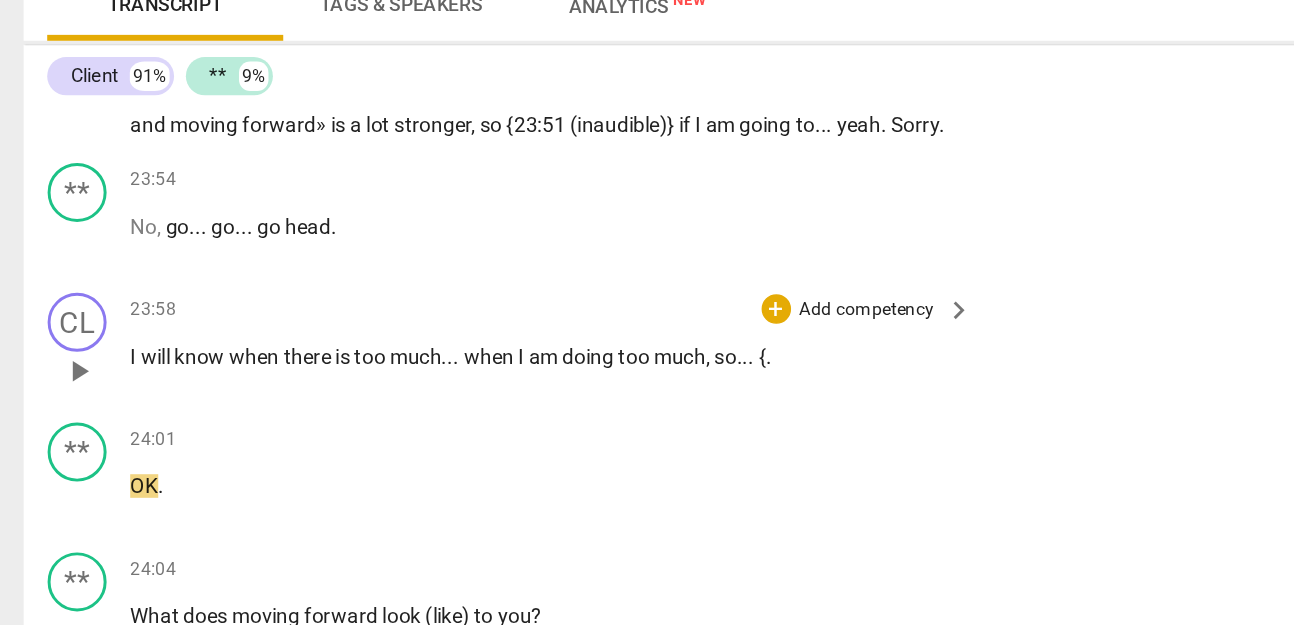 click on "I   will   know   when   there   is   too   much . . .   when   I   am   doing   too   much ,   so . . .   { ." at bounding box center (368, 383) 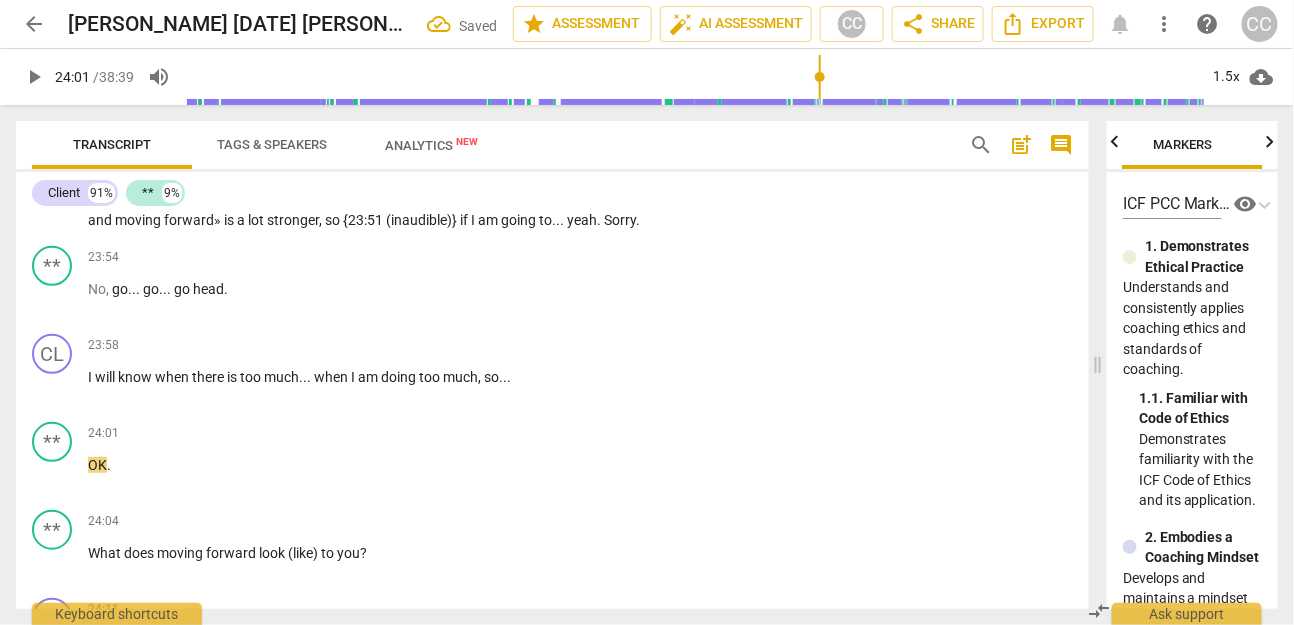 scroll, scrollTop: 5095, scrollLeft: 0, axis: vertical 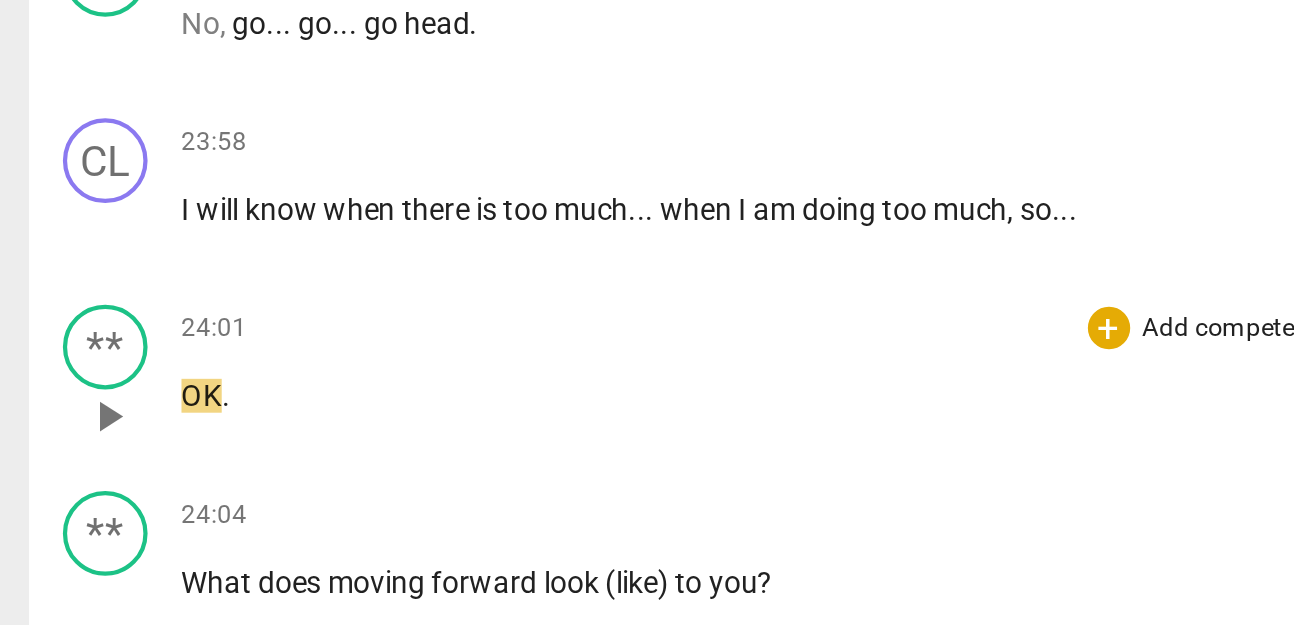 click on "OK" at bounding box center (97, 435) 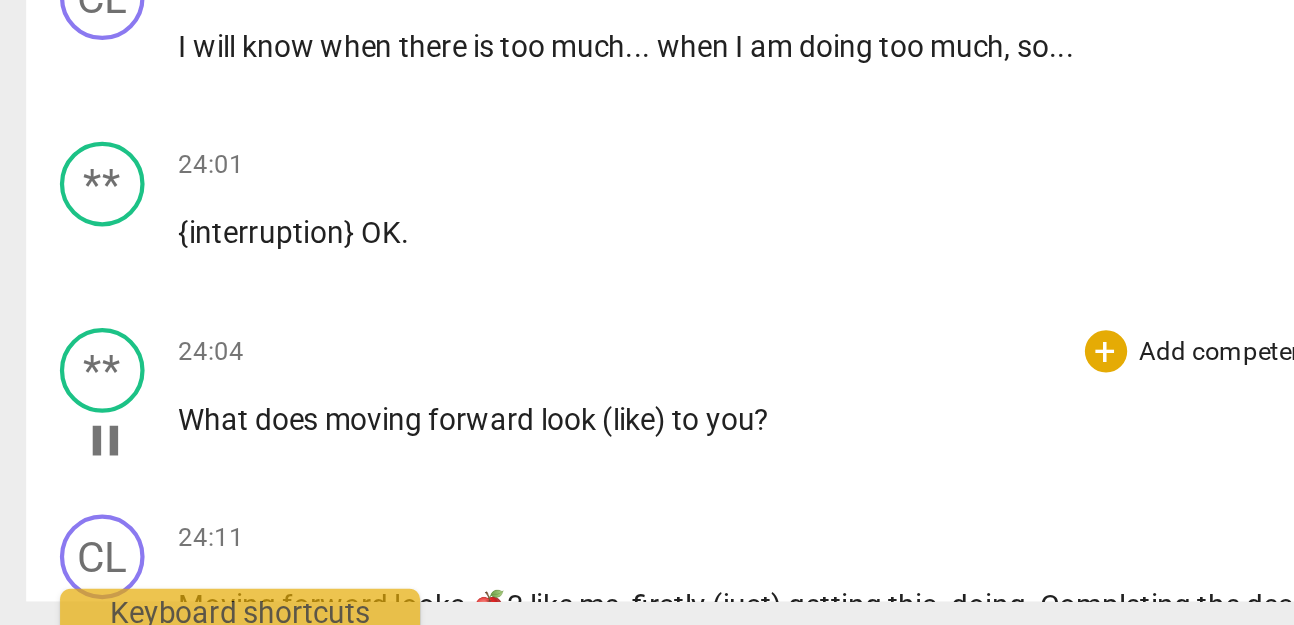 click on "What" at bounding box center (106, 523) 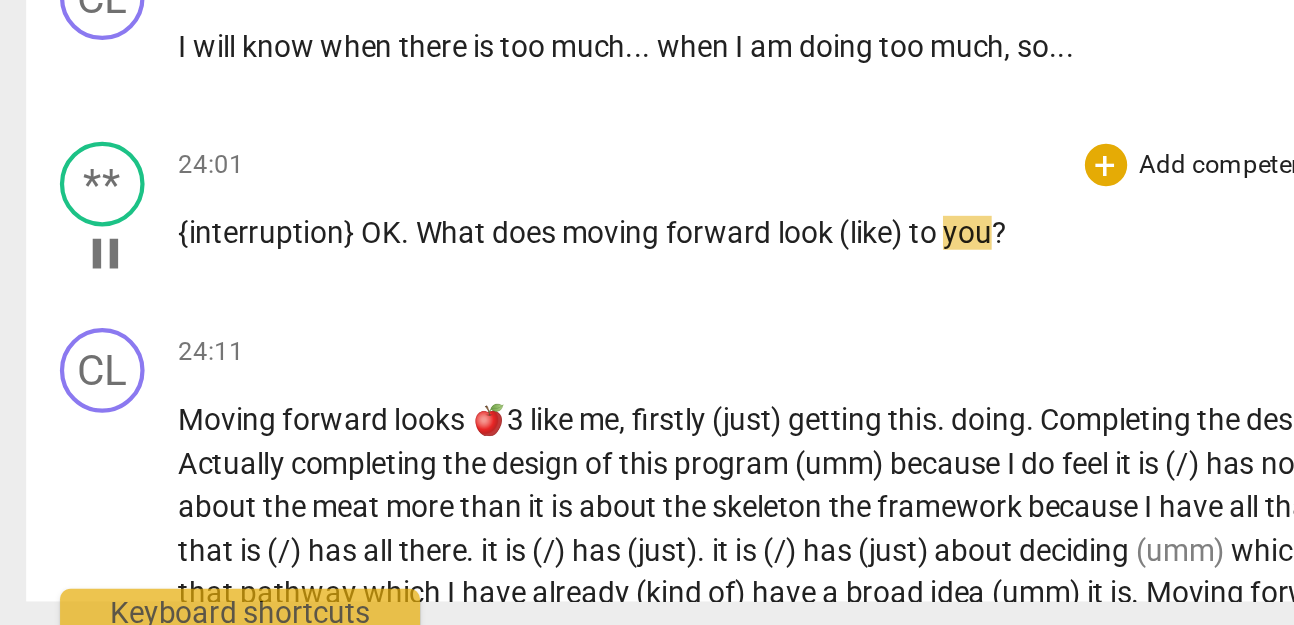 type on "1447" 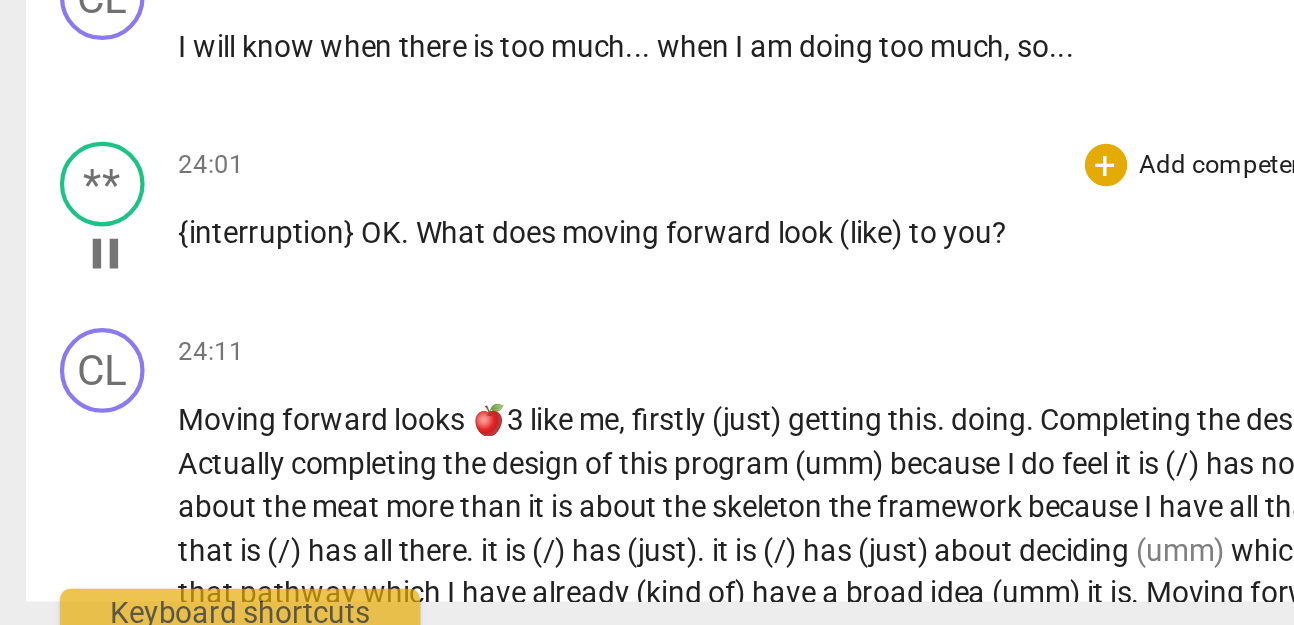 type 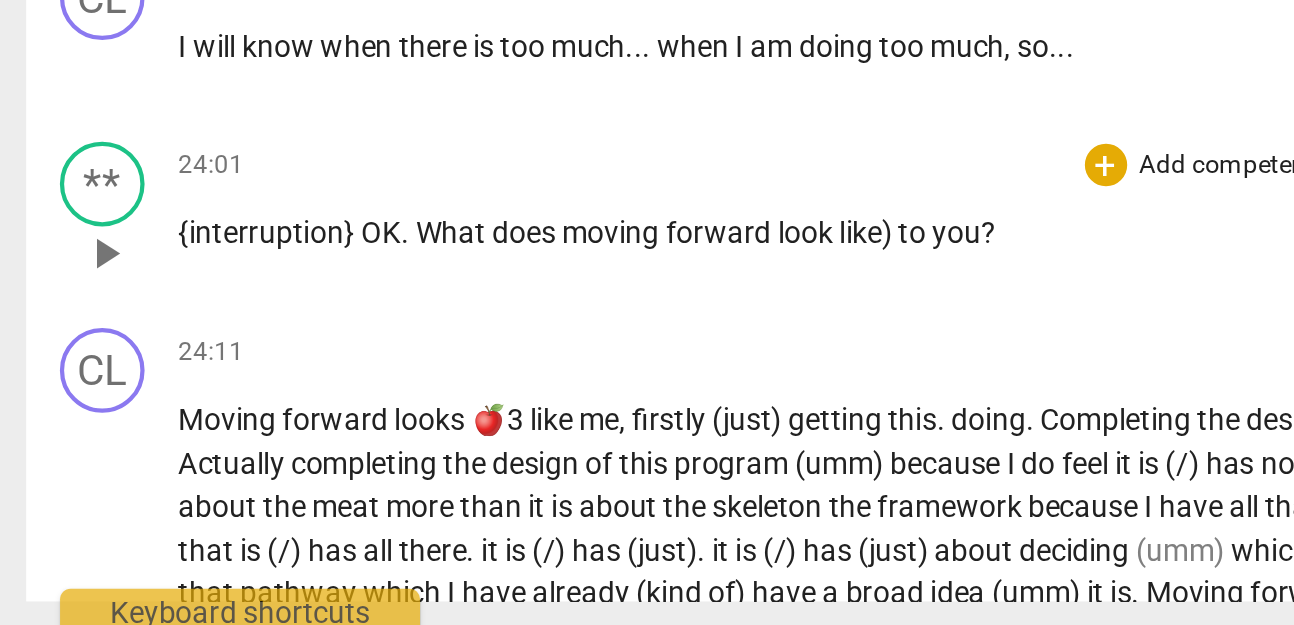 click on "like)" at bounding box center [414, 435] 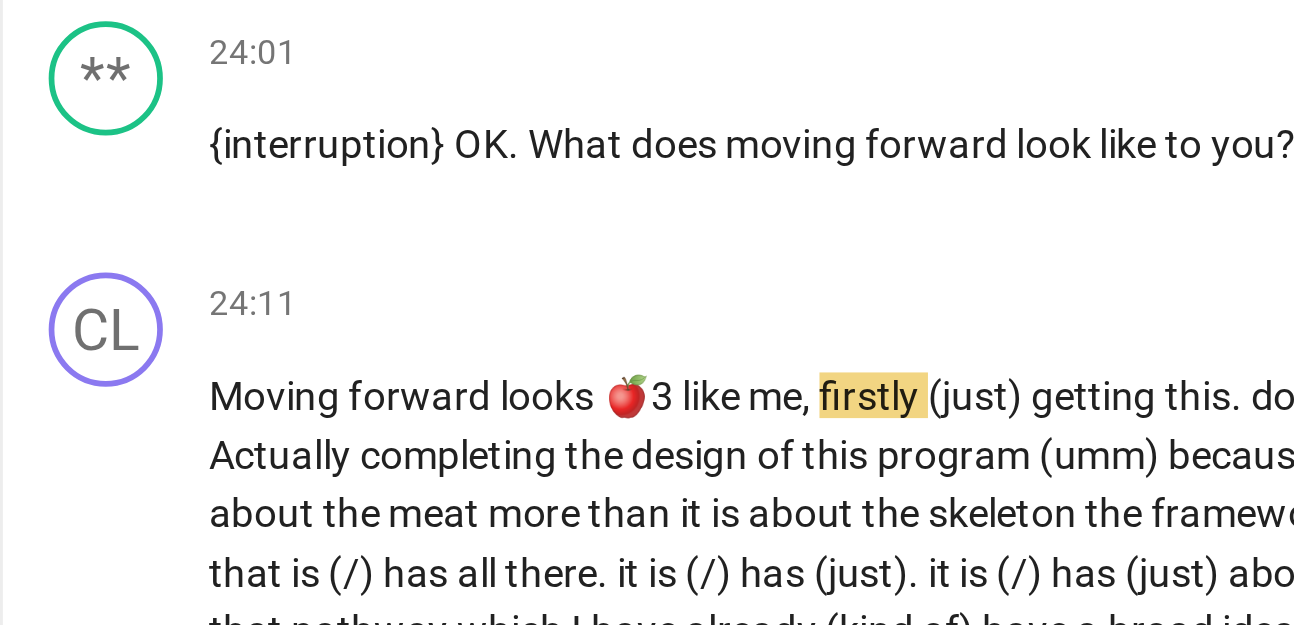 scroll, scrollTop: 5298, scrollLeft: 0, axis: vertical 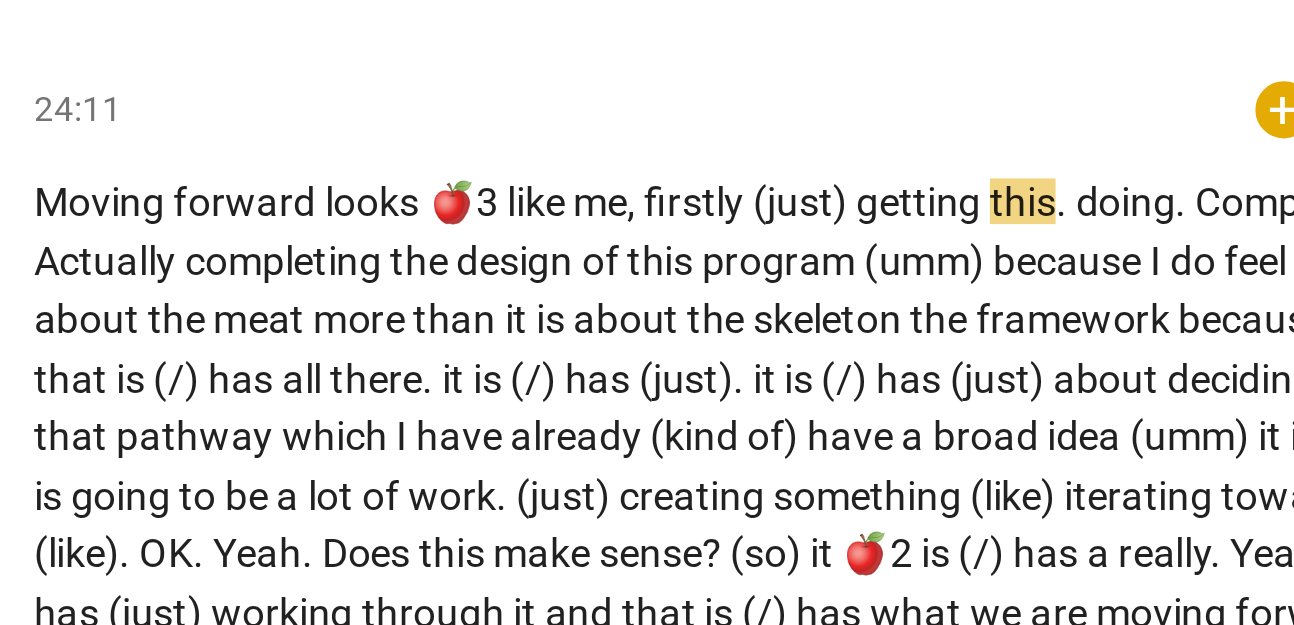 type on "1456" 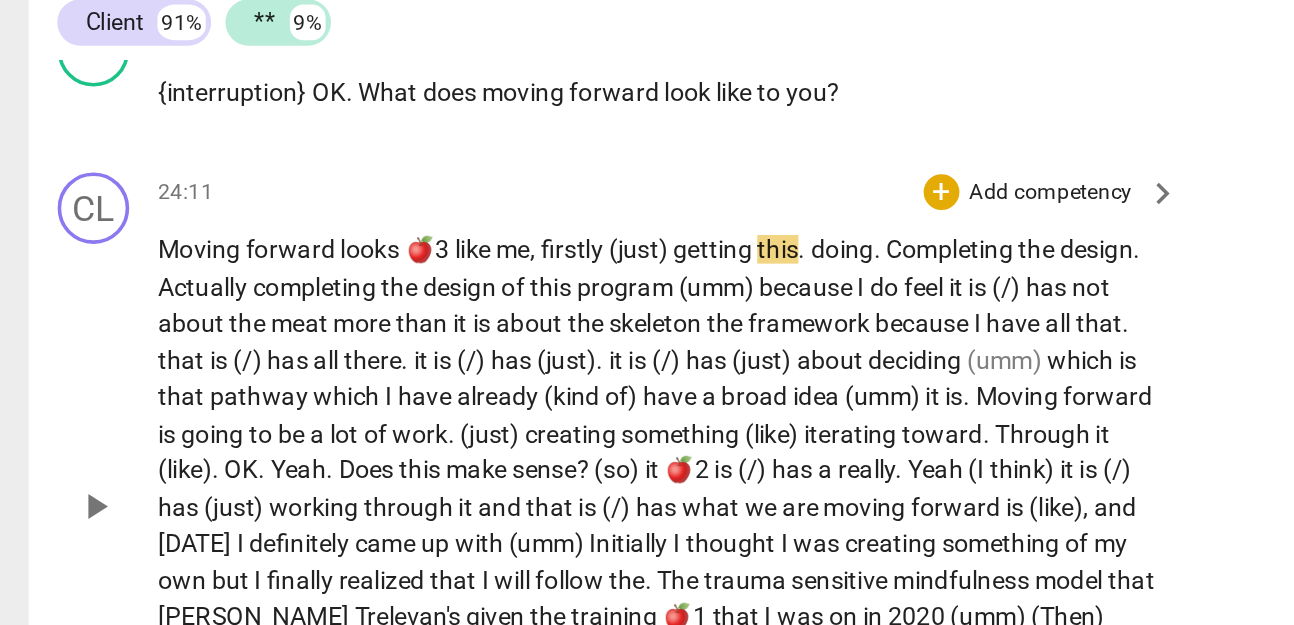 click on "like" at bounding box center (265, 320) 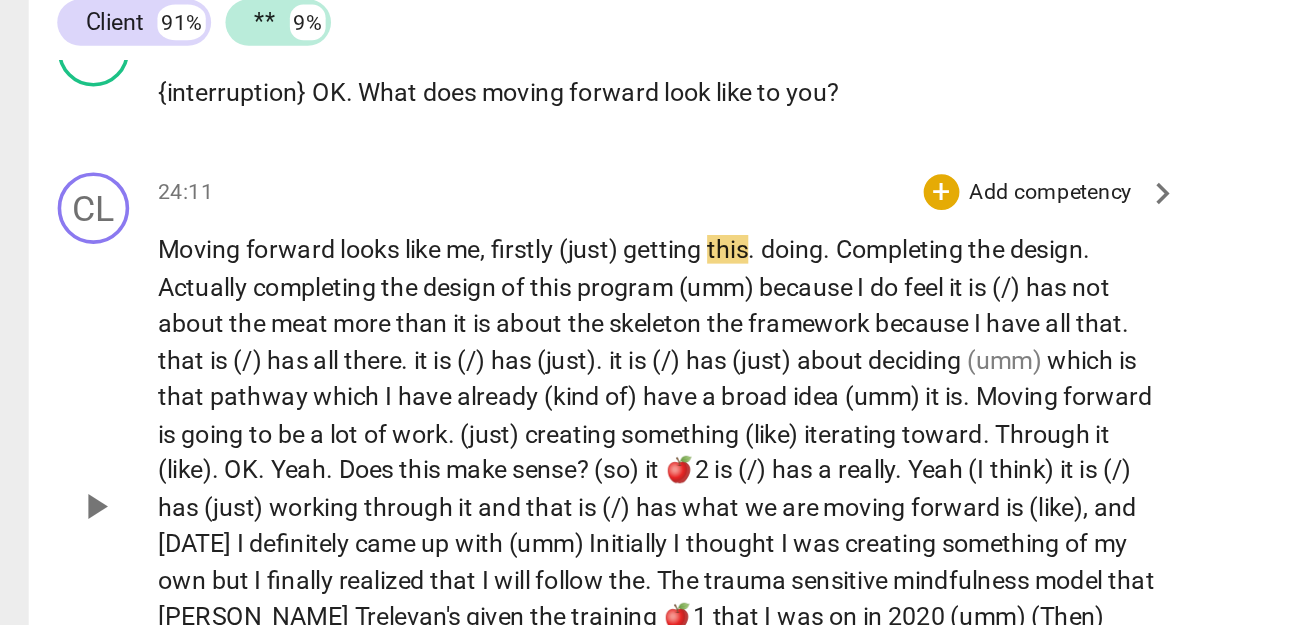 click on "forward" at bounding box center [163, 320] 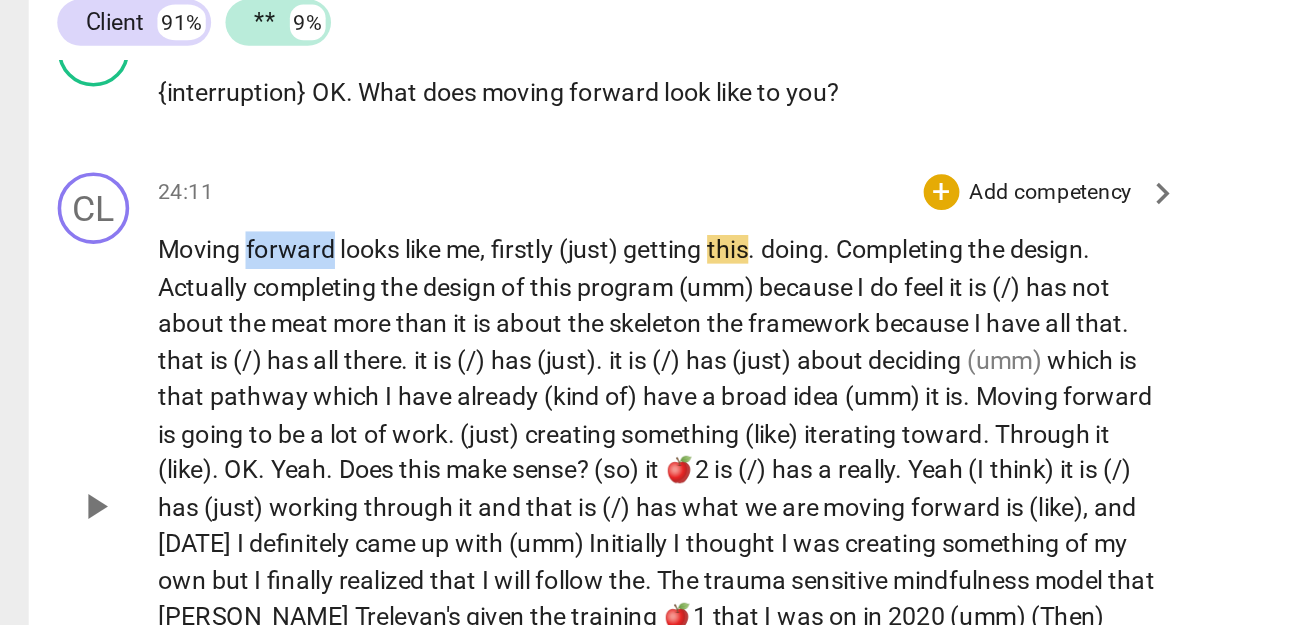 click on "forward" at bounding box center (163, 320) 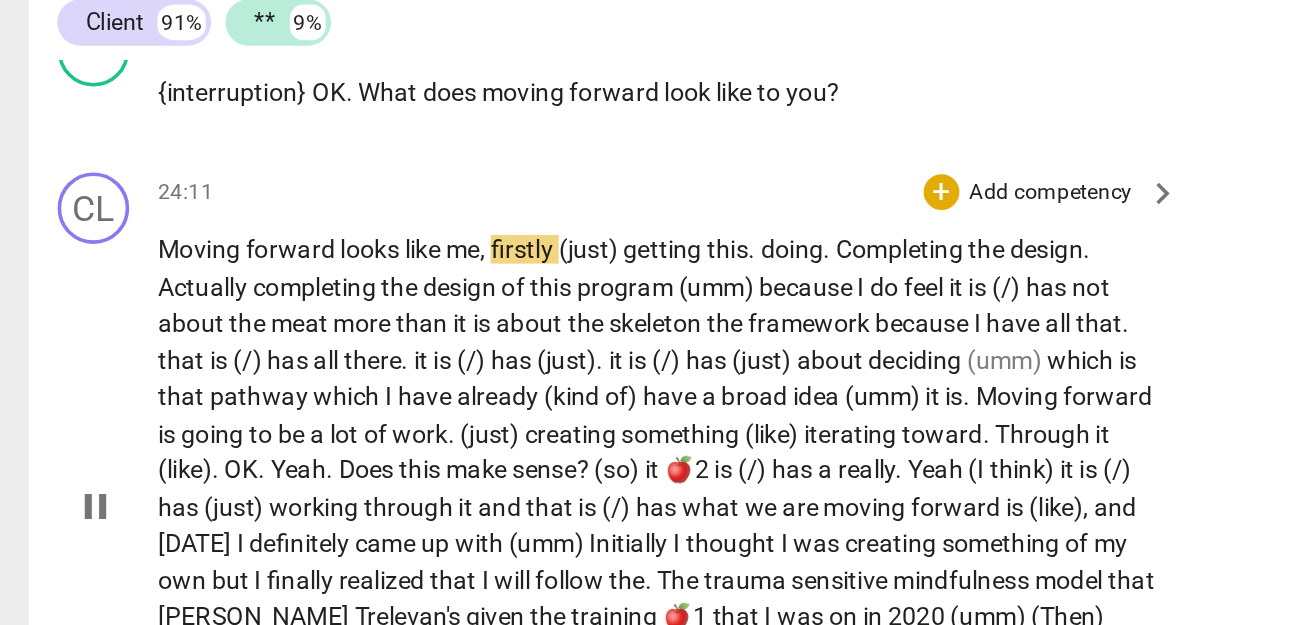 click on "getting" at bounding box center [371, 320] 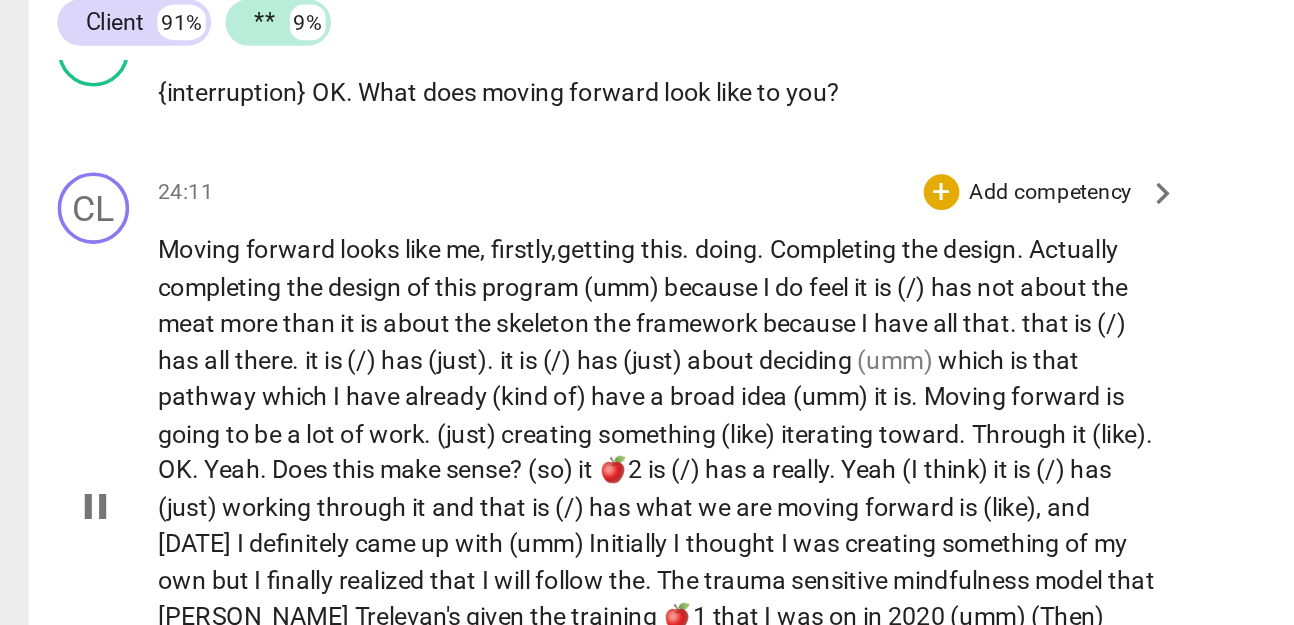 click on "Completing" at bounding box center [467, 320] 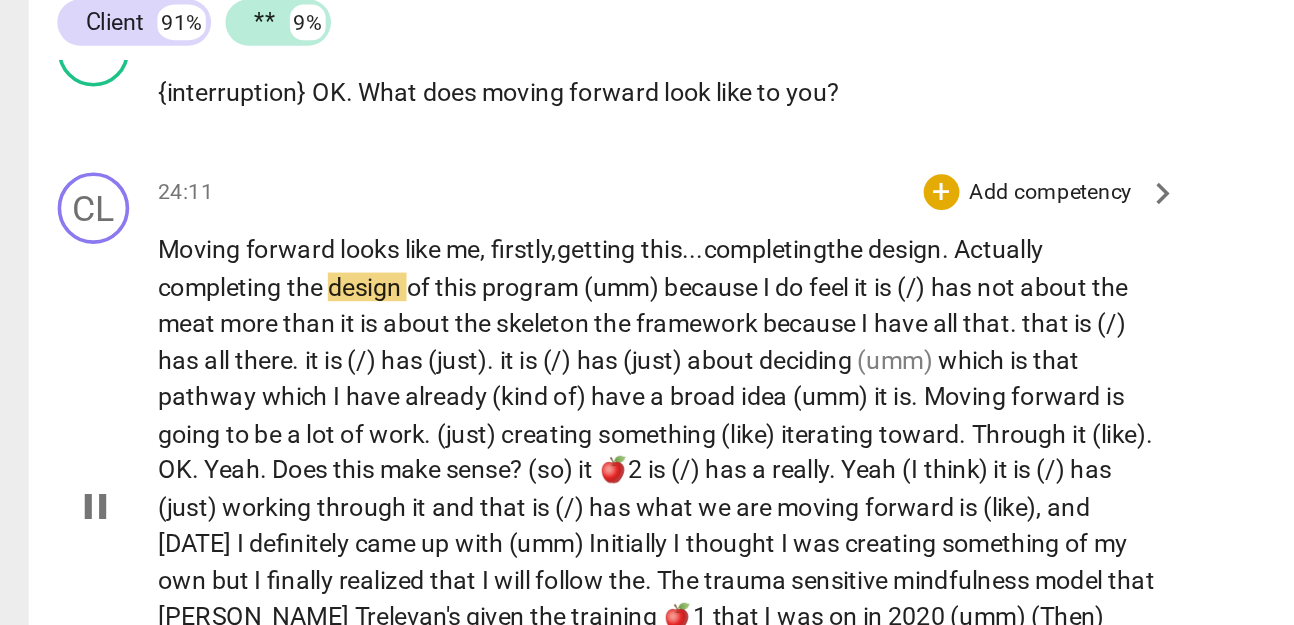 click on "getting" at bounding box center (334, 320) 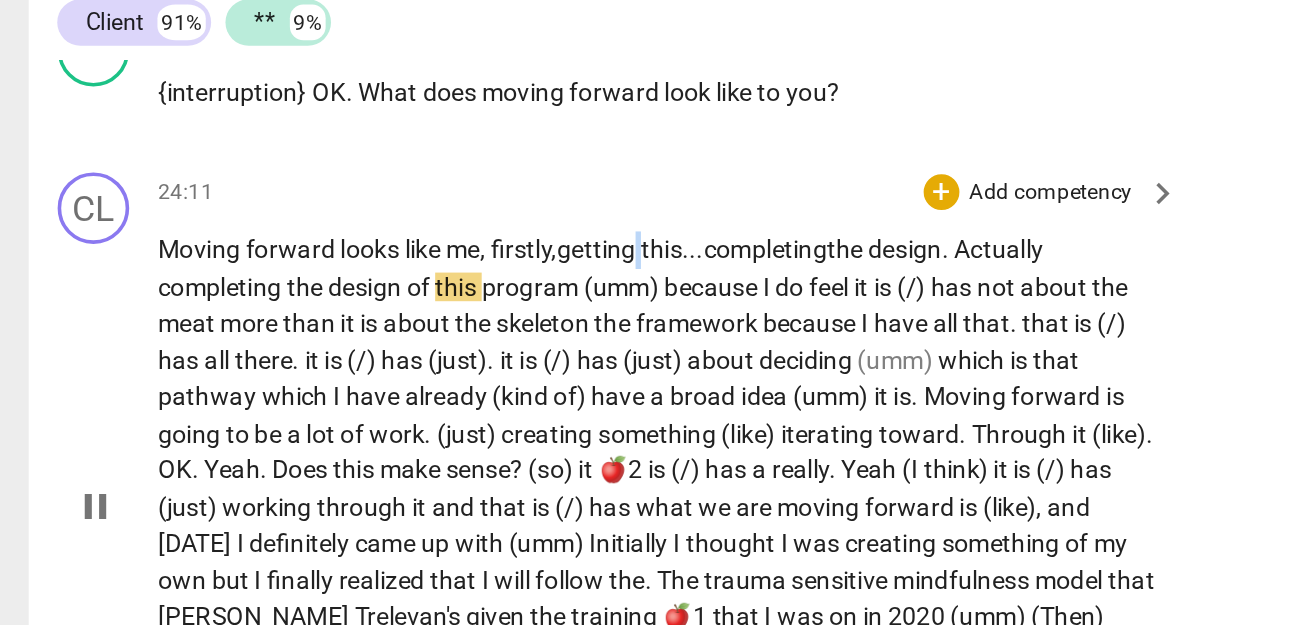 click on "getting" at bounding box center (334, 320) 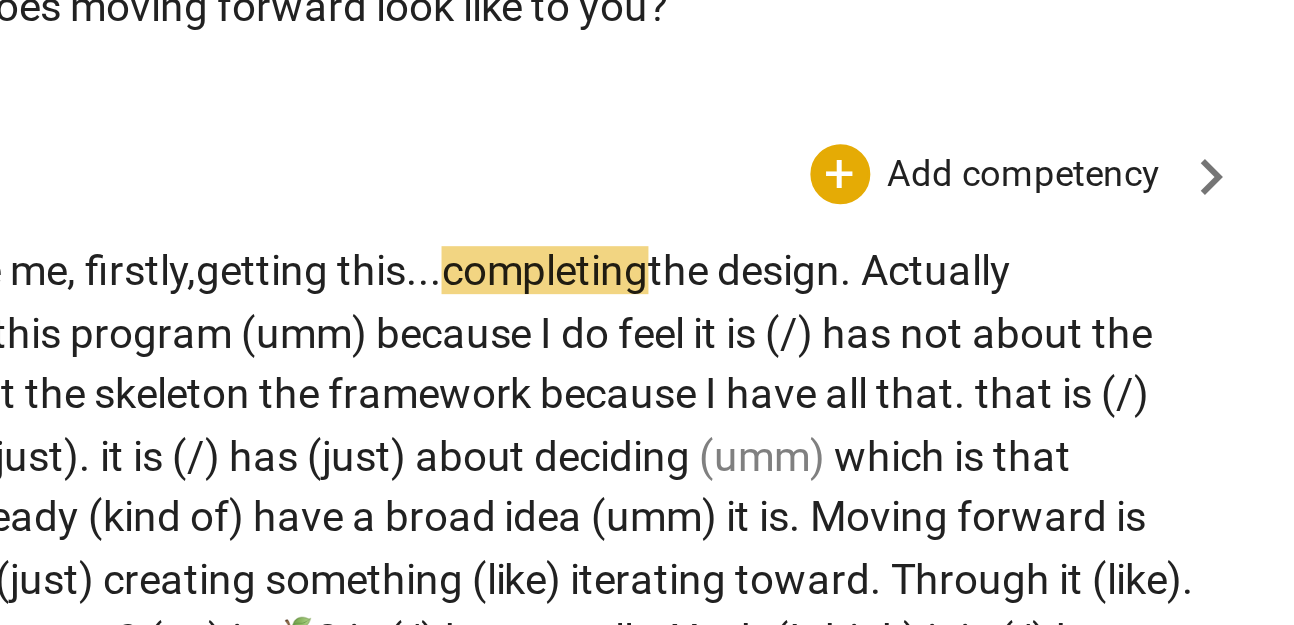 click on "getting" at bounding box center [334, 320] 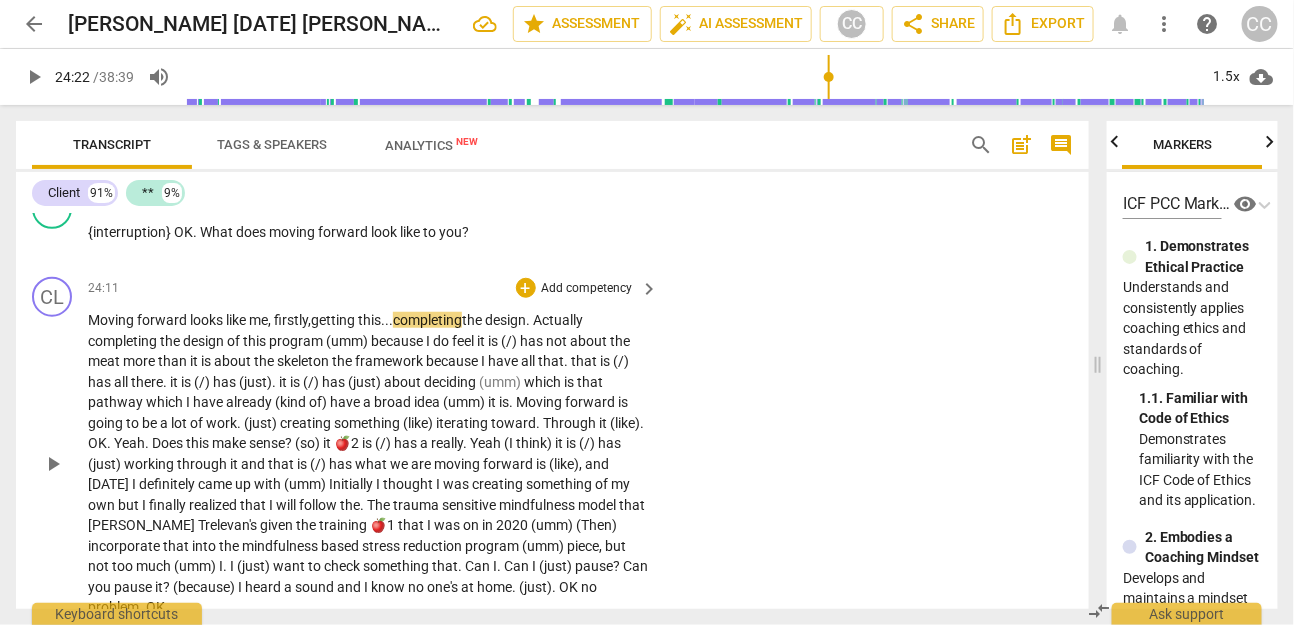 click on "getting" at bounding box center [334, 320] 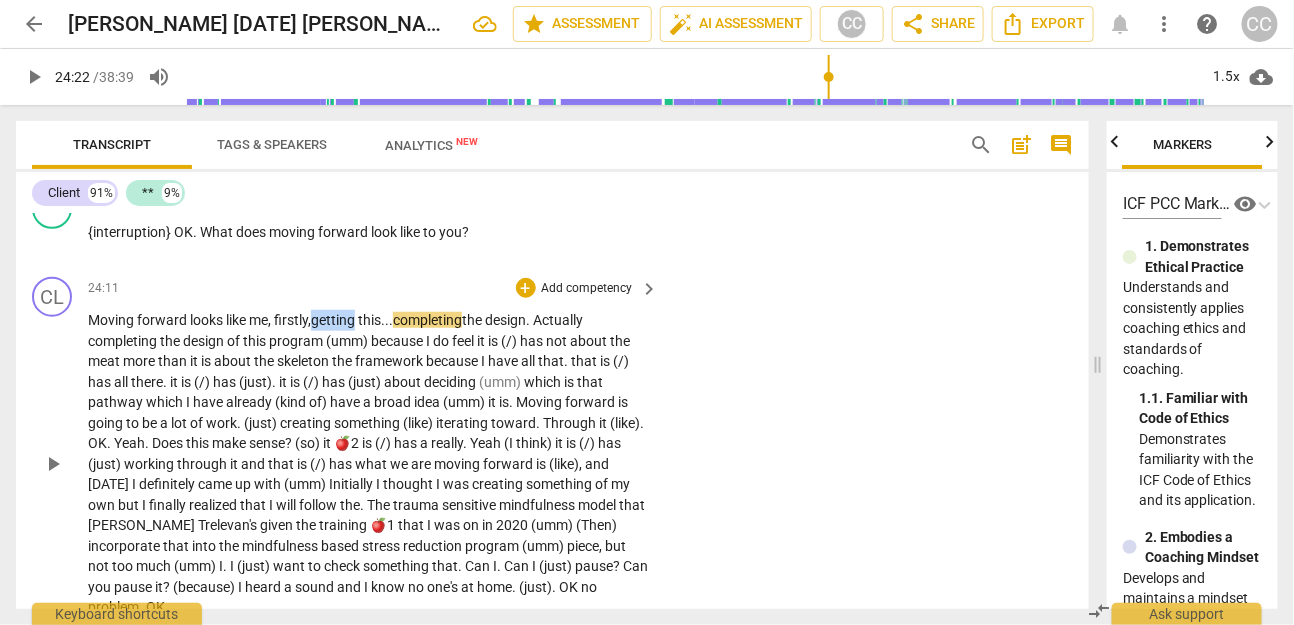 click on "getting" at bounding box center [334, 320] 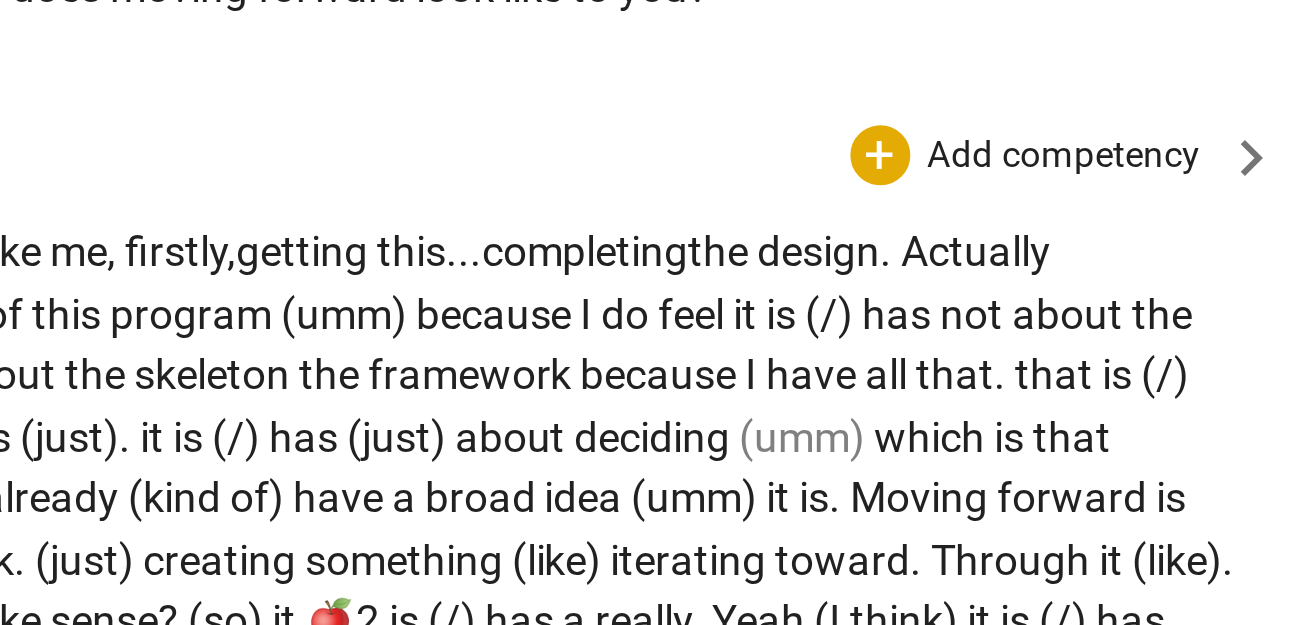 click on "this..." at bounding box center [375, 320] 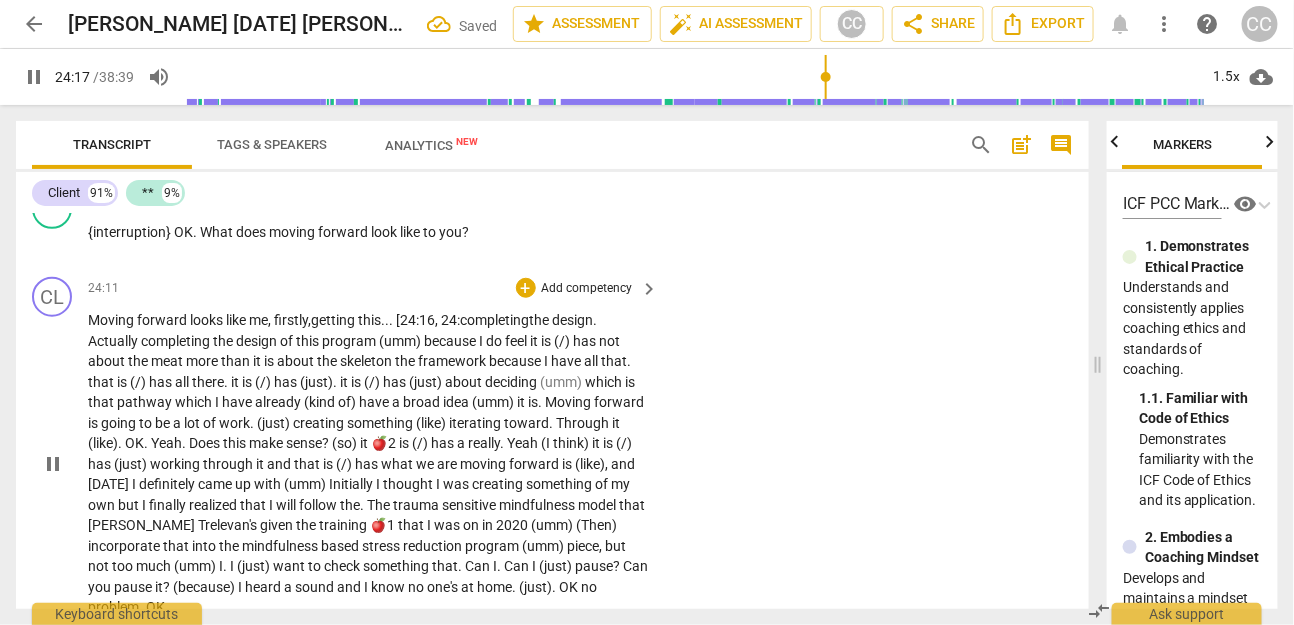 type on "1458" 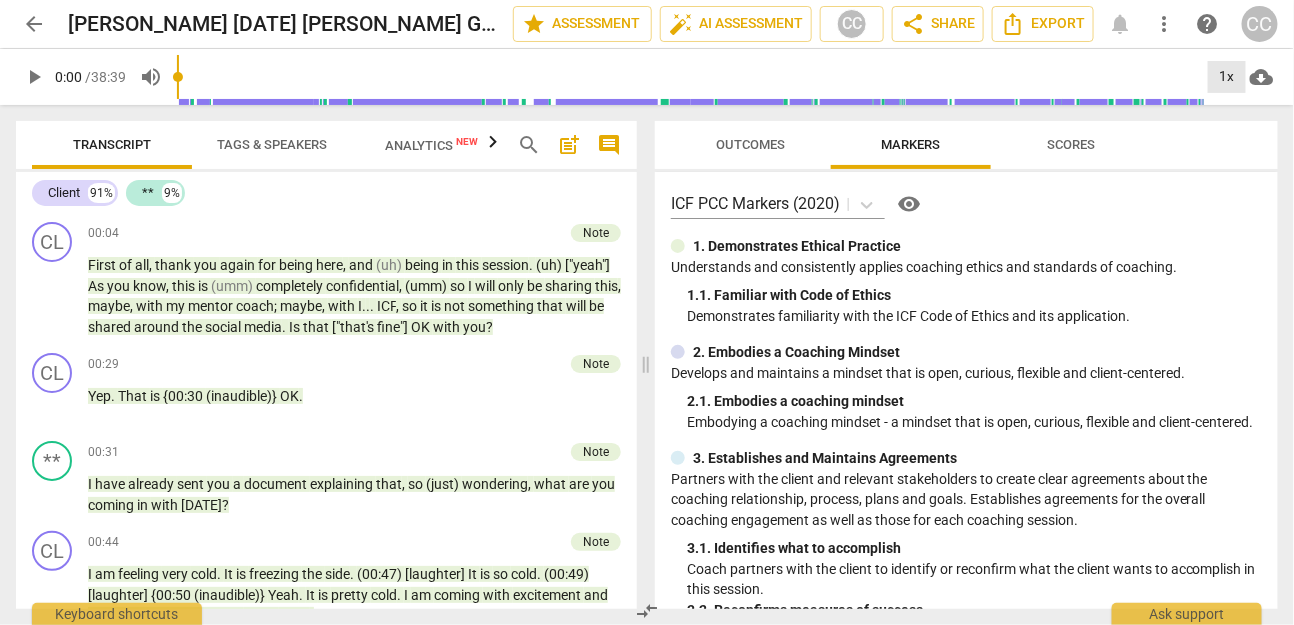 click on "1x" at bounding box center [1227, 77] 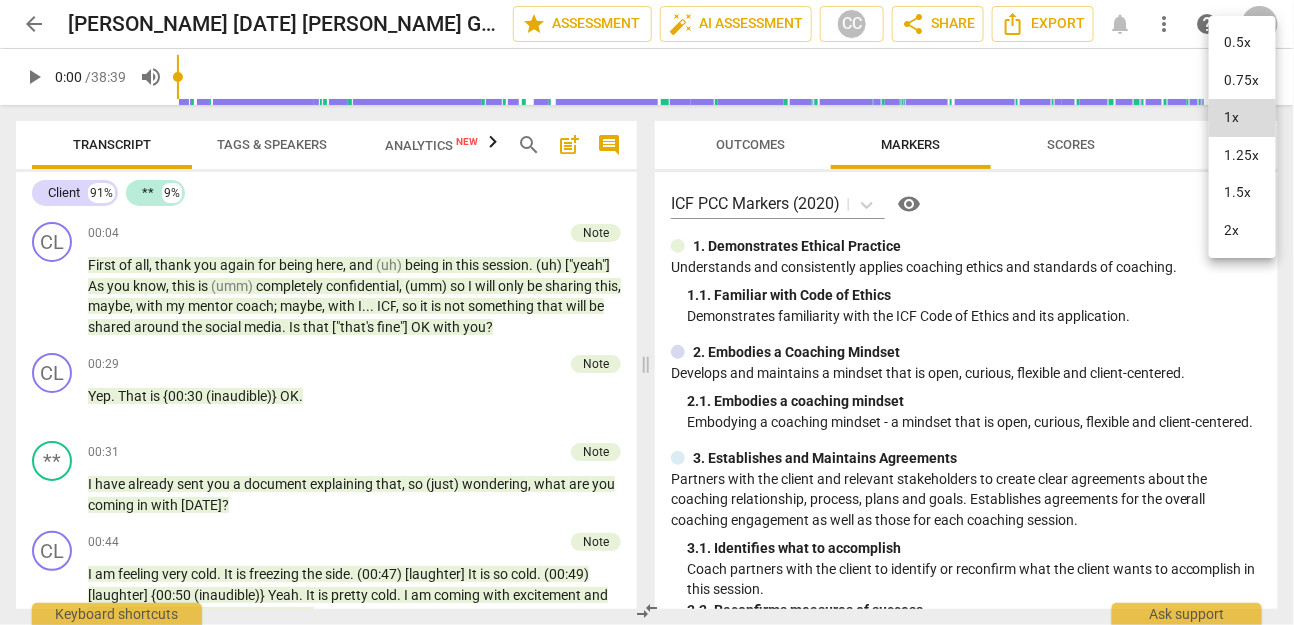 click on "1.5x" at bounding box center (1242, 193) 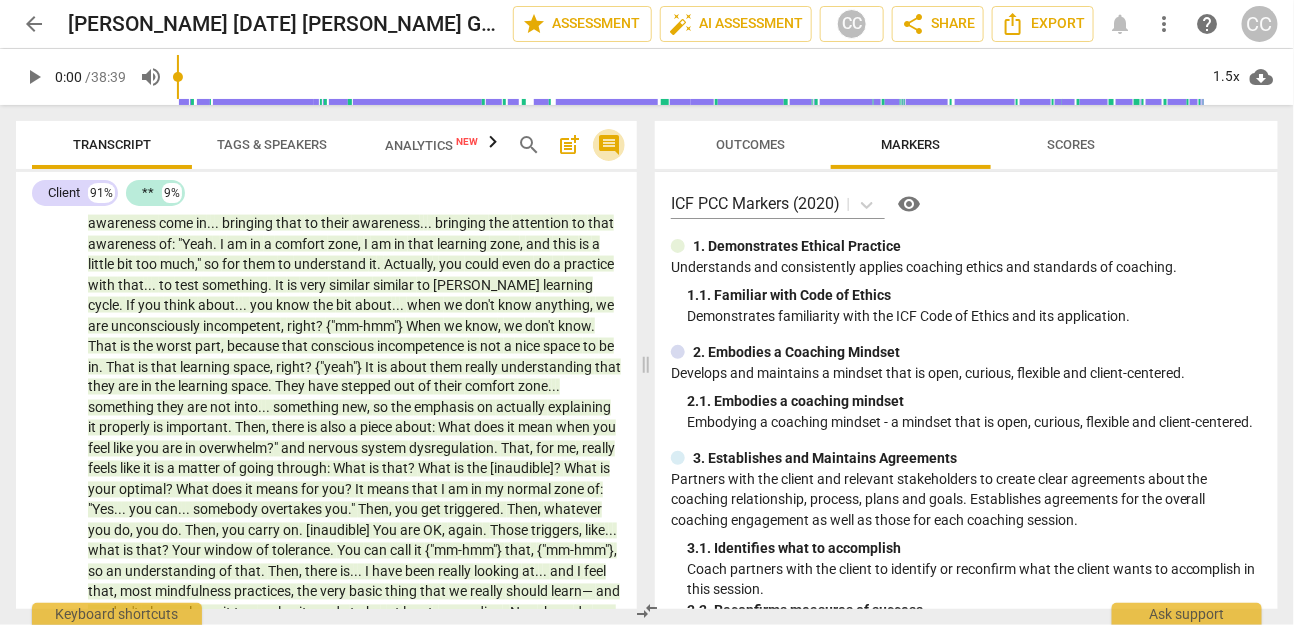 click on "comment" at bounding box center (609, 145) 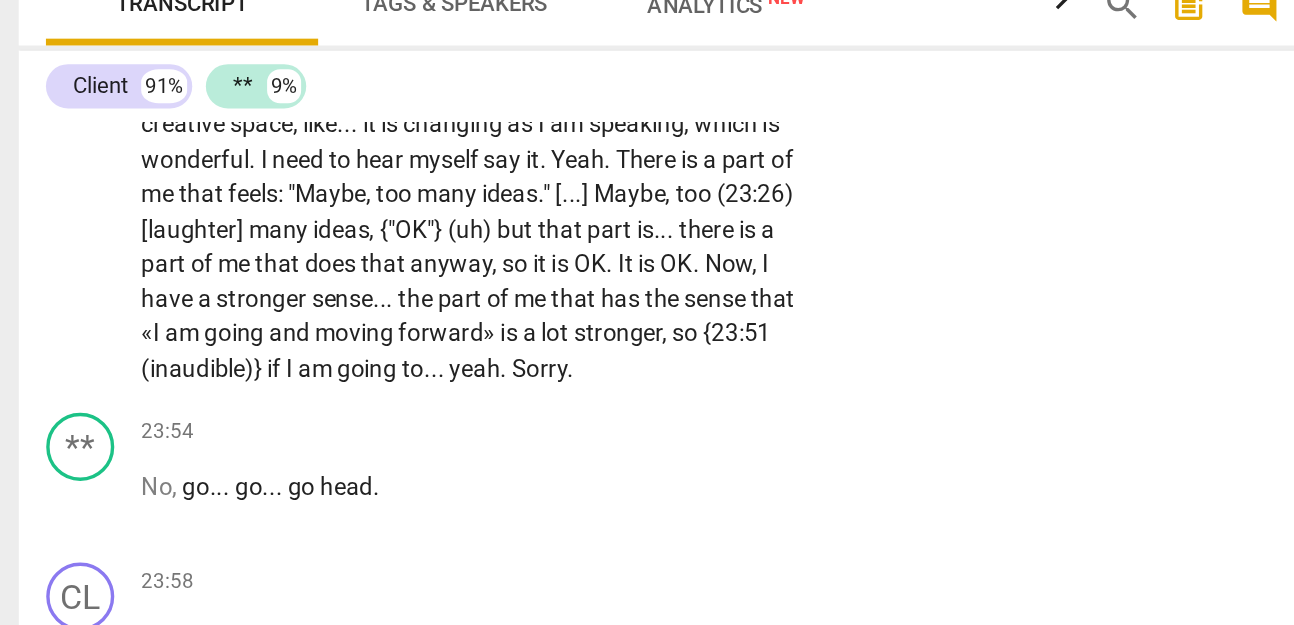scroll, scrollTop: 6363, scrollLeft: 0, axis: vertical 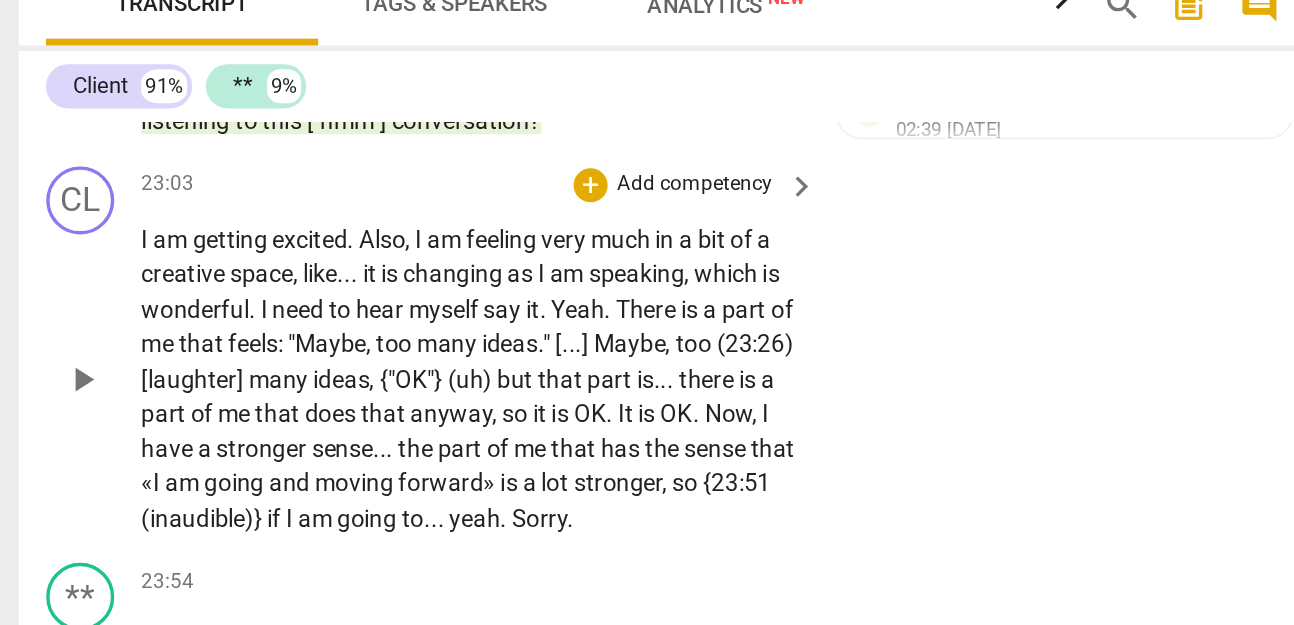 click on "Add competency" at bounding box center [413, 251] 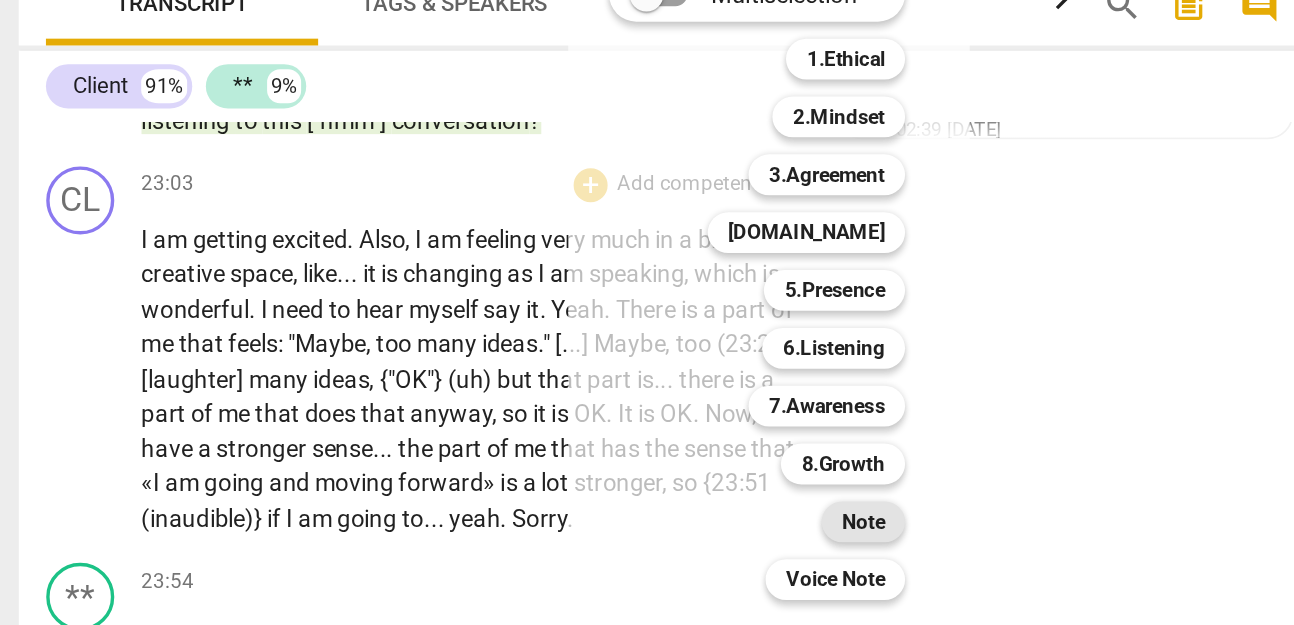 click on "Note" at bounding box center (512, 449) 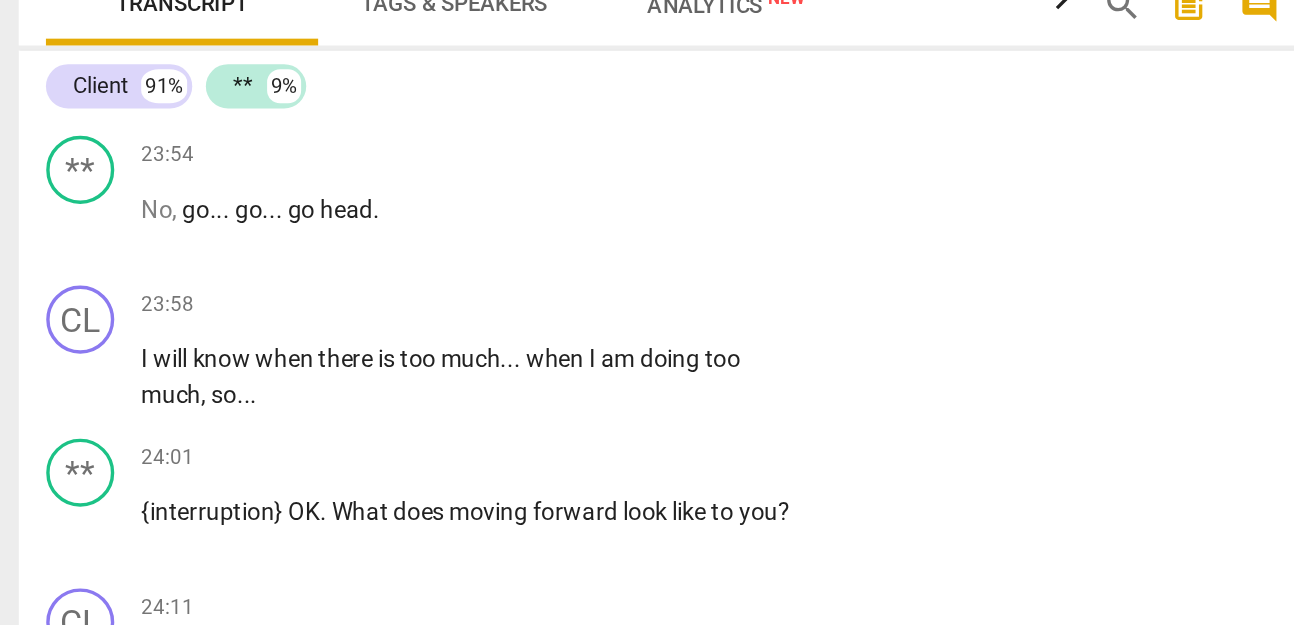 scroll, scrollTop: 6626, scrollLeft: 0, axis: vertical 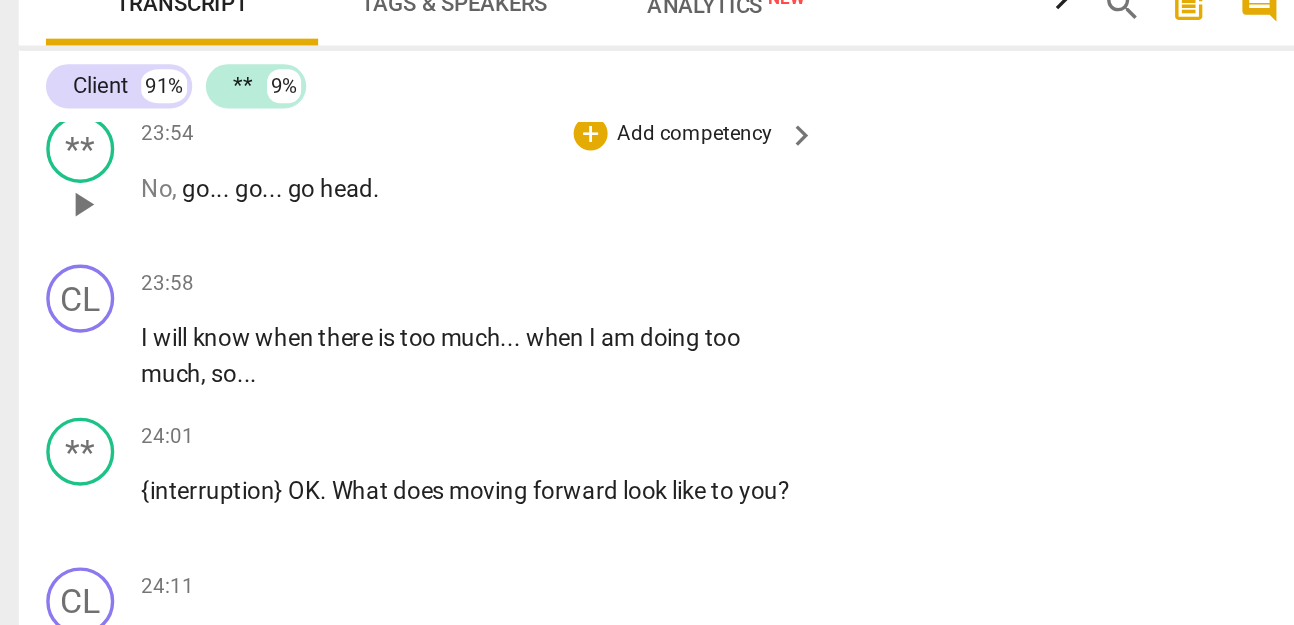 click on "Add competency" at bounding box center (413, 222) 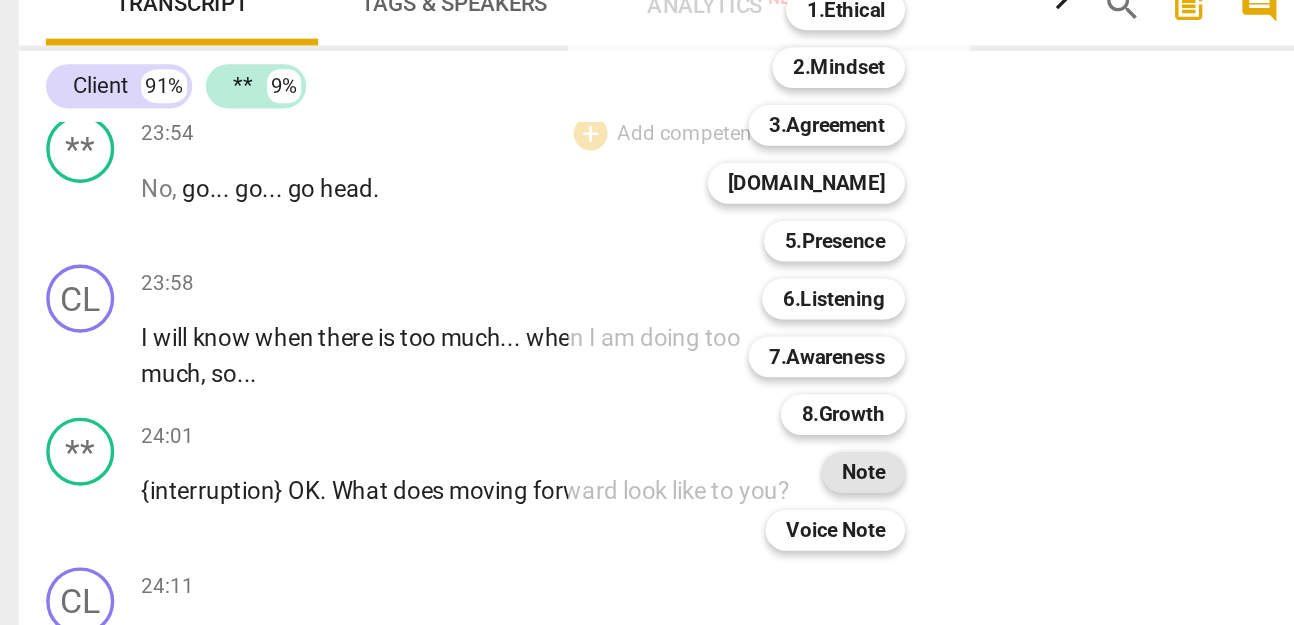 click on "Note" at bounding box center (512, 420) 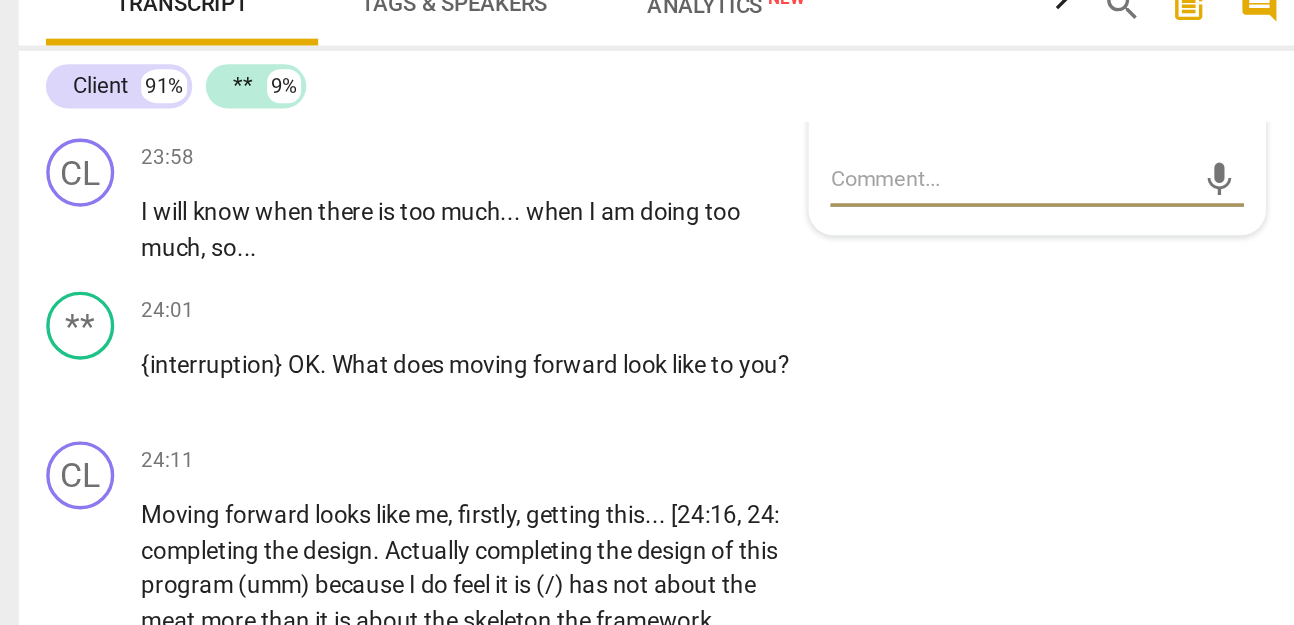 scroll, scrollTop: 6702, scrollLeft: 0, axis: vertical 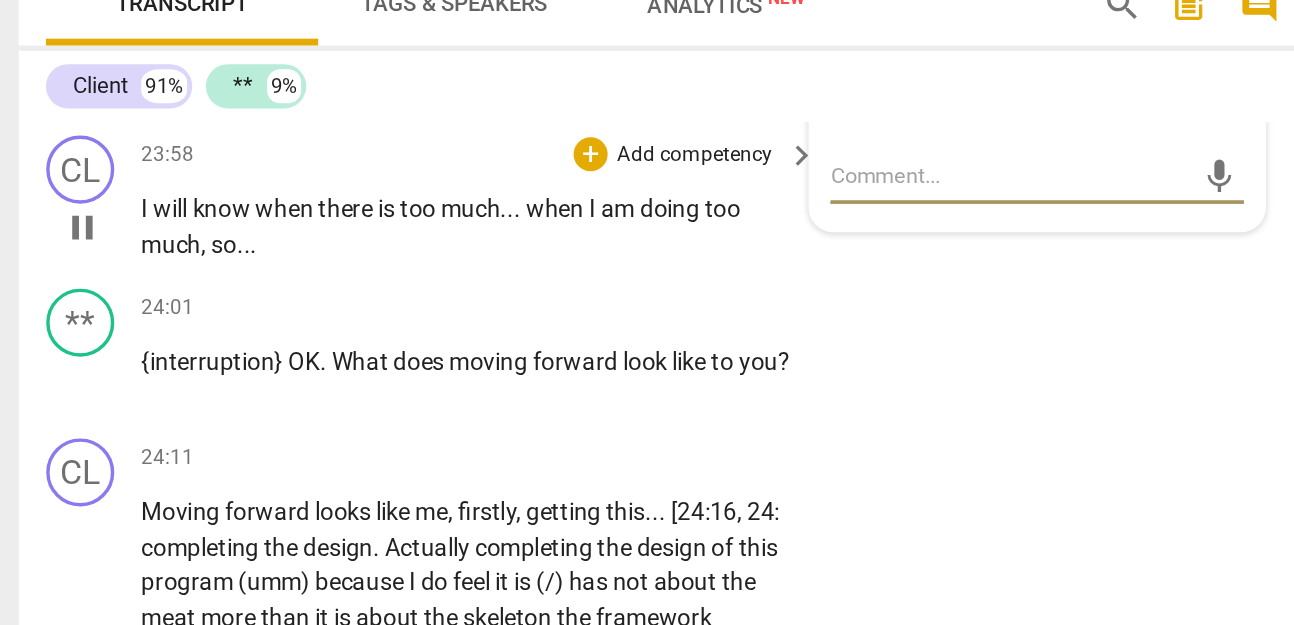 click on "know" at bounding box center [136, 265] 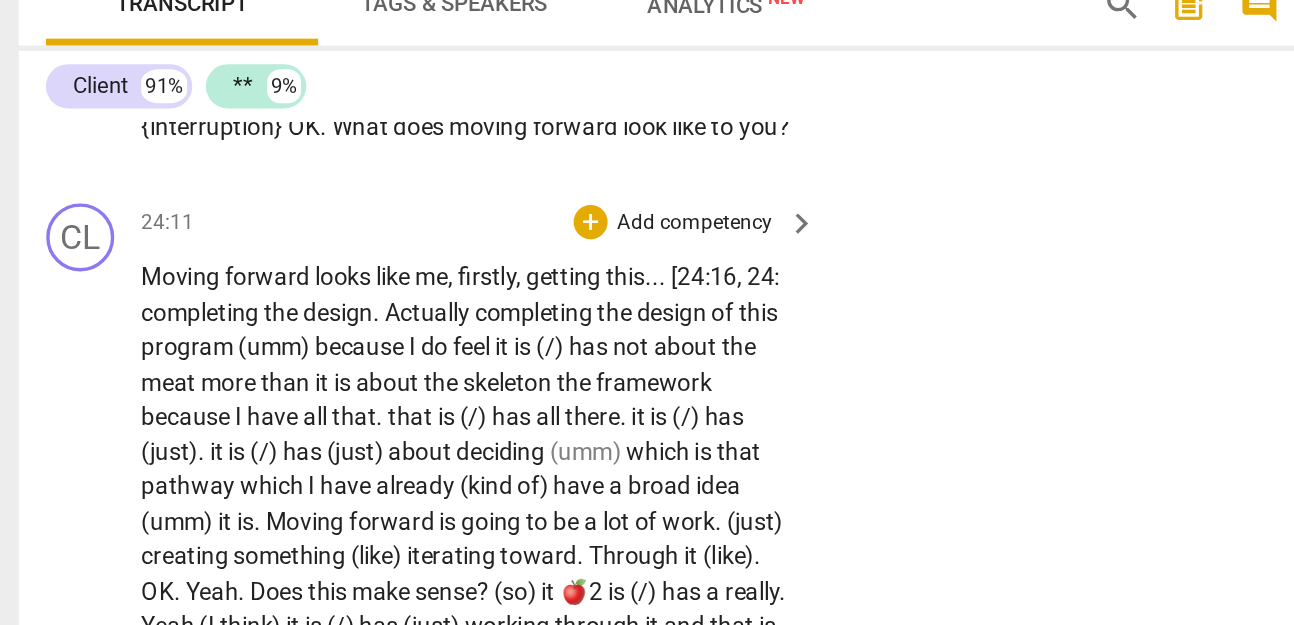 scroll, scrollTop: 6844, scrollLeft: 0, axis: vertical 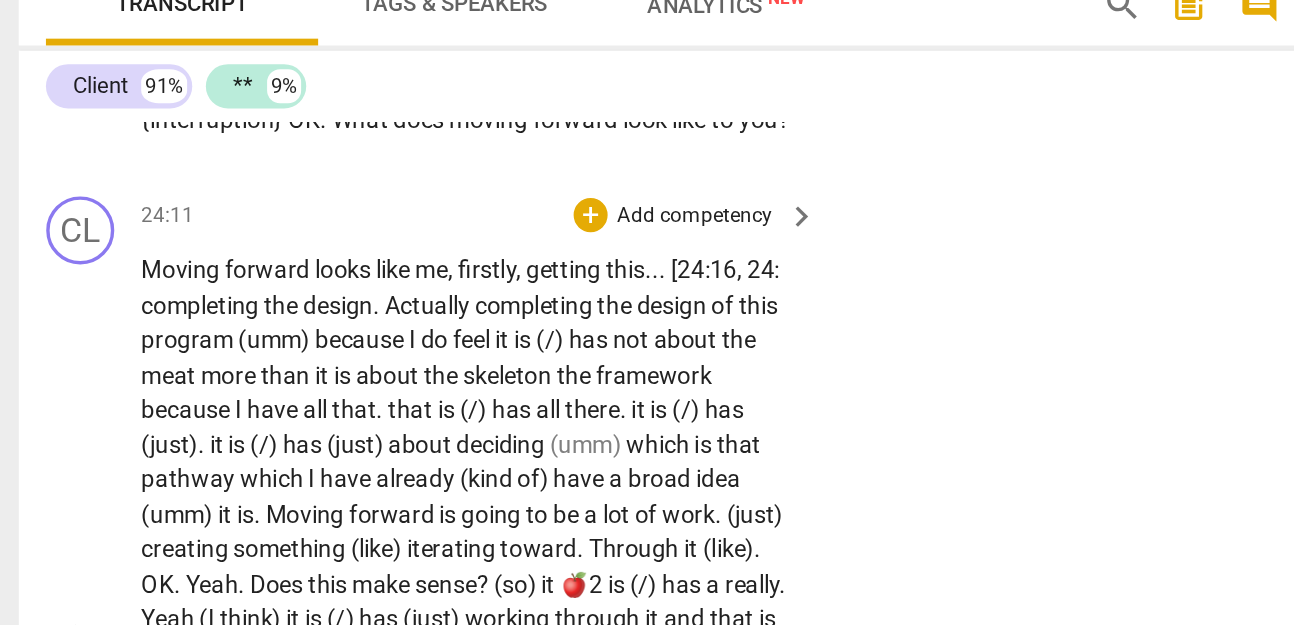 click on "Moving   forward   looks   like   me ,   firstly ,   getting   this . . .   [24:16 ,   24 :   completing   the   design .   Actually   completing   the   design   of   this   program   (umm)   because   I   do   feel   it   is   (/)   has   not   about   the   meat   more   than   it   is   about   the   skeleton   the   framework   because   I   have   all   that .   that   is   (/)   has   all   there .   it   is   (/)   has   (just) .   it   is   (/)   has   (just)   about   deciding   (umm)   which   is   that   pathway   which   I   have   already   (kind   of)   have   a   broad   idea   (umm)   it   is .   Moving   forward   is   going   to   be   a   lot   of   work .   (just)   creating   something   (like)   iterating   toward .   Through   it   (like) .   OK .   Yeah .   Does   this   make   sense ?   (so)   it   🍎2   is   (/)   has   a   really .   Yeah   (I   think)   it   is   (/)   has   (just)   working   through   it   and   that   is   (/)   has   what   we   are   moving   forward   is" at bounding box center (281, 516) 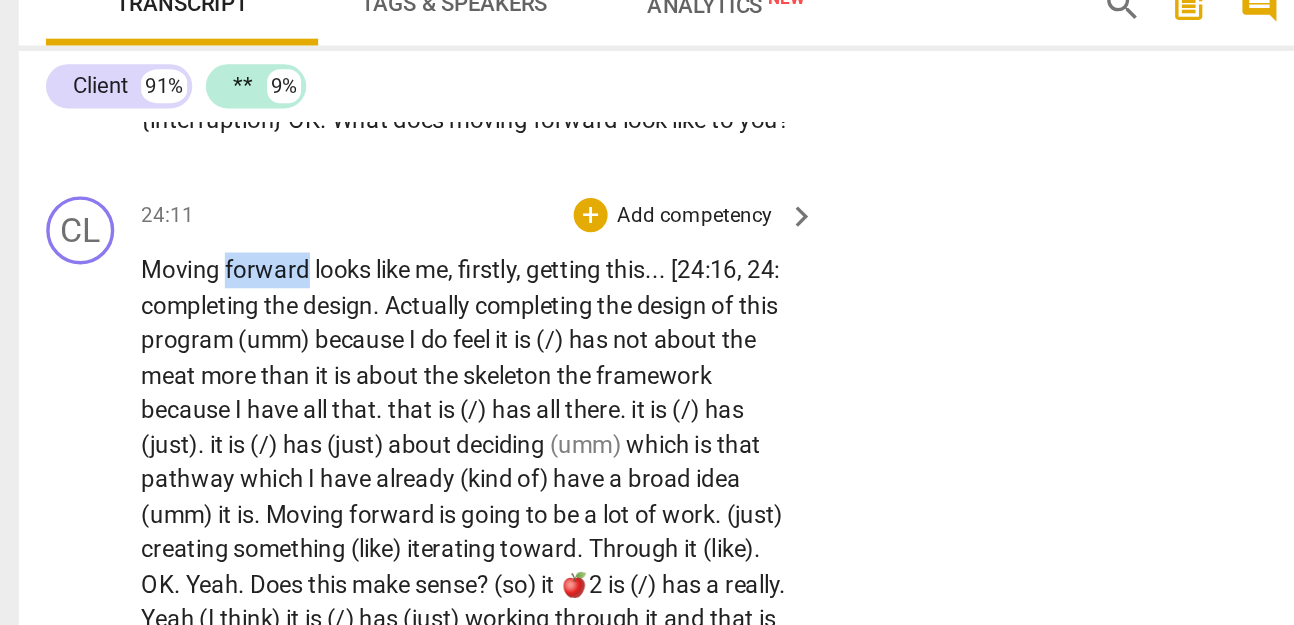 click on "Moving   forward   looks   like   me ,   firstly ,   getting   this . . .   [24:16 ,   24 :   completing   the   design .   Actually   completing   the   design   of   this   program   (umm)   because   I   do   feel   it   is   (/)   has   not   about   the   meat   more   than   it   is   about   the   skeleton   the   framework   because   I   have   all   that .   that   is   (/)   has   all   there .   it   is   (/)   has   (just) .   it   is   (/)   has   (just)   about   deciding   (umm)   which   is   that   pathway   which   I   have   already   (kind   of)   have   a   broad   idea   (umm)   it   is .   Moving   forward   is   going   to   be   a   lot   of   work .   (just)   creating   something   (like)   iterating   toward .   Through   it   (like) .   OK .   Yeah .   Does   this   make   sense ?   (so)   it   🍎2   is   (/)   has   a   really .   Yeah   (I   think)   it   is   (/)   has   (just)   working   through   it   and   that   is   (/)   has   what   we   are   moving   forward   is" at bounding box center [281, 516] 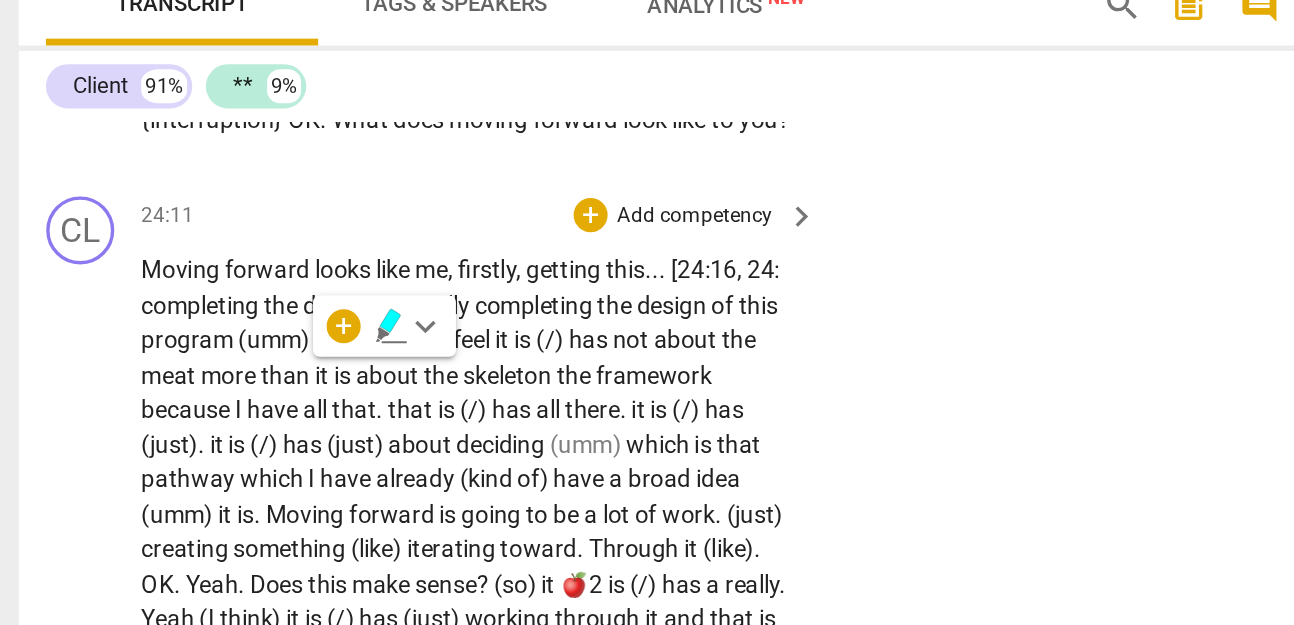 click on "Moving" at bounding box center [112, 301] 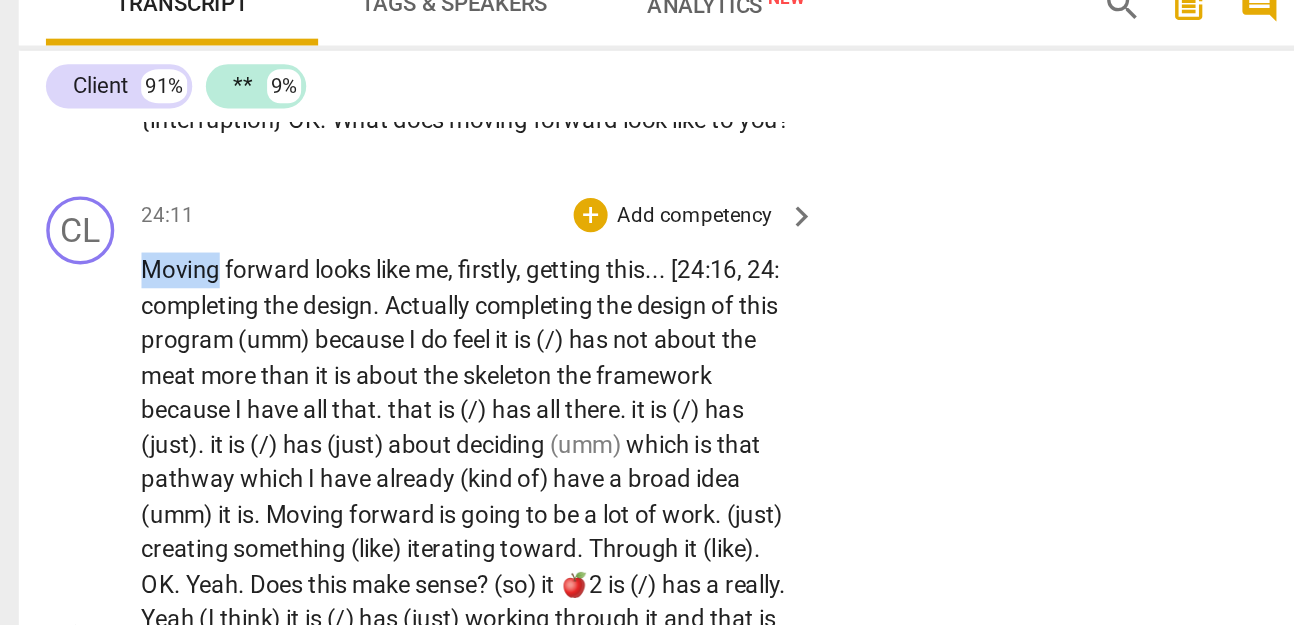 click on "Moving" at bounding box center (112, 301) 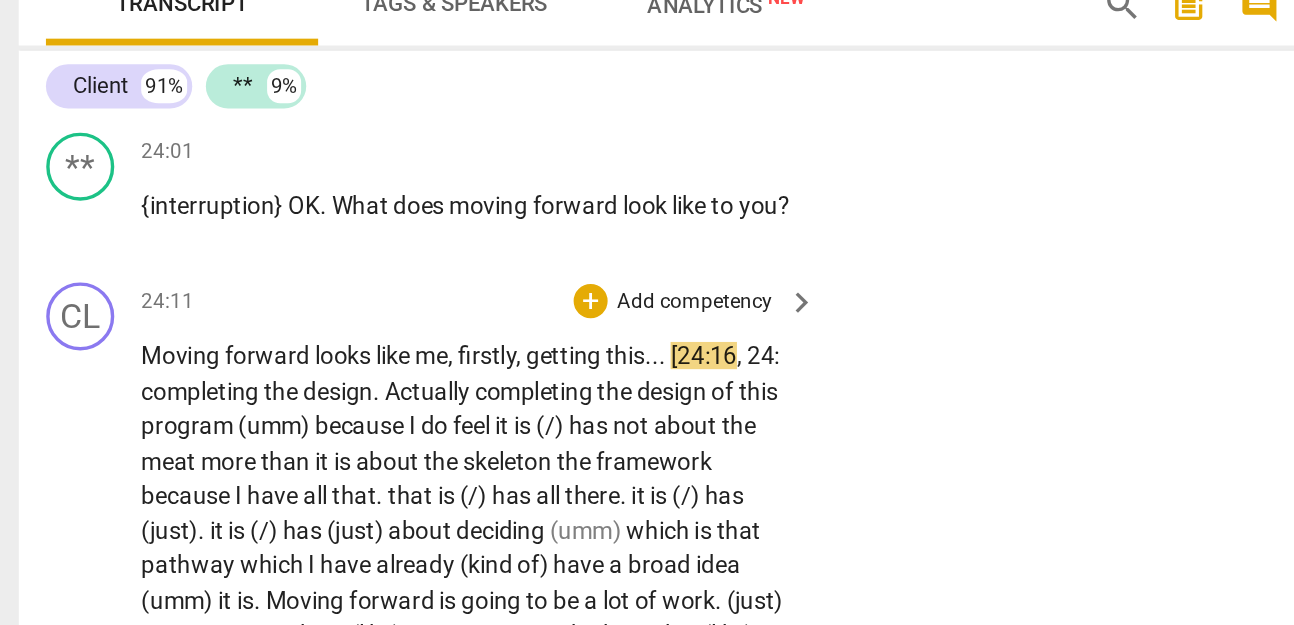 scroll, scrollTop: 6756, scrollLeft: 0, axis: vertical 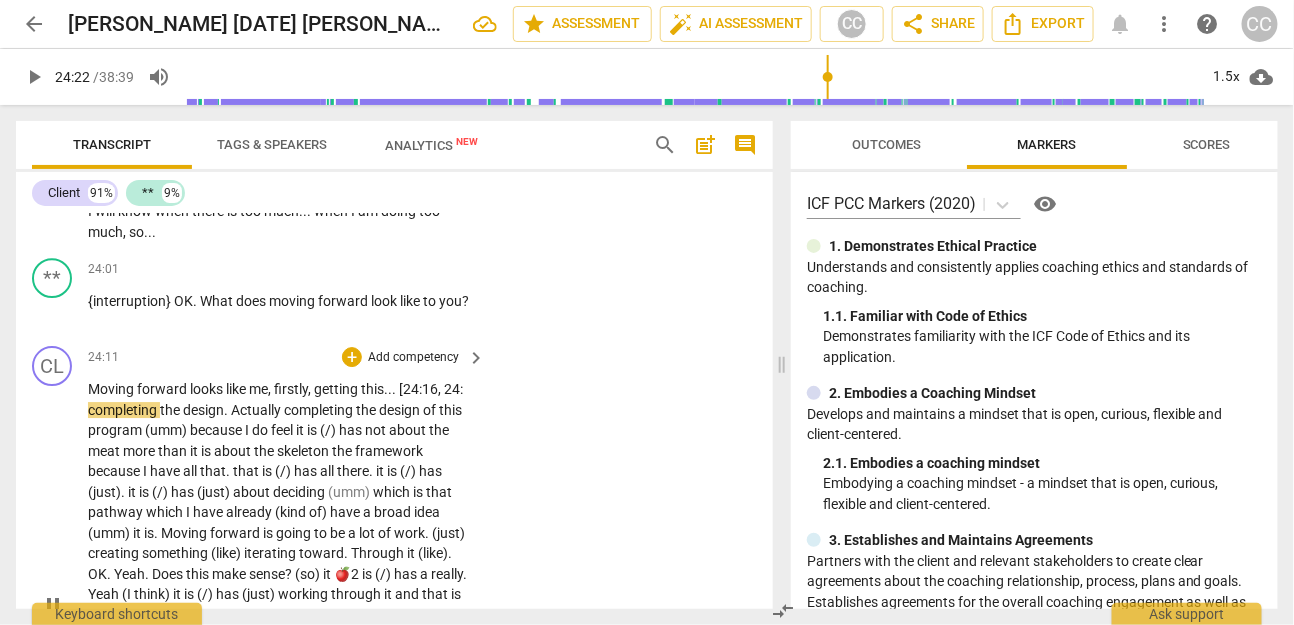 type on "1462" 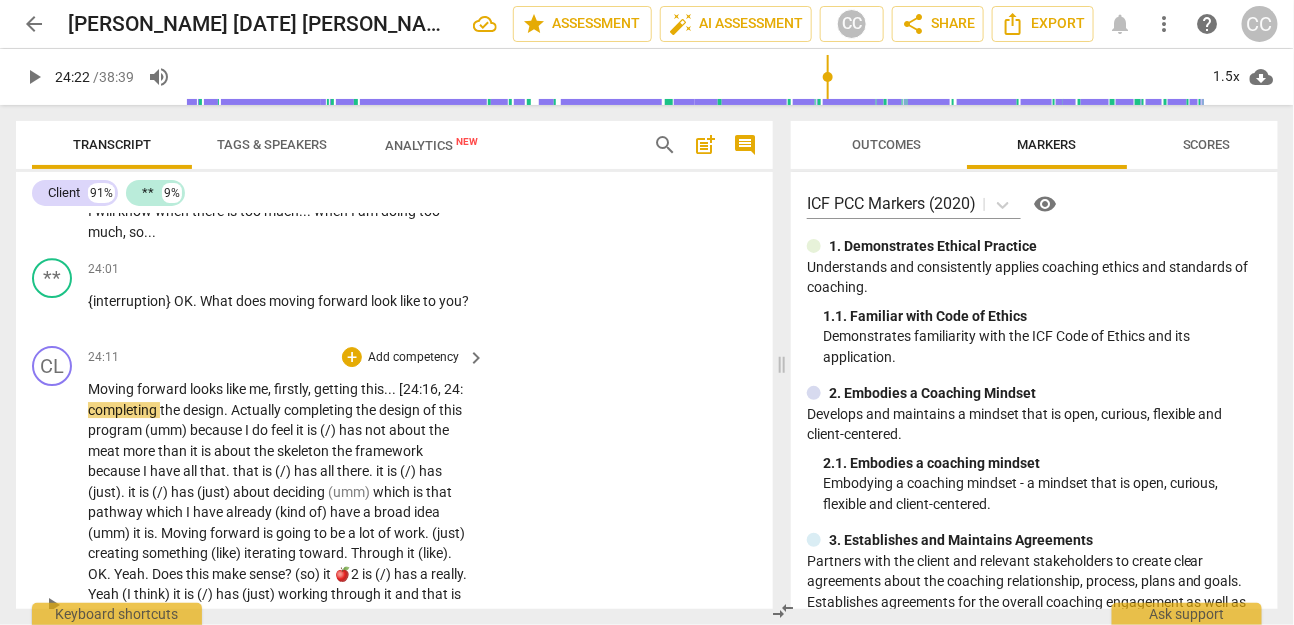 click on "Moving   forward   looks   like   me ,   firstly ,   getting   this . . .   [24:16 ,   24 :   completing   the   design .   Actually   completing   the   design   of   this   program   (umm)   because   I   do   feel   it   is   (/)   has   not   about   the   meat   more   than   it   is   about   the   skeleton   the   framework   because   I   have   all   that .   that   is   (/)   has   all   there .   it   is   (/)   has   (just) .   it   is   (/)   has   (just)   about   deciding   (umm)   which   is   that   pathway   which   I   have   already   (kind   of)   have   a   broad   idea   (umm)   it   is .   Moving   forward   is   going   to   be   a   lot   of   work .   (just)   creating   something   (like)   iterating   toward .   Through   it   (like) .   OK .   Yeah .   Does   this   make   sense ?   (so)   it   🍎2   is   (/)   has   a   really .   Yeah   (I   think)   it   is   (/)   has   (just)   working   through   it   and   that   is   (/)   has   what   we   are   moving   forward   is" at bounding box center (281, 604) 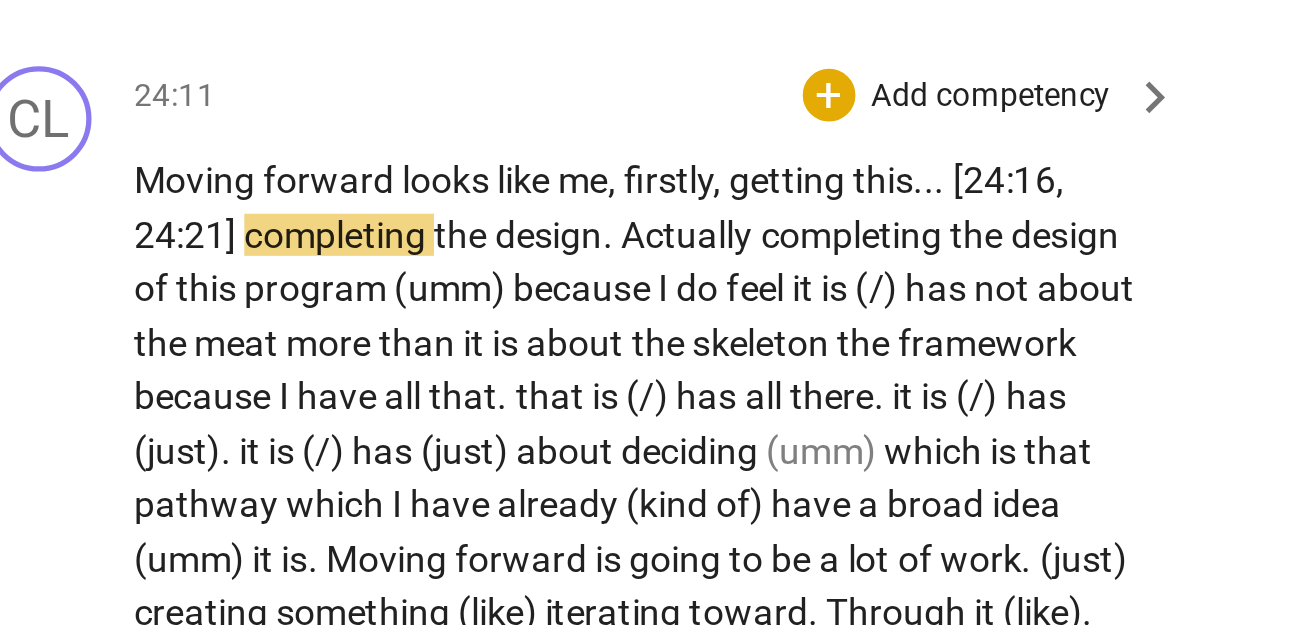 scroll, scrollTop: 6801, scrollLeft: 0, axis: vertical 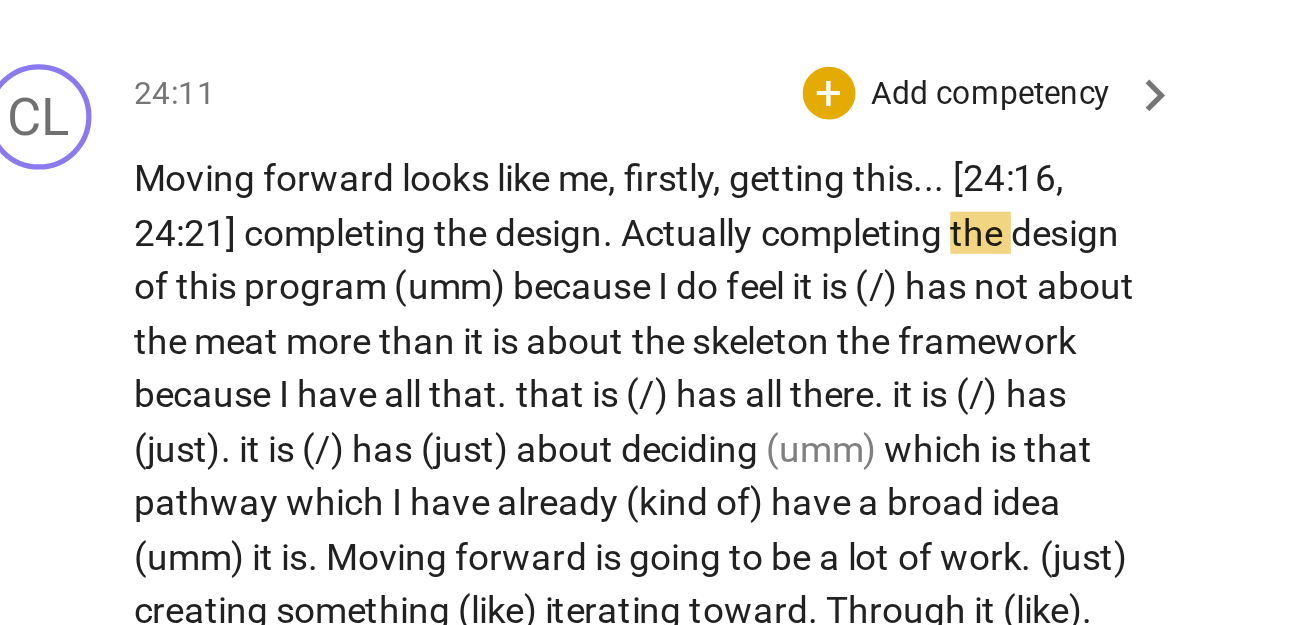 click on "Actually" at bounding box center [299, 365] 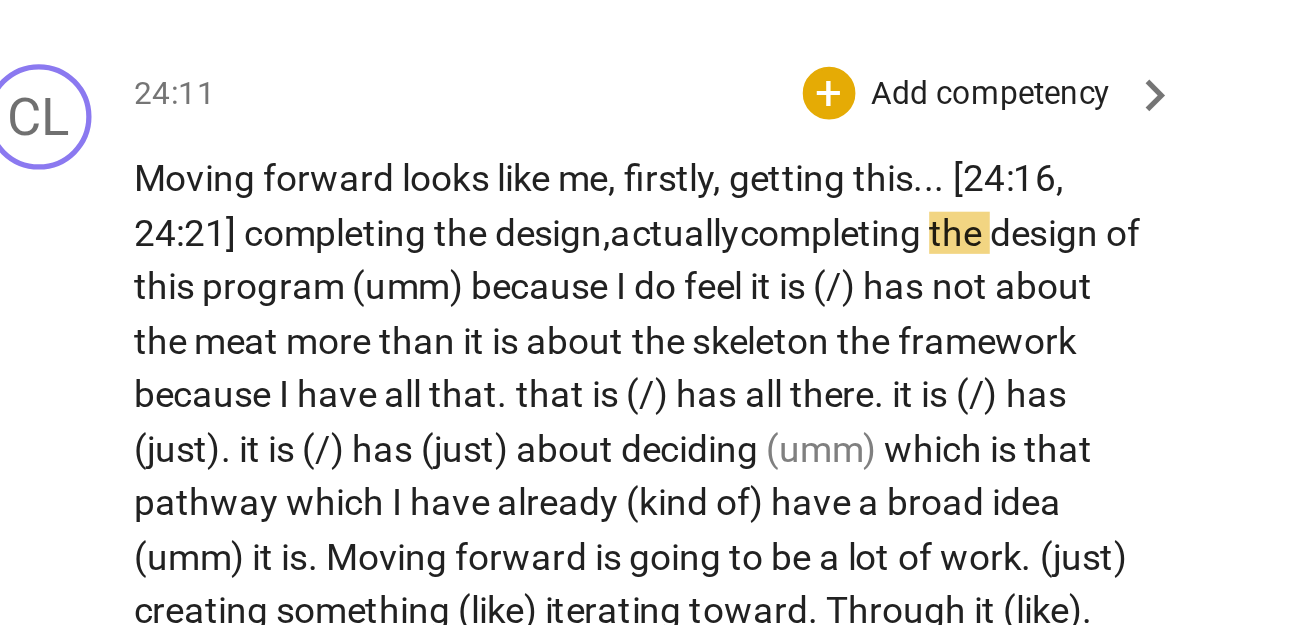 click on "completing" at bounding box center (354, 365) 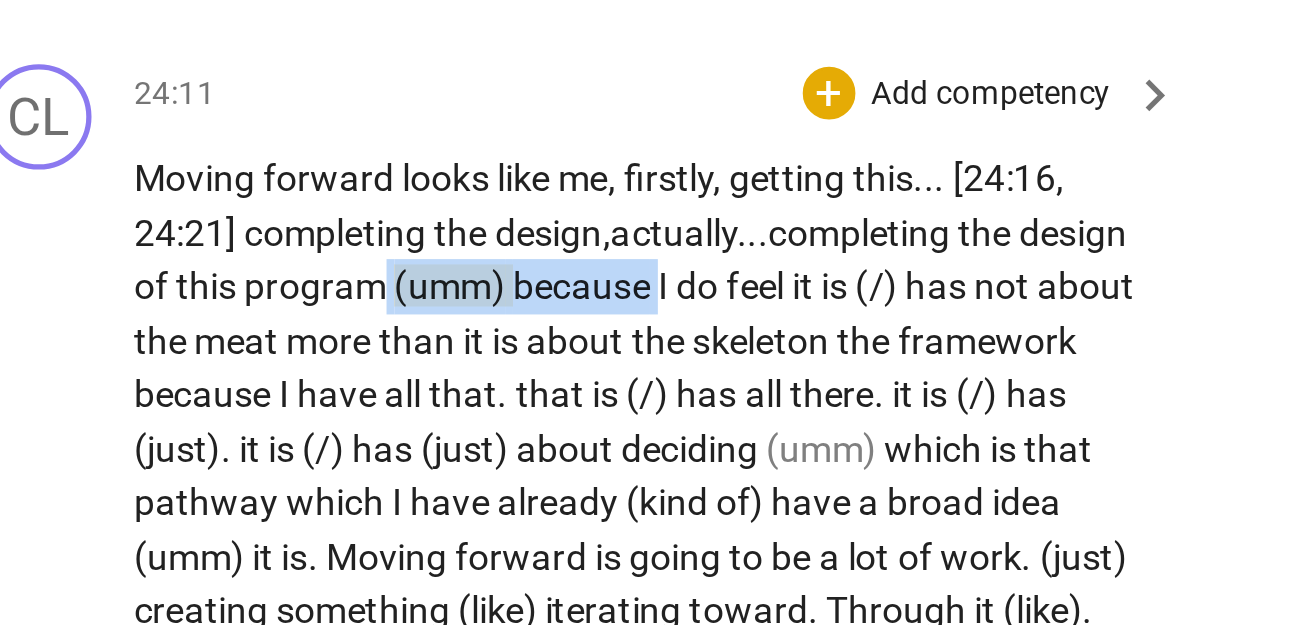 drag, startPoint x: 332, startPoint y: 443, endPoint x: 227, endPoint y: 446, distance: 105.04285 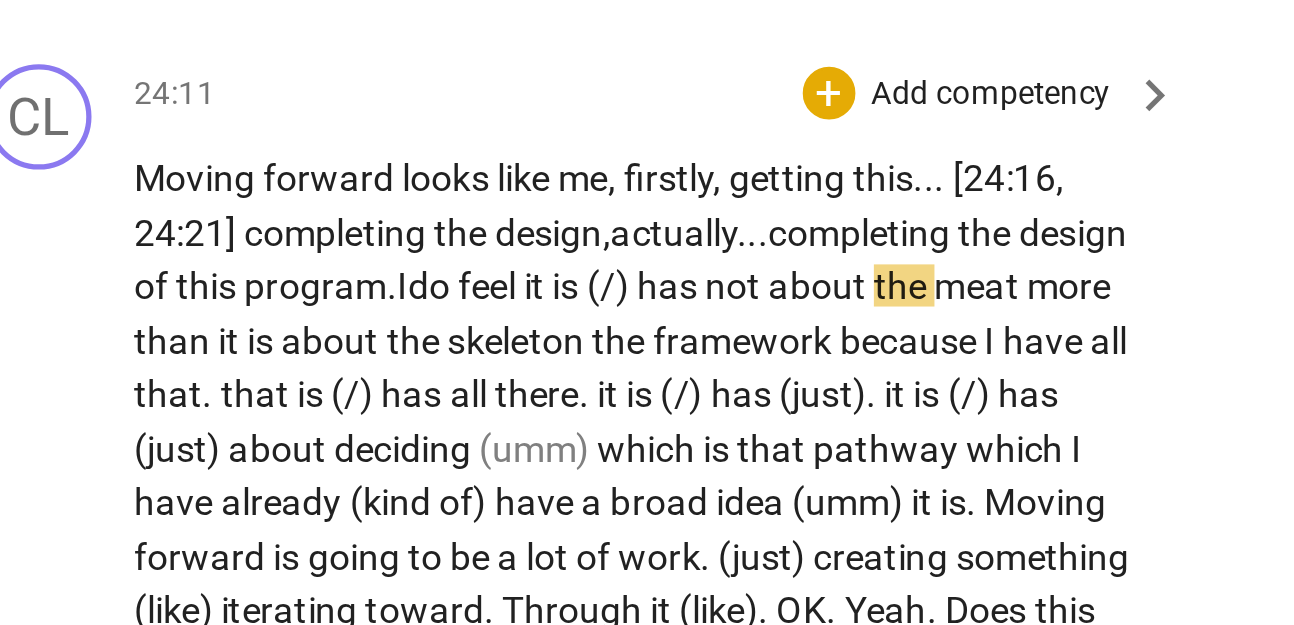 click on "feel" at bounding box center [223, 385] 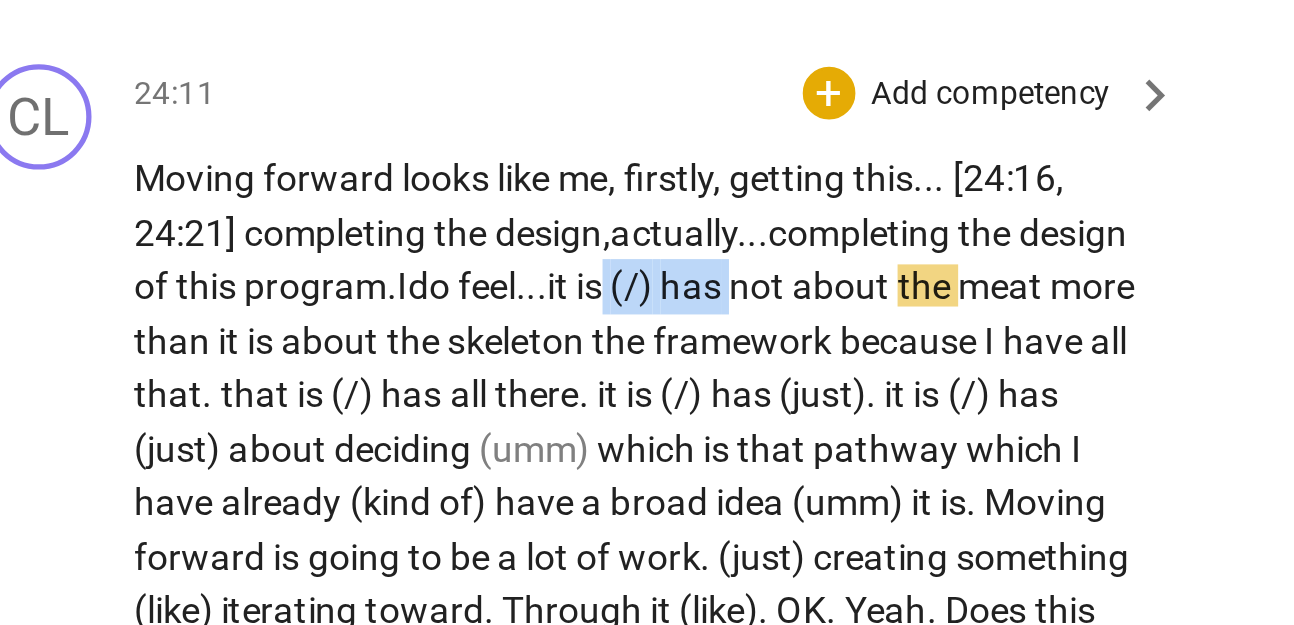 drag, startPoint x: 321, startPoint y: 445, endPoint x: 369, endPoint y: 443, distance: 48.04165 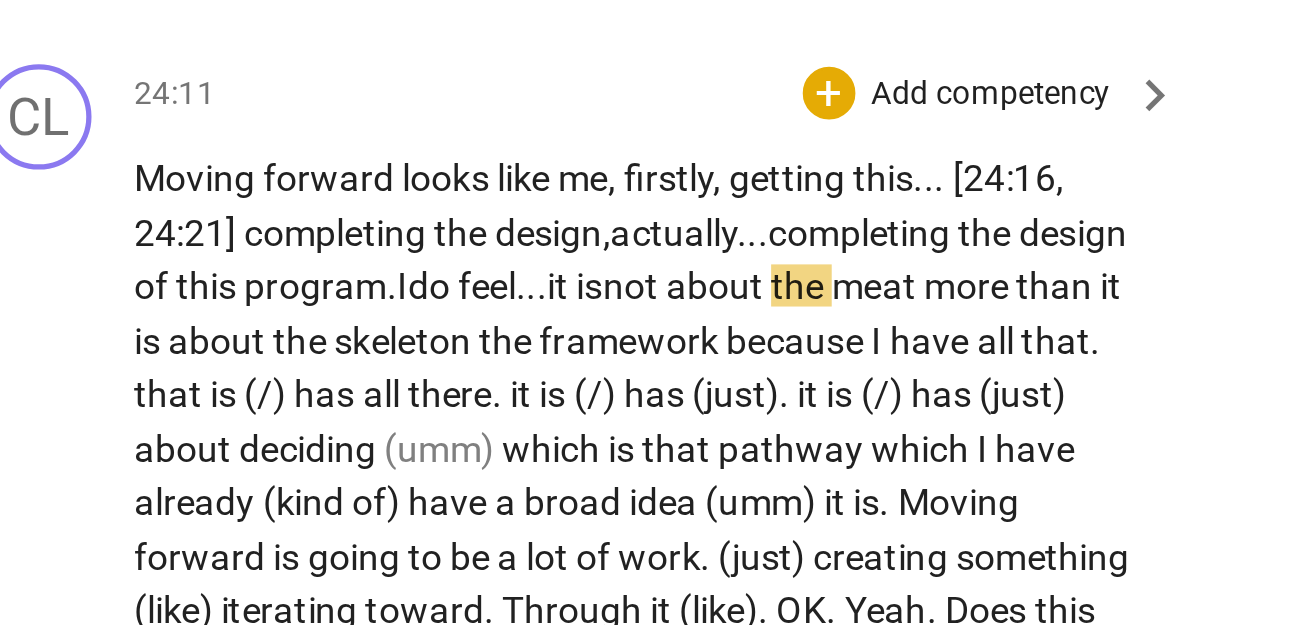 click on "not" at bounding box center [278, 385] 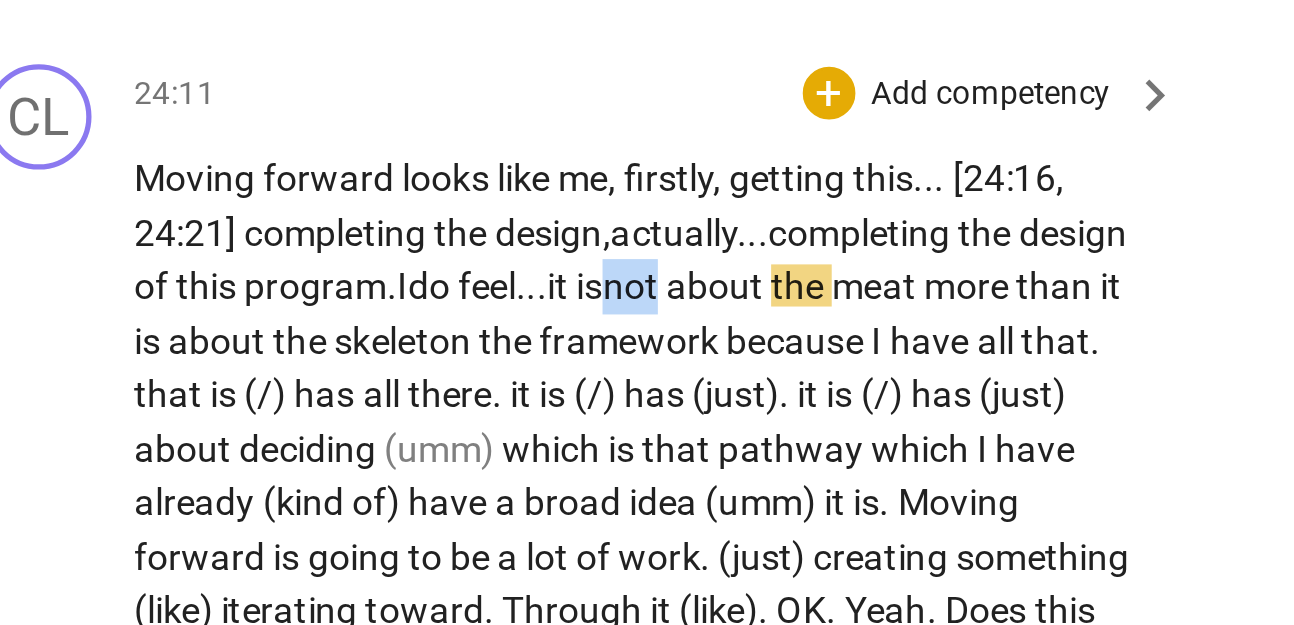 click on "not" at bounding box center [278, 385] 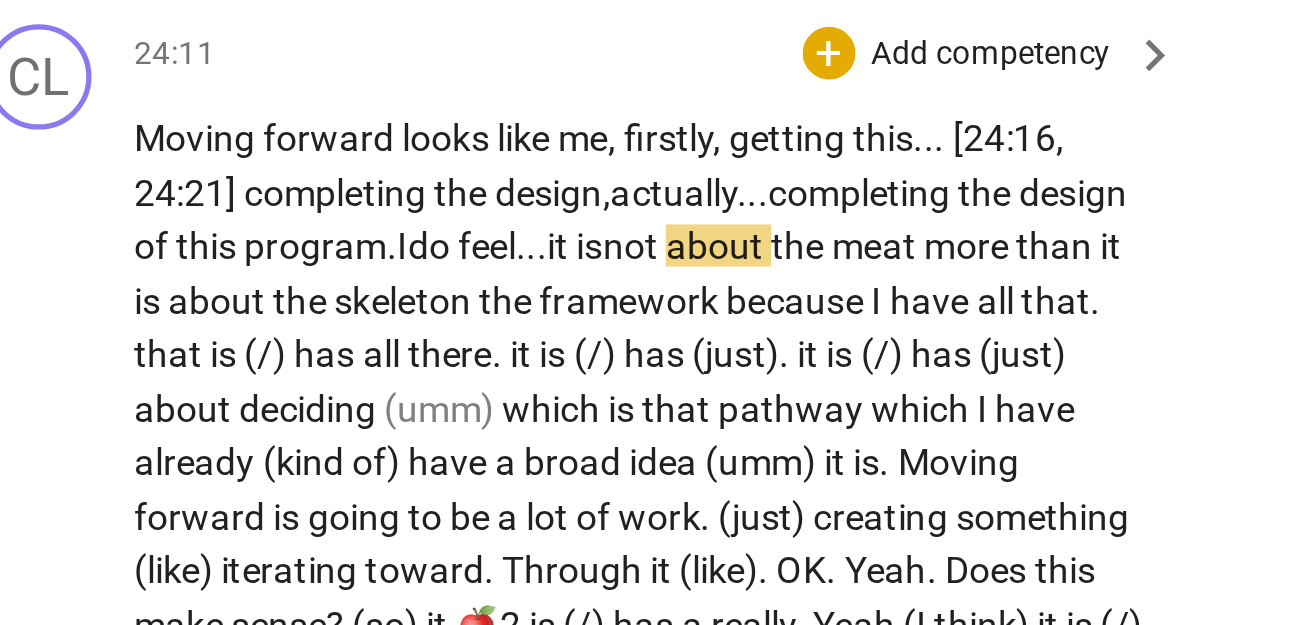 scroll, scrollTop: 6826, scrollLeft: 0, axis: vertical 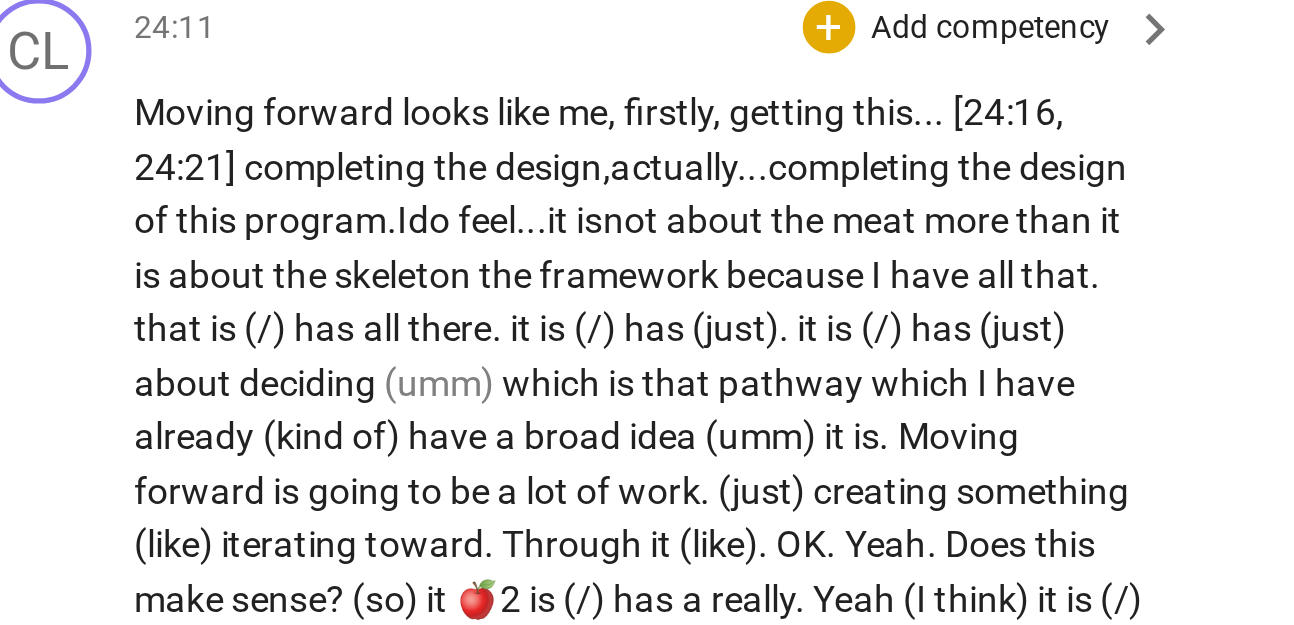 click on "the" at bounding box center (230, 381) 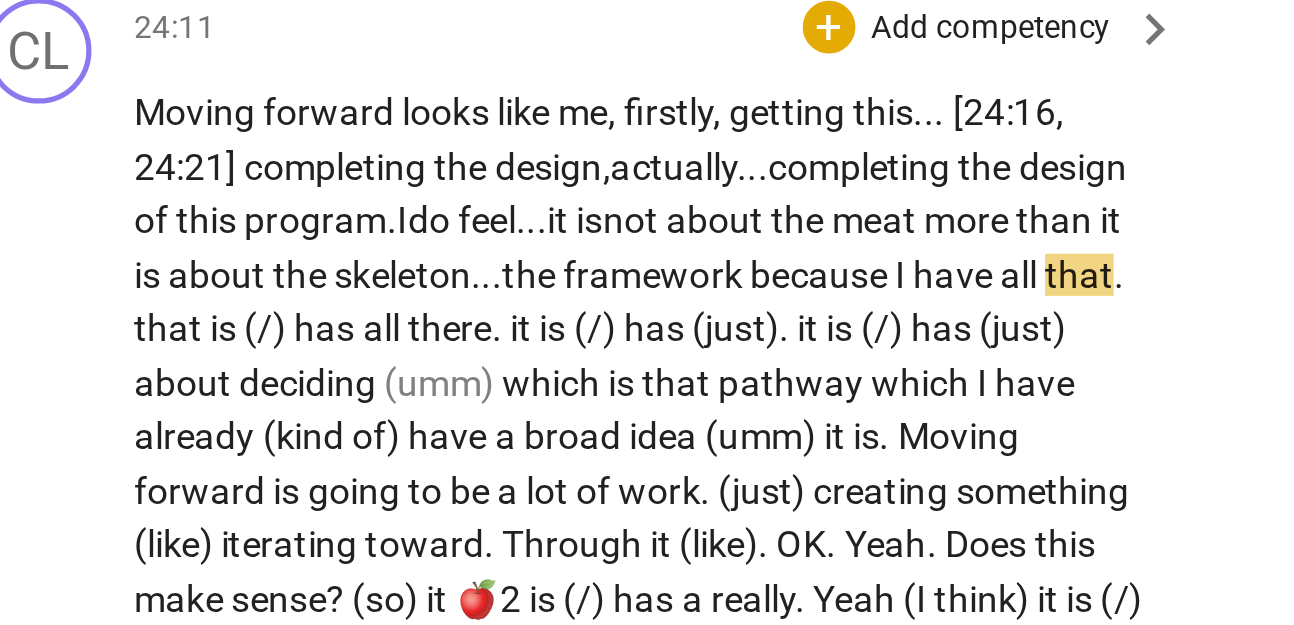 click on "the" at bounding box center [239, 381] 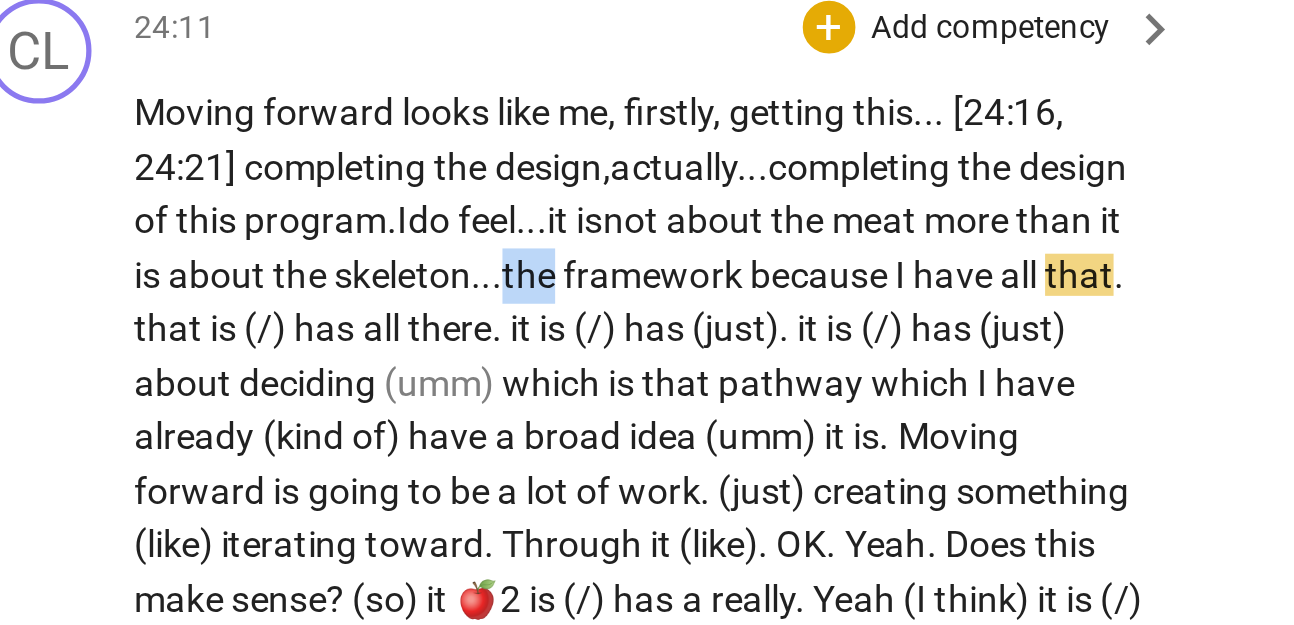 click on "the" at bounding box center (239, 381) 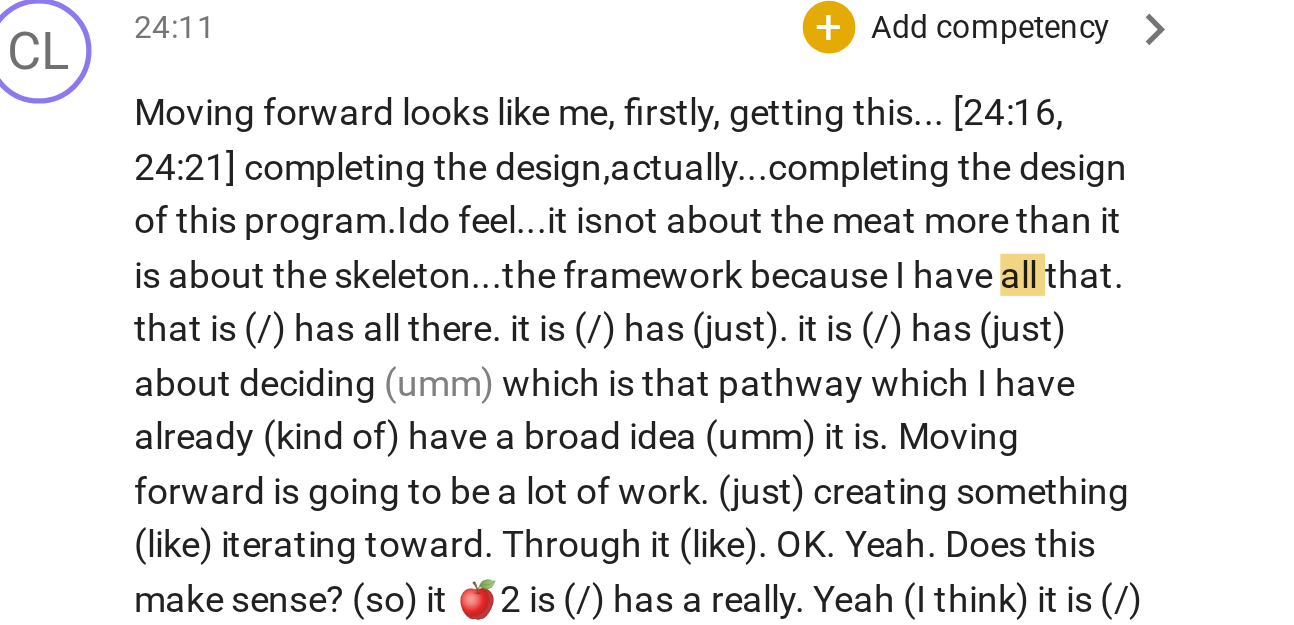 click on "the" at bounding box center [239, 381] 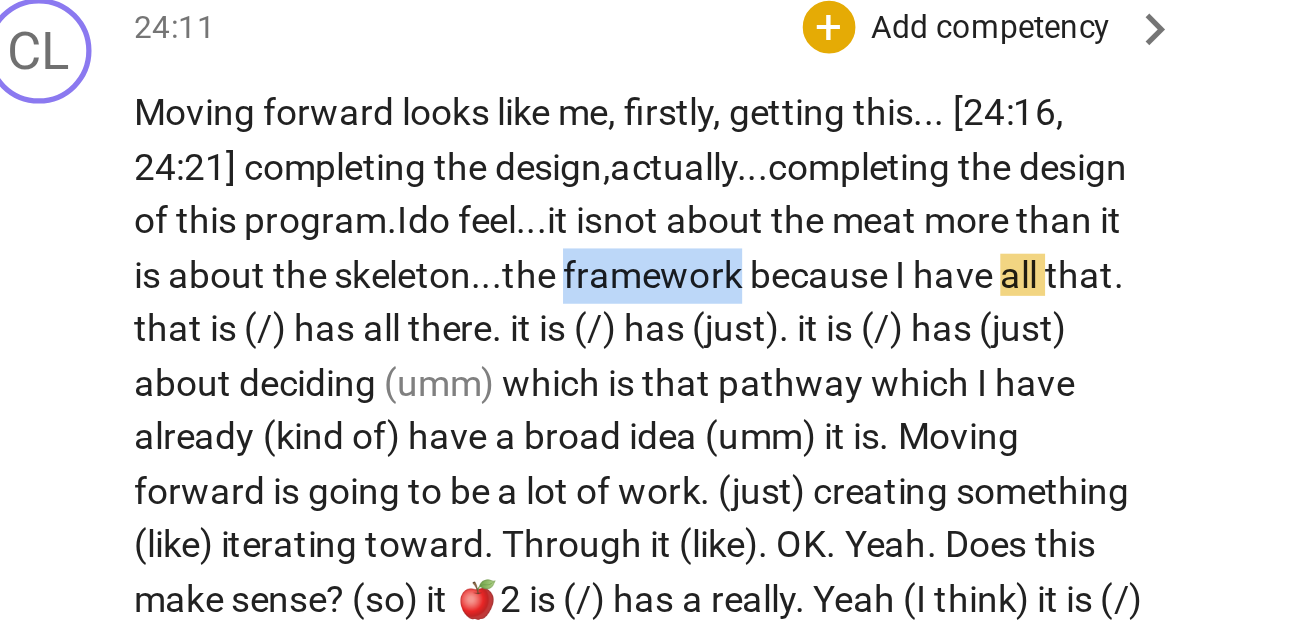 click on "the" at bounding box center (239, 381) 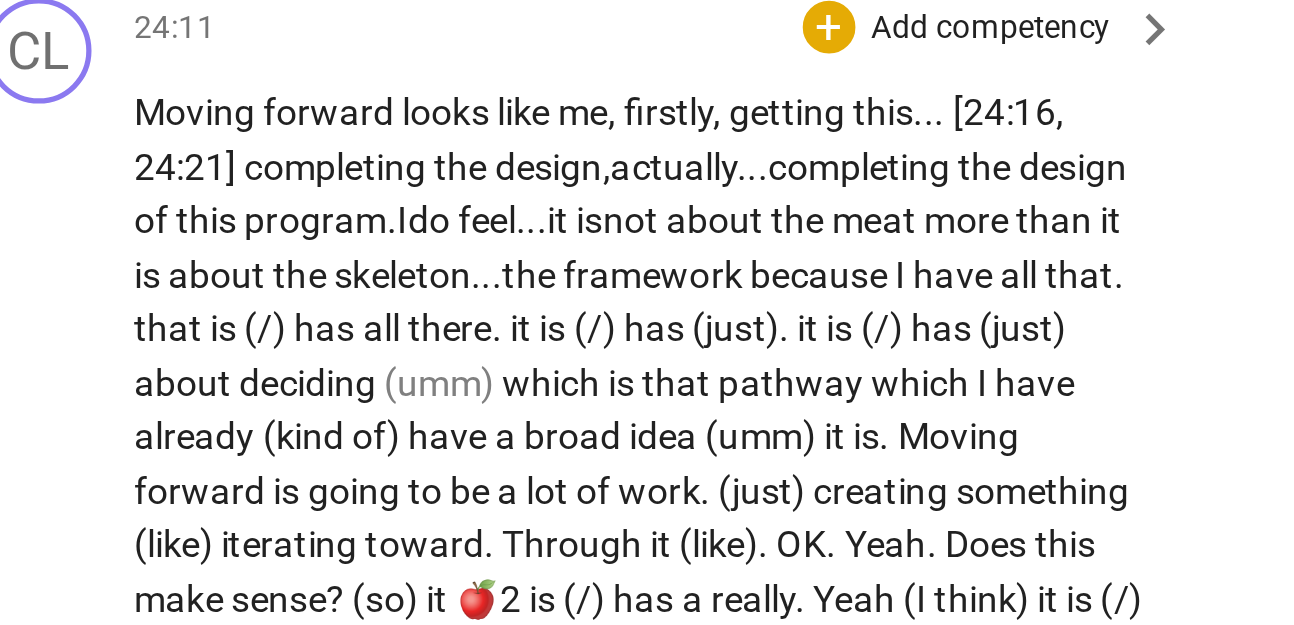 click on "framework" at bounding box center (286, 381) 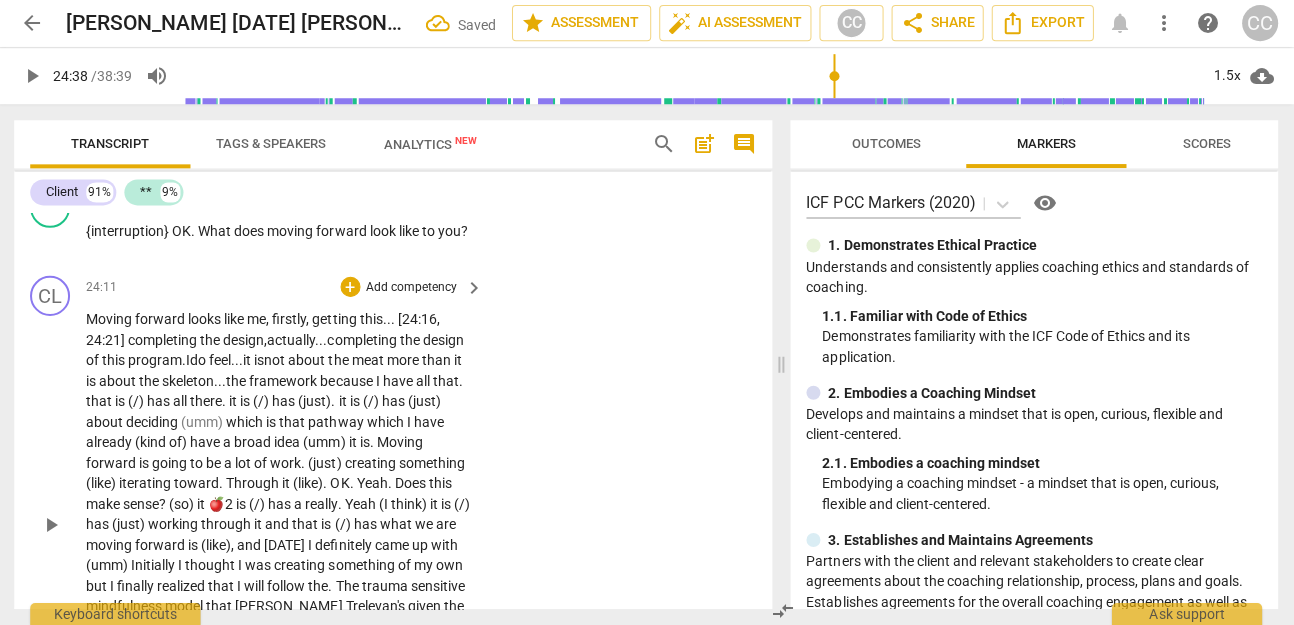 scroll, scrollTop: 0, scrollLeft: 0, axis: both 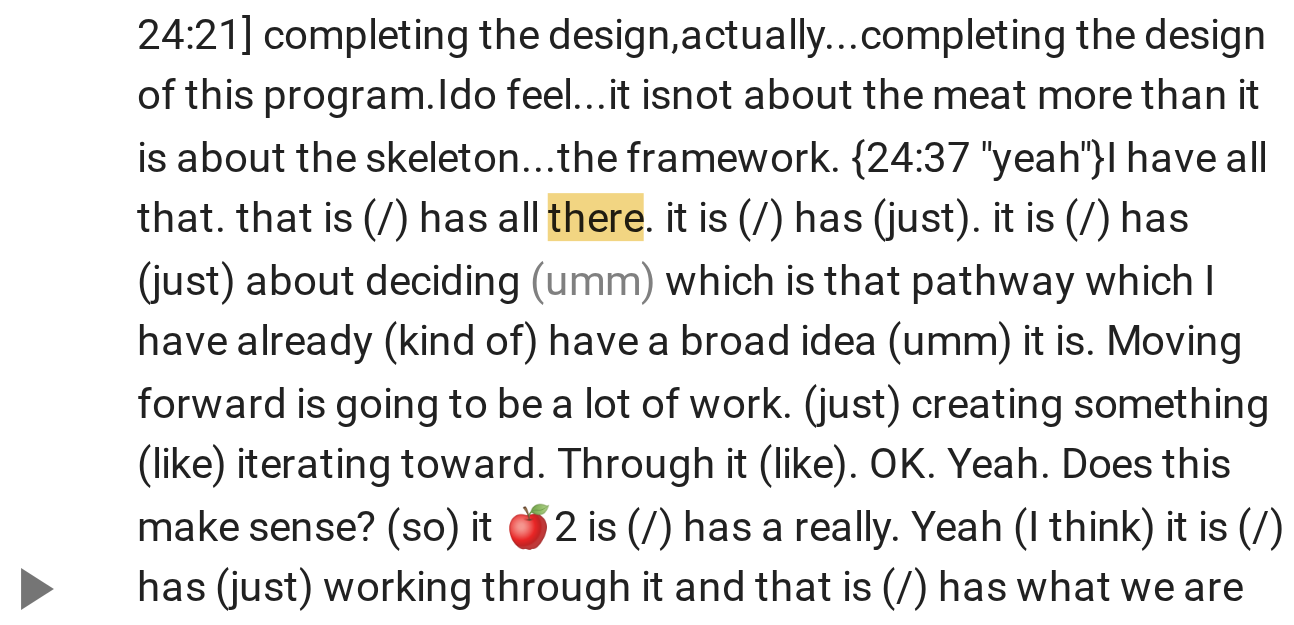 click on "that" at bounding box center (135, 401) 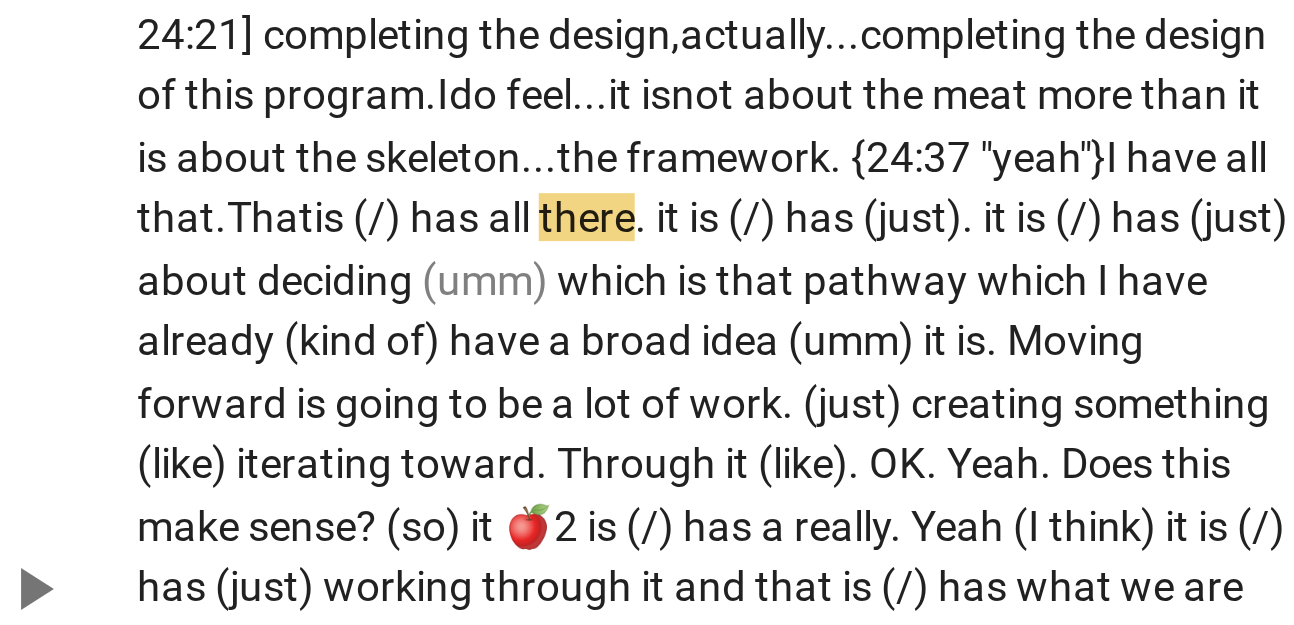 click on "That" at bounding box center [132, 401] 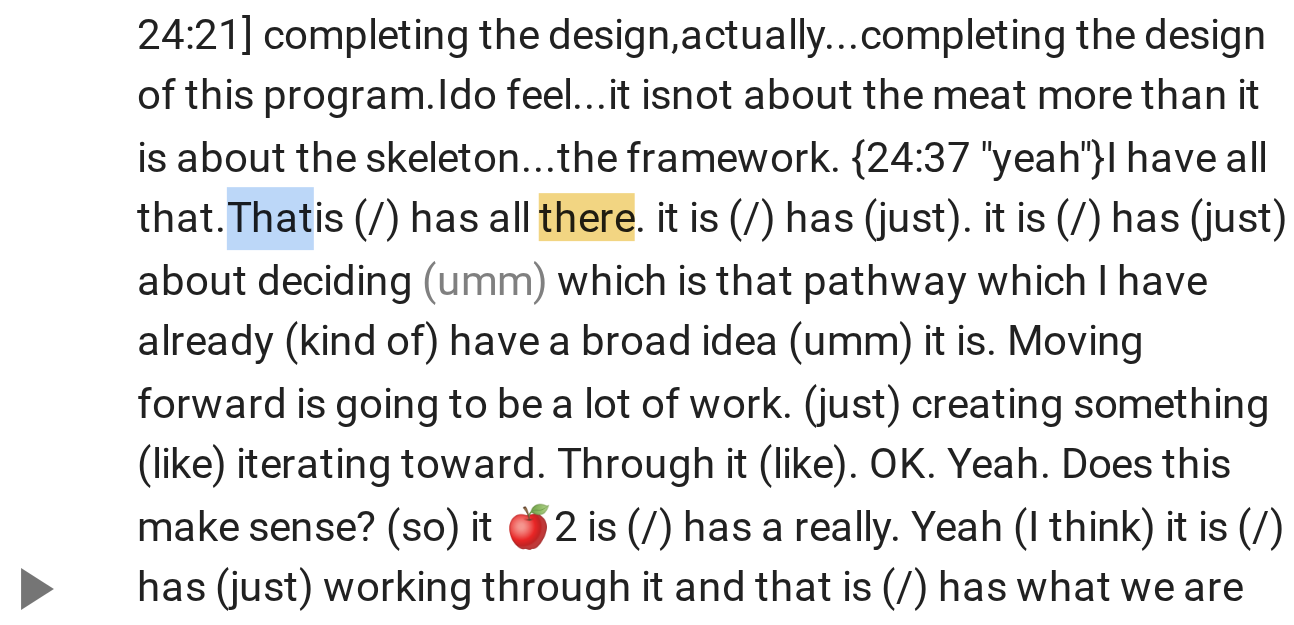 click on "That" at bounding box center (132, 401) 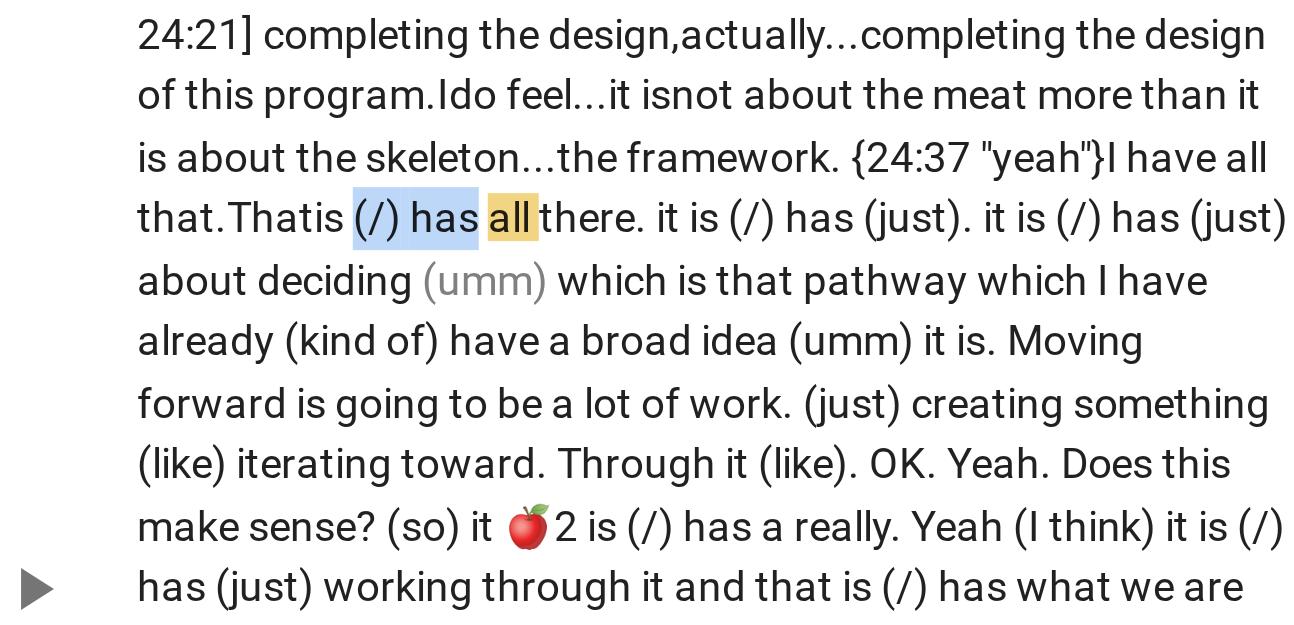 drag, startPoint x: 269, startPoint y: 458, endPoint x: 309, endPoint y: 458, distance: 40 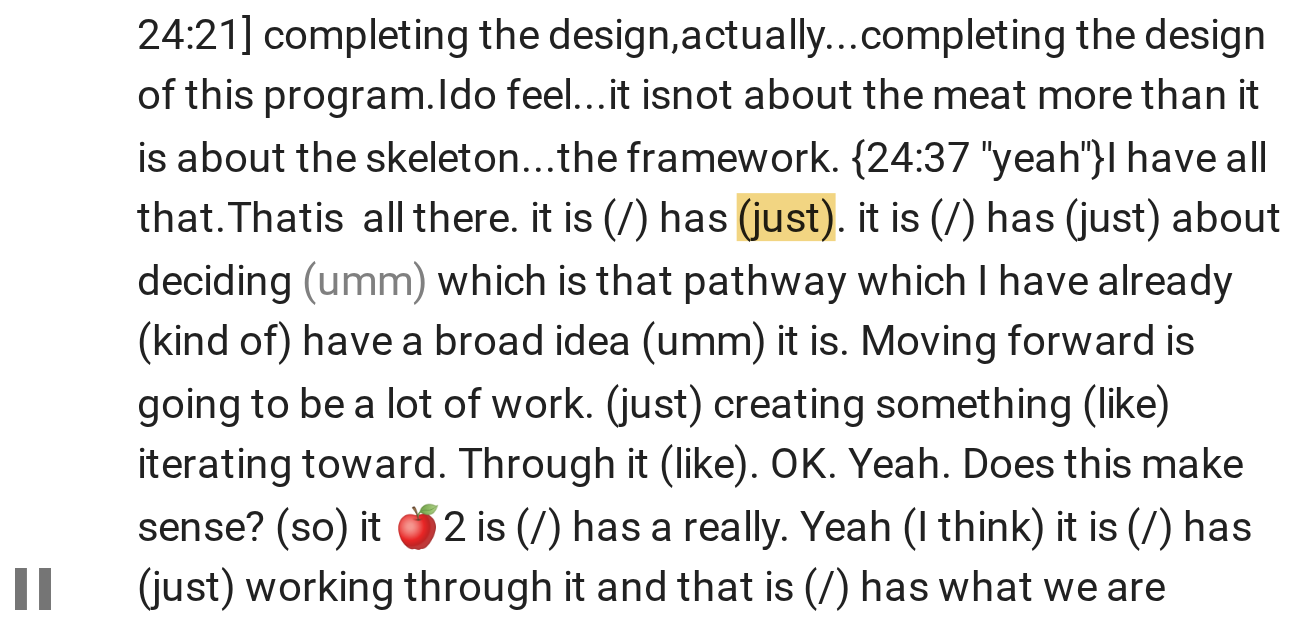 click on "skeleton..." at bounding box center (196, 381) 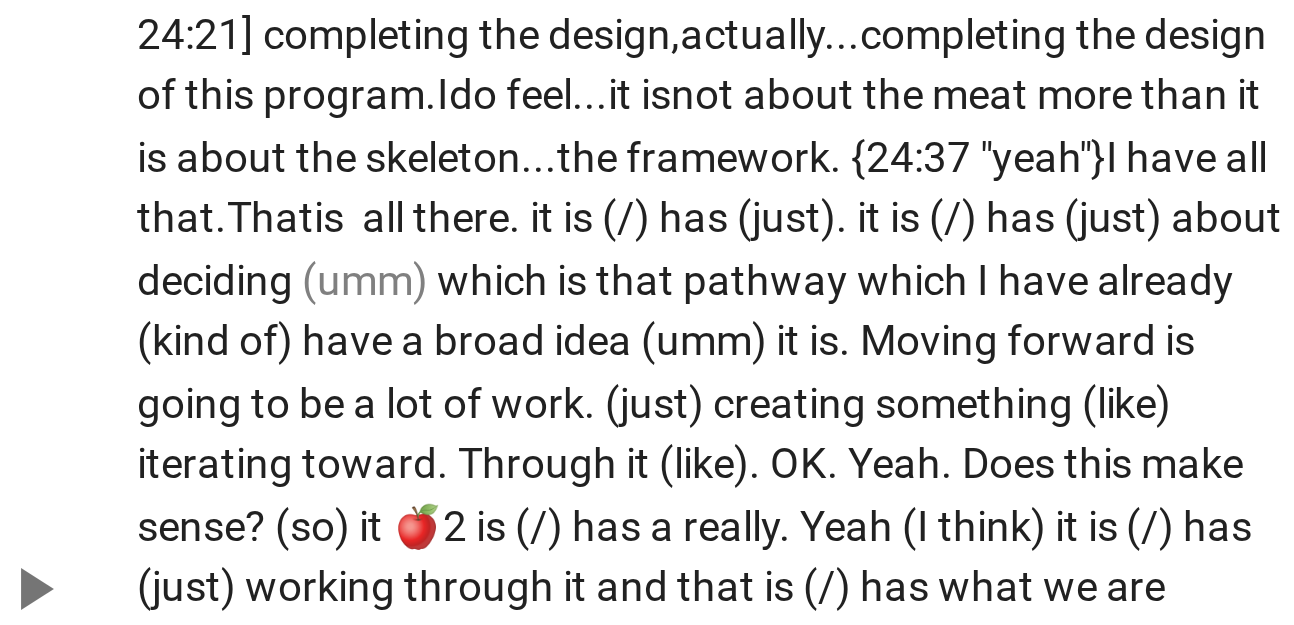 click on "play_arrow pause" at bounding box center (62, 525) 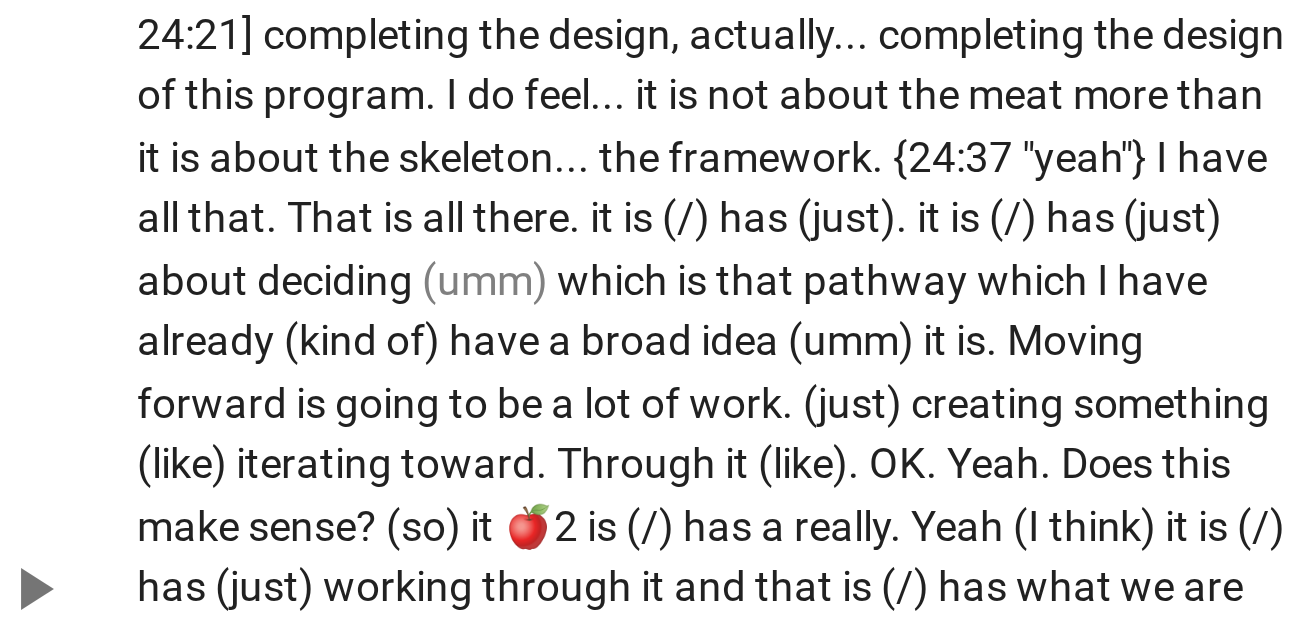 click on "that" at bounding box center [118, 401] 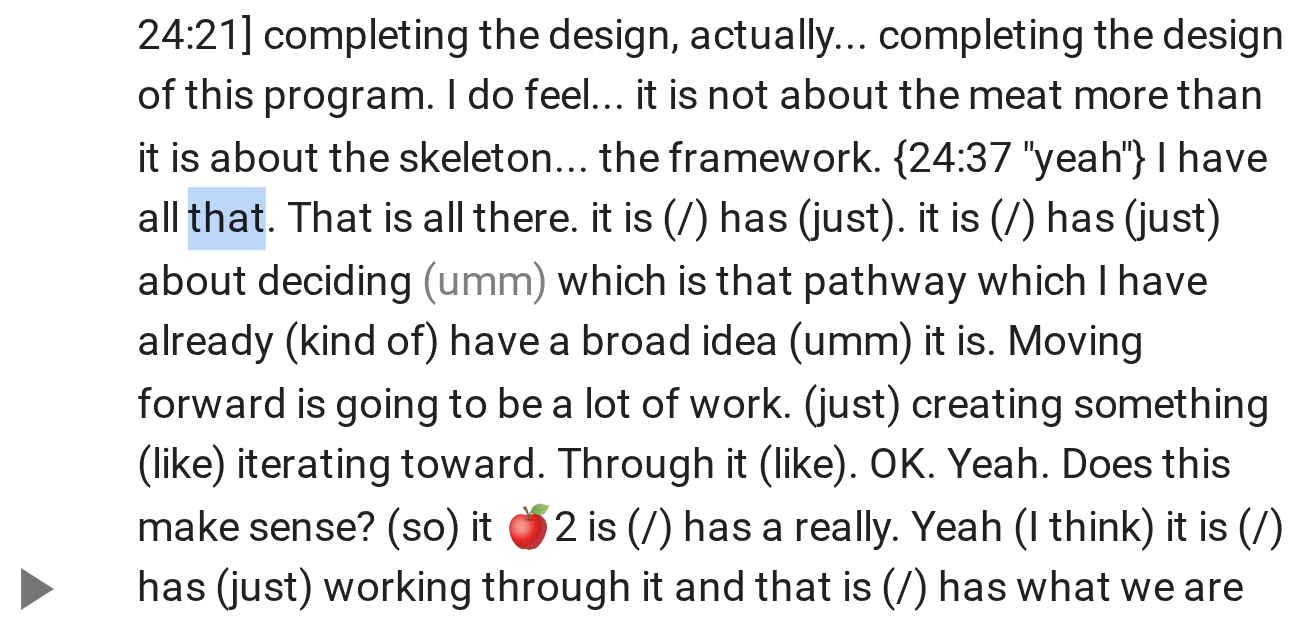 click on "that" at bounding box center (118, 401) 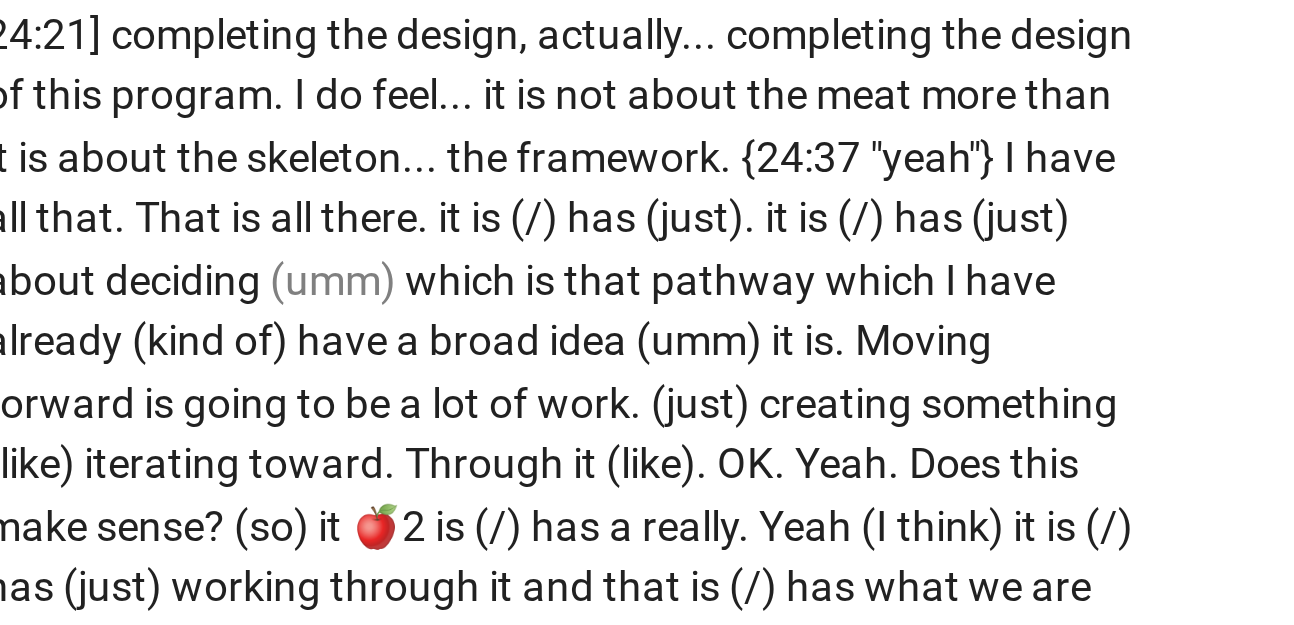 click on "all" at bounding box center [191, 401] 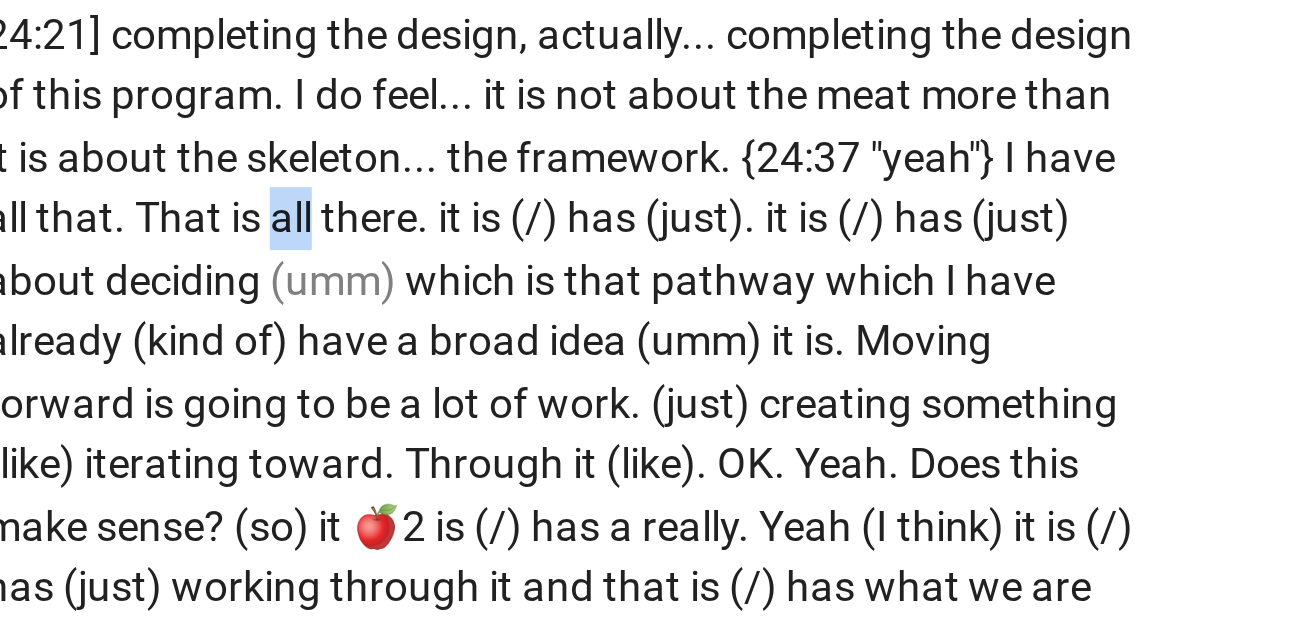 click on "all" at bounding box center [191, 401] 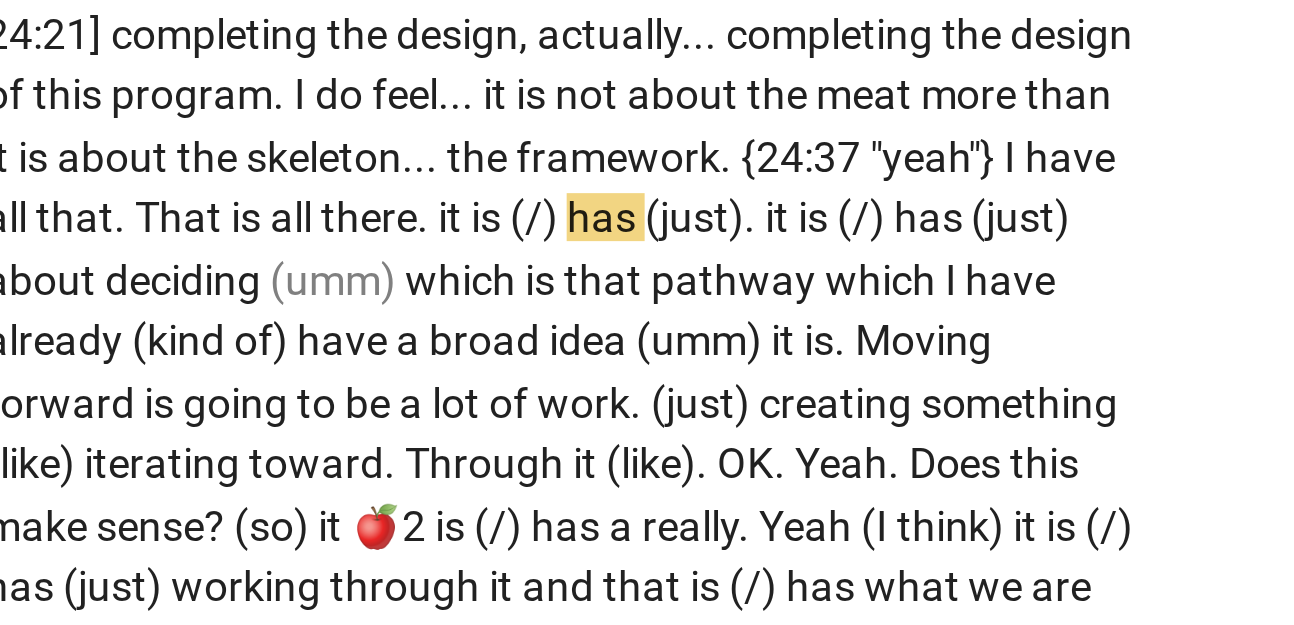 type on "1481" 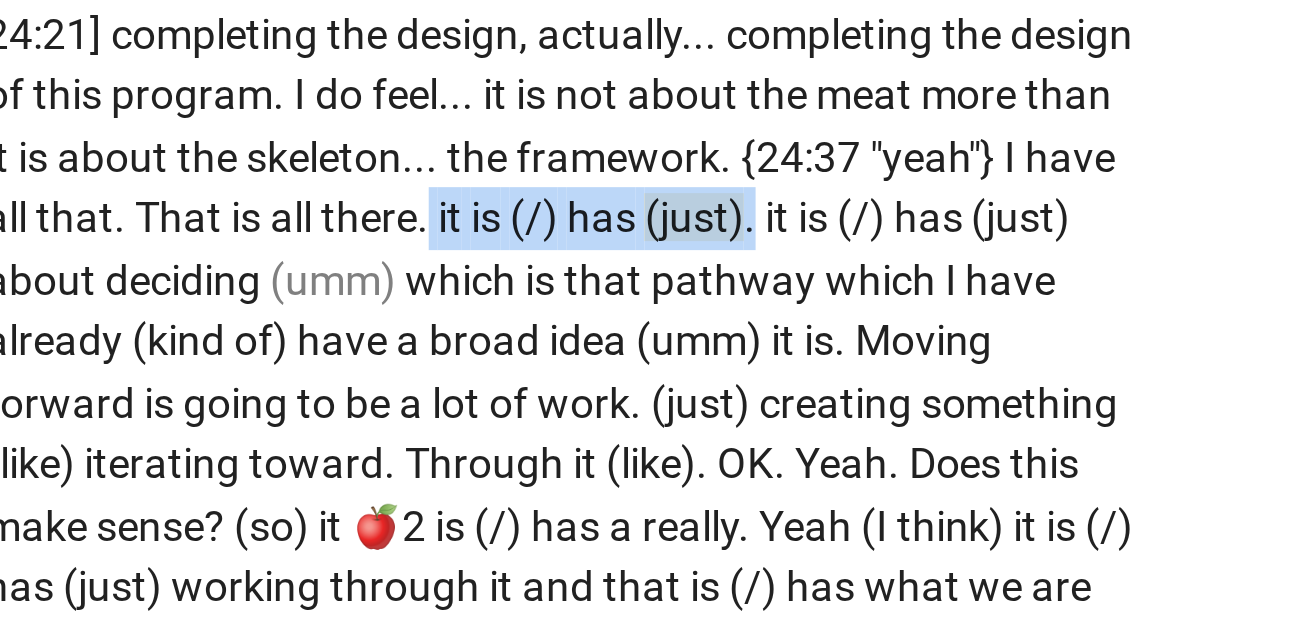 drag, startPoint x: 433, startPoint y: 459, endPoint x: 322, endPoint y: 457, distance: 111.01801 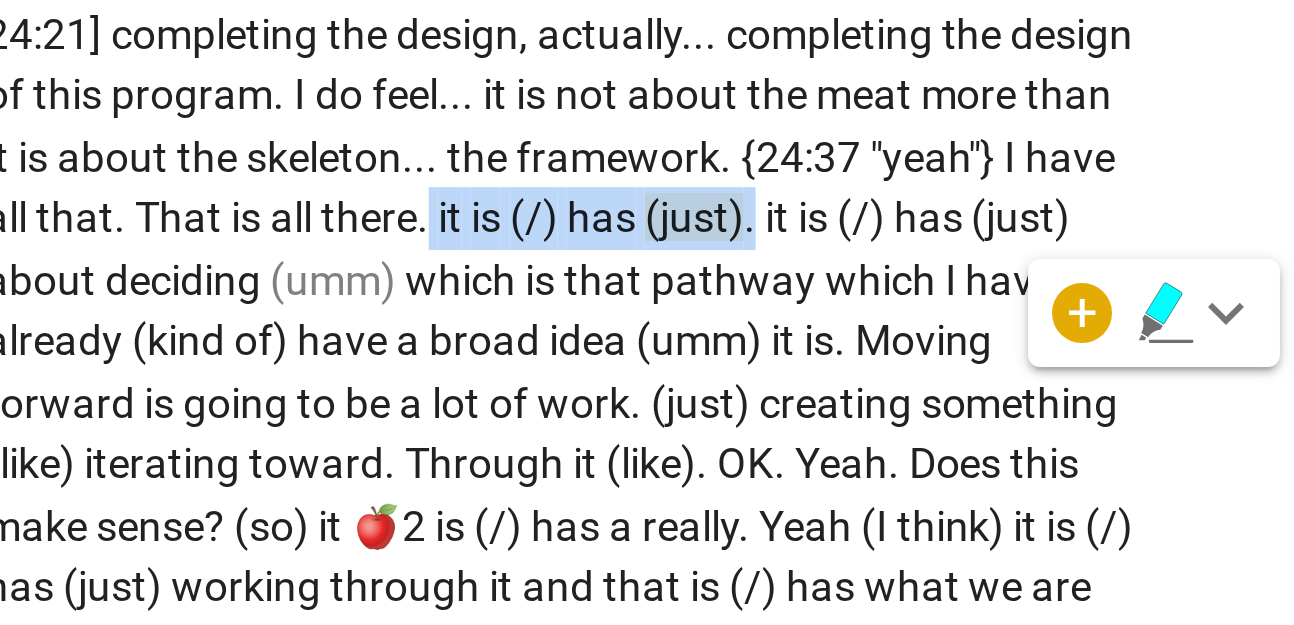 type 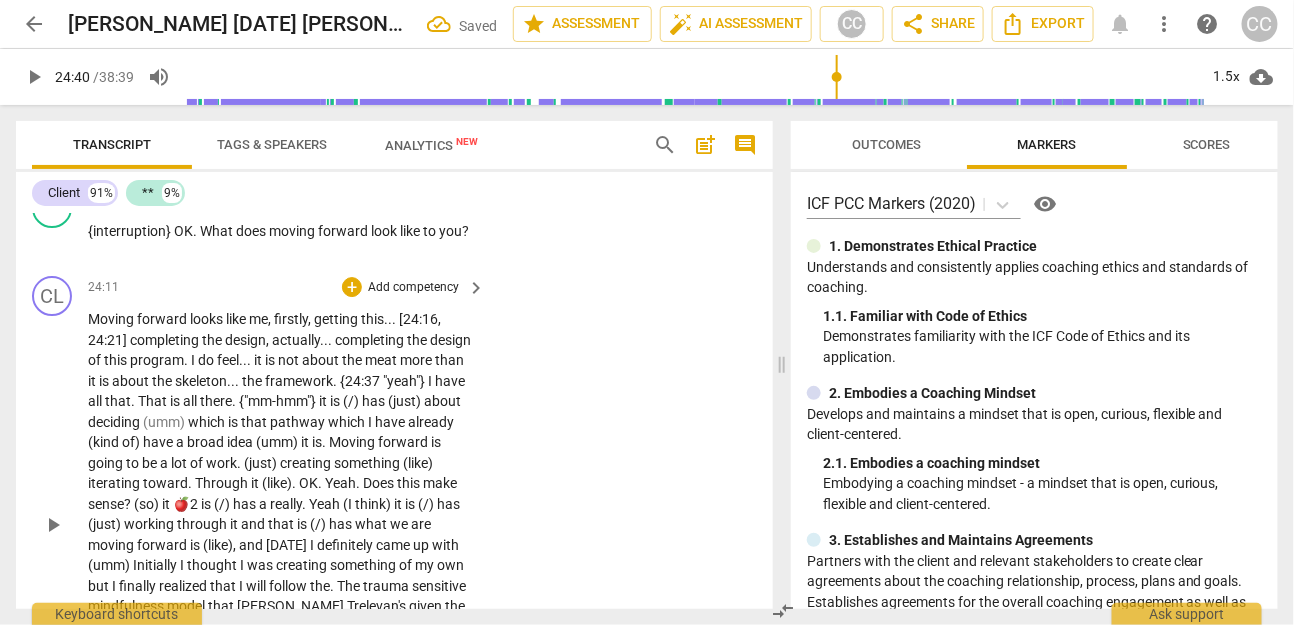 click on "there" at bounding box center [216, 401] 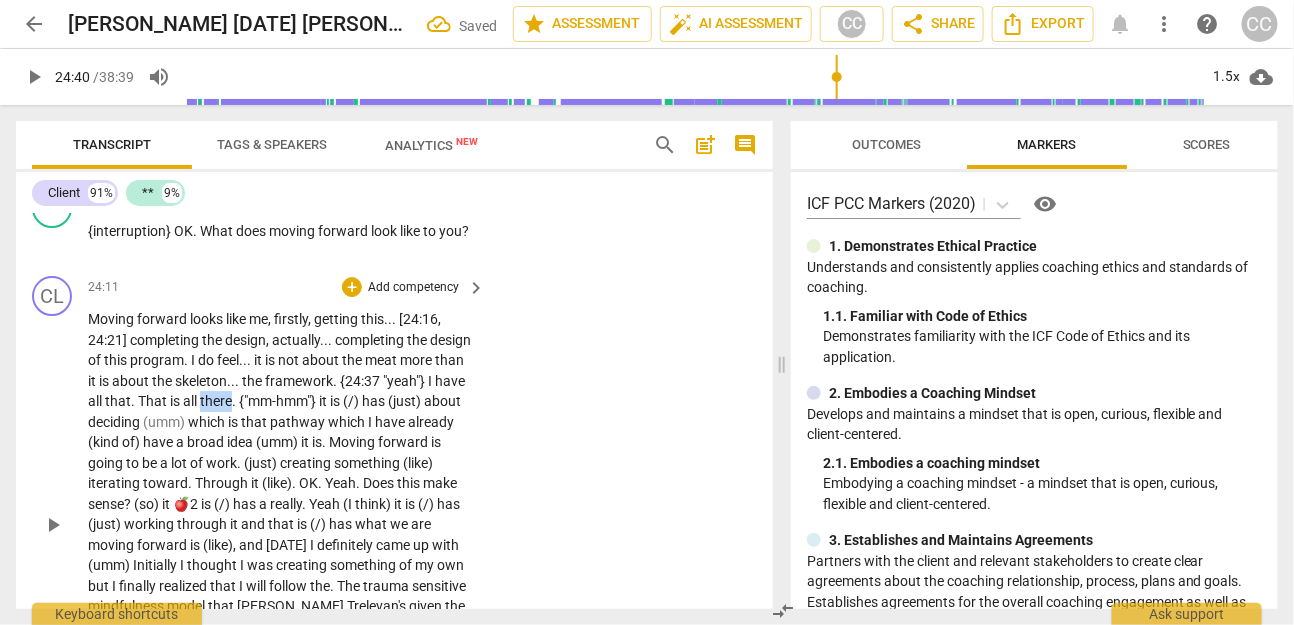 click on "there" at bounding box center (216, 401) 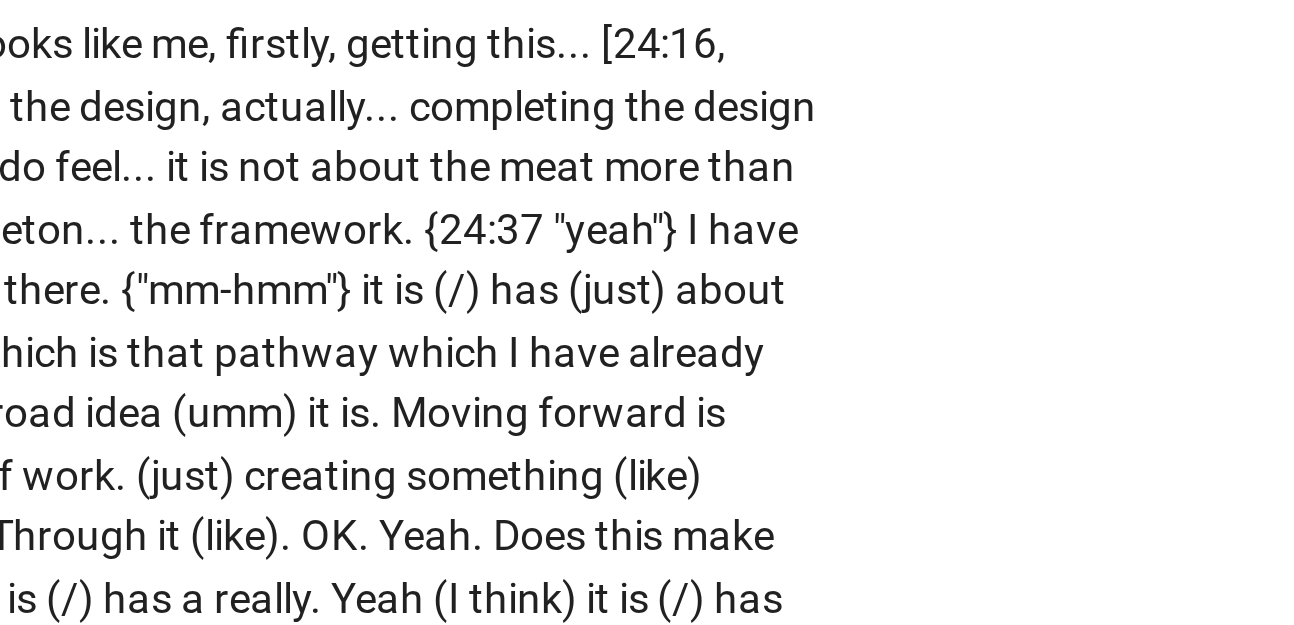click on ". {"mm-hmm"}" at bounding box center [274, 401] 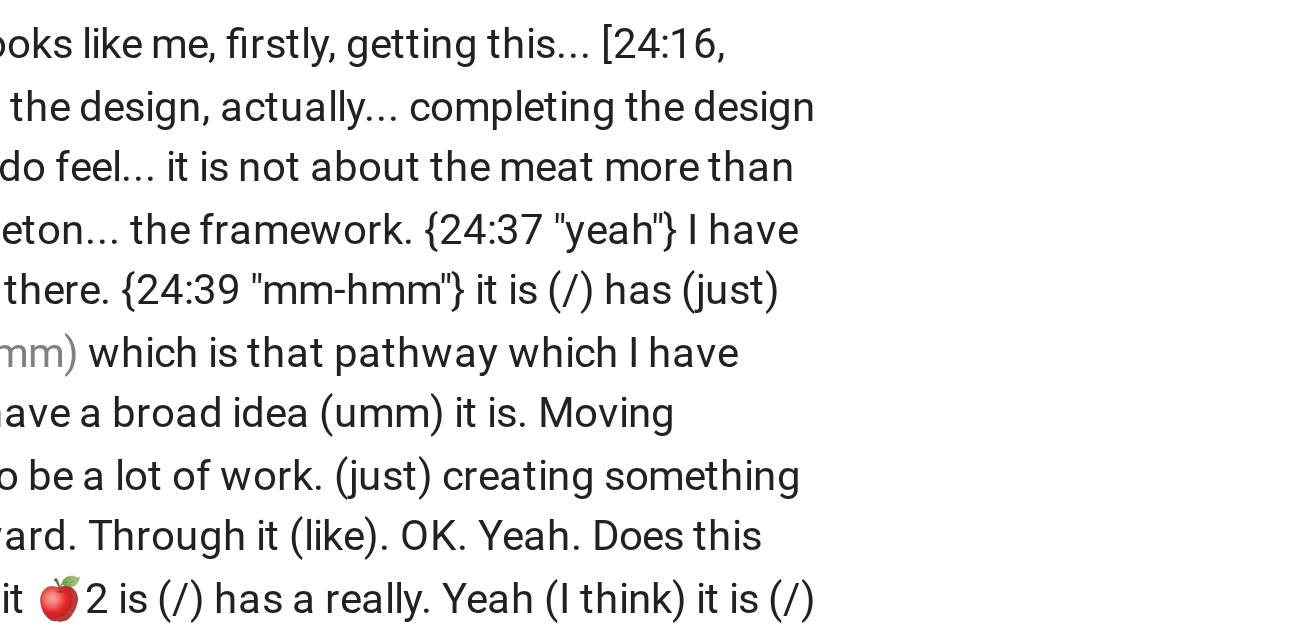 scroll, scrollTop: 6897, scrollLeft: 0, axis: vertical 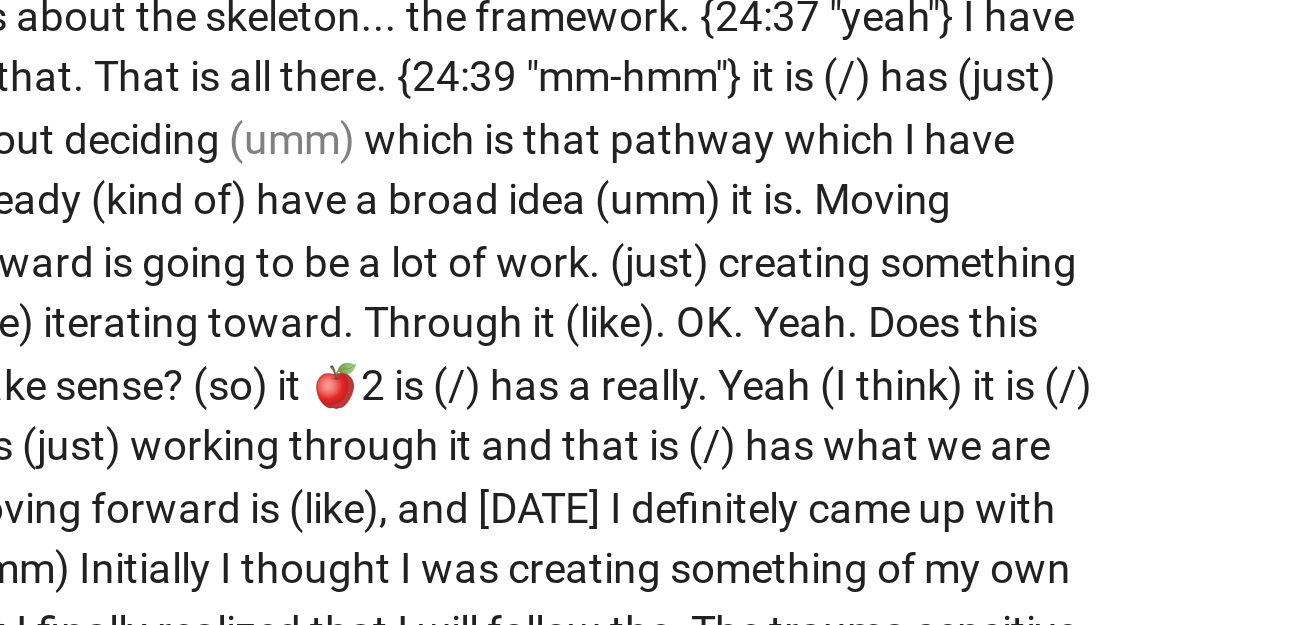 click on "it" at bounding box center (362, 330) 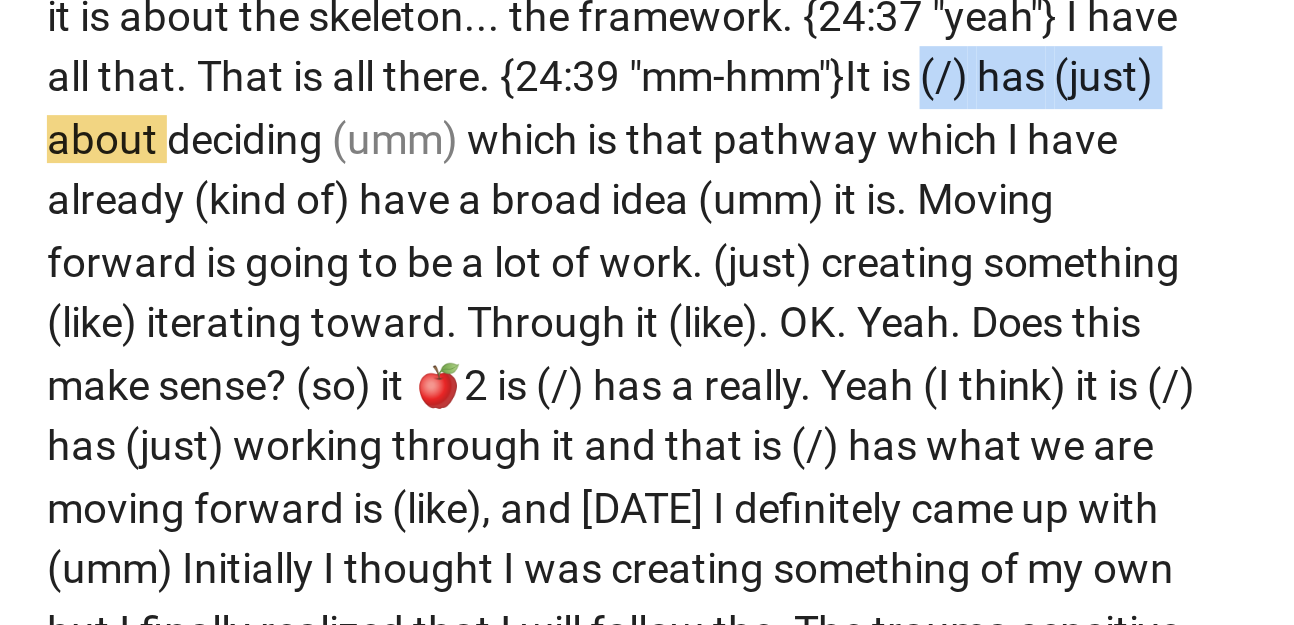 drag, startPoint x: 170, startPoint y: 410, endPoint x: 72, endPoint y: 412, distance: 98.02041 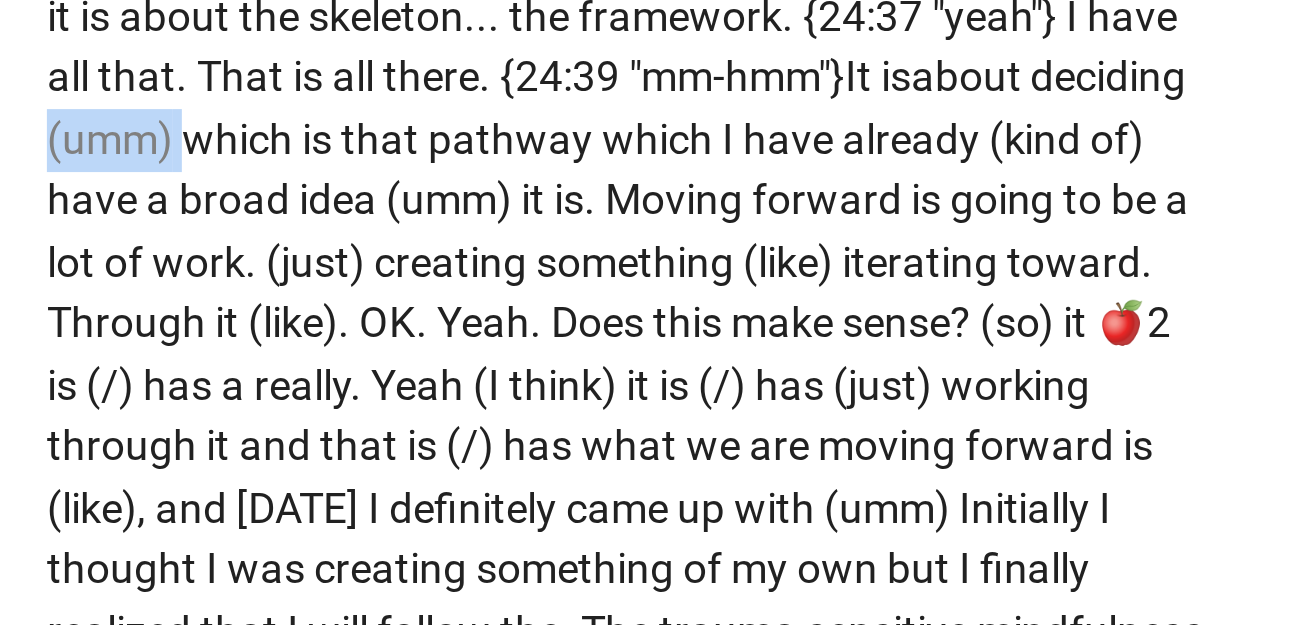 drag, startPoint x: 243, startPoint y: 409, endPoint x: 197, endPoint y: 409, distance: 46 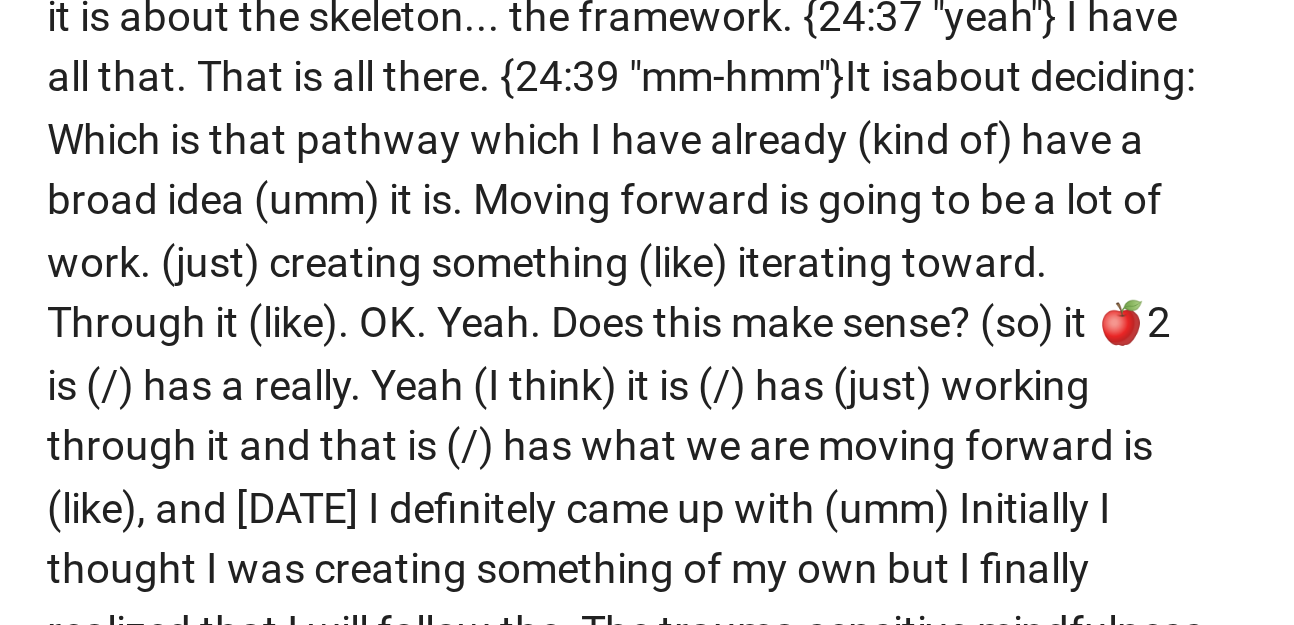 click on "pathway" at bounding box center [200, 351] 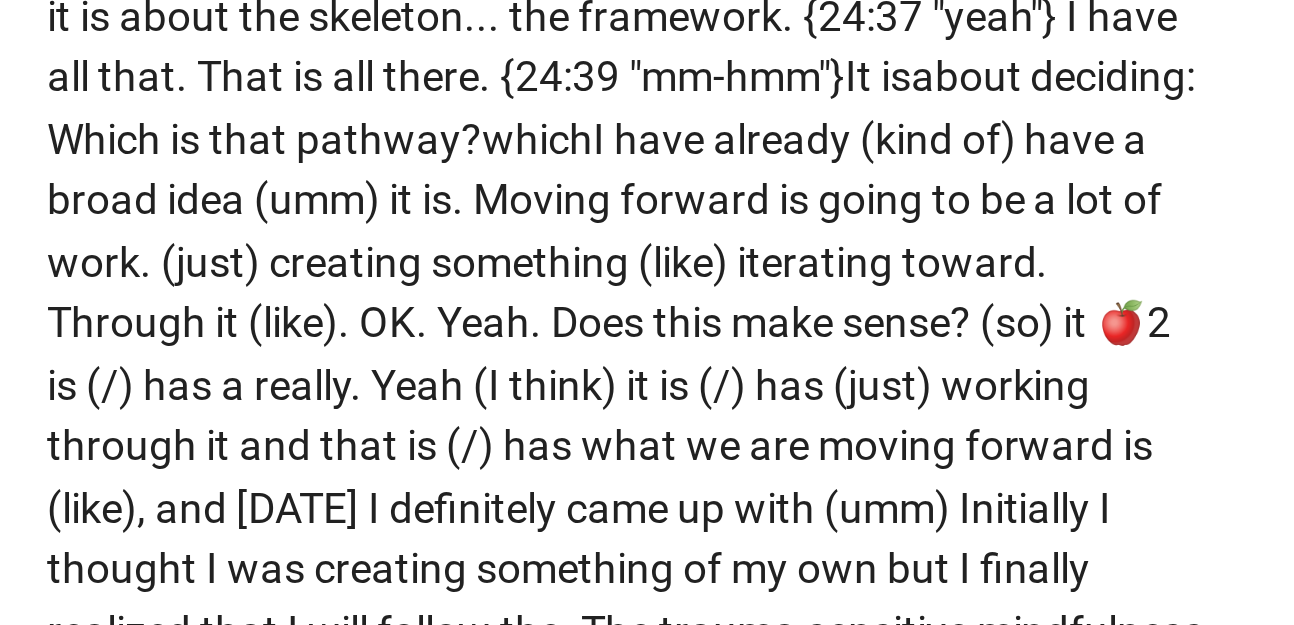 click on "I" at bounding box center (273, 351) 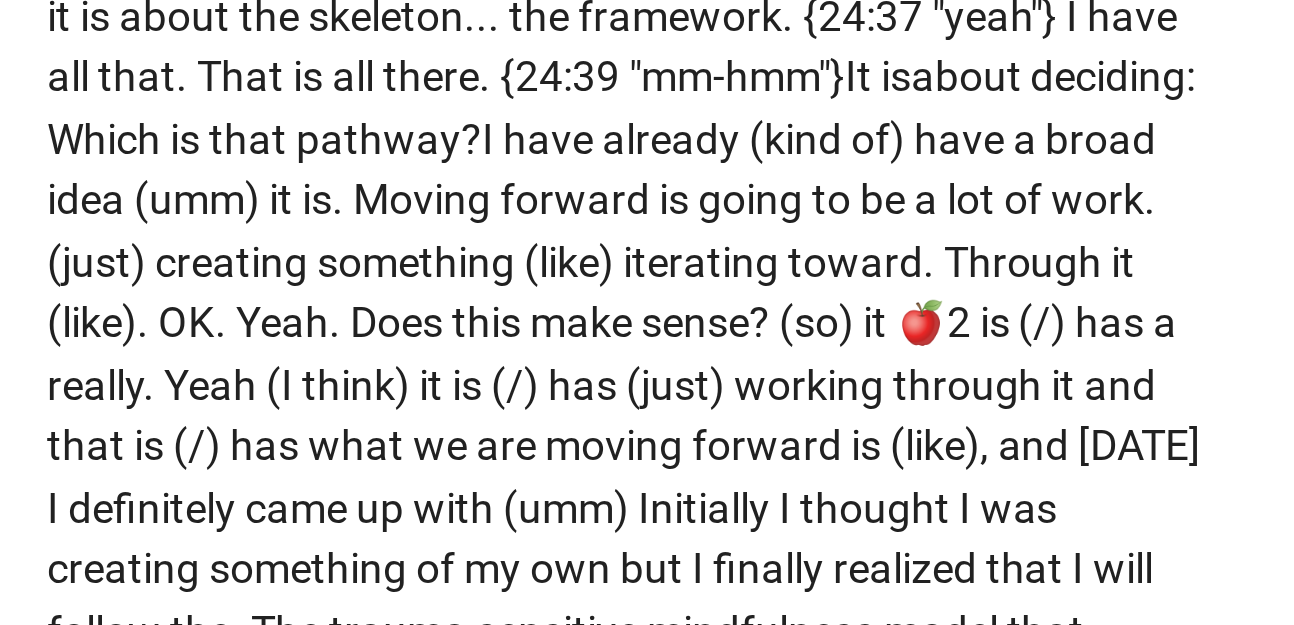 click on "have" at bounding box center [256, 351] 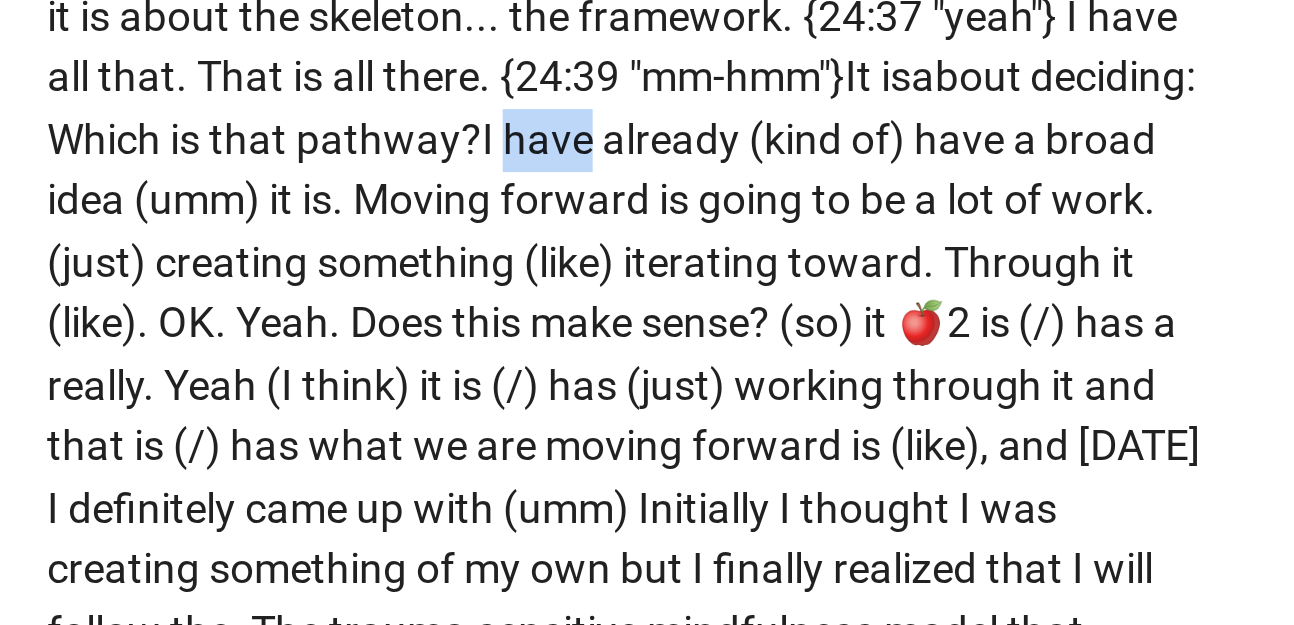 click on "have" at bounding box center (256, 351) 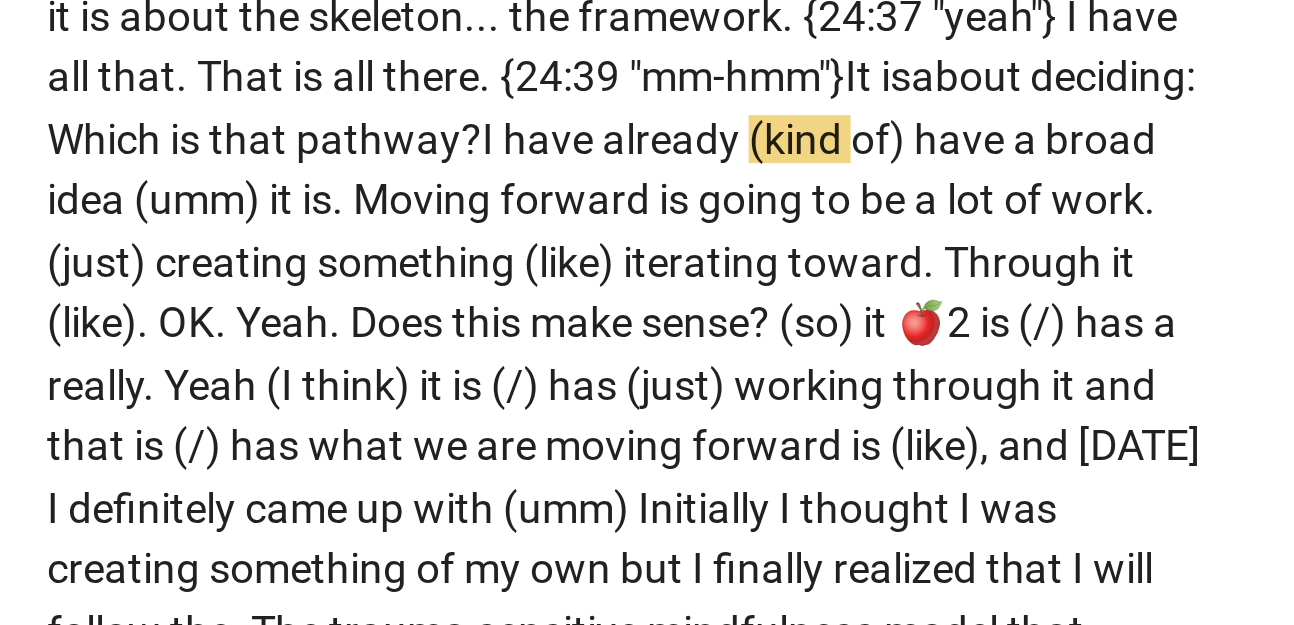 click on "already" at bounding box center [297, 351] 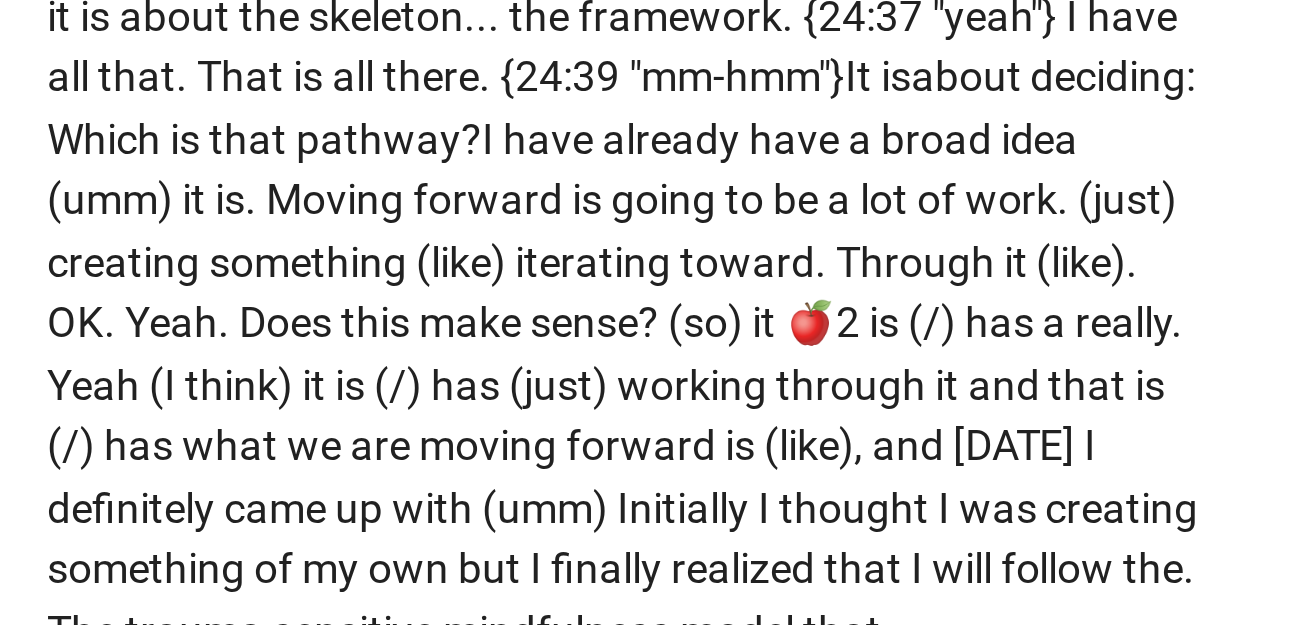 click on "already h" at bounding box center [301, 351] 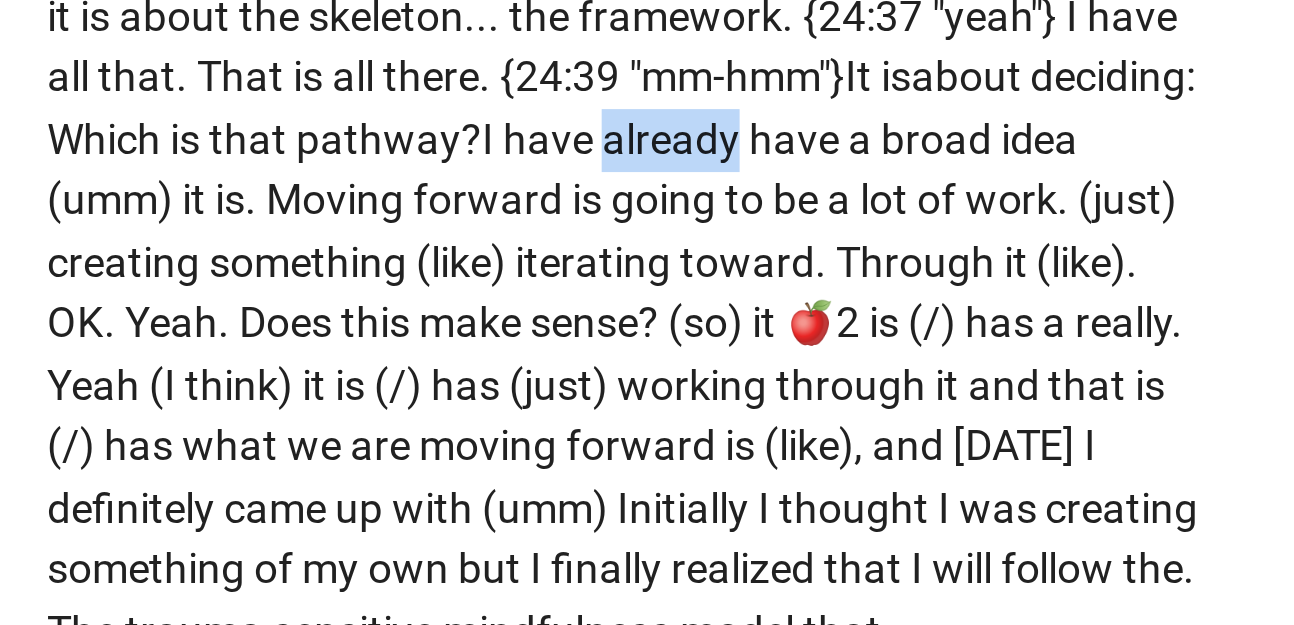 click on "already h" at bounding box center [301, 351] 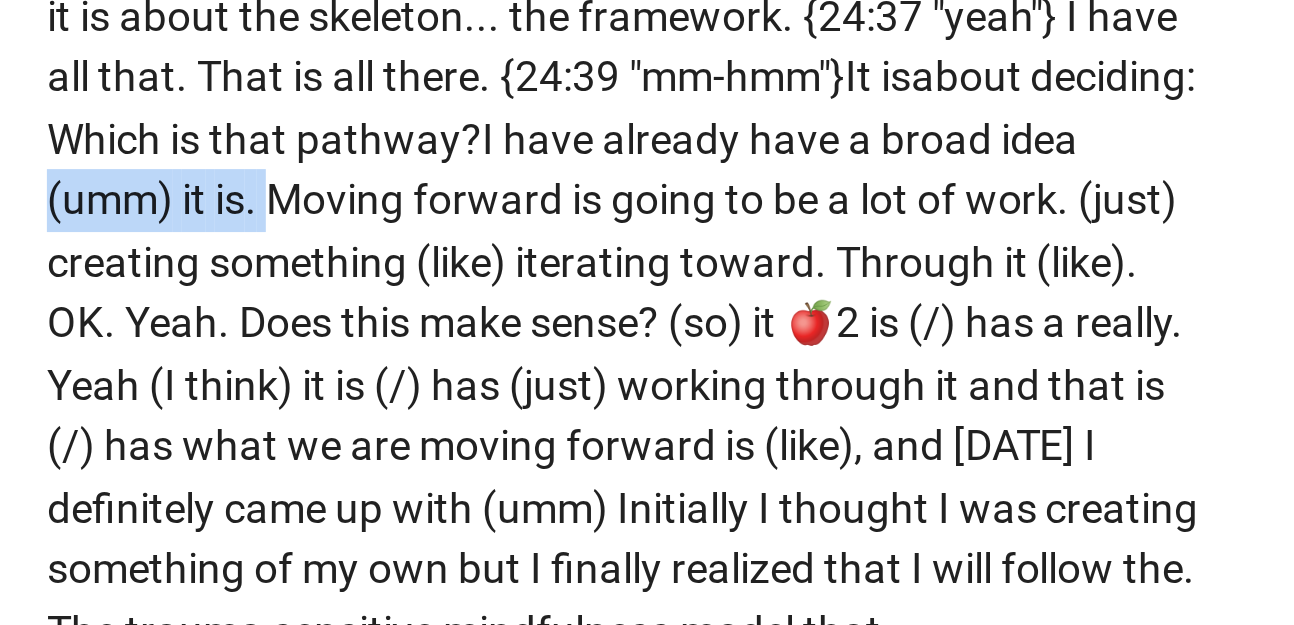 drag, startPoint x: 244, startPoint y: 429, endPoint x: 167, endPoint y: 428, distance: 77.00649 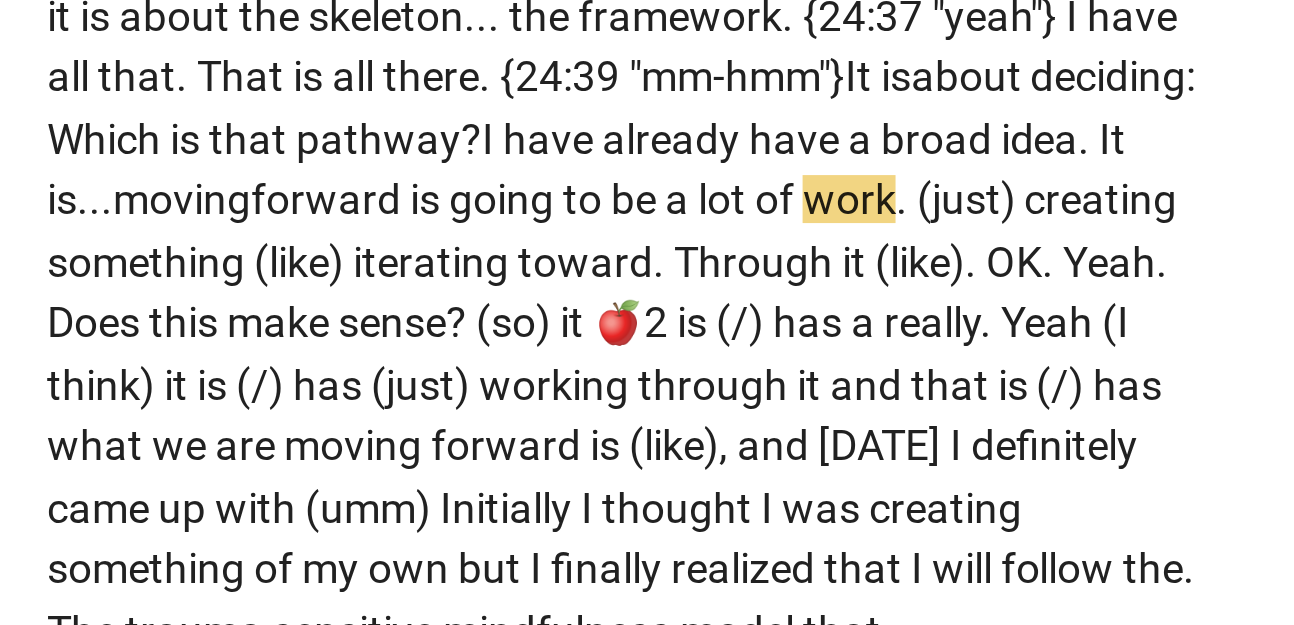 click on "moving" at bounding box center [133, 371] 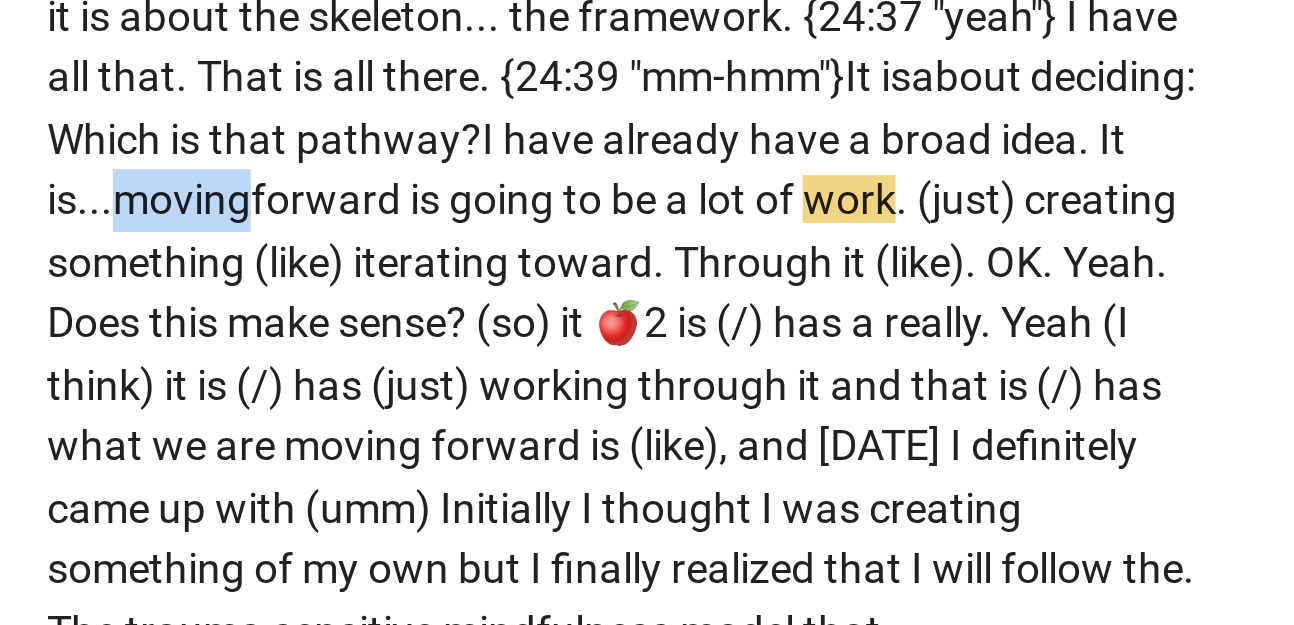 click on "moving" at bounding box center (133, 371) 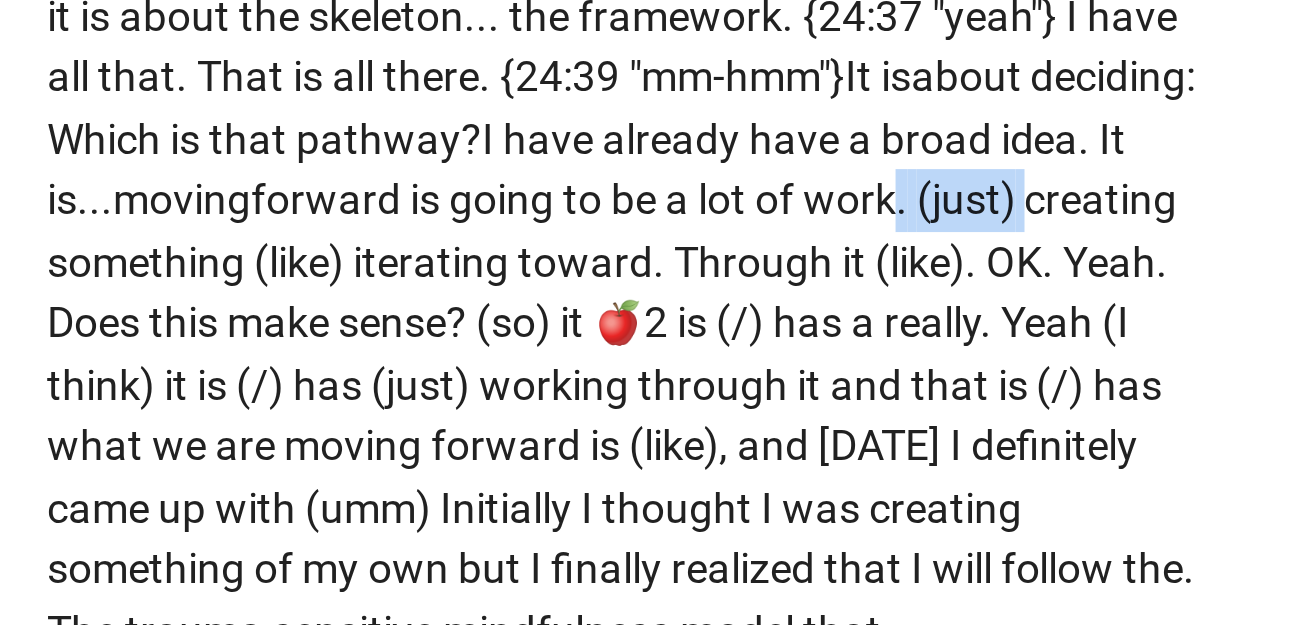 drag, startPoint x: 162, startPoint y: 451, endPoint x: 118, endPoint y: 451, distance: 44 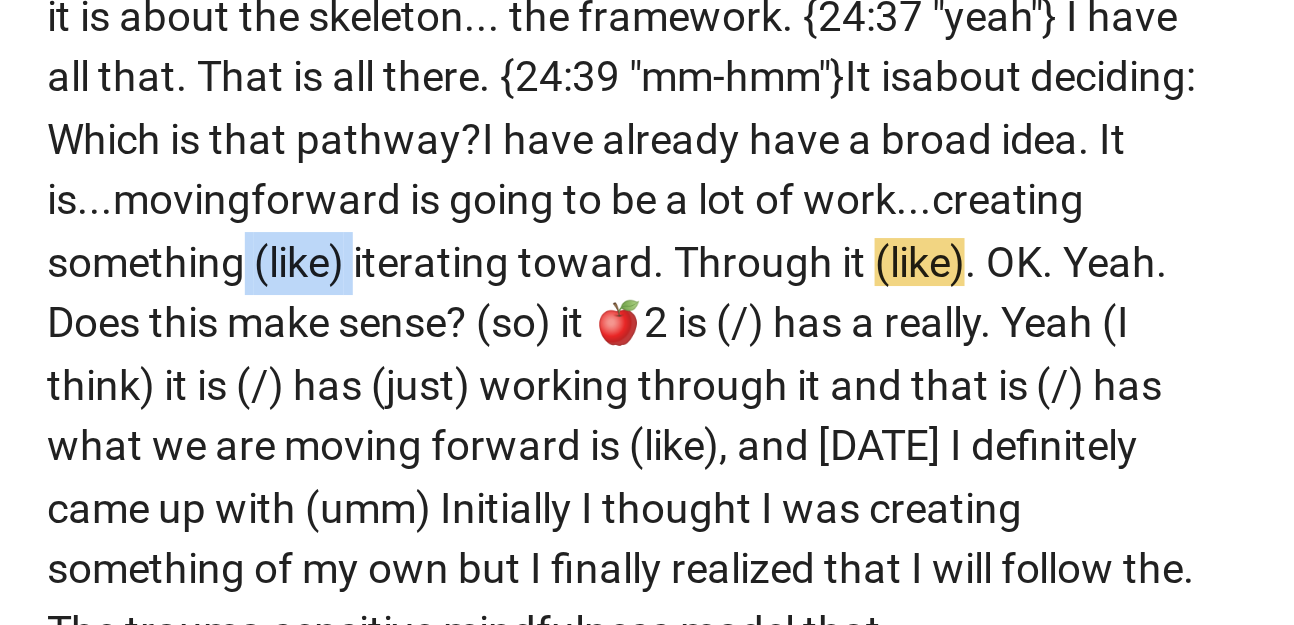 drag, startPoint x: 291, startPoint y: 451, endPoint x: 252, endPoint y: 453, distance: 39.051247 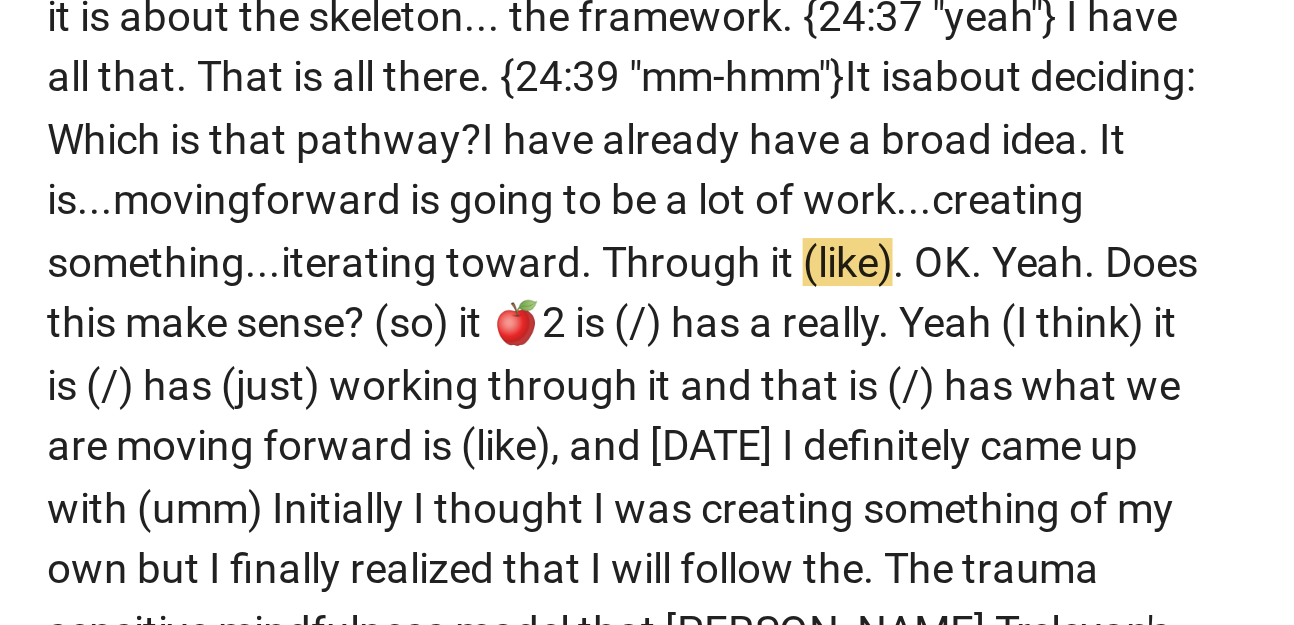 click on "something..." at bounding box center (127, 392) 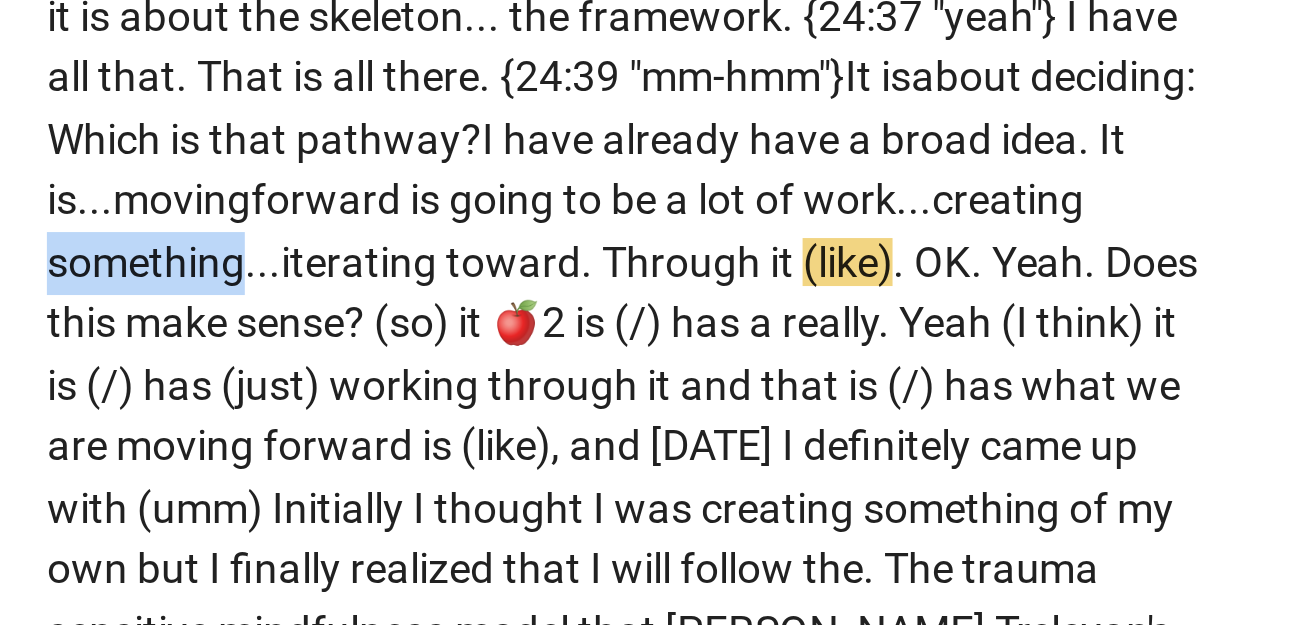 click on "something..." at bounding box center (127, 392) 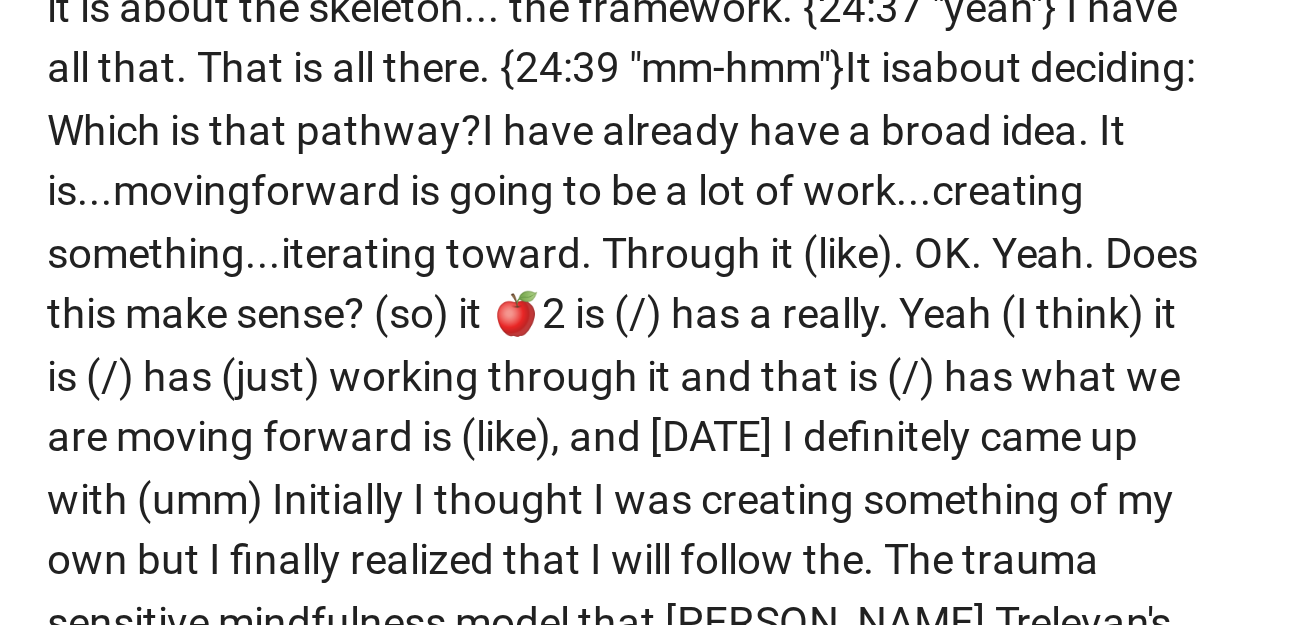scroll, scrollTop: 6900, scrollLeft: 0, axis: vertical 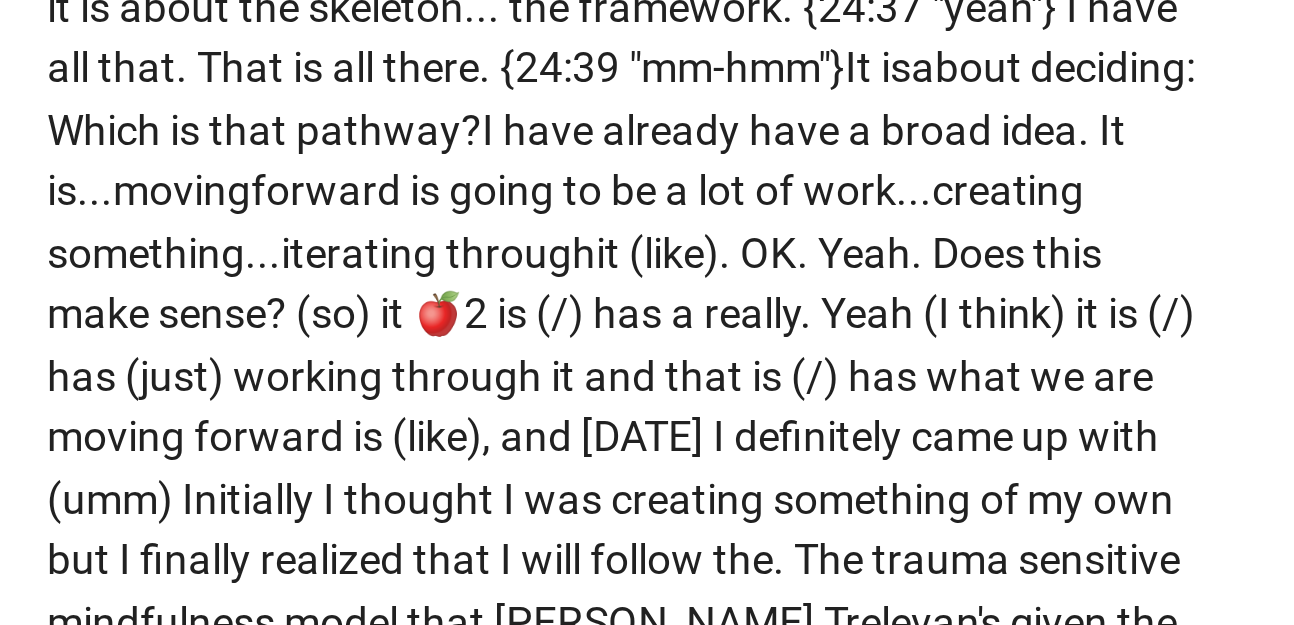 click on "(like)" at bounding box center (297, 389) 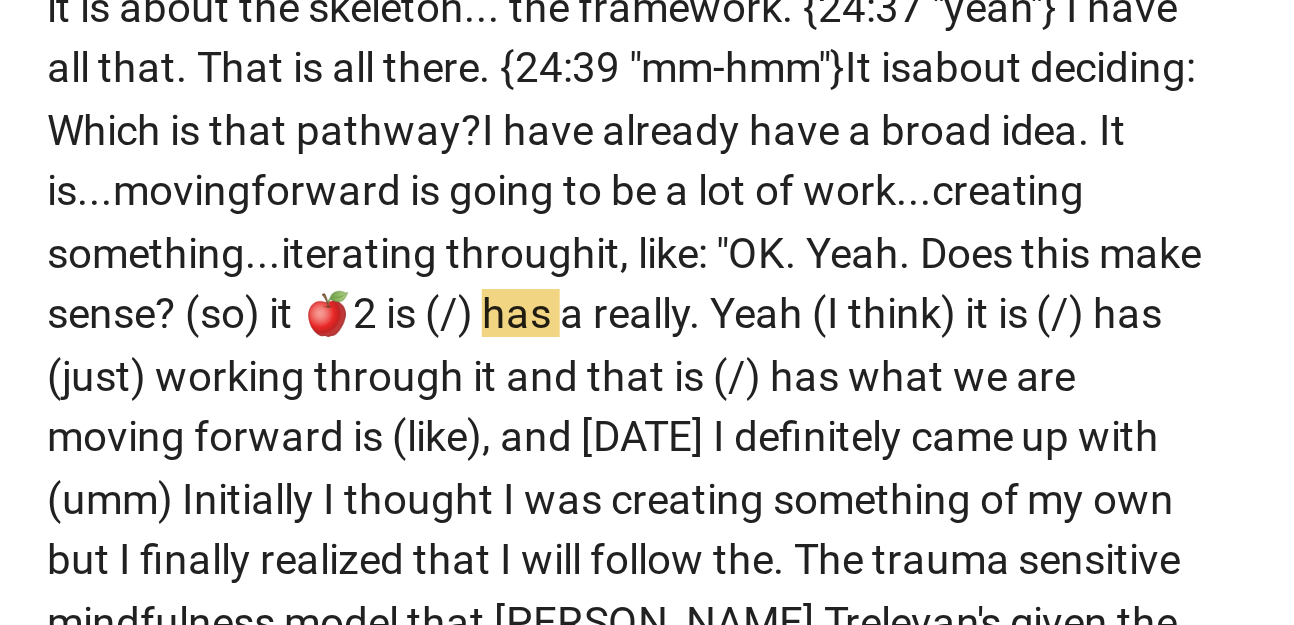 click on "?" at bounding box center [129, 409] 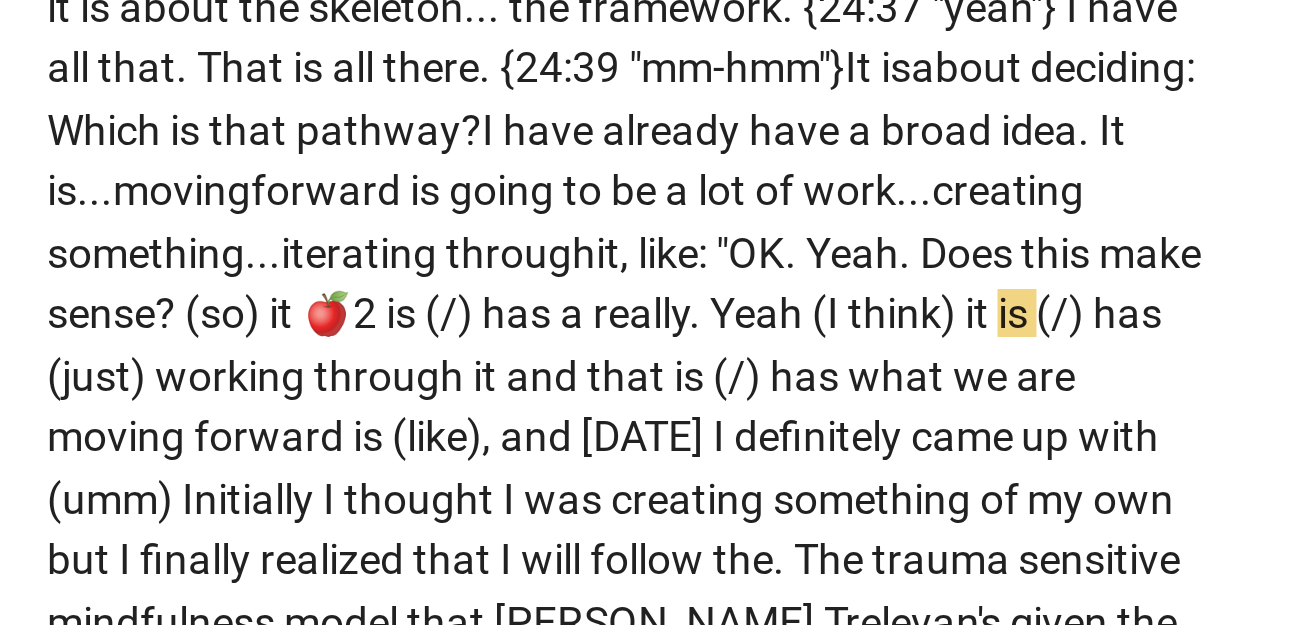 click on "sense" at bounding box center [106, 409] 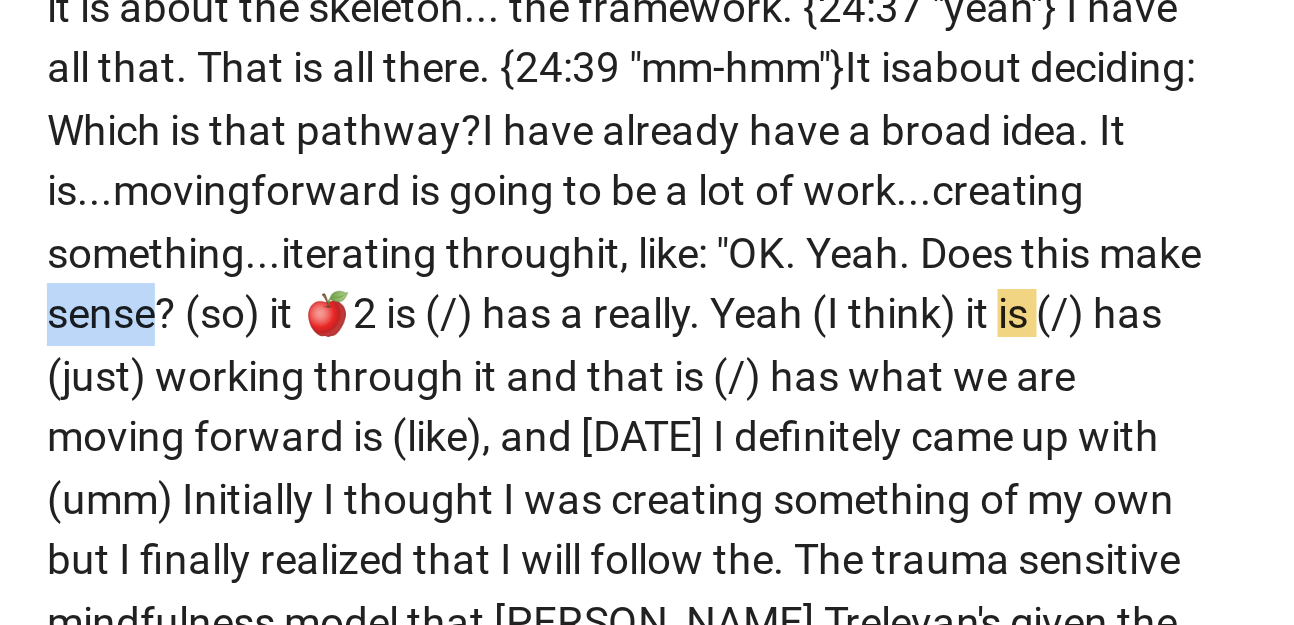 click on "sense" at bounding box center (106, 409) 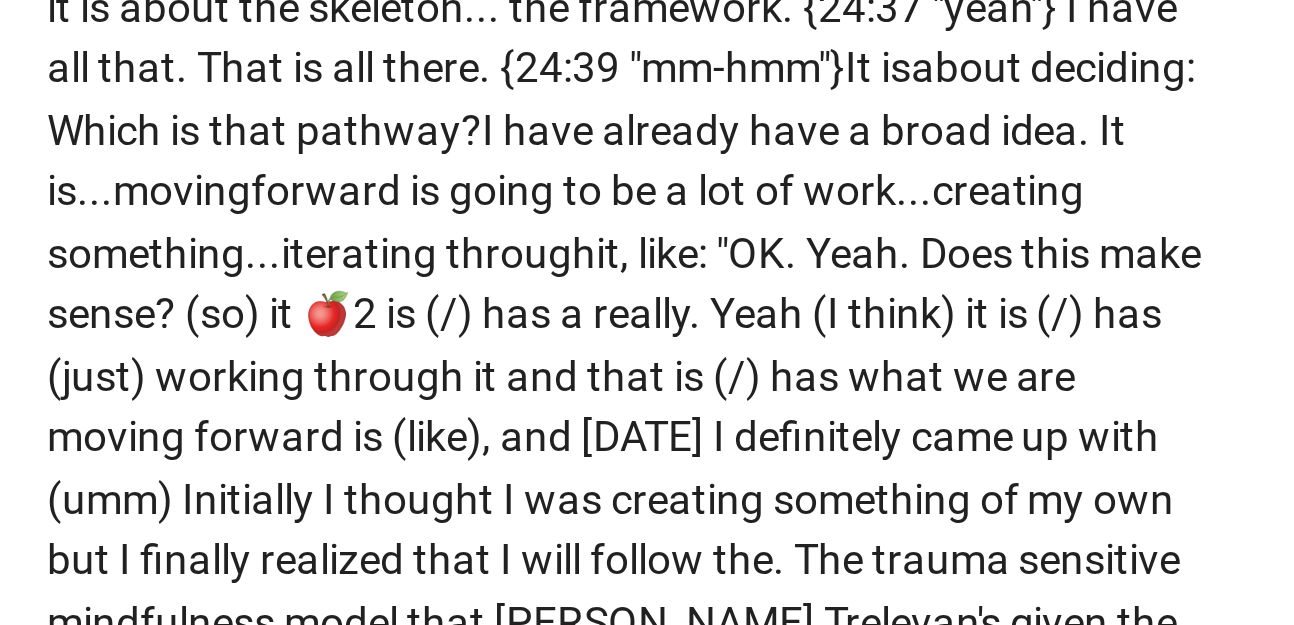 click on "sense" at bounding box center (106, 409) 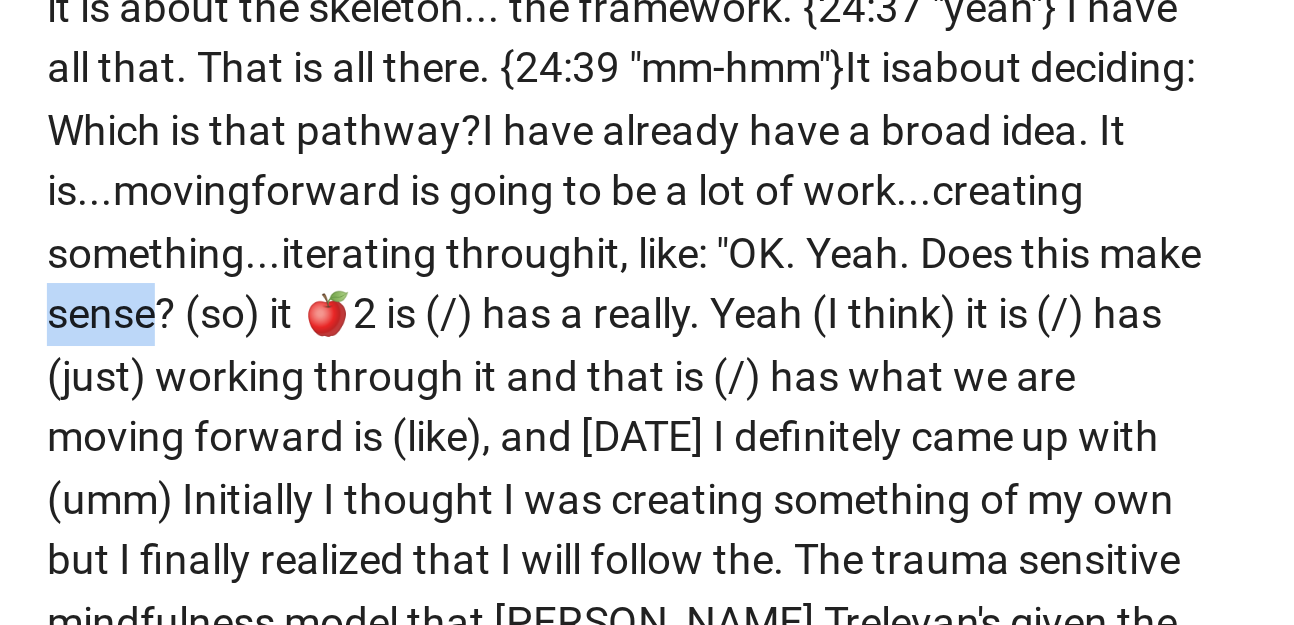 click on "sense" at bounding box center (106, 409) 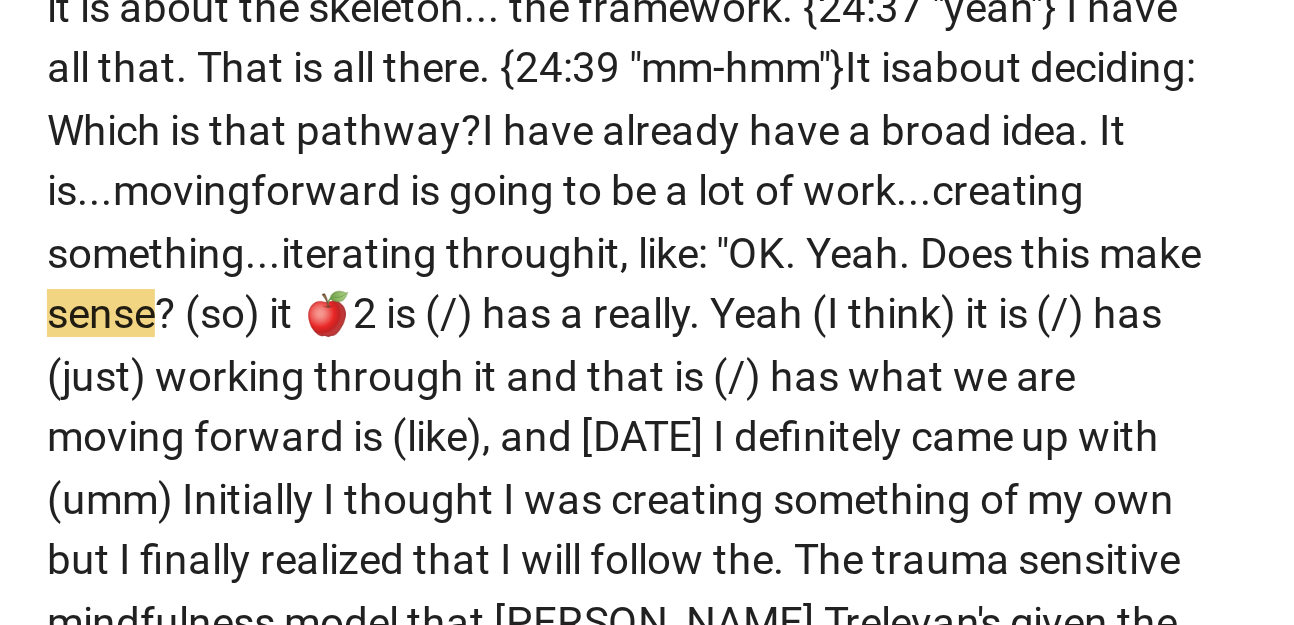 click on "?" at bounding box center [129, 409] 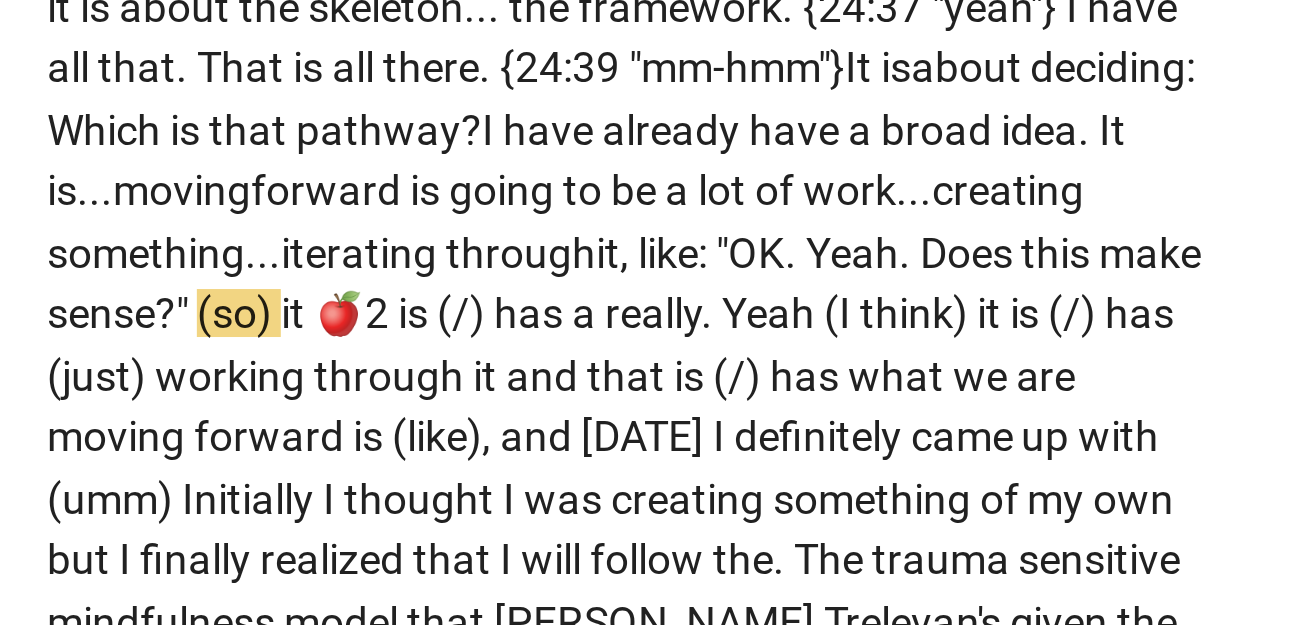 drag, startPoint x: 410, startPoint y: 468, endPoint x: 289, endPoint y: 465, distance: 121.037186 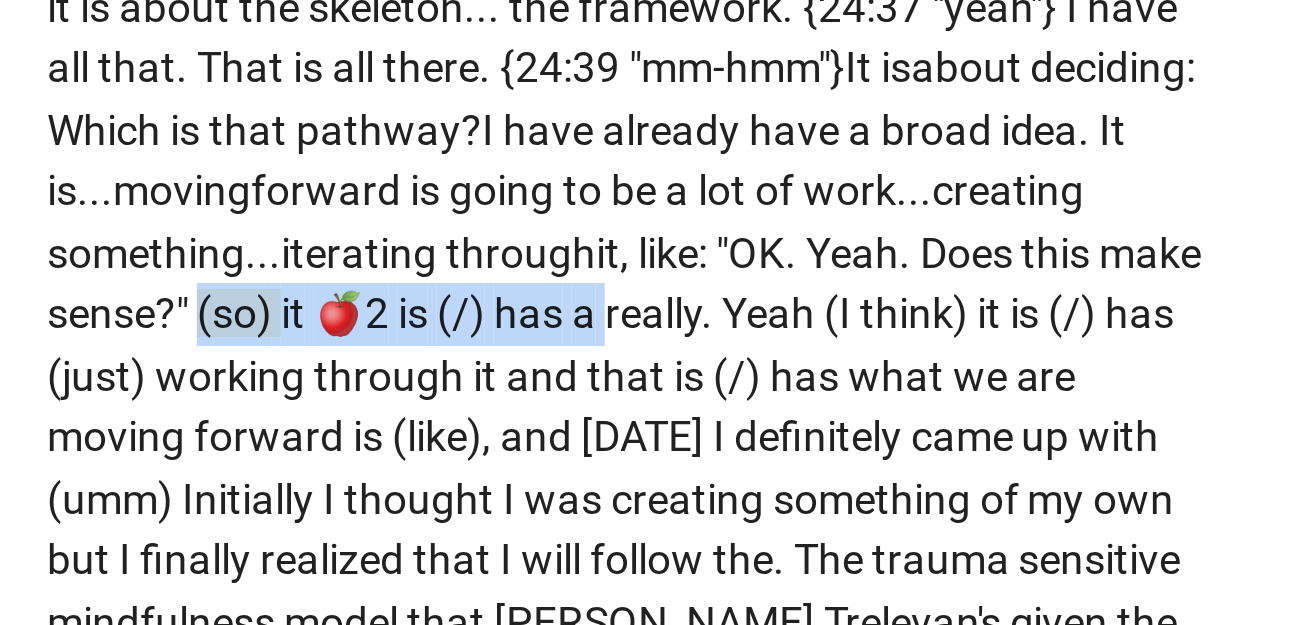 drag, startPoint x: 275, startPoint y: 470, endPoint x: 411, endPoint y: 467, distance: 136.03308 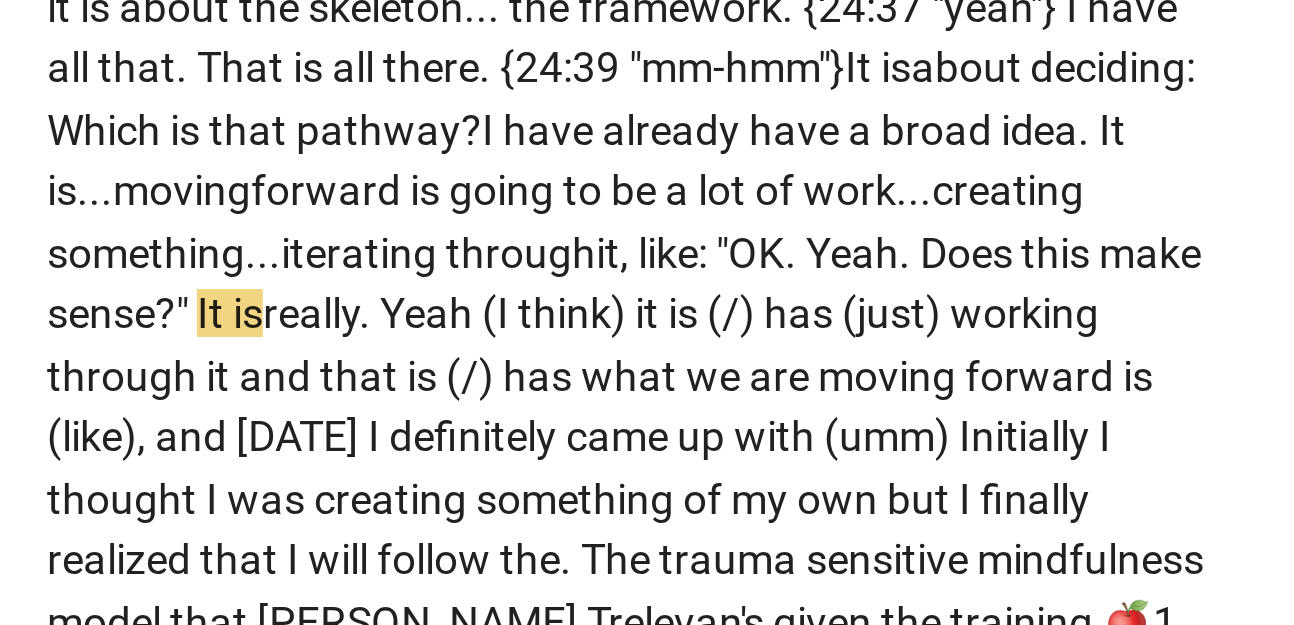 click on "sense" at bounding box center (106, 409) 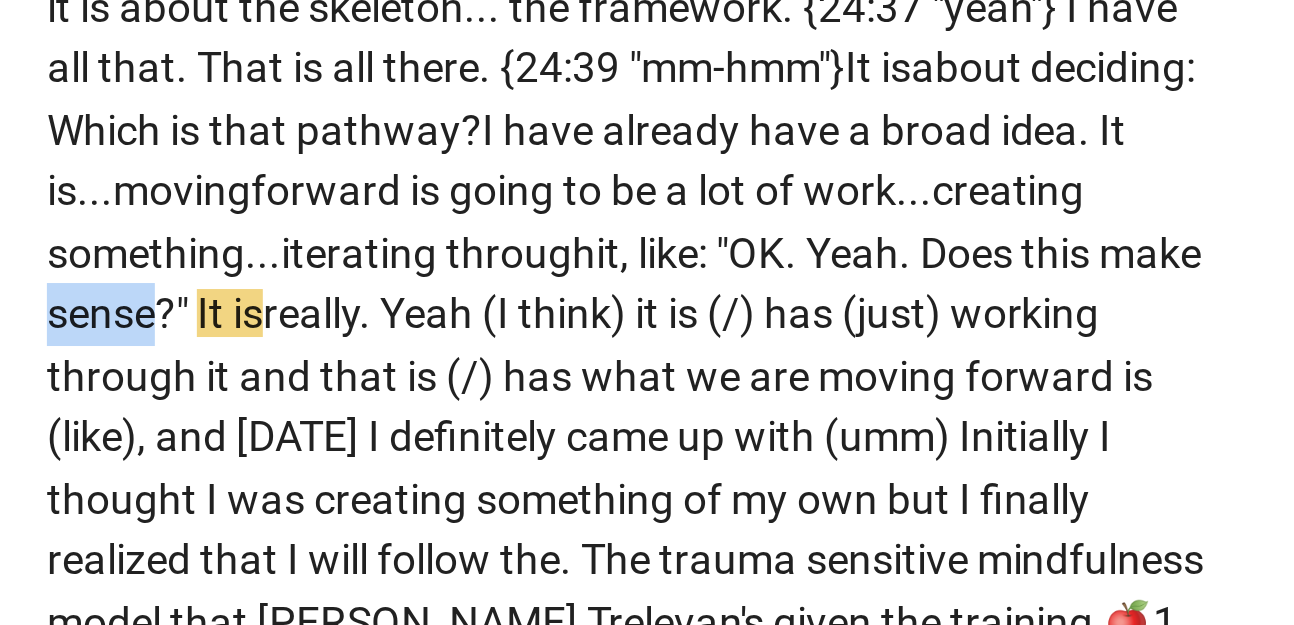 click on "sense" at bounding box center [106, 409] 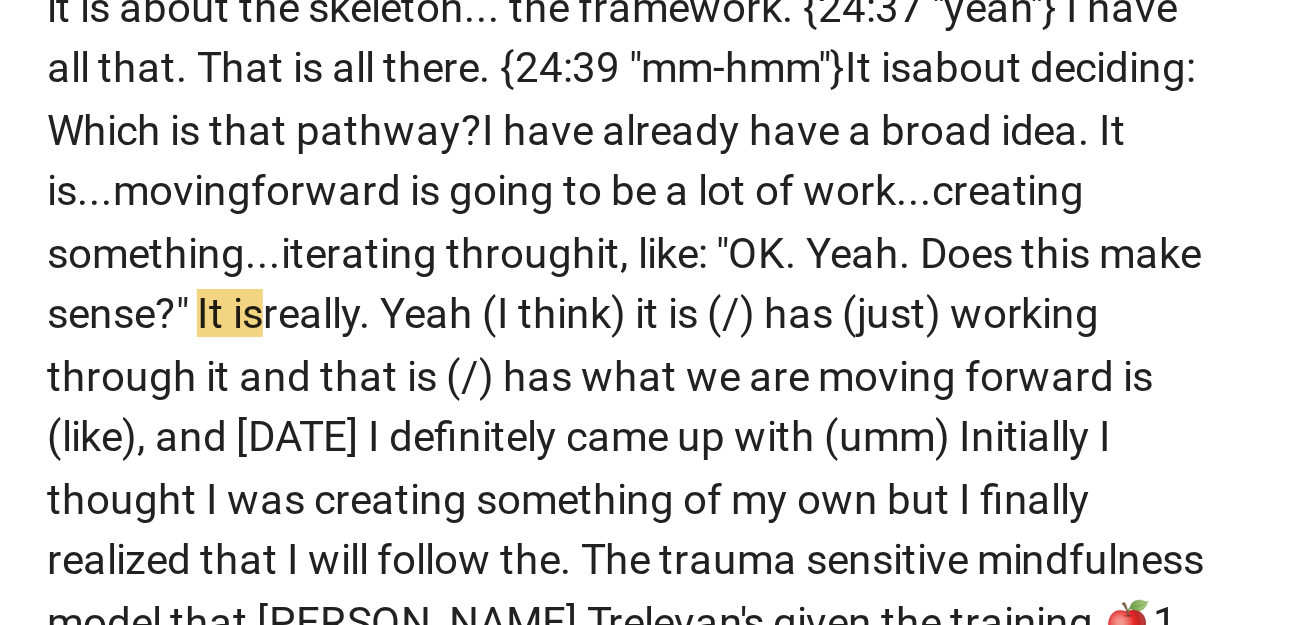 click on "Yeah" at bounding box center (216, 409) 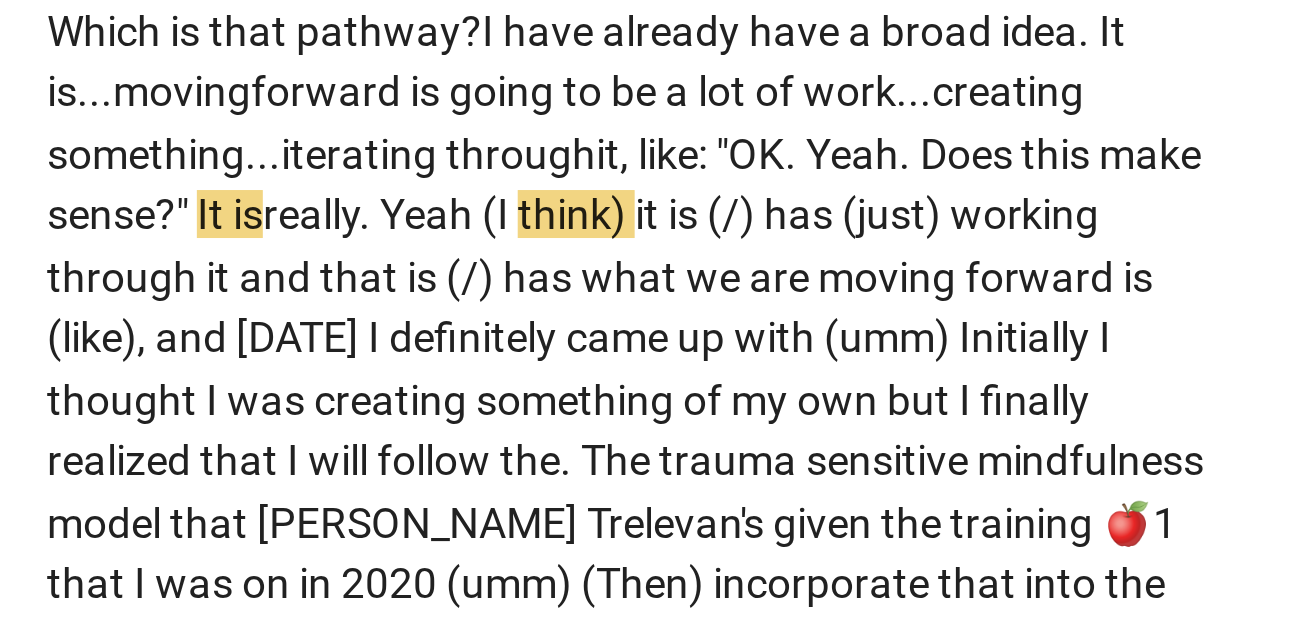 scroll, scrollTop: 6936, scrollLeft: 0, axis: vertical 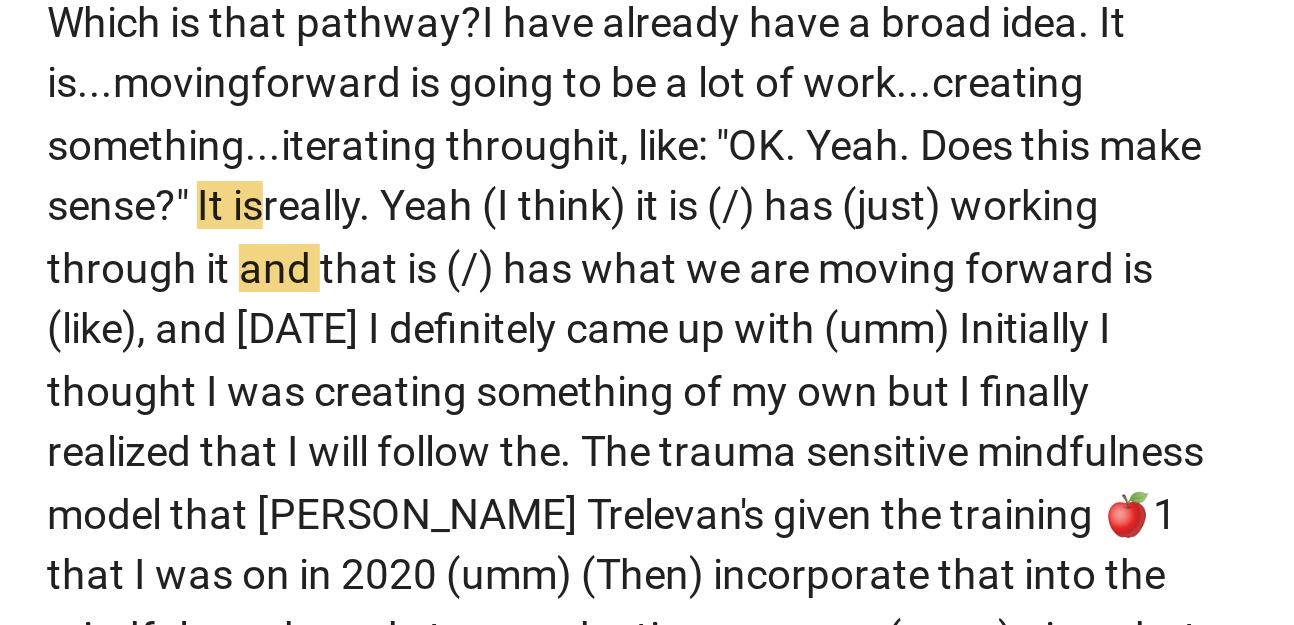 click on "really" at bounding box center (176, 373) 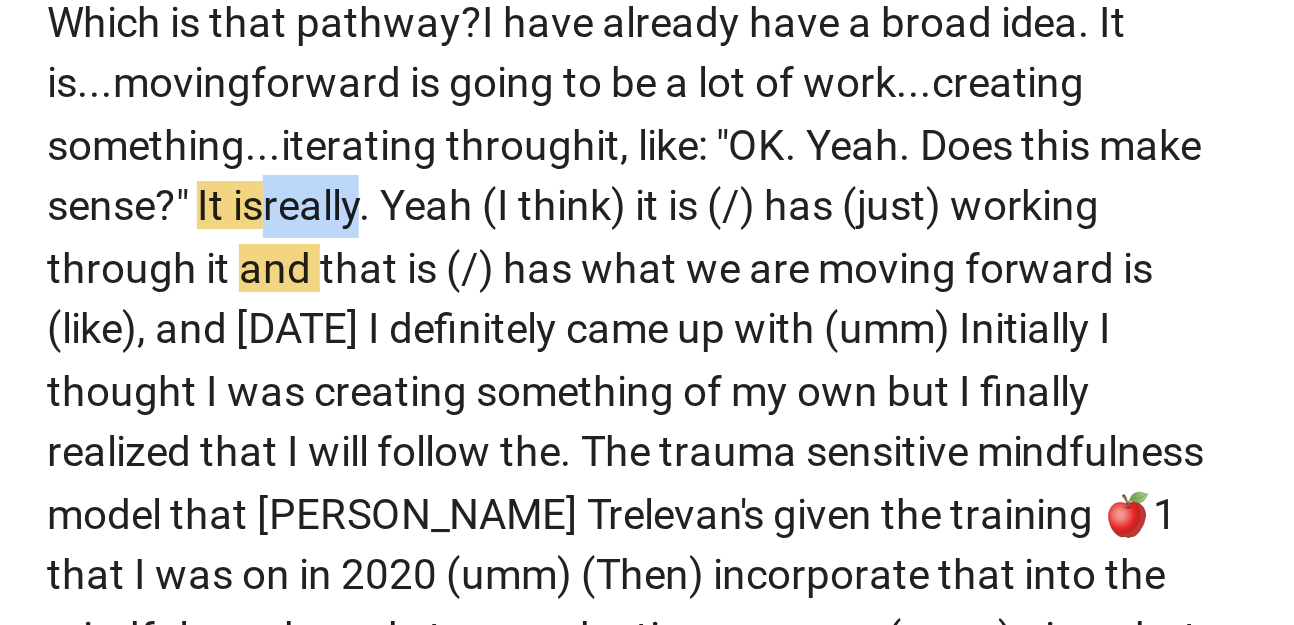 click on "really" at bounding box center [176, 373] 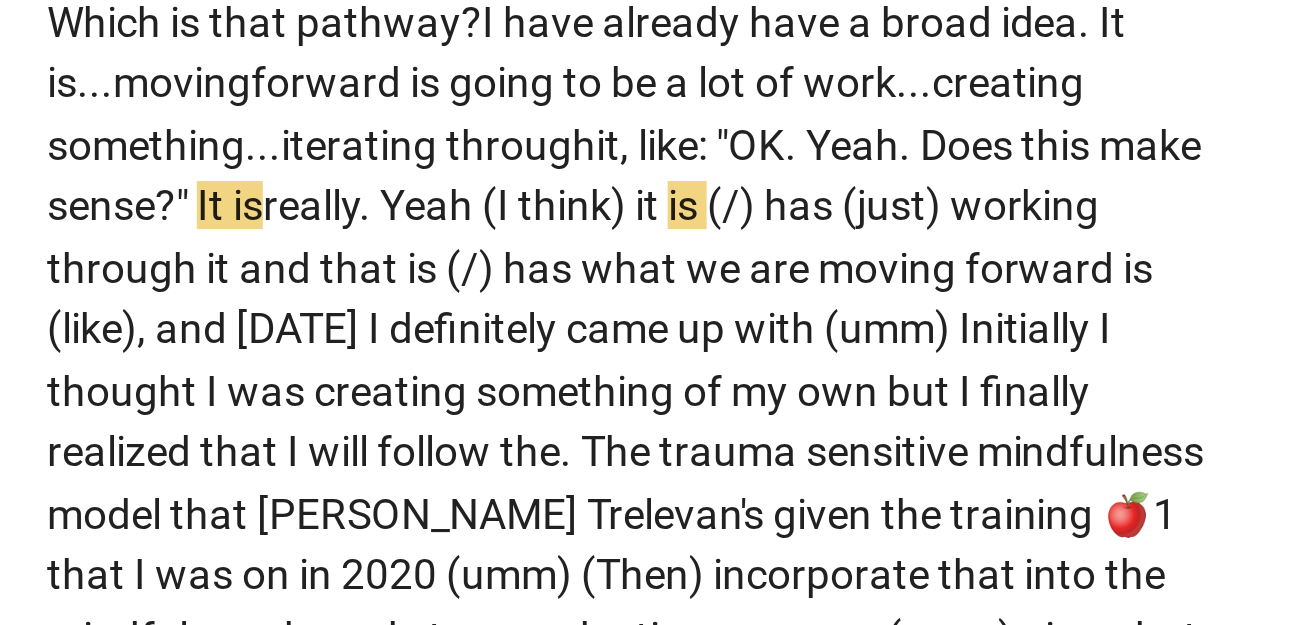 click on "Yeah" at bounding box center (216, 373) 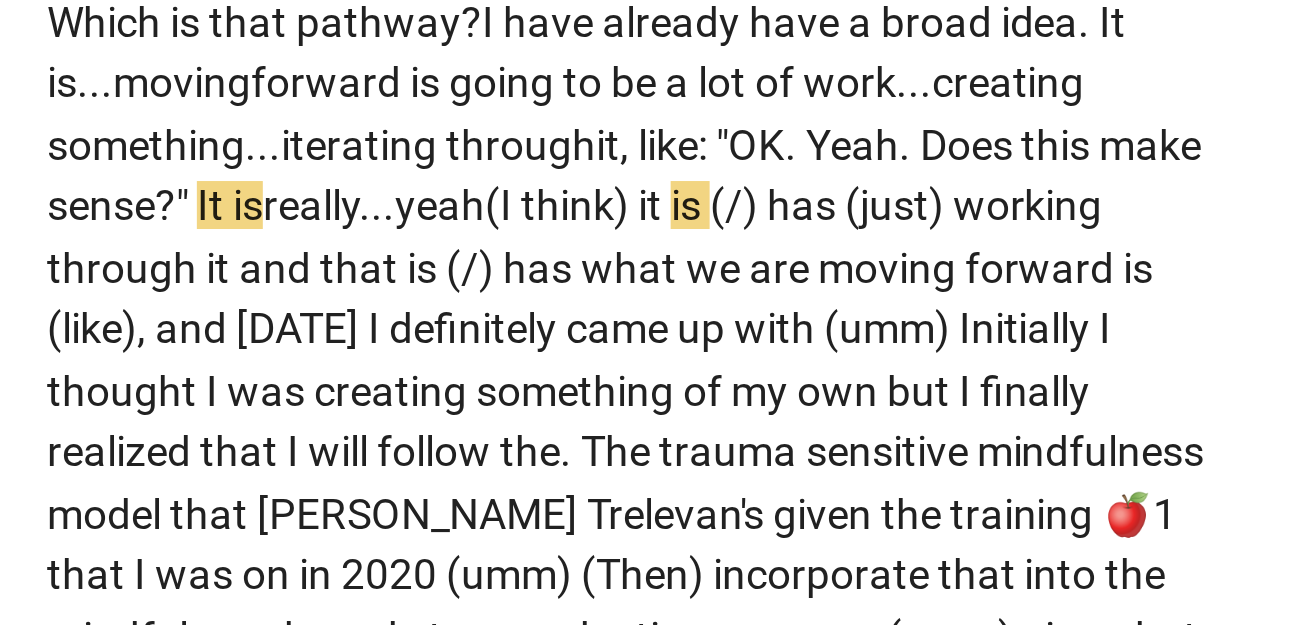 click on "yeah" at bounding box center (219, 373) 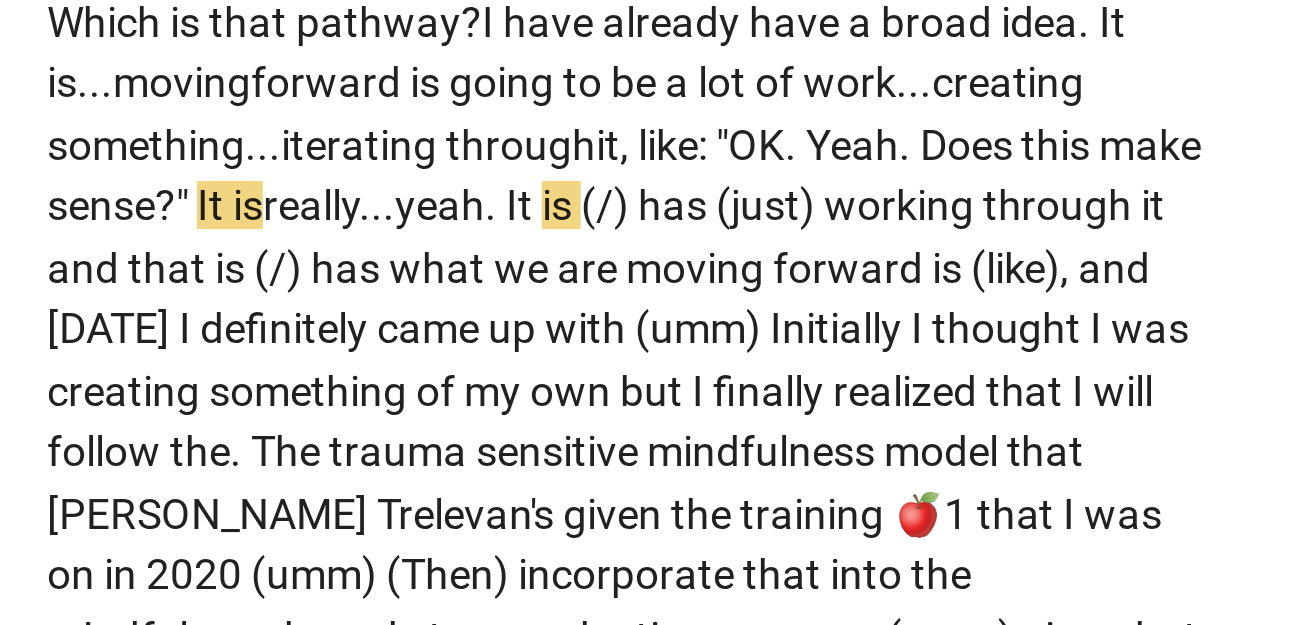 click on "ave" at bounding box center [342, 312] 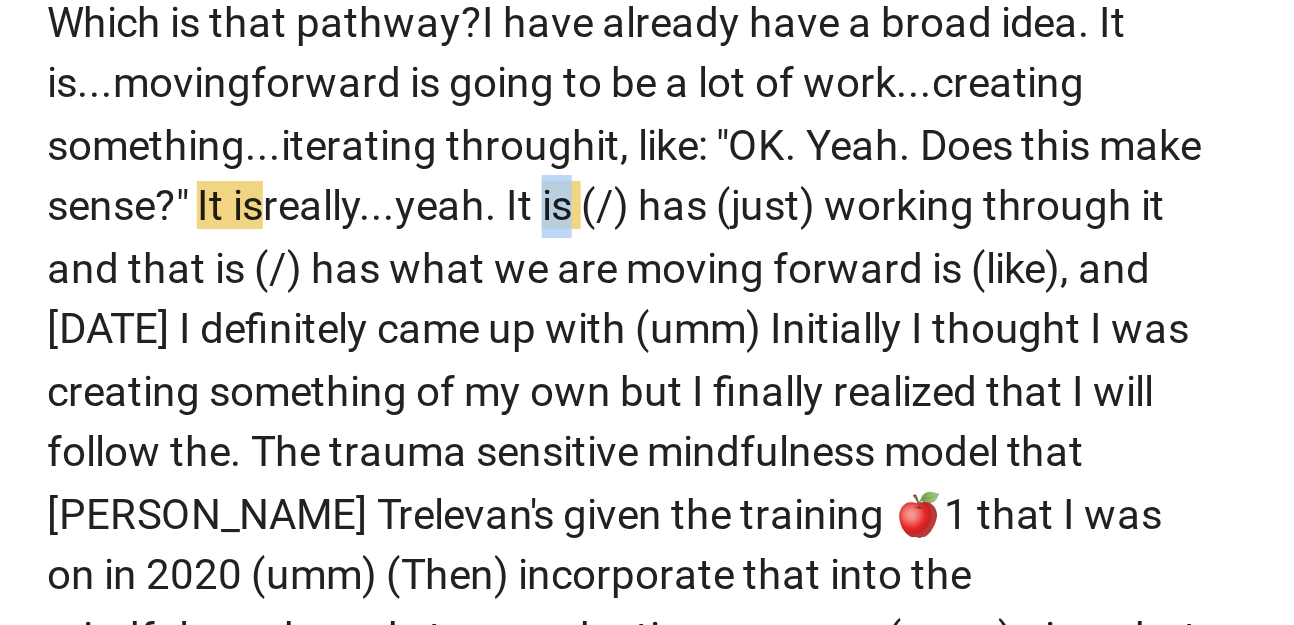 click on "is" at bounding box center (259, 373) 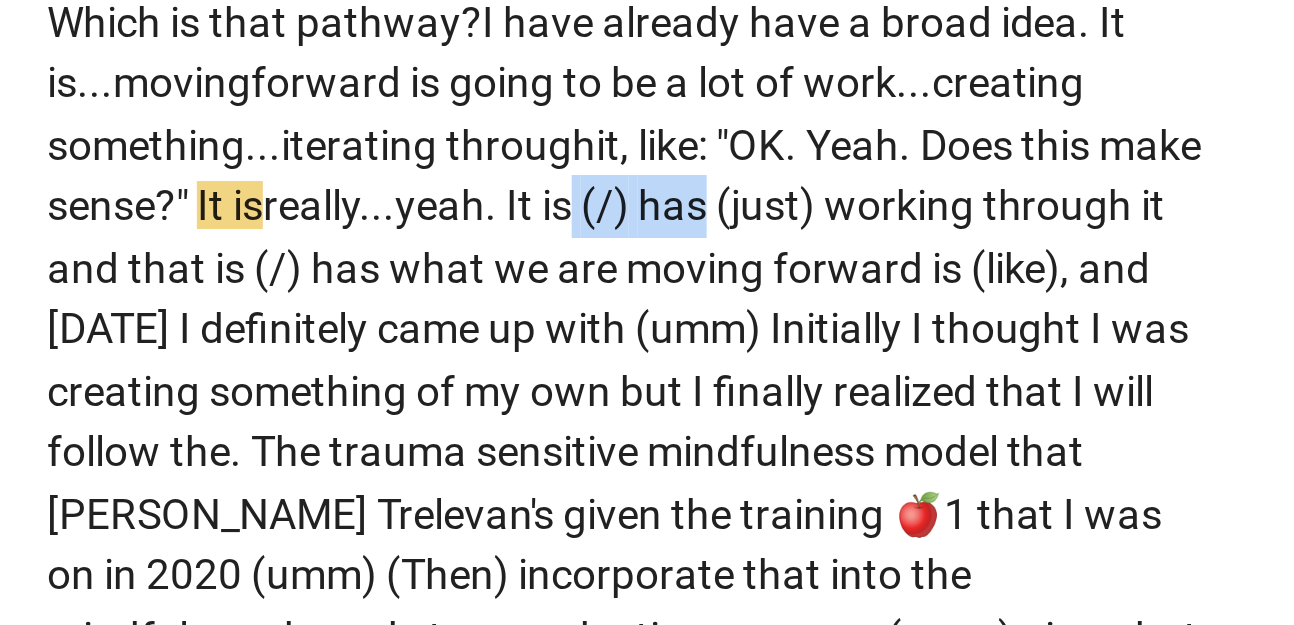 drag, startPoint x: 409, startPoint y: 432, endPoint x: 474, endPoint y: 431, distance: 65.00769 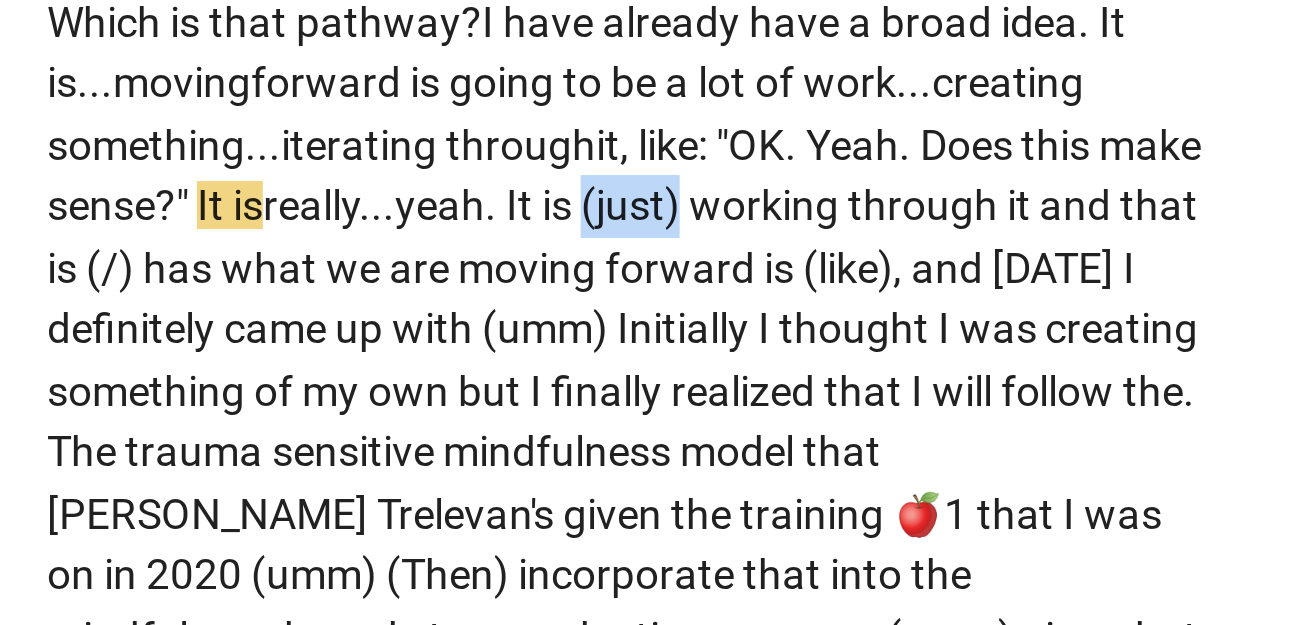 drag, startPoint x: 412, startPoint y: 430, endPoint x: 477, endPoint y: 432, distance: 65.03076 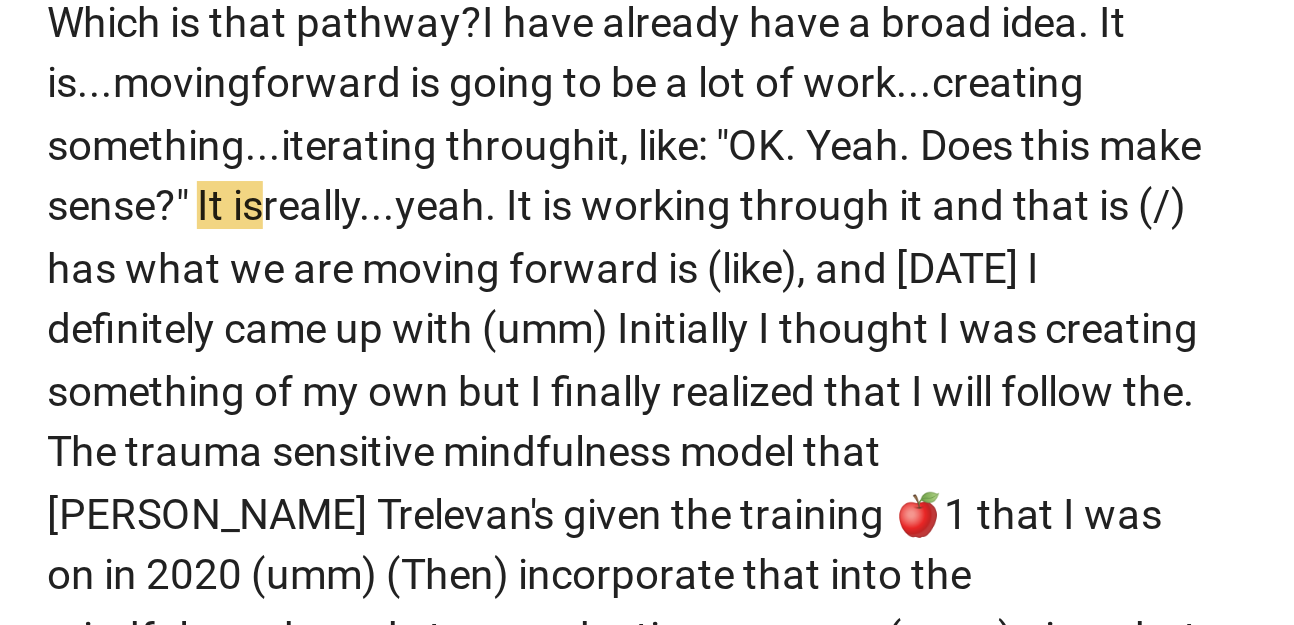 click on "working" at bounding box center [292, 373] 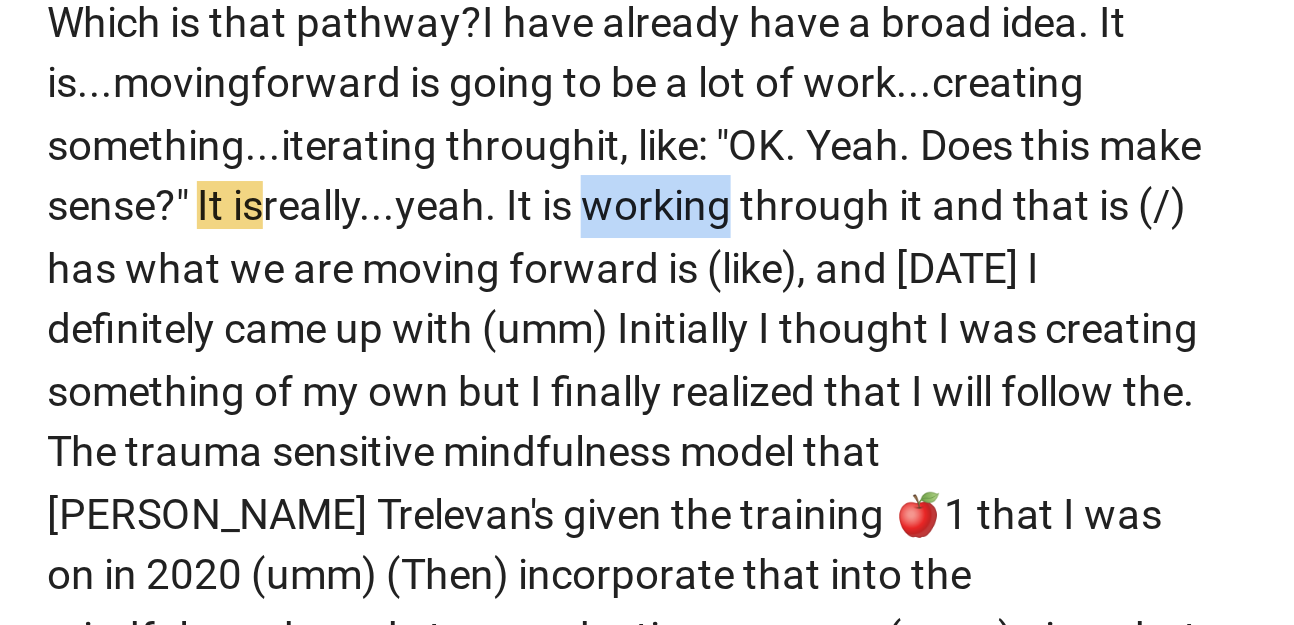 click on "working" at bounding box center (292, 373) 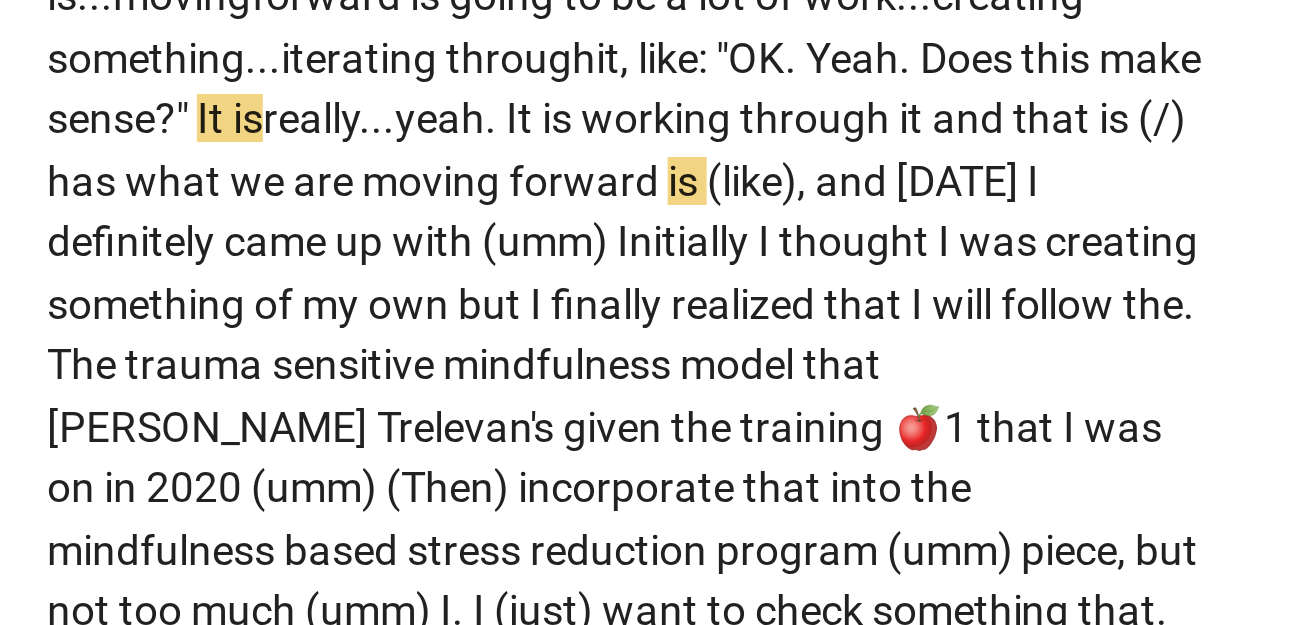 scroll, scrollTop: 6962, scrollLeft: 0, axis: vertical 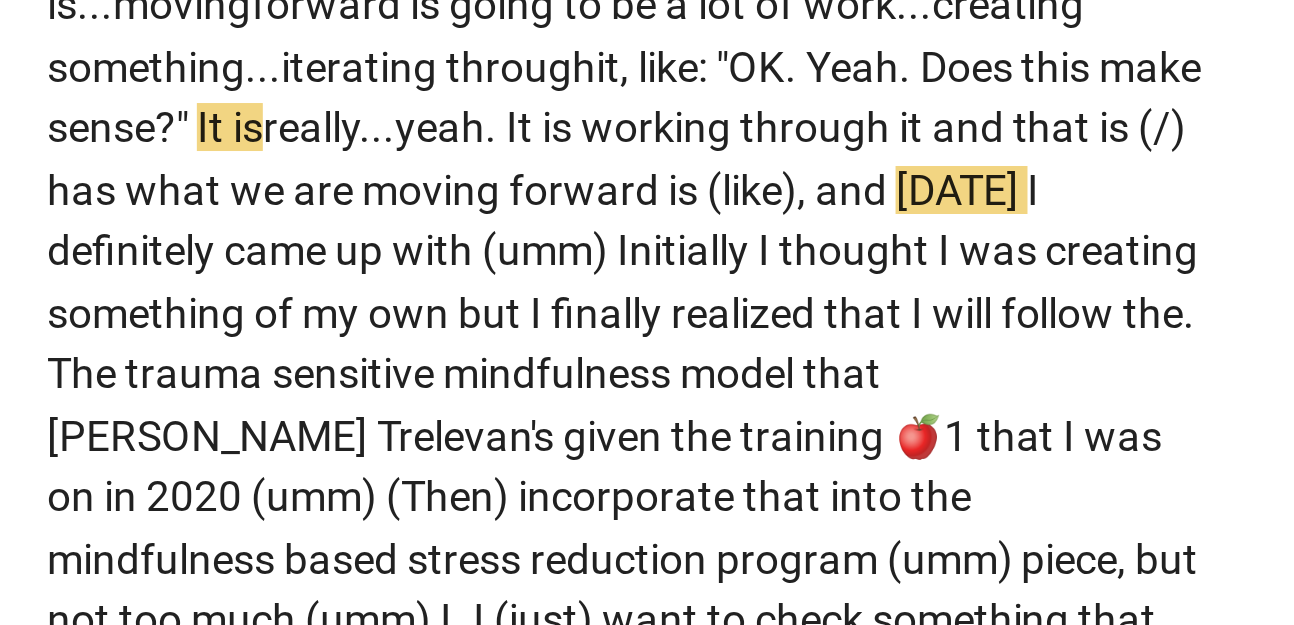 click at bounding box center [264, 347] 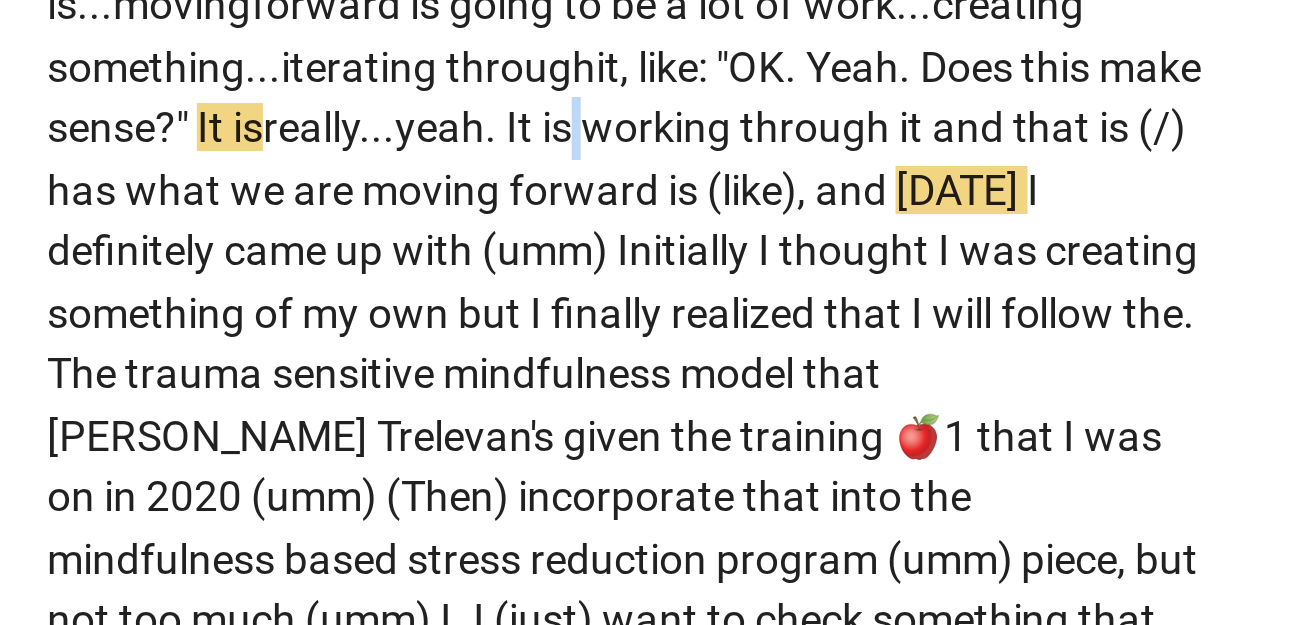 click at bounding box center [264, 347] 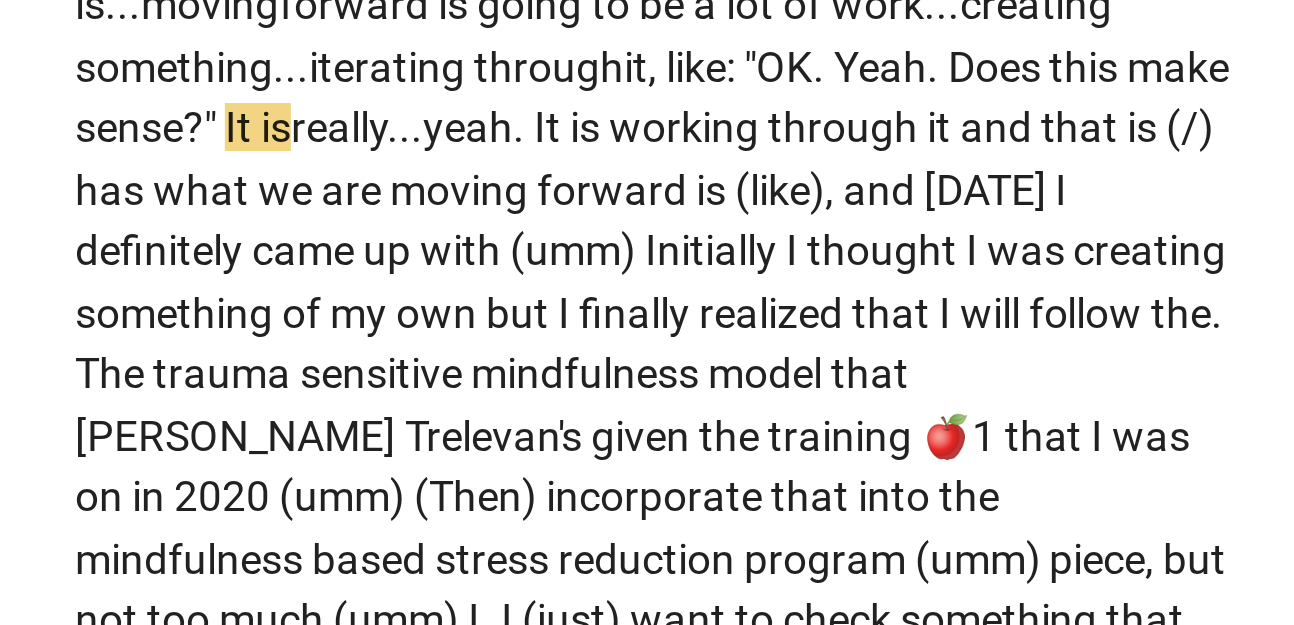 click at bounding box center [264, 347] 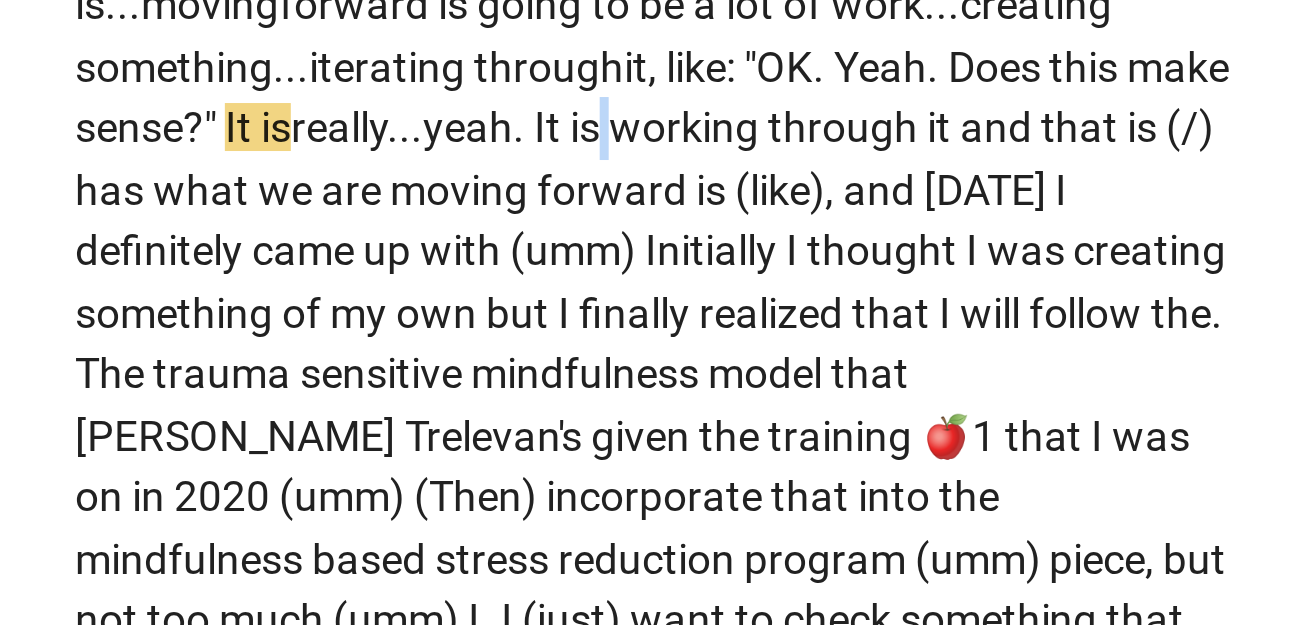 click at bounding box center (264, 347) 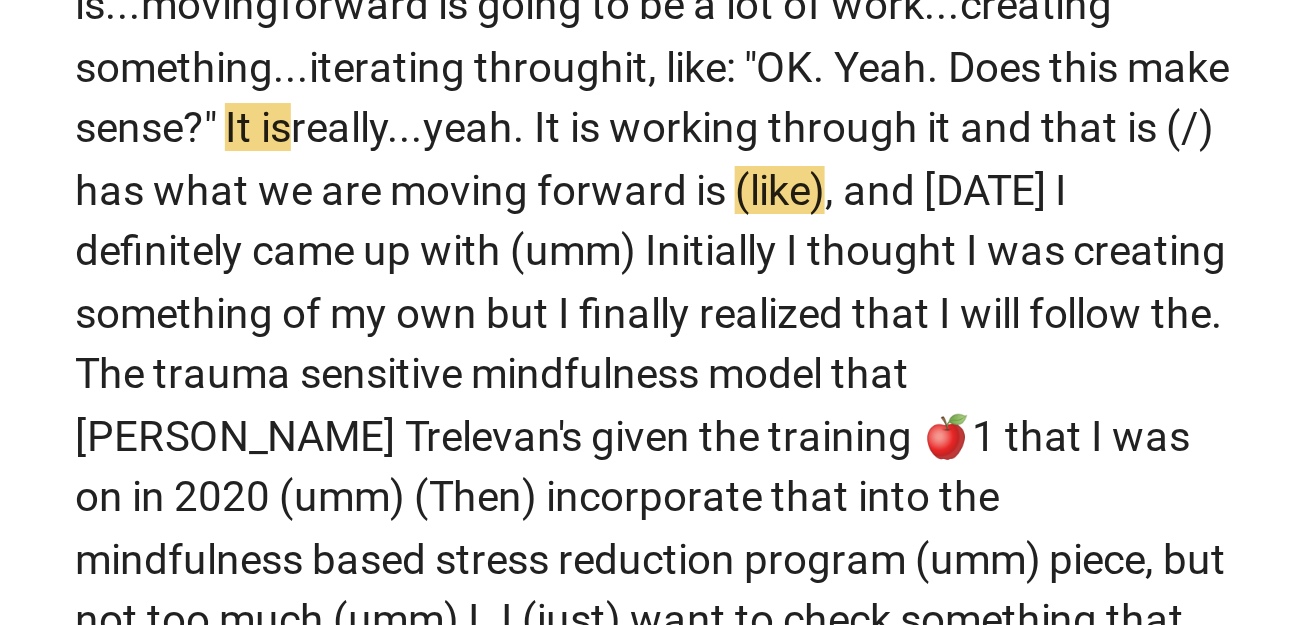 click on "t" at bounding box center (249, 347) 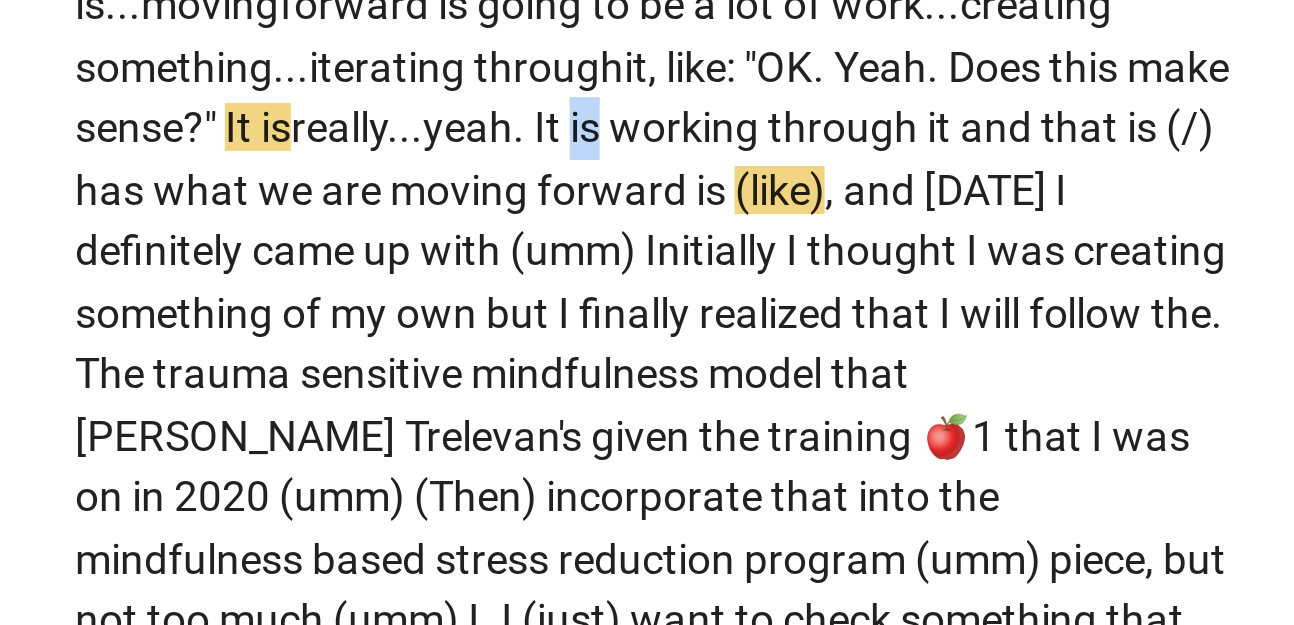 click on "t" at bounding box center [249, 347] 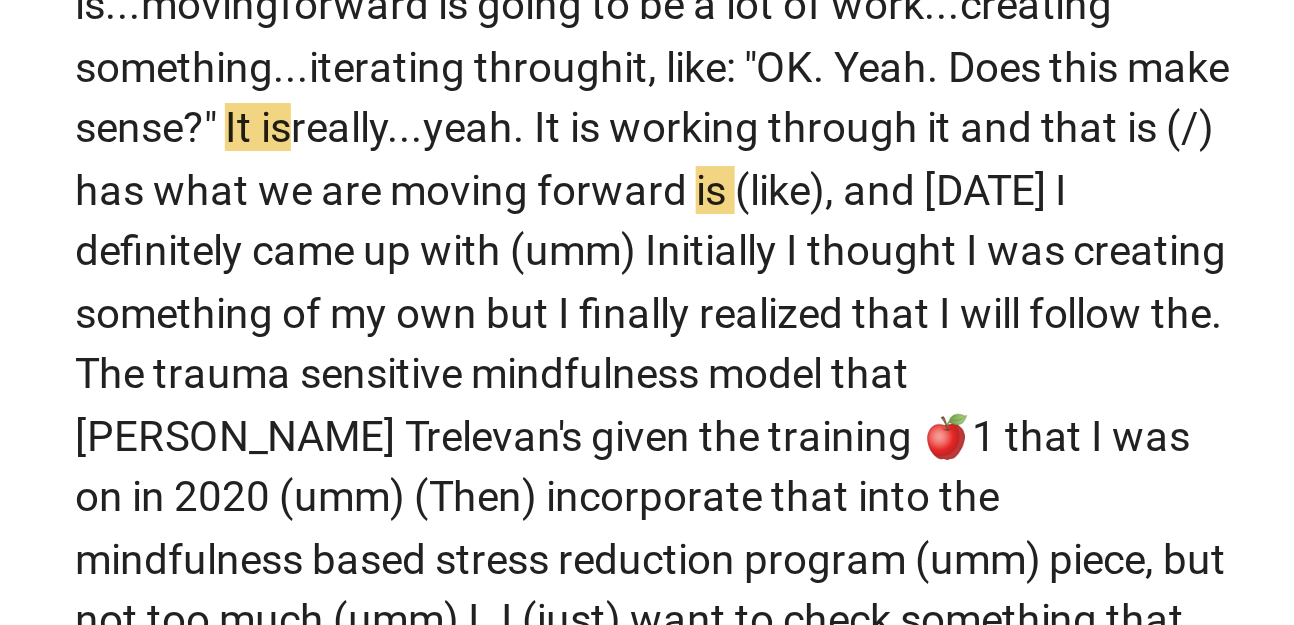 click on "is" at bounding box center [258, 347] 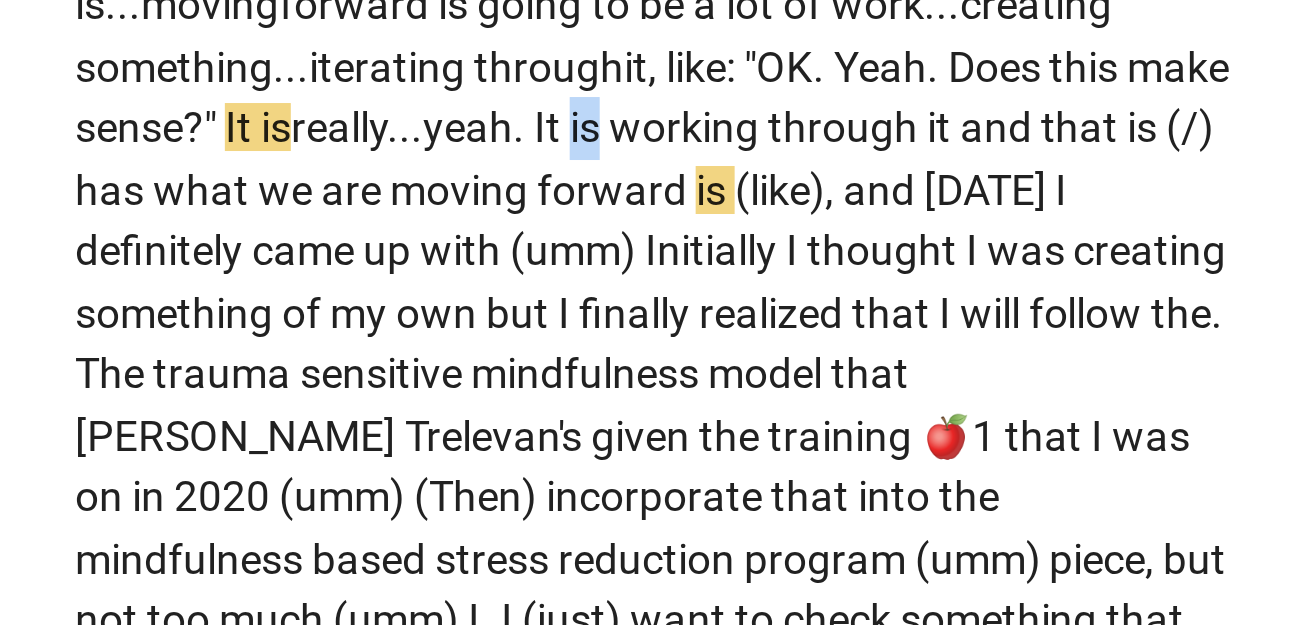 click on "is" at bounding box center (258, 347) 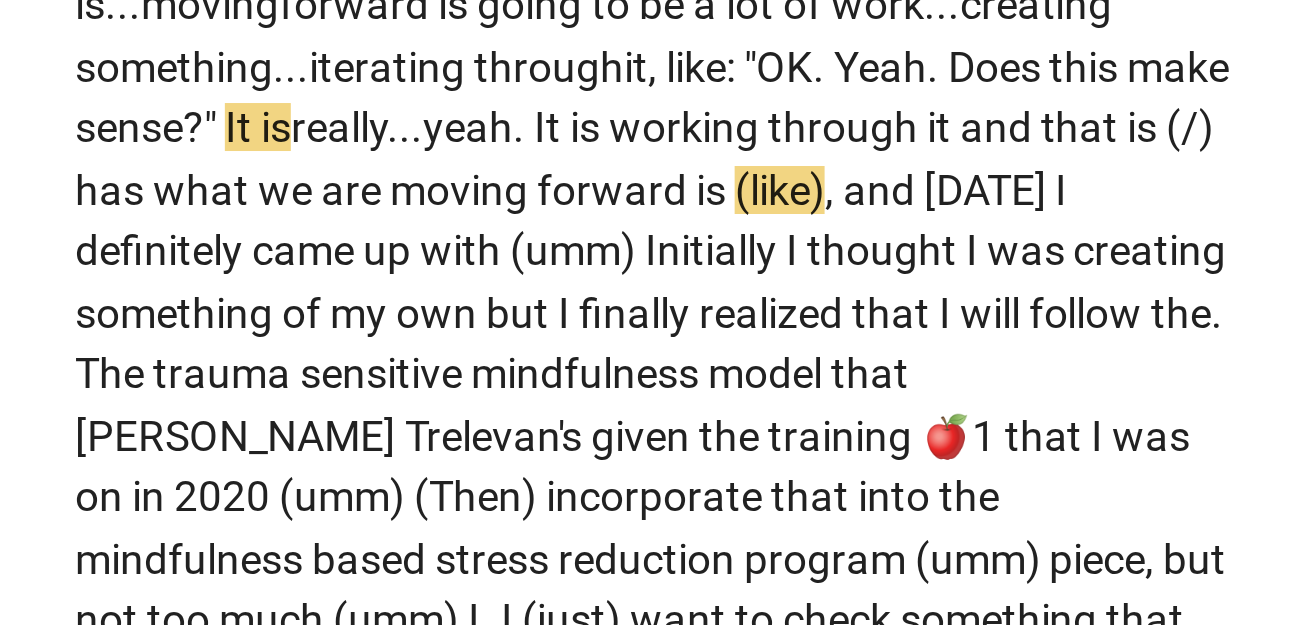 click on "it" at bounding box center [377, 347] 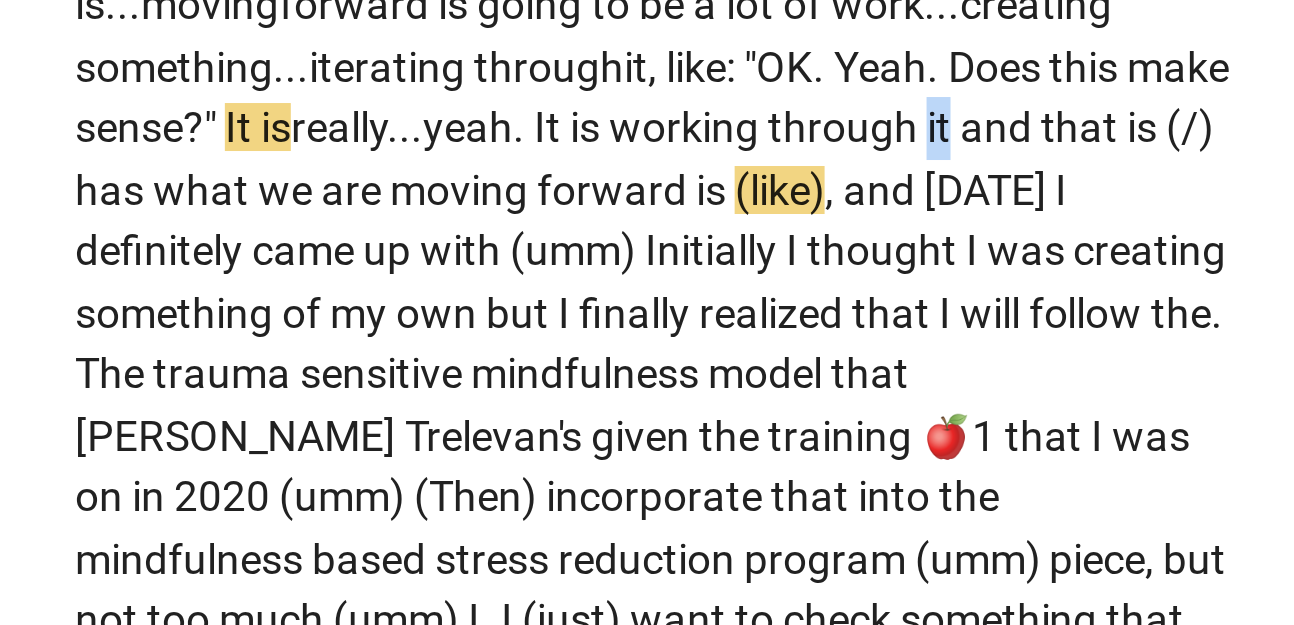 click on "it" at bounding box center [377, 347] 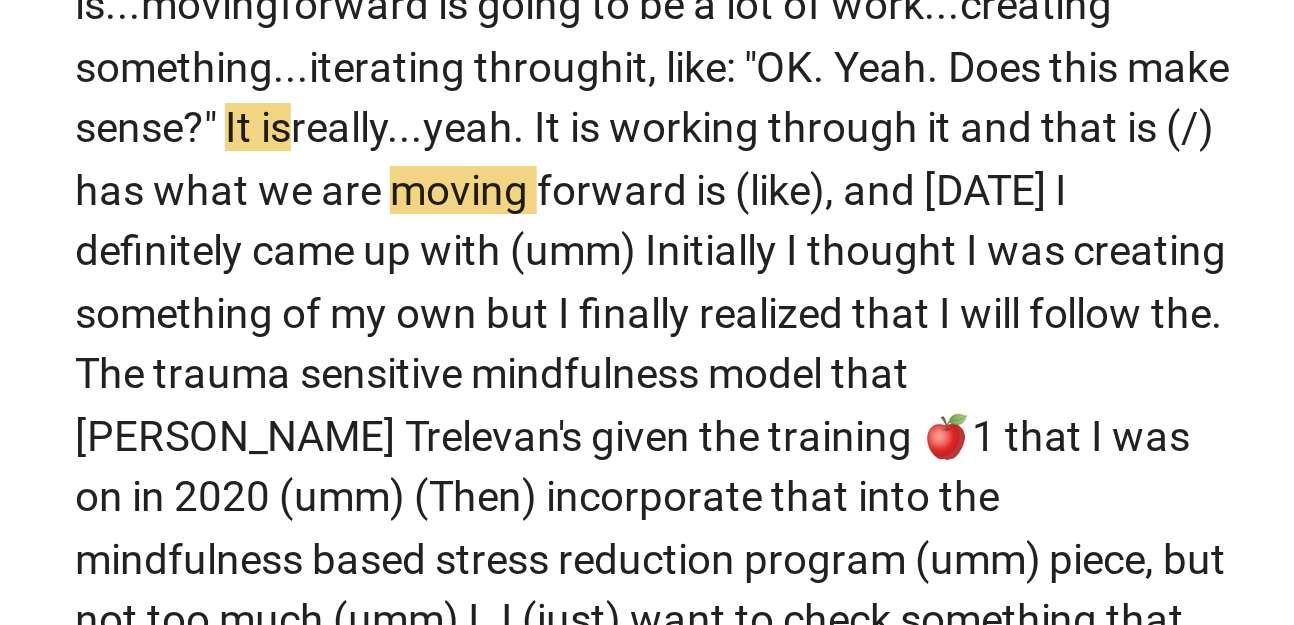click on "that" at bounding box center (424, 347) 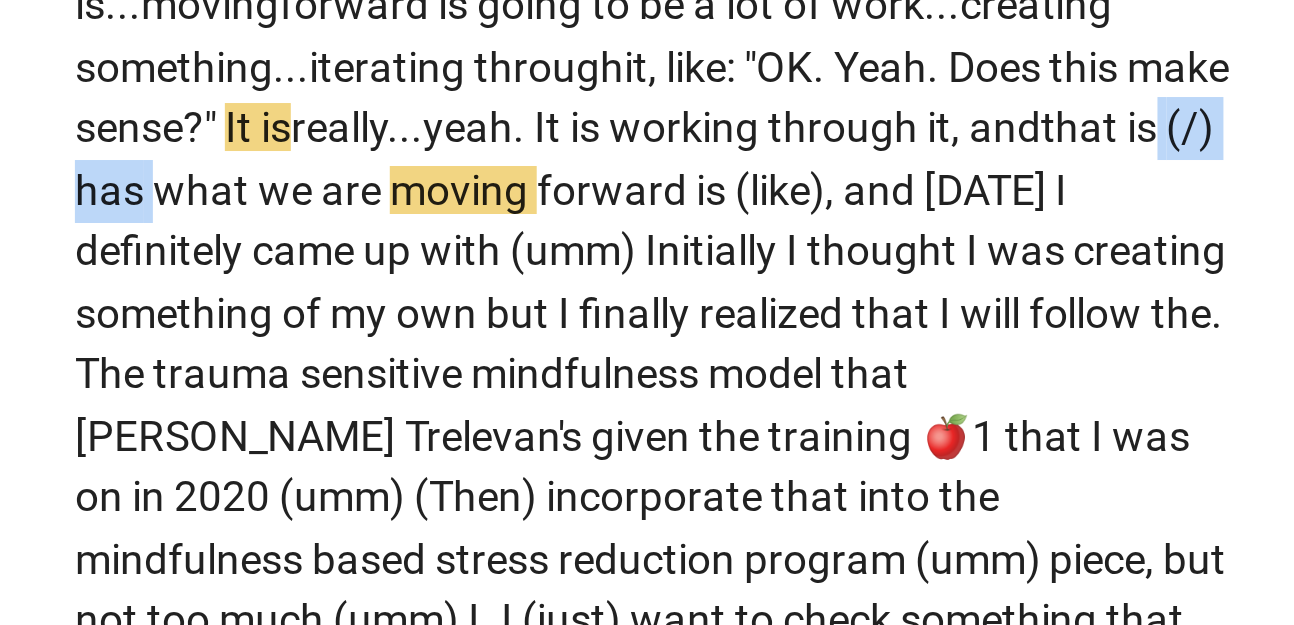 drag, startPoint x: 268, startPoint y: 427, endPoint x: 219, endPoint y: 427, distance: 49 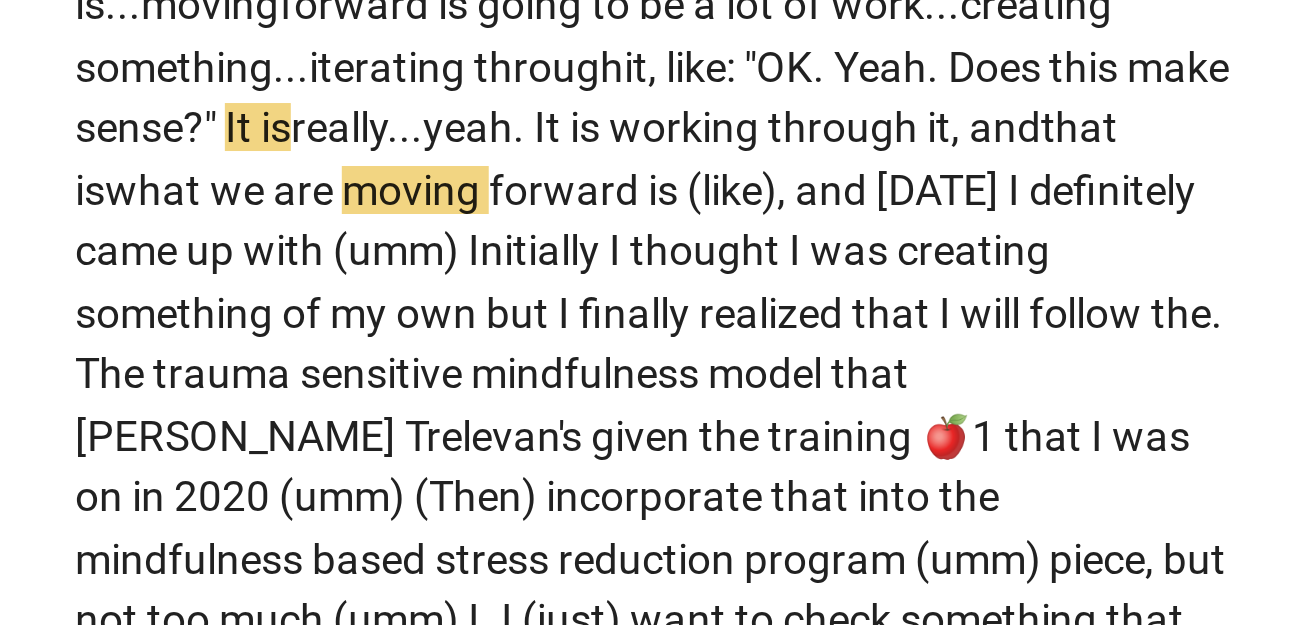 click on "that" at bounding box center [423, 347] 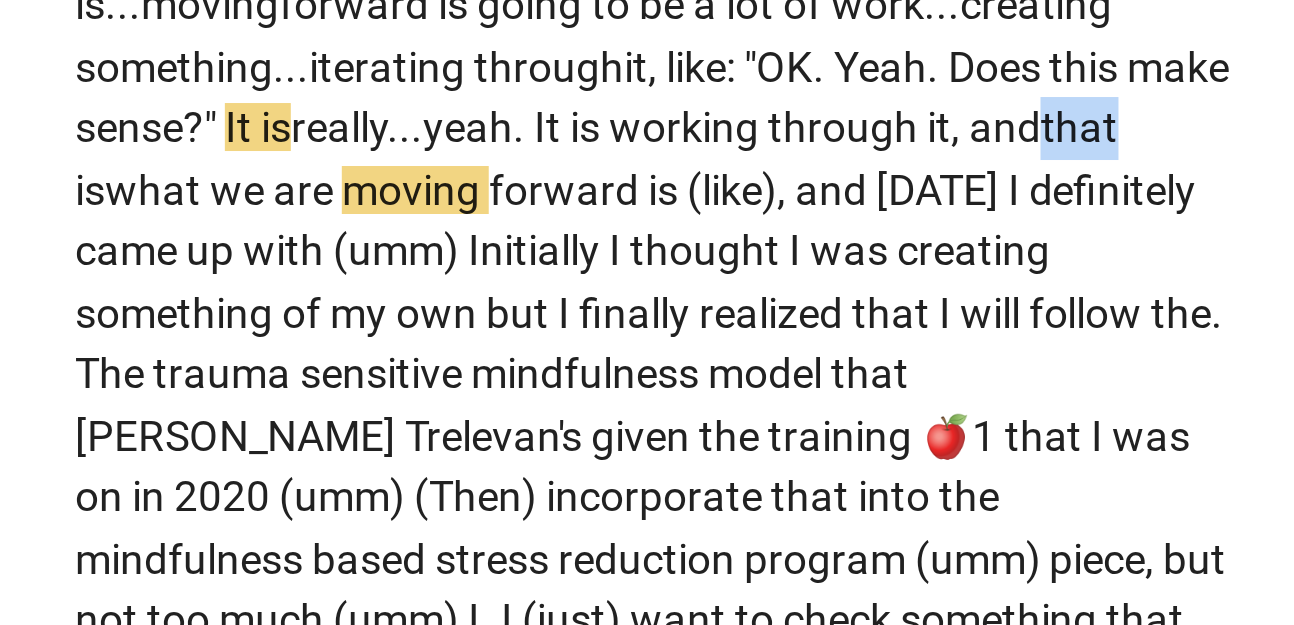 click on "that" at bounding box center (423, 347) 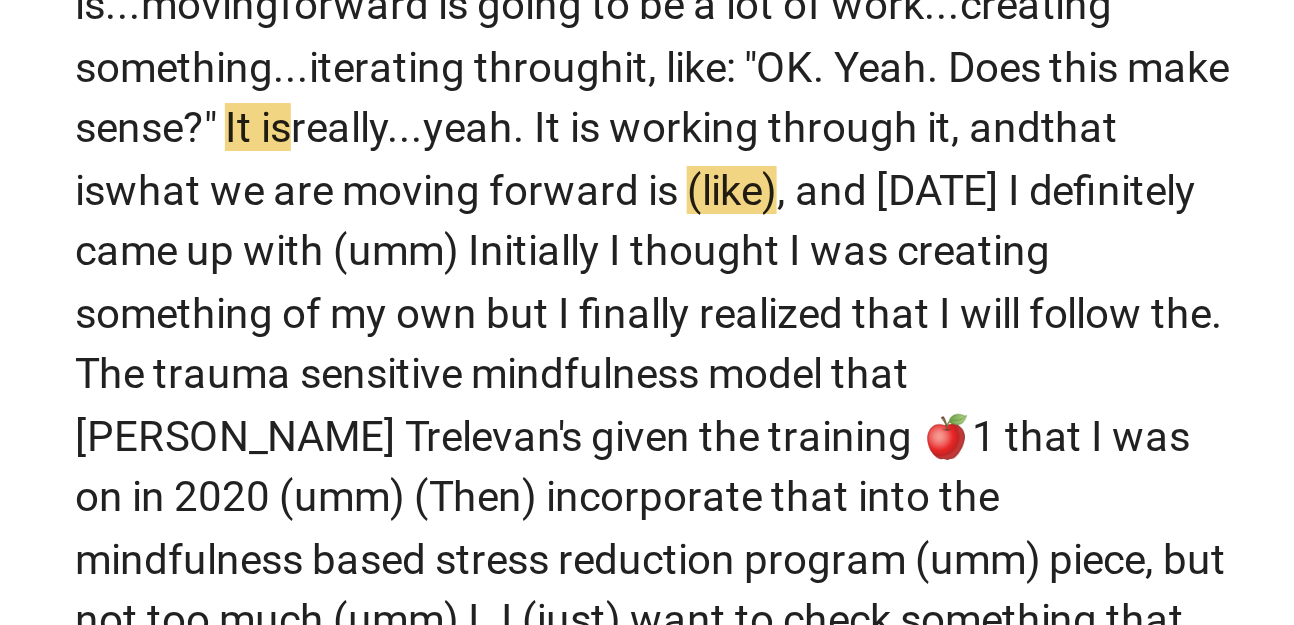 click on "what" at bounding box center [115, 368] 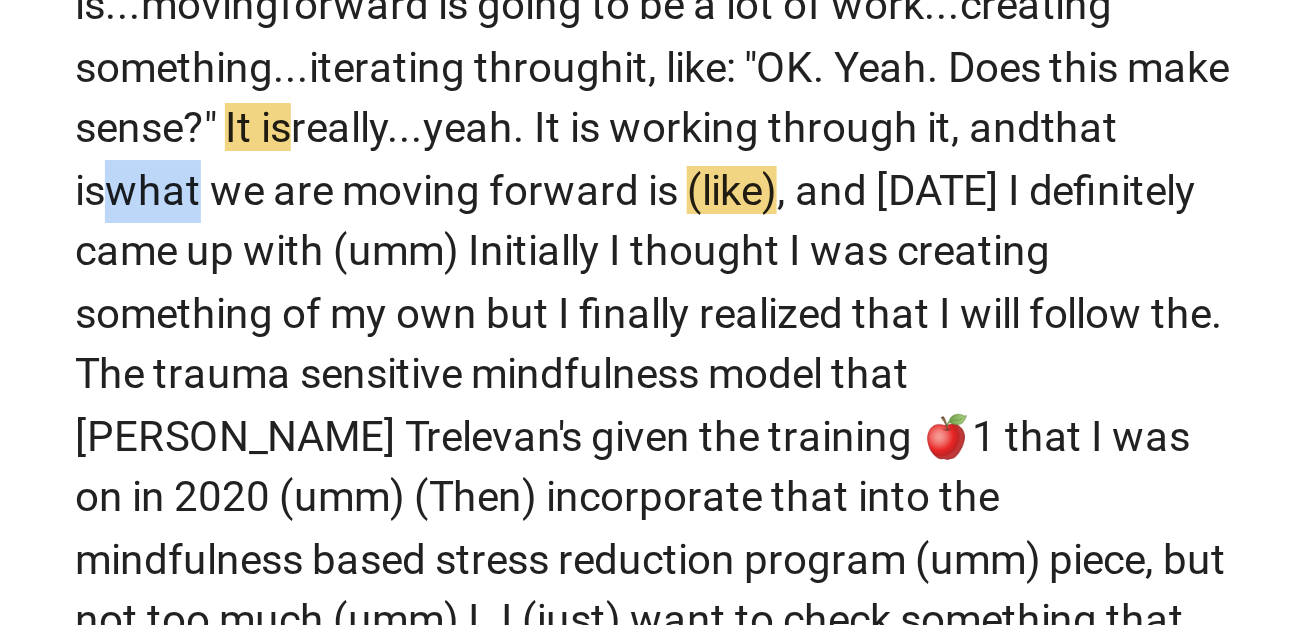 click on "what" at bounding box center (115, 368) 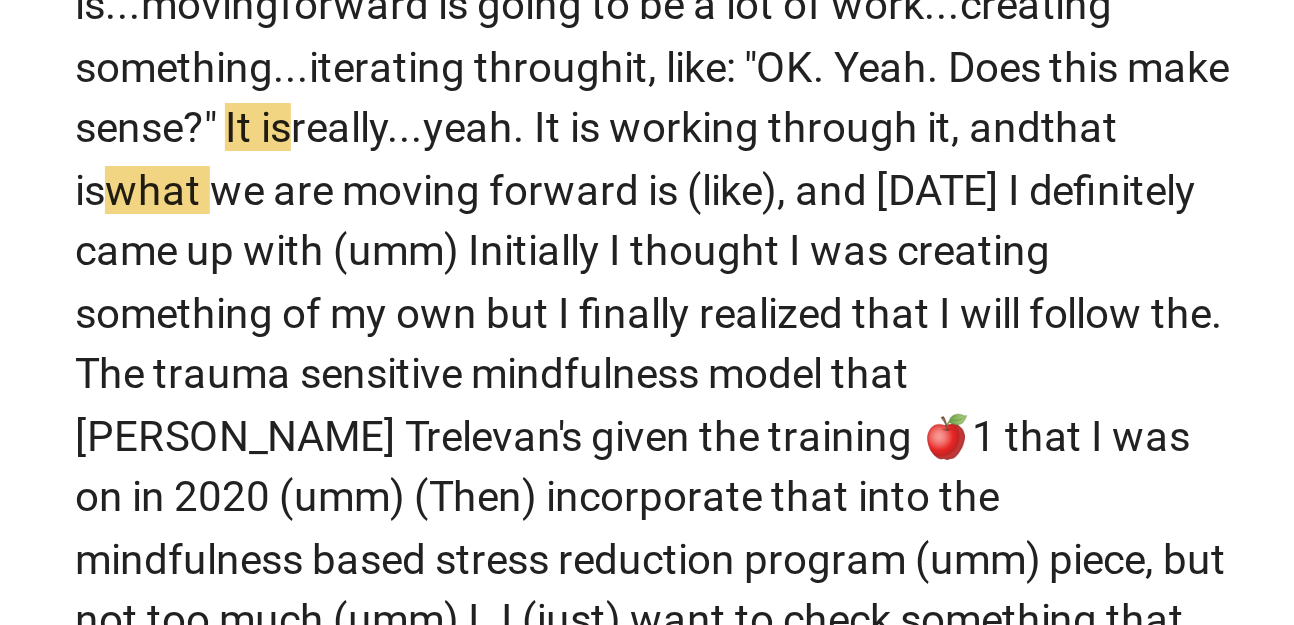 click on "we" at bounding box center (143, 368) 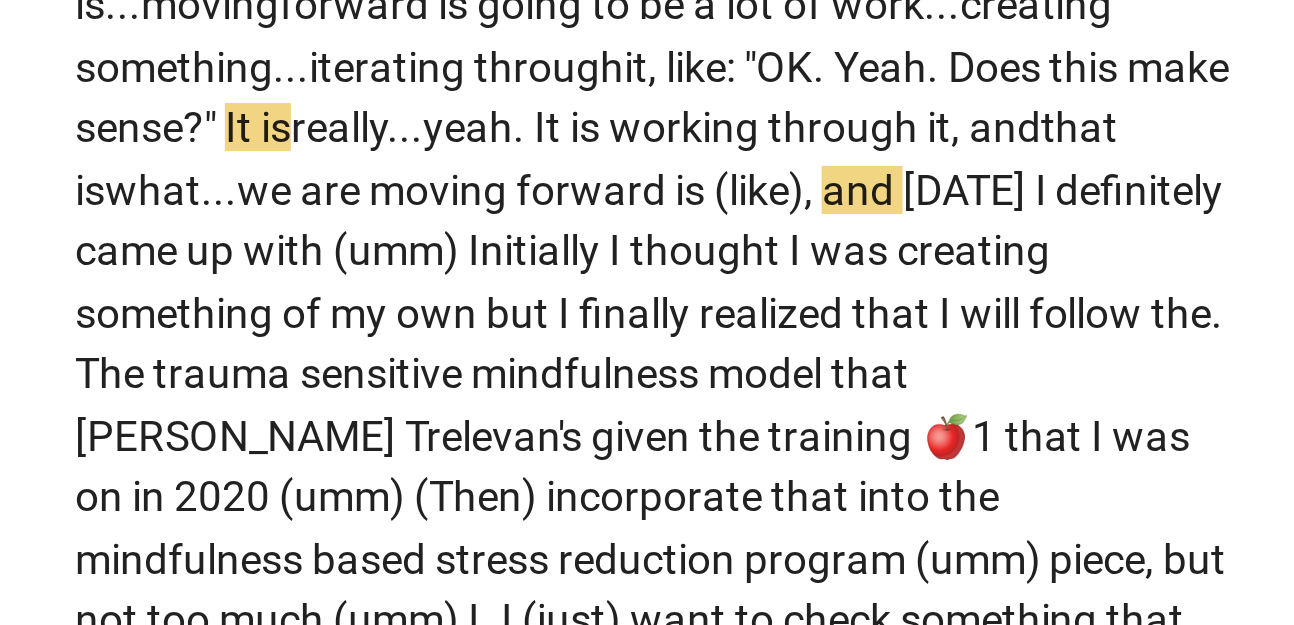 click on "(like)" at bounding box center [316, 368] 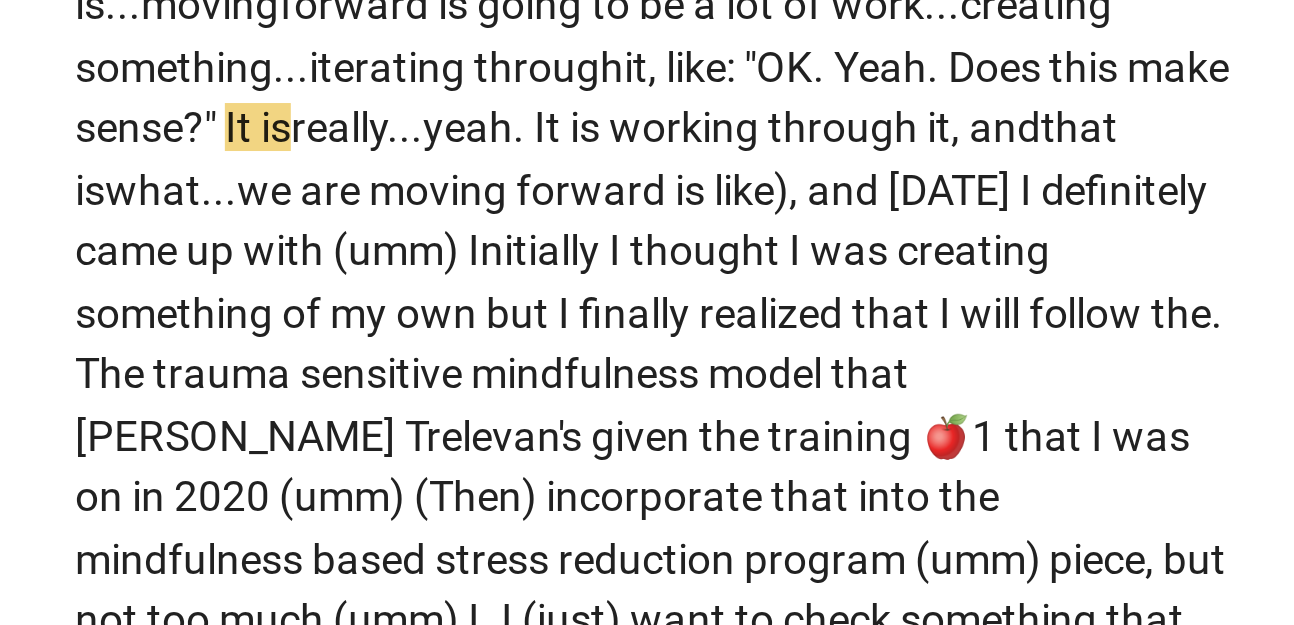 click on "like)" at bounding box center [313, 368] 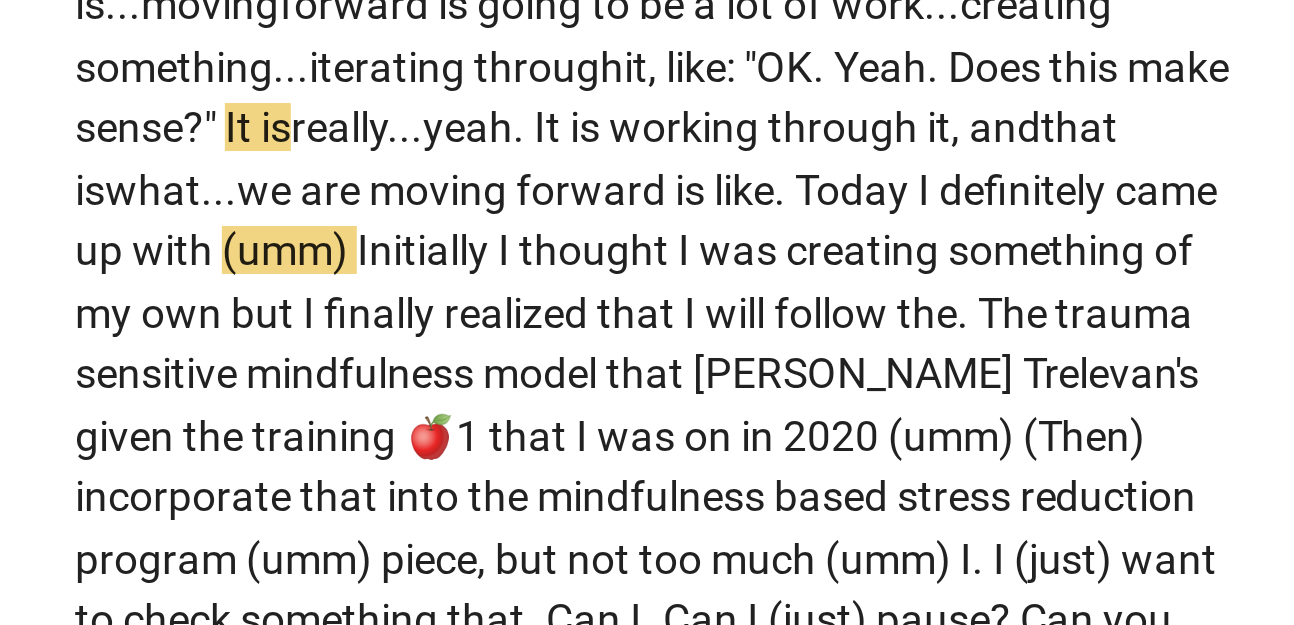 click on "I" at bounding box center (372, 368) 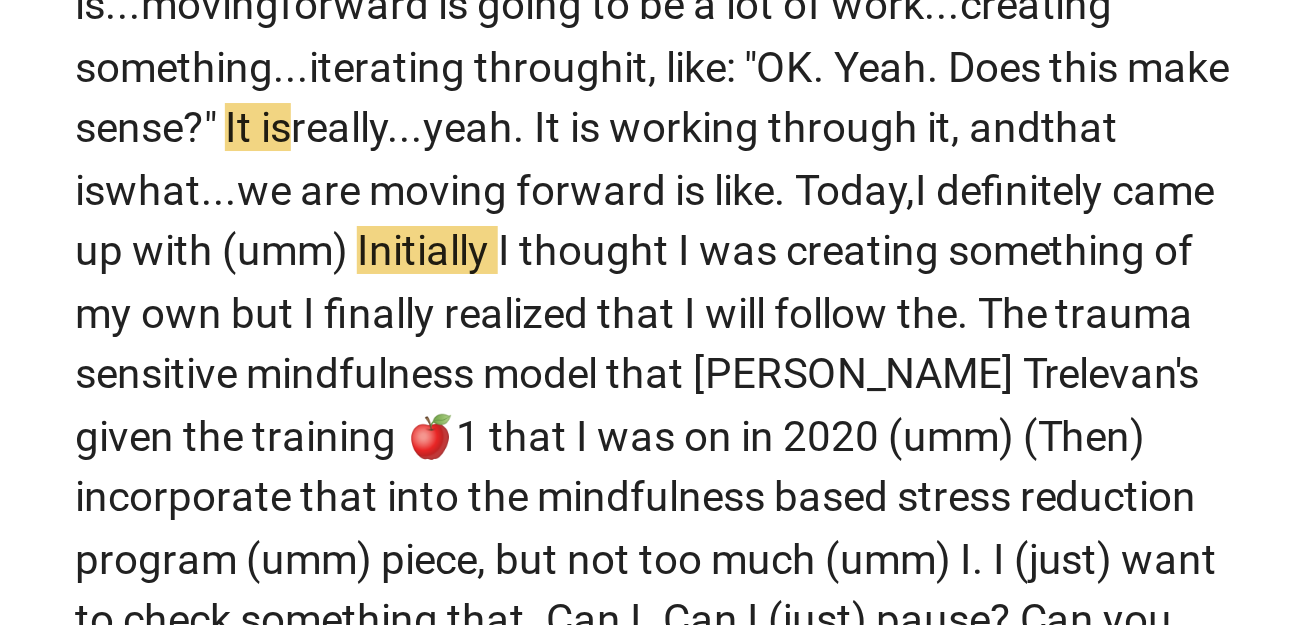 click on "Initially" at bounding box center (205, 388) 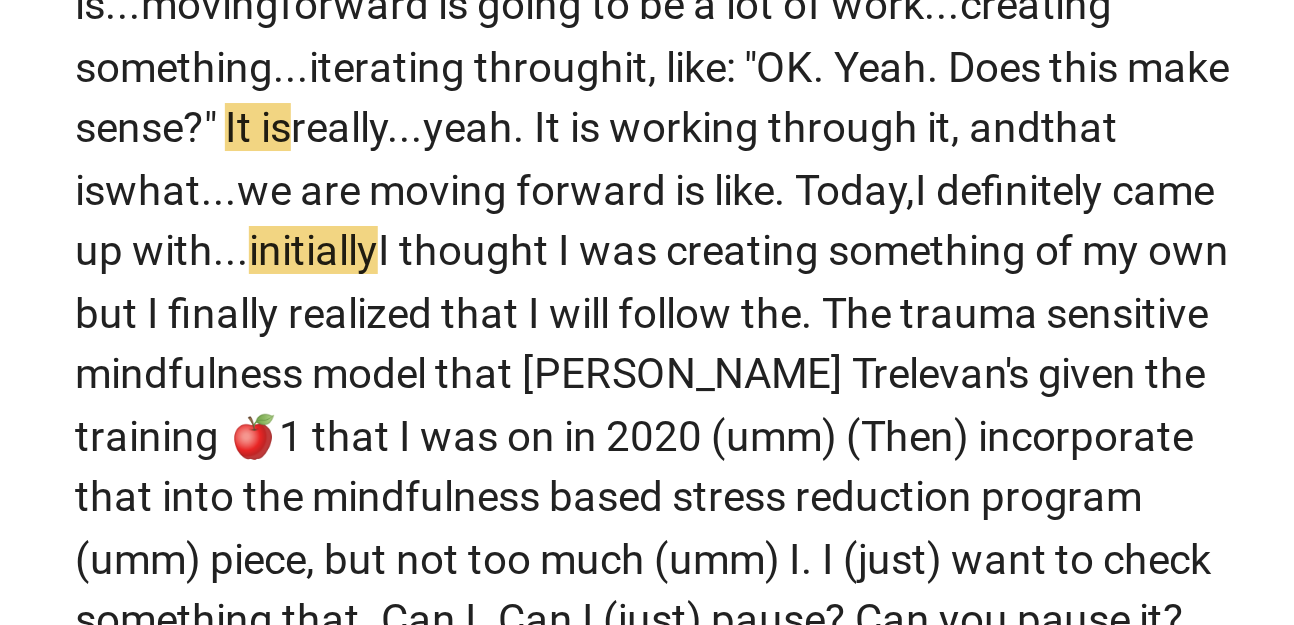 click on "I" at bounding box center [192, 388] 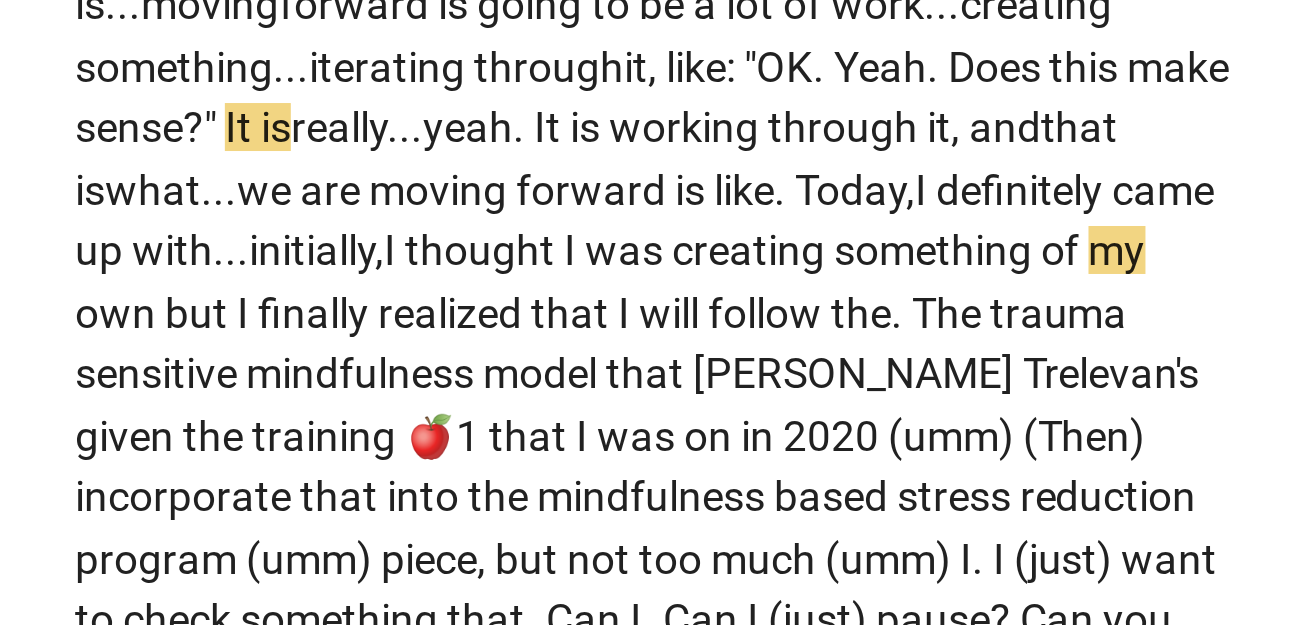 click on "thought" at bounding box center (224, 388) 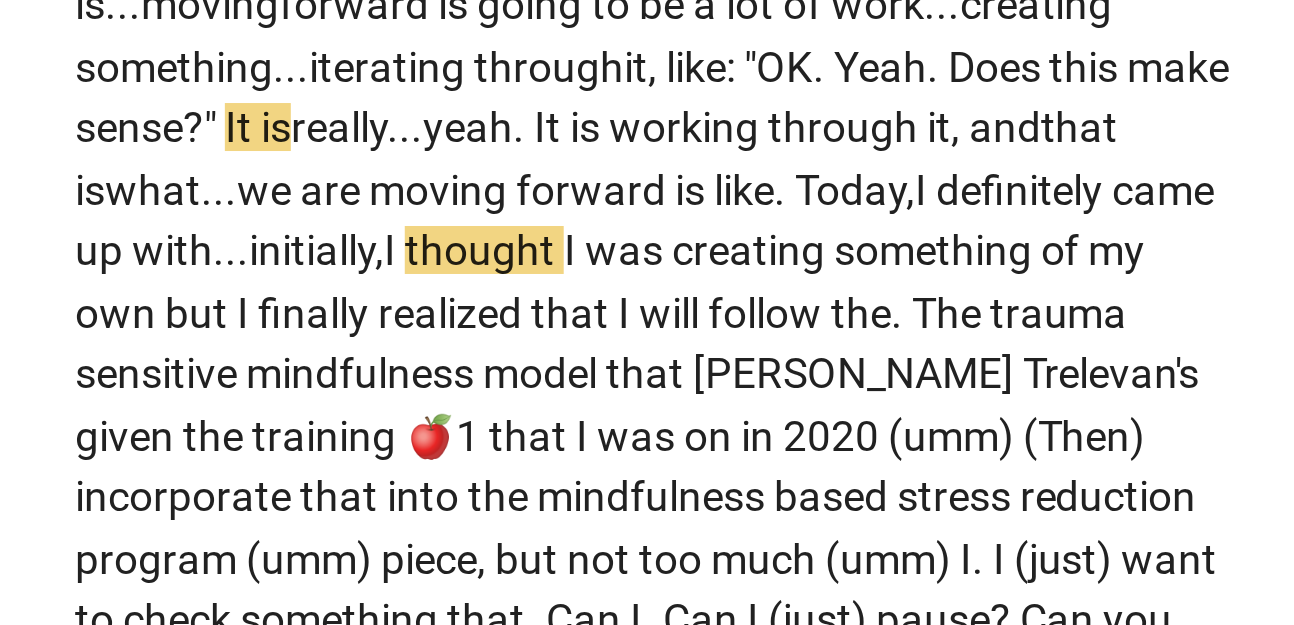 scroll, scrollTop: 6966, scrollLeft: 0, axis: vertical 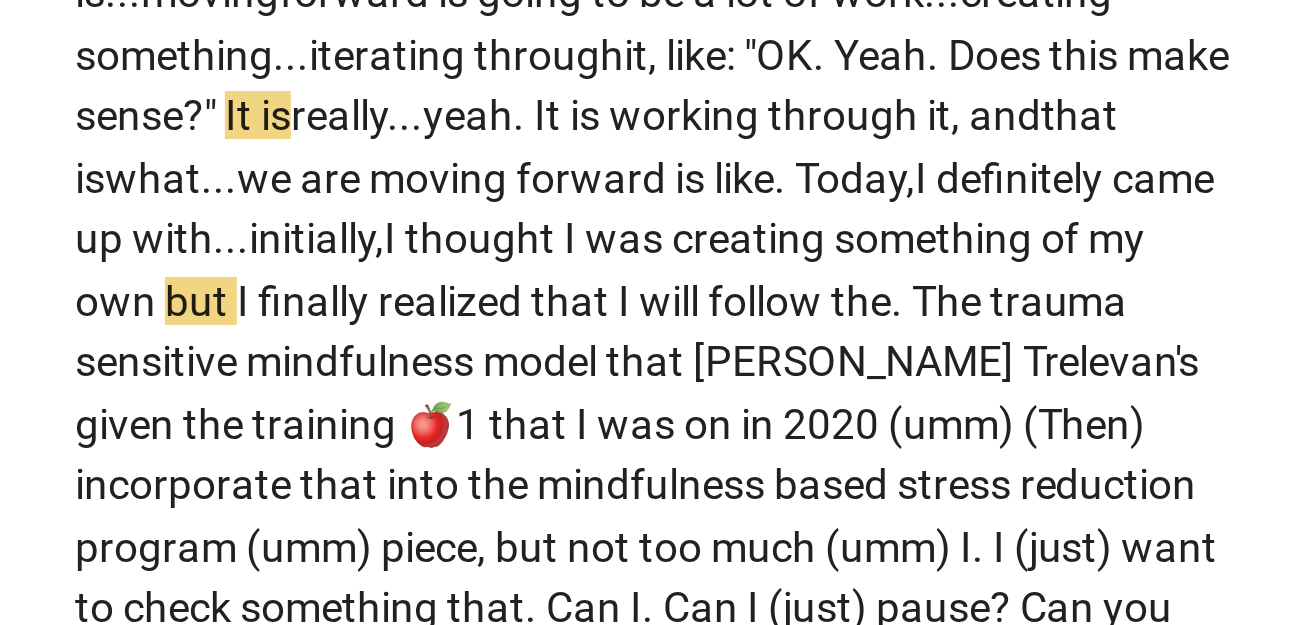 click on "own" at bounding box center (103, 405) 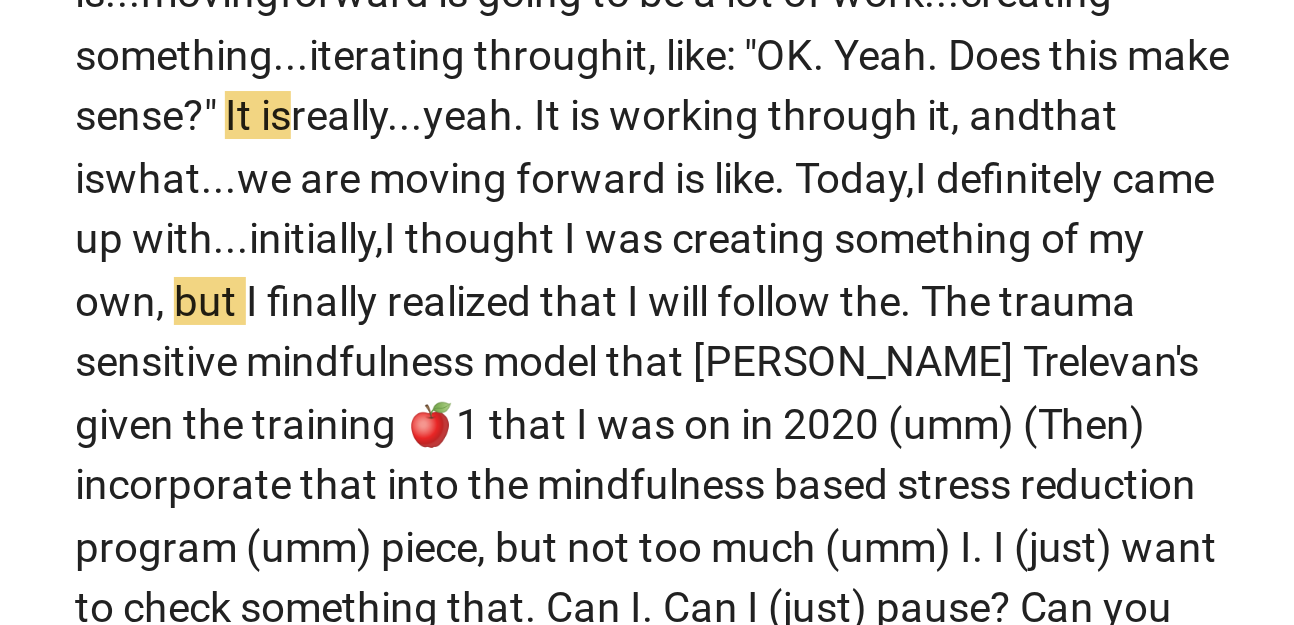 click on "but" at bounding box center [133, 405] 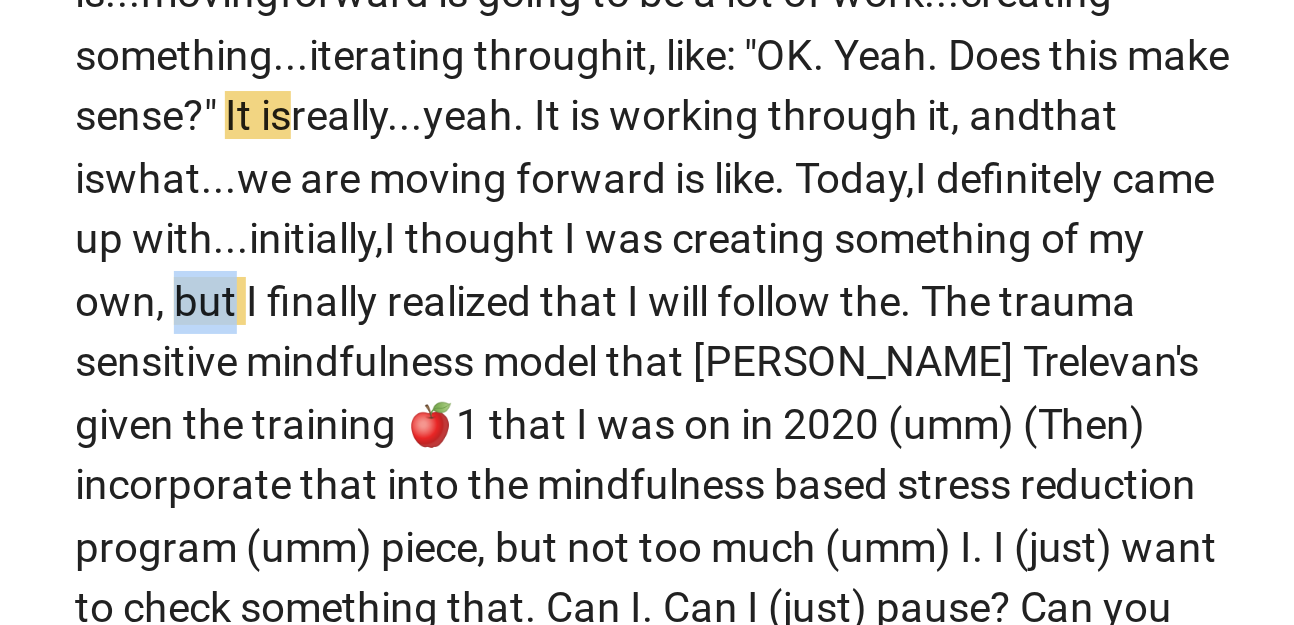 click on "but" at bounding box center (133, 405) 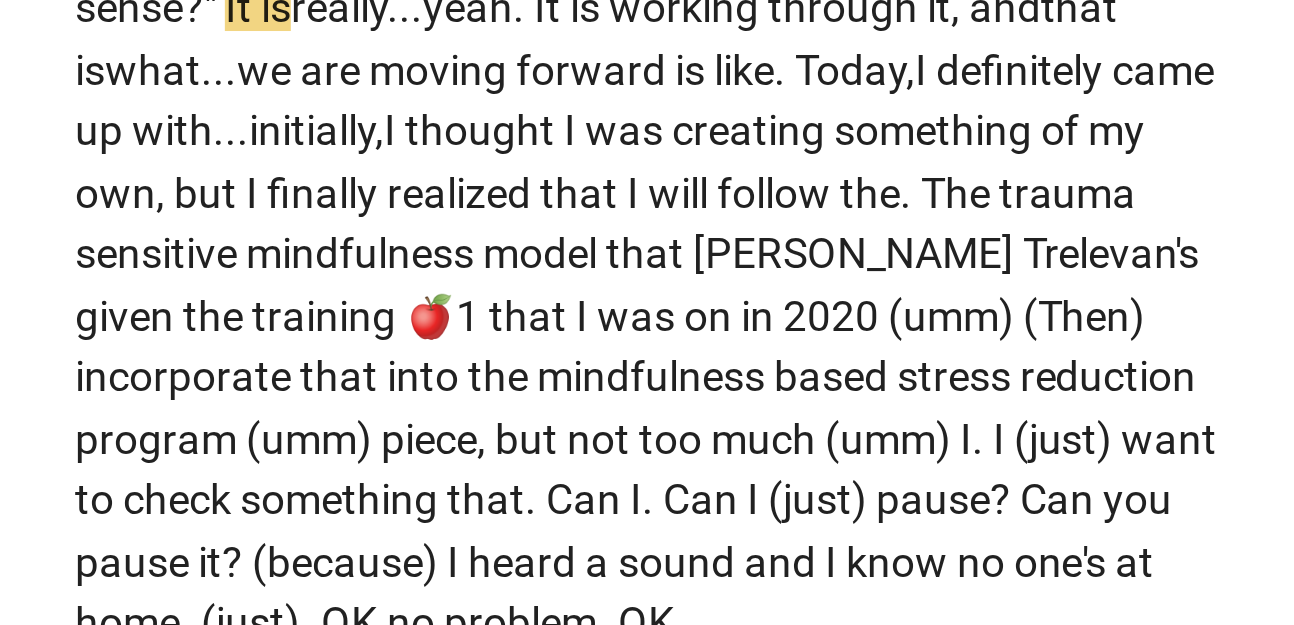 scroll, scrollTop: 7002, scrollLeft: 0, axis: vertical 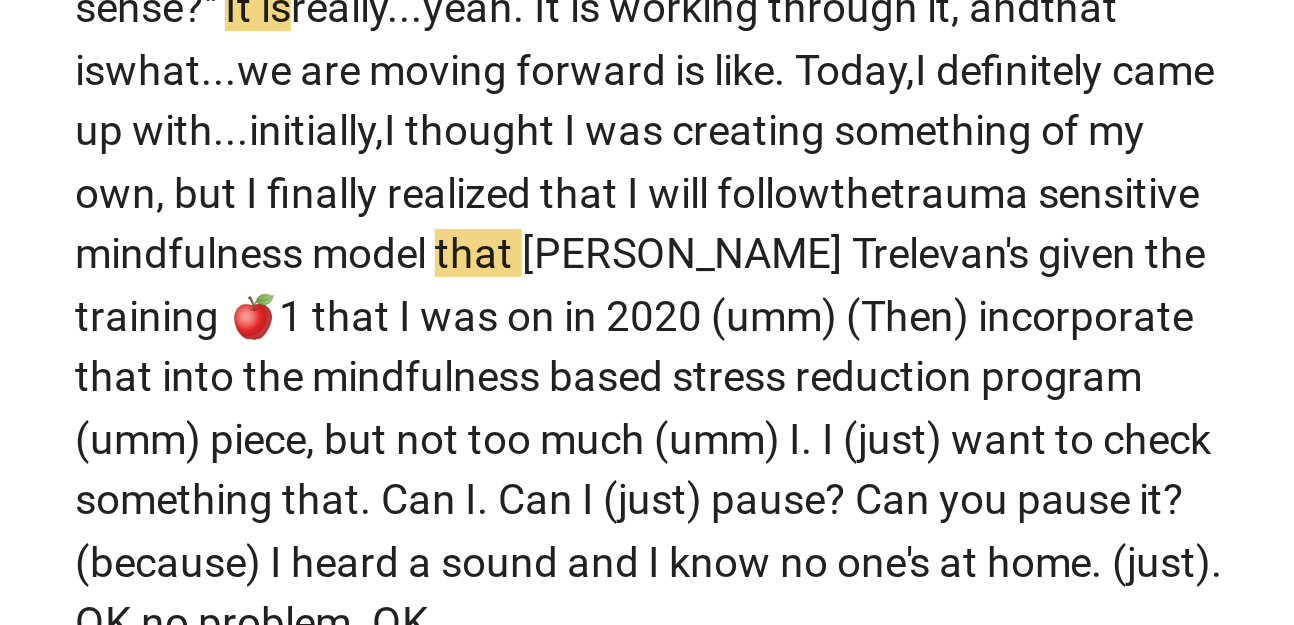 click on "trauma" at bounding box center [384, 369] 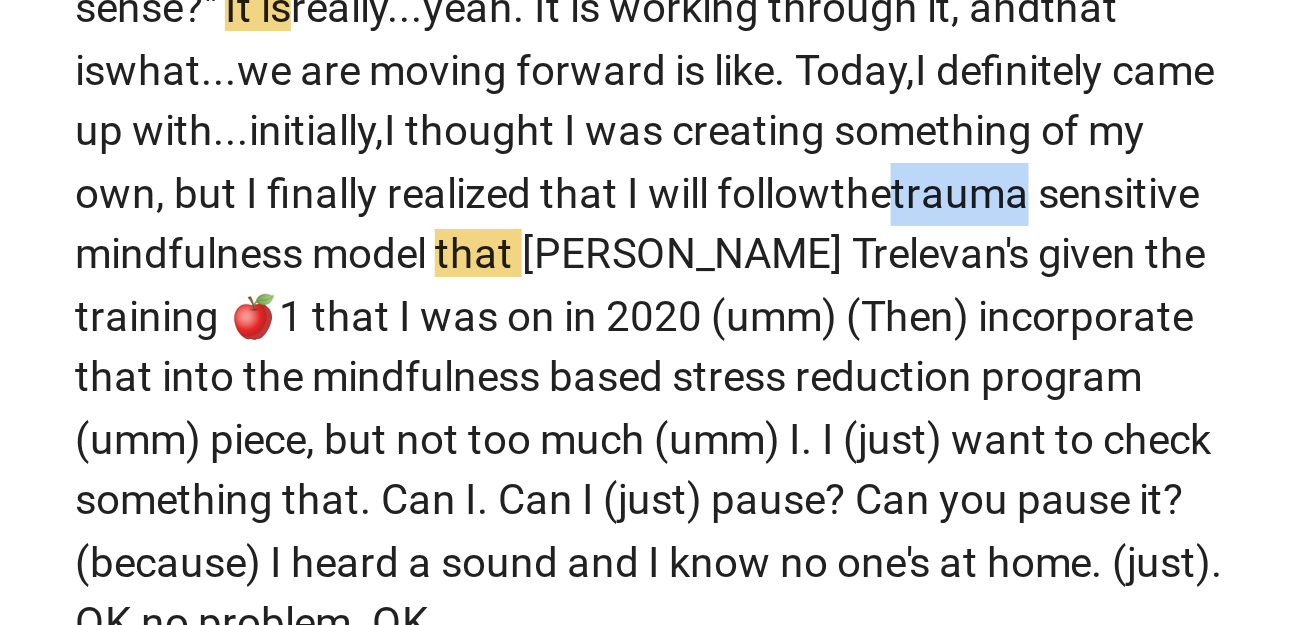 click on "trauma" at bounding box center [384, 369] 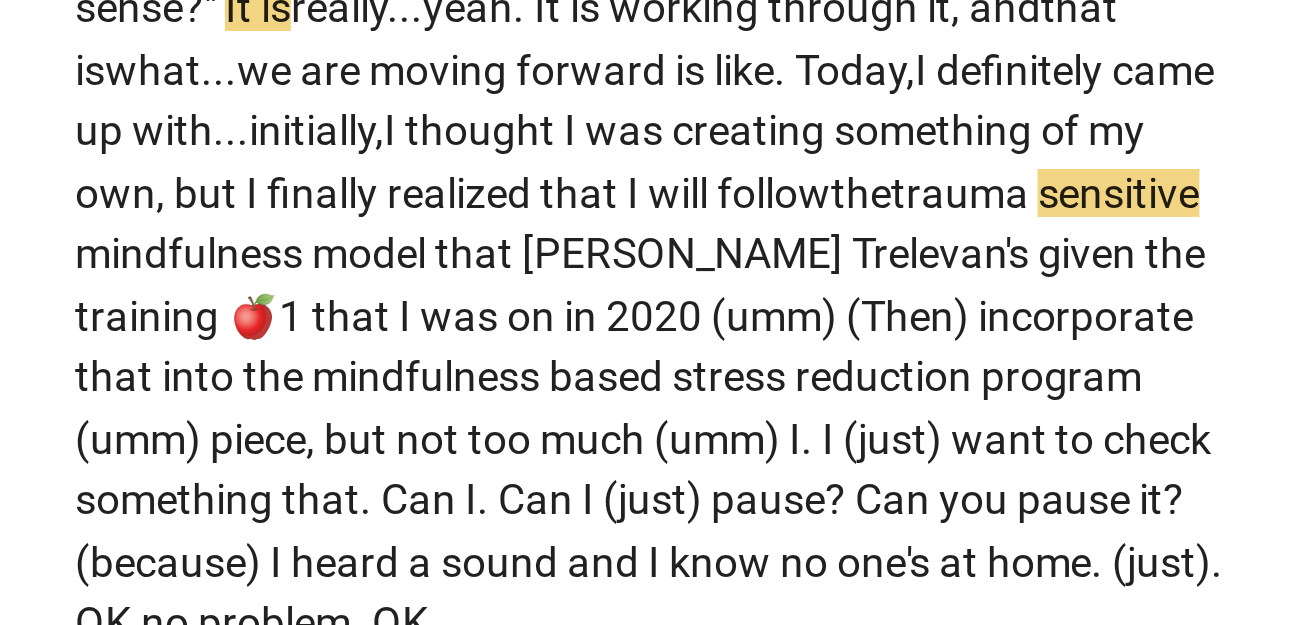 click on "trauma" at bounding box center [384, 369] 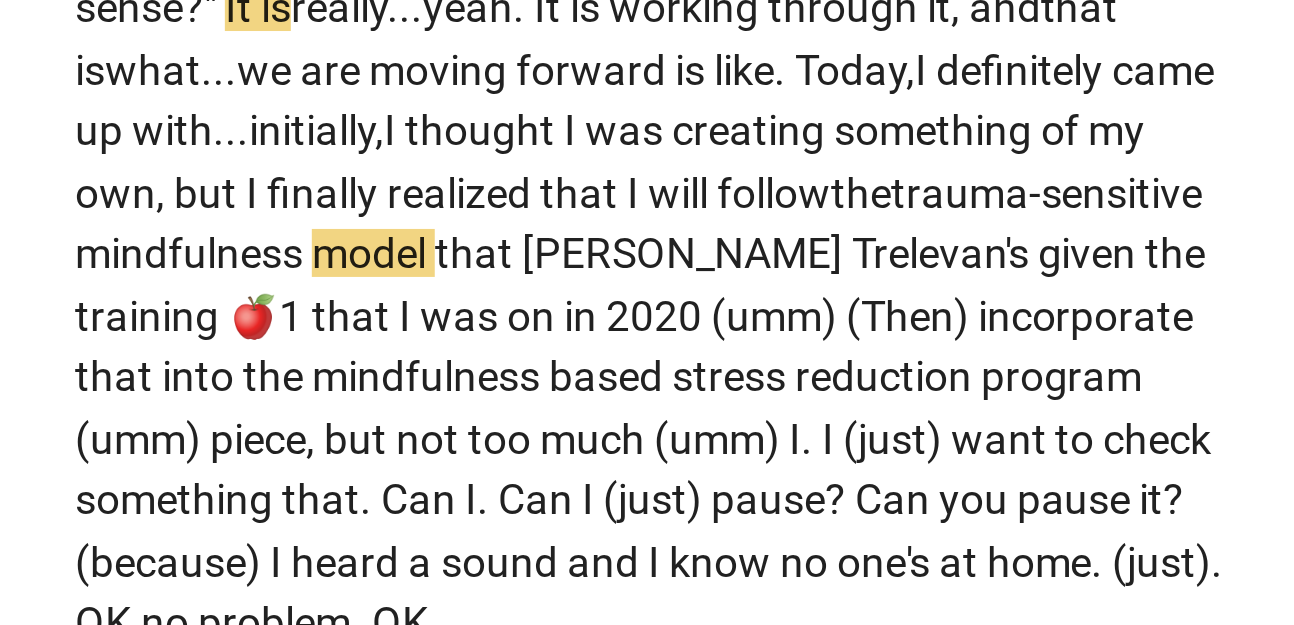 click on "sensitive" at bounding box center (437, 369) 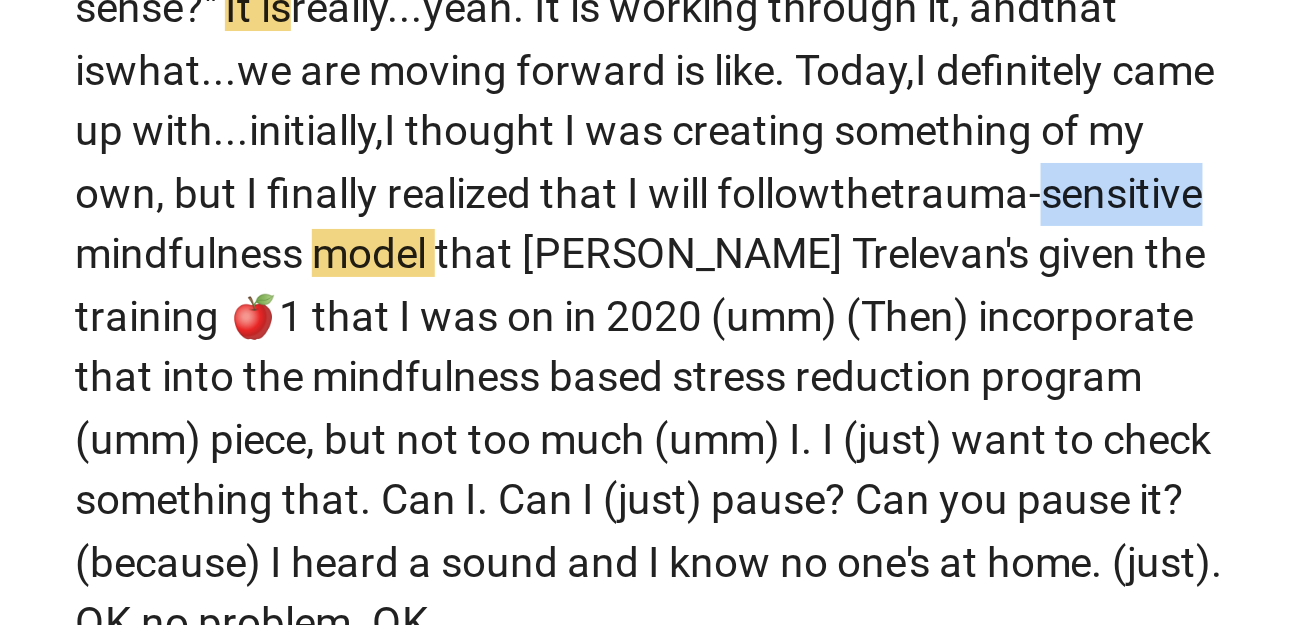click on "sensitive" at bounding box center [437, 369] 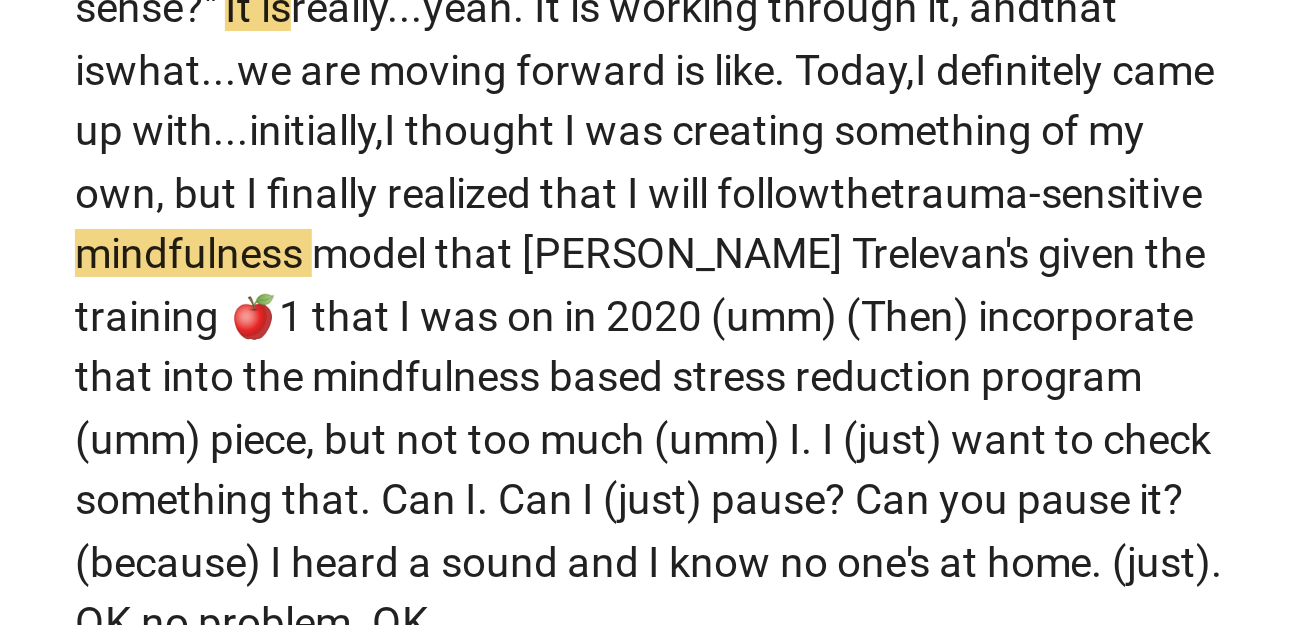 click on "mindfulness" at bounding box center (127, 389) 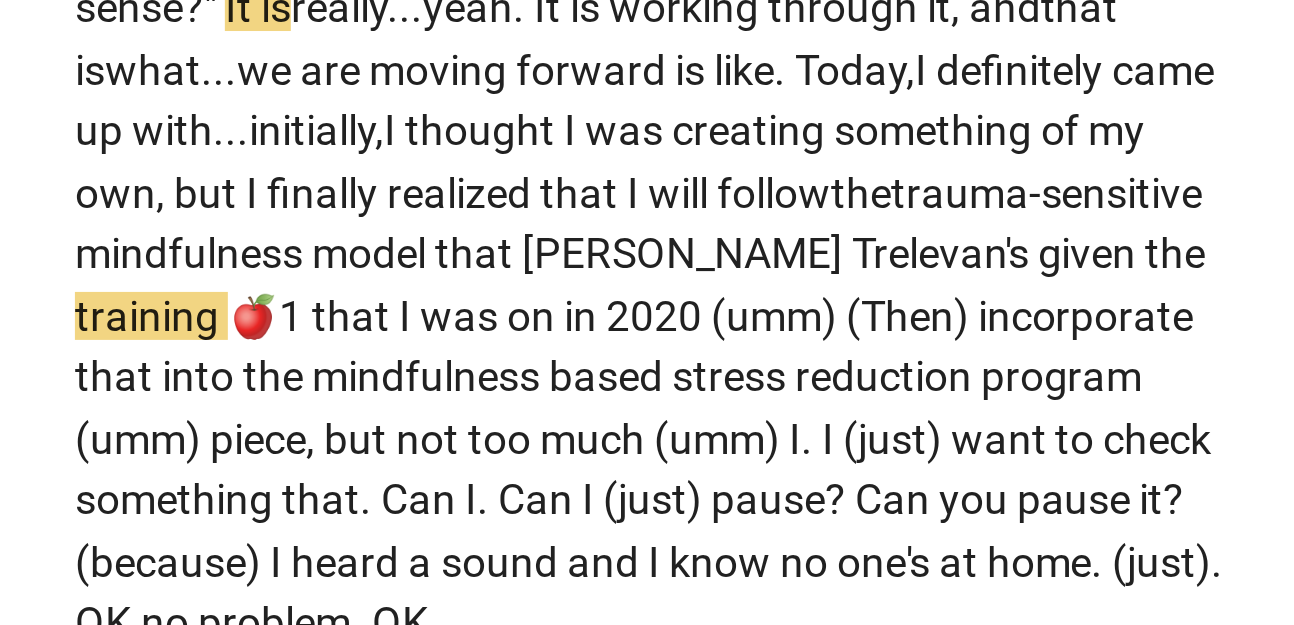 type on "1536" 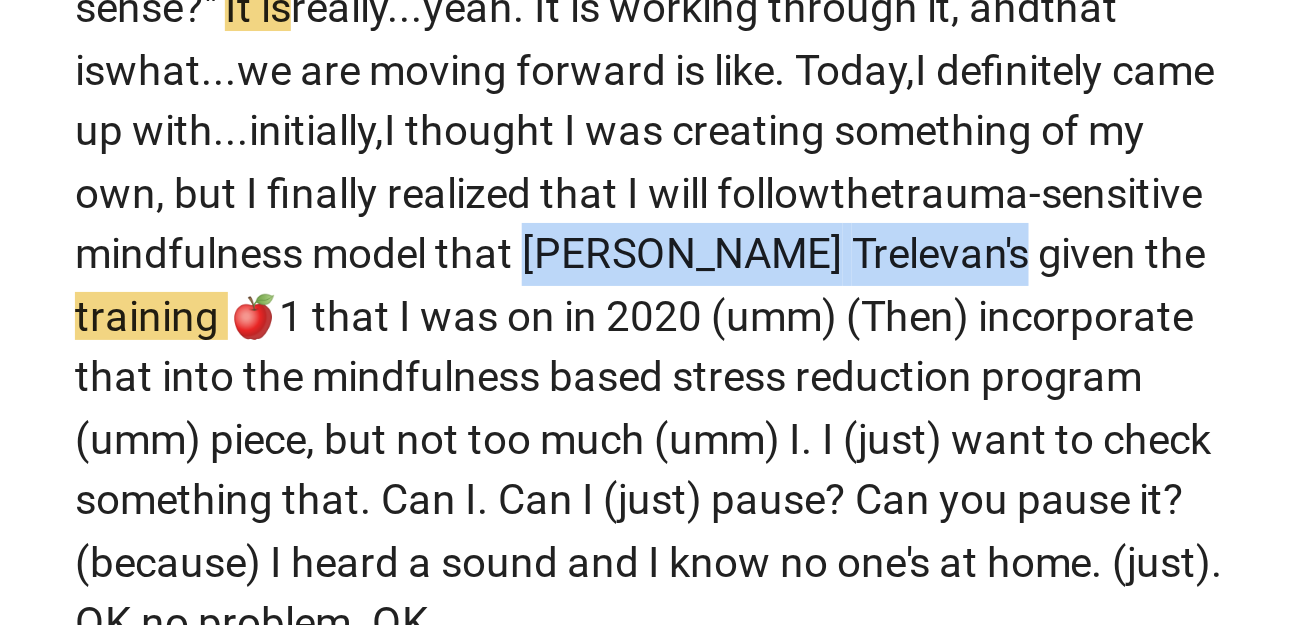 drag, startPoint x: 414, startPoint y: 445, endPoint x: 146, endPoint y: 465, distance: 268.74524 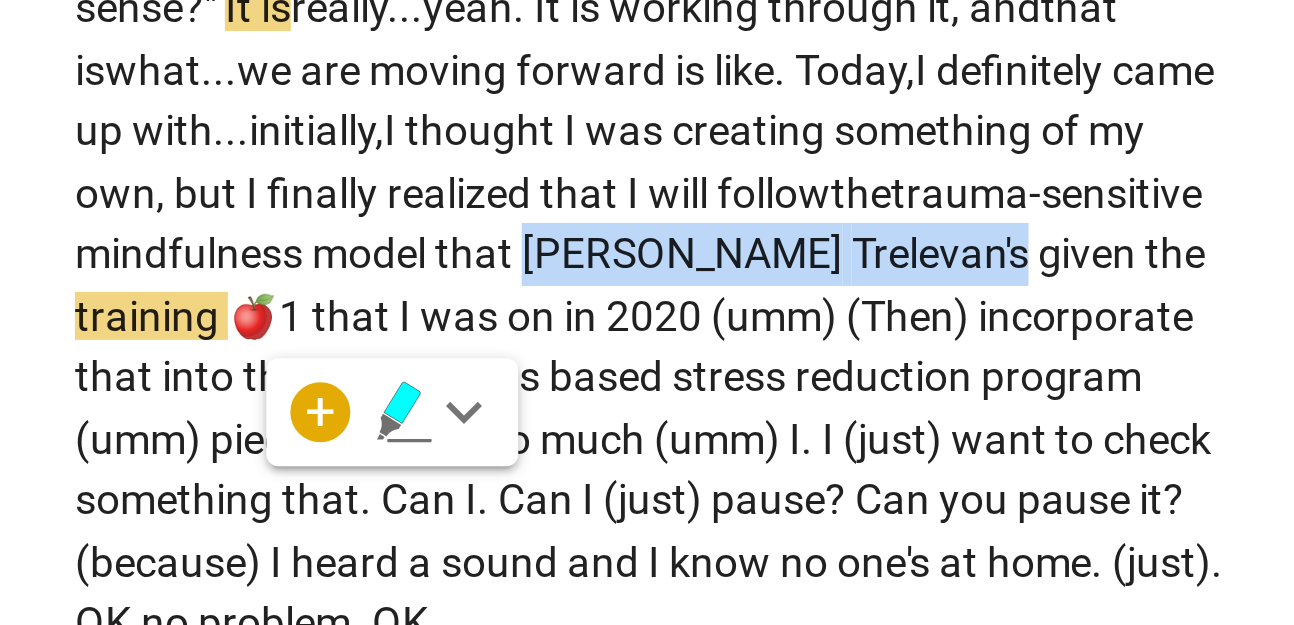 copy on "[PERSON_NAME]" 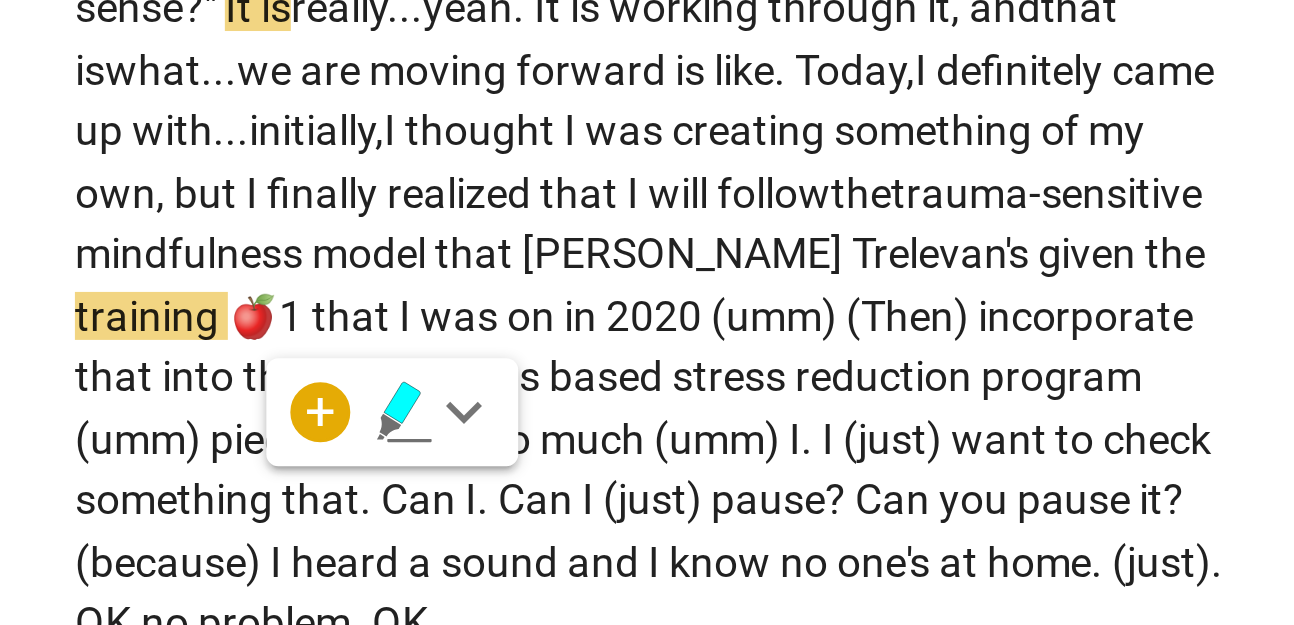 click on "that" at bounding box center [222, 389] 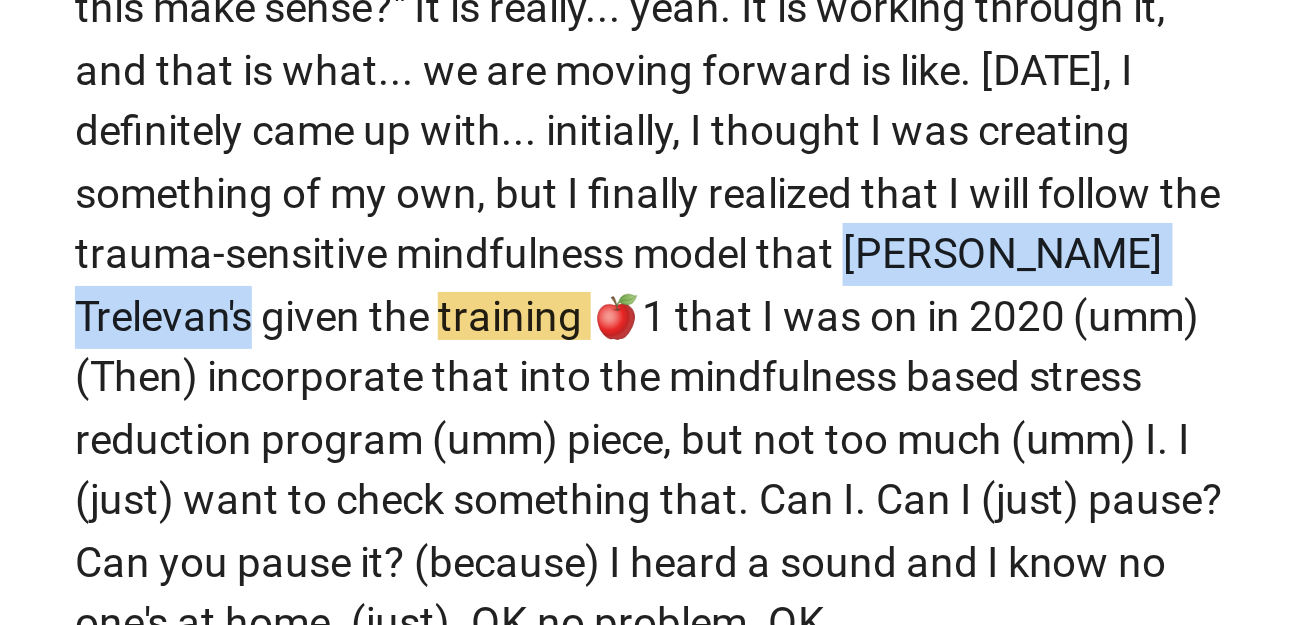 drag, startPoint x: 412, startPoint y: 448, endPoint x: 148, endPoint y: 466, distance: 264.6129 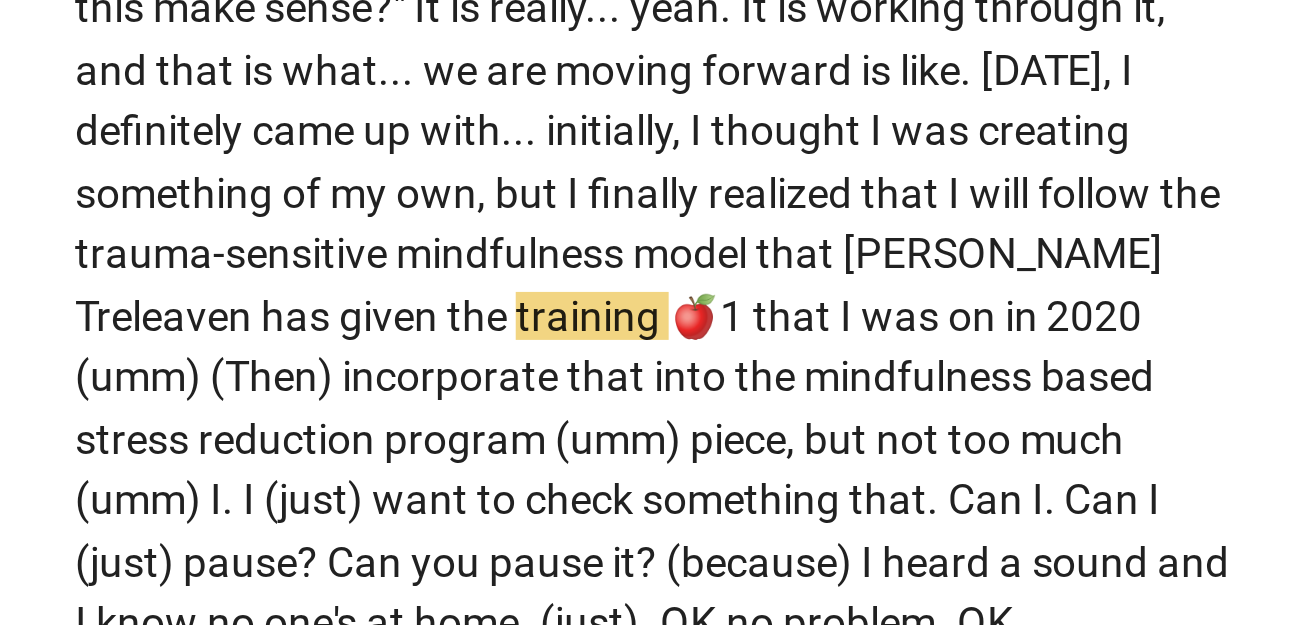 click on "realized" at bounding box center [324, 369] 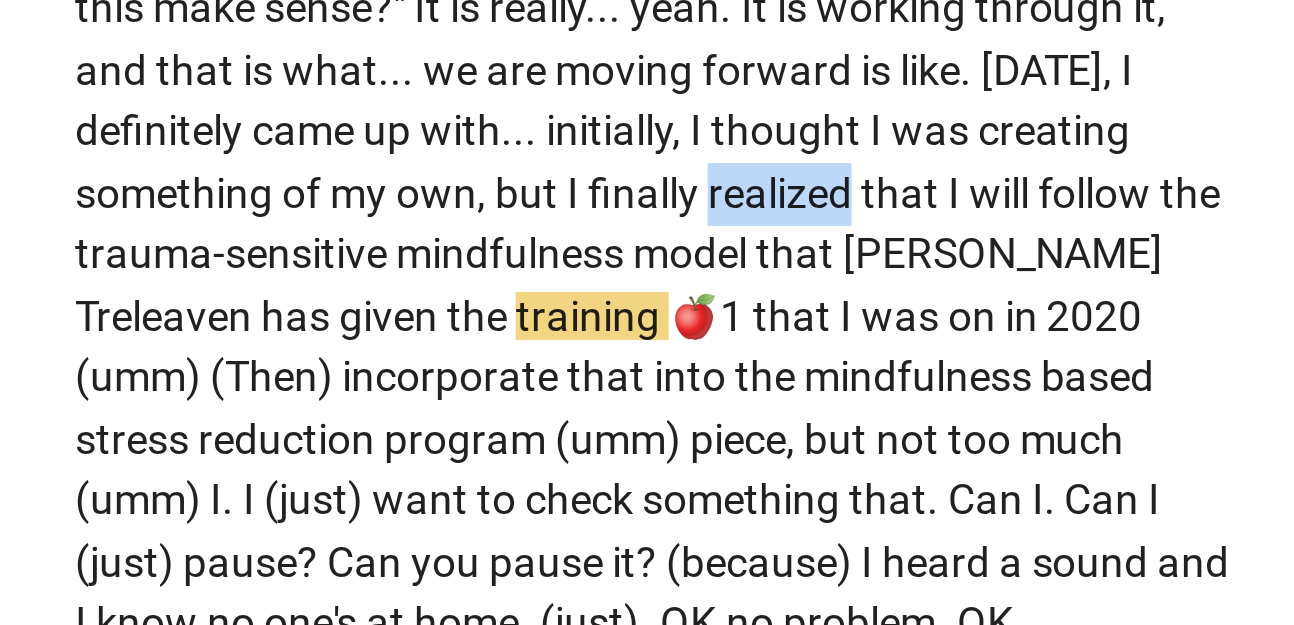 click on "realized" at bounding box center [324, 369] 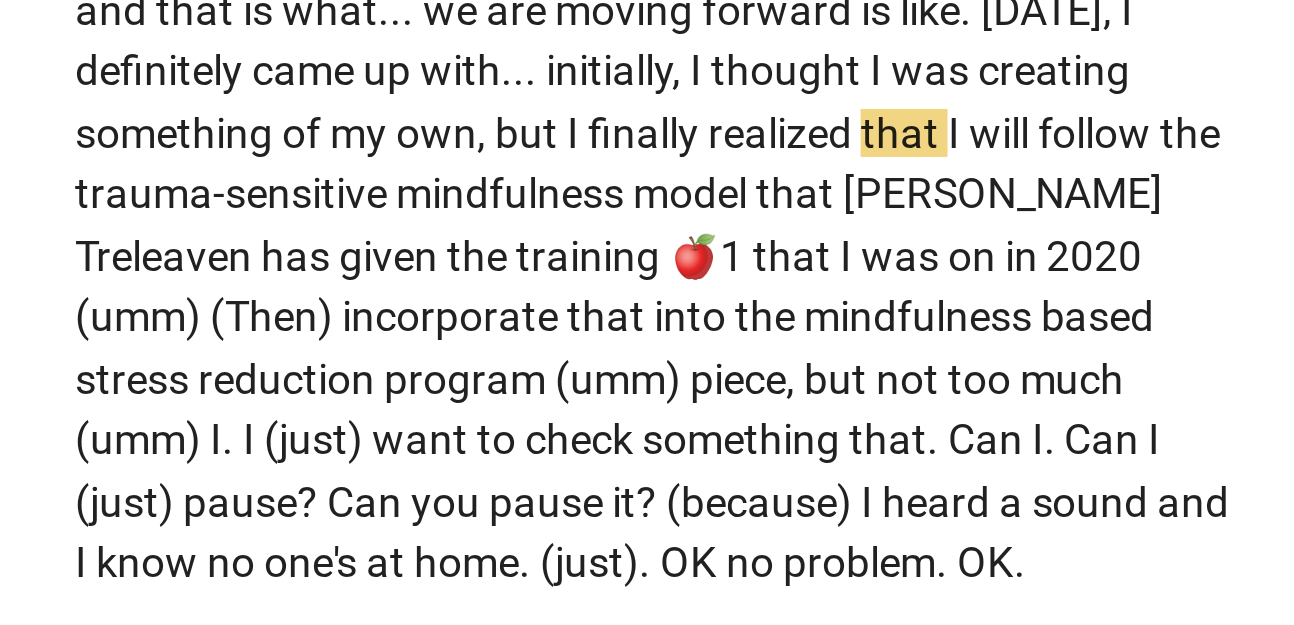 scroll, scrollTop: 7023, scrollLeft: 0, axis: vertical 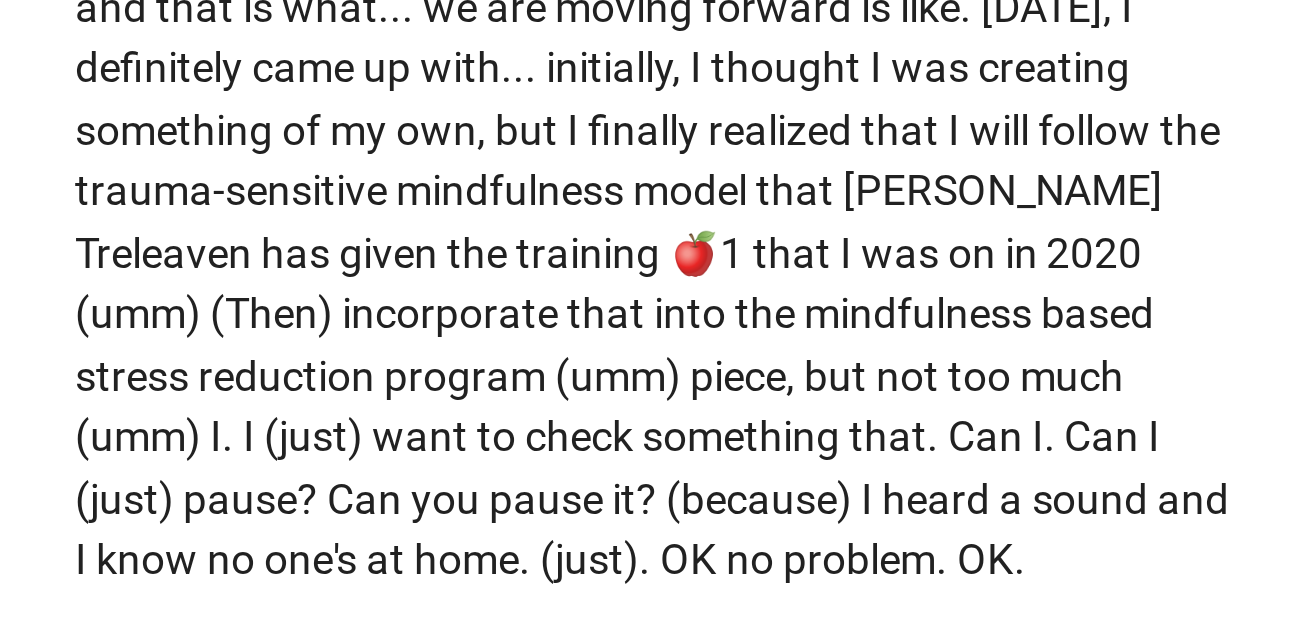 click on "the" at bounding box center [223, 389] 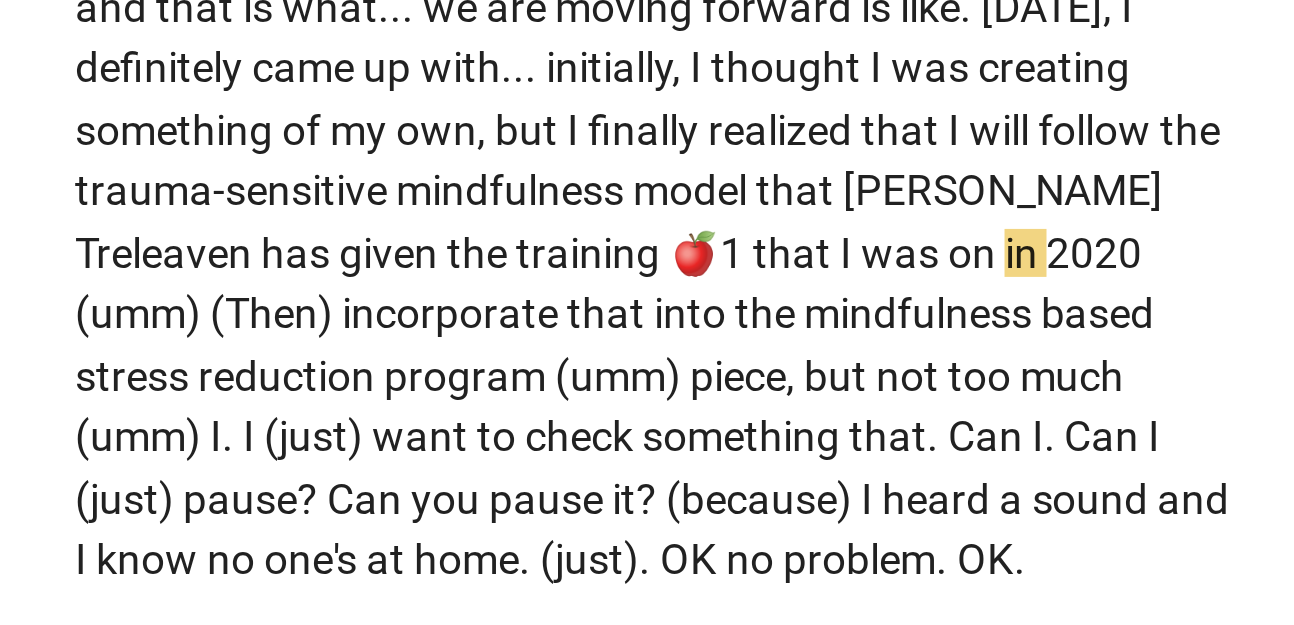 click on "the" at bounding box center (223, 389) 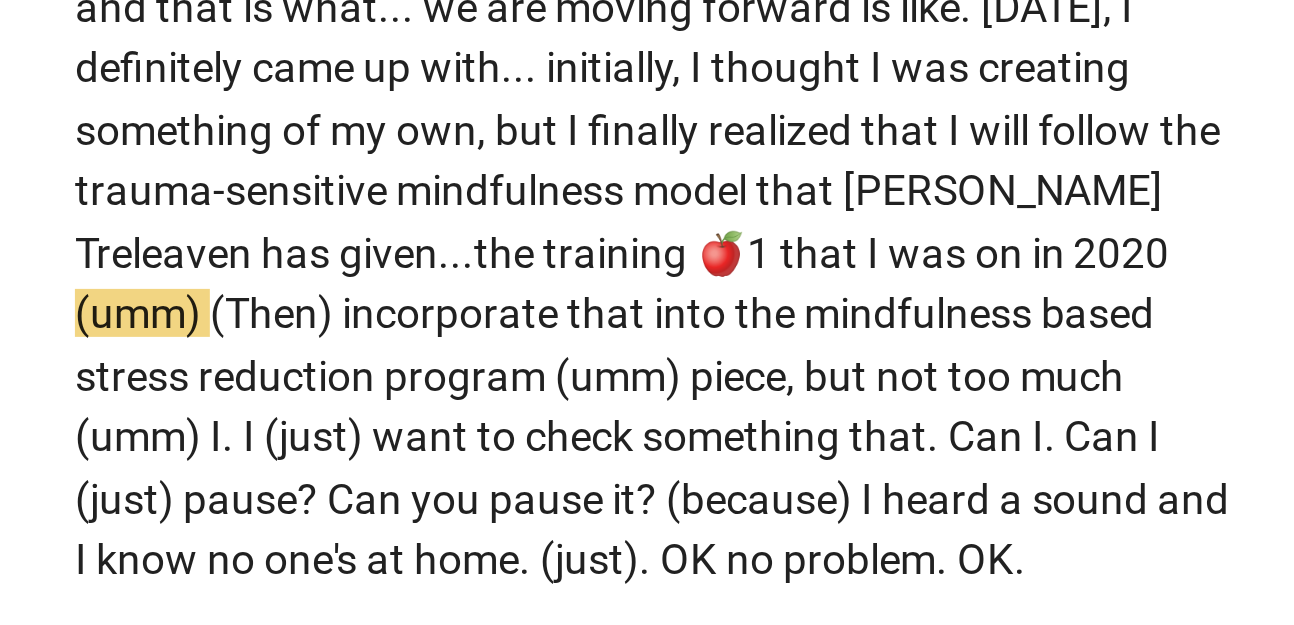 click on "the" at bounding box center [232, 389] 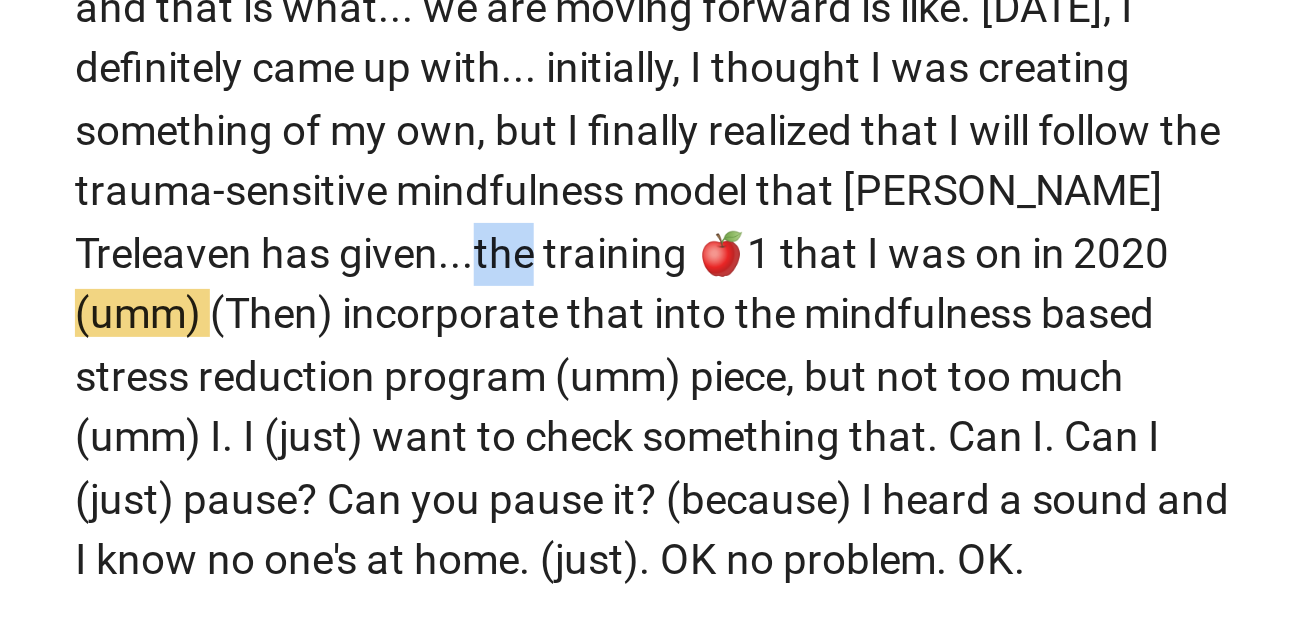 click on "the" at bounding box center (232, 389) 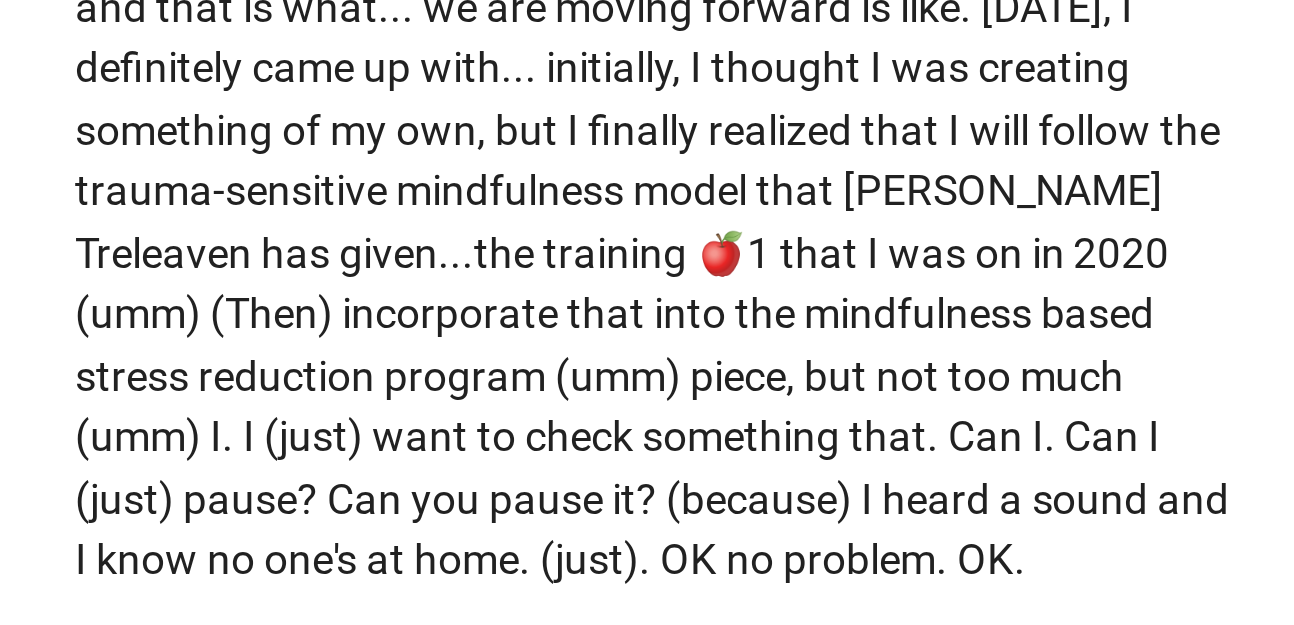 click on "🍎1" at bounding box center [309, 389] 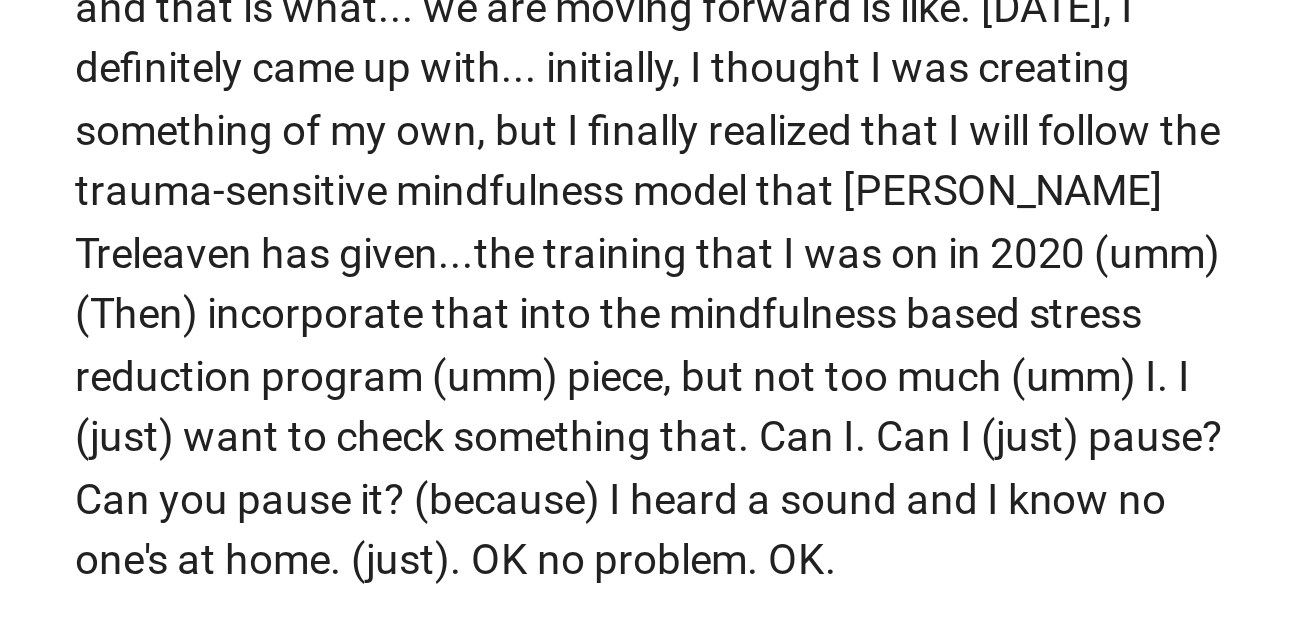 click on "that" at bounding box center (309, 389) 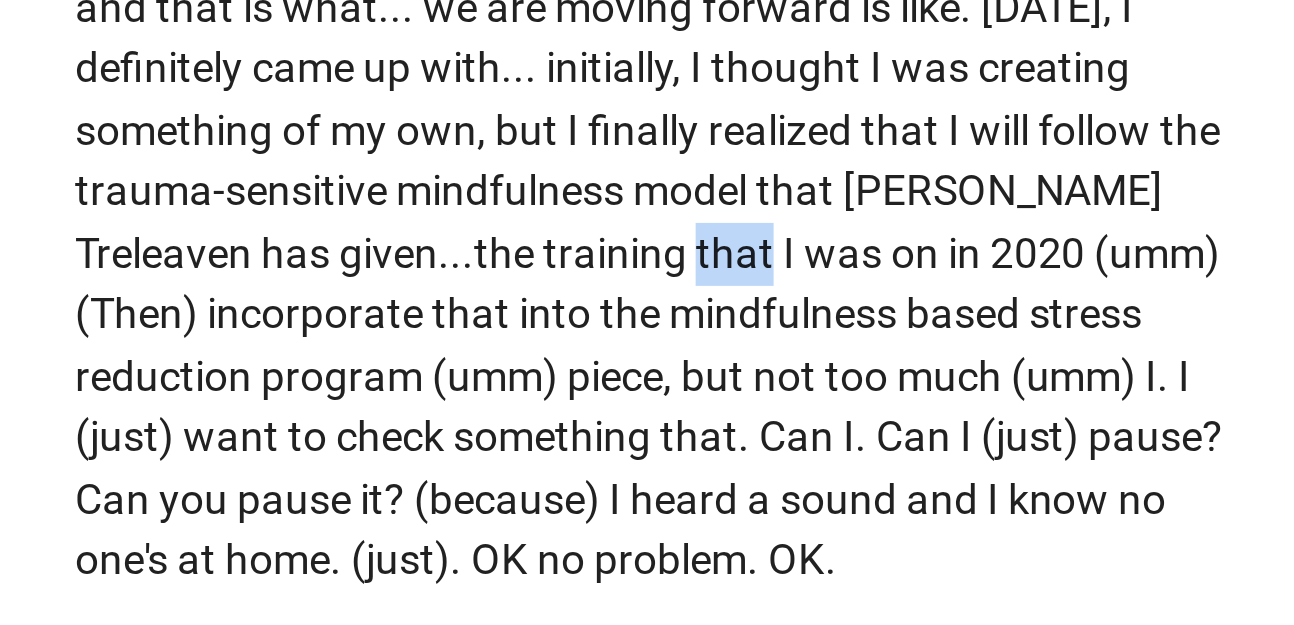click on "that" at bounding box center [309, 389] 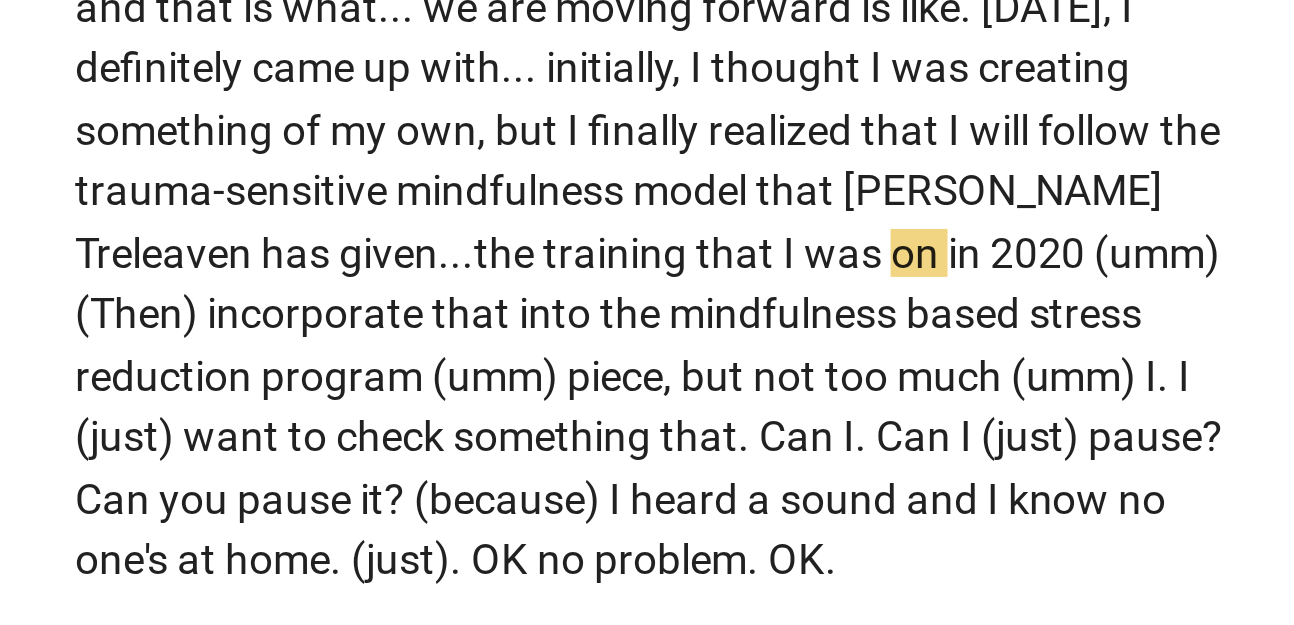 click on "in" at bounding box center (386, 389) 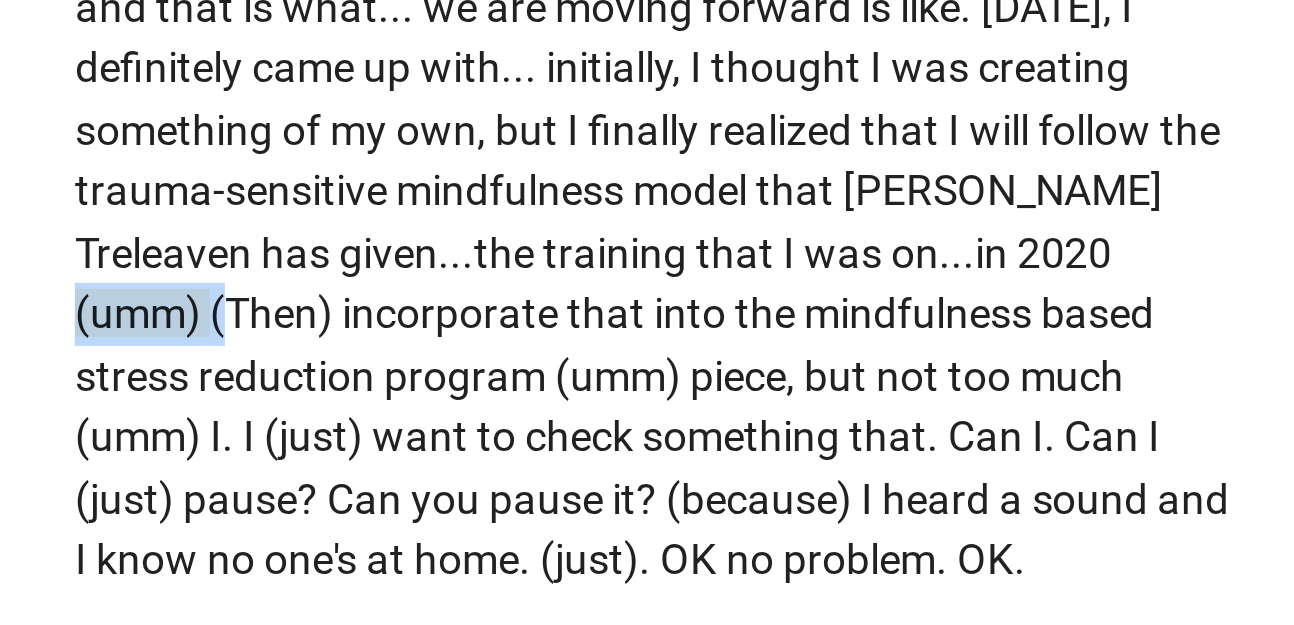 drag, startPoint x: 137, startPoint y: 469, endPoint x: 82, endPoint y: 468, distance: 55.00909 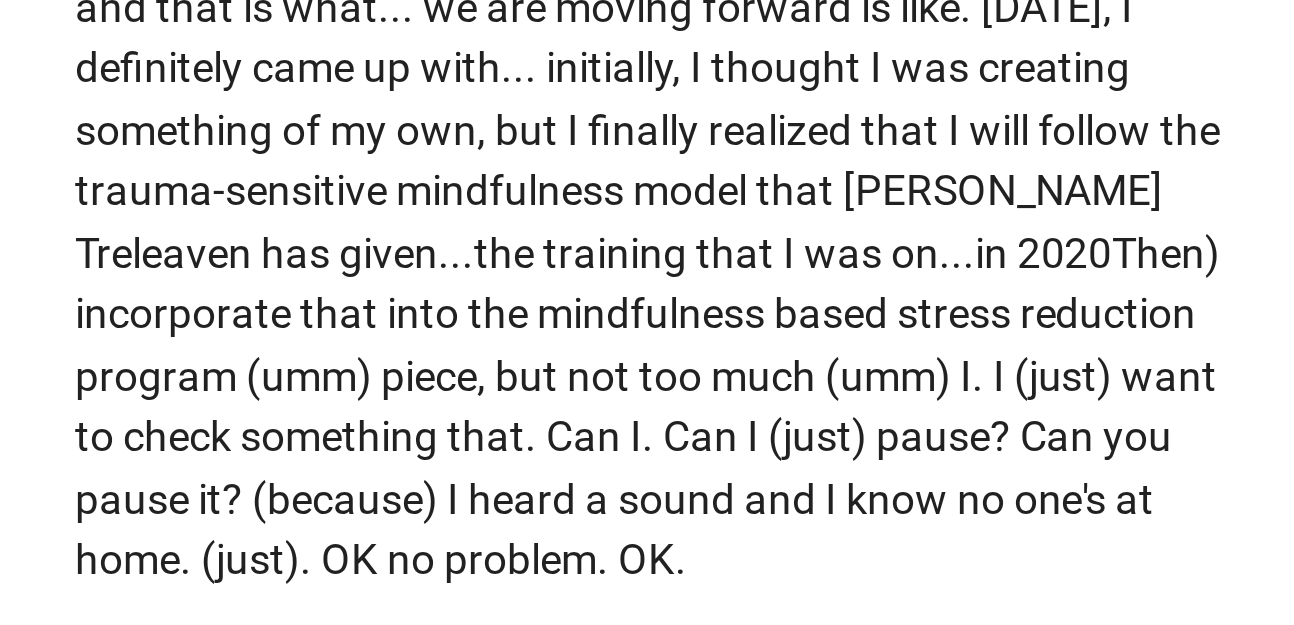 click on "in" at bounding box center (395, 389) 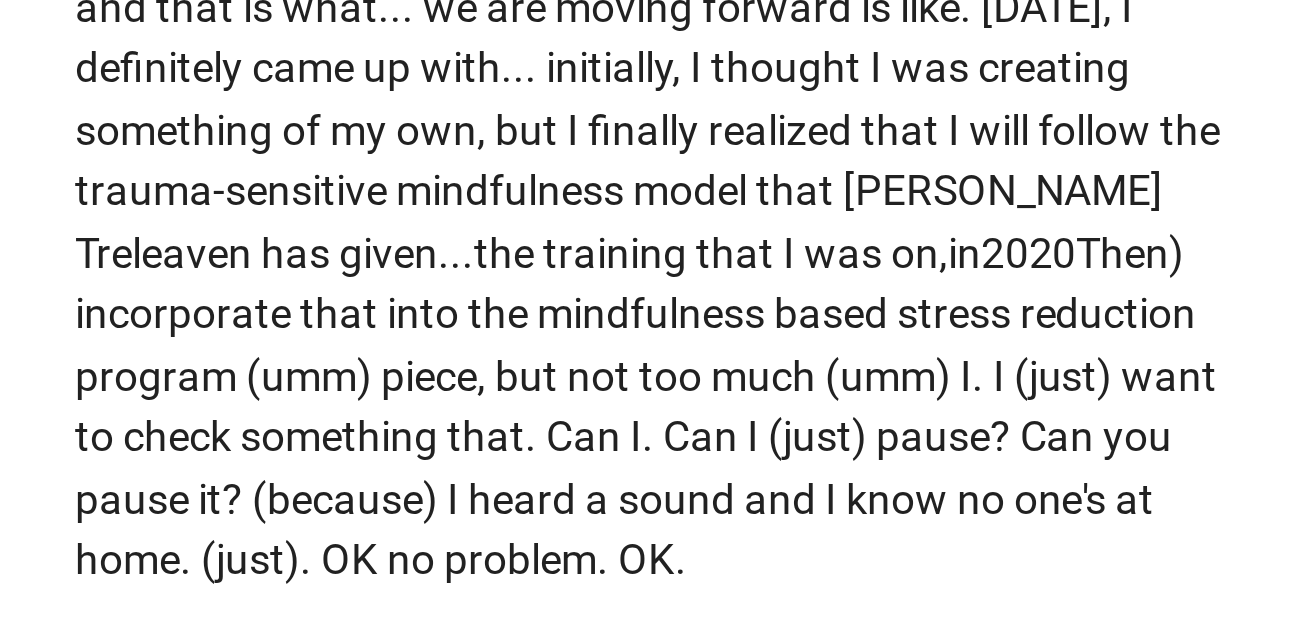 click on "Then)" at bounding box center (440, 389) 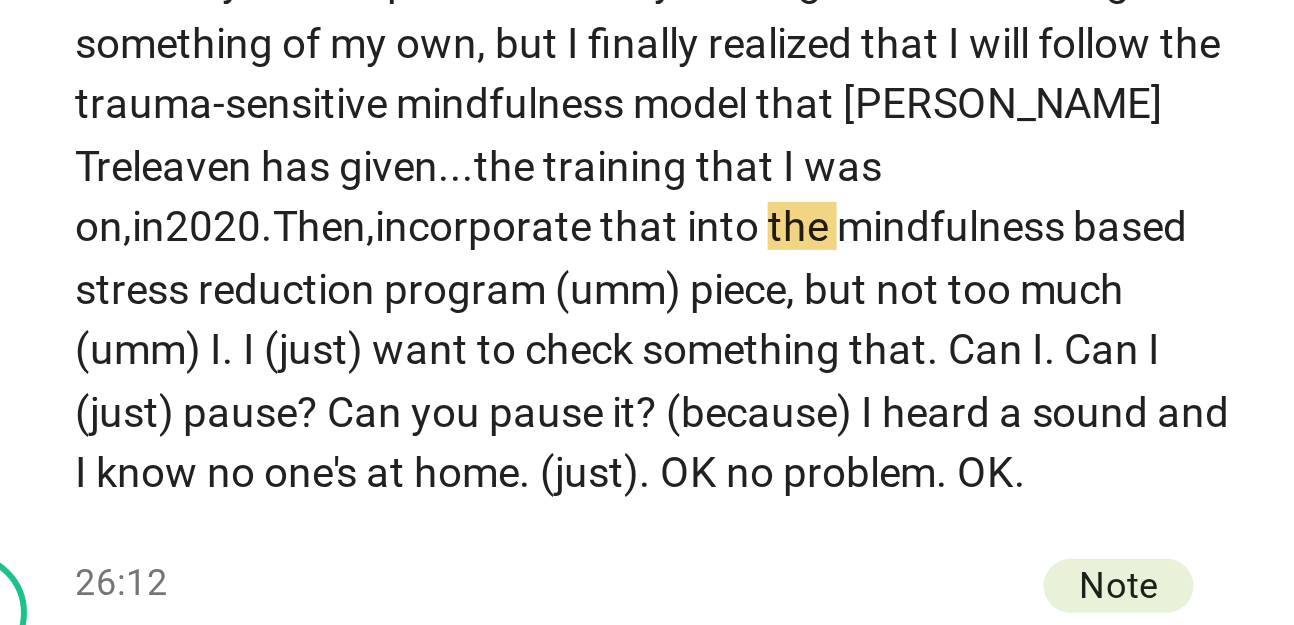 scroll, scrollTop: 7051, scrollLeft: 0, axis: vertical 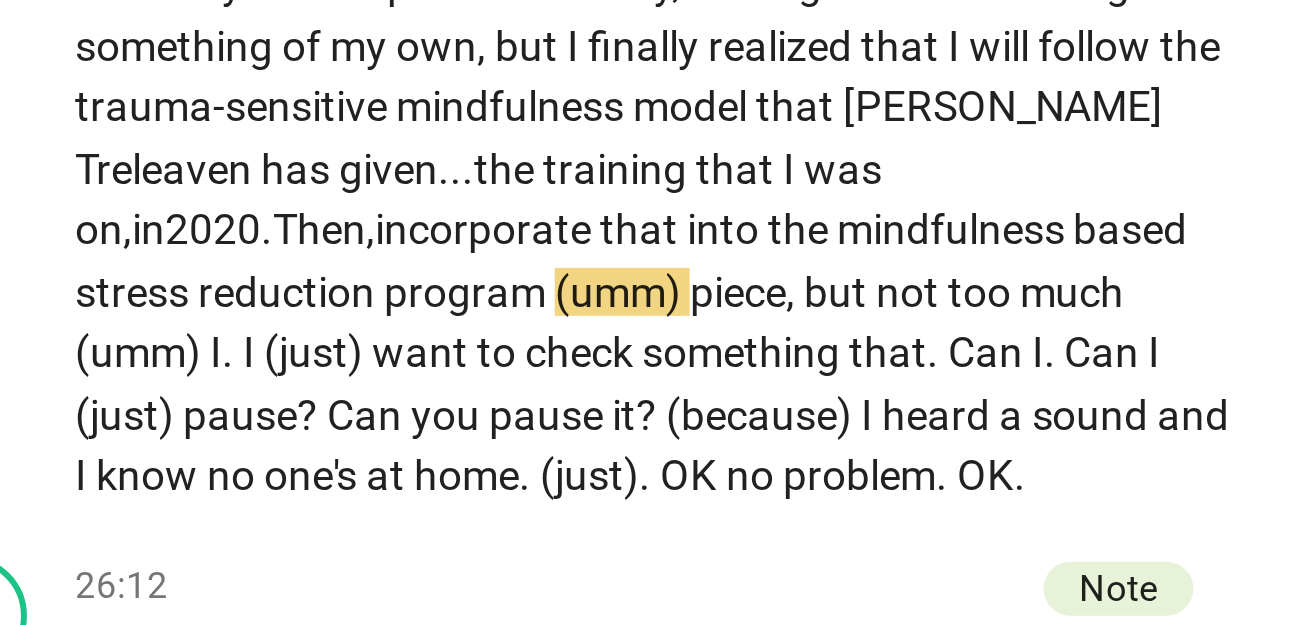click on "based" at bounding box center [440, 381] 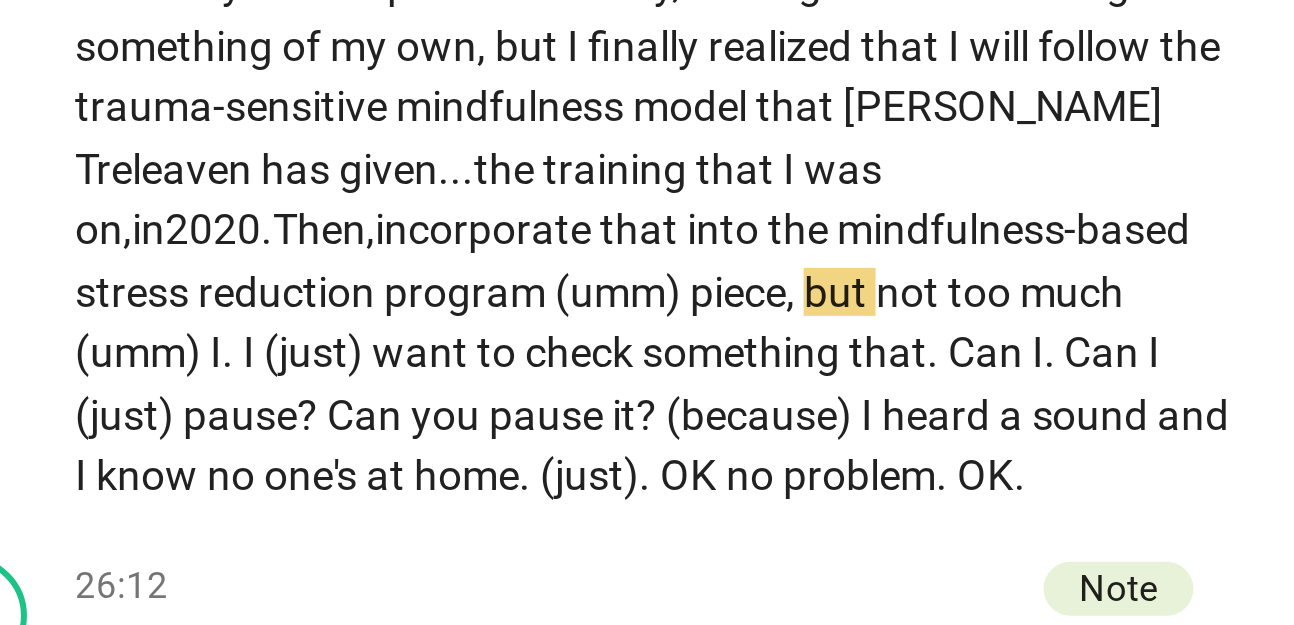 click on "(umm)" at bounding box center [270, 402] 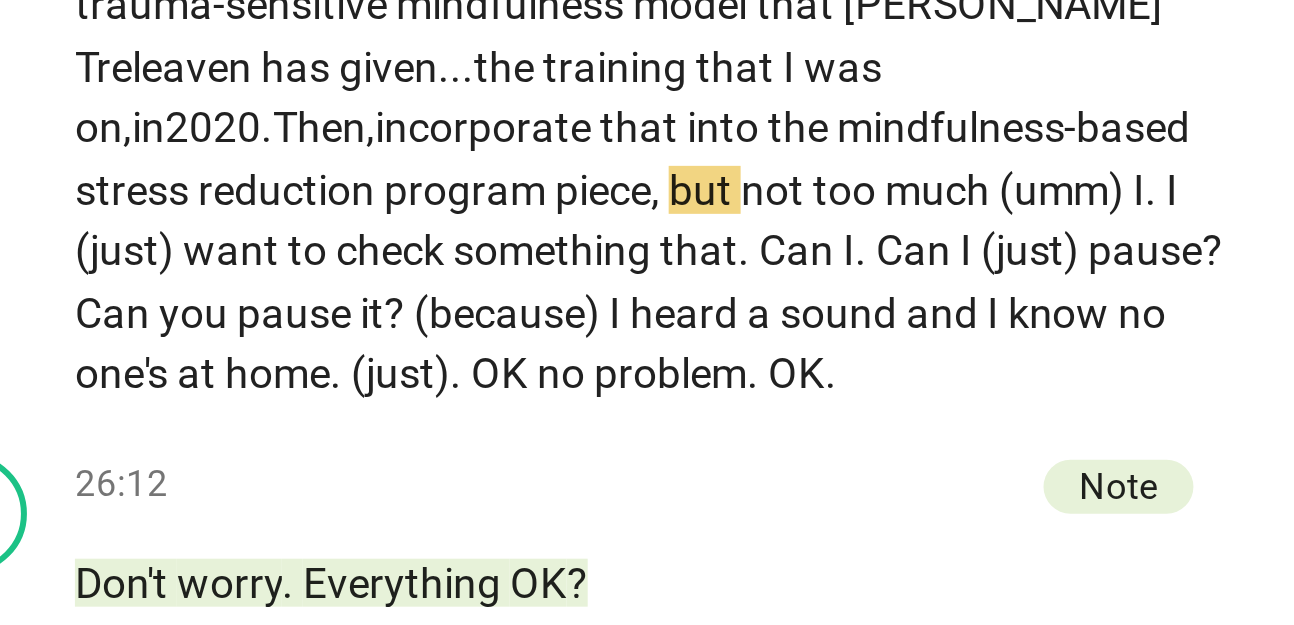 scroll, scrollTop: 7086, scrollLeft: 0, axis: vertical 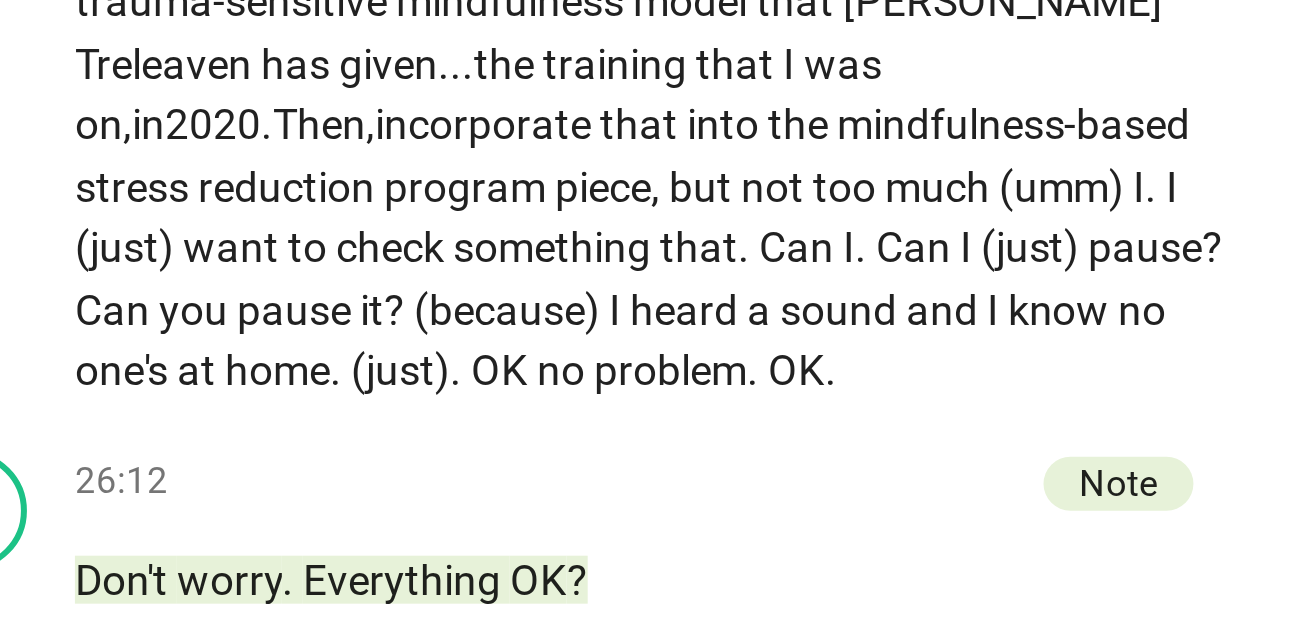 click on "but" at bounding box center [298, 367] 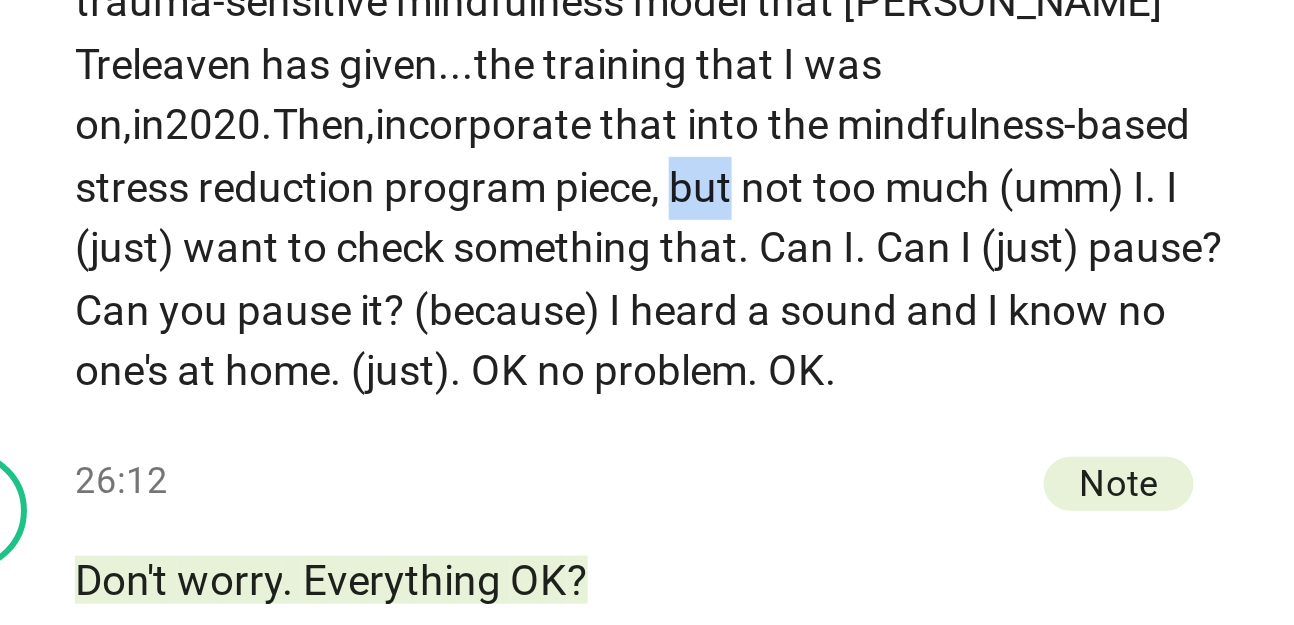 click on "but" at bounding box center (298, 367) 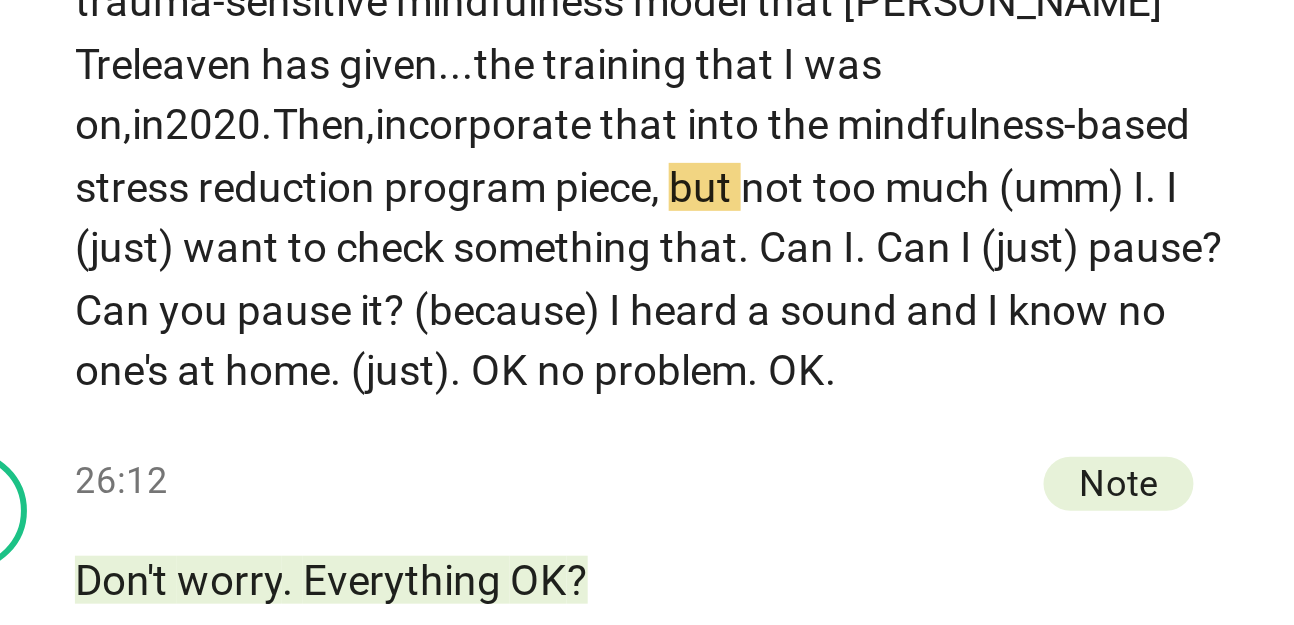 click on "piece" at bounding box center [264, 367] 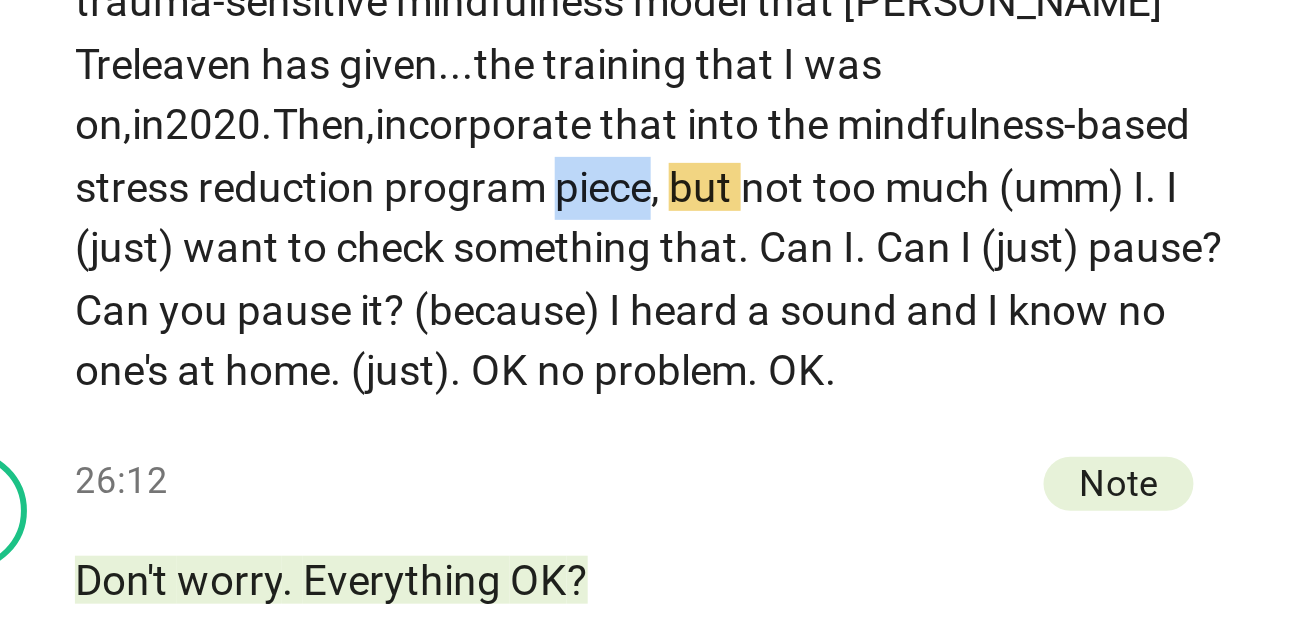 click on "piece" at bounding box center (264, 367) 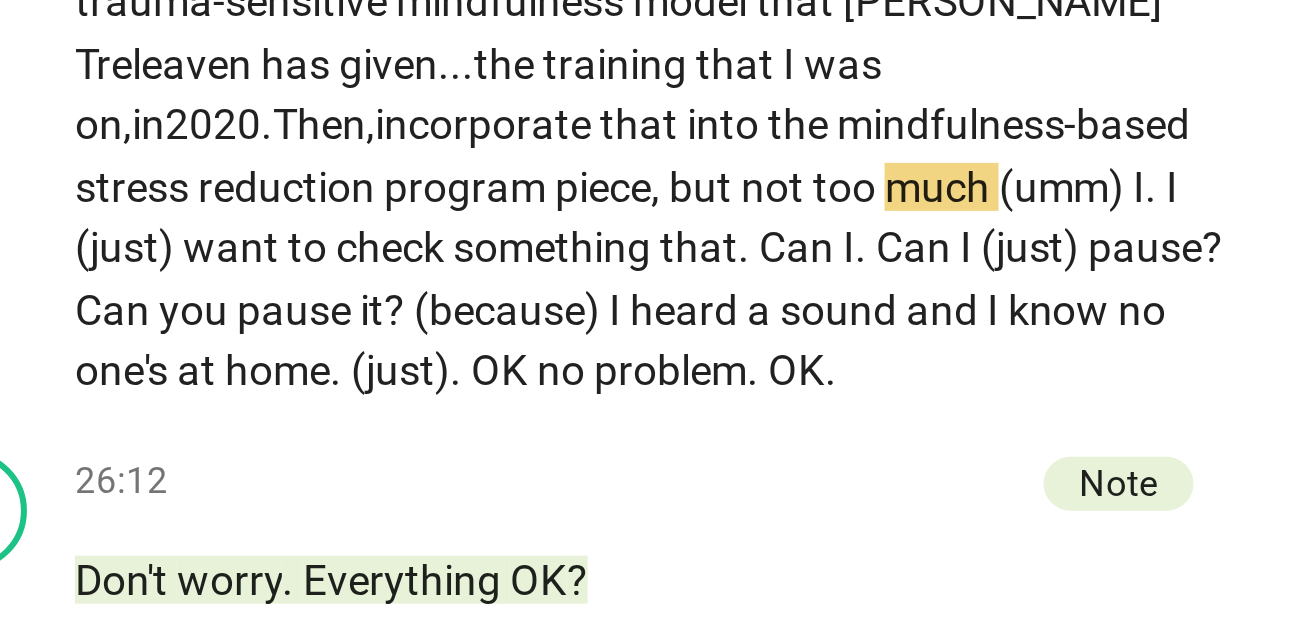 click on "much" at bounding box center [377, 367] 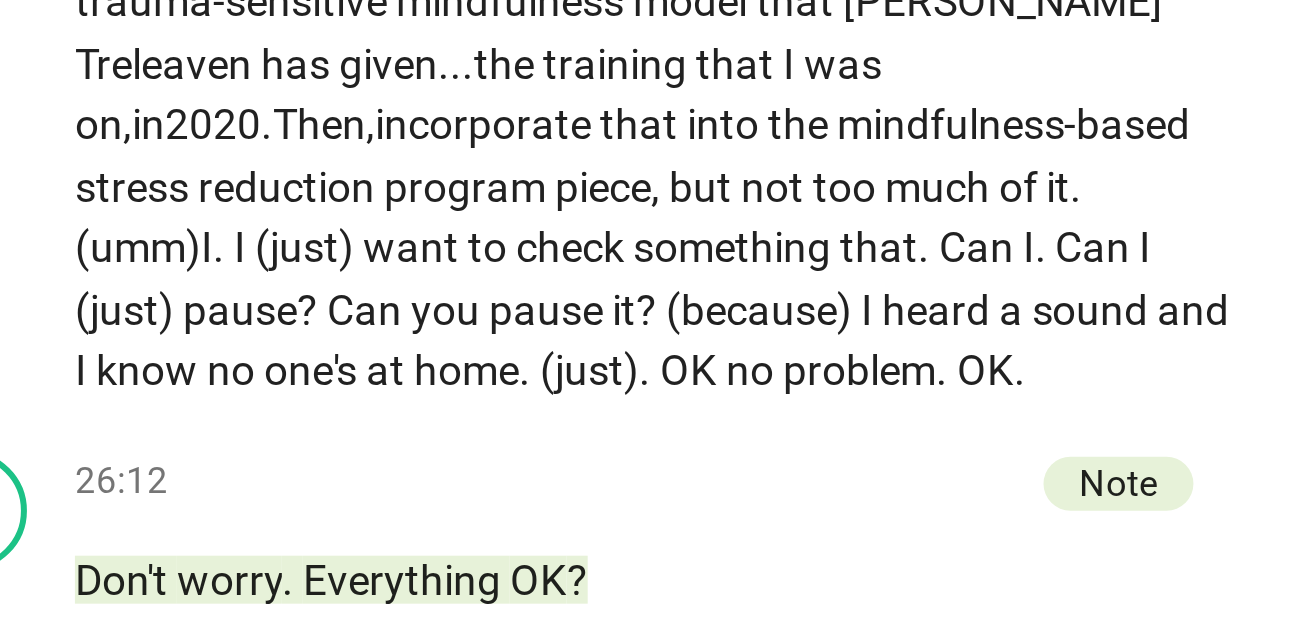 scroll, scrollTop: 7104, scrollLeft: 0, axis: vertical 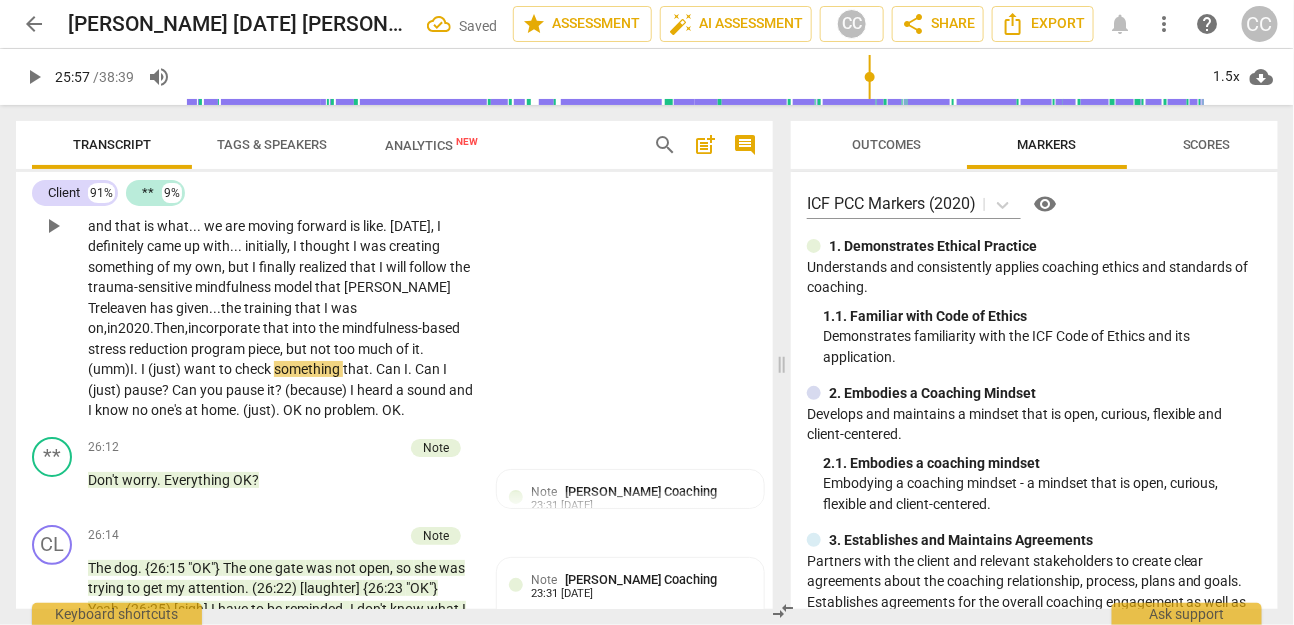 click on "much of it." at bounding box center [391, 349] 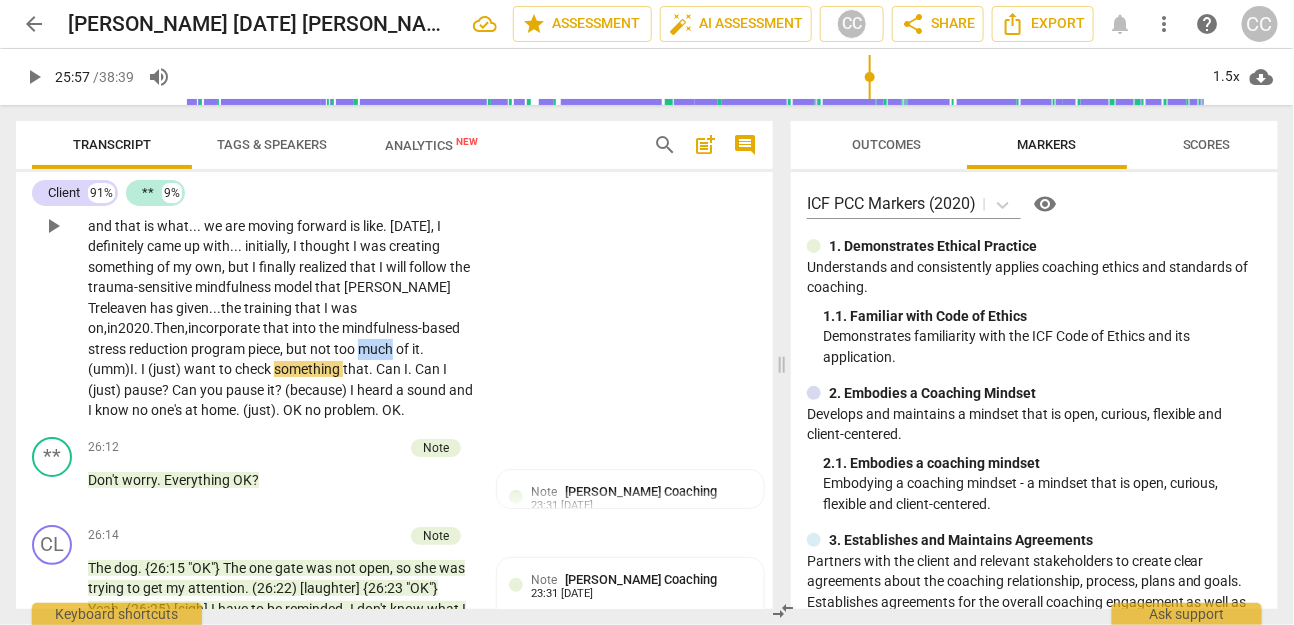 click on "much of it." at bounding box center (391, 349) 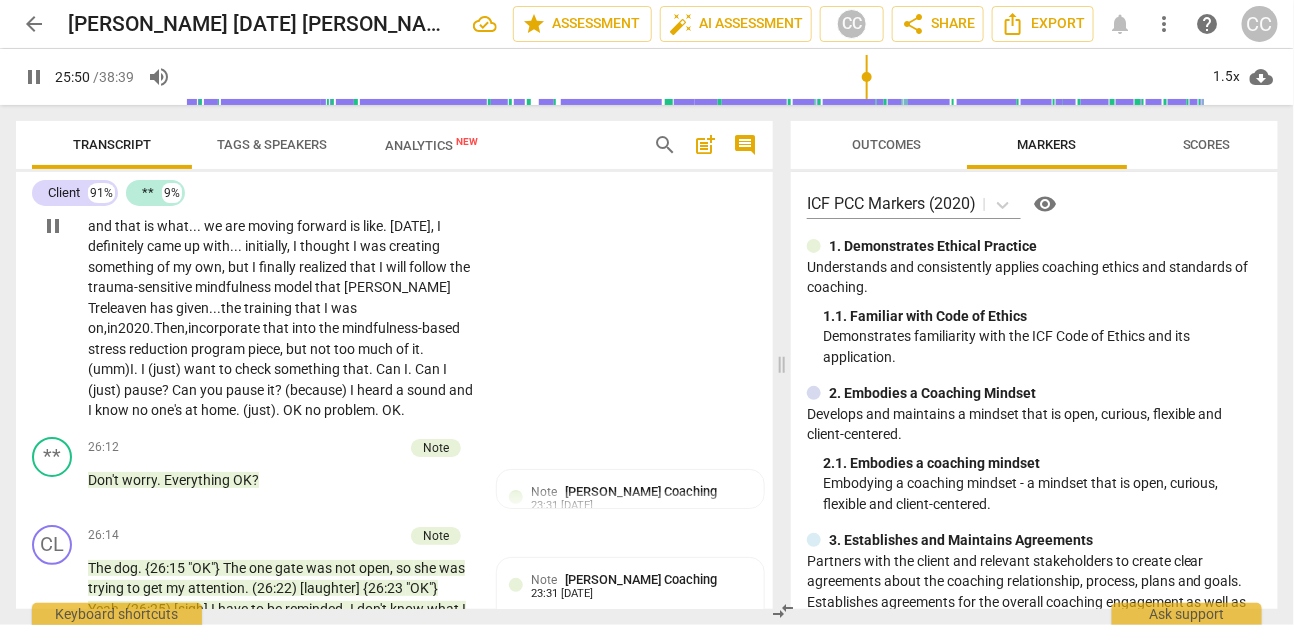 click on "." at bounding box center (137, 369) 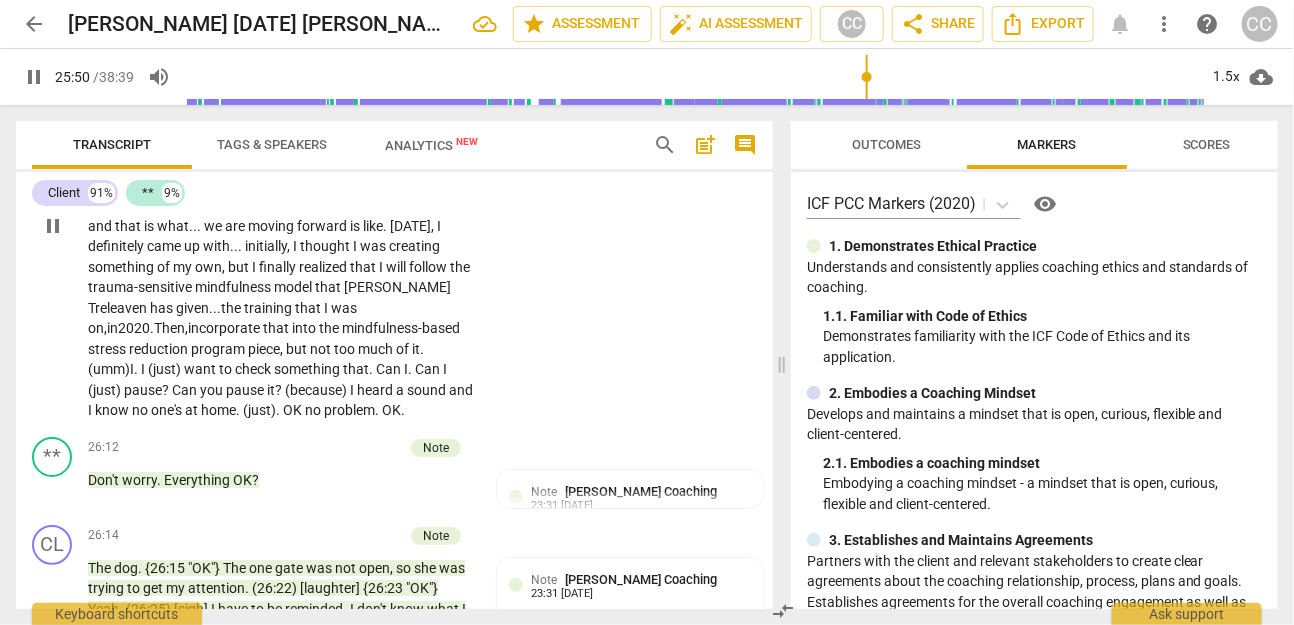 click on "." at bounding box center (137, 369) 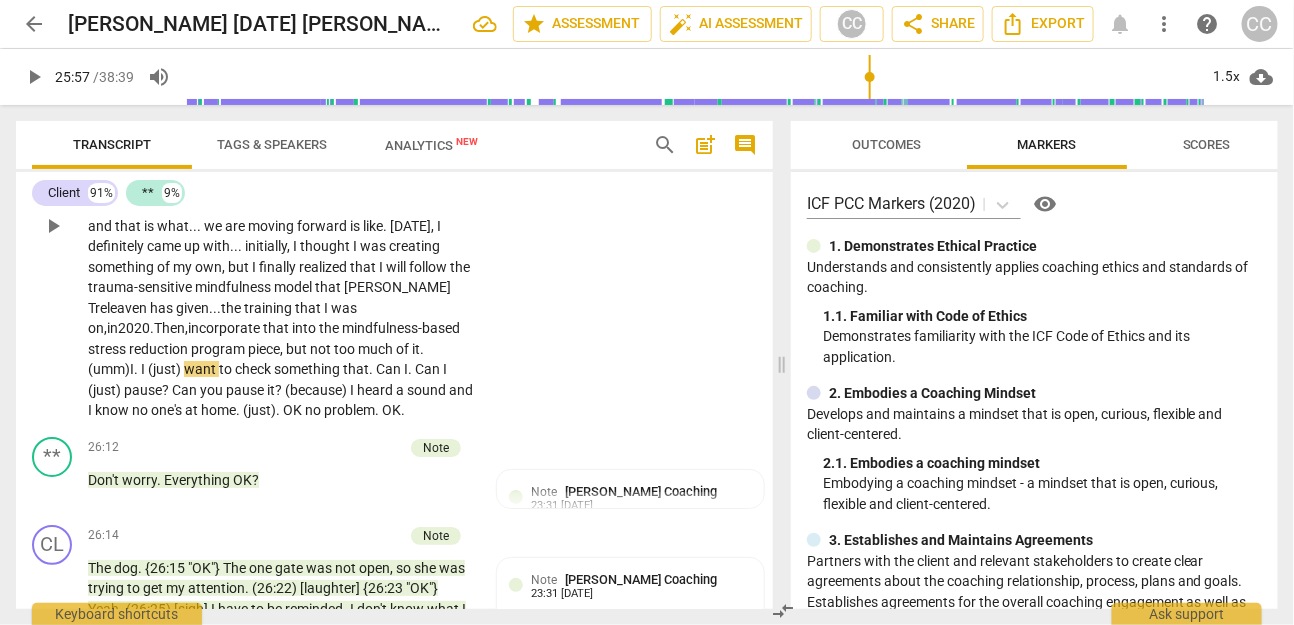 click on "much of it." at bounding box center [391, 349] 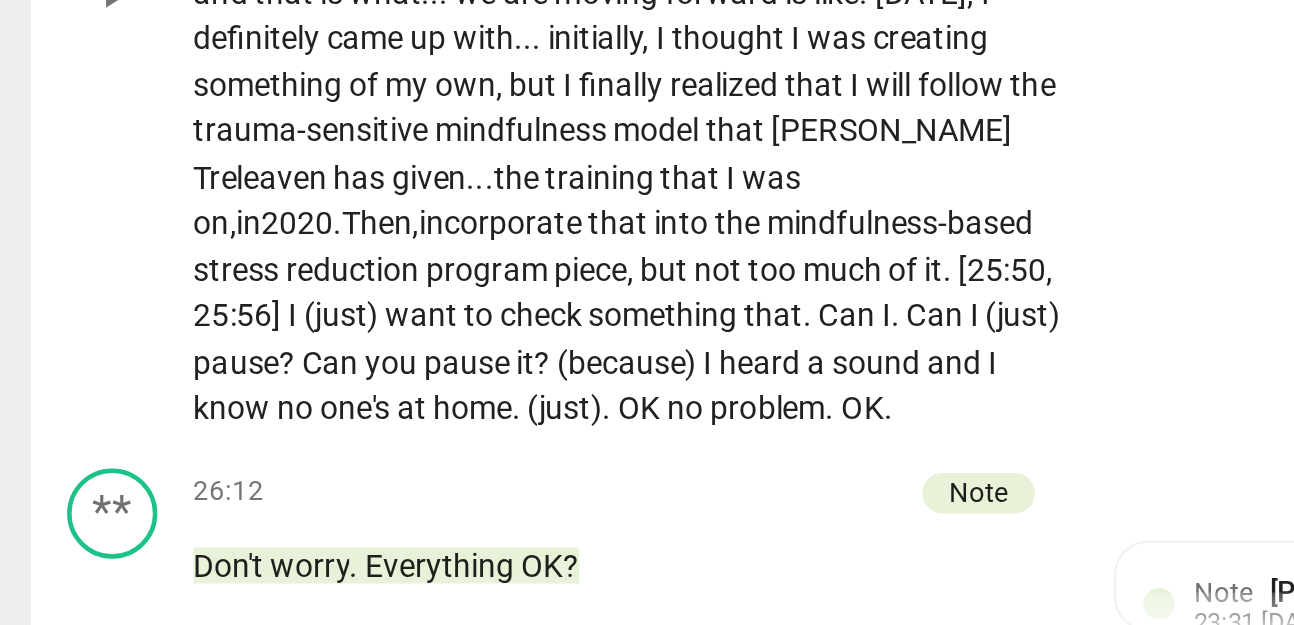 click on "want" at bounding box center (190, 369) 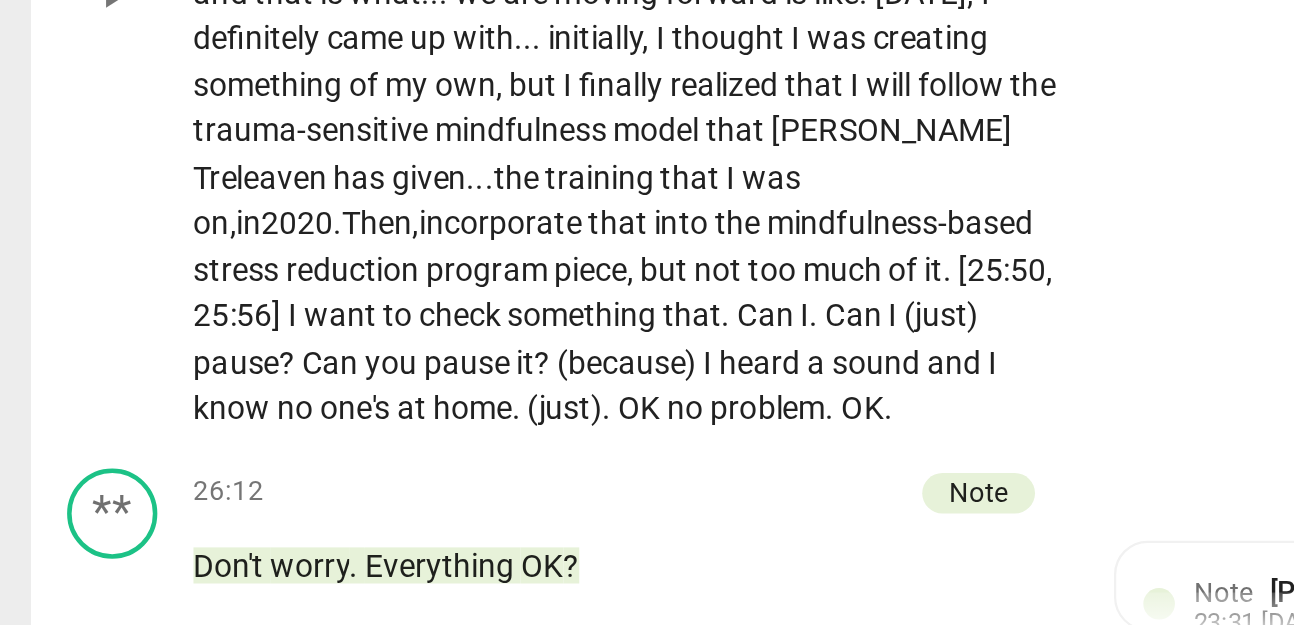 click on "Moving   forward   looks   like   me ,   firstly ,   getting   this . . .   [24:16 ,   24:21]   completing   the   design ,   actually . . .   completing   the   design   of   this   program .   I   do   feel . . .   it   is   not   about   the   meat   more   than   it   is   about   the   skeleton . . .   the   framework .   {24:37   "yeah"}   I   have   all   that .   That   is   all   there .   {24:39   "mm-hmm"}   It   is   about   deciding :   Which   is   that   pathway ?   I   have   already   have   a   broad   idea .   It   is . . .   moving   forward   is   going   to   be   a   lot   of   work . . .   creating   something . . .   iterating   through   it ,   like :   "OK .   Yeah .   Does   this   make   sense ? "   It   is   really . . .   yeah .   It   is   working   through   it ,   and   that   is   what . . .   we   are   moving   forward   is   like .   [DATE] ,   I   definitely   came   up   with . . .   initially ,   I   thought   I   was   creating   something   of   my   own ,   but   I" at bounding box center [287, 226] 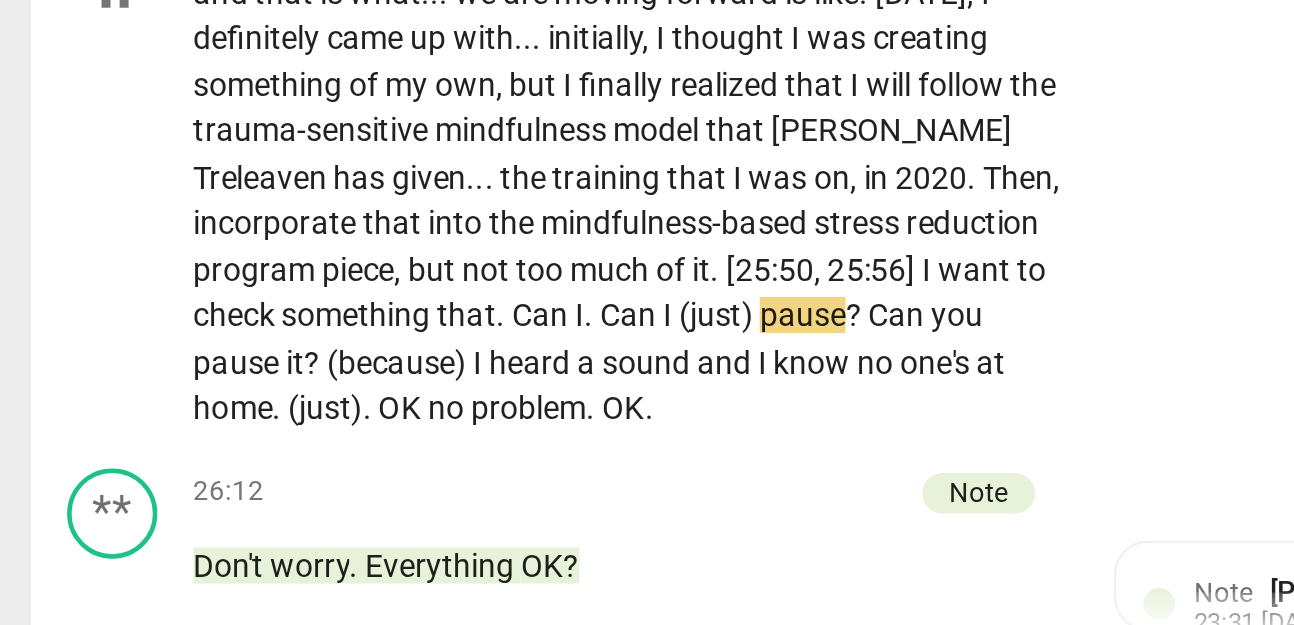click on "[25:50" at bounding box center [343, 349] 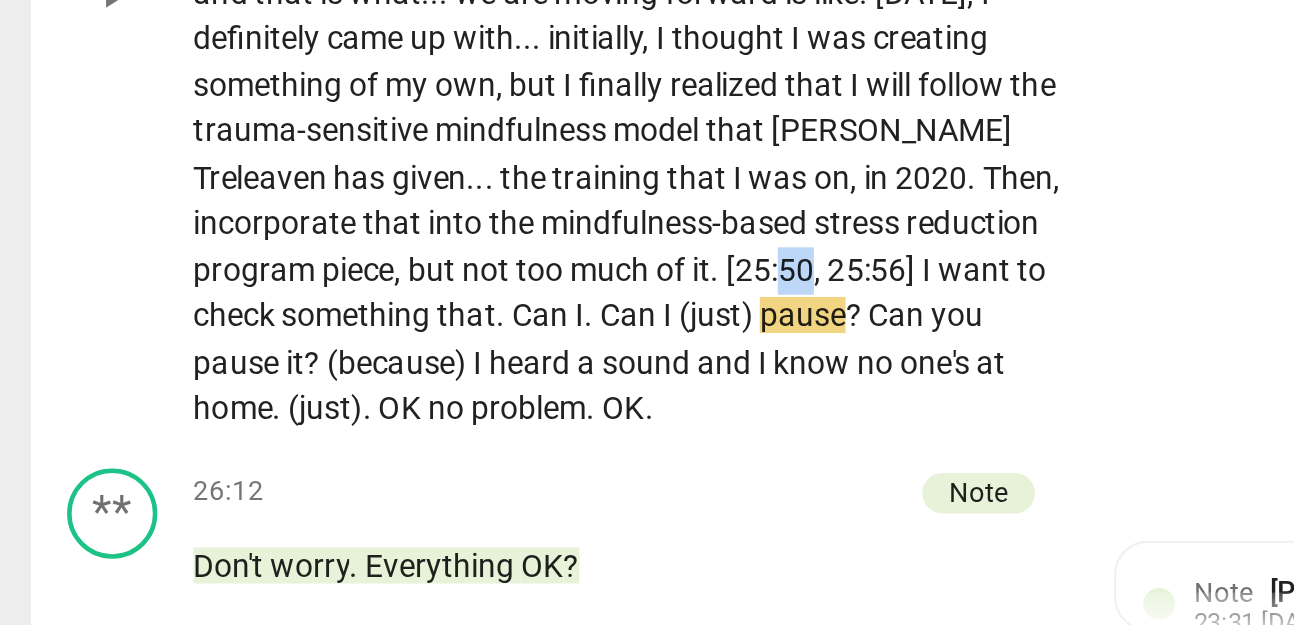 click on "[25:50" at bounding box center [343, 349] 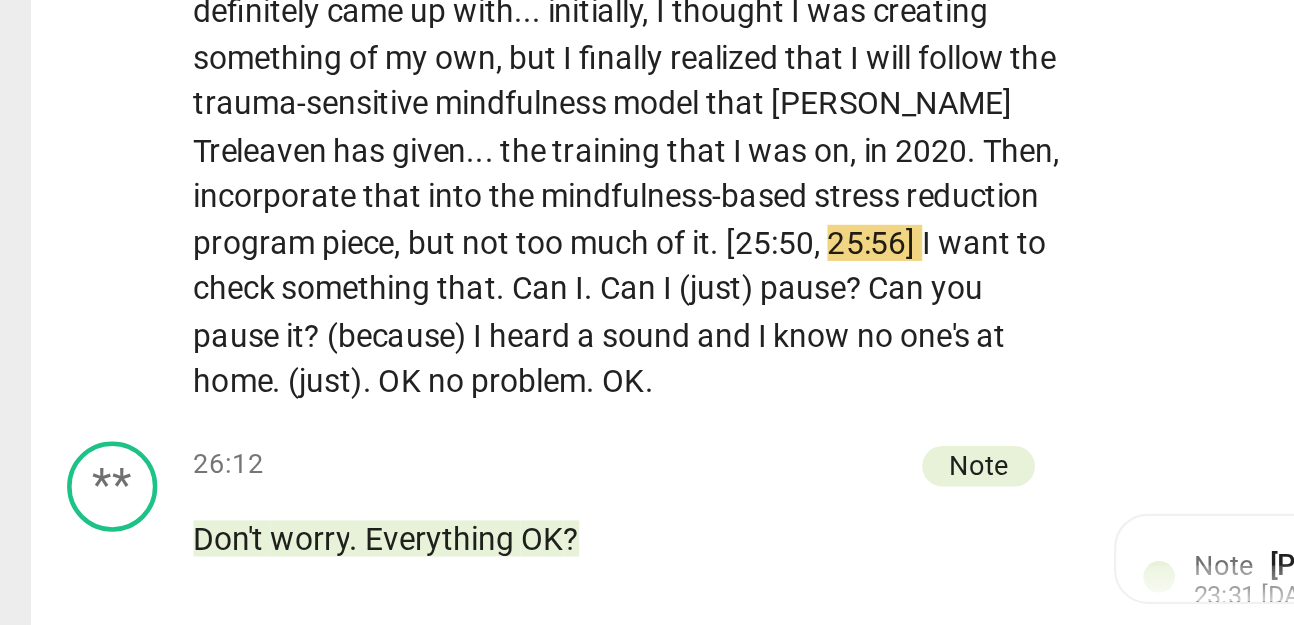 scroll, scrollTop: 7121, scrollLeft: 0, axis: vertical 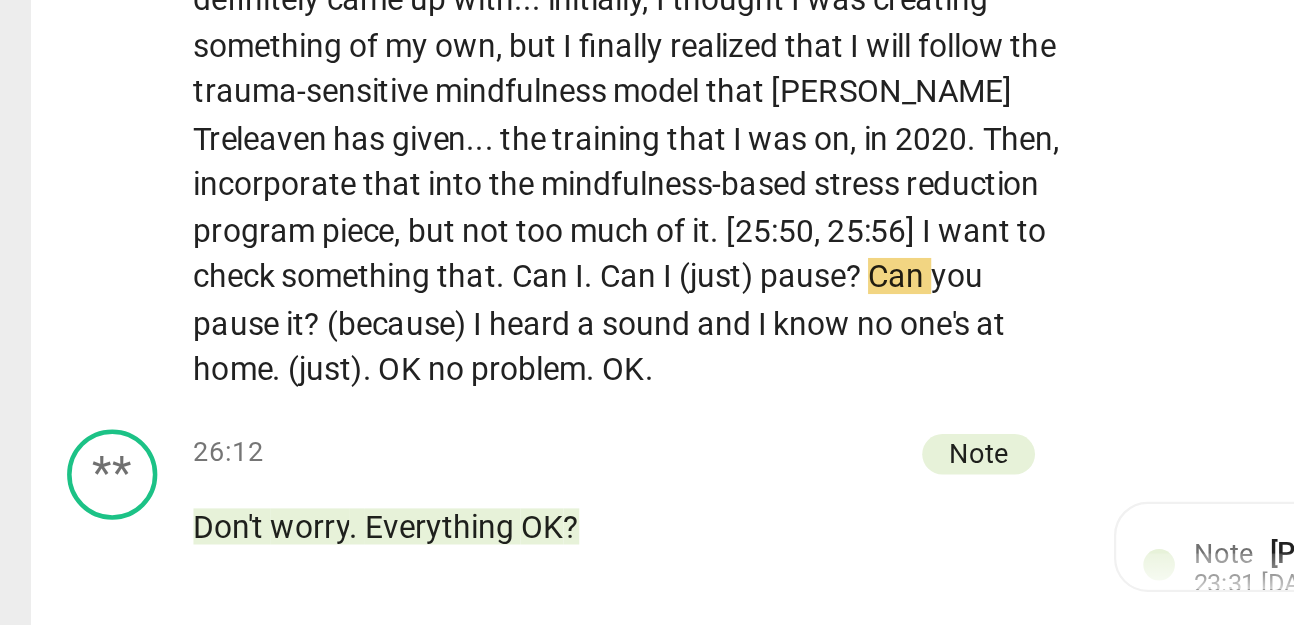 click on "pause" at bounding box center [358, 352] 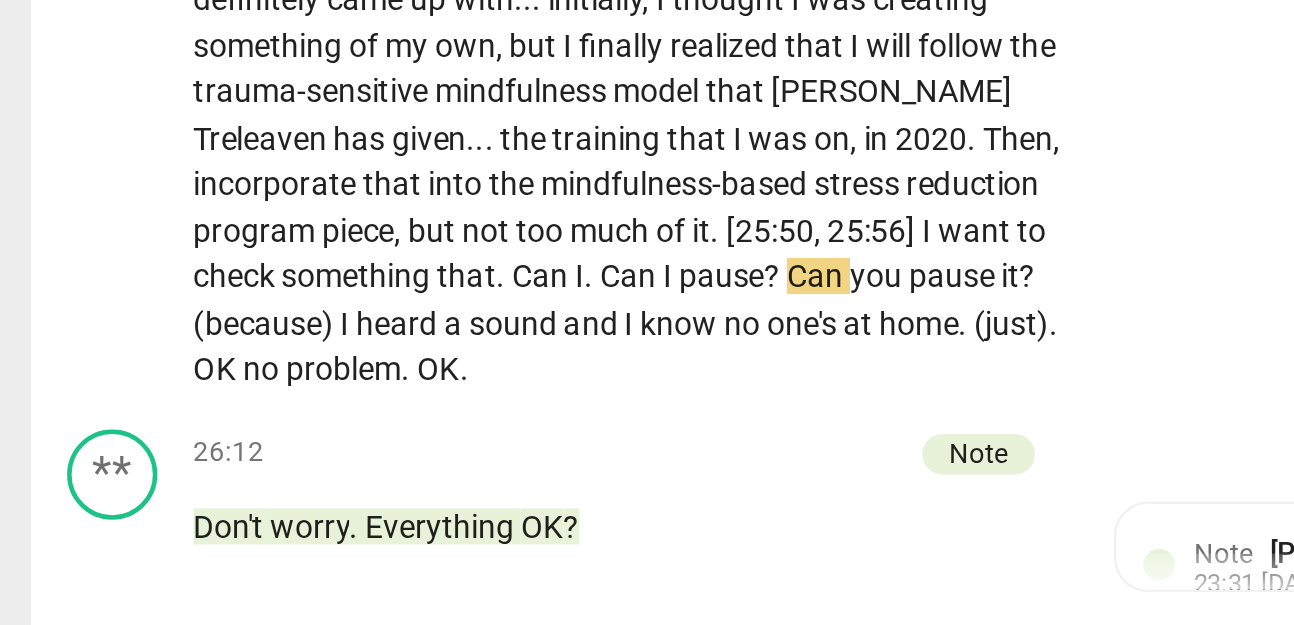 click on "." at bounding box center [264, 352] 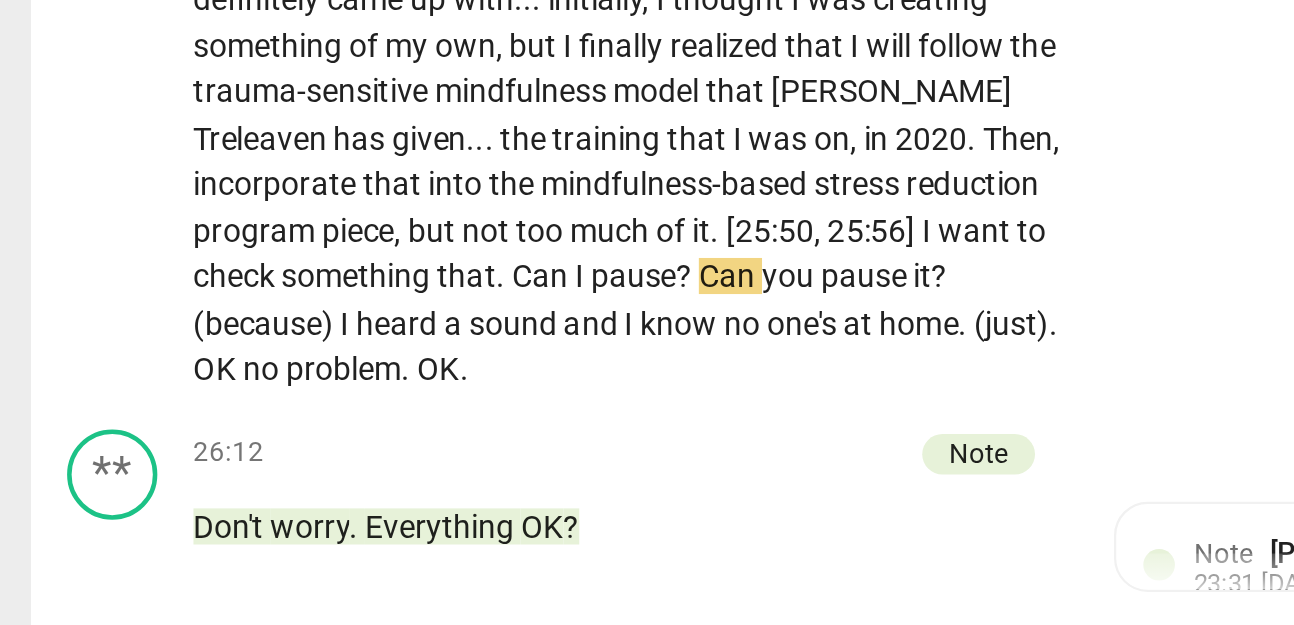 click on "that" at bounding box center (209, 352) 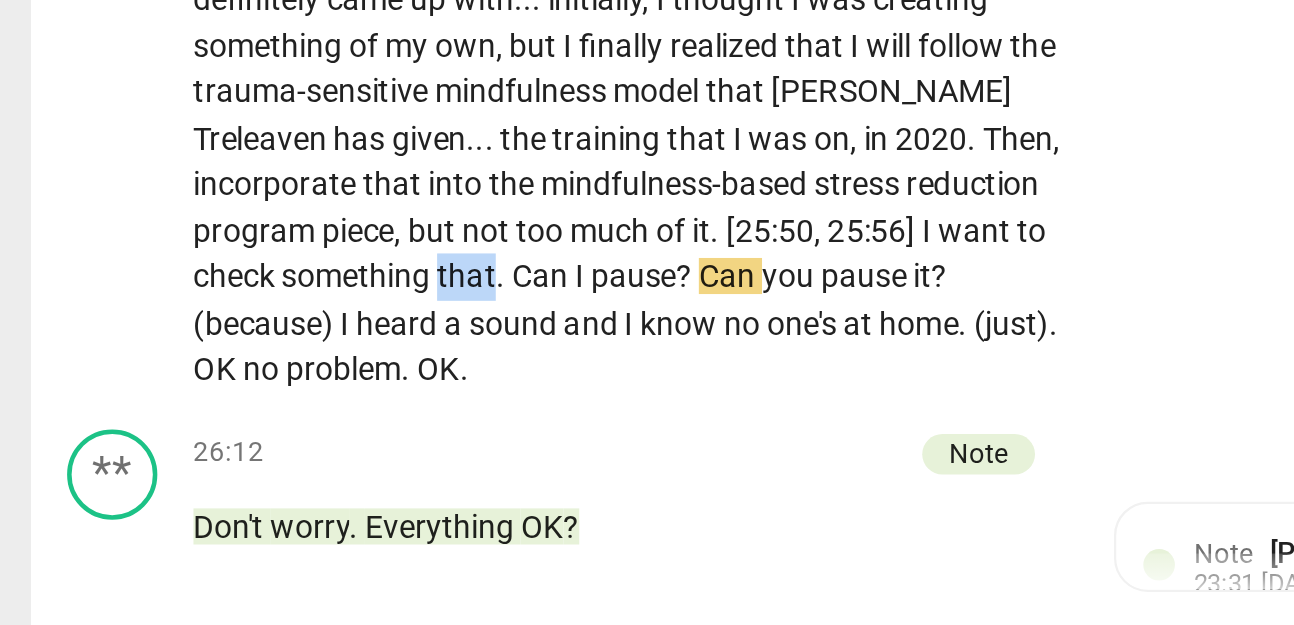 click on "that" at bounding box center (209, 352) 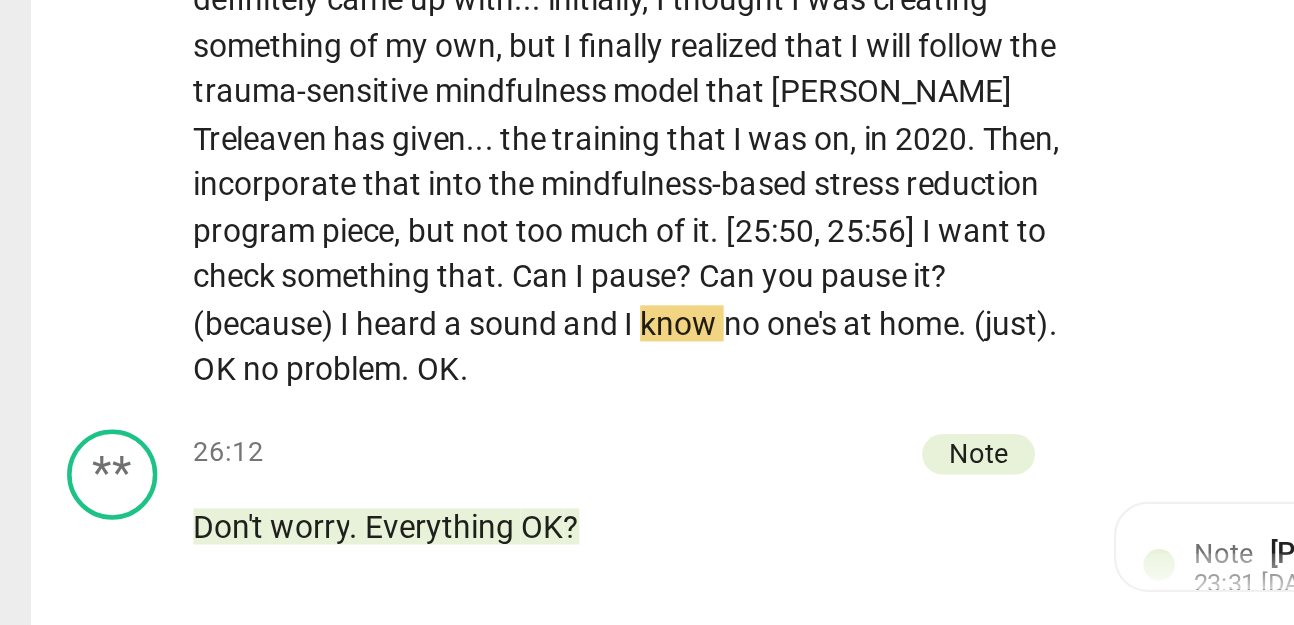 click on "I" at bounding box center (260, 352) 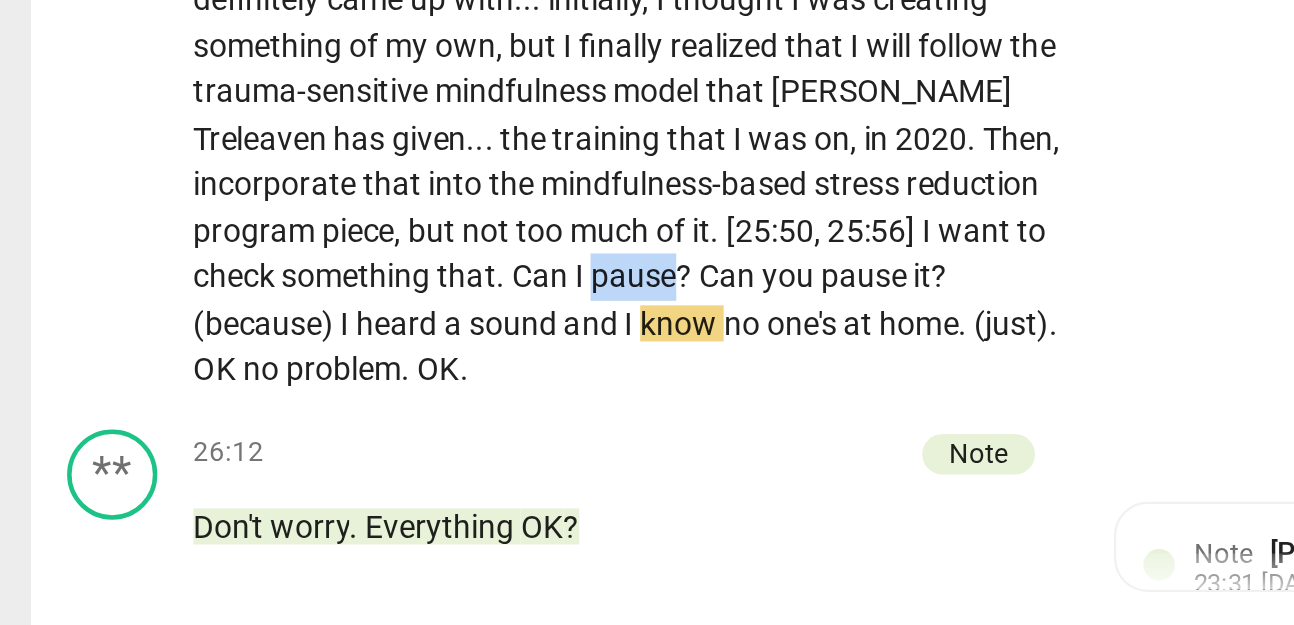 click on "I" at bounding box center (260, 352) 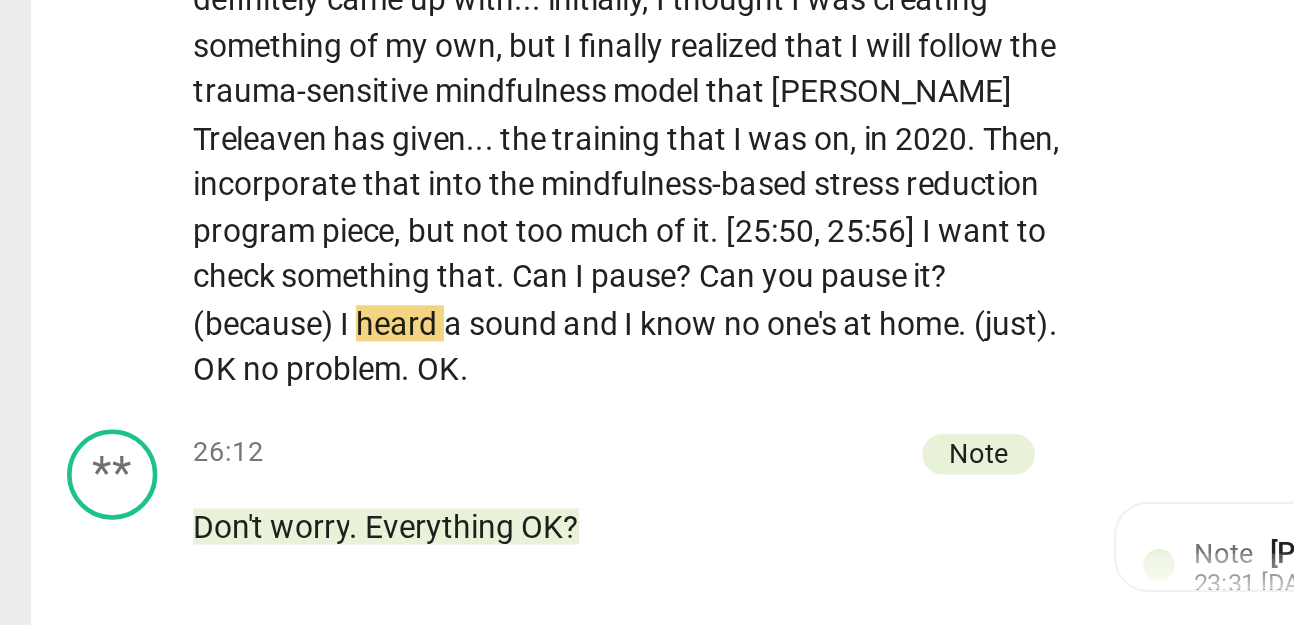 click on "pause" at bounding box center [283, 352] 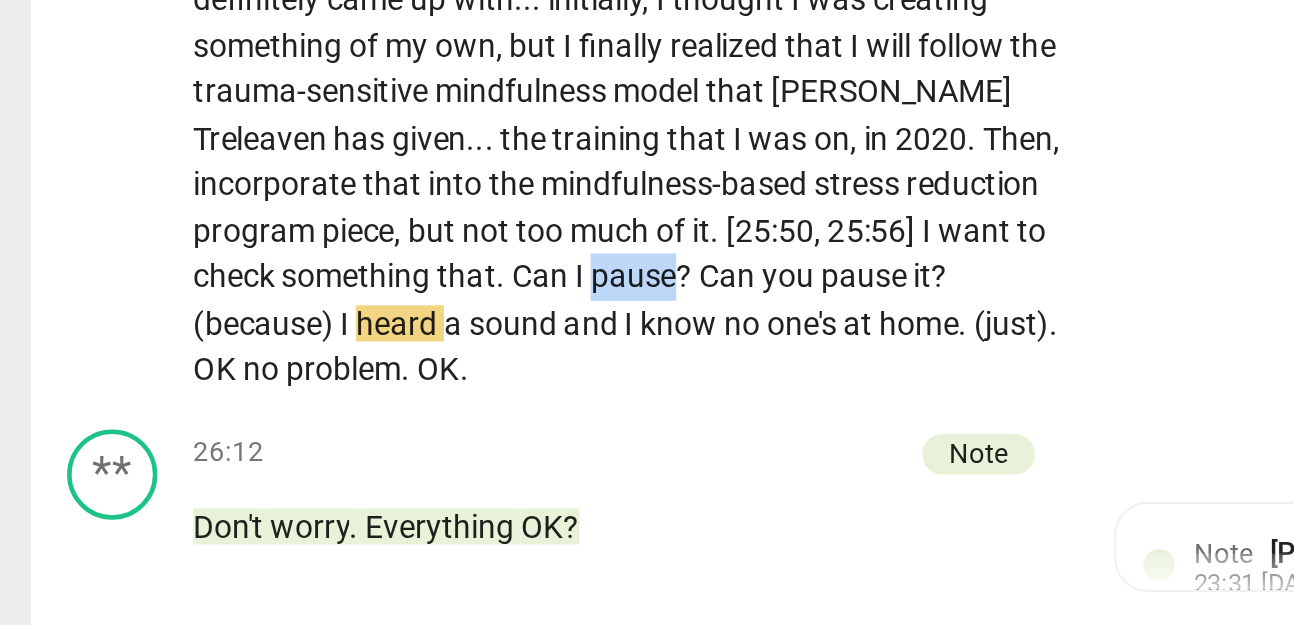 click on "pause" at bounding box center (283, 352) 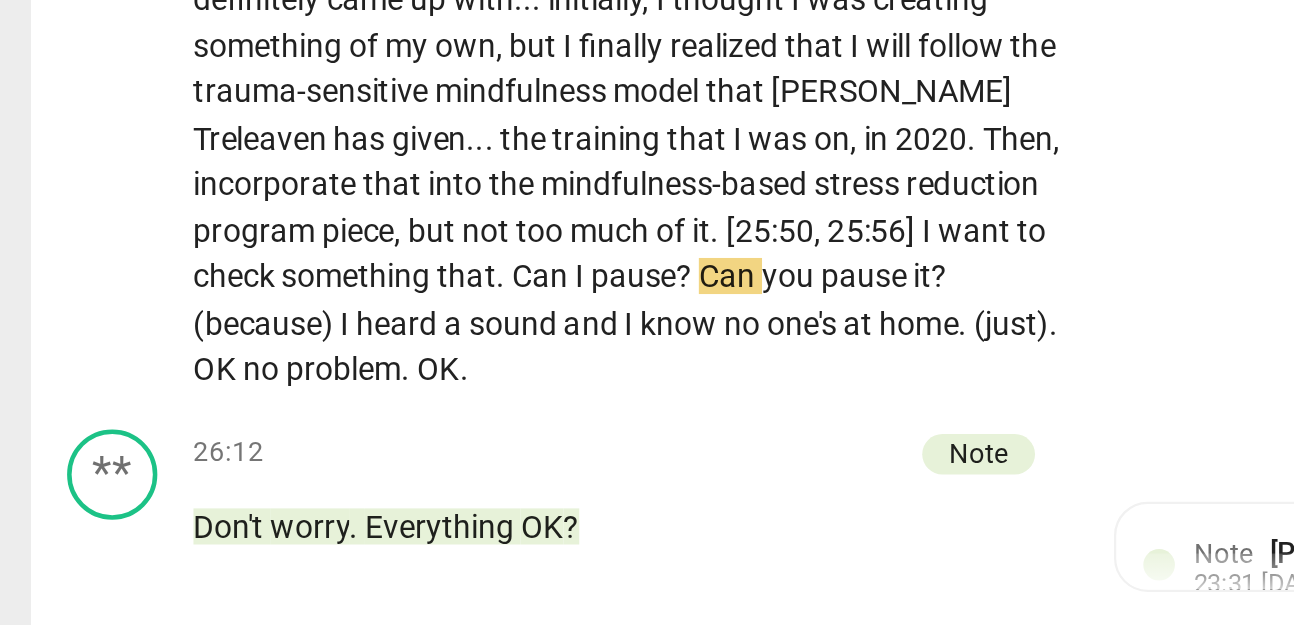 click on "?" at bounding box center [307, 352] 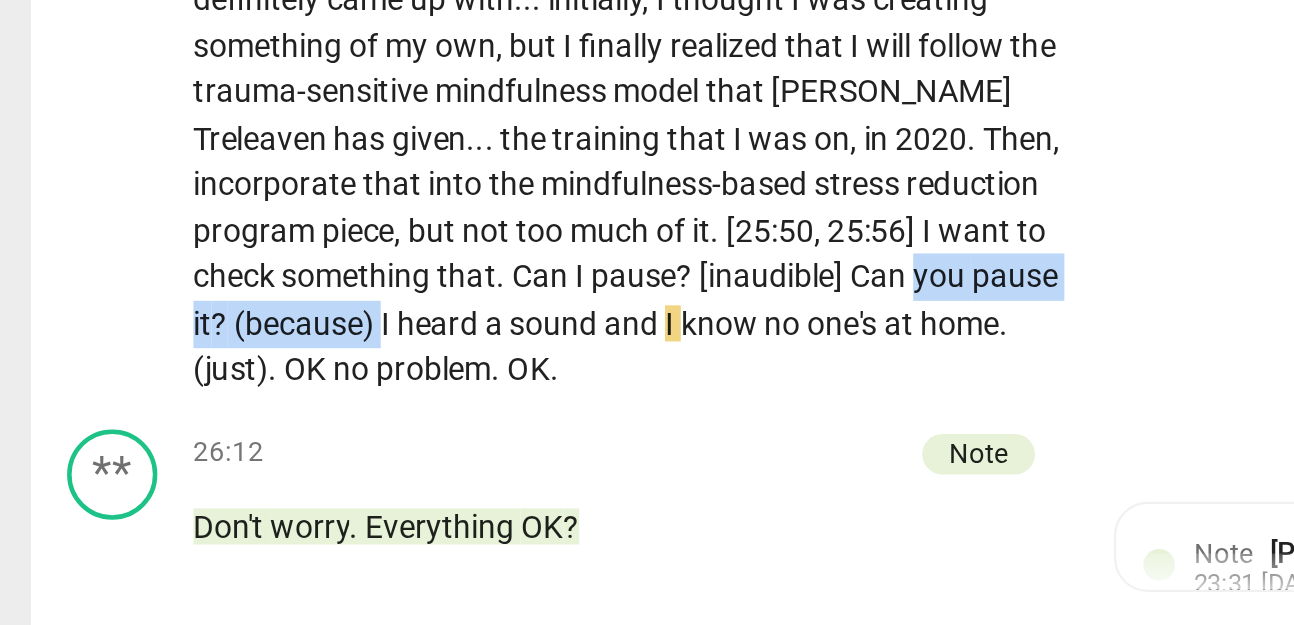 drag, startPoint x: 239, startPoint y: 431, endPoint x: 60, endPoint y: 428, distance: 179.02513 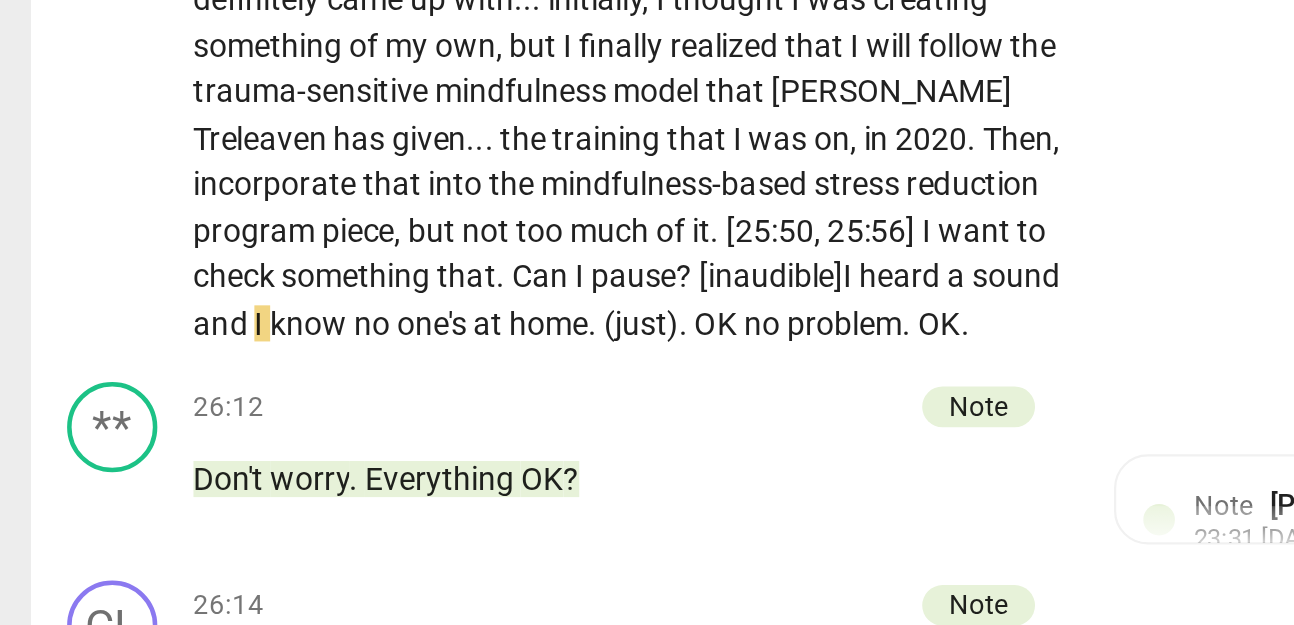 click on "much" at bounding box center [274, 332] 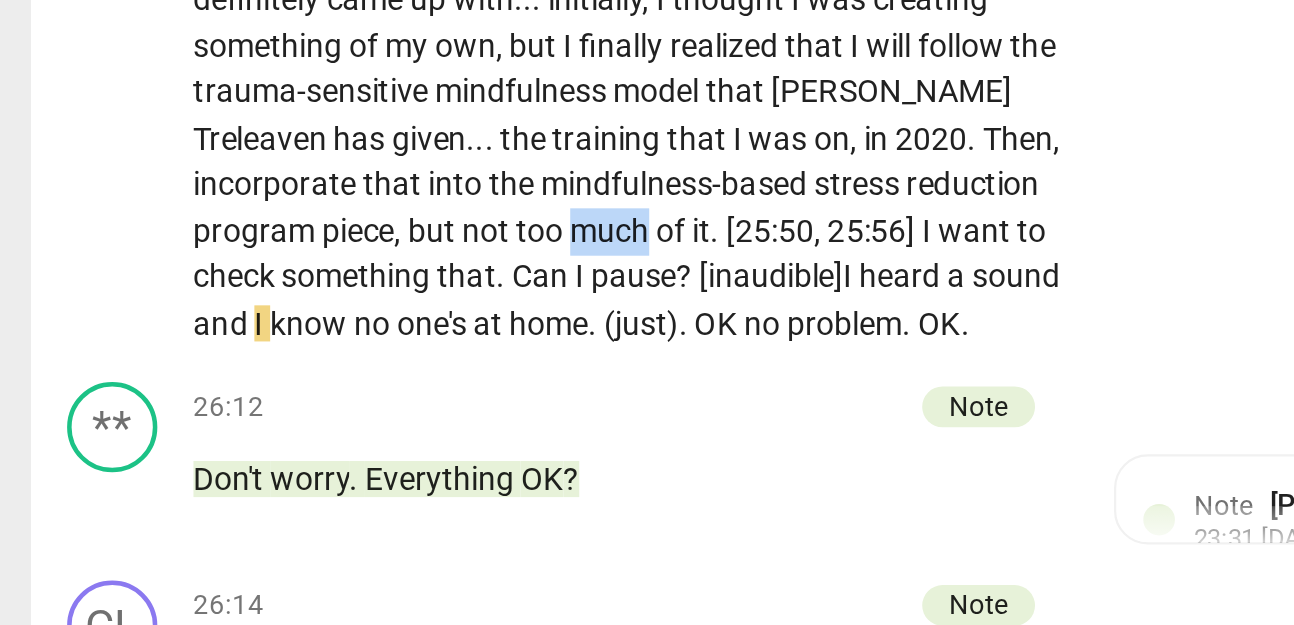 click on "much" at bounding box center [274, 332] 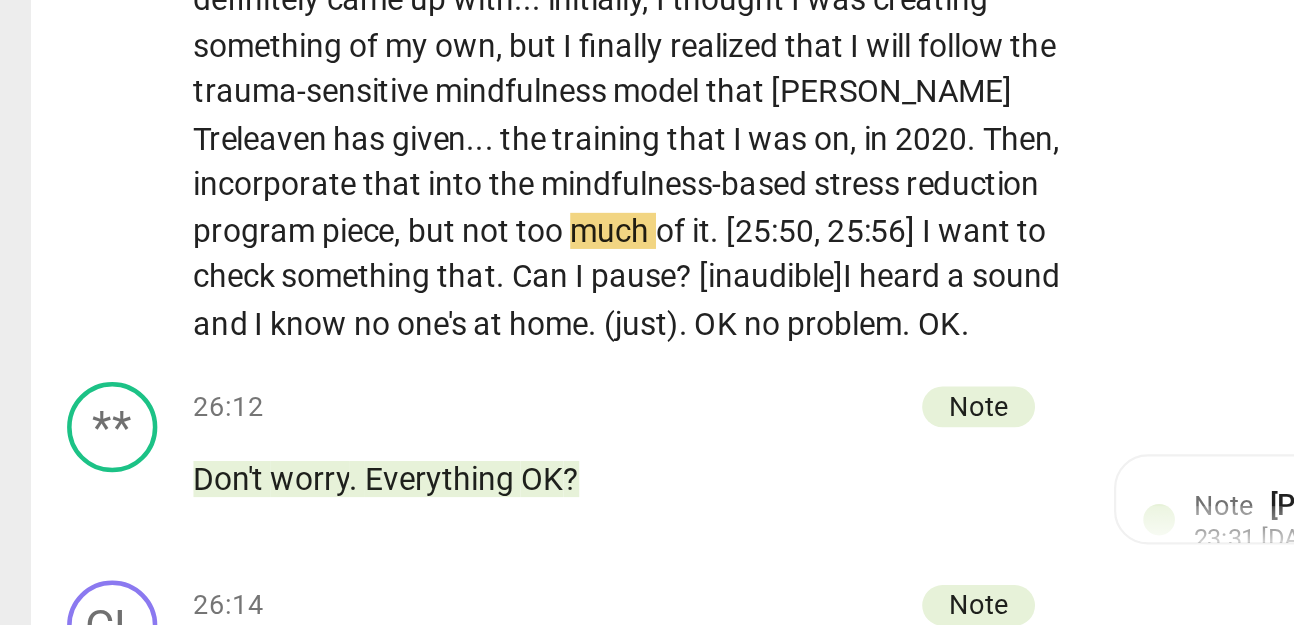 scroll, scrollTop: 7135, scrollLeft: 0, axis: vertical 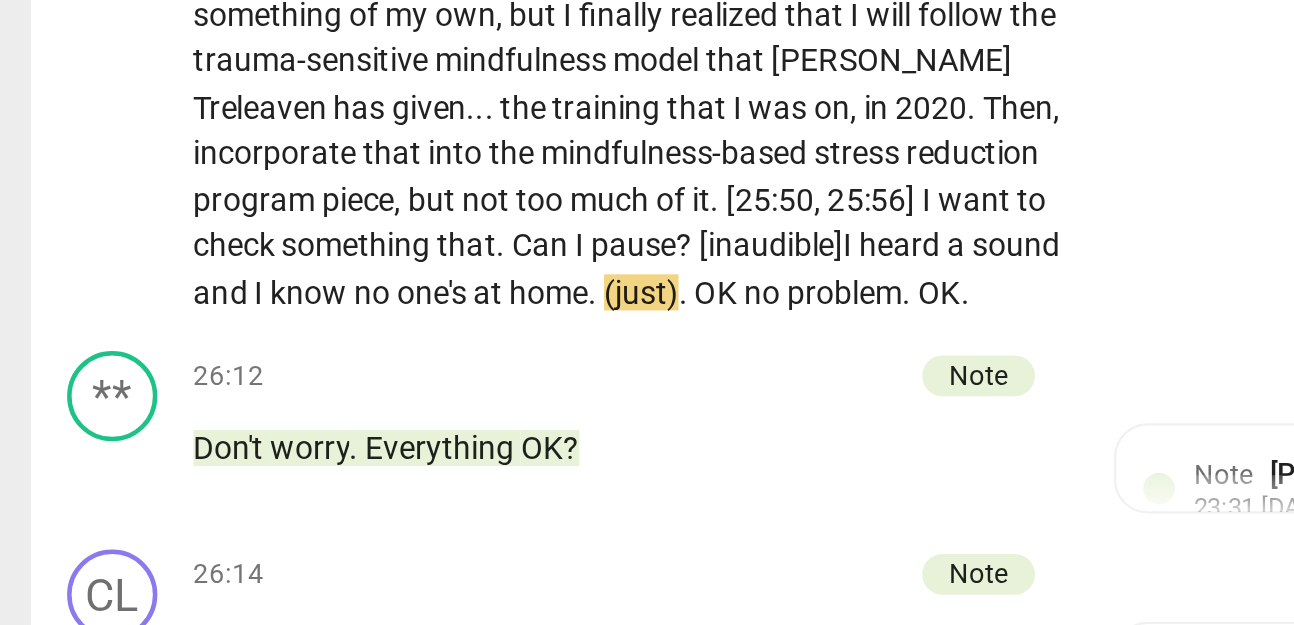click on "sound" at bounding box center [452, 338] 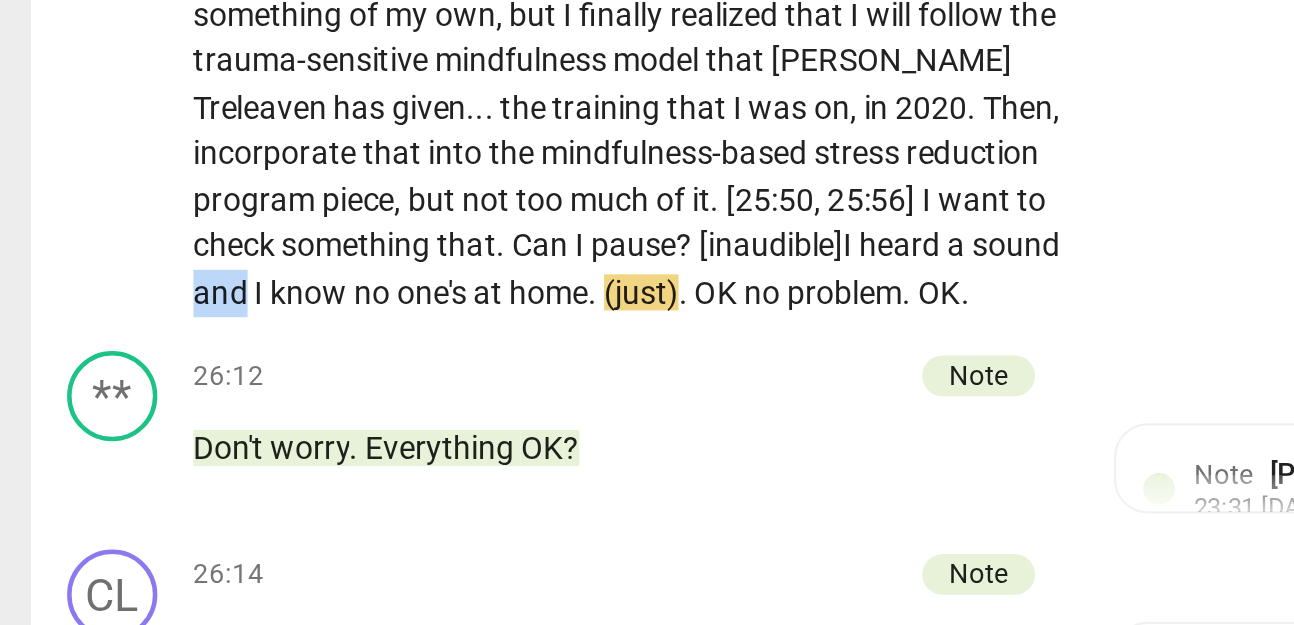 click on "sound" at bounding box center (452, 338) 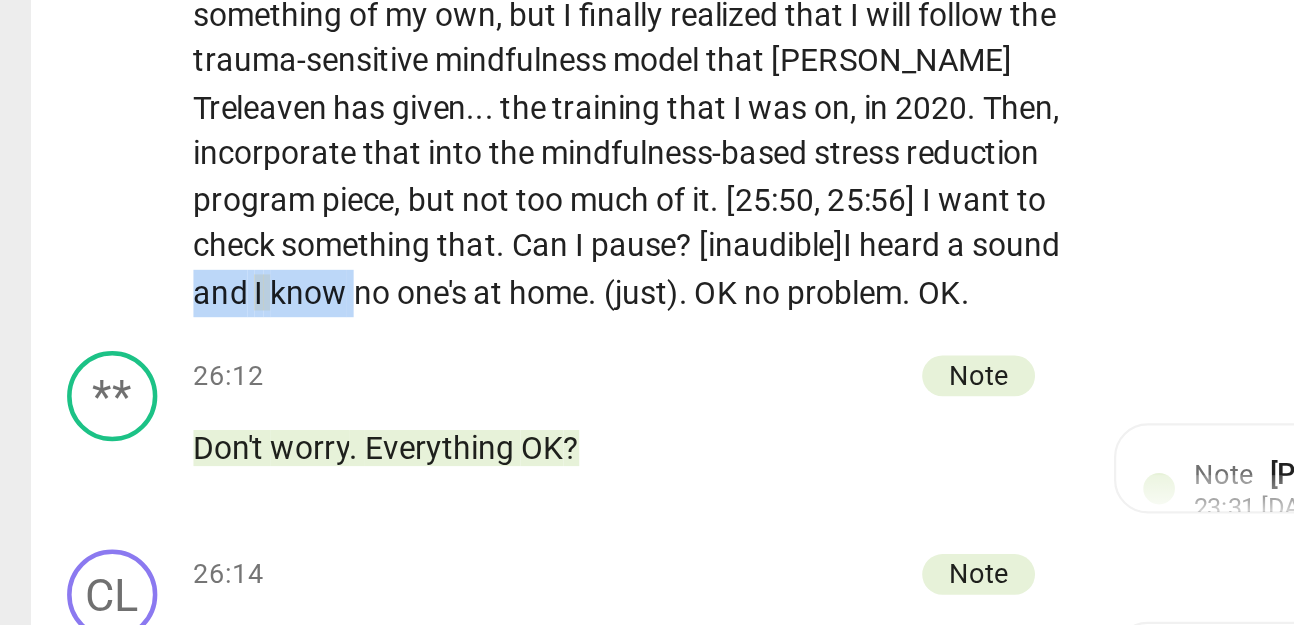 drag, startPoint x: 251, startPoint y: 415, endPoint x: 175, endPoint y: 413, distance: 76.02631 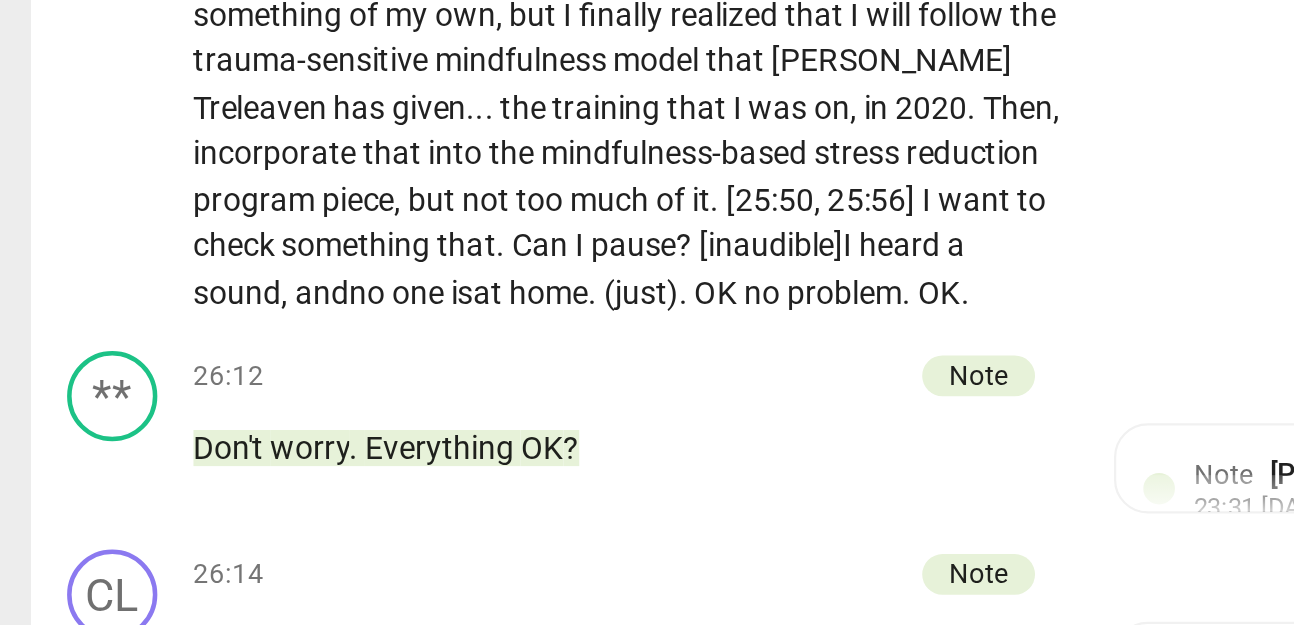 scroll, scrollTop: 7175, scrollLeft: 0, axis: vertical 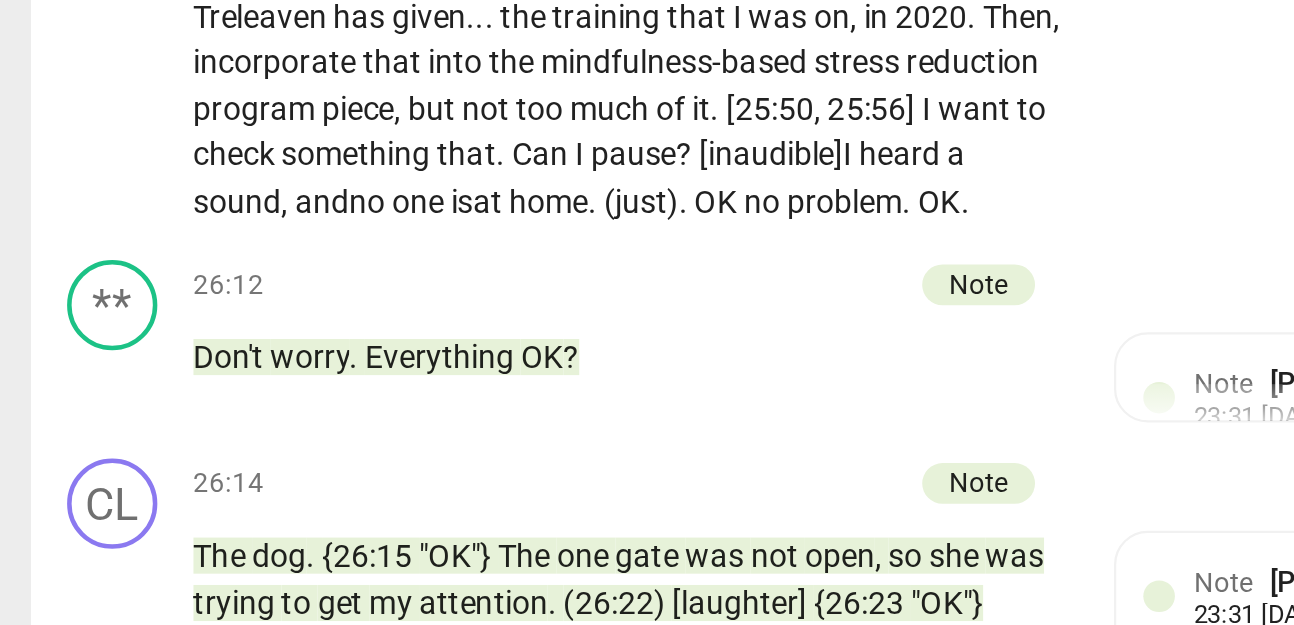 click on "home" at bounding box center (245, 319) 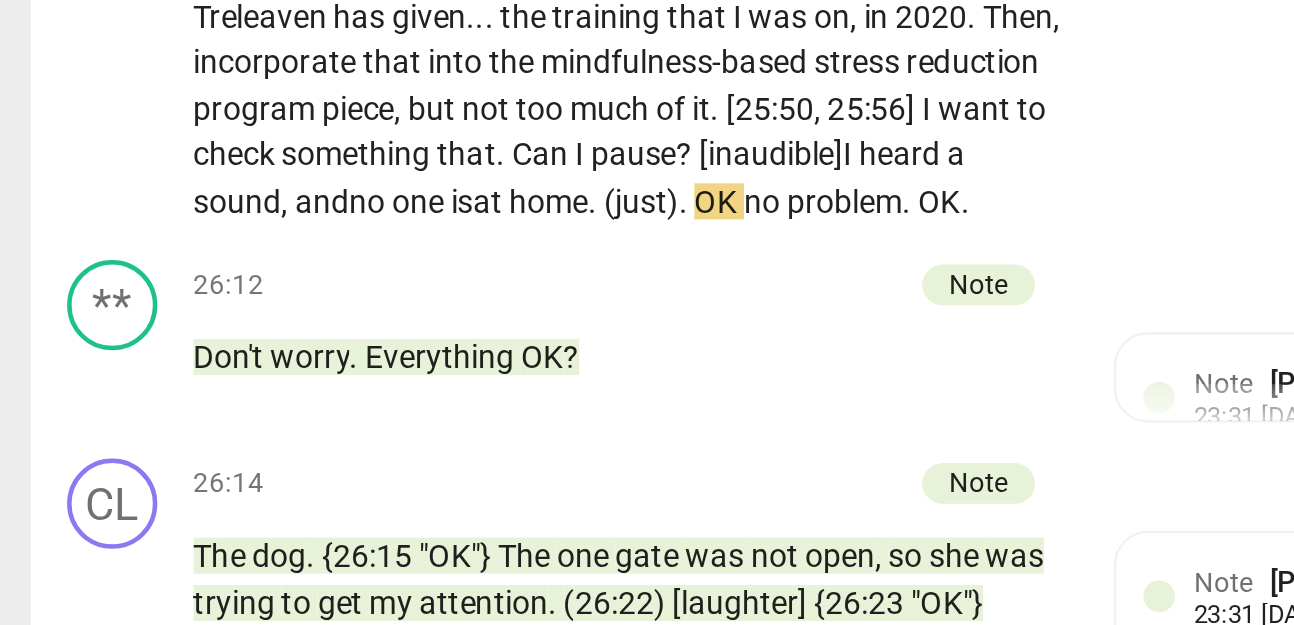 click on "." at bounding box center [306, 319] 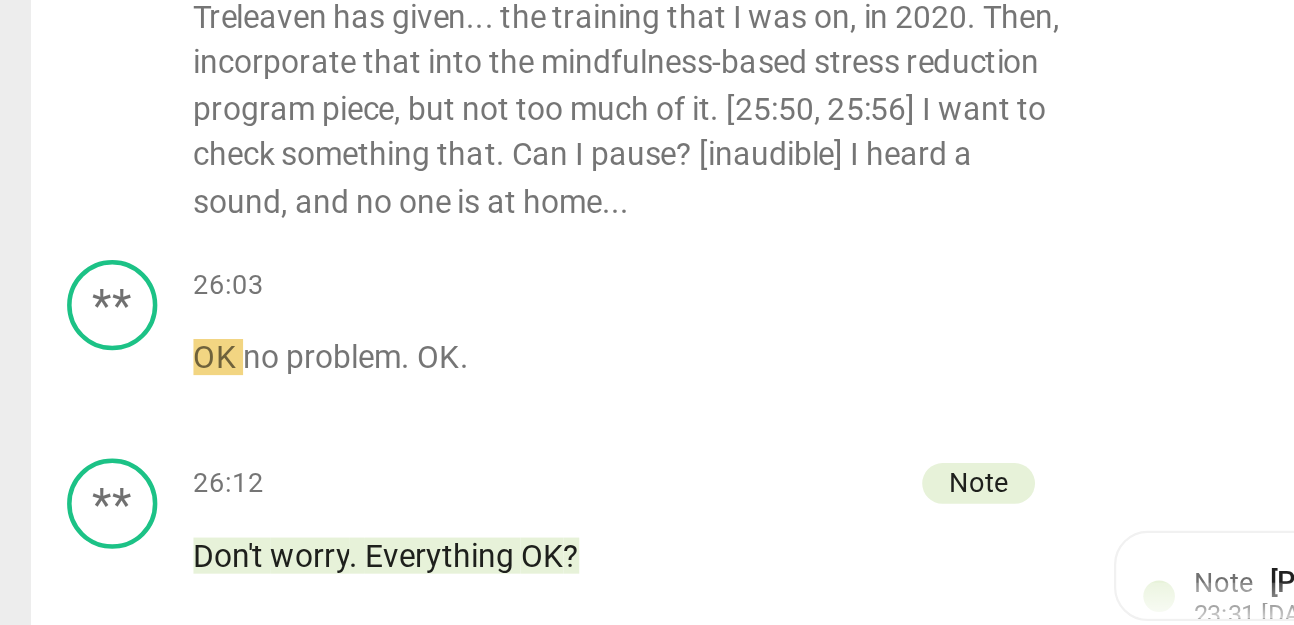 scroll, scrollTop: 7242, scrollLeft: 0, axis: vertical 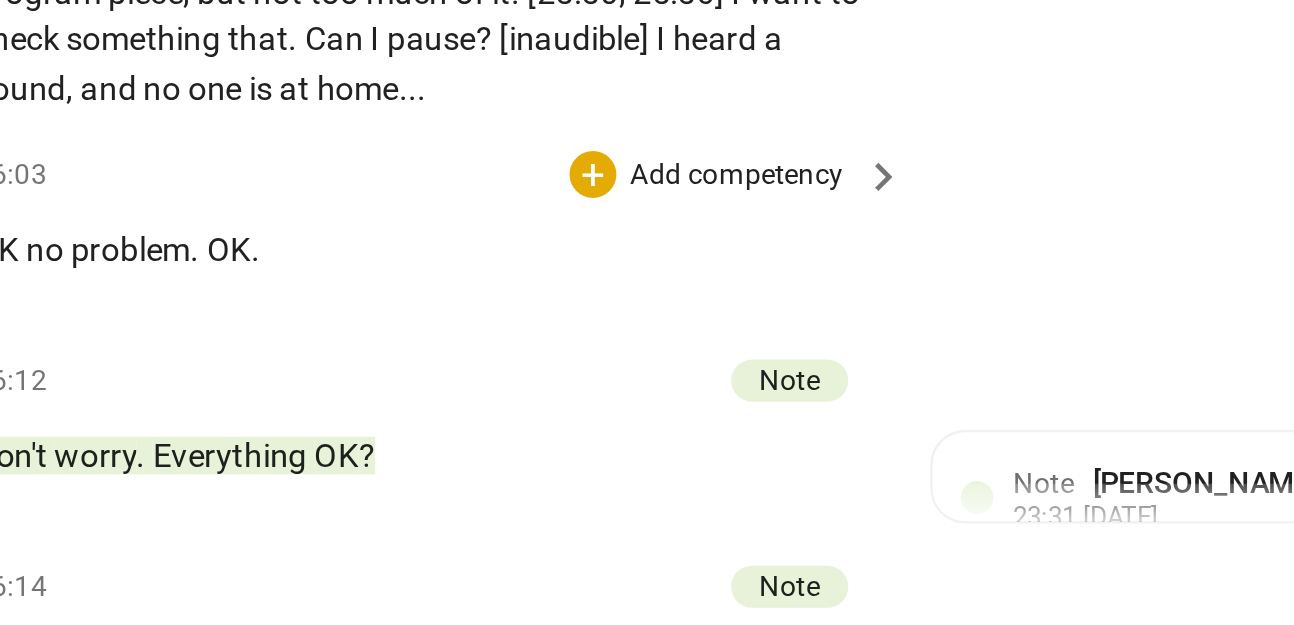type on "1574" 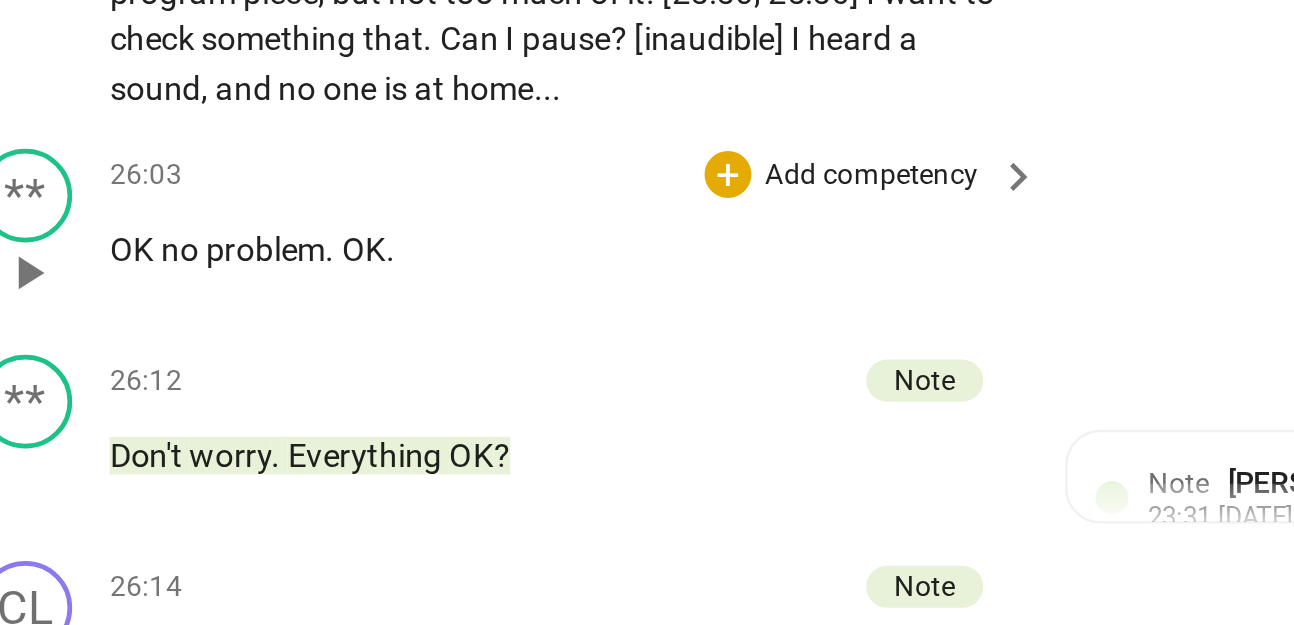 click on "OK" at bounding box center (196, 321) 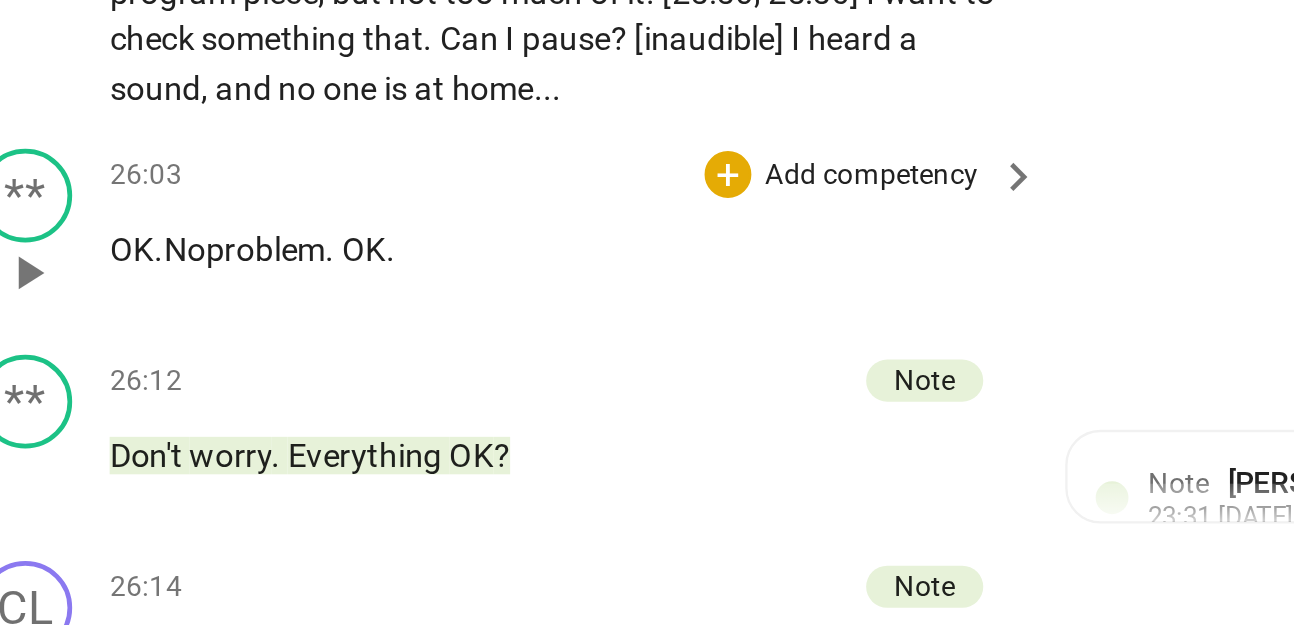 click on "OK." at bounding box center (99, 321) 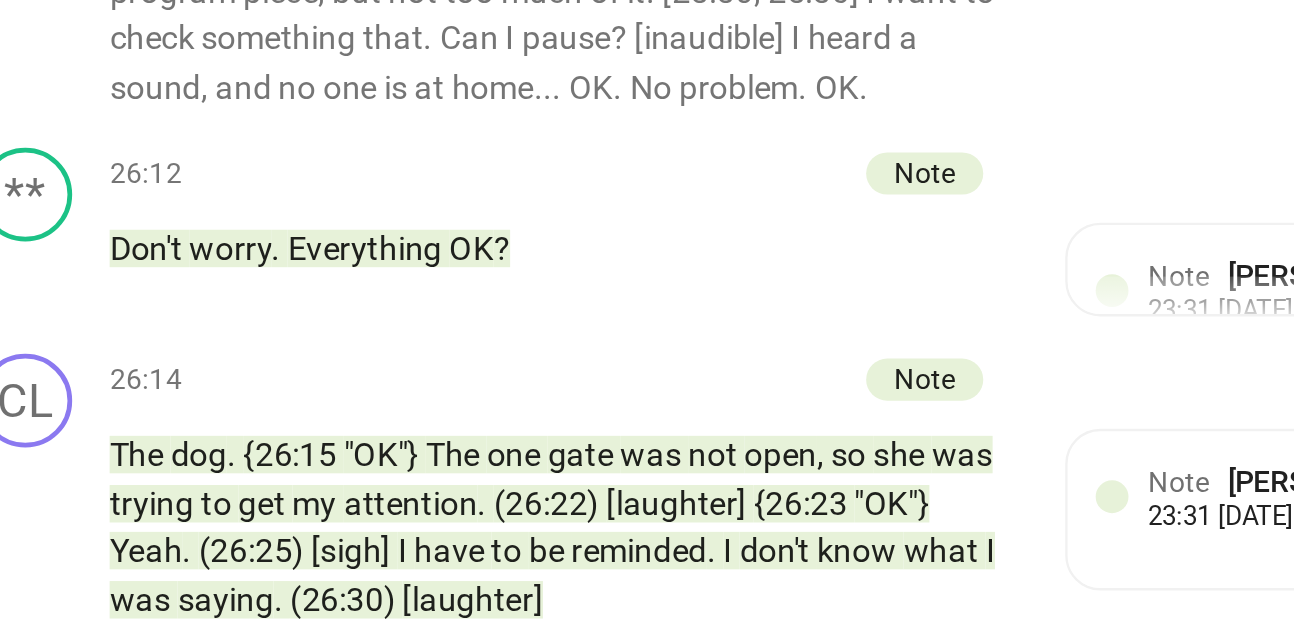 scroll, scrollTop: 7154, scrollLeft: 0, axis: vertical 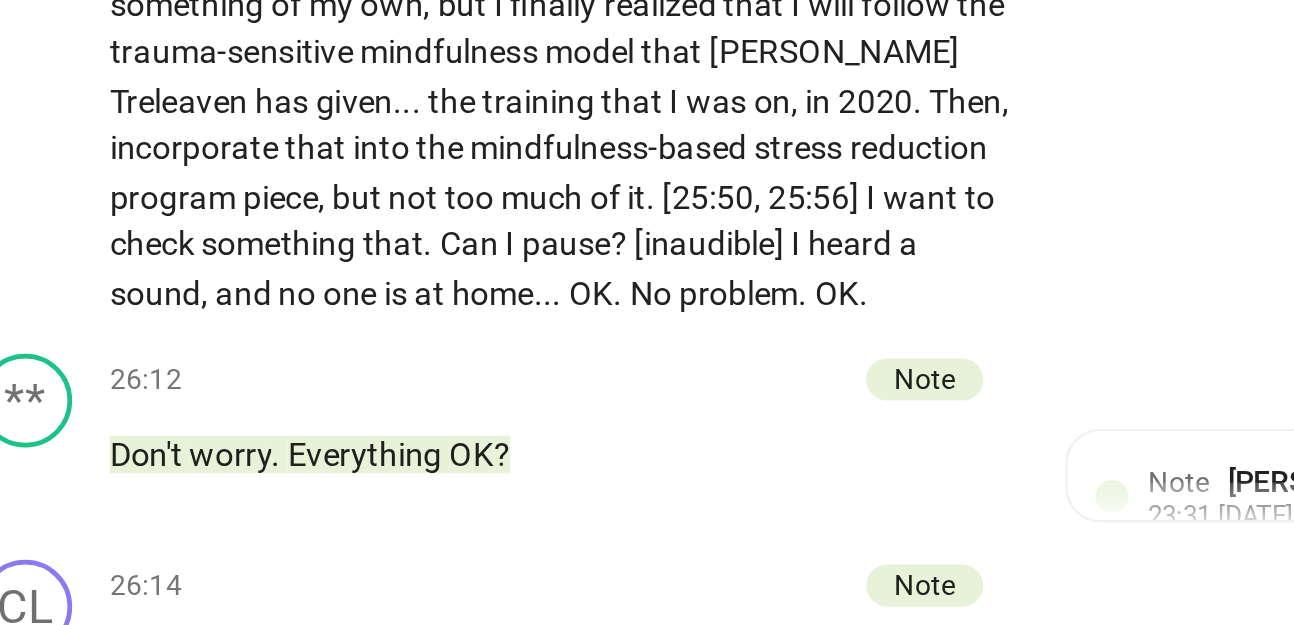 click on "." at bounding box center (280, 340) 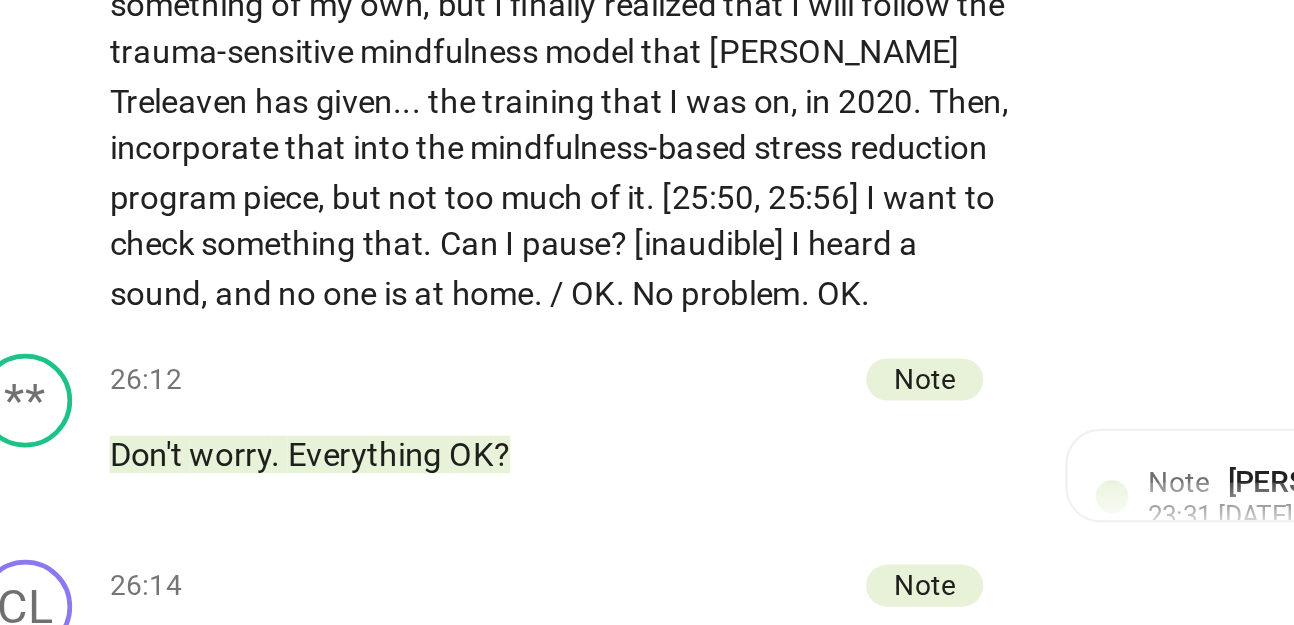 click on "pause" at bounding box center [283, 319] 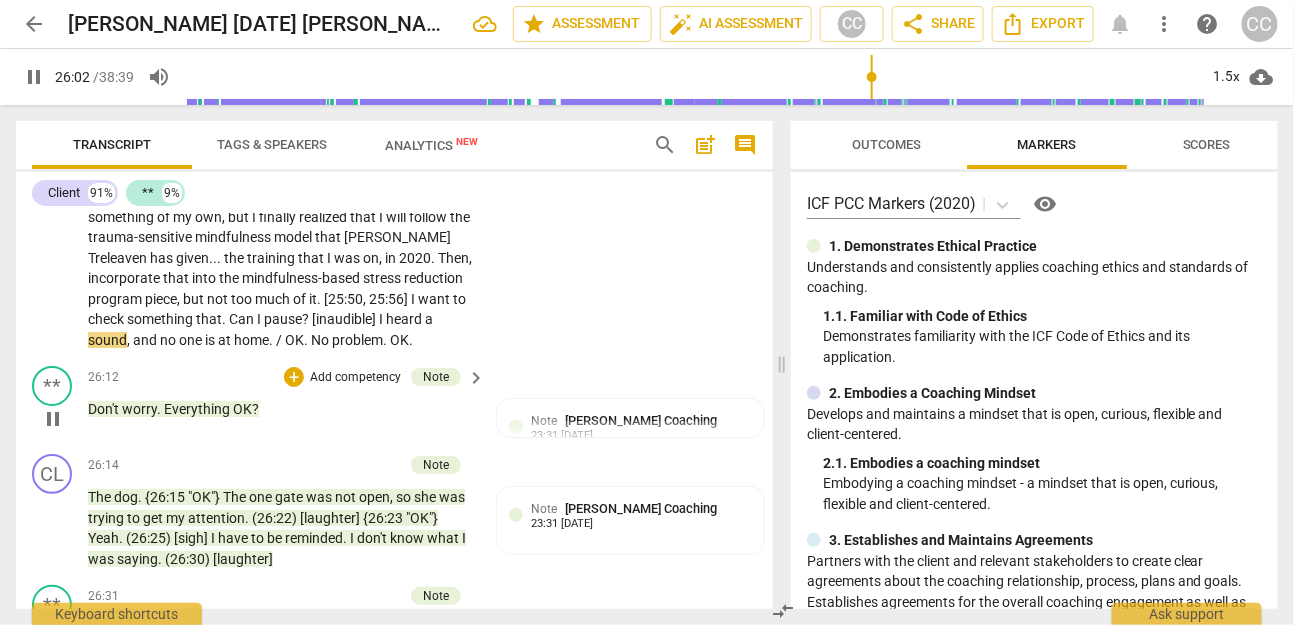 type on "1563" 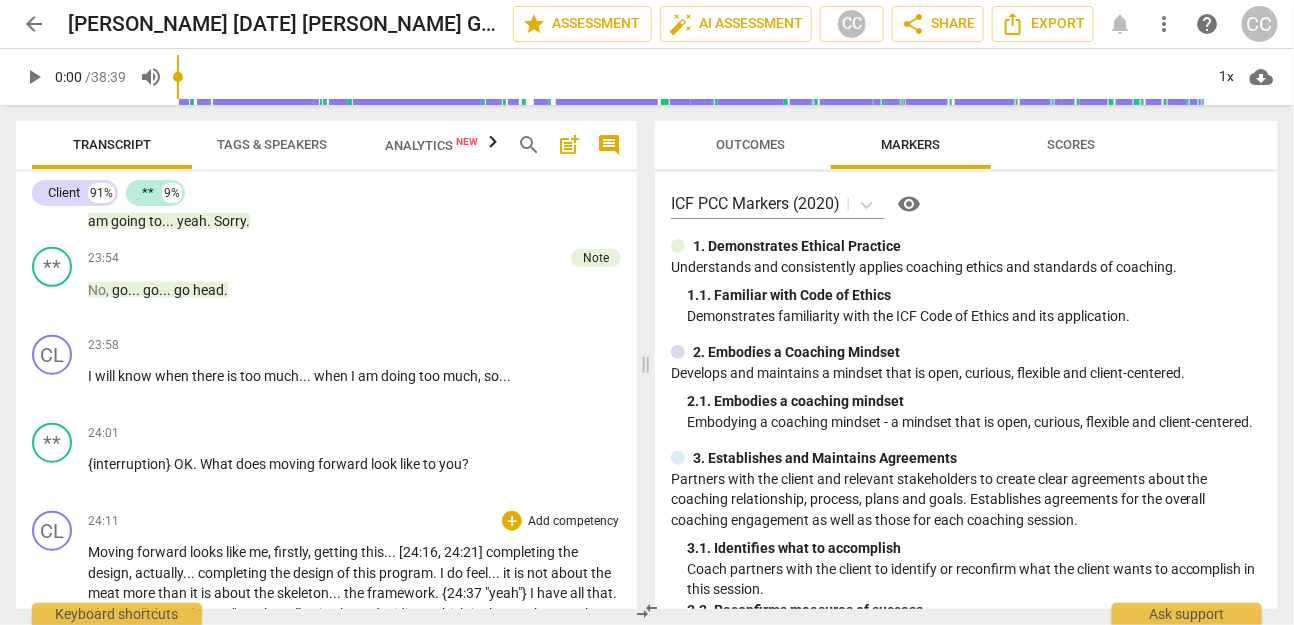 scroll, scrollTop: 5219, scrollLeft: 0, axis: vertical 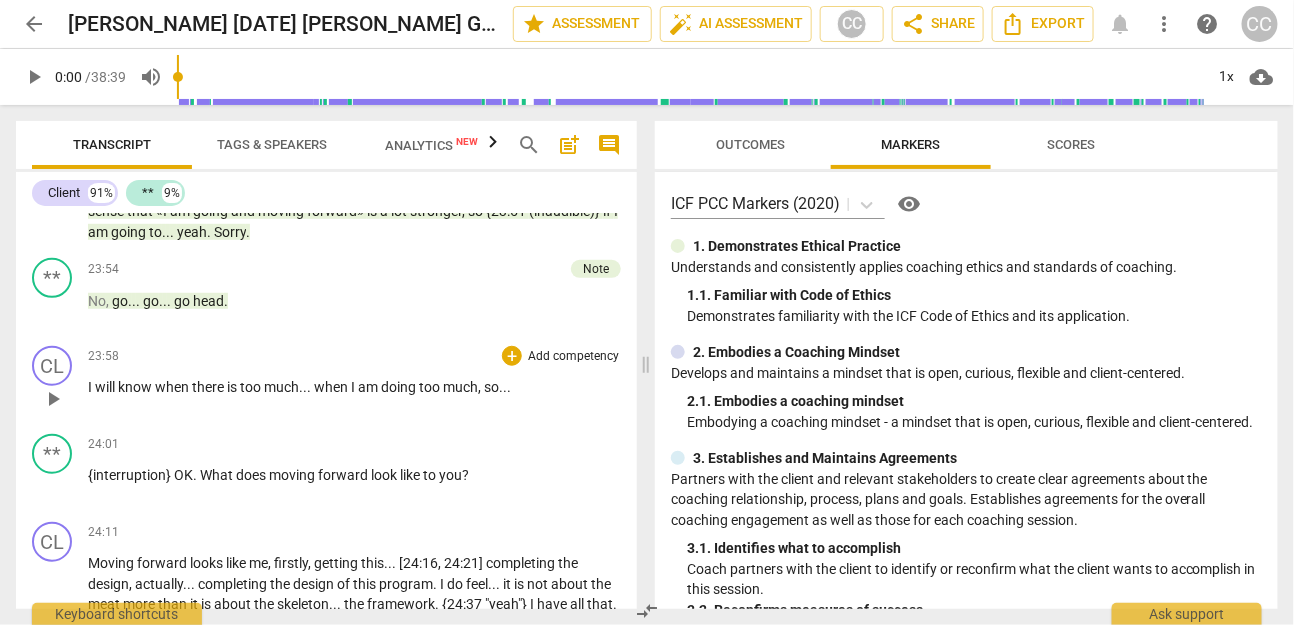 click on "Add competency" at bounding box center (573, 357) 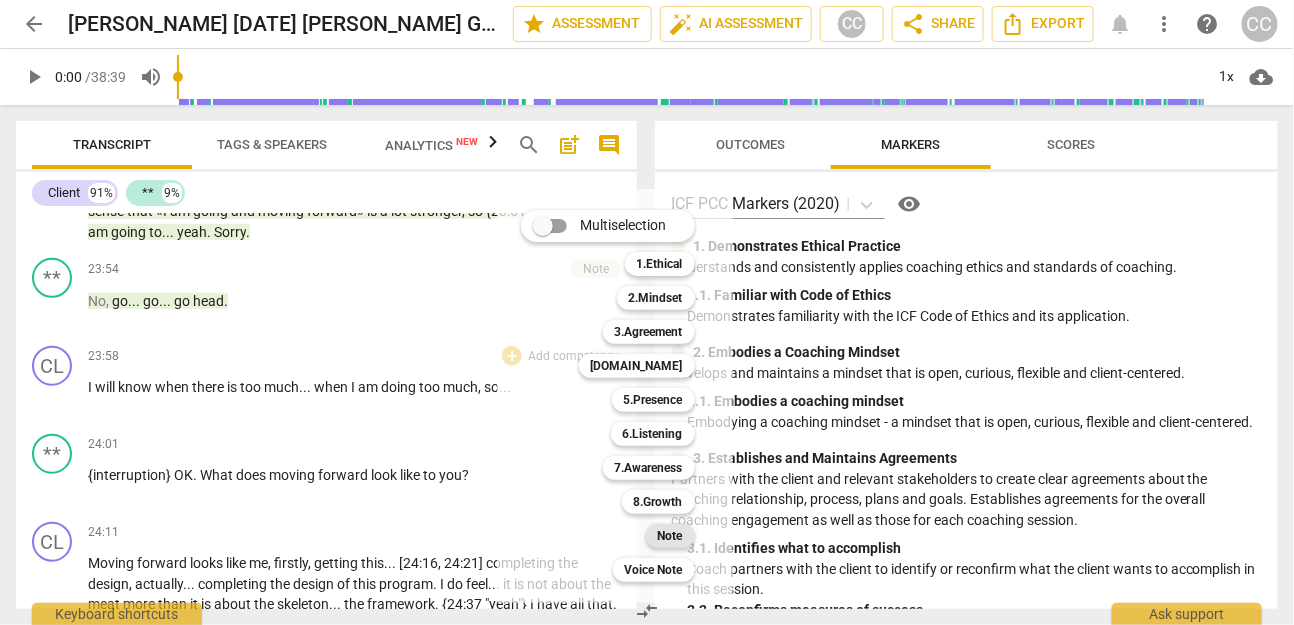 click on "Note" at bounding box center (670, 536) 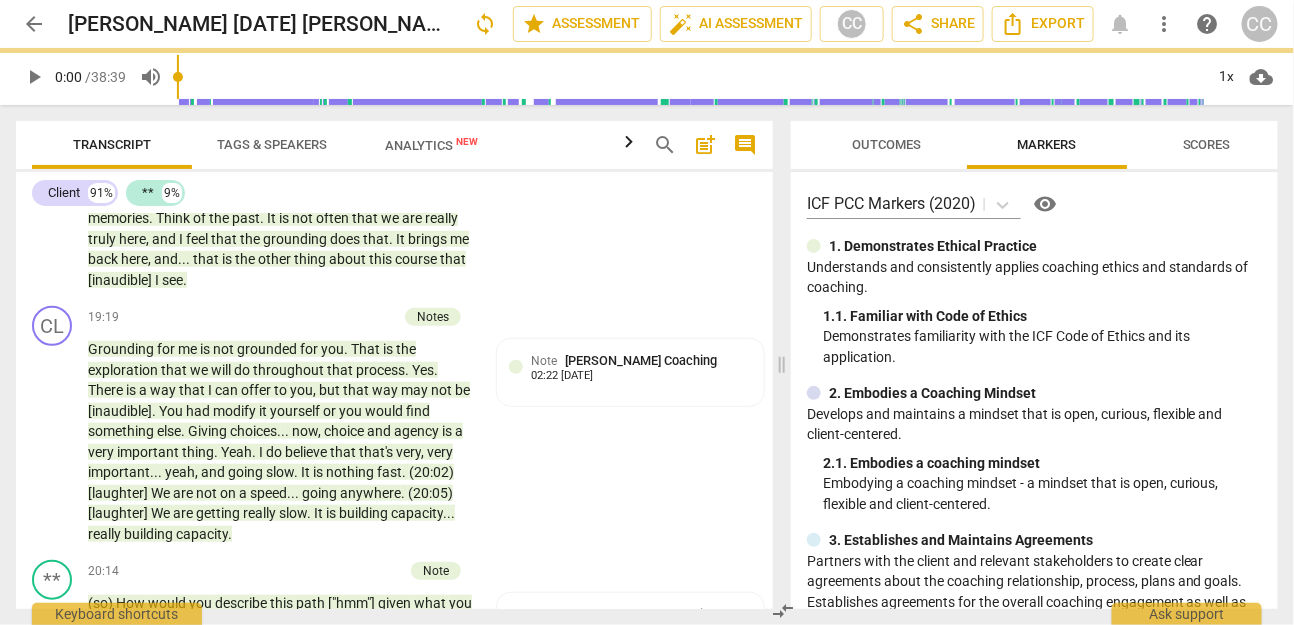scroll, scrollTop: 6576, scrollLeft: 0, axis: vertical 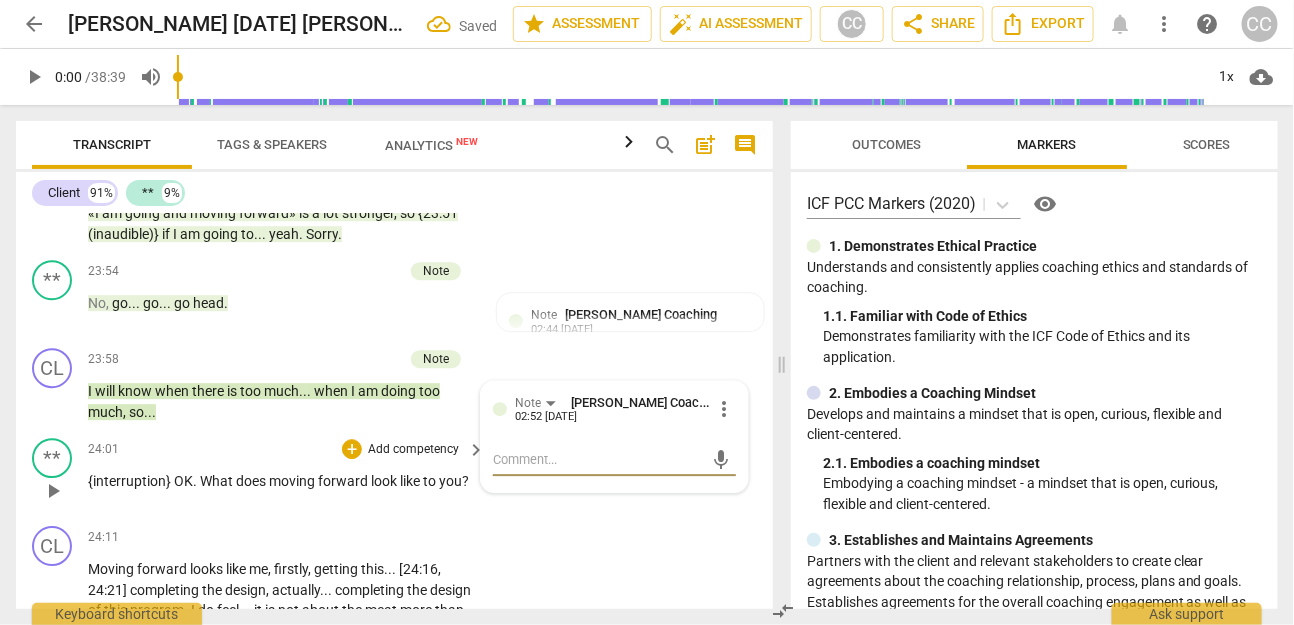 click on "like" at bounding box center (411, 481) 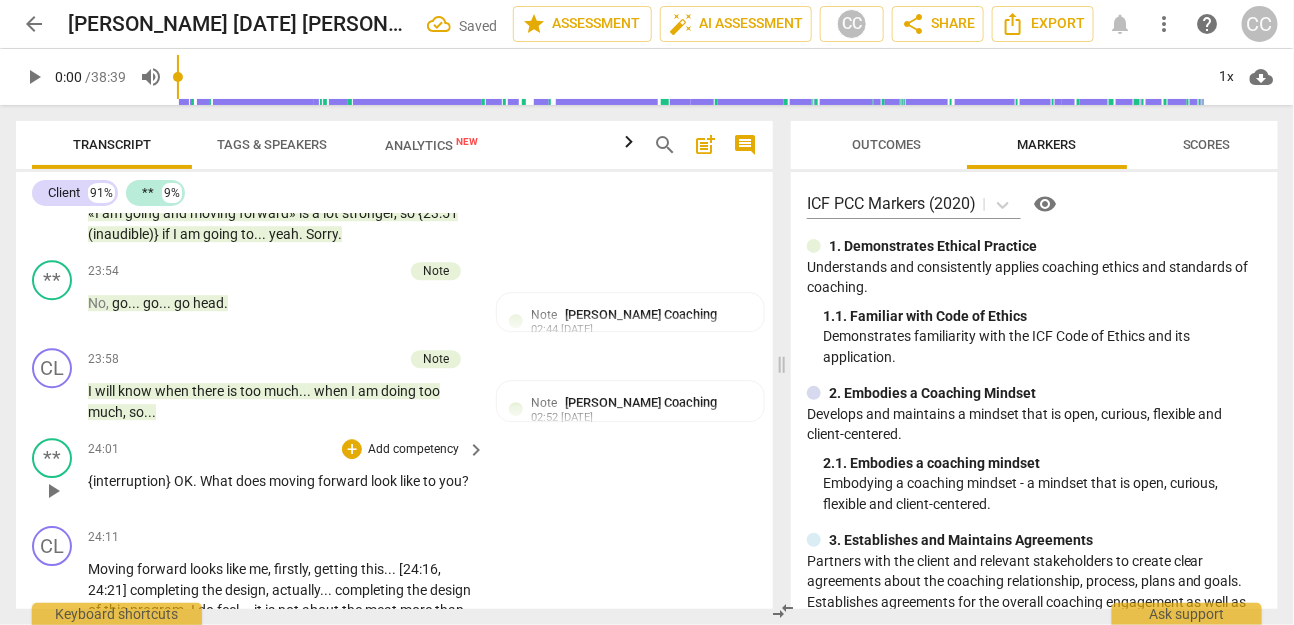 click on "Add competency" at bounding box center (413, 450) 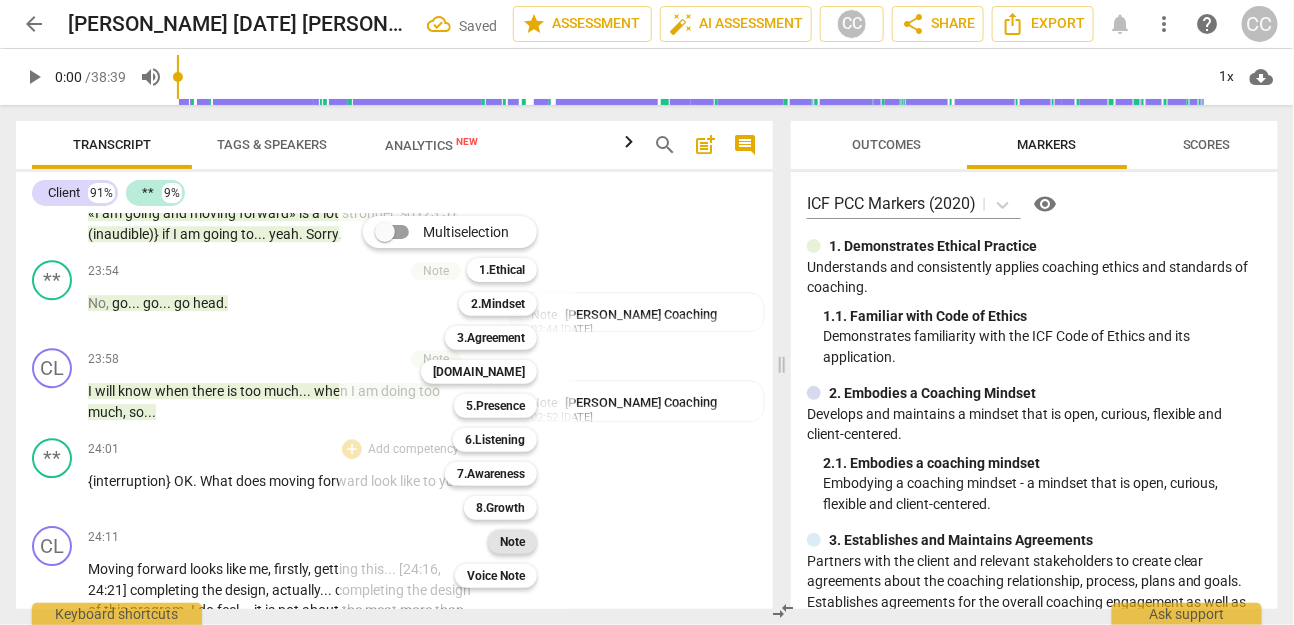 click on "Note" at bounding box center [512, 542] 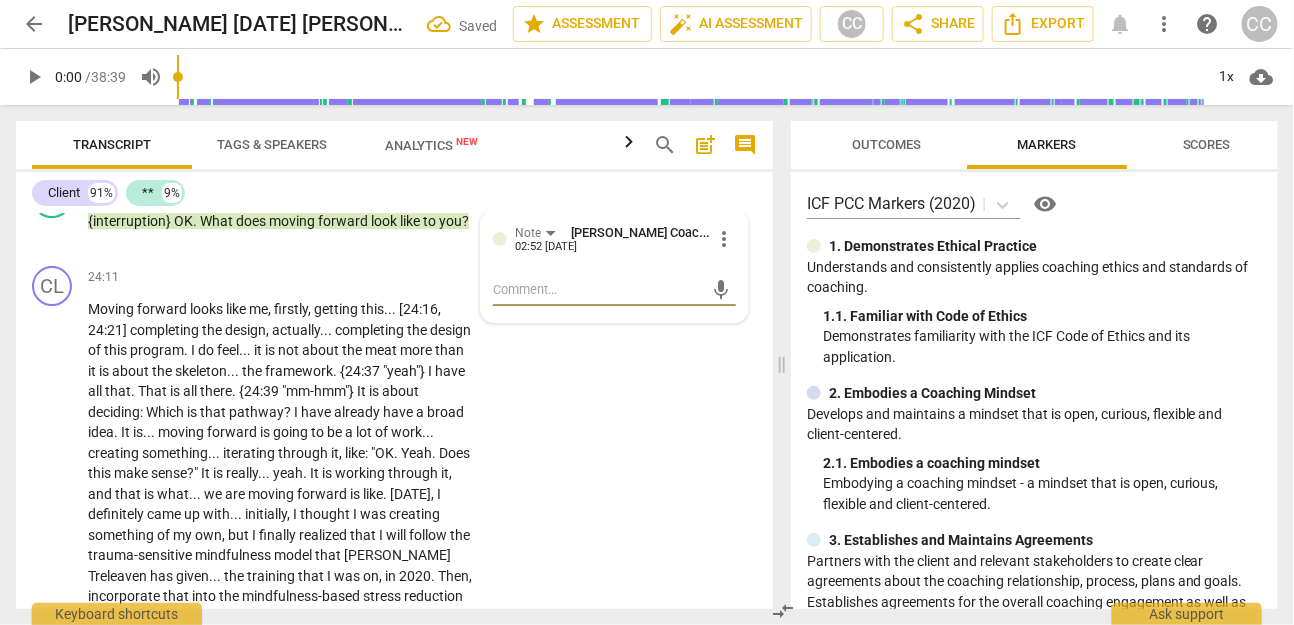 scroll, scrollTop: 6837, scrollLeft: 0, axis: vertical 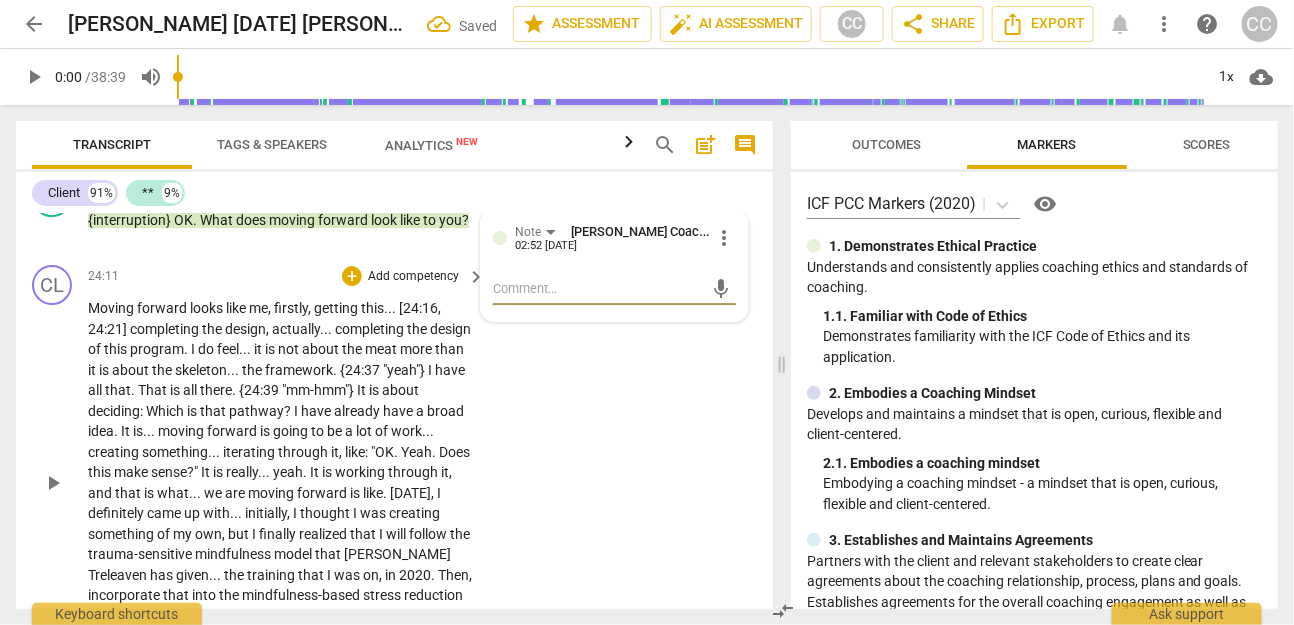 click on "Add competency" at bounding box center (413, 277) 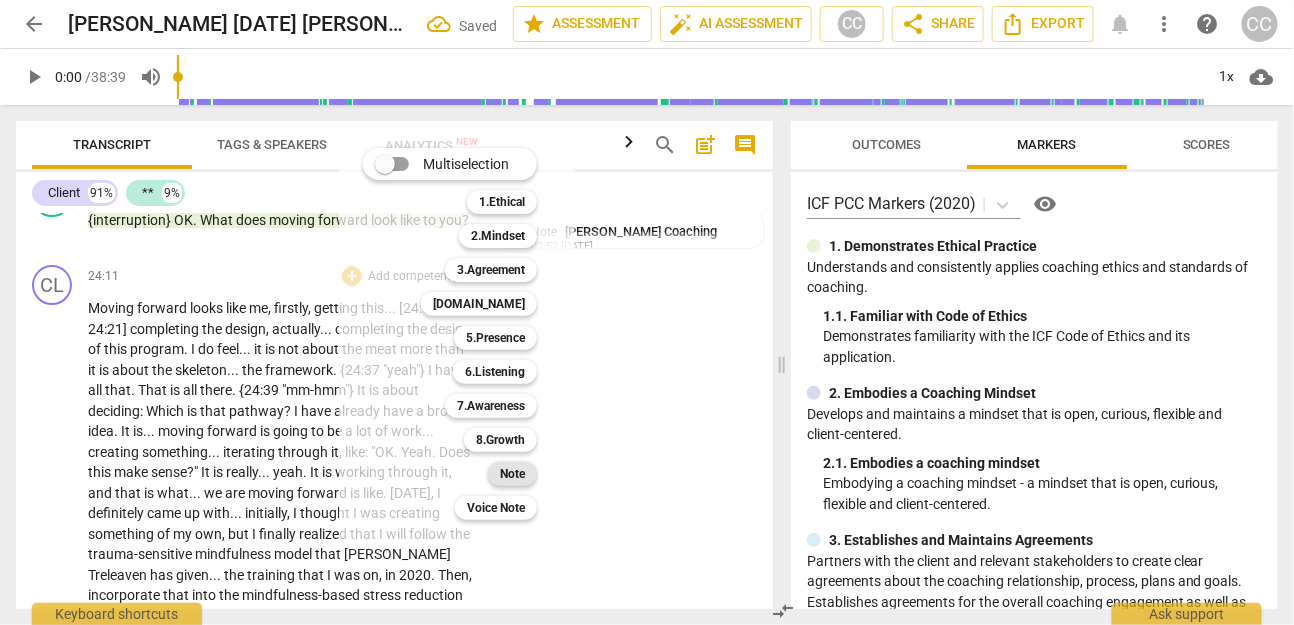 click on "Note" at bounding box center (512, 474) 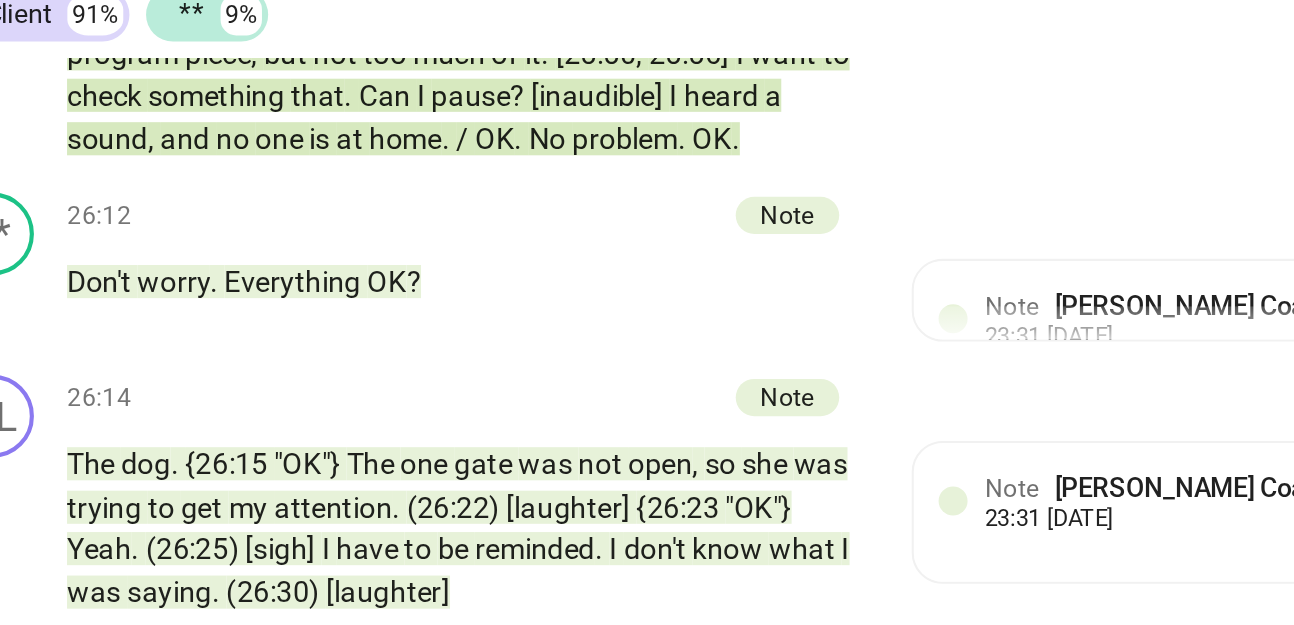 scroll, scrollTop: 7240, scrollLeft: 0, axis: vertical 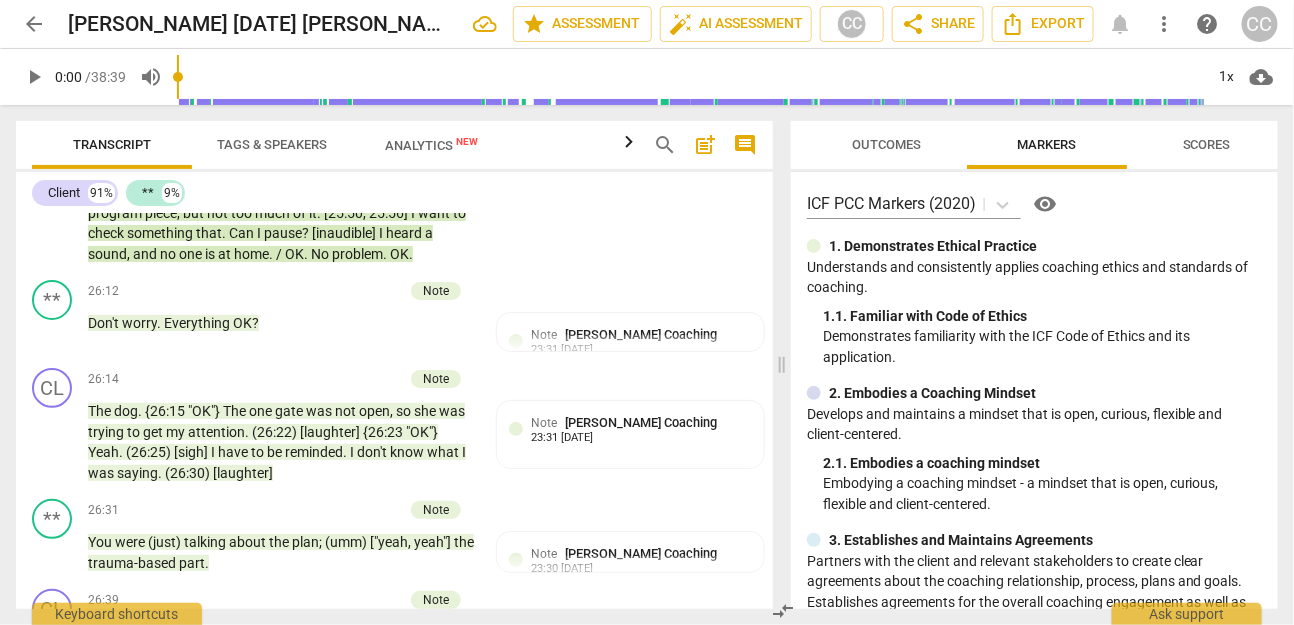click on "pause" at bounding box center (283, 233) 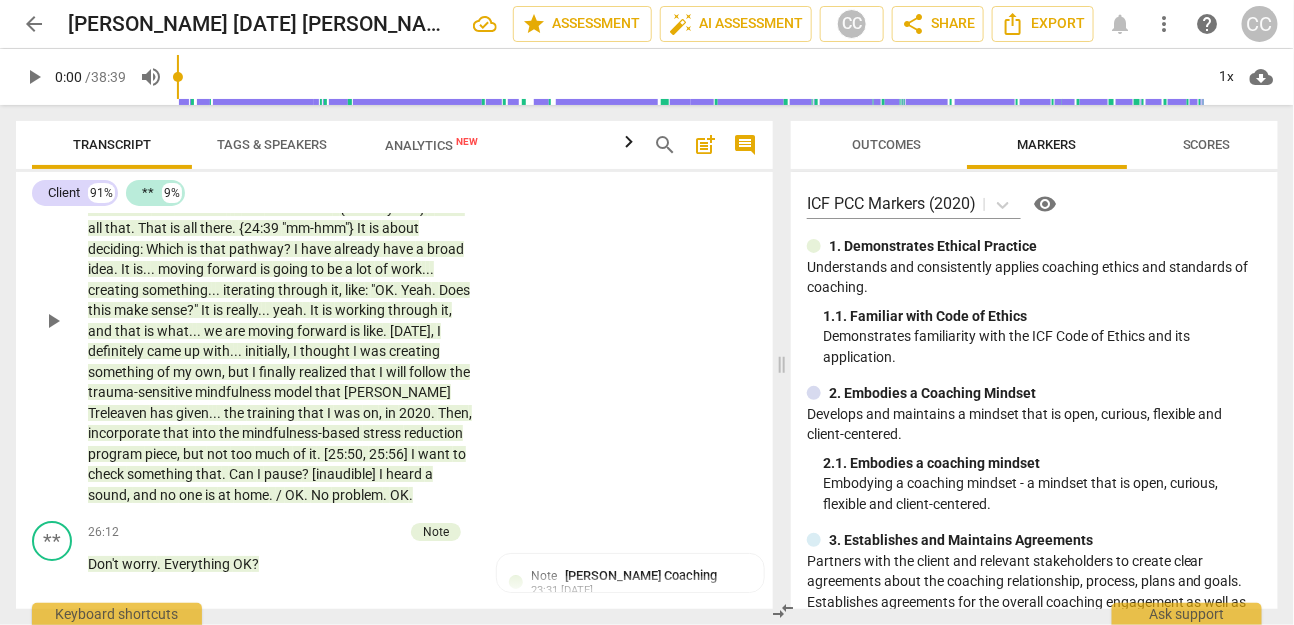 scroll, scrollTop: 6949, scrollLeft: 0, axis: vertical 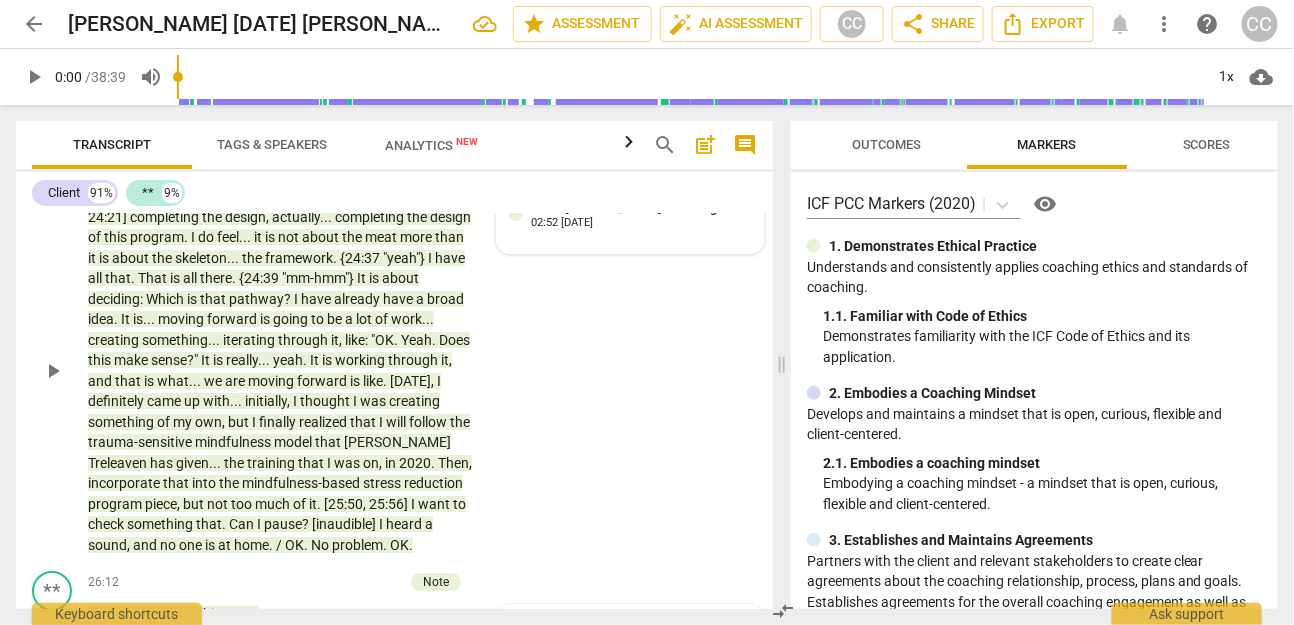 click on "Note [PERSON_NAME] Coaching 02:52 [DATE]" at bounding box center (641, 213) 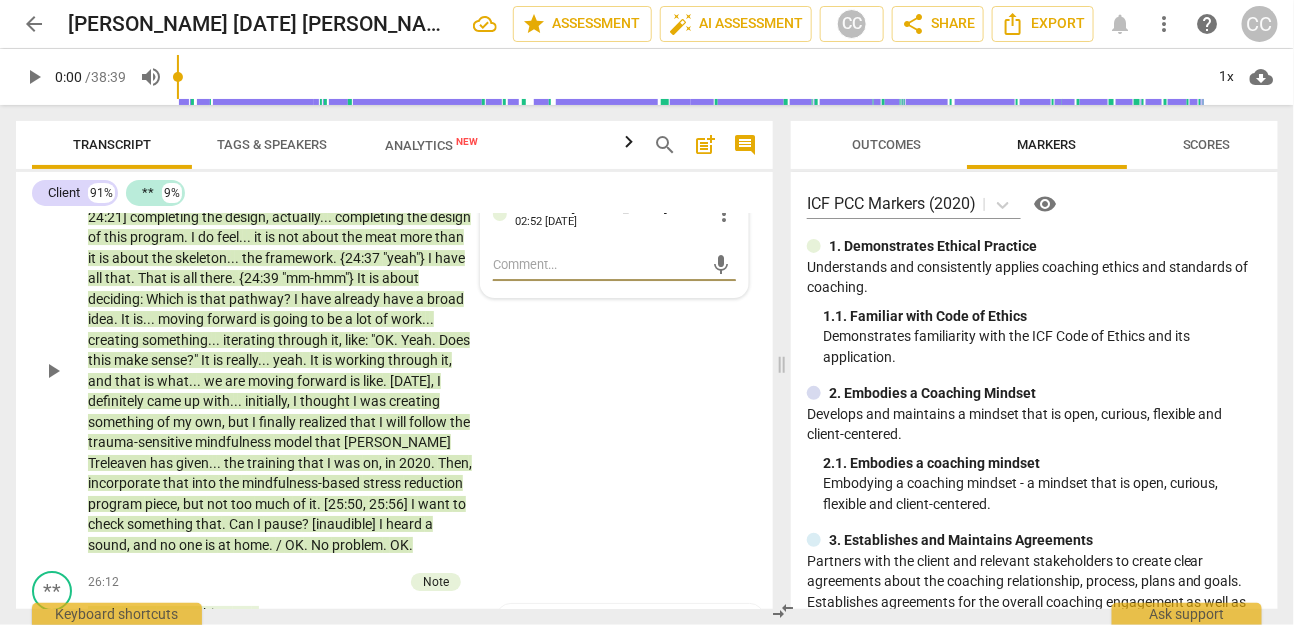 click on "more_vert" at bounding box center [724, 214] 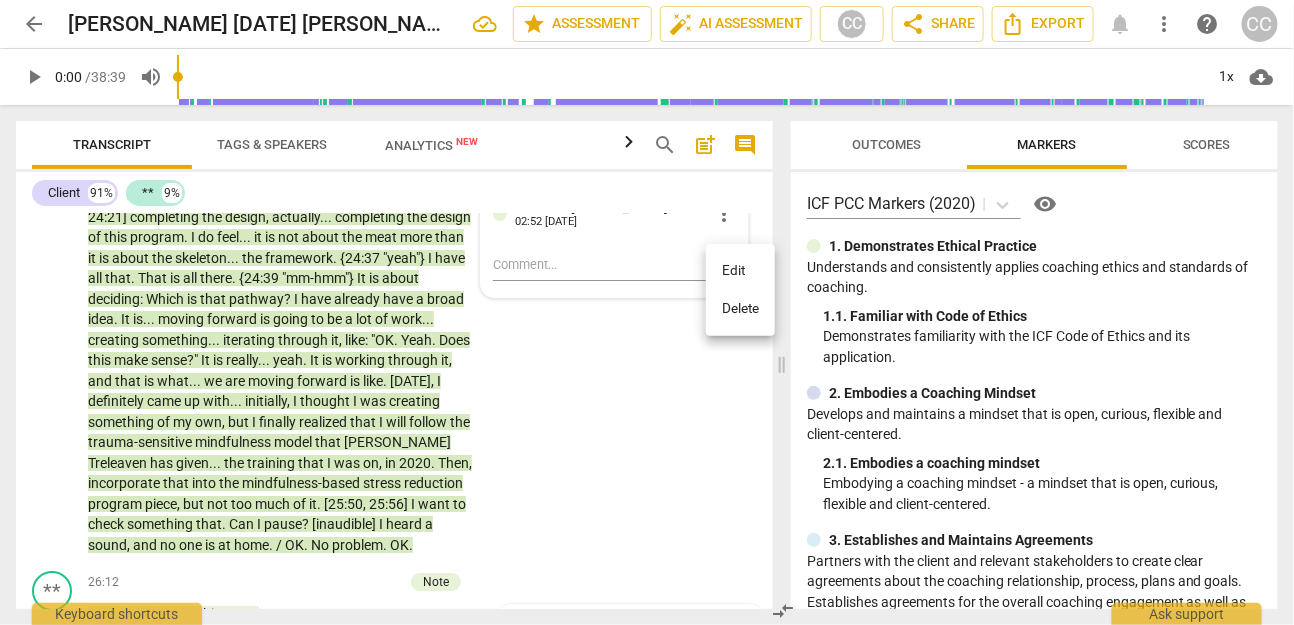 click on "Delete" at bounding box center (740, 309) 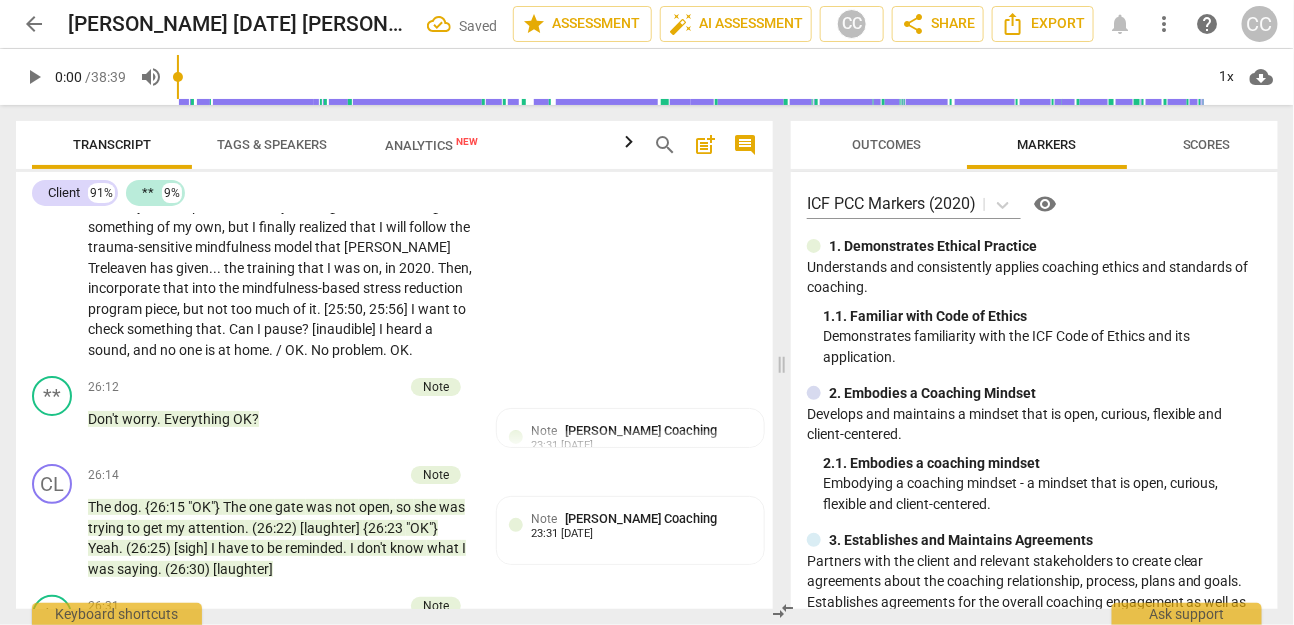 scroll, scrollTop: 7145, scrollLeft: 0, axis: vertical 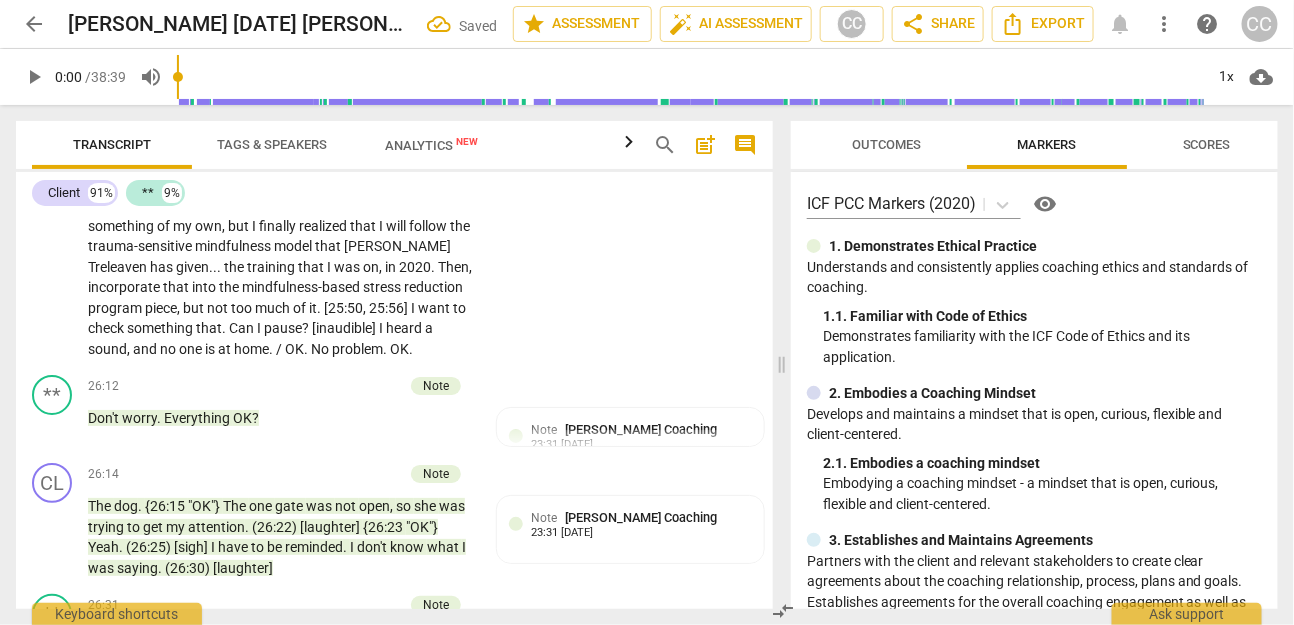click on "Then" at bounding box center (453, 267) 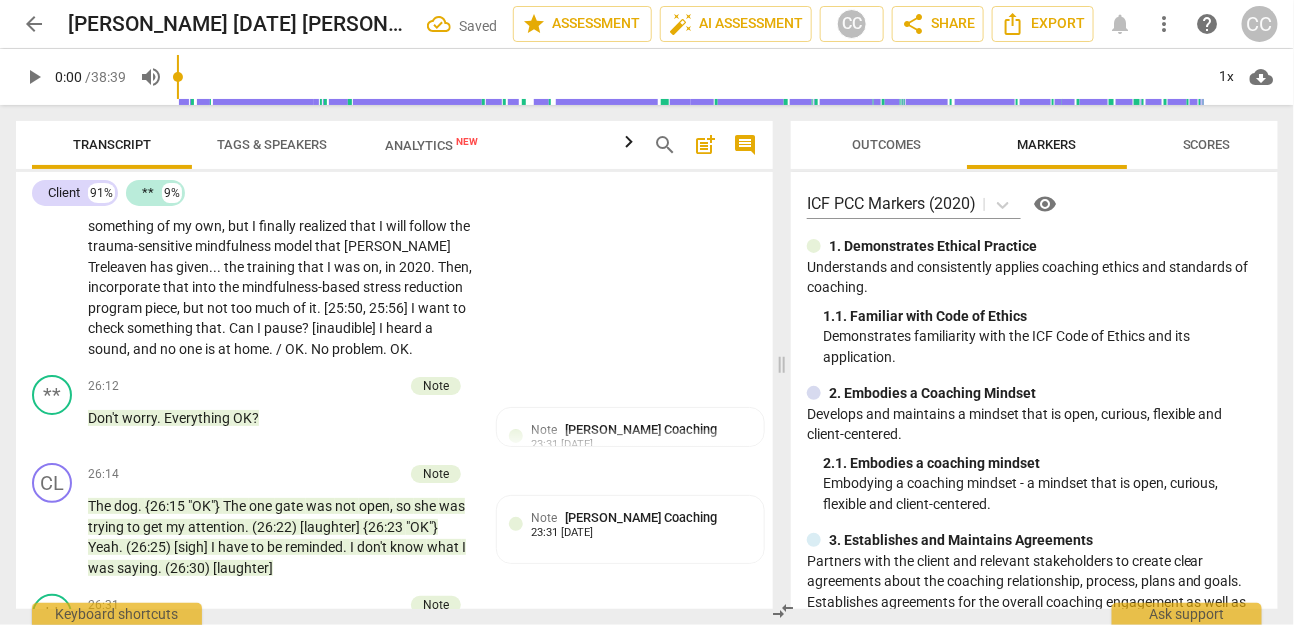 type 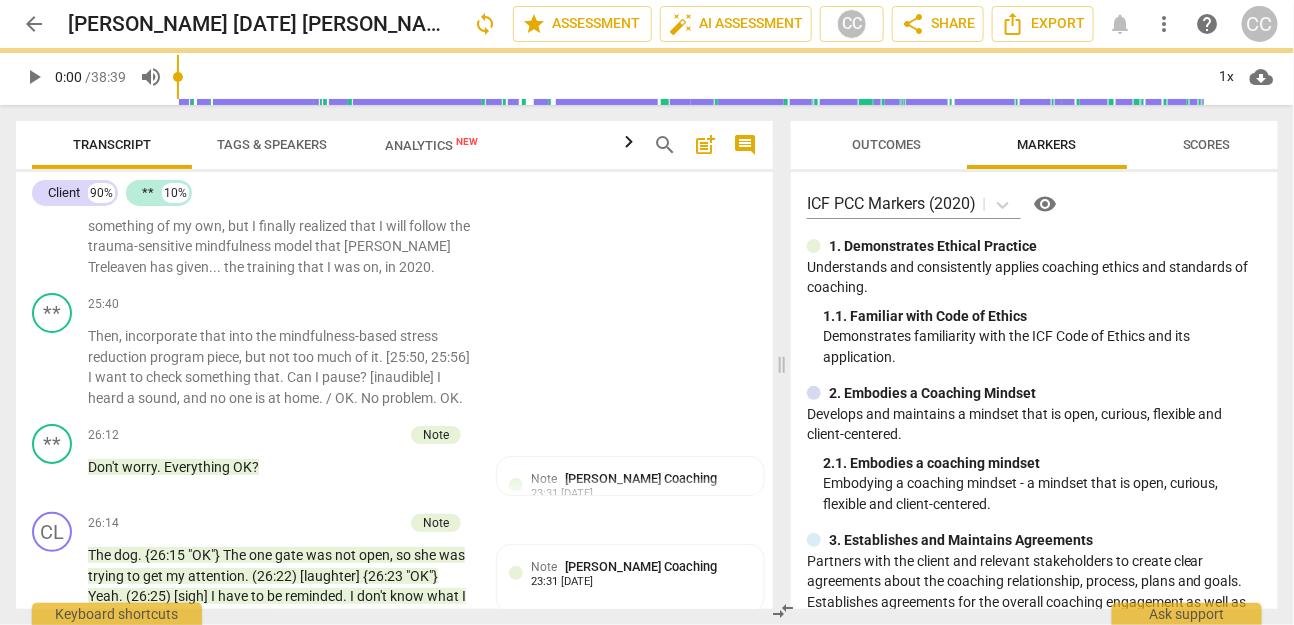 scroll, scrollTop: 7194, scrollLeft: 0, axis: vertical 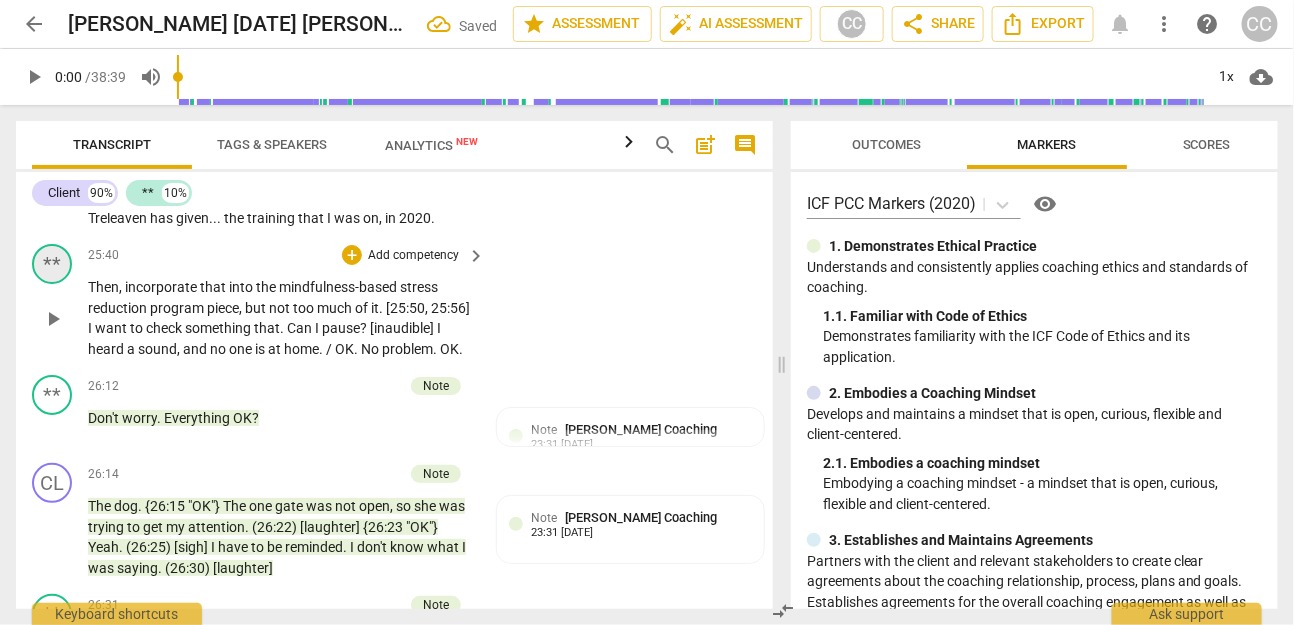 click on "**" at bounding box center [52, 264] 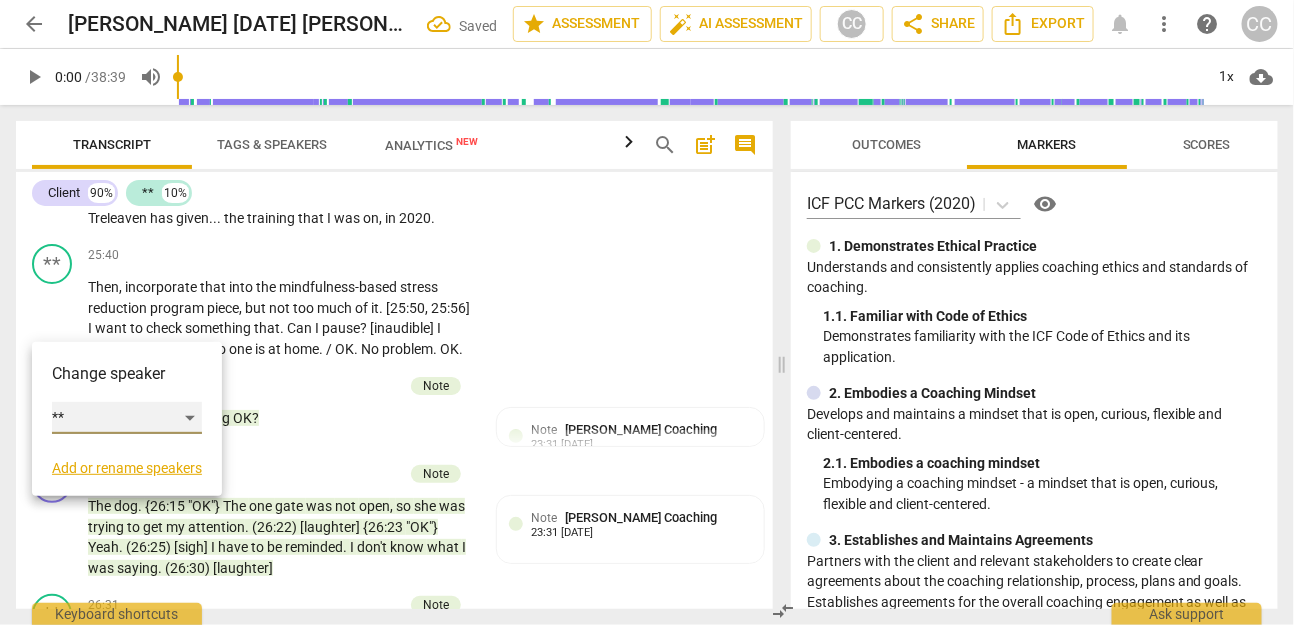 click on "**" at bounding box center (127, 418) 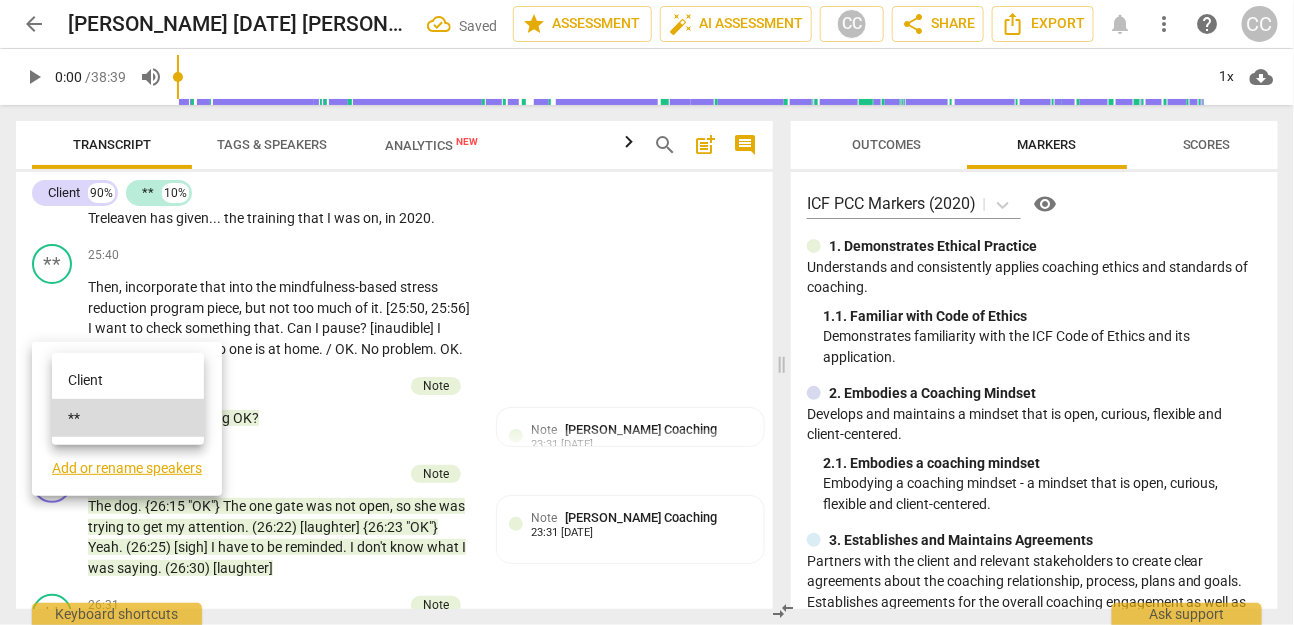 click on "Client" at bounding box center [128, 380] 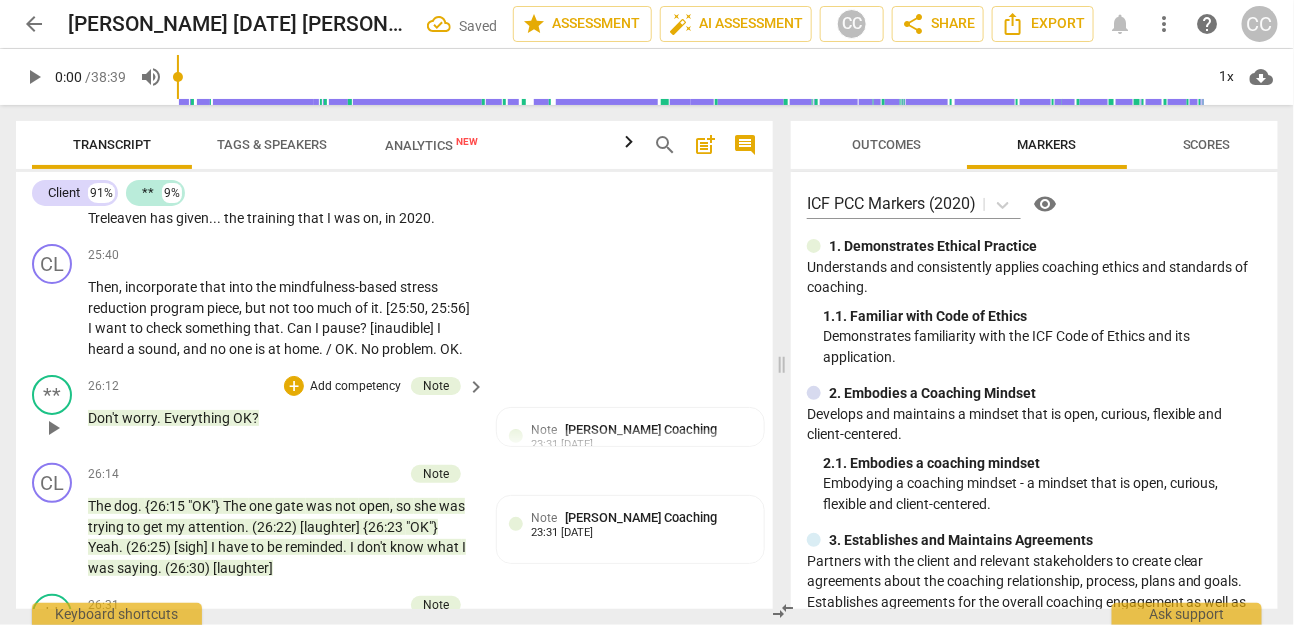 scroll, scrollTop: 7187, scrollLeft: 0, axis: vertical 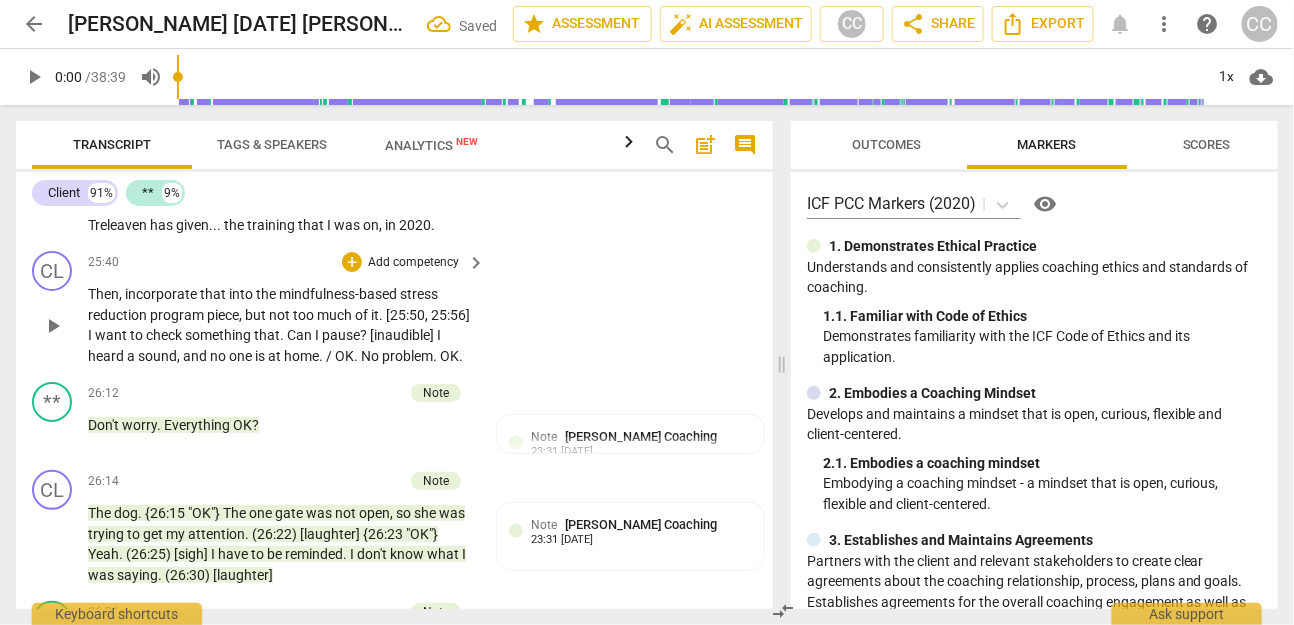 click on "pause" at bounding box center [341, 335] 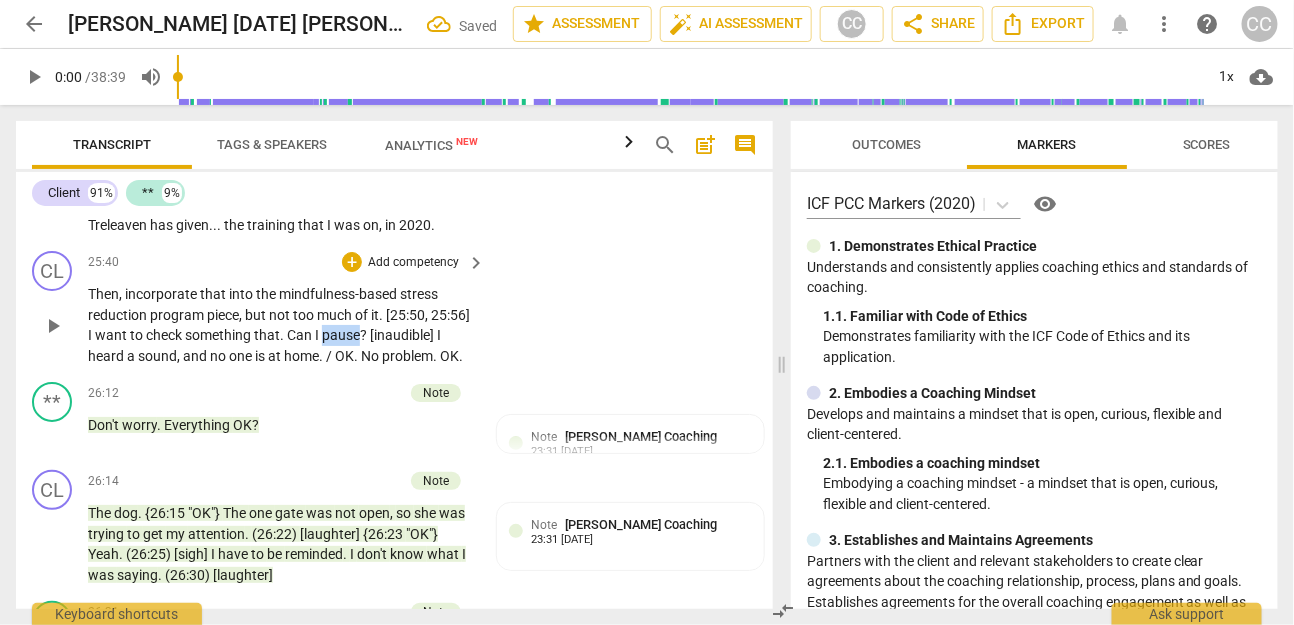 click on "pause" at bounding box center [341, 335] 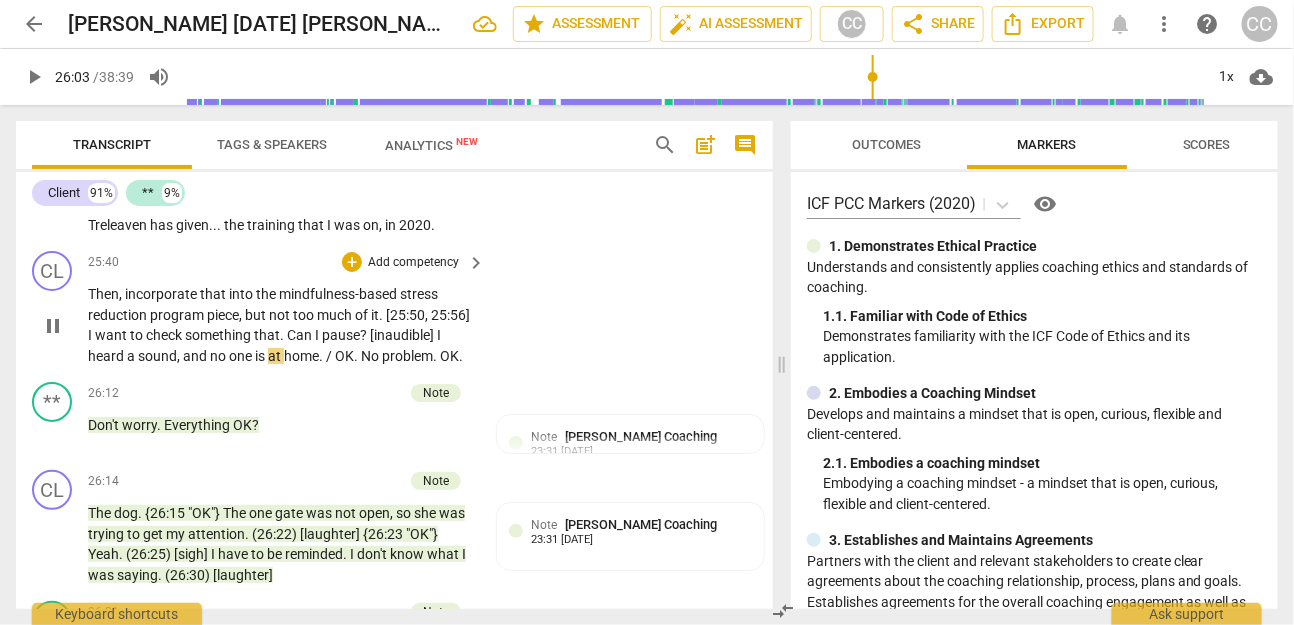 click on "pause" at bounding box center (341, 335) 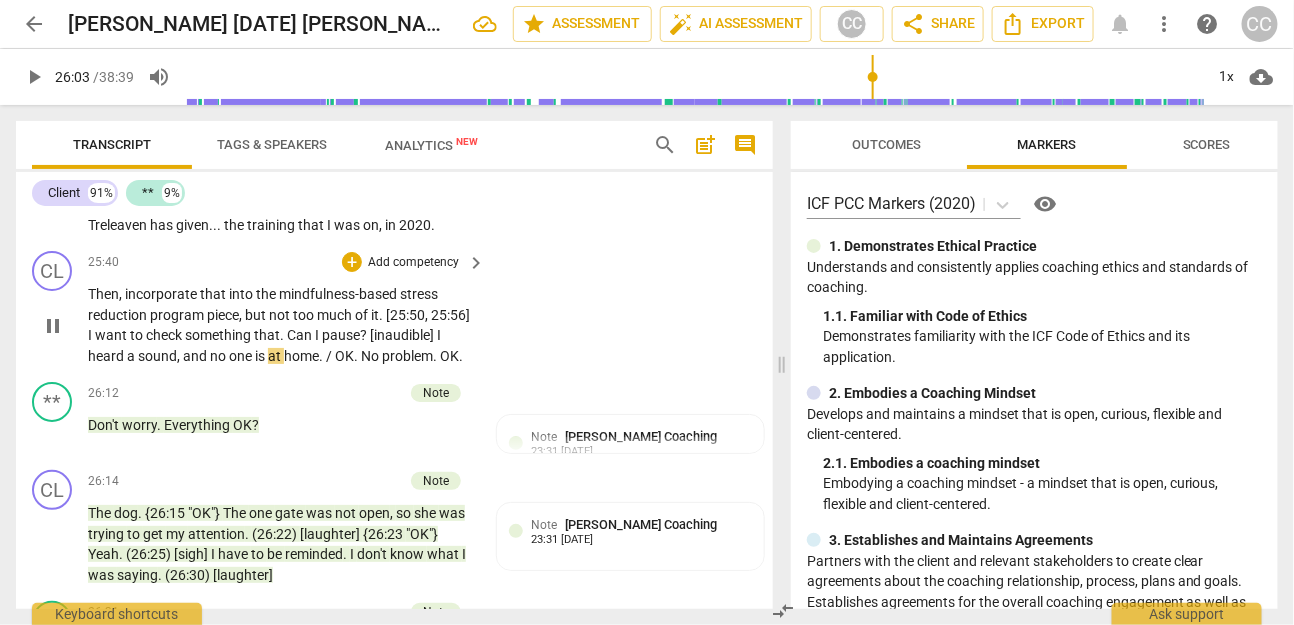 click on "pause" at bounding box center (341, 335) 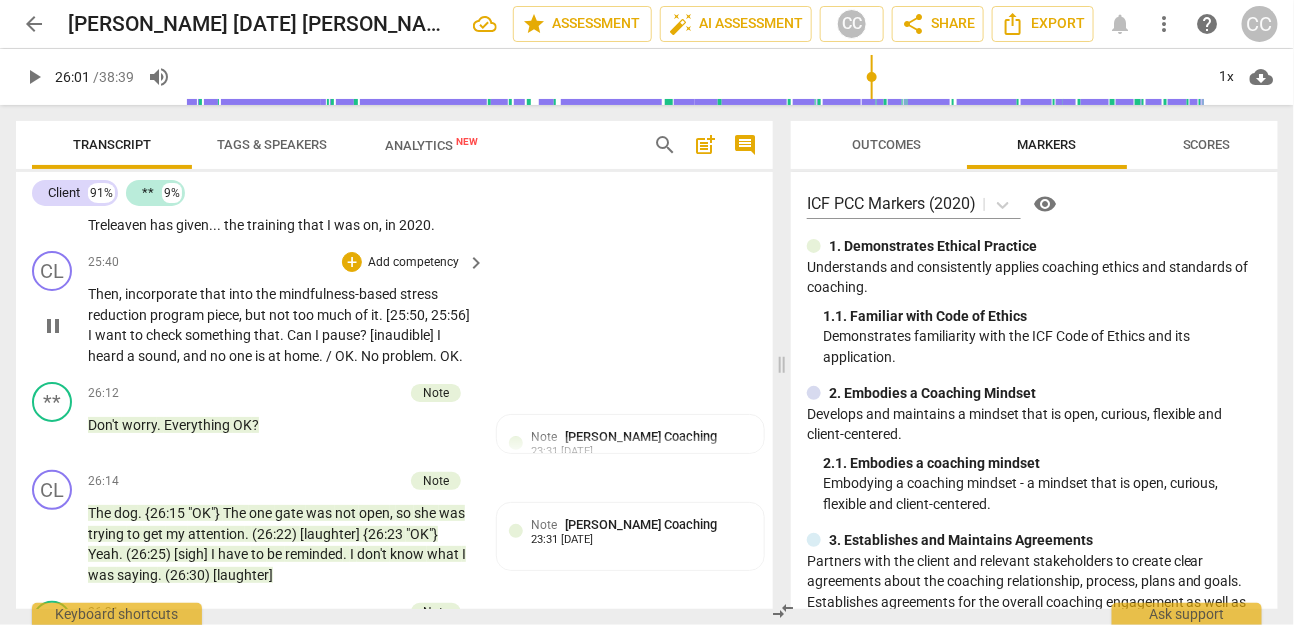 click on "pause" at bounding box center [341, 335] 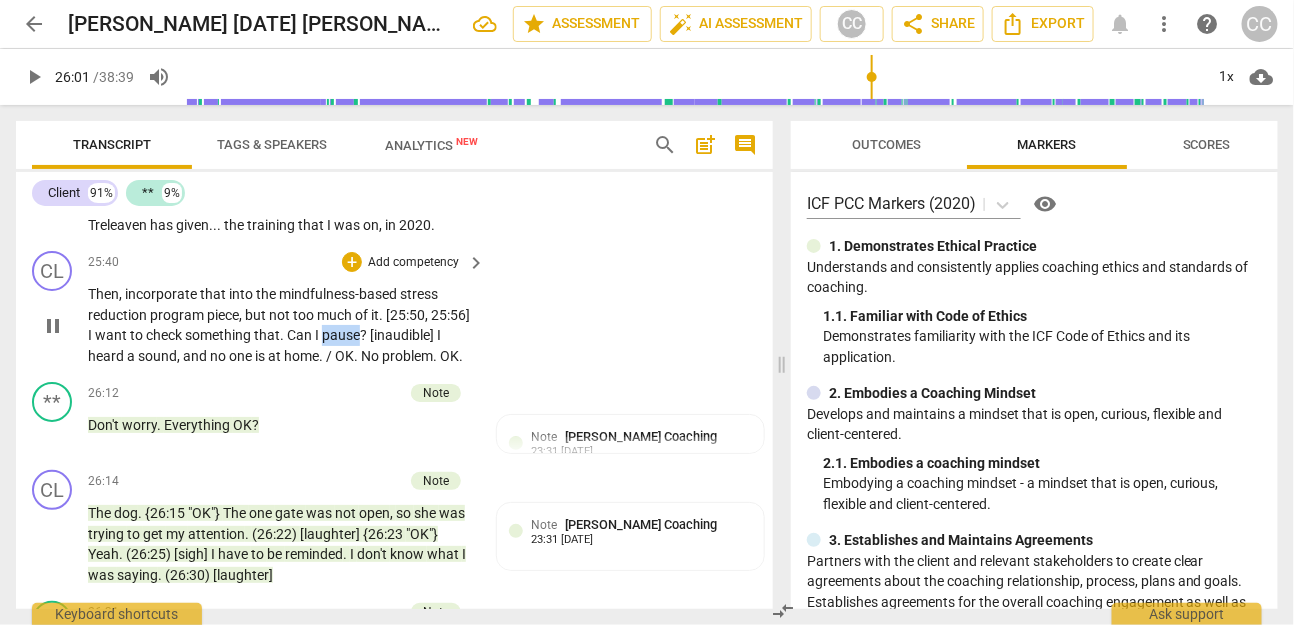 click on "pause" at bounding box center (341, 335) 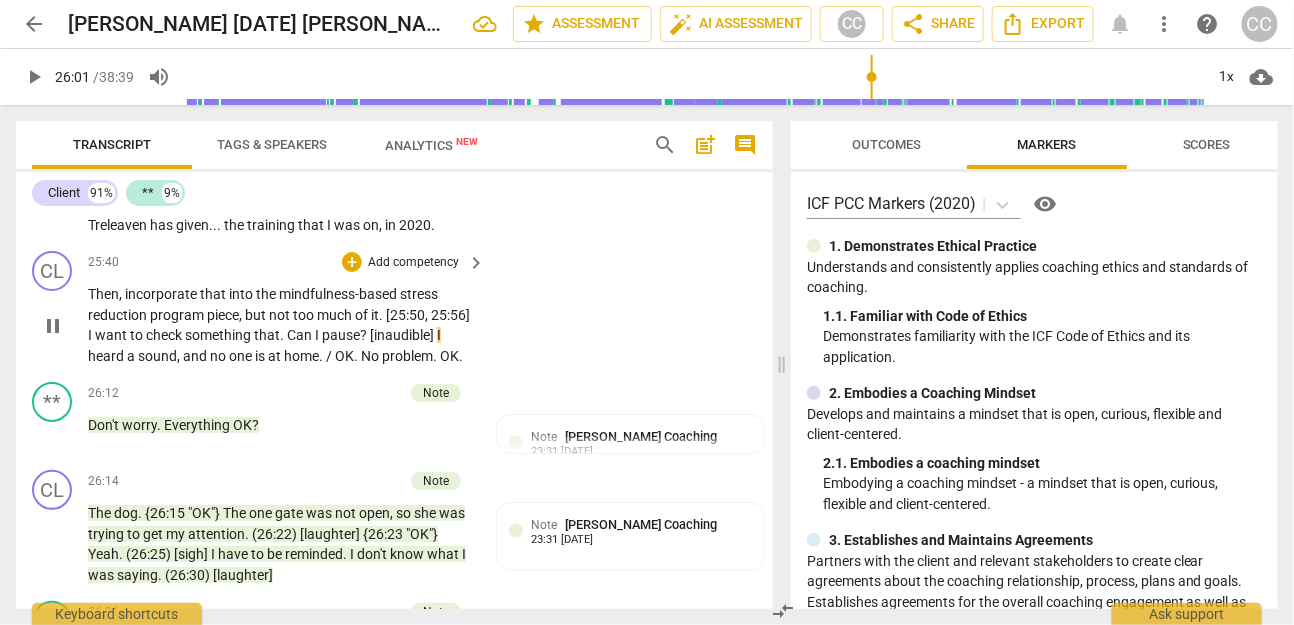 type on "1561" 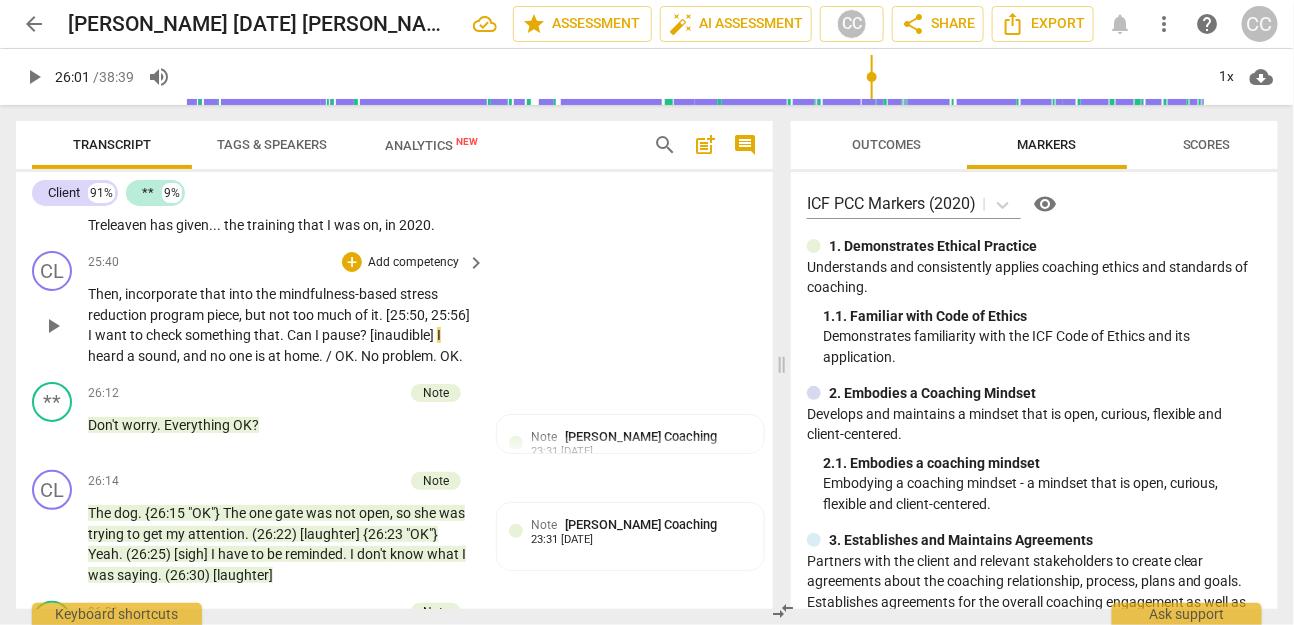 click on "?" at bounding box center (365, 335) 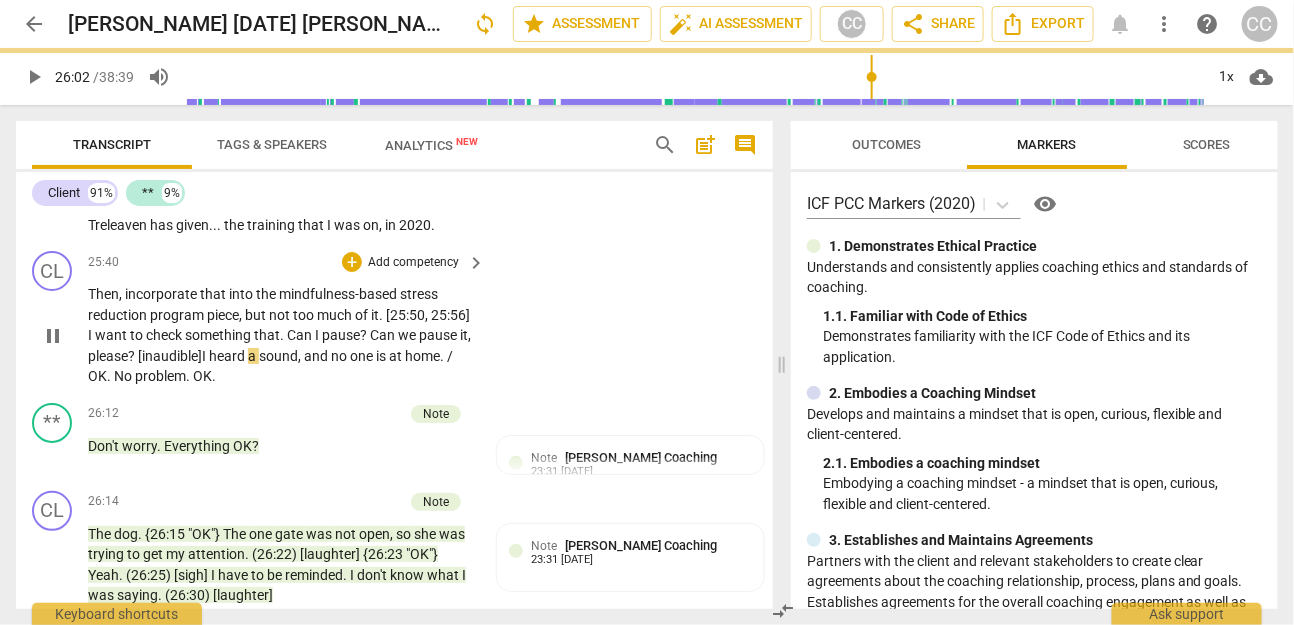 click on "[inaudible]" at bounding box center [170, 356] 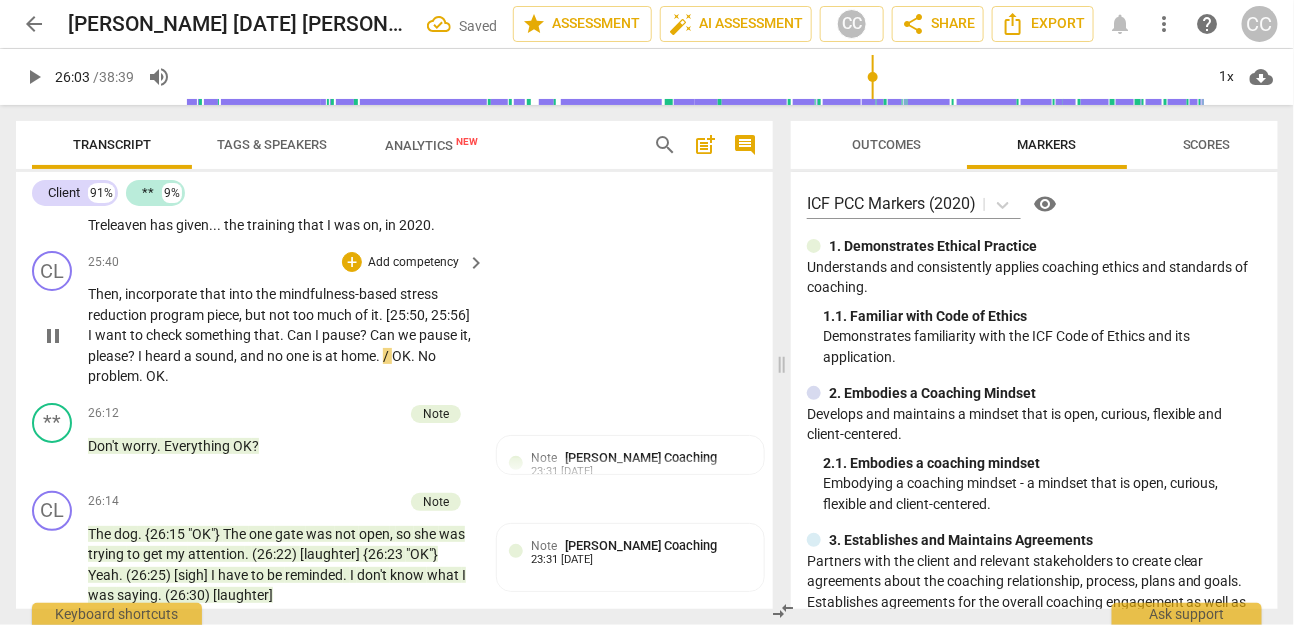 click on "and" at bounding box center (253, 356) 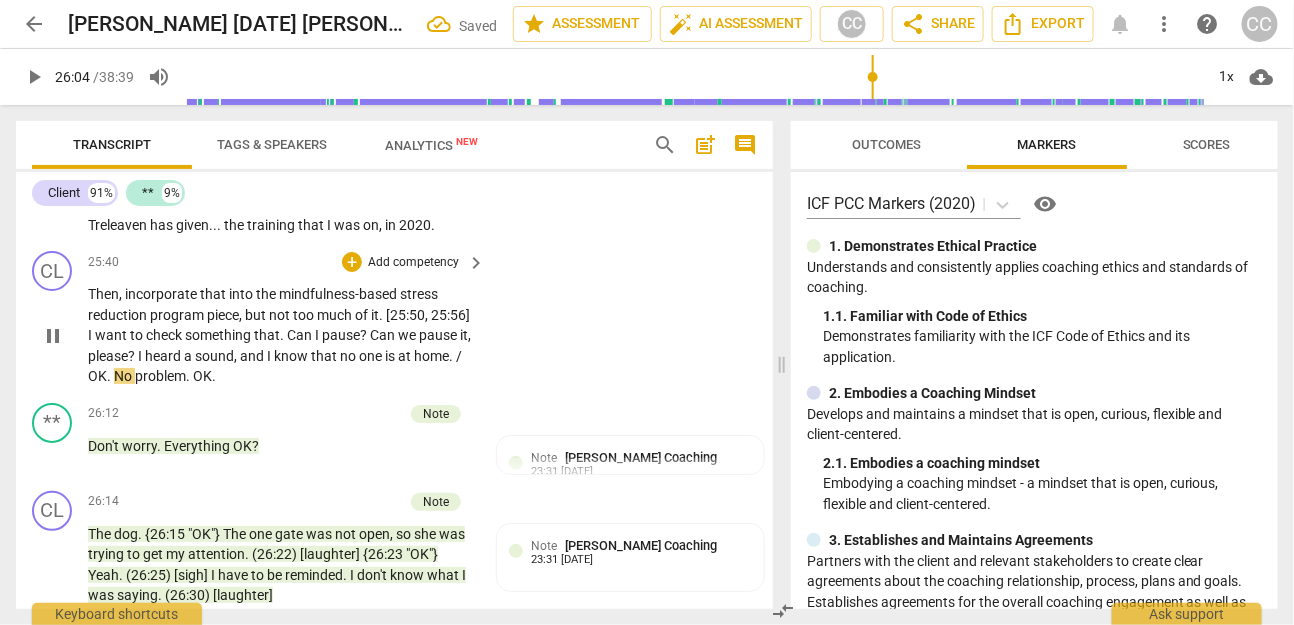 click on "home" at bounding box center (431, 356) 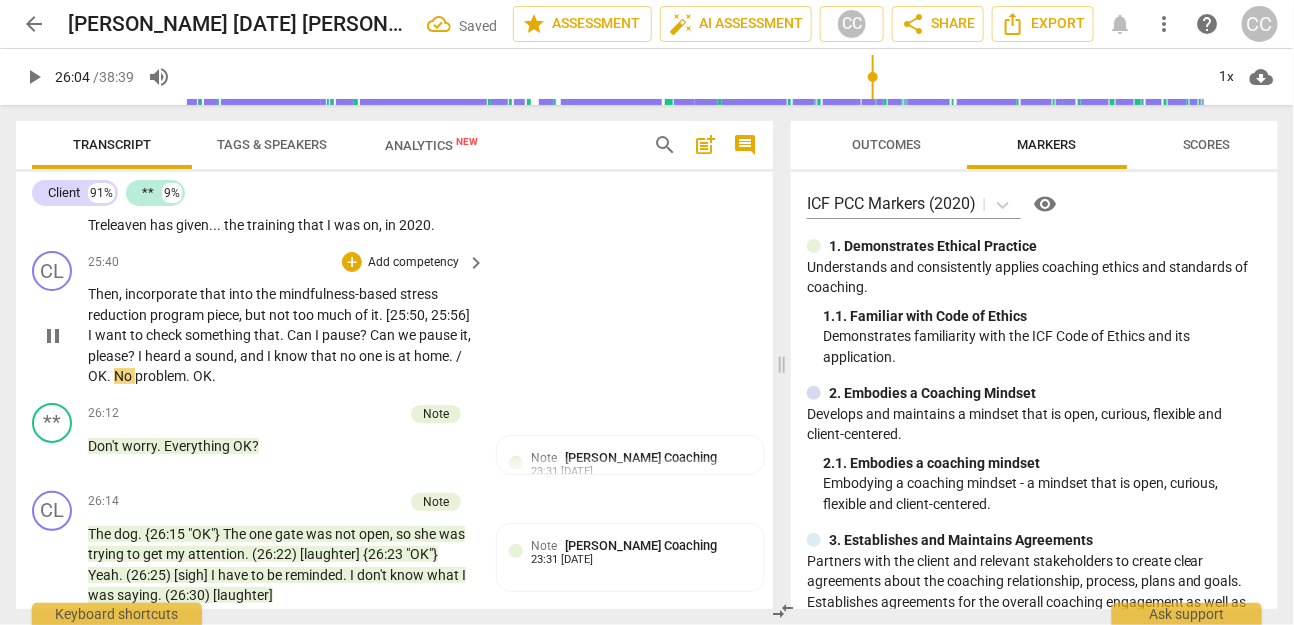 click on "home" at bounding box center (431, 356) 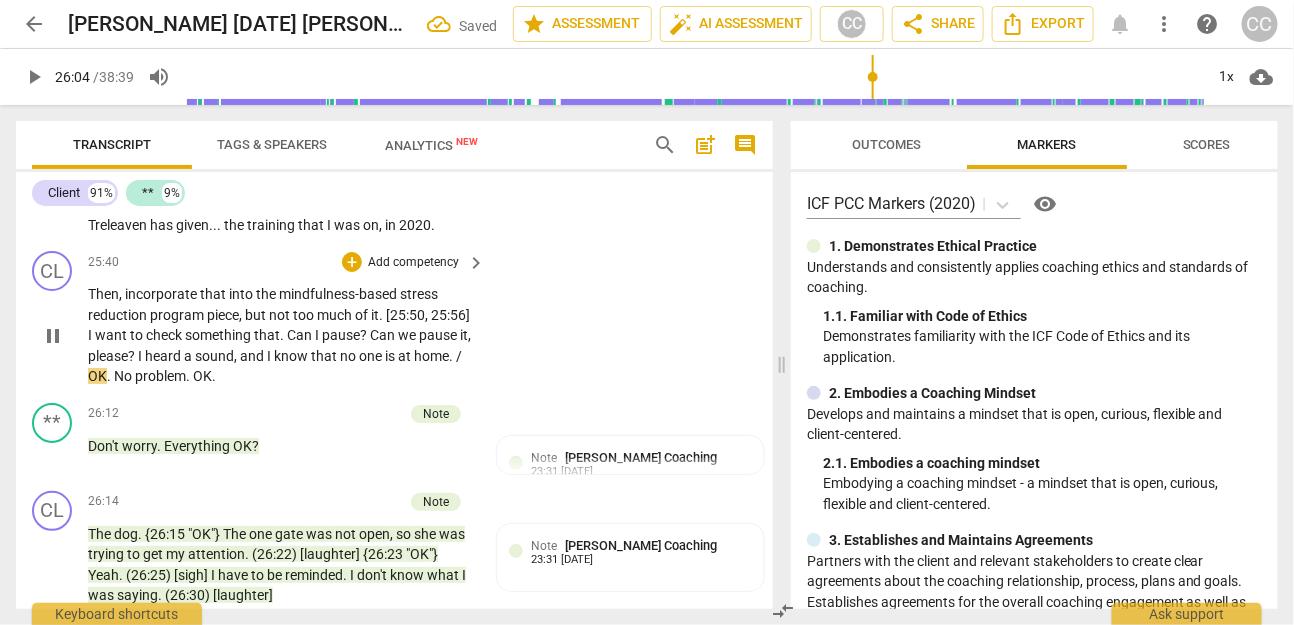 click on "OK" at bounding box center [97, 376] 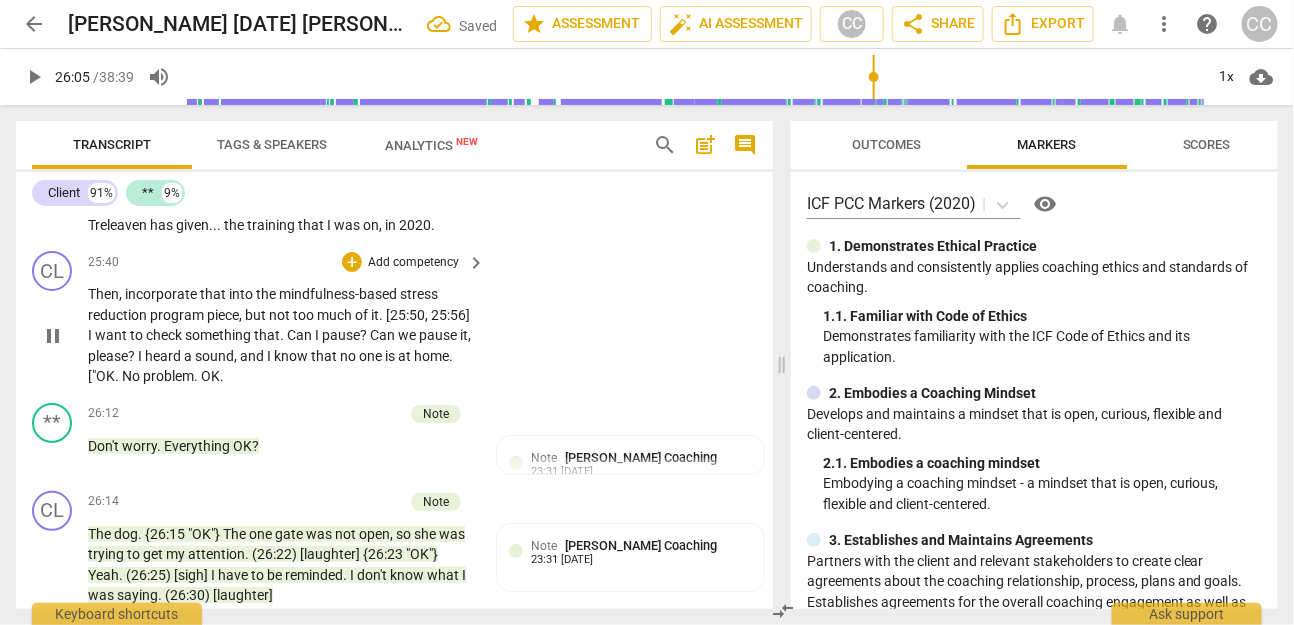 click on "." at bounding box center [197, 376] 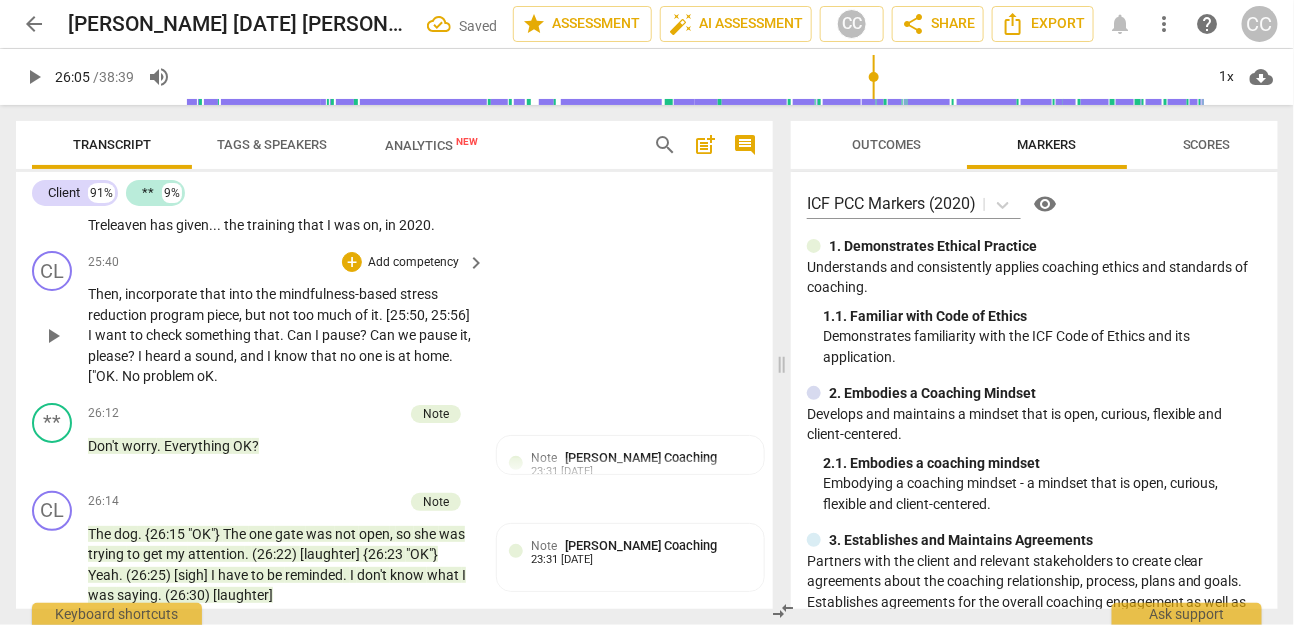 click on "No" at bounding box center [132, 376] 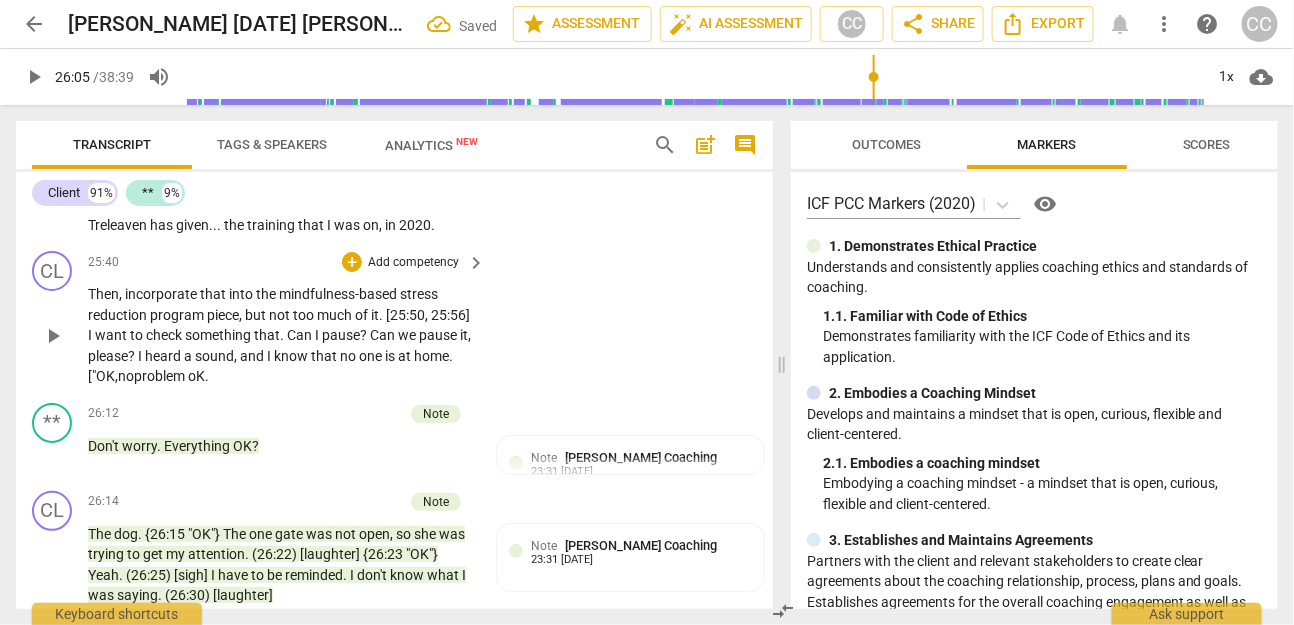 click on "problem" at bounding box center [159, 376] 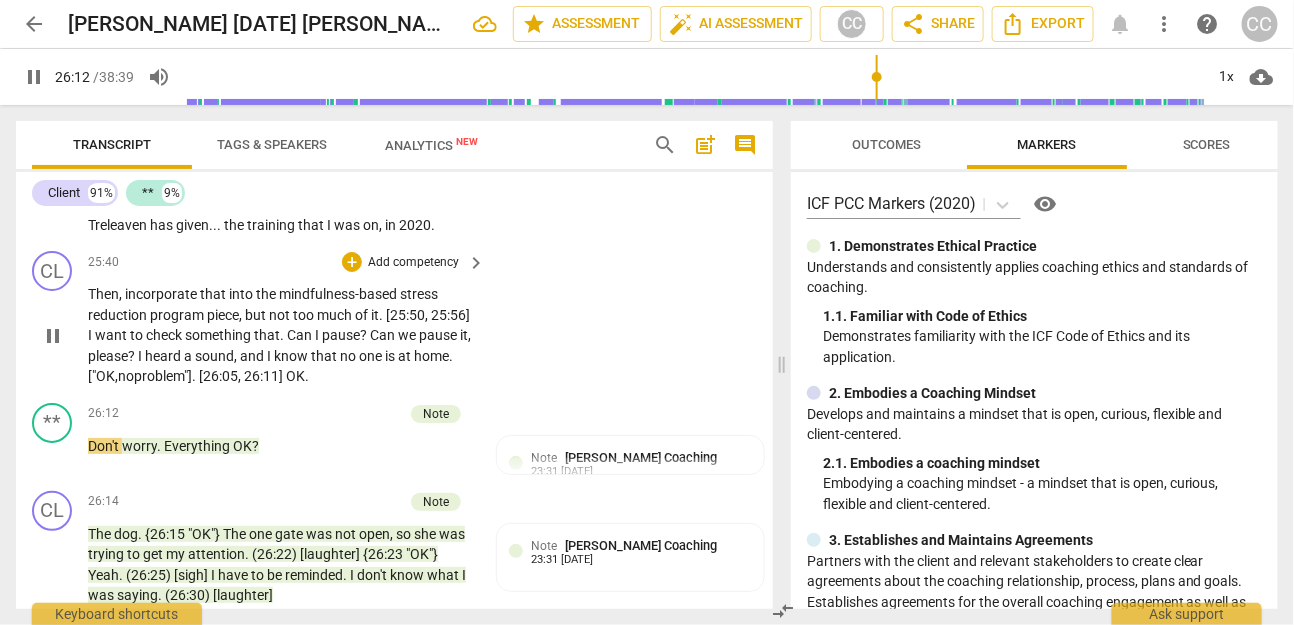 click on "Can" at bounding box center [301, 335] 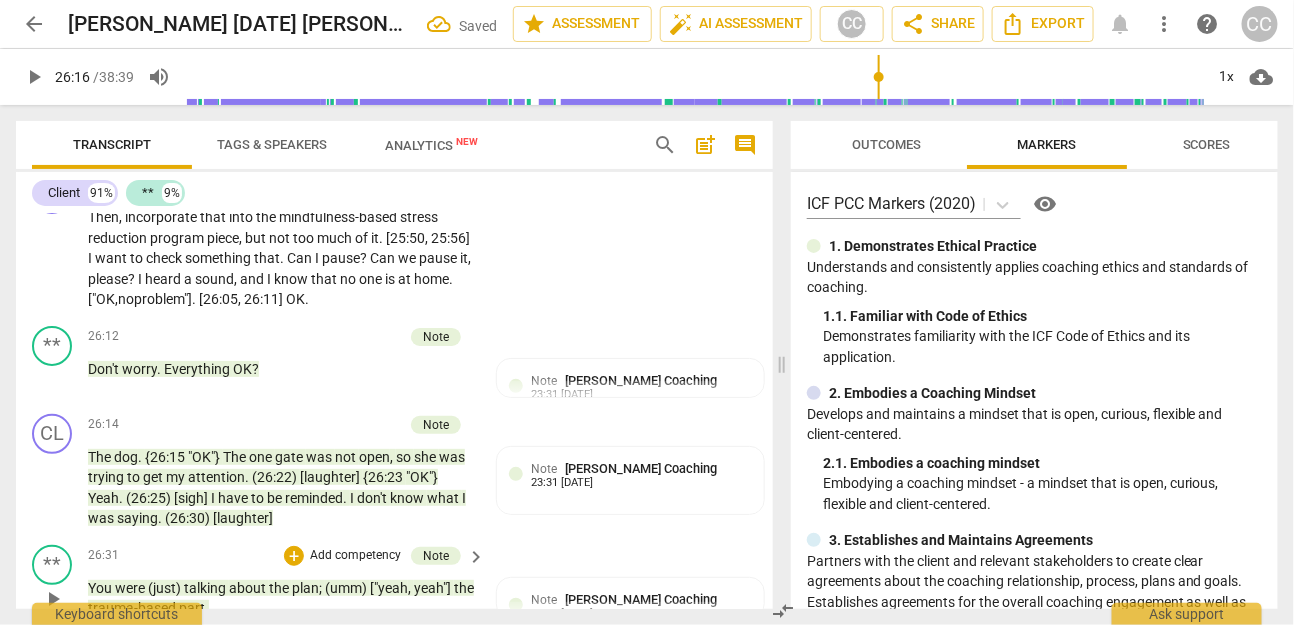 scroll, scrollTop: 7255, scrollLeft: 0, axis: vertical 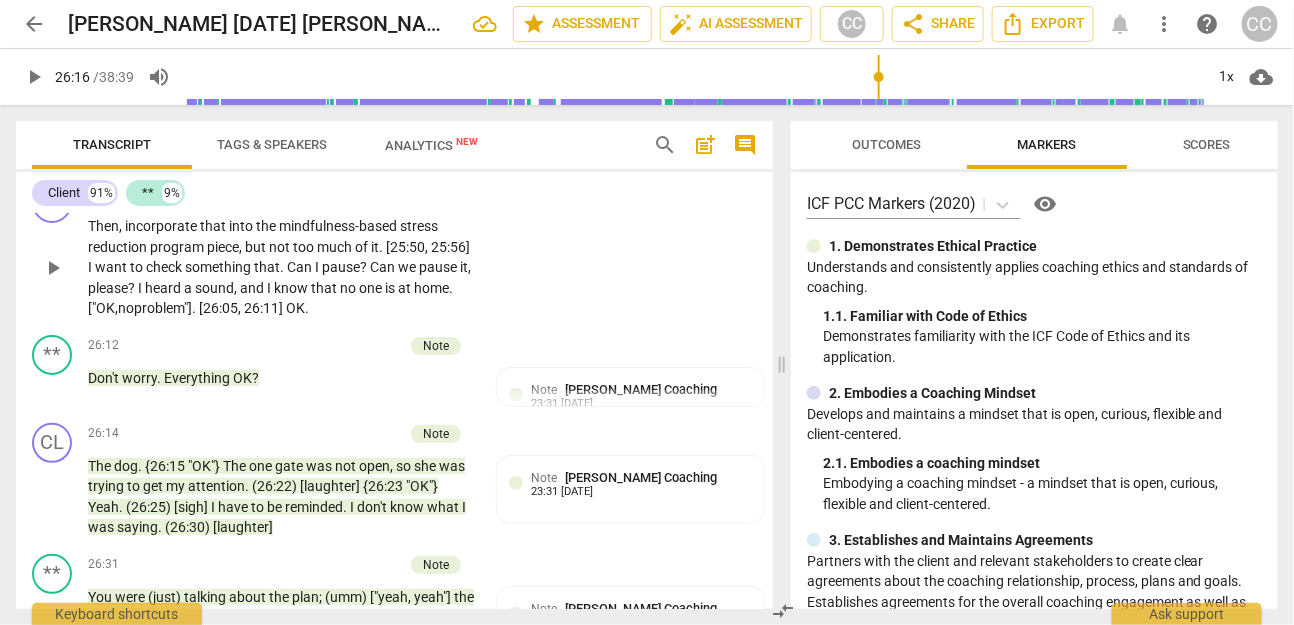 click on "Add competency" at bounding box center [413, 195] 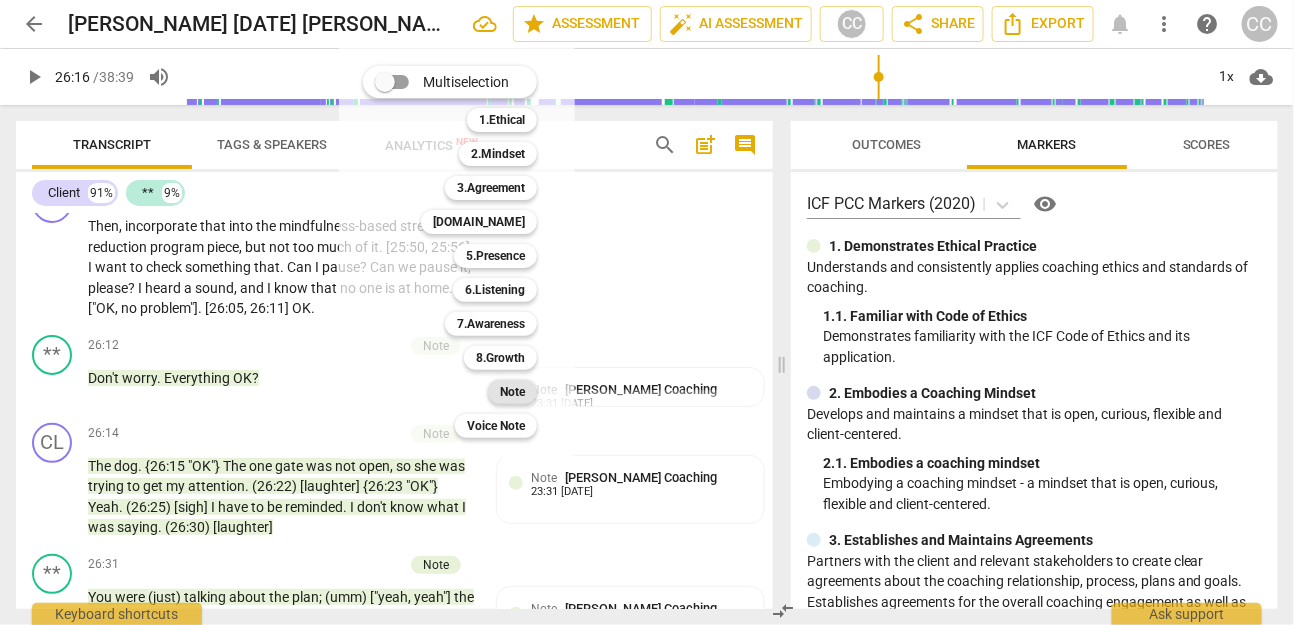 click on "Note" at bounding box center (512, 392) 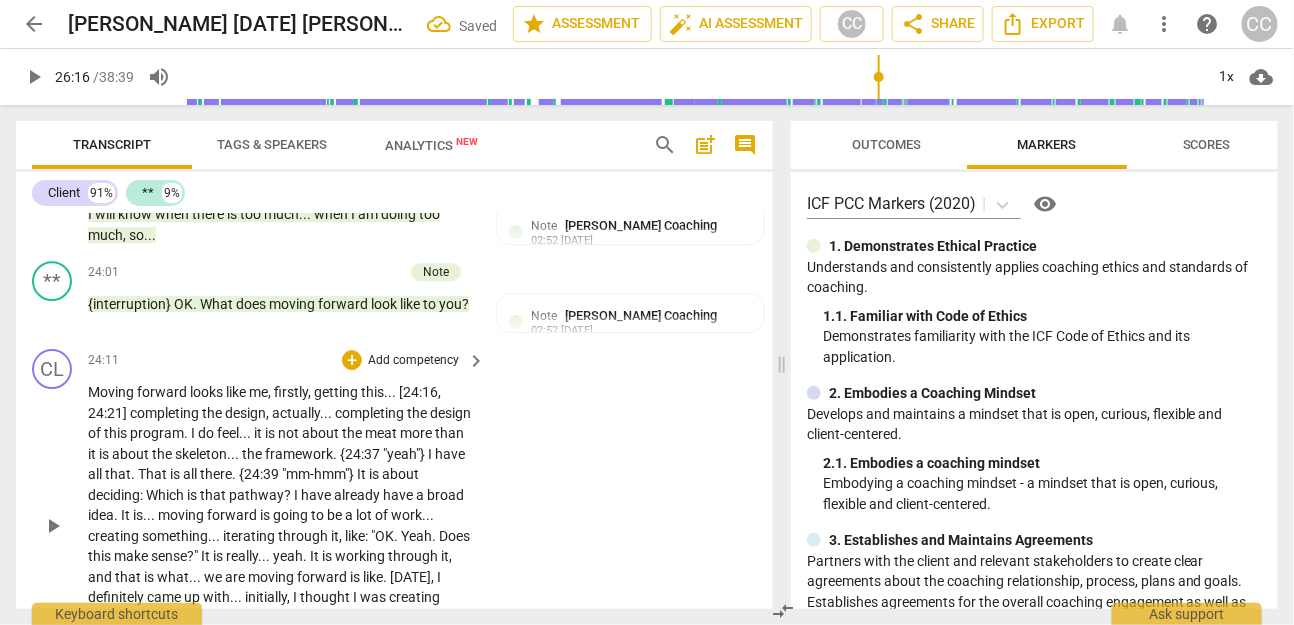 scroll, scrollTop: 6738, scrollLeft: 0, axis: vertical 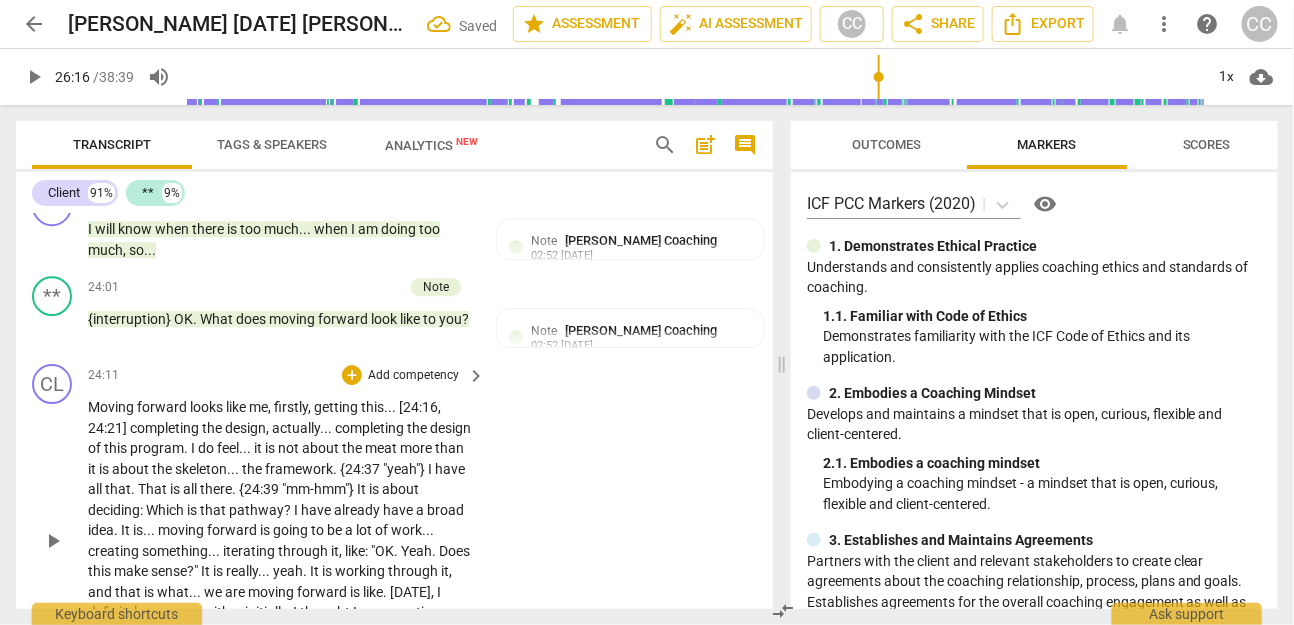 click on "Add competency" at bounding box center (413, 376) 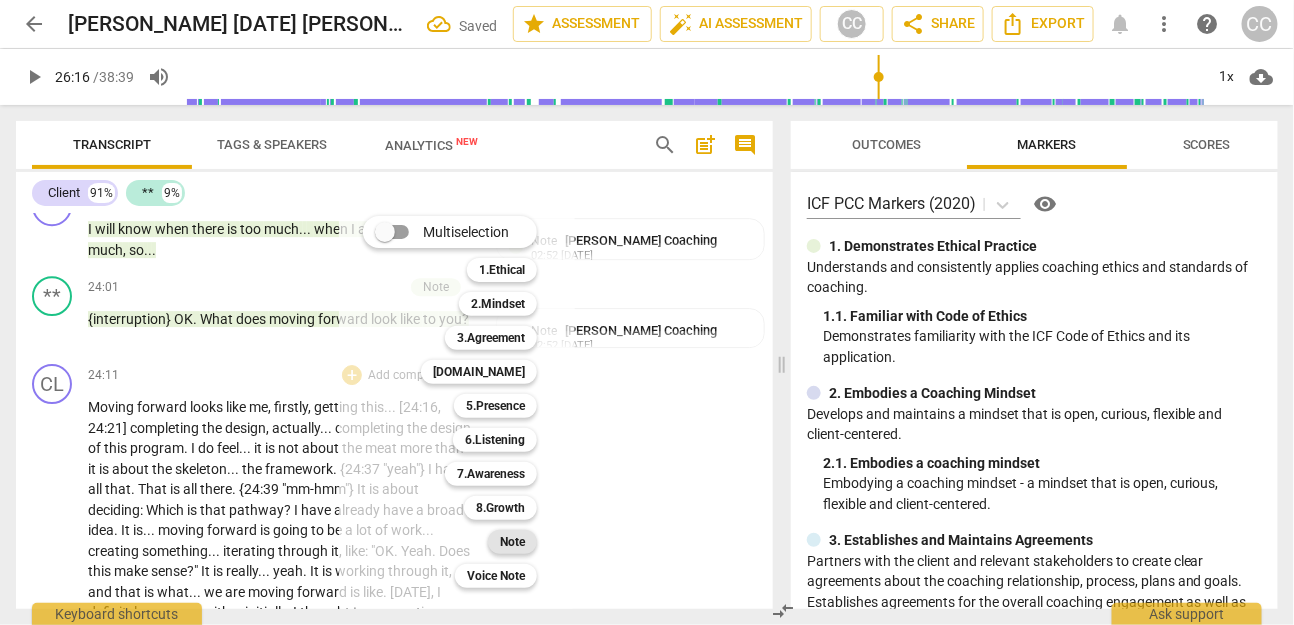 click on "Note" at bounding box center [512, 542] 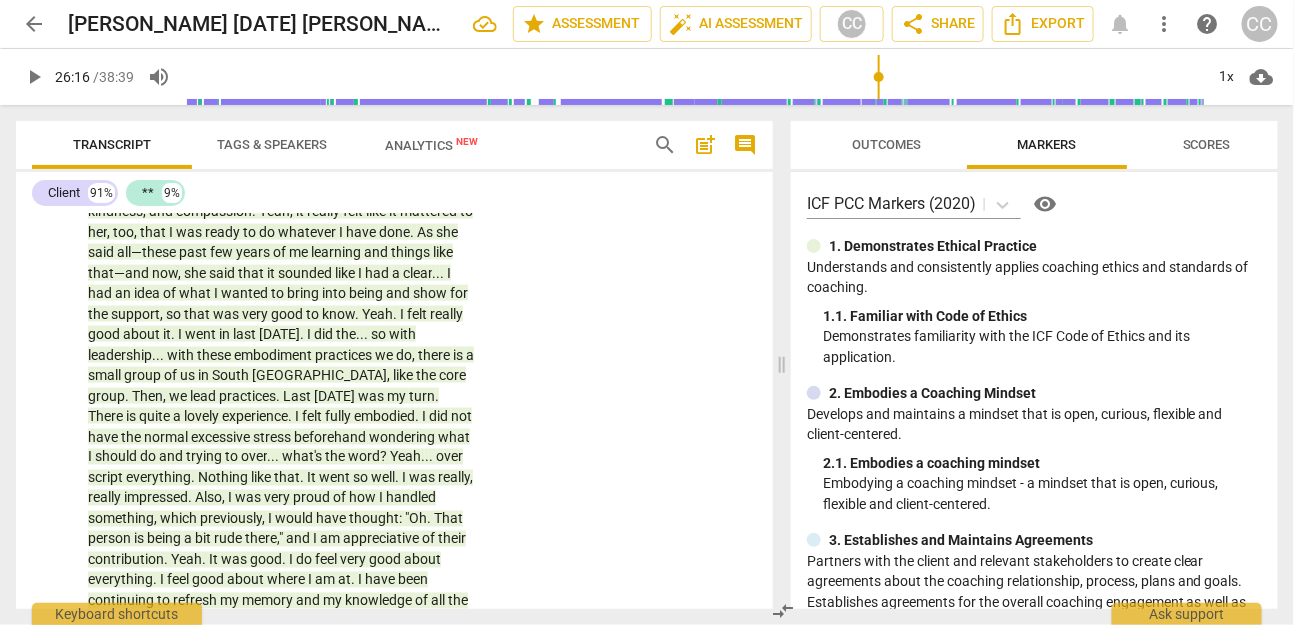 scroll, scrollTop: 0, scrollLeft: 0, axis: both 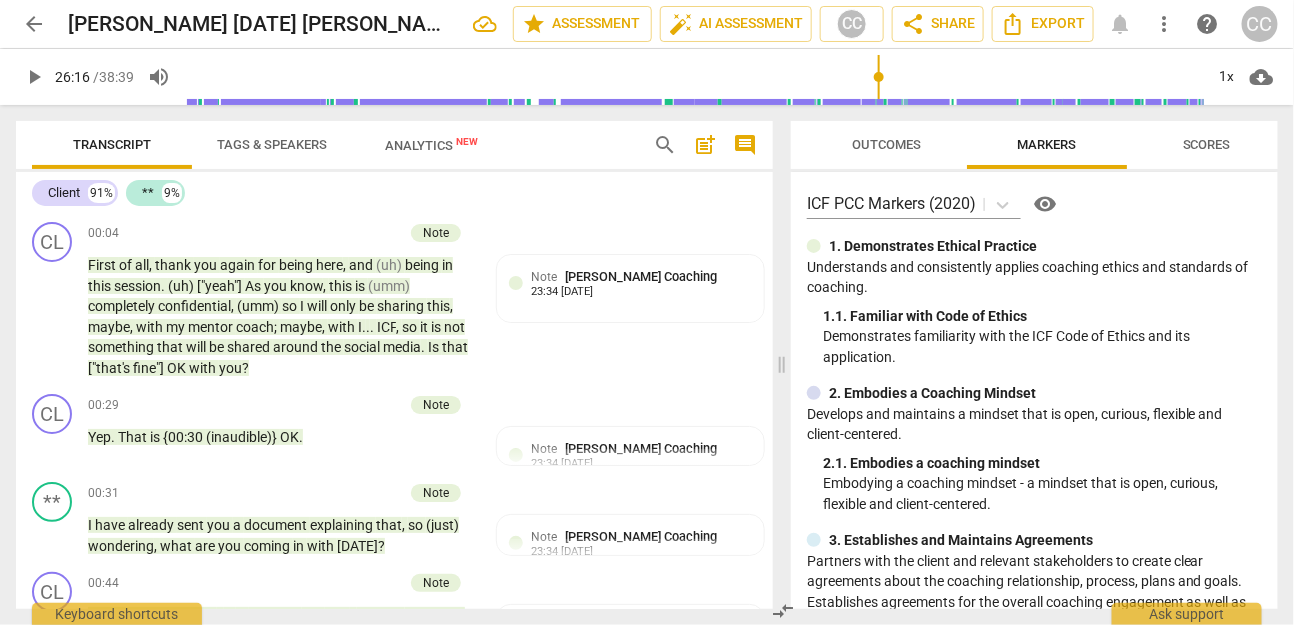 click on "more_vert" at bounding box center [1164, 24] 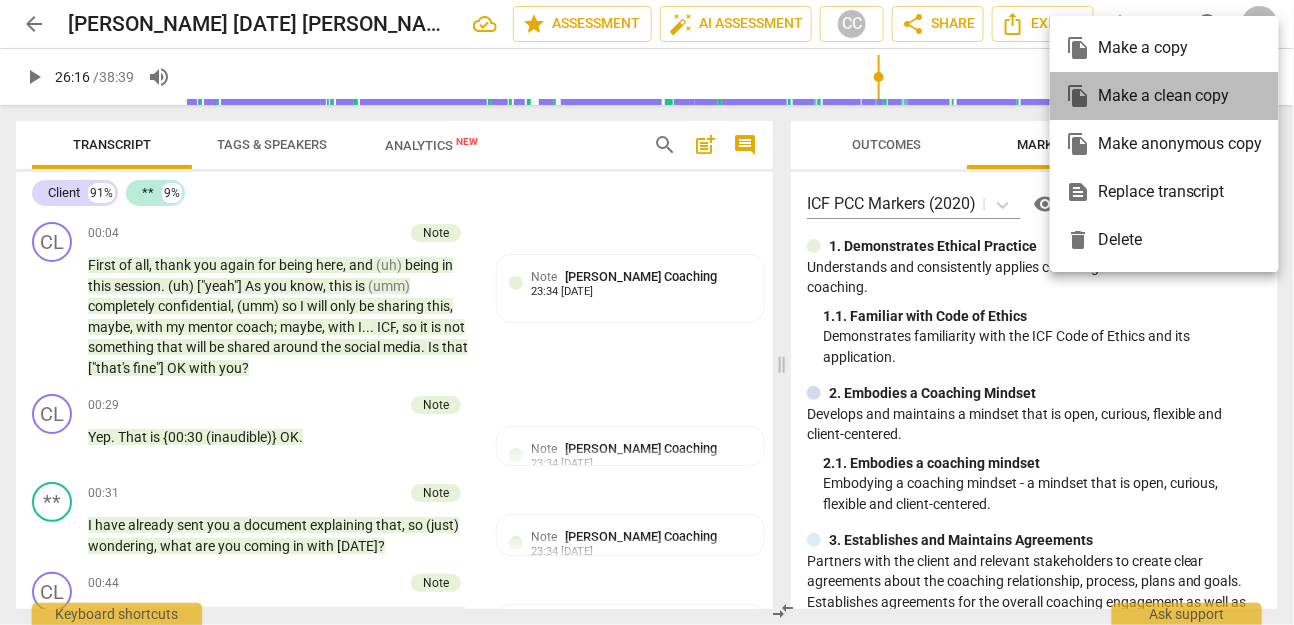 click on "file_copy    Make a clean copy" at bounding box center [1164, 96] 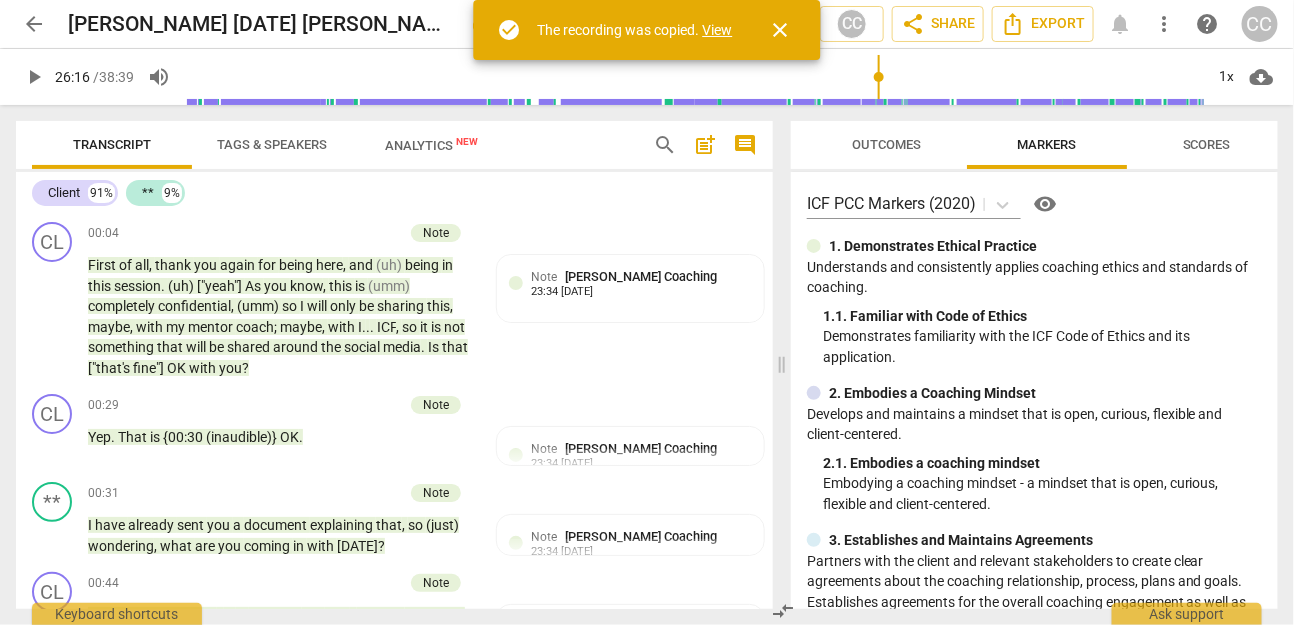 click on "View" at bounding box center (718, 30) 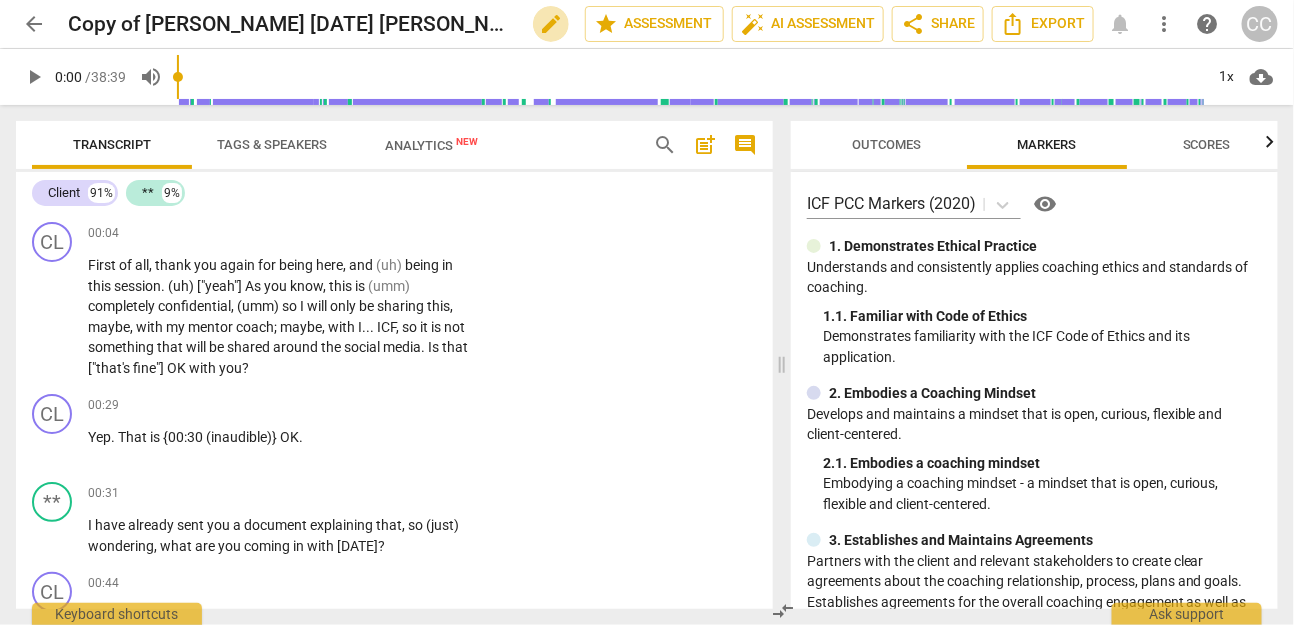 click on "edit" at bounding box center [551, 24] 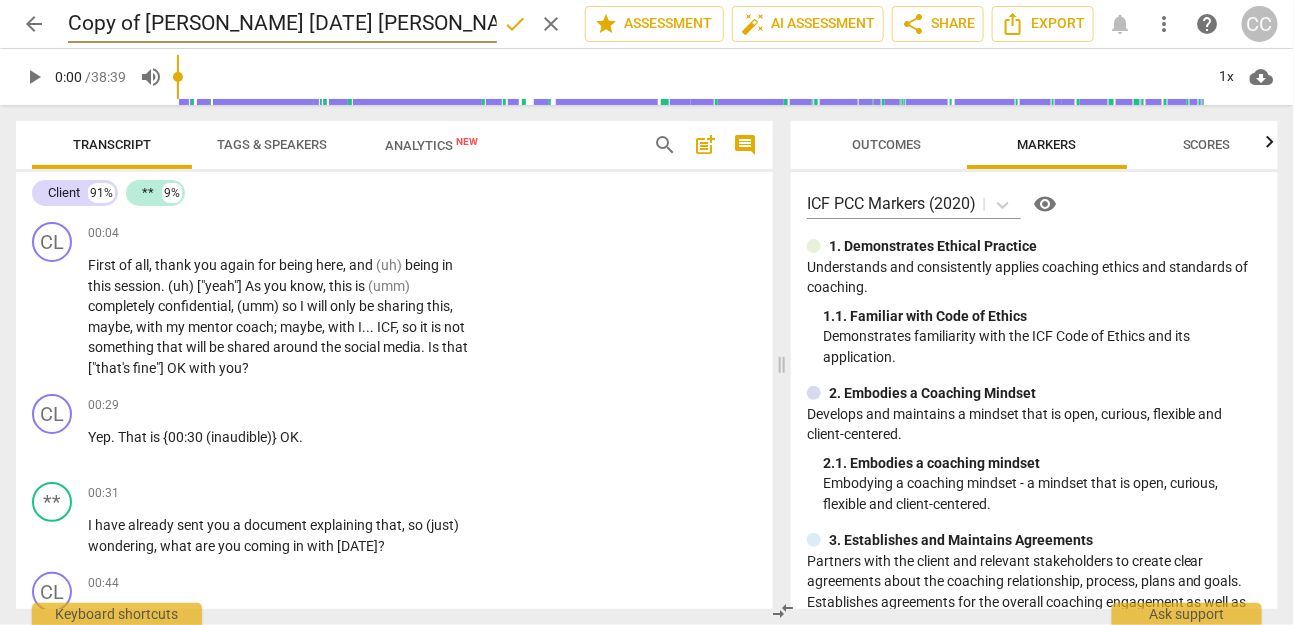scroll, scrollTop: 0, scrollLeft: 237, axis: horizontal 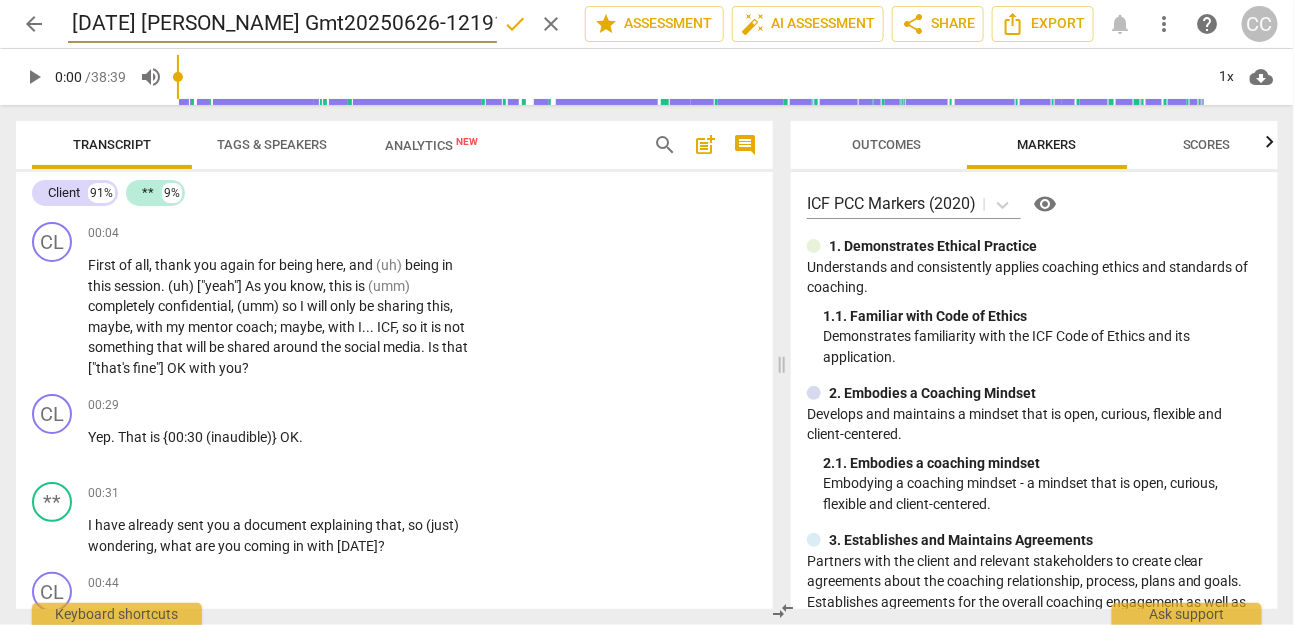 click on "Copy of [PERSON_NAME] [DATE] [PERSON_NAME] Gmt20250626-121916_Recording" at bounding box center (282, 24) 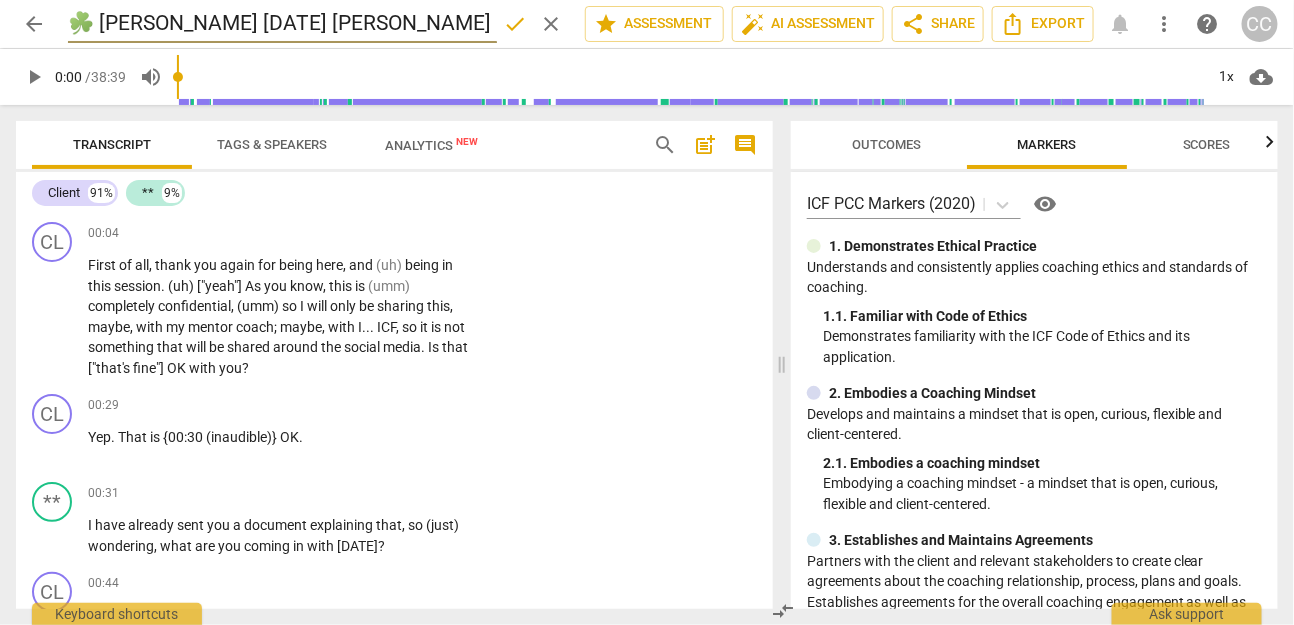 click on "☘️ [PERSON_NAME] [DATE] [PERSON_NAME] Gmt20250626-121916_Recording" at bounding box center [282, 24] 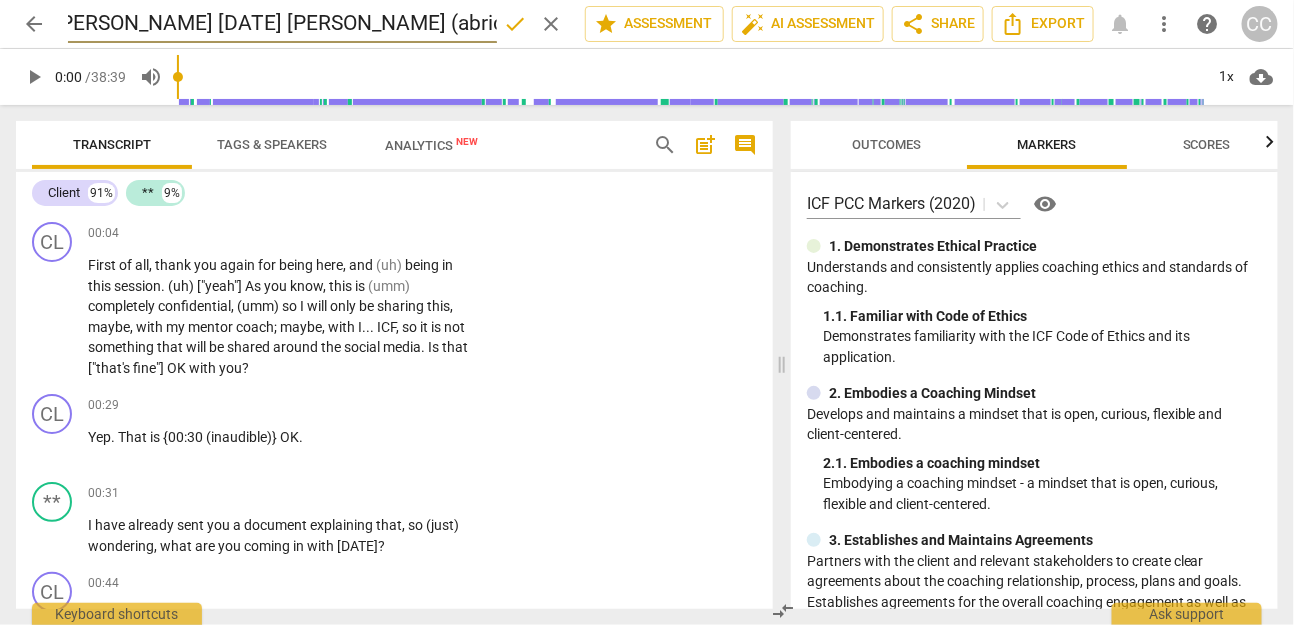 scroll, scrollTop: 0, scrollLeft: 55, axis: horizontal 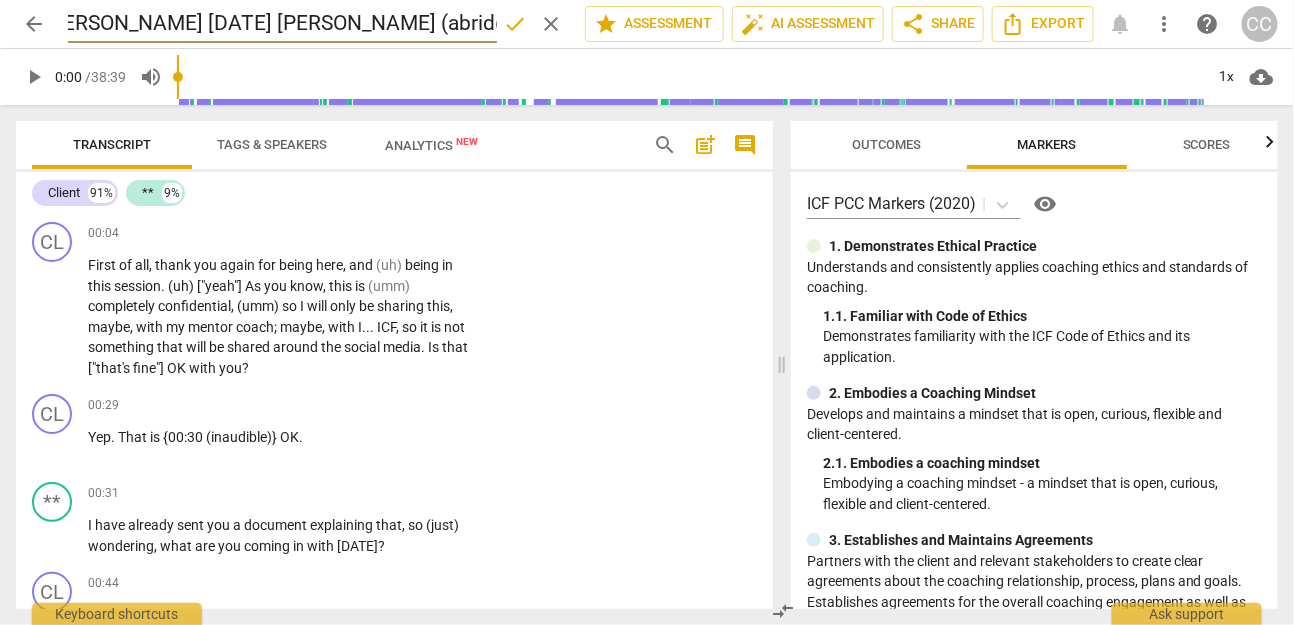 type on "☘️ [PERSON_NAME] [DATE] [PERSON_NAME] (abridged) 38m 29s" 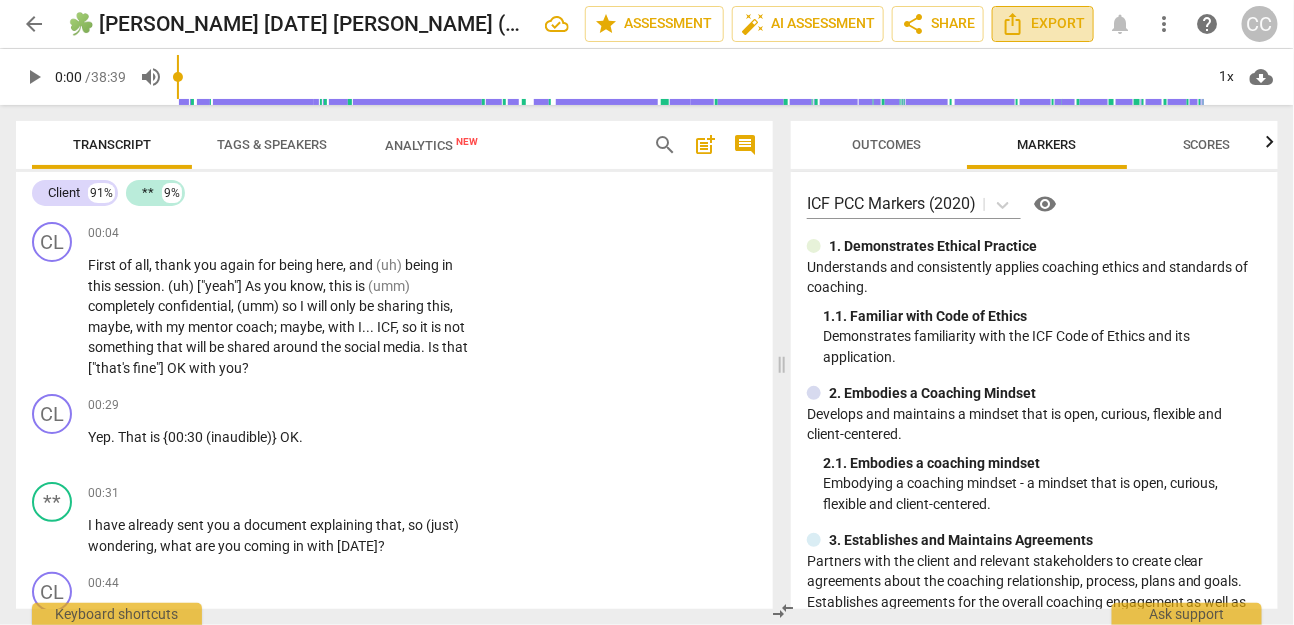 click on "Export" at bounding box center (1043, 24) 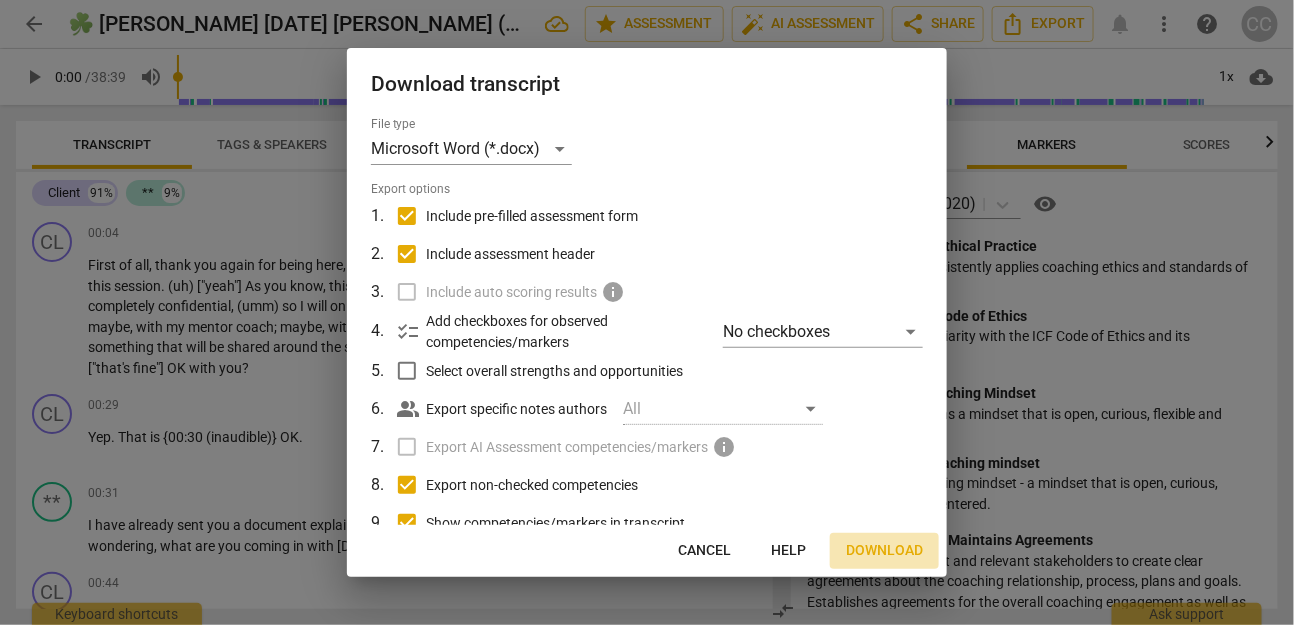 click on "Download" at bounding box center (884, 551) 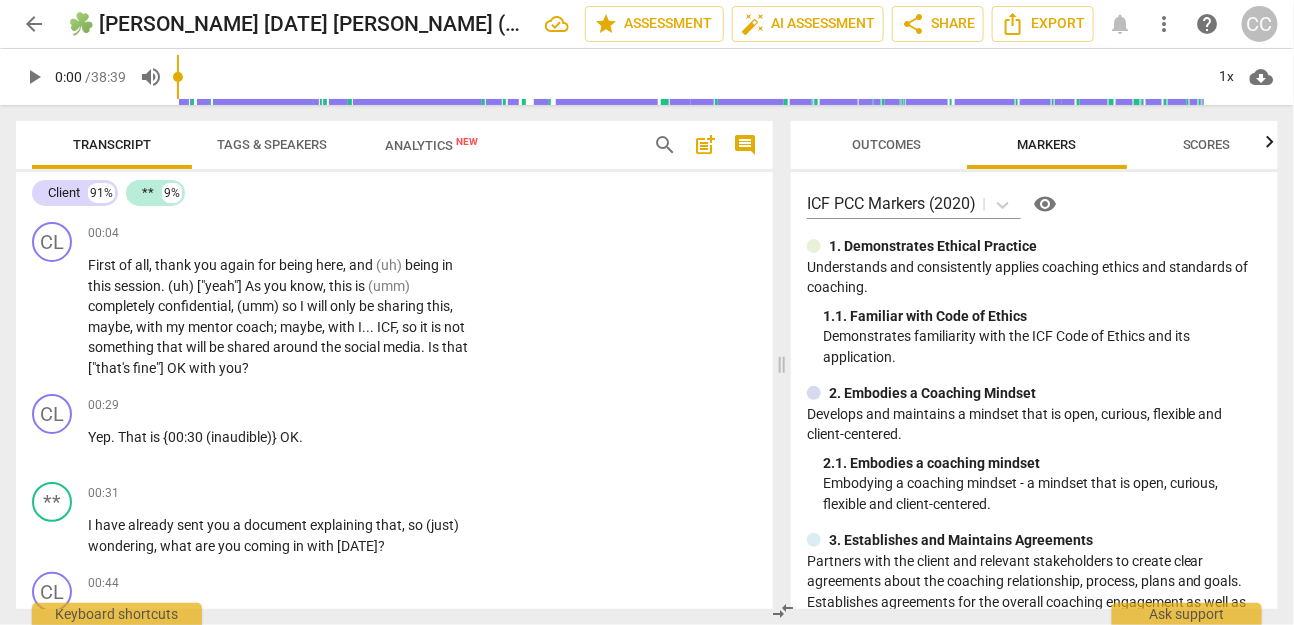 click on "Tags & Speakers" at bounding box center (272, 145) 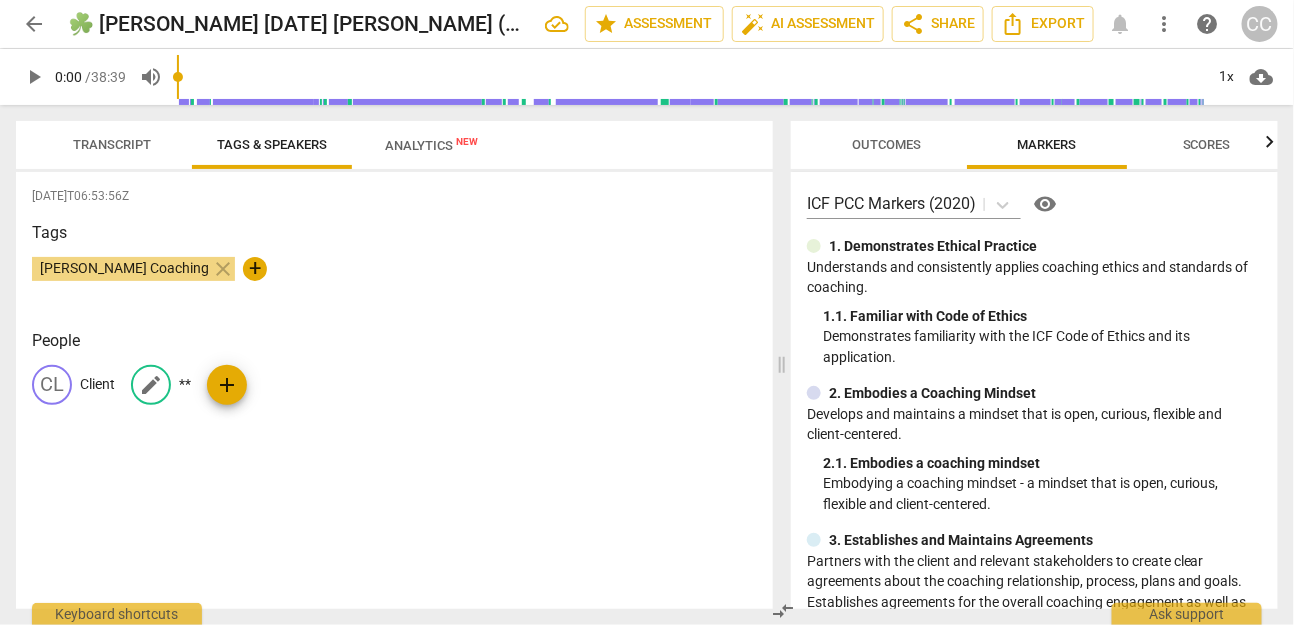 click on "**" at bounding box center [185, 384] 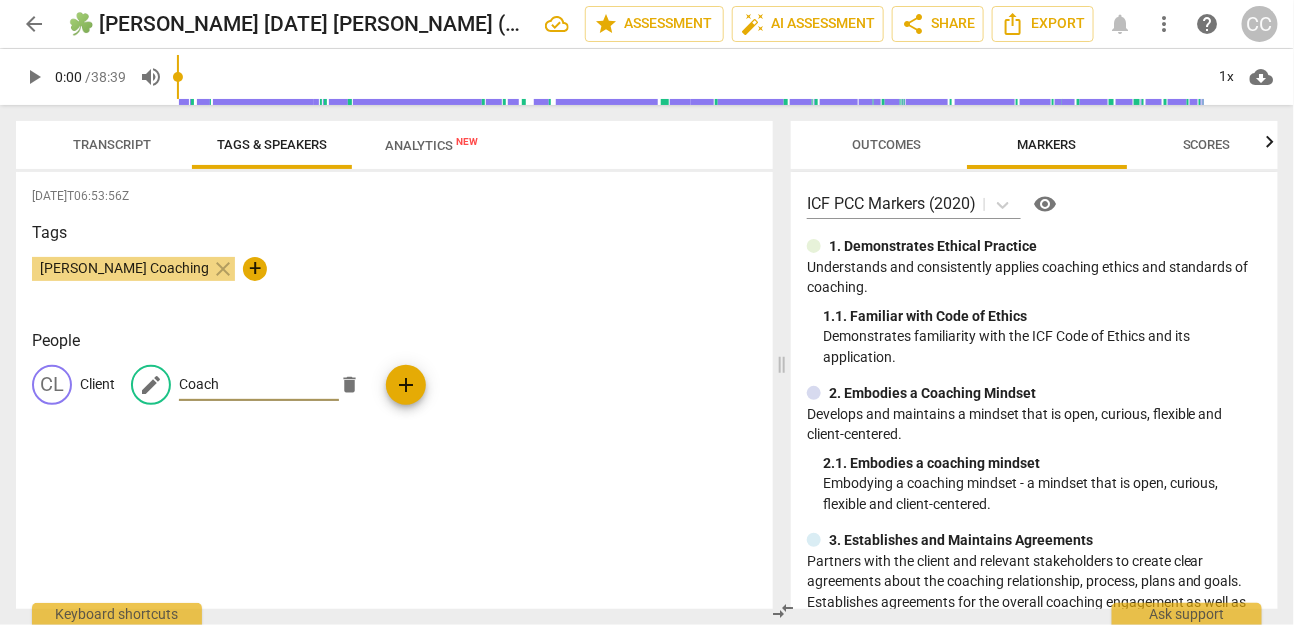 type on "Coach" 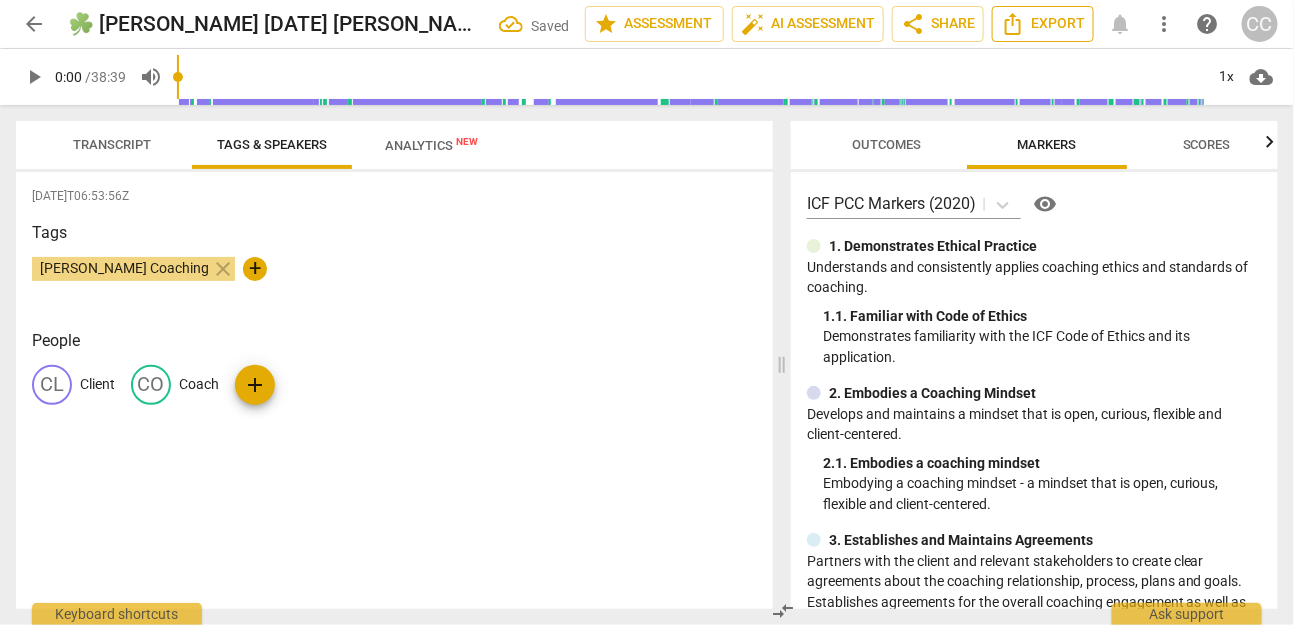 click on "Export" at bounding box center (1043, 24) 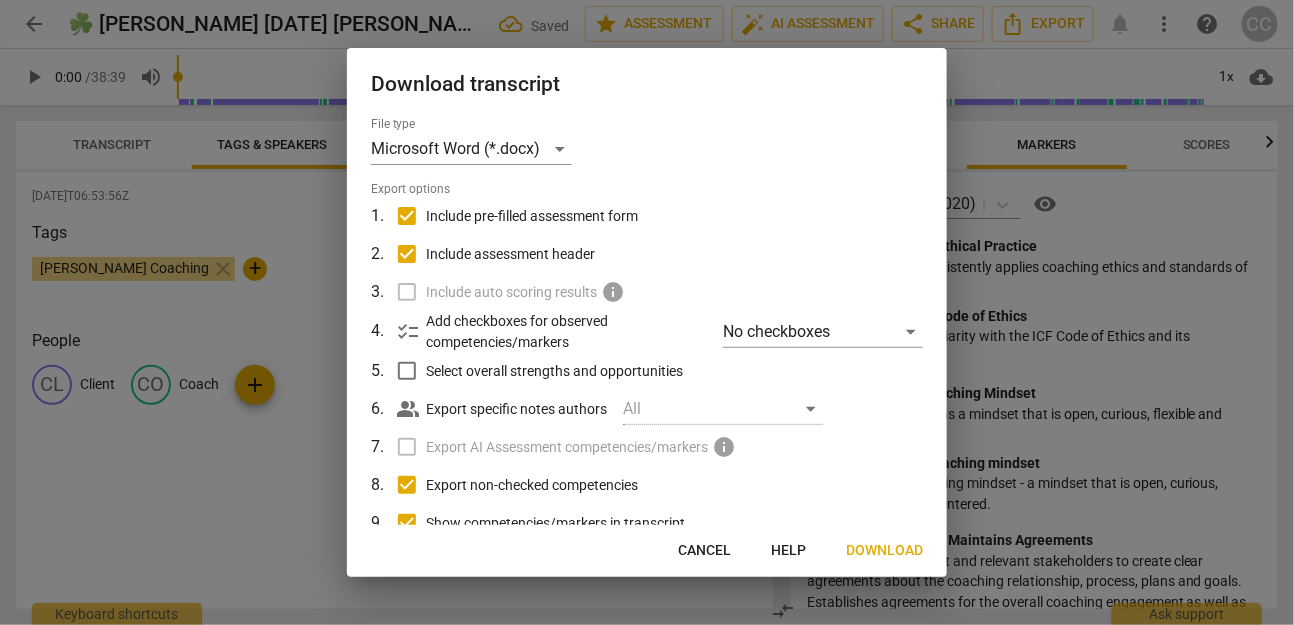 click on "Download" at bounding box center [884, 551] 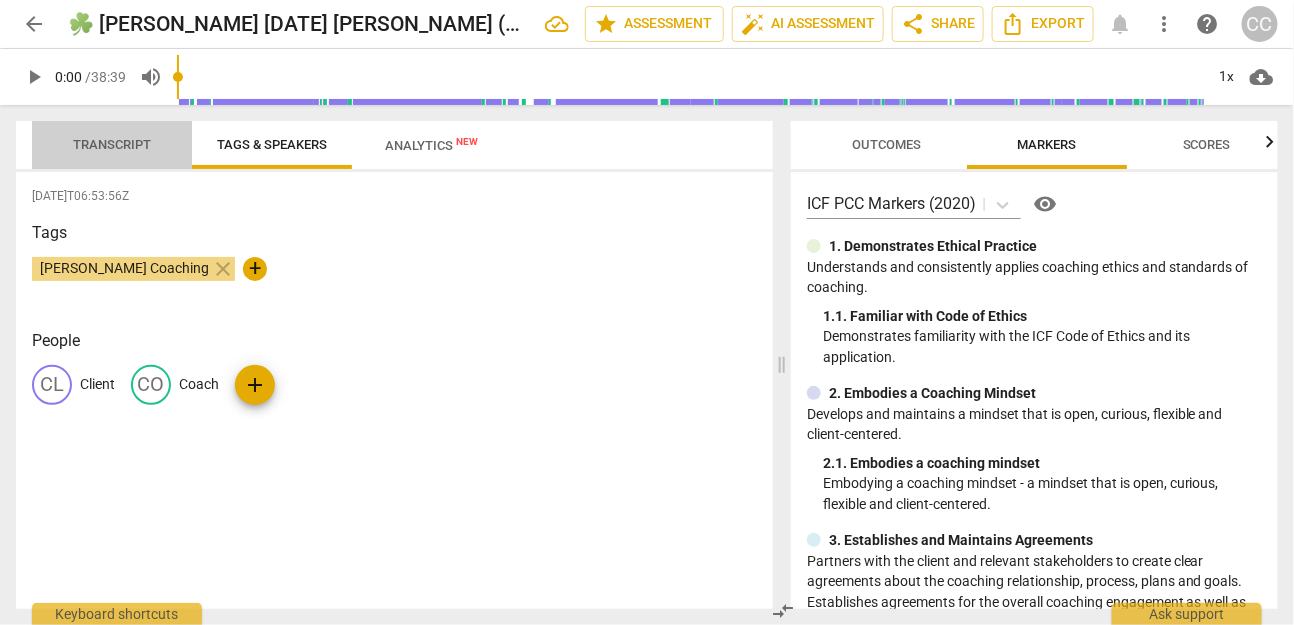 click on "Transcript" at bounding box center (112, 145) 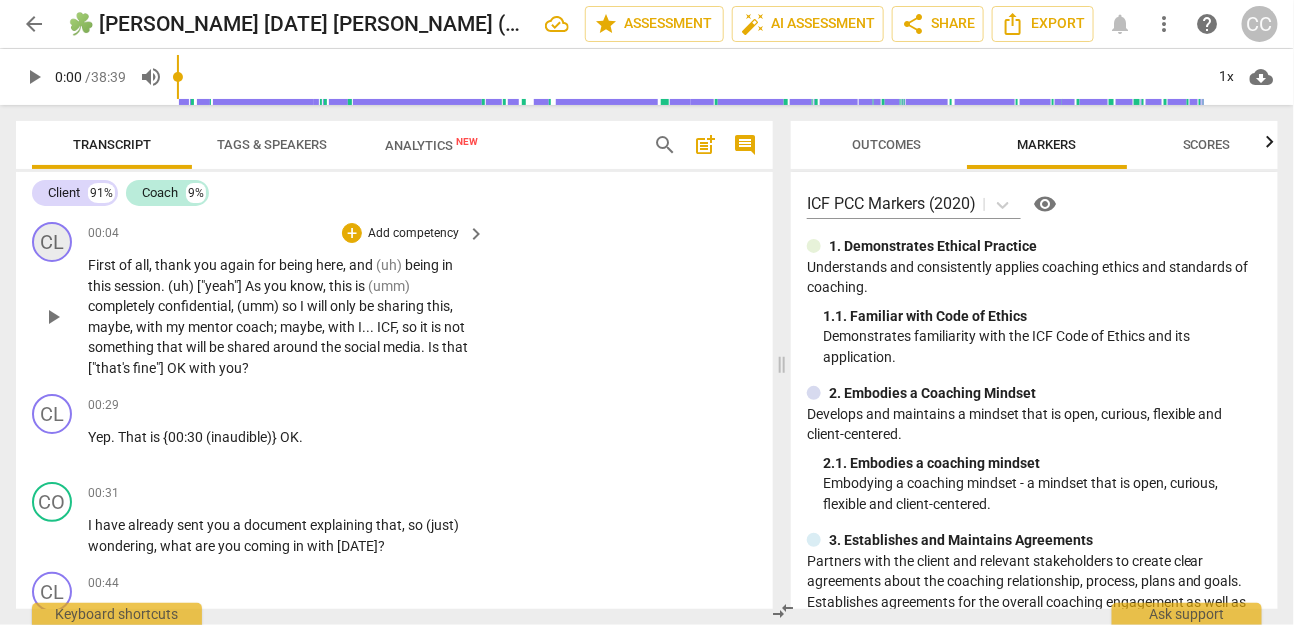 click on "CL" at bounding box center (52, 242) 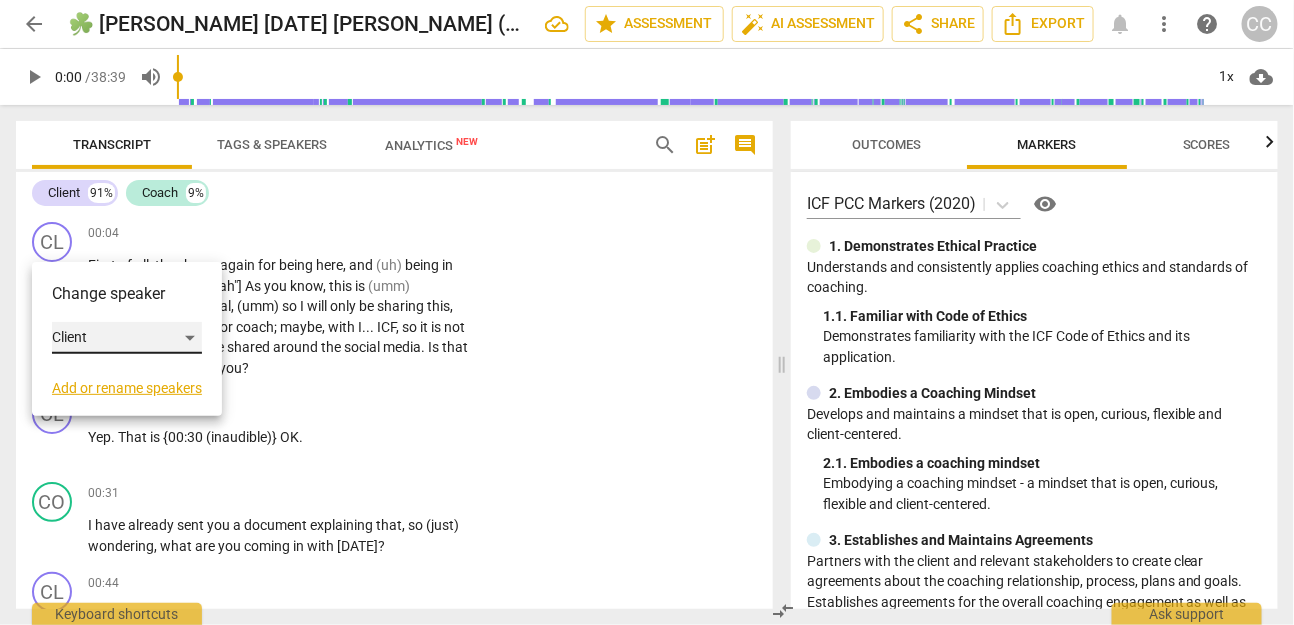 click on "Client" at bounding box center [127, 338] 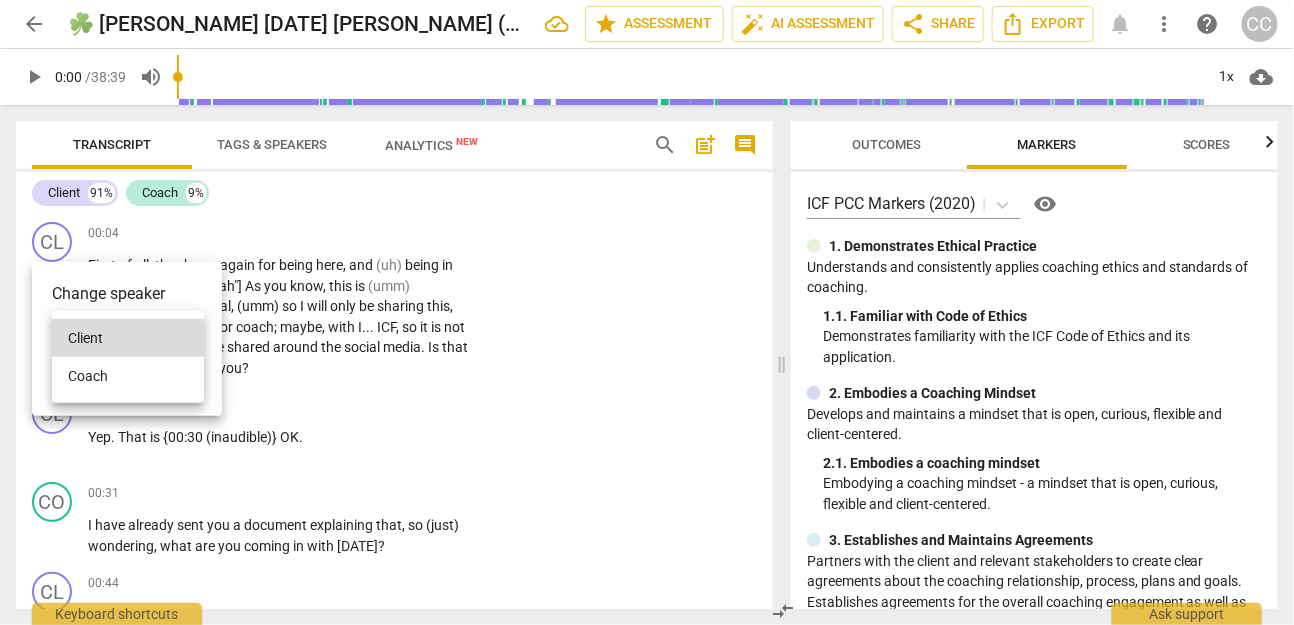 click on "Coach" at bounding box center [128, 376] 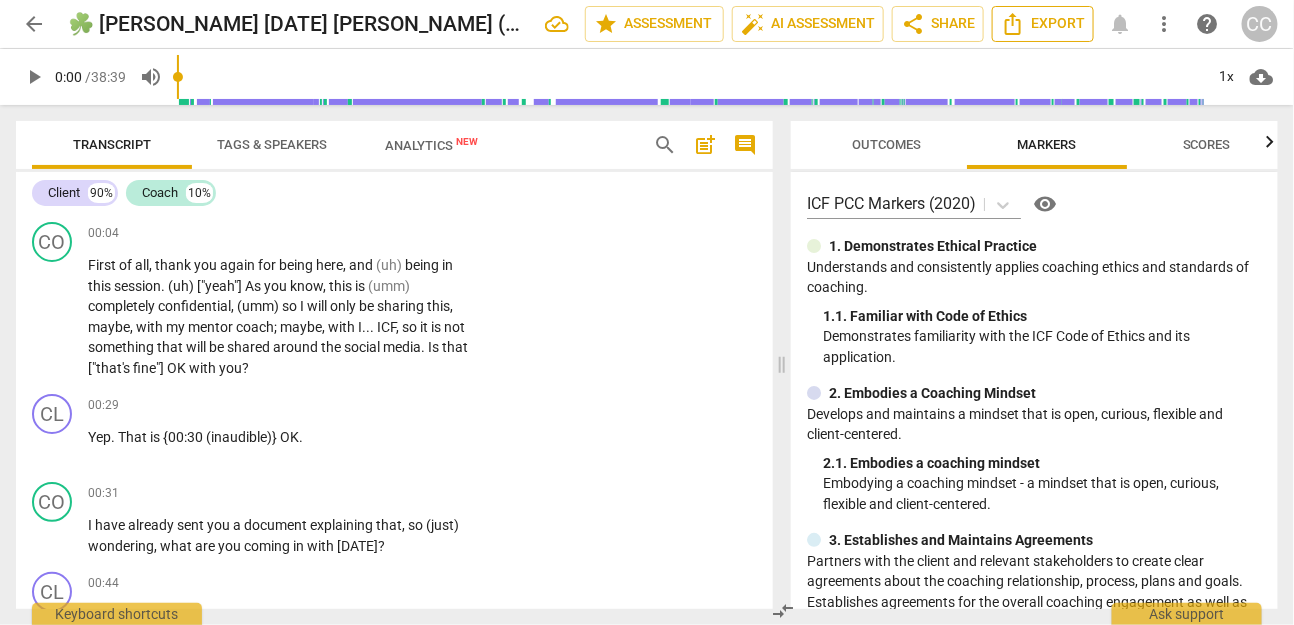 click on "Export" at bounding box center [1043, 24] 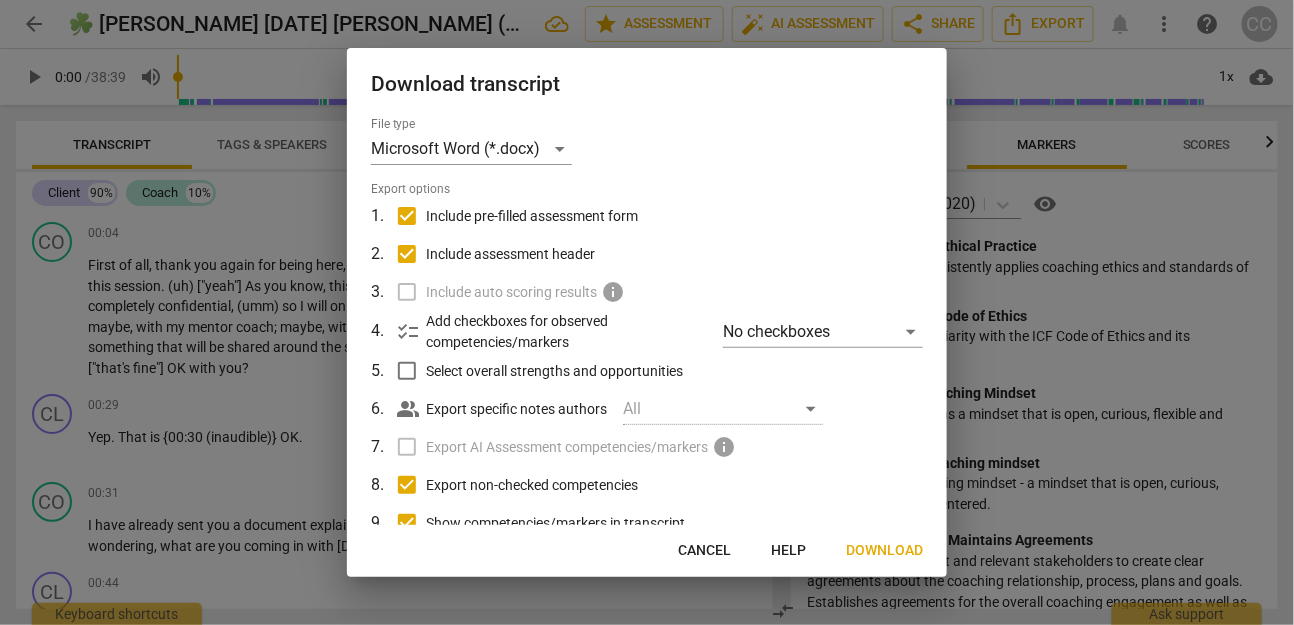 click on "Download" at bounding box center (884, 551) 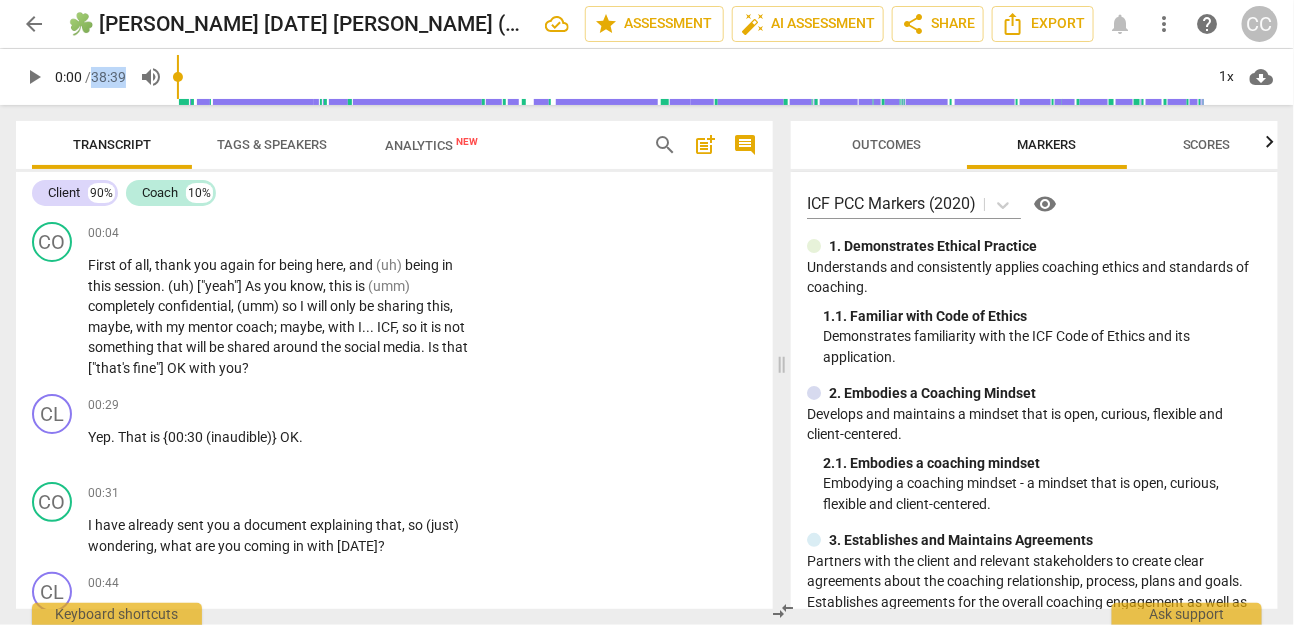 drag, startPoint x: 131, startPoint y: 75, endPoint x: 97, endPoint y: 76, distance: 34.0147 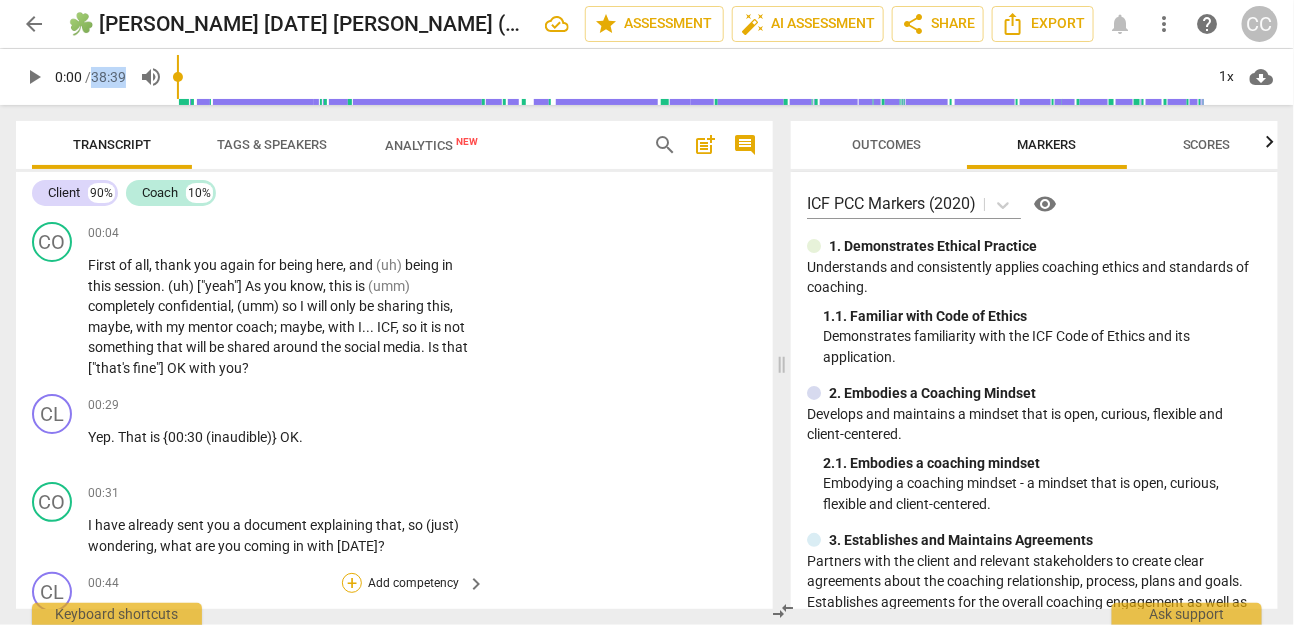 copy on "38:39" 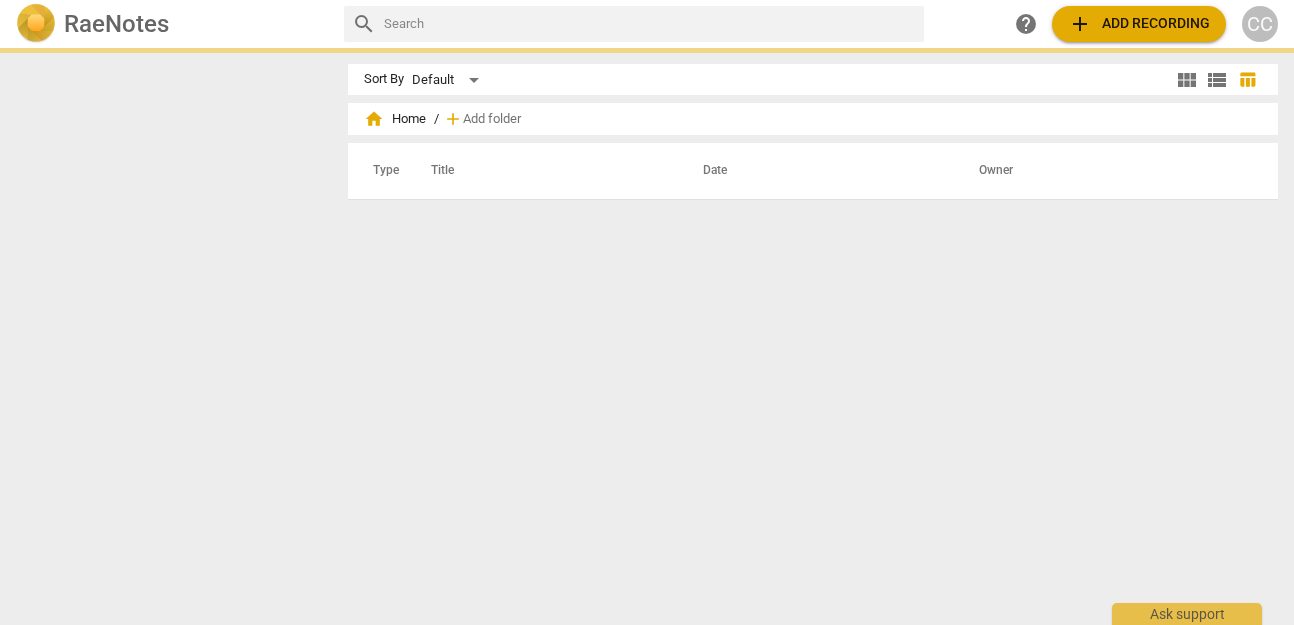 scroll, scrollTop: 0, scrollLeft: 0, axis: both 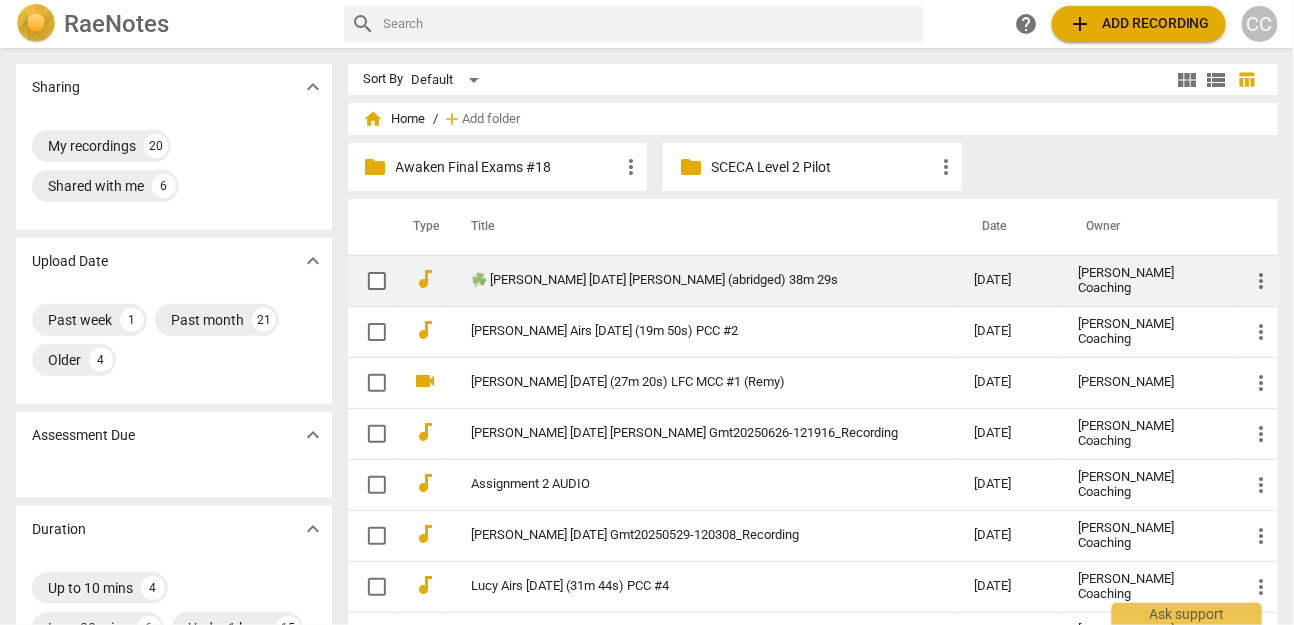 click on "☘️ [PERSON_NAME] [DATE] [PERSON_NAME] (abridged) 38m 29s" at bounding box center [687, 280] 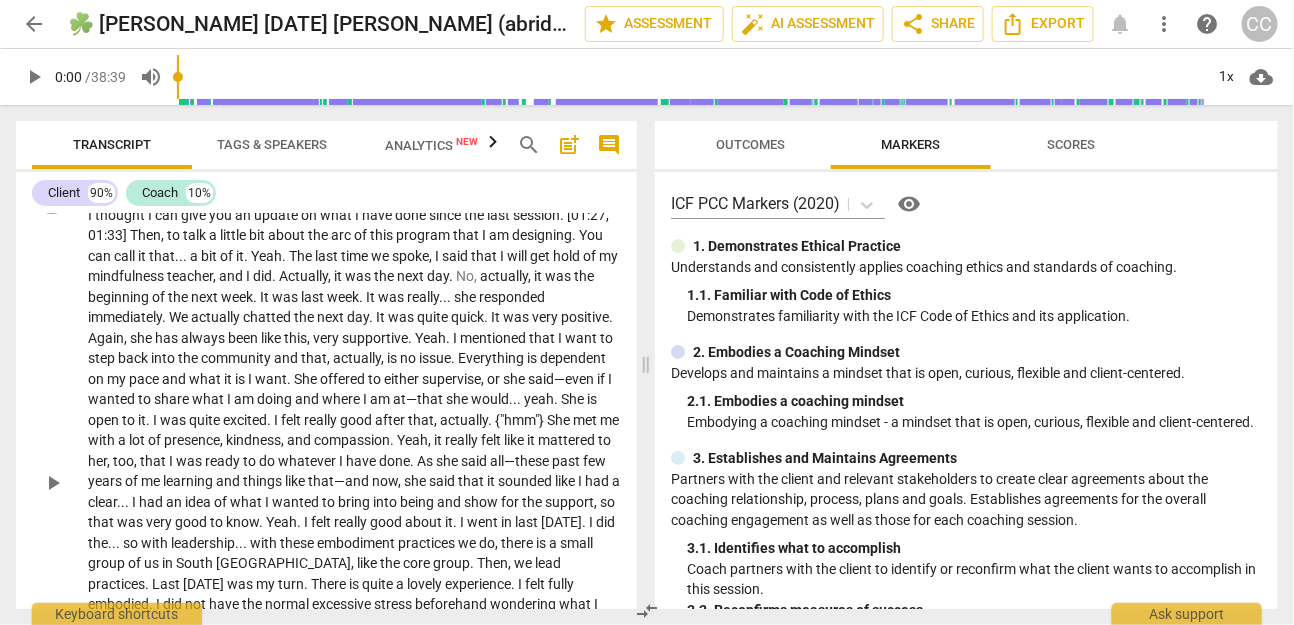 scroll, scrollTop: 550, scrollLeft: 0, axis: vertical 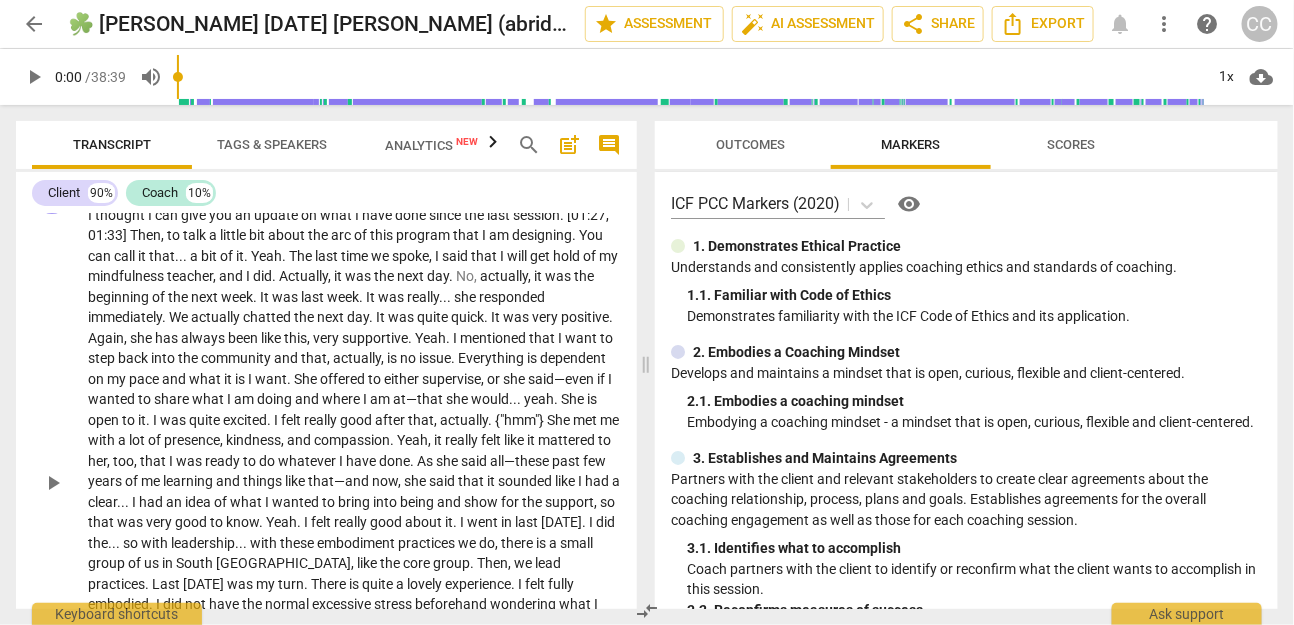 click on "actually" at bounding box center [464, 420] 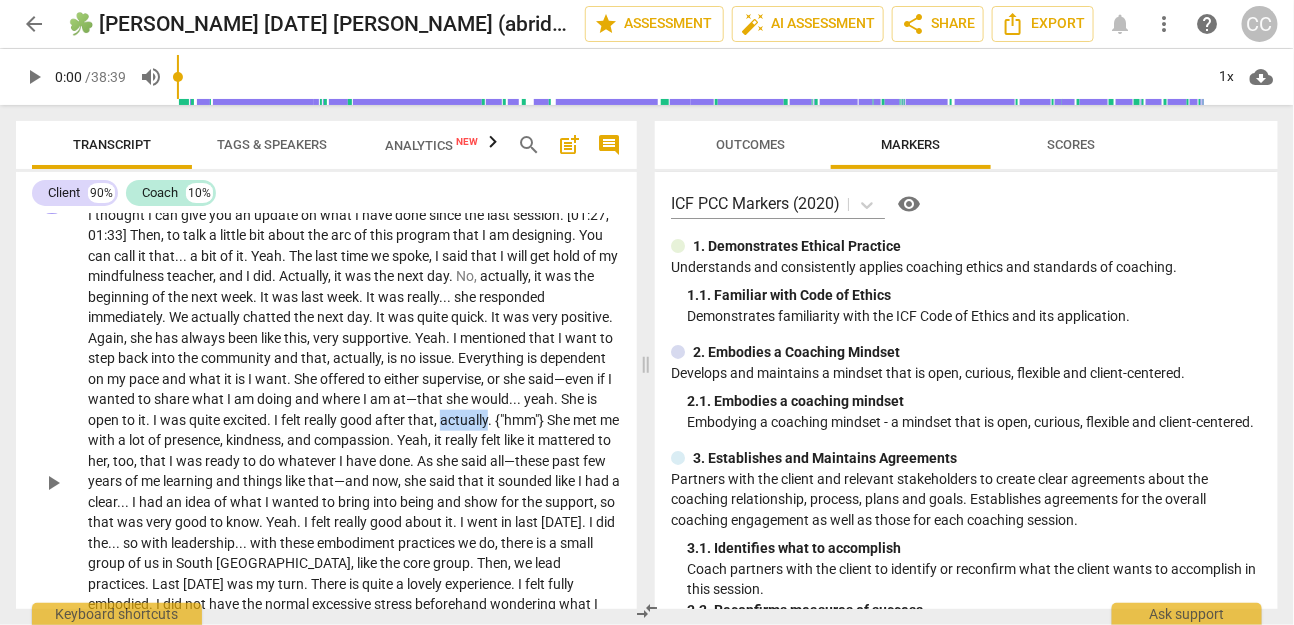 click on "actually" at bounding box center [464, 420] 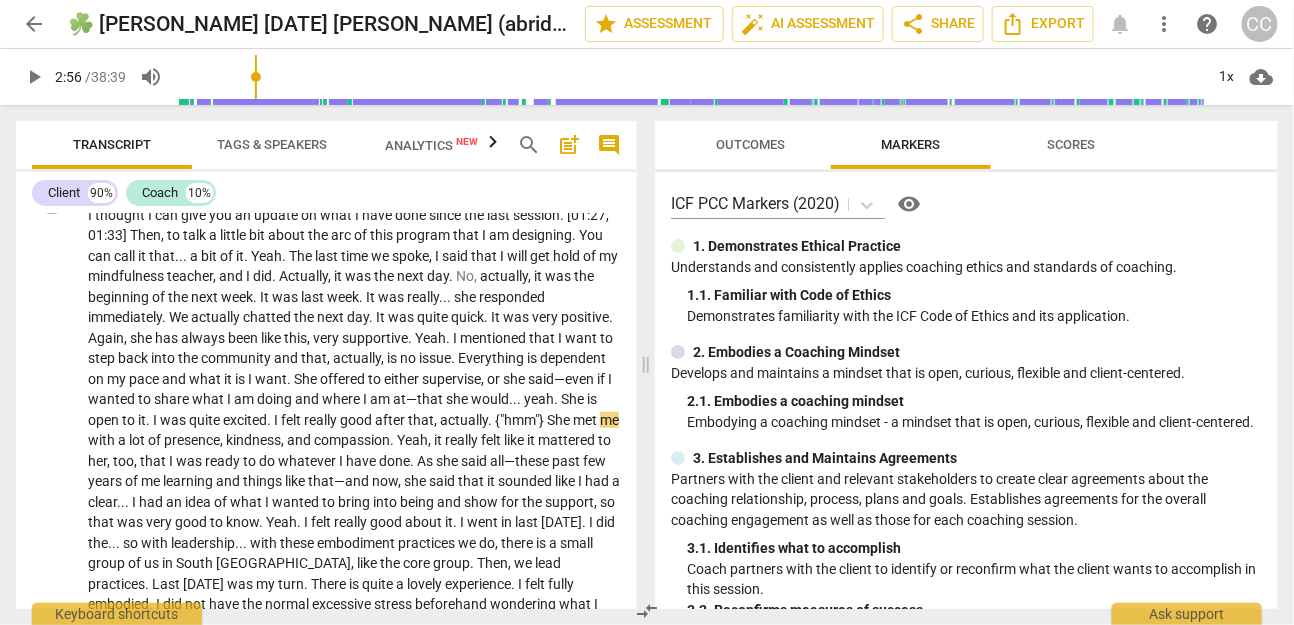 type on "177" 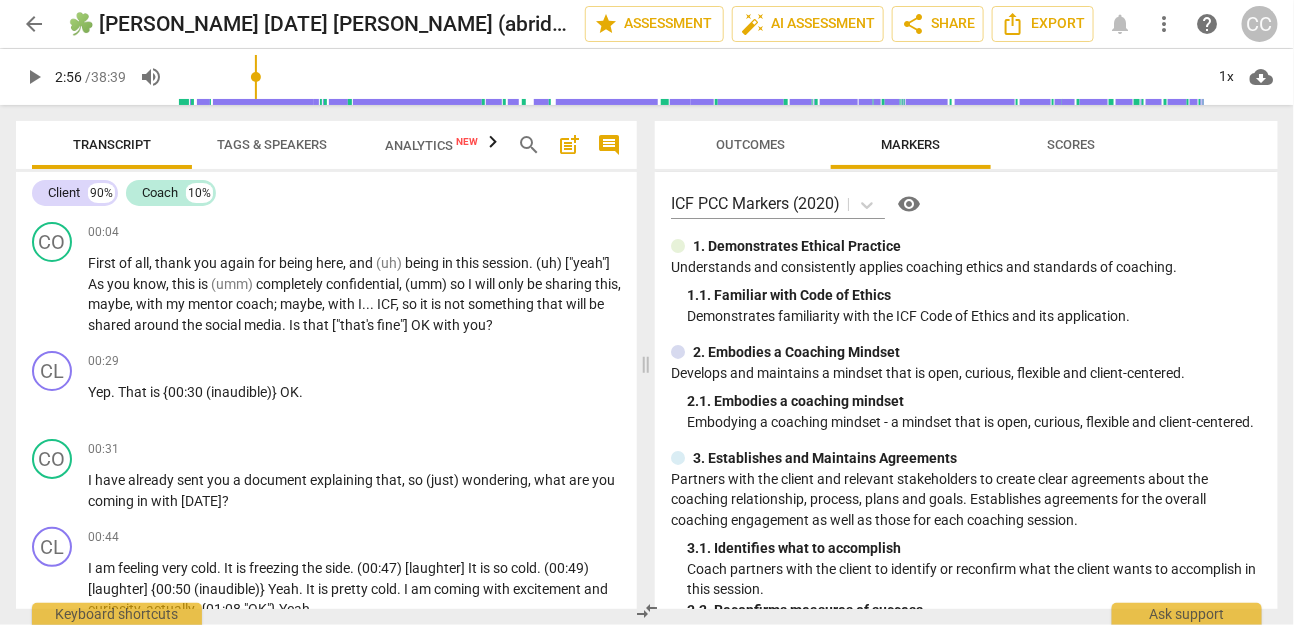scroll, scrollTop: 577, scrollLeft: 0, axis: vertical 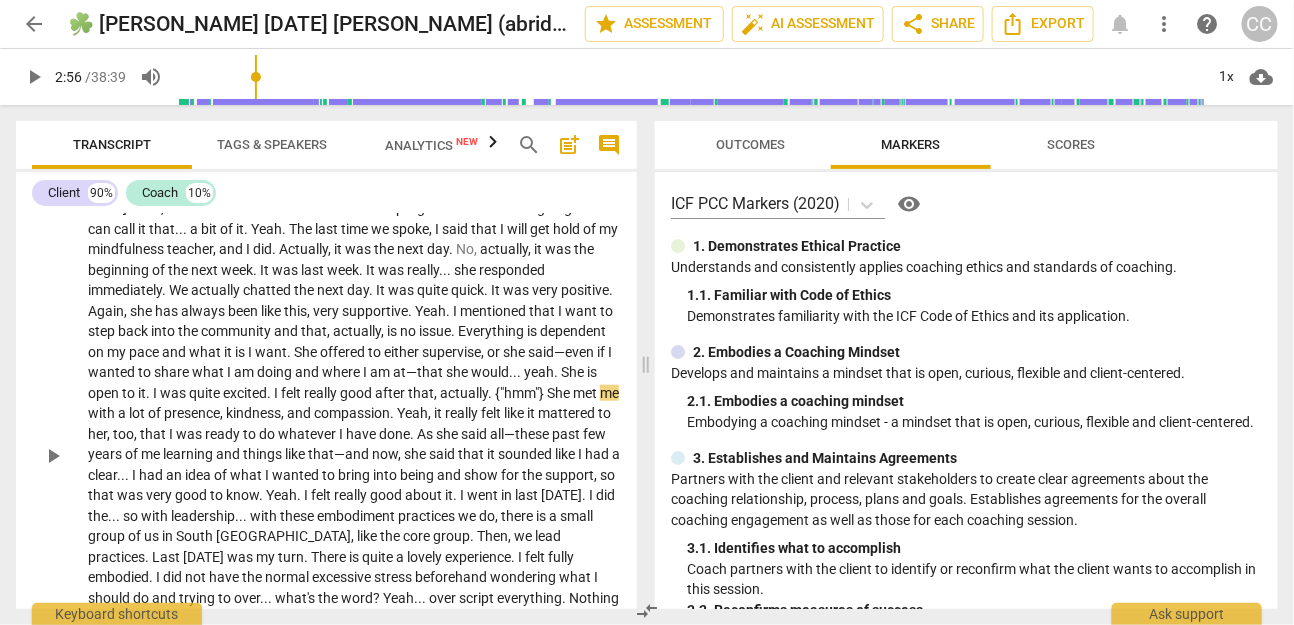 click on "issue" at bounding box center [435, 331] 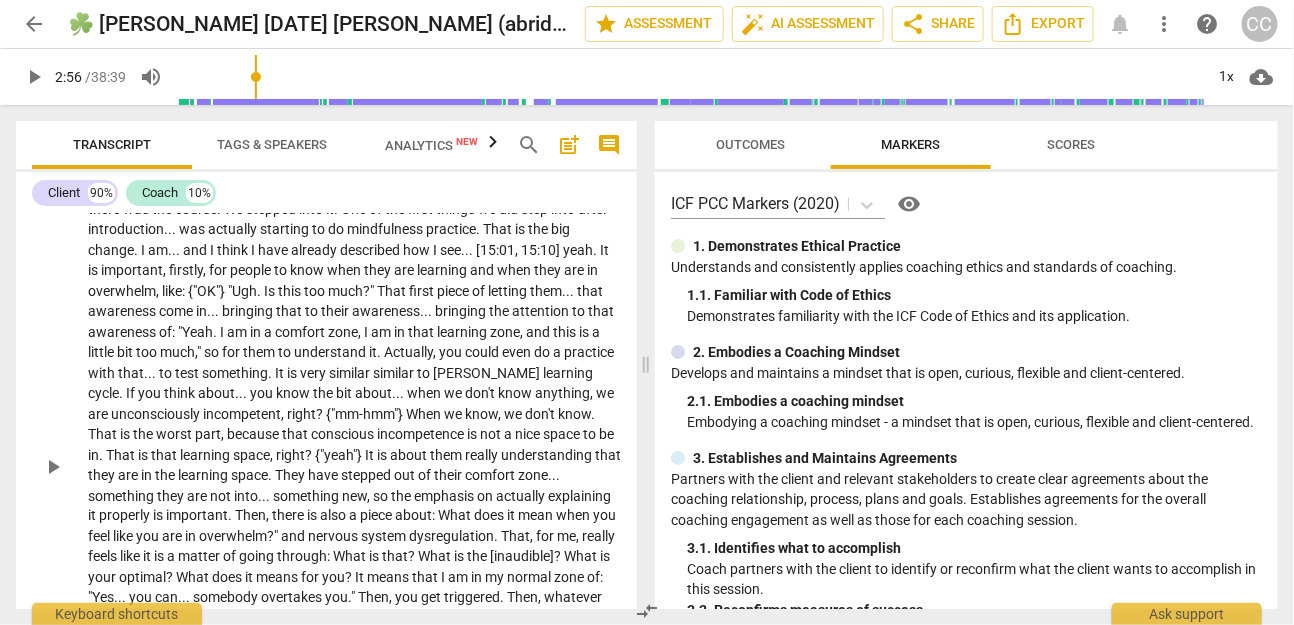 click on "similar" at bounding box center (395, 373) 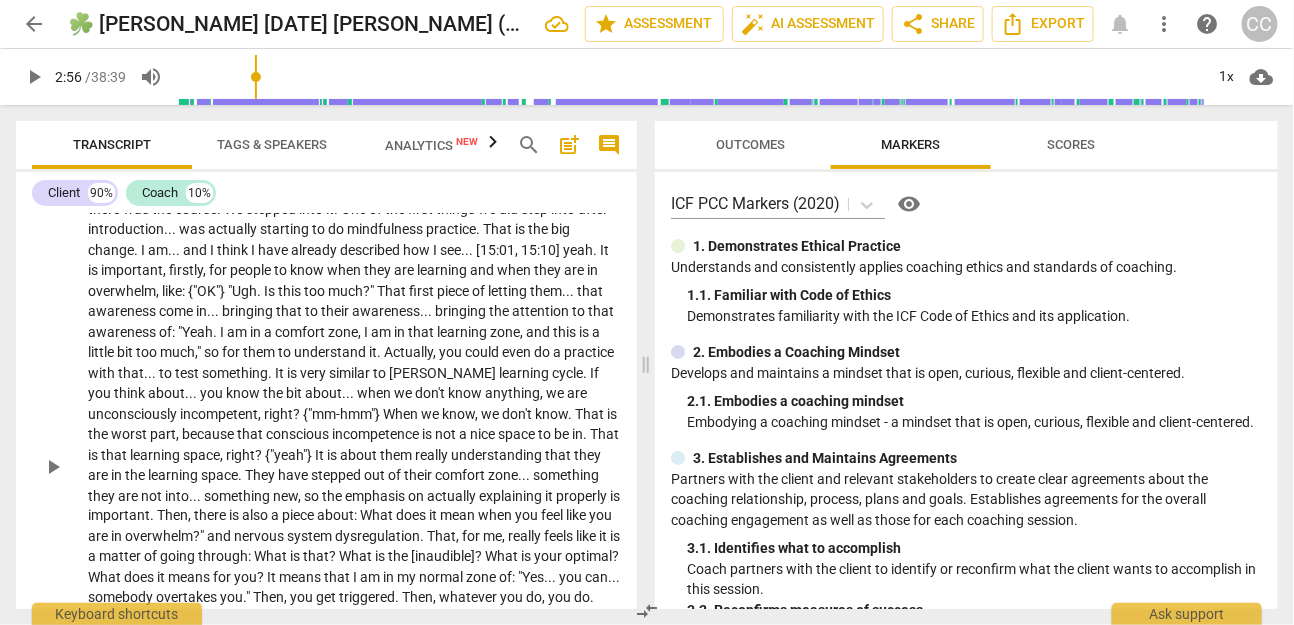 click on "I   am   going   to . . .   I   feel   like   part   of   this   thinking   about . . .   it   is ,   also ,   about   looking   at   what   I   have   done   previously .   The   previous . . .   a   comparison   will   help   me   make   sense   of   what   I   am   saying .   I   do ,   now .   Previously ,   it   was   really . . .   there   were   pre-course   interviews .   Then ,   there   was   the   course .   We   stepped   into   it .   One   of   the   first   things   we   did   step   into   after   introduction . . .   was   actually   starting   to   do   mindfulness   practice .   That   is   the   big   change .   I   am . . .   and   I   think   I   have   already   described   how   I   see . . .   [15:01 ,   15:10]   yeah .   It   is   important ,   firstly ,   for   people   to   know   when   they   are   learning   and   when   they   are   in   overwhelm ,   like :   {"OK"}   "Ugh .   Is   this   too   much ? "   That   first   piece   of   letting   them . . .   that   awareness" at bounding box center [354, 465] 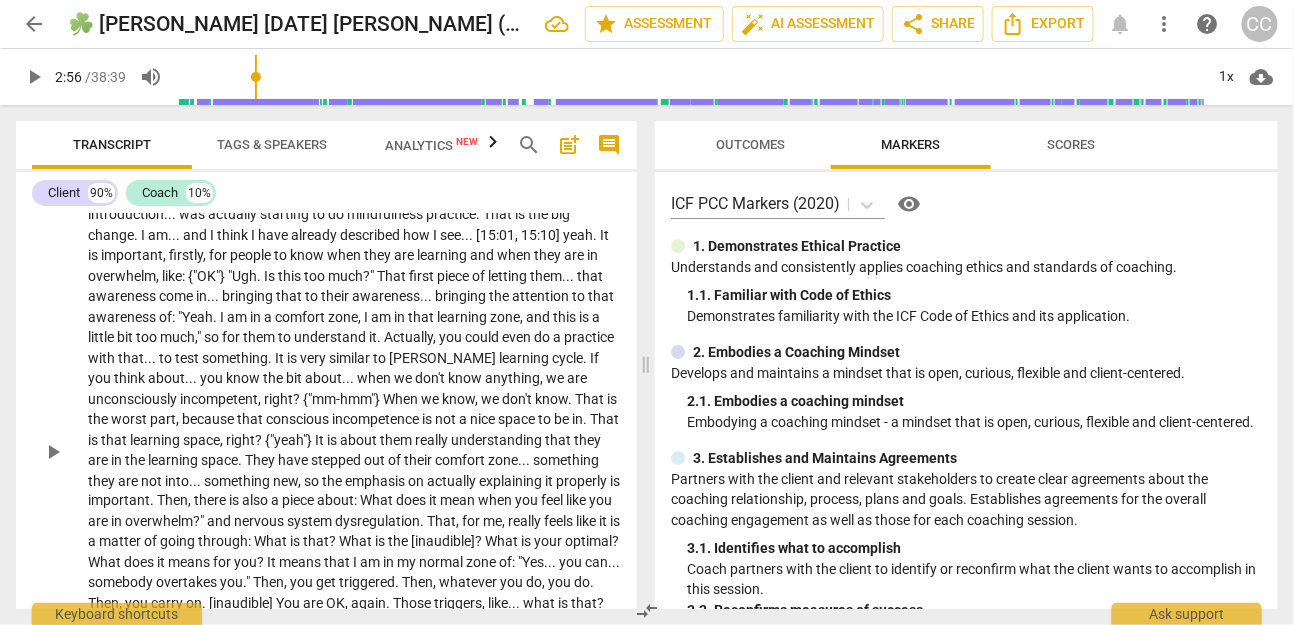 click on "I   am   going   to . . .   I   feel   like   part   of   this   thinking   about . . .   it   is ,   also ,   about   looking   at   what   I   have   done   previously .   The   previous . . .   a   comparison   will   help   me   make   sense   of   what   I   am   saying .   I   do ,   now .   Previously ,   it   was   really . . .   there   were   pre-course   interviews .   Then ,   there   was   the   course .   We   stepped   into   it .   One   of   the   first   things   we   did   step   into   after   introduction . . .   was   actually   starting   to   do   mindfulness   practice .   That   is   the   big   change .   I   am . . .   and   I   think   I   have   already   described   how   I   see . . .   [15:01 ,   15:10]   yeah .   It   is   important ,   firstly ,   for   people   to   know   when   they   are   learning   and   when   they   are   in   overwhelm ,   like :   {"OK"}   "Ugh .   Is   this   too   much ? "   That   first   piece   of   letting   them . . .   that   awareness" at bounding box center (354, 450) 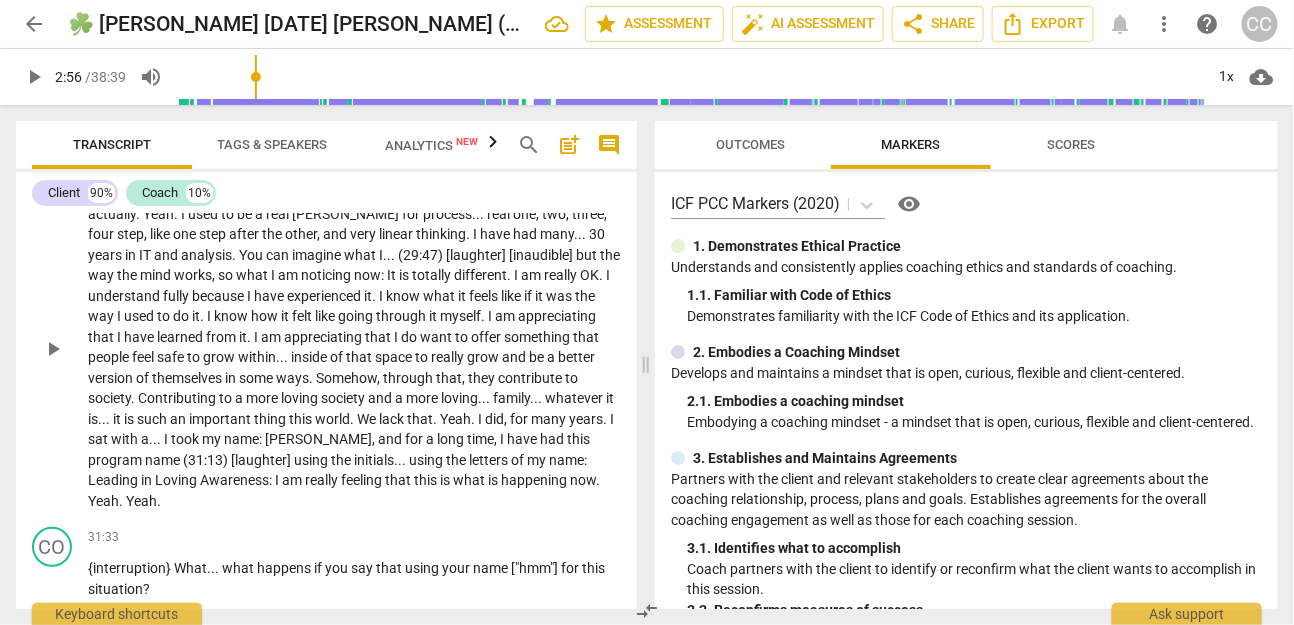 scroll, scrollTop: 3577, scrollLeft: 0, axis: vertical 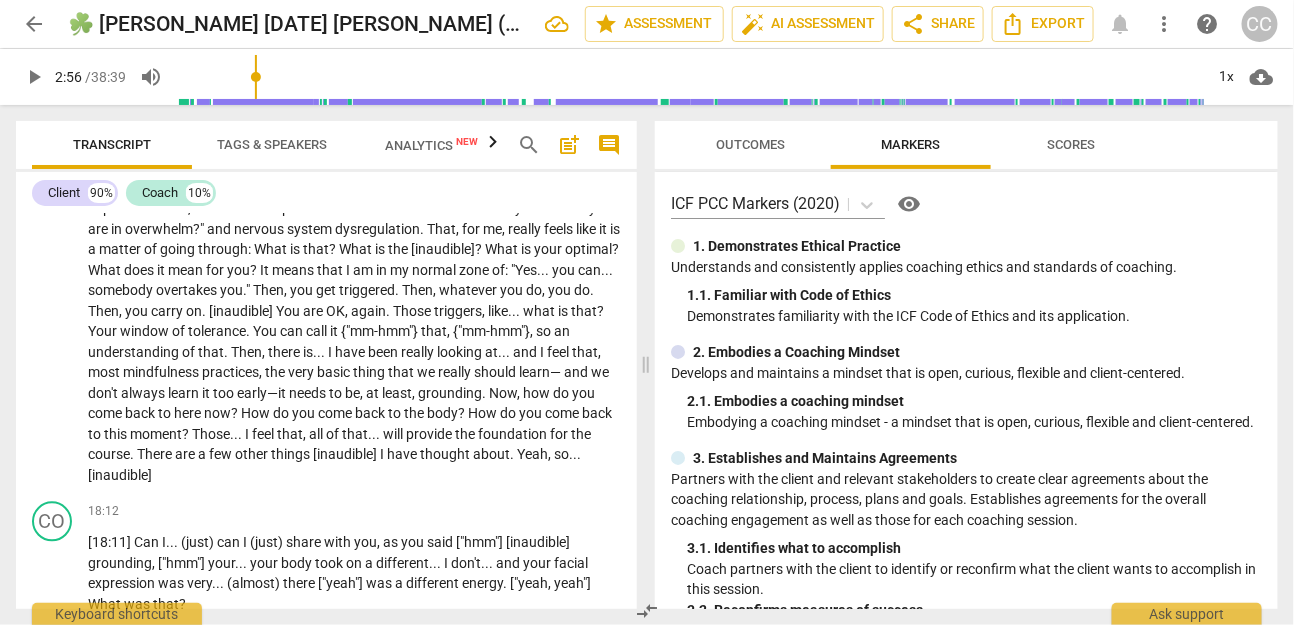 click on "," at bounding box center (599, 353) 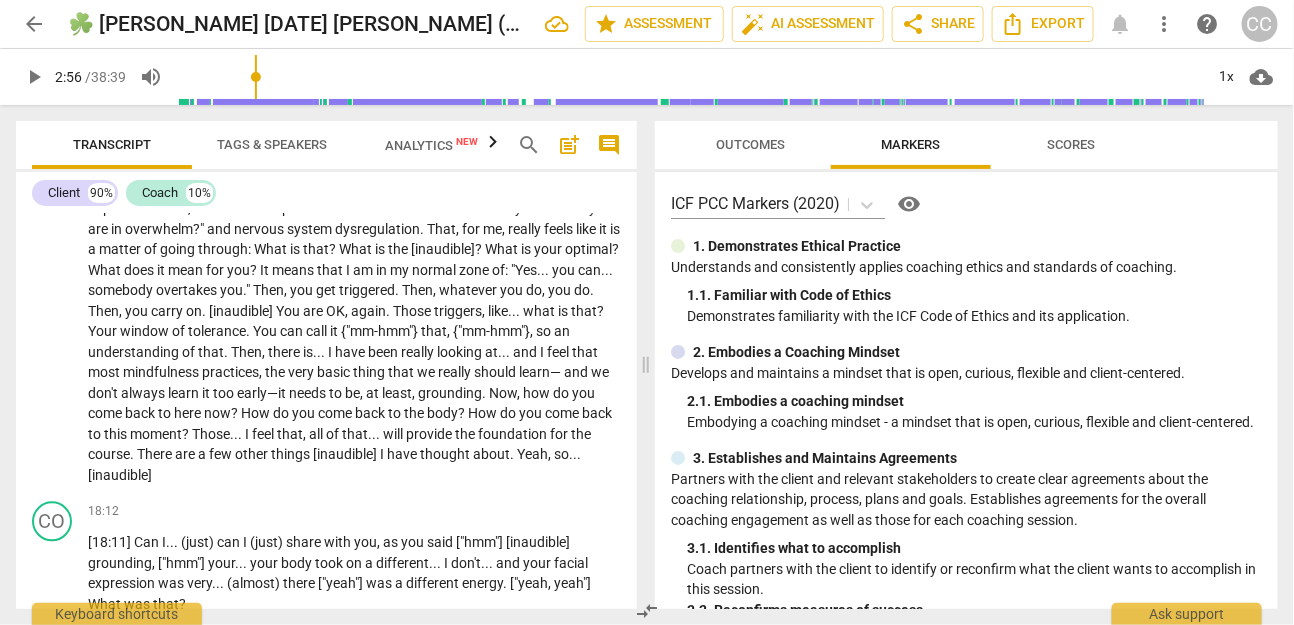 click on "," at bounding box center [520, 394] 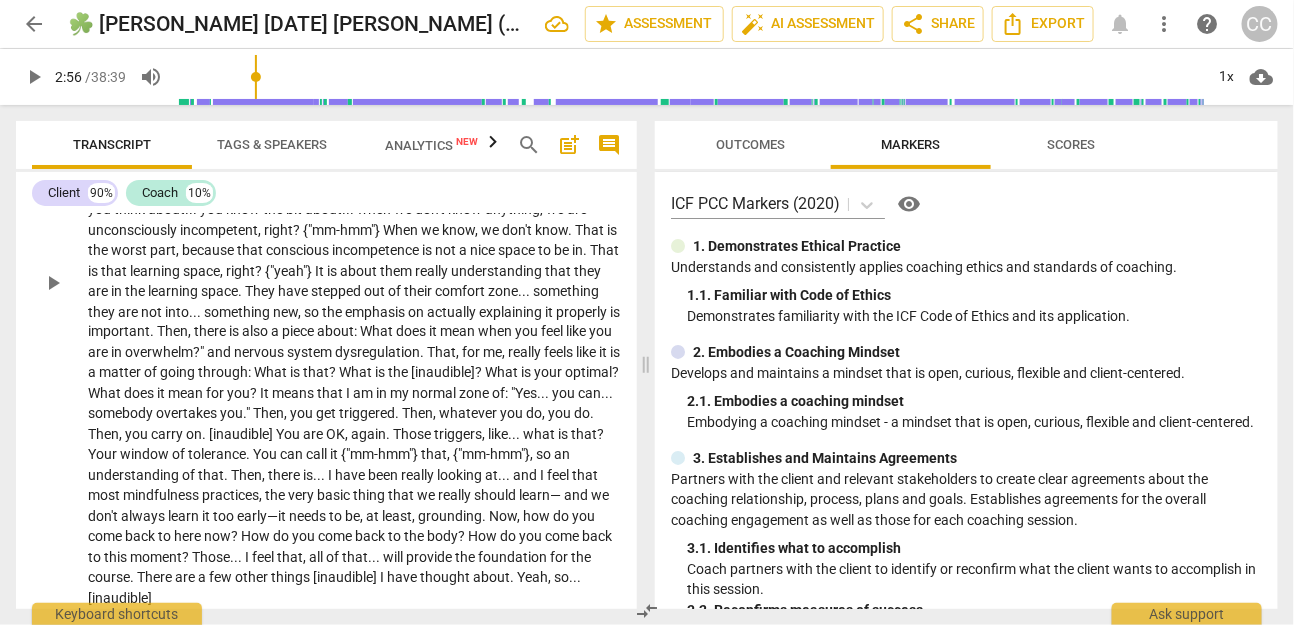 scroll, scrollTop: 3470, scrollLeft: 0, axis: vertical 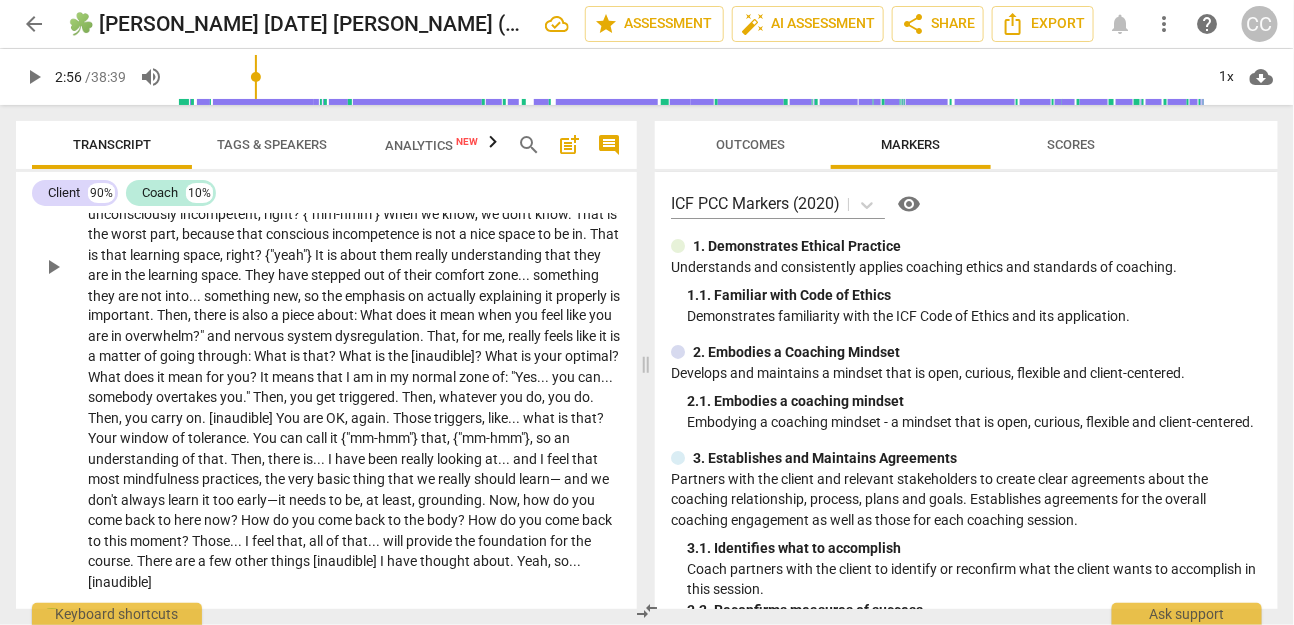 click on "of" at bounding box center [334, 542] 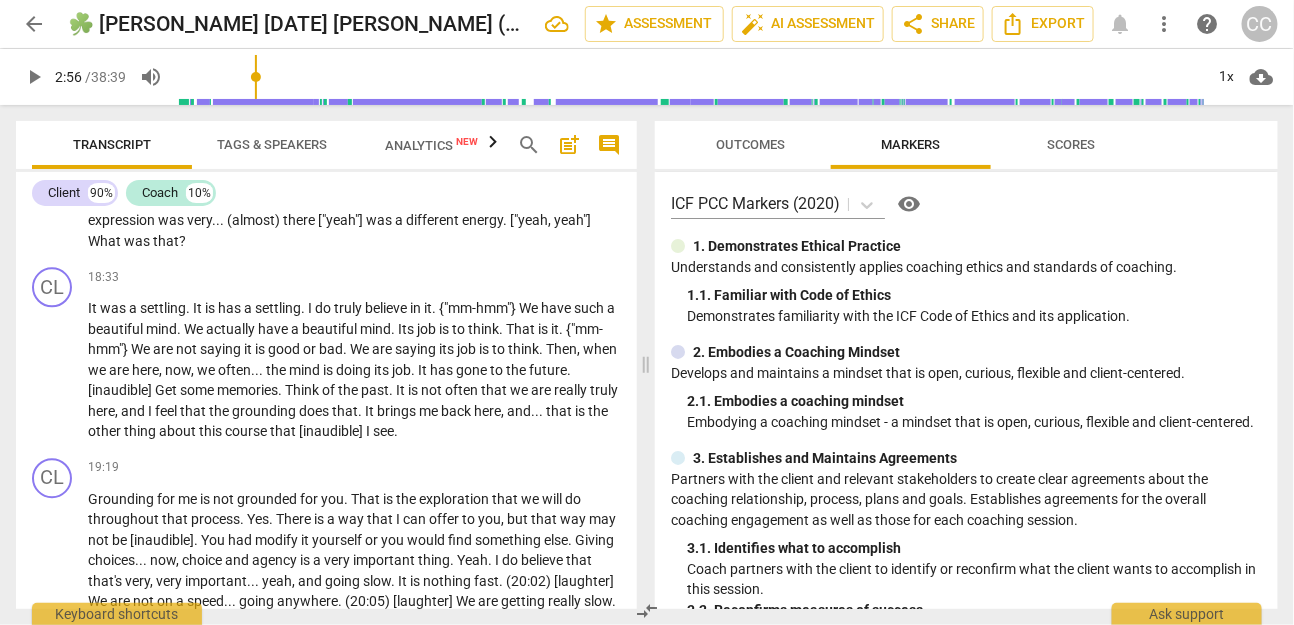 scroll, scrollTop: 3953, scrollLeft: 0, axis: vertical 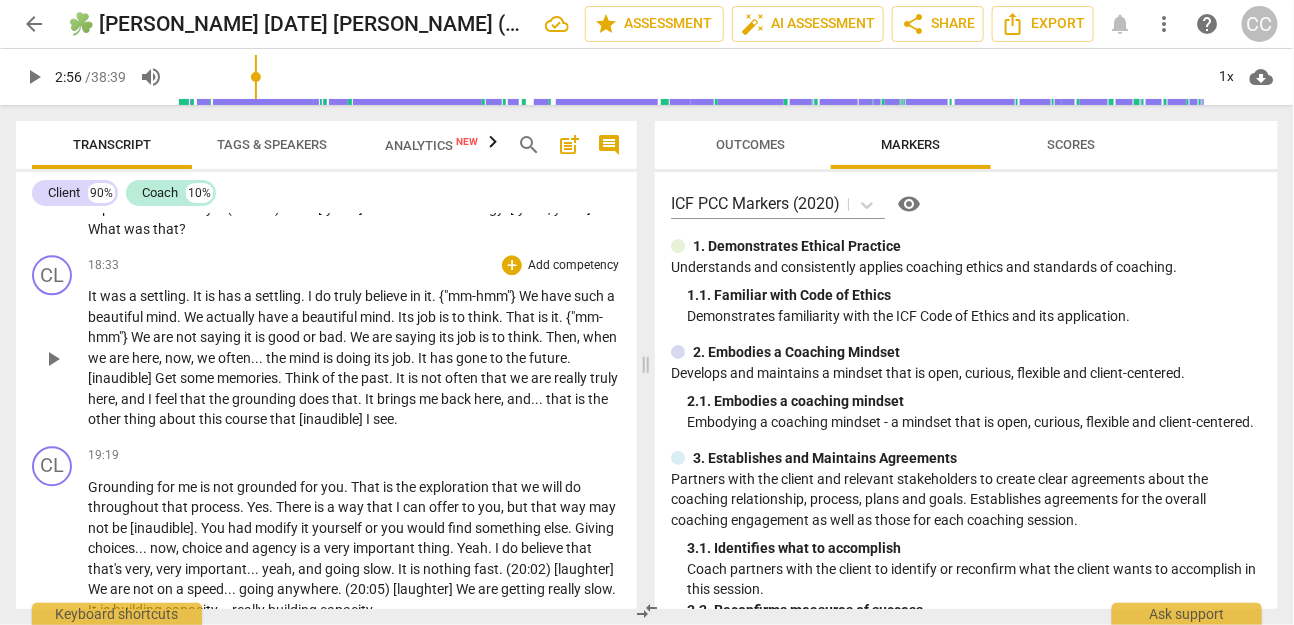 click on "settling" at bounding box center (163, 296) 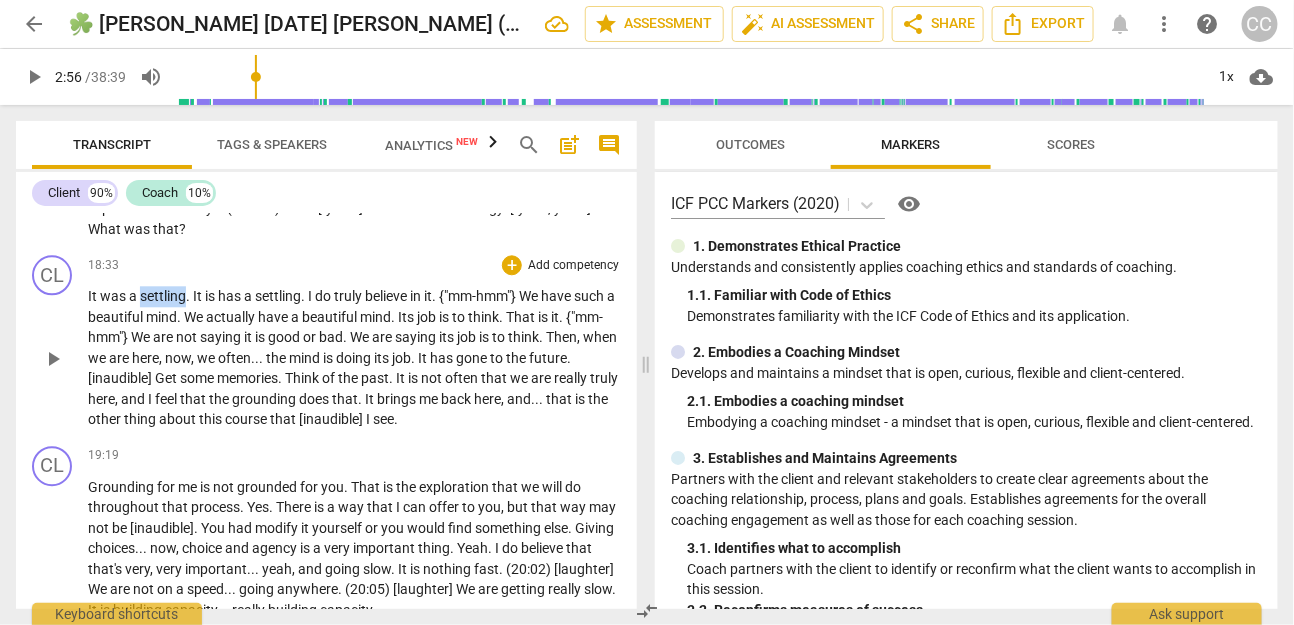 click on "settling" at bounding box center (163, 296) 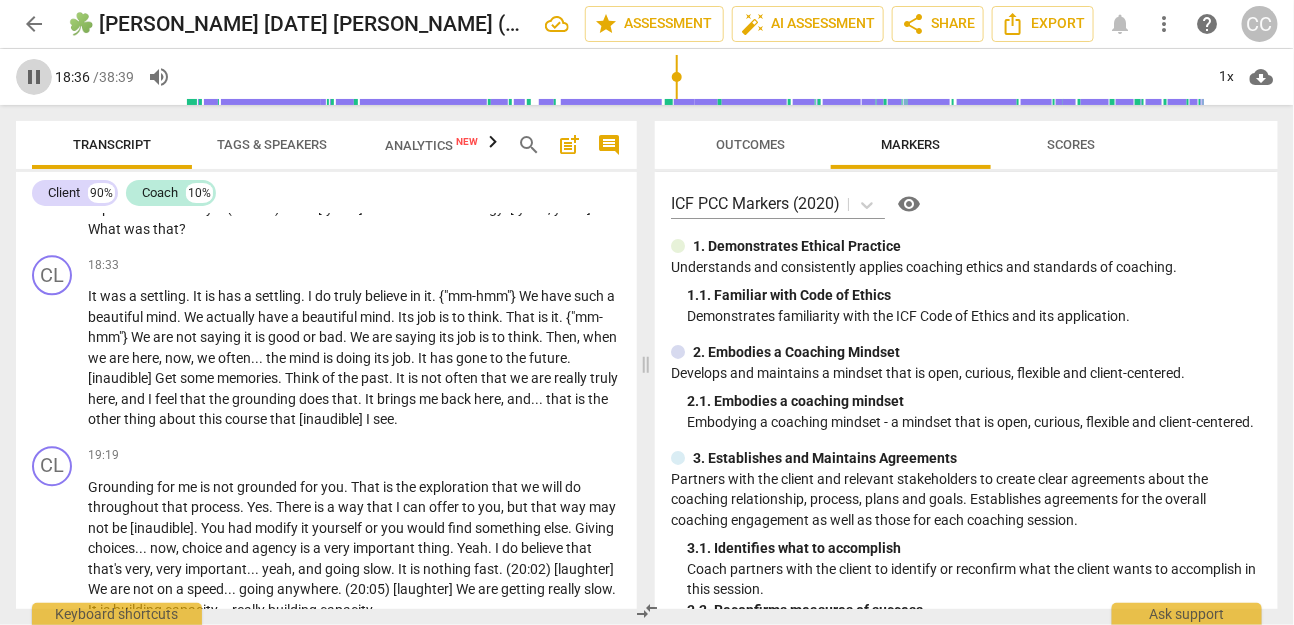 click on "pause" at bounding box center [34, 77] 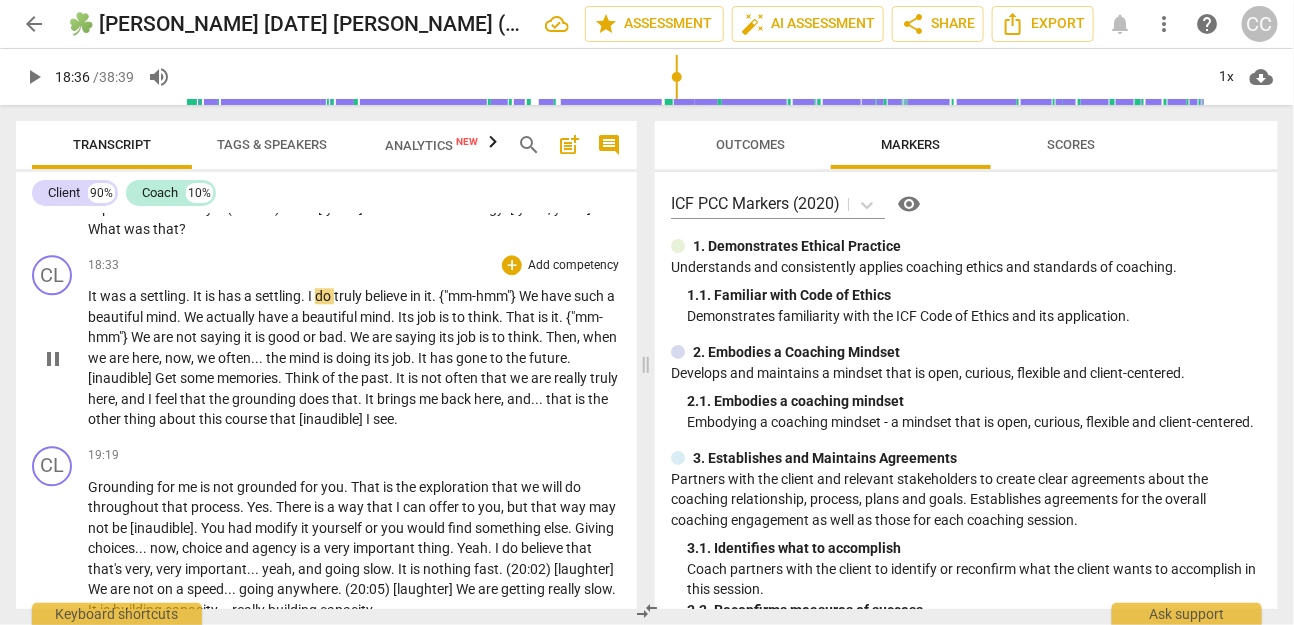 type on "1117" 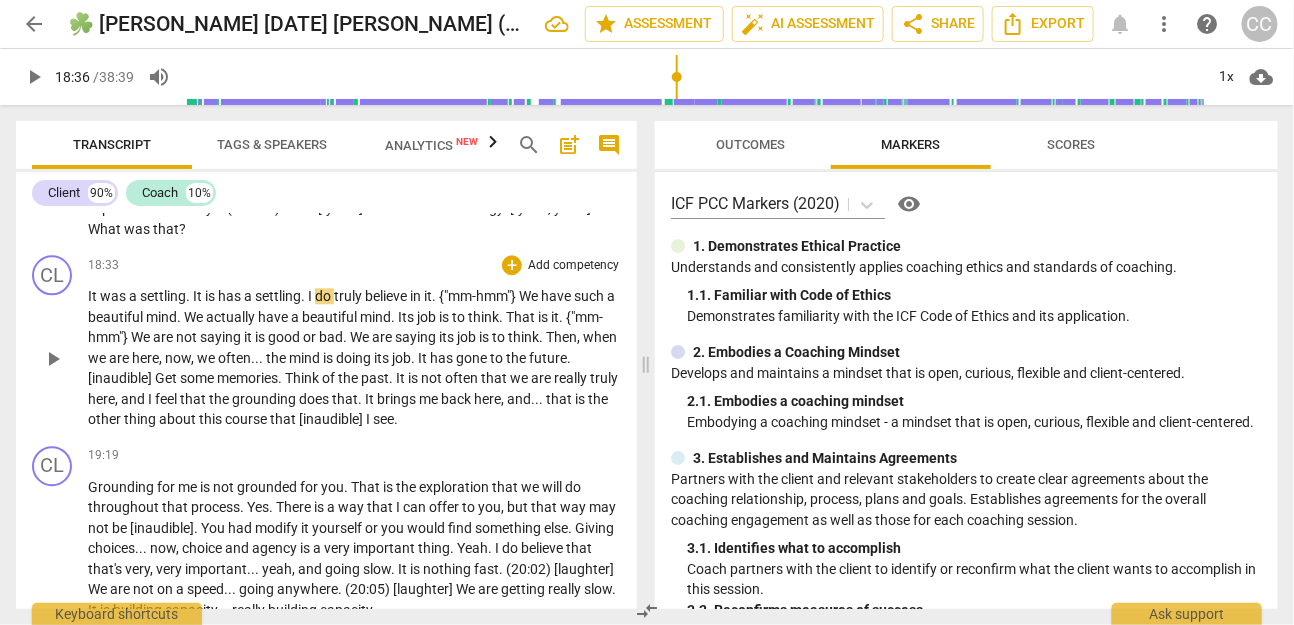 click on "a" at bounding box center [249, 296] 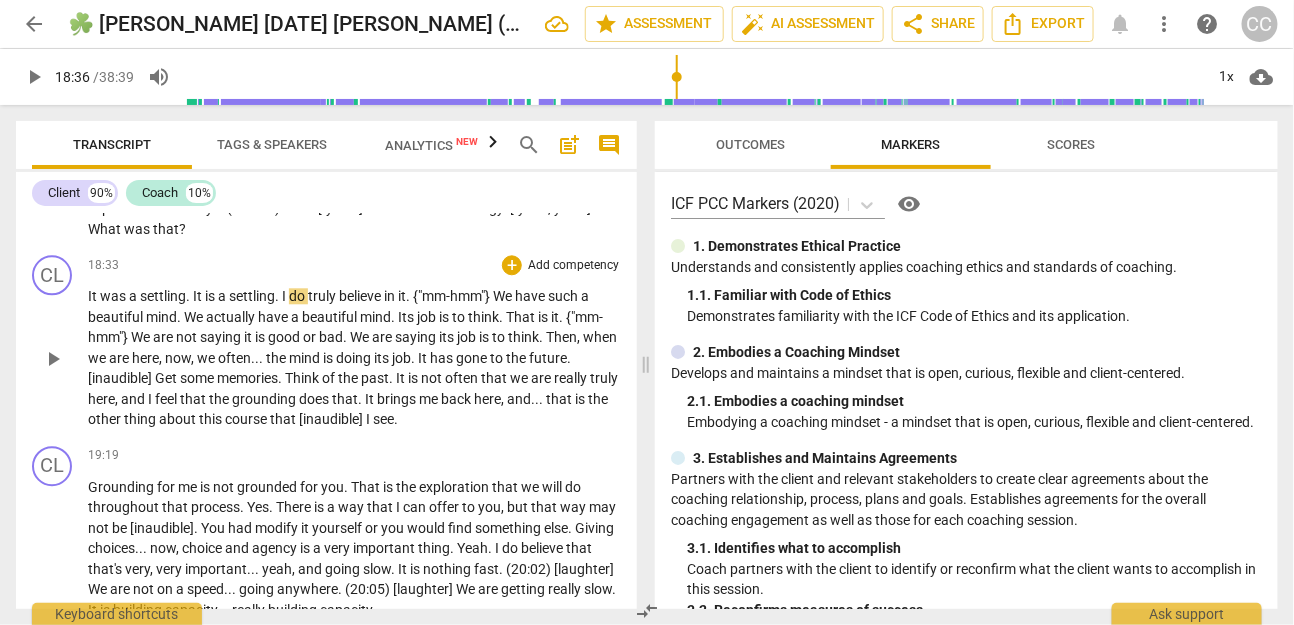click on "is" at bounding box center (329, 358) 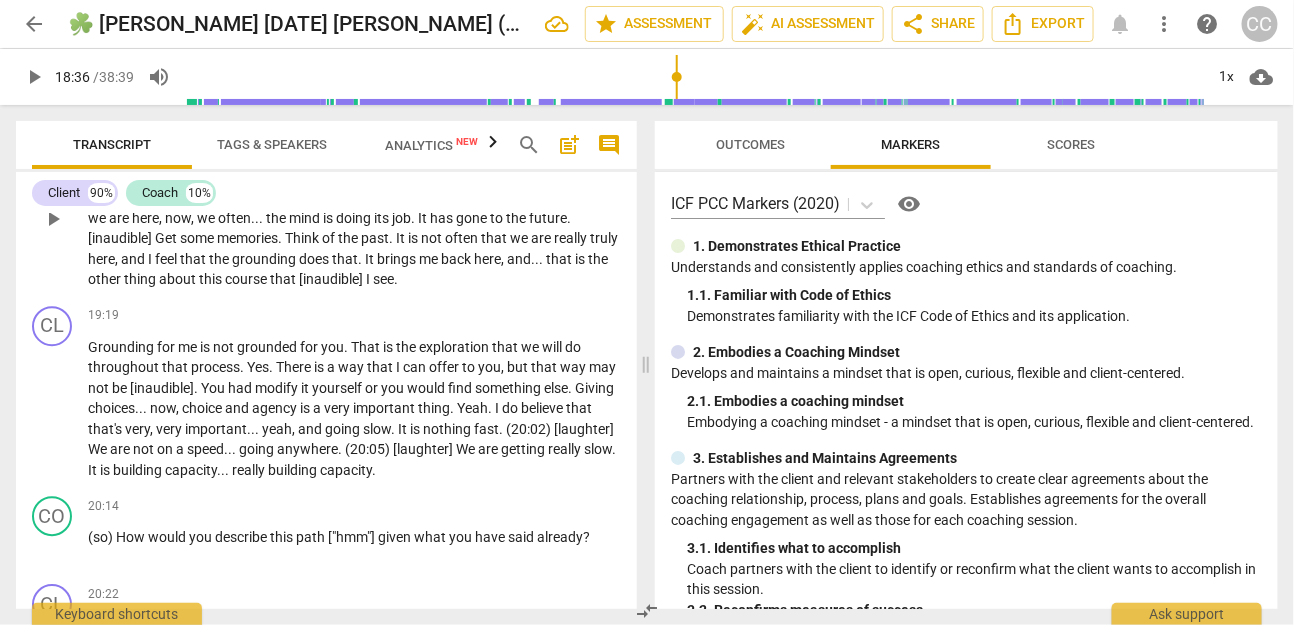 scroll, scrollTop: 4100, scrollLeft: 0, axis: vertical 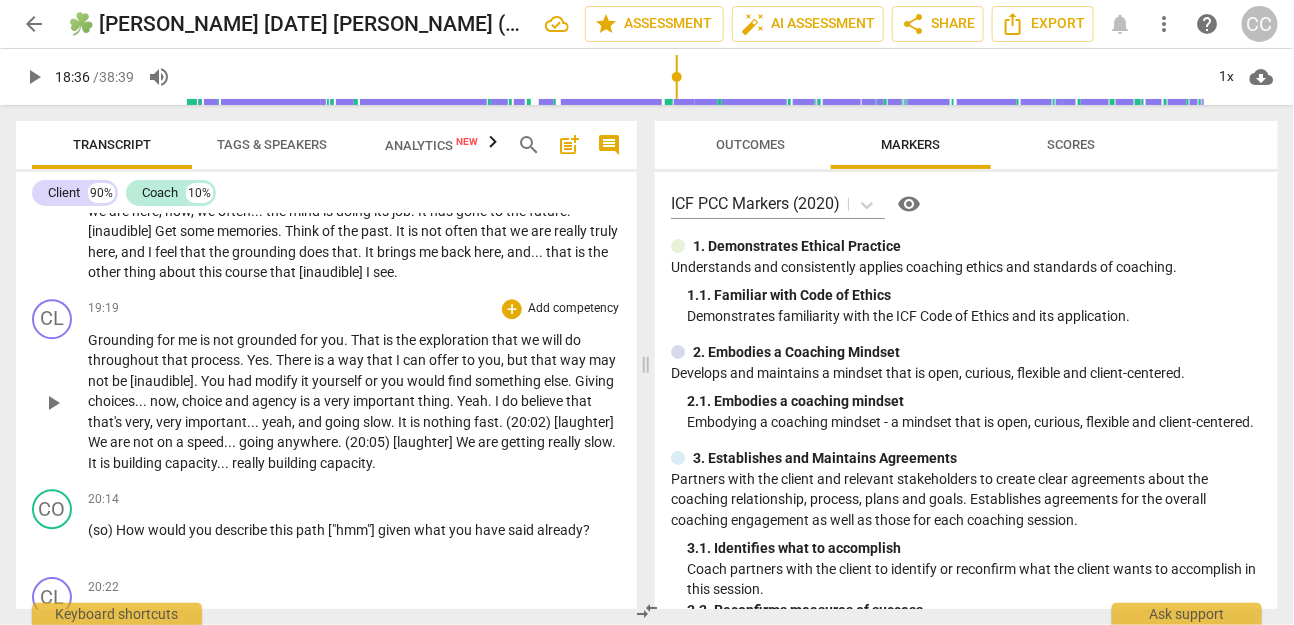 click on "You" at bounding box center [214, 381] 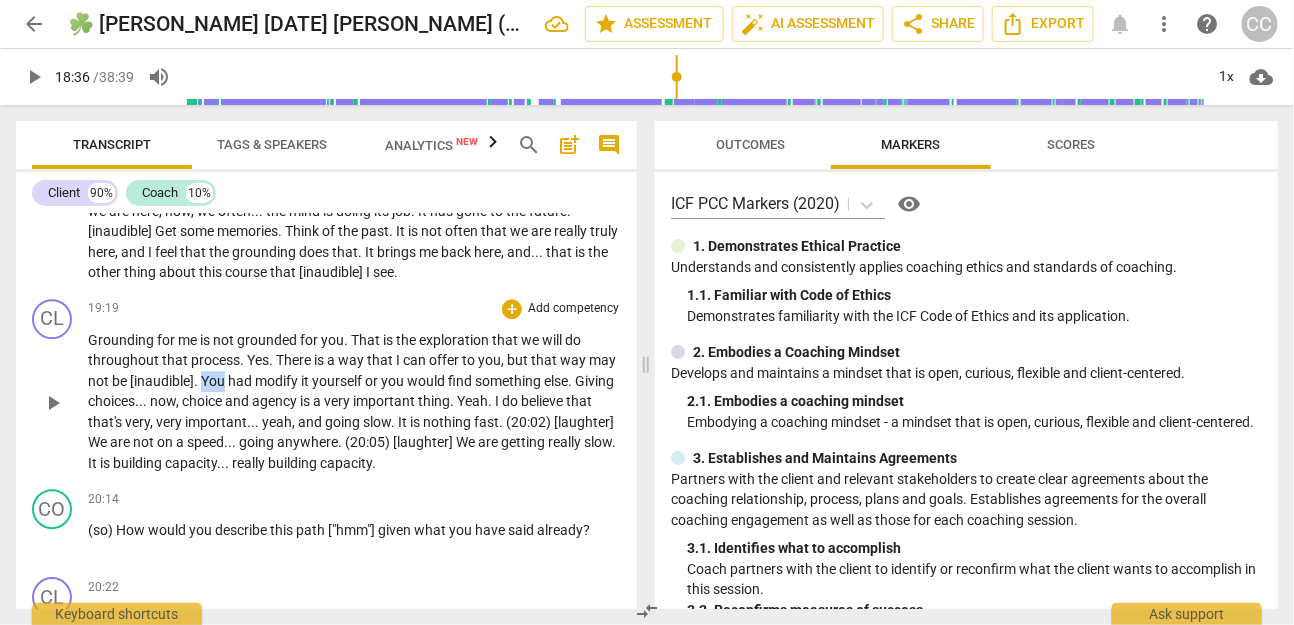 click on "You" at bounding box center (214, 381) 